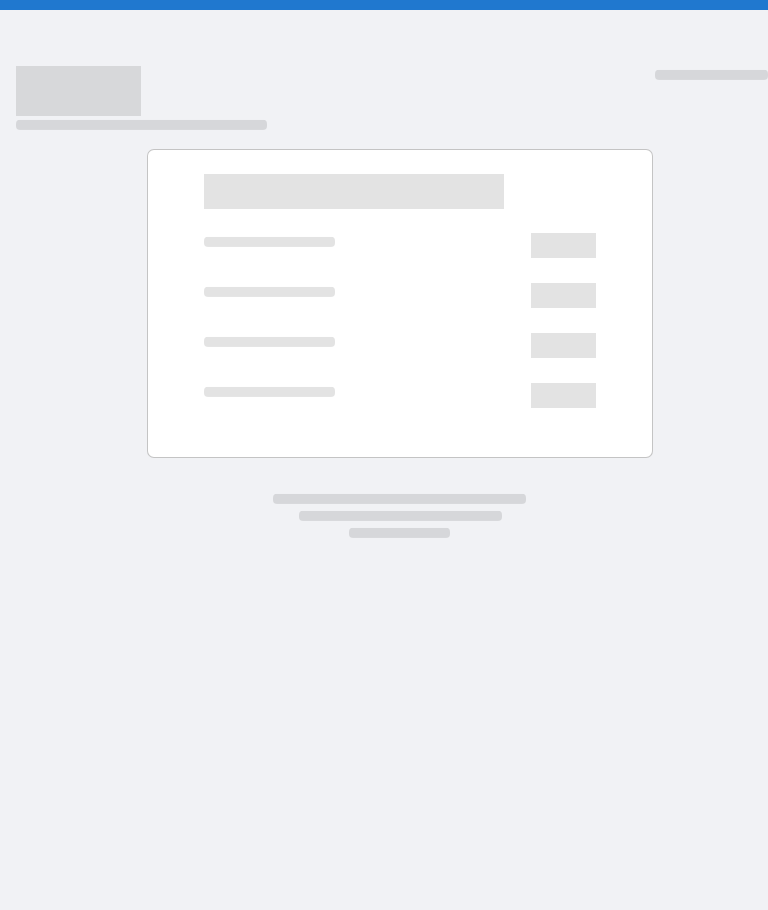 scroll, scrollTop: 0, scrollLeft: 0, axis: both 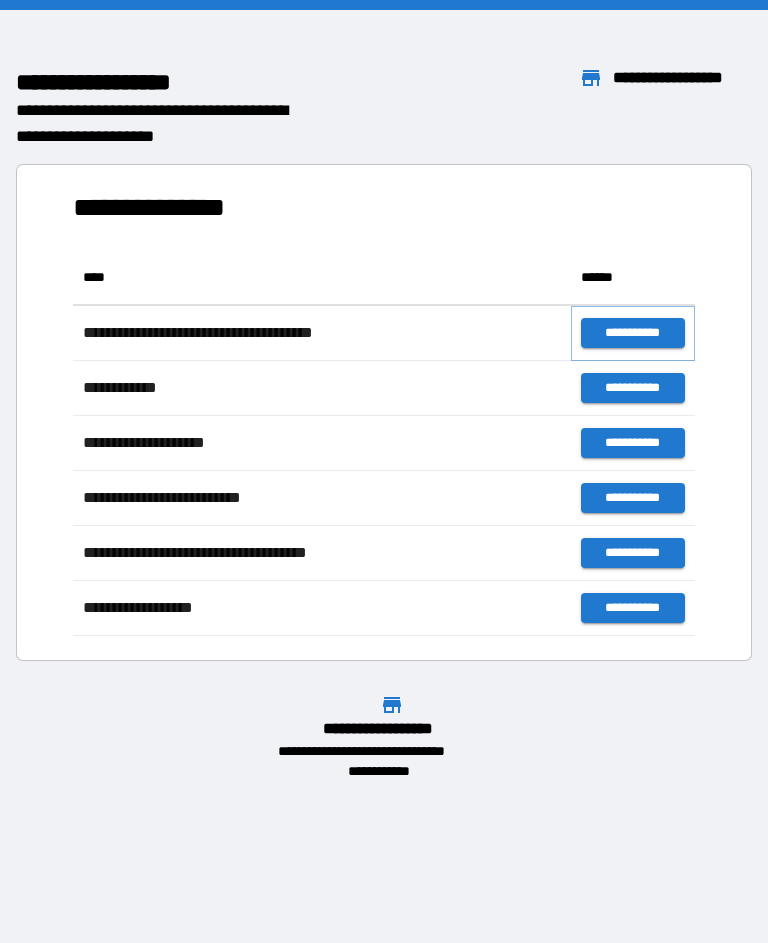 click on "**********" at bounding box center [633, 333] 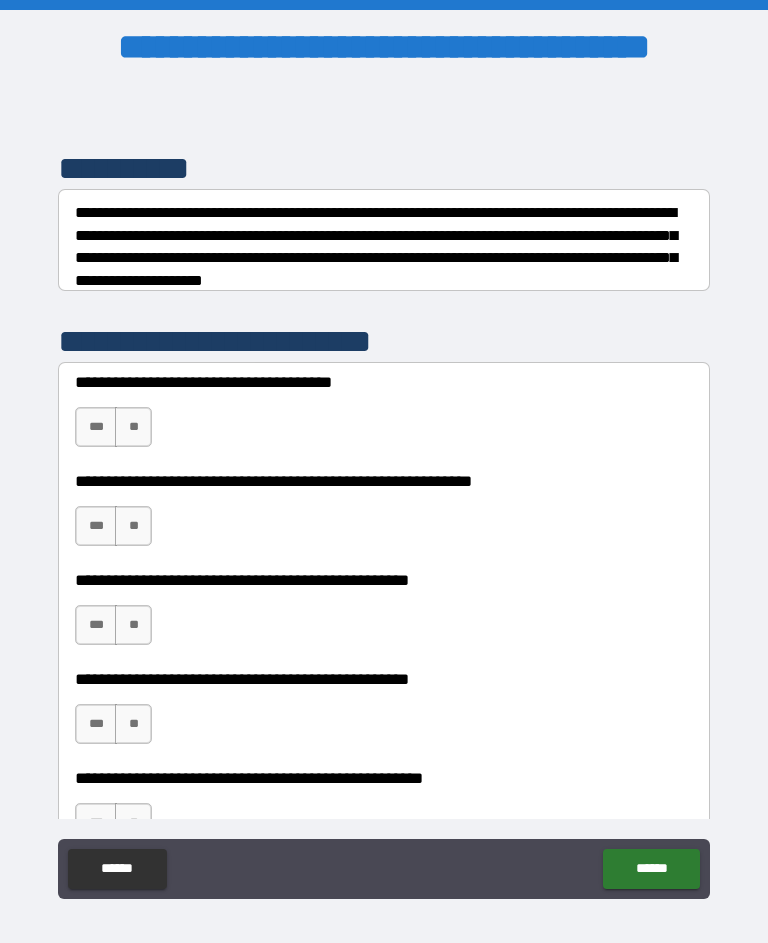 scroll, scrollTop: 258, scrollLeft: 0, axis: vertical 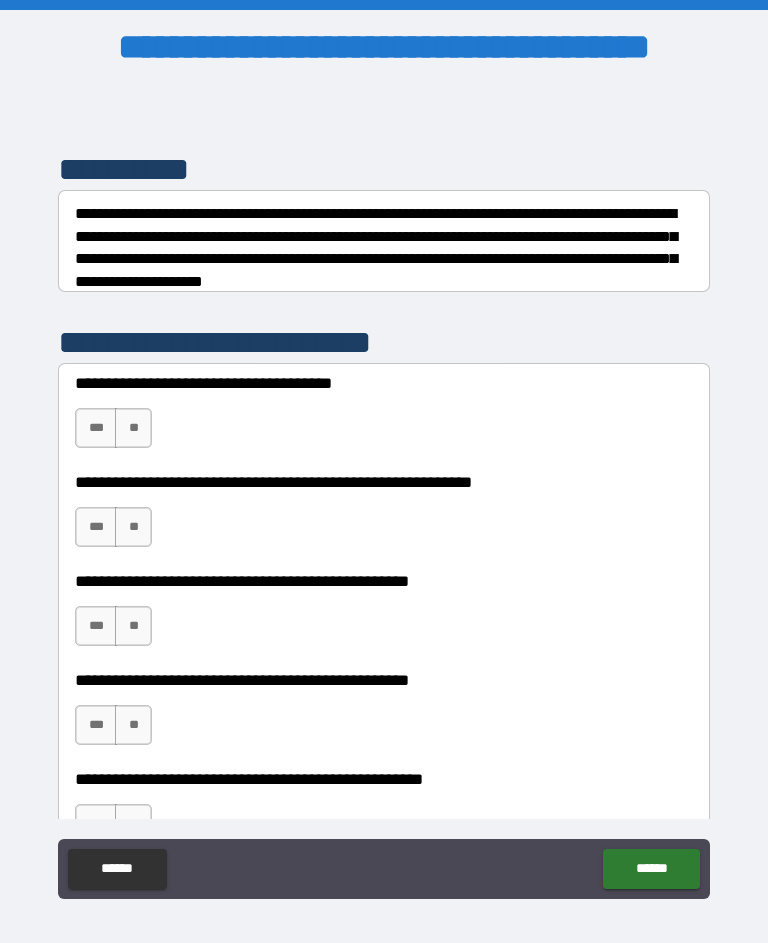 click on "**" at bounding box center [133, 428] 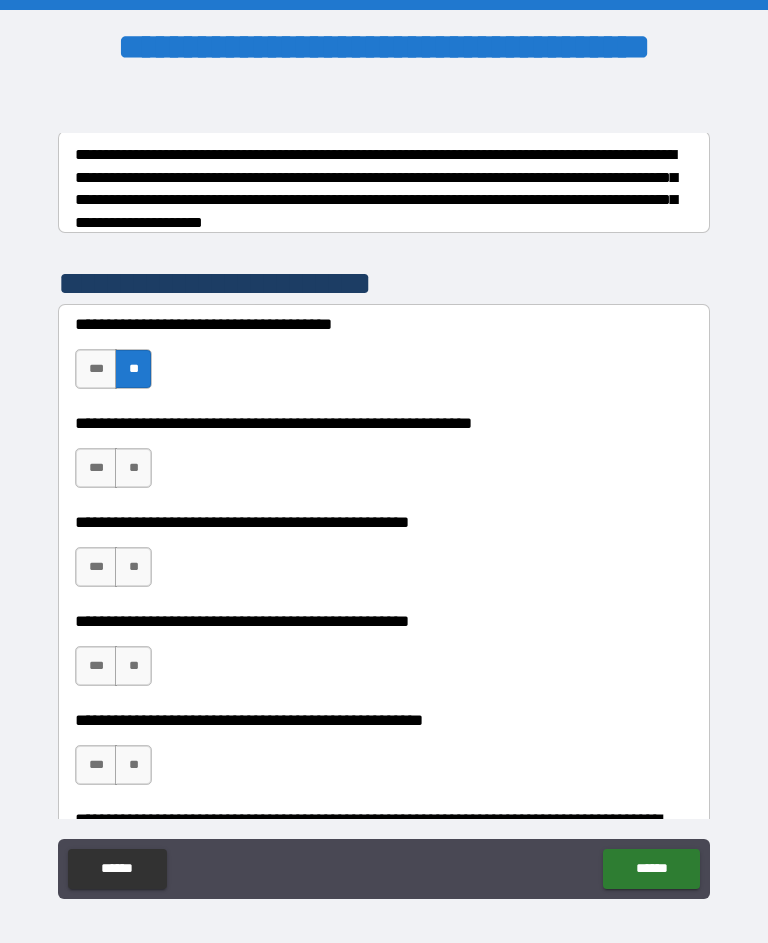 scroll, scrollTop: 341, scrollLeft: 0, axis: vertical 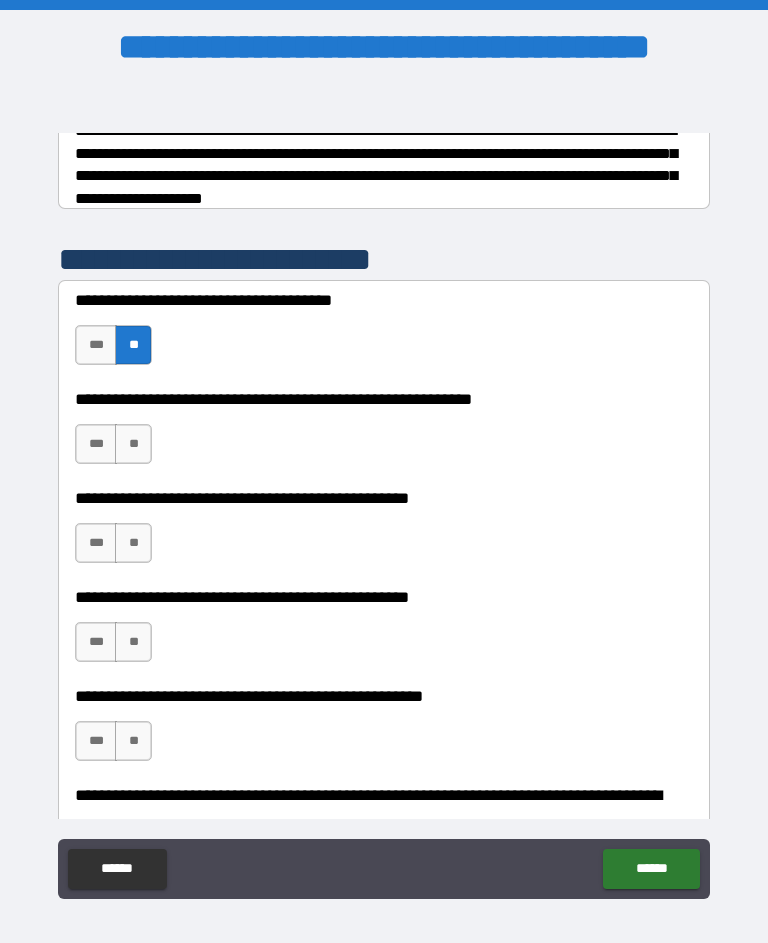 click on "**" at bounding box center [133, 444] 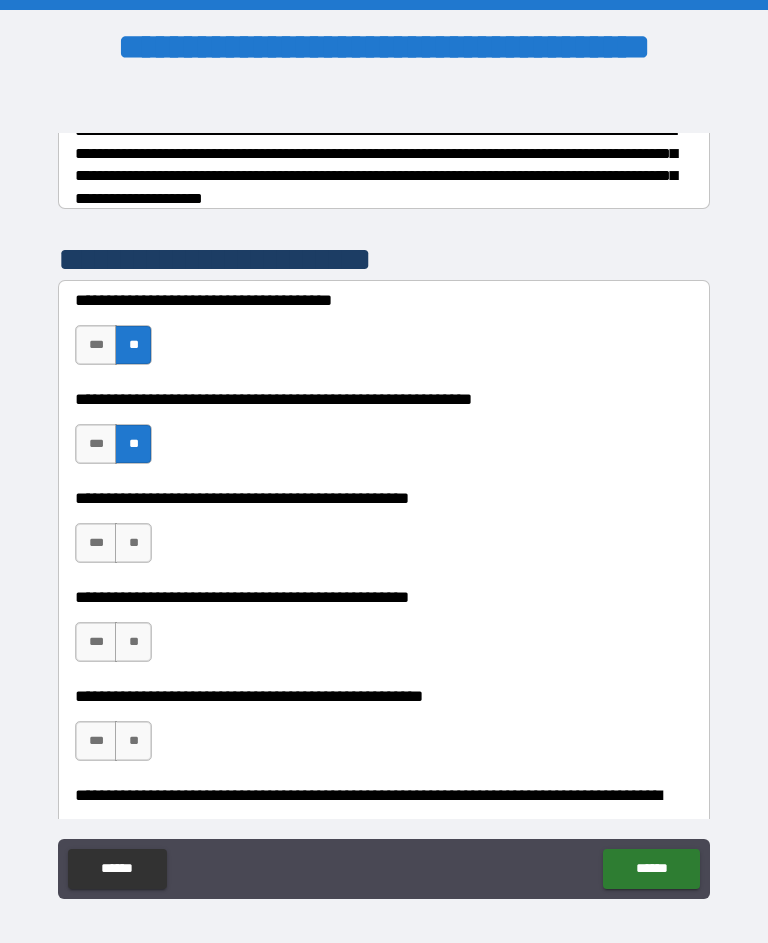 click on "**" at bounding box center [133, 543] 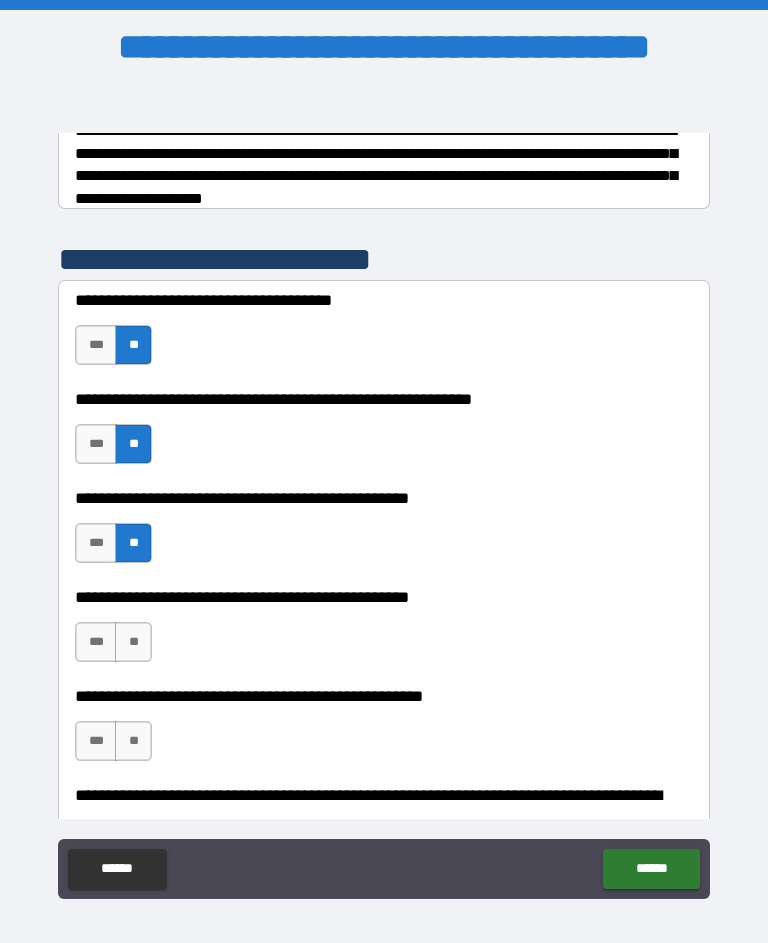 click on "**" at bounding box center [133, 642] 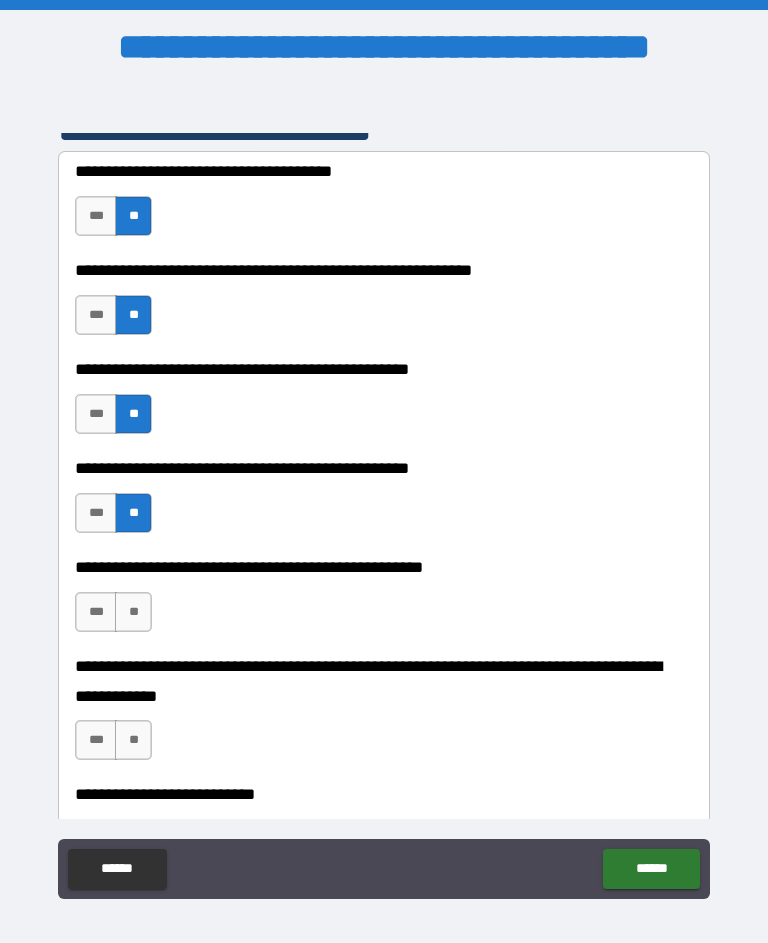scroll, scrollTop: 484, scrollLeft: 0, axis: vertical 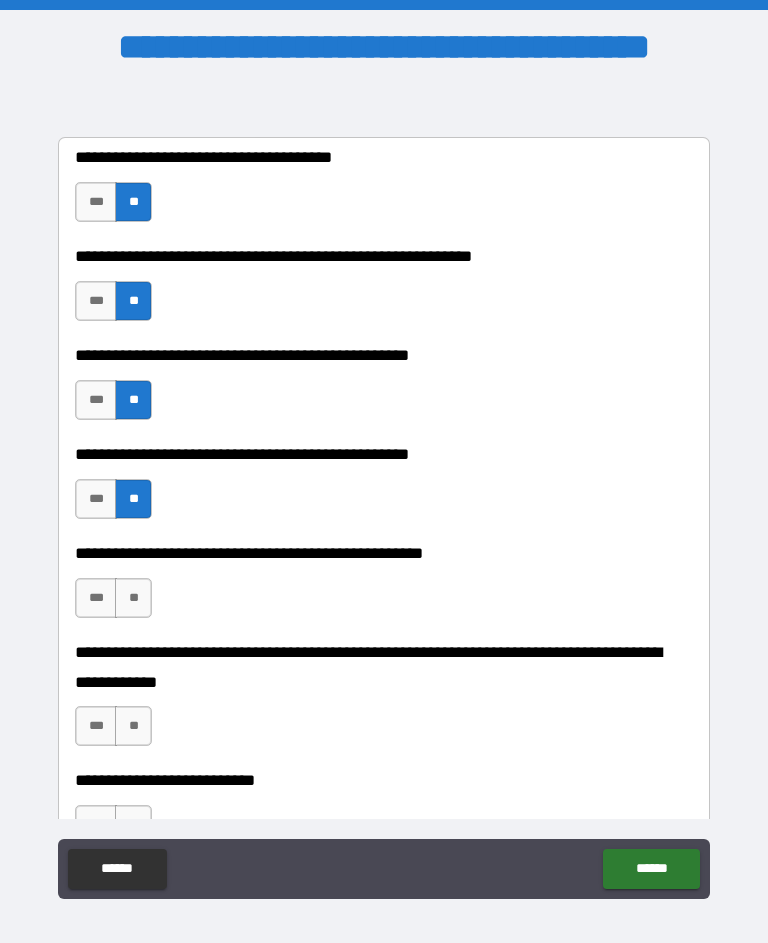 click on "**" at bounding box center (133, 598) 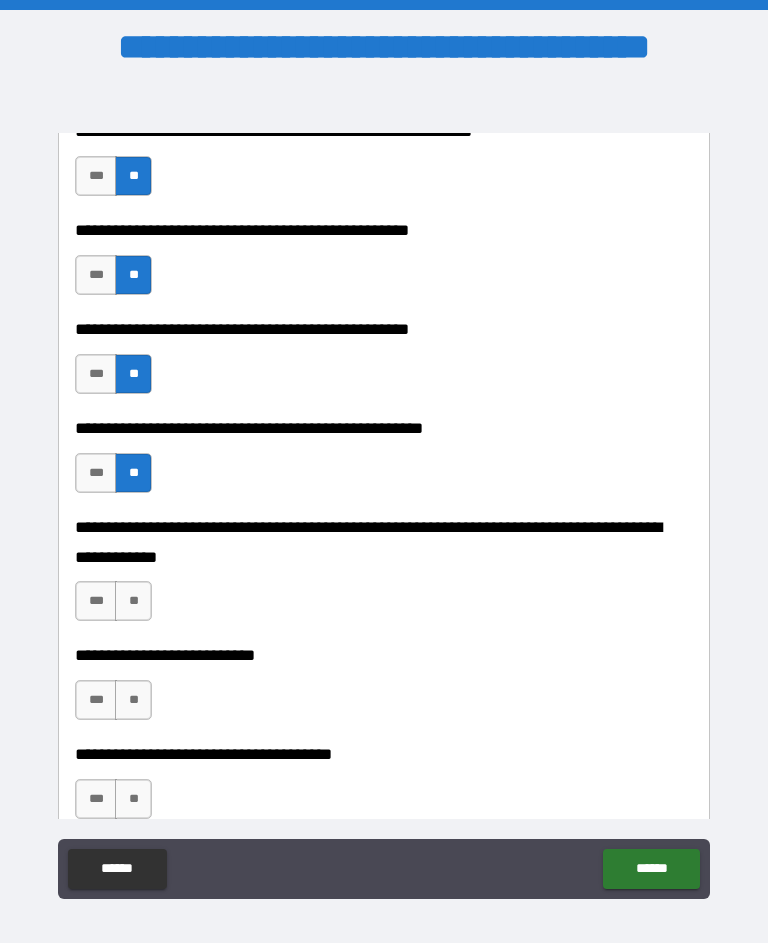scroll, scrollTop: 621, scrollLeft: 0, axis: vertical 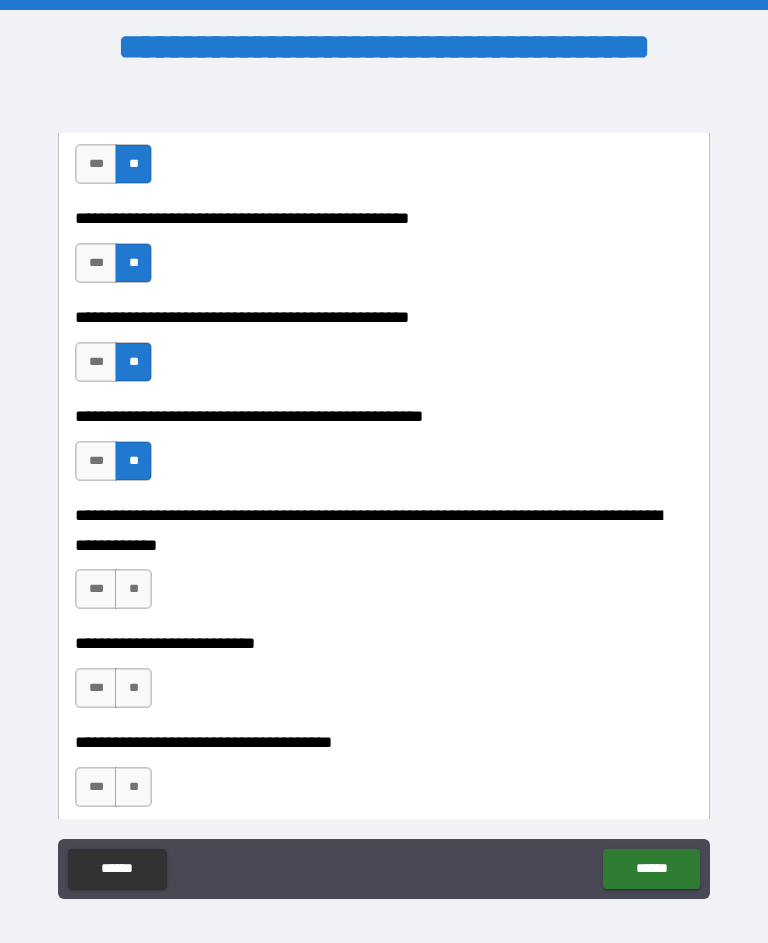 click on "**" at bounding box center (133, 589) 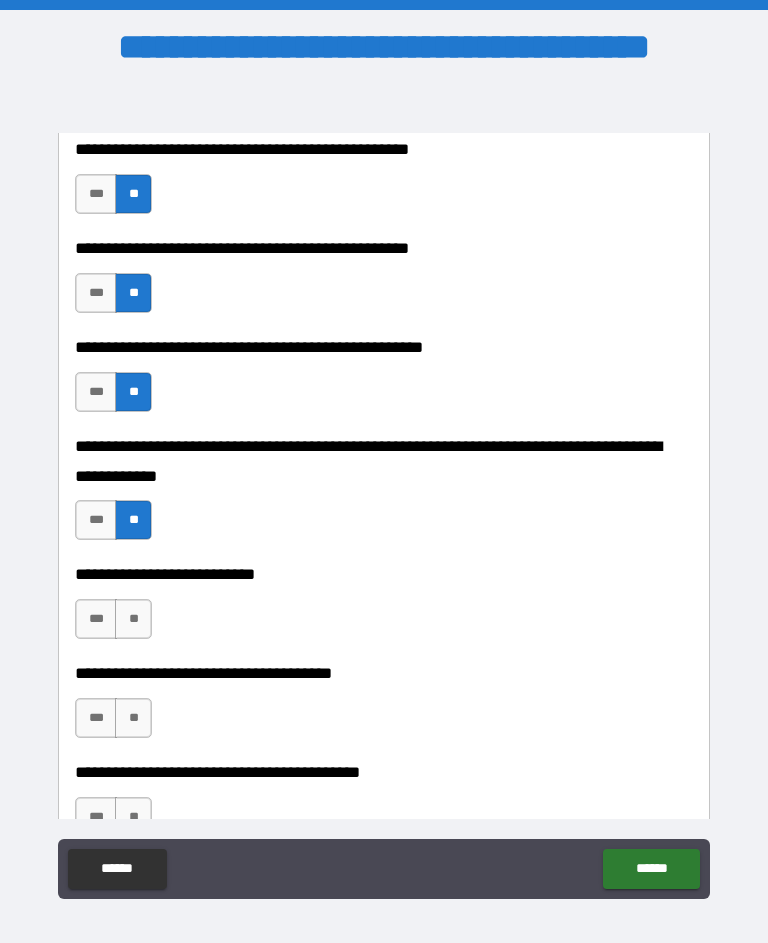 scroll, scrollTop: 694, scrollLeft: 0, axis: vertical 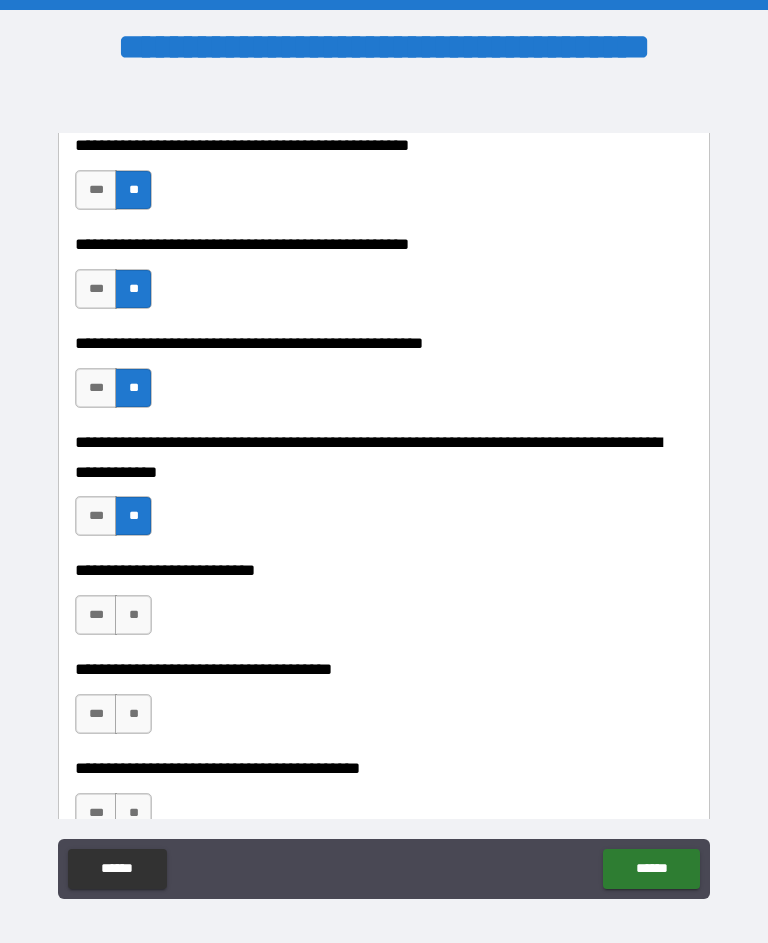 click on "**" at bounding box center [133, 615] 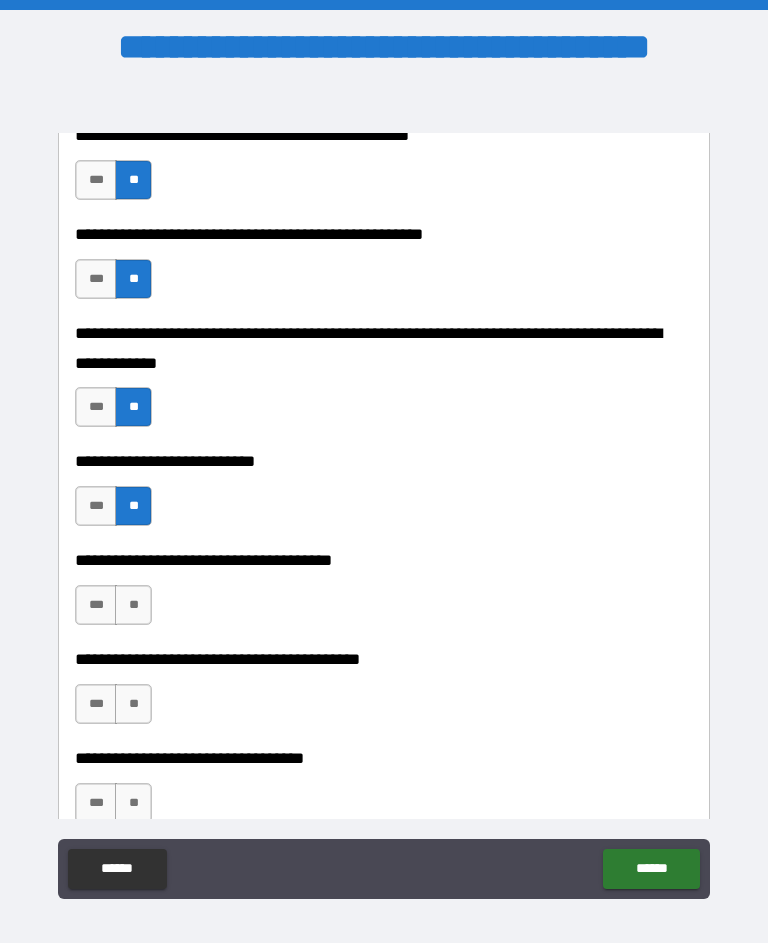 scroll, scrollTop: 814, scrollLeft: 0, axis: vertical 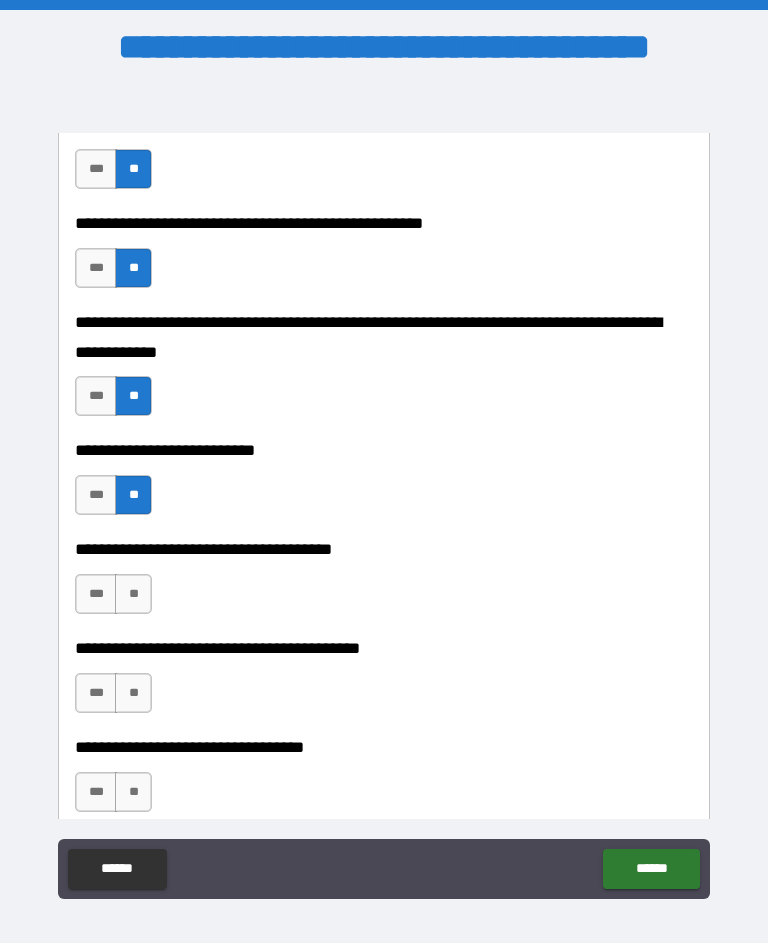 click on "**" at bounding box center [133, 594] 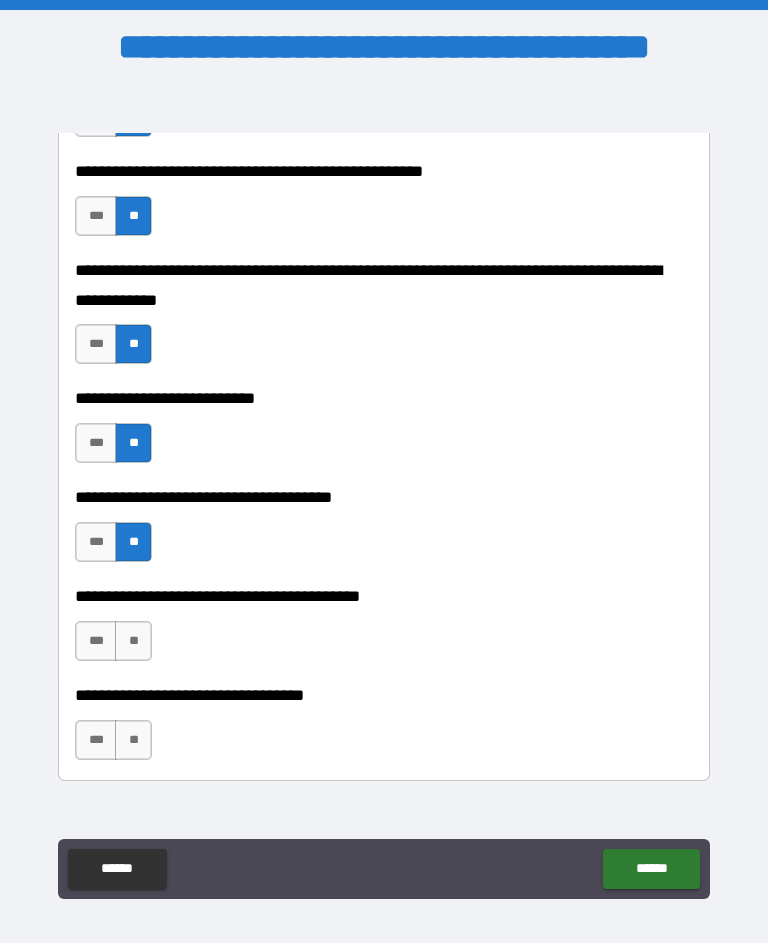 scroll, scrollTop: 875, scrollLeft: 0, axis: vertical 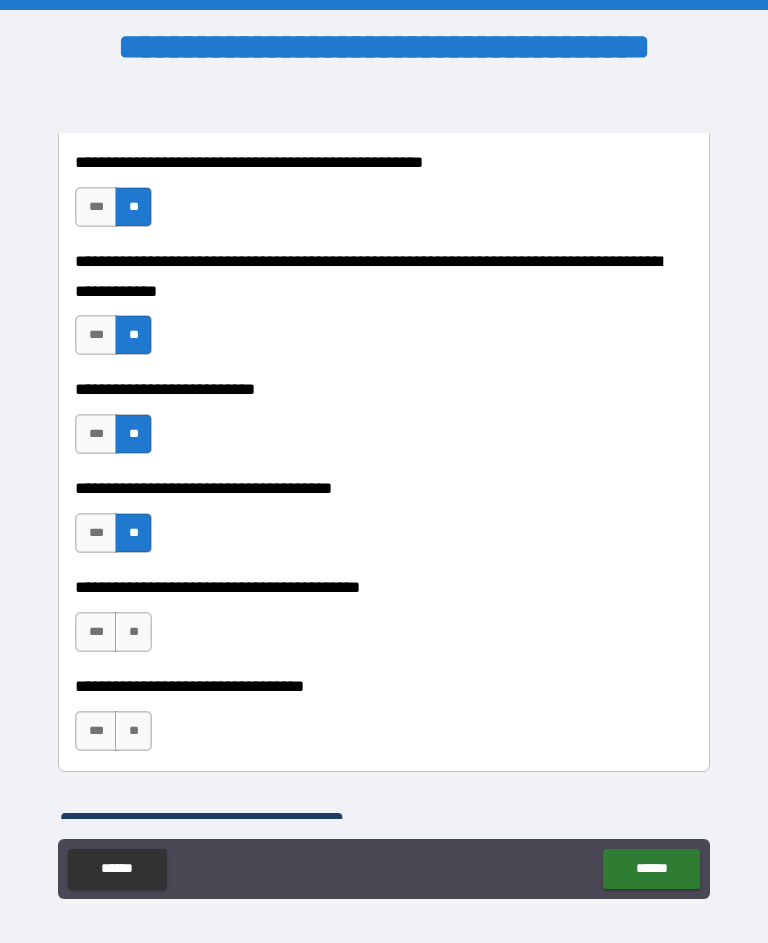click on "**" at bounding box center [133, 632] 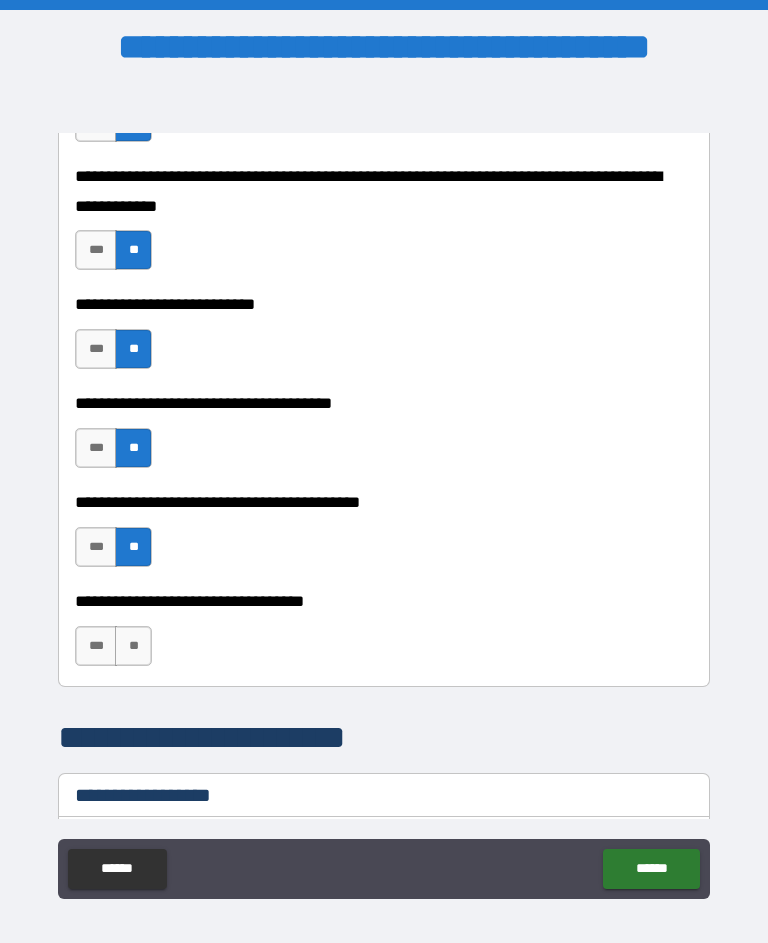 scroll, scrollTop: 963, scrollLeft: 0, axis: vertical 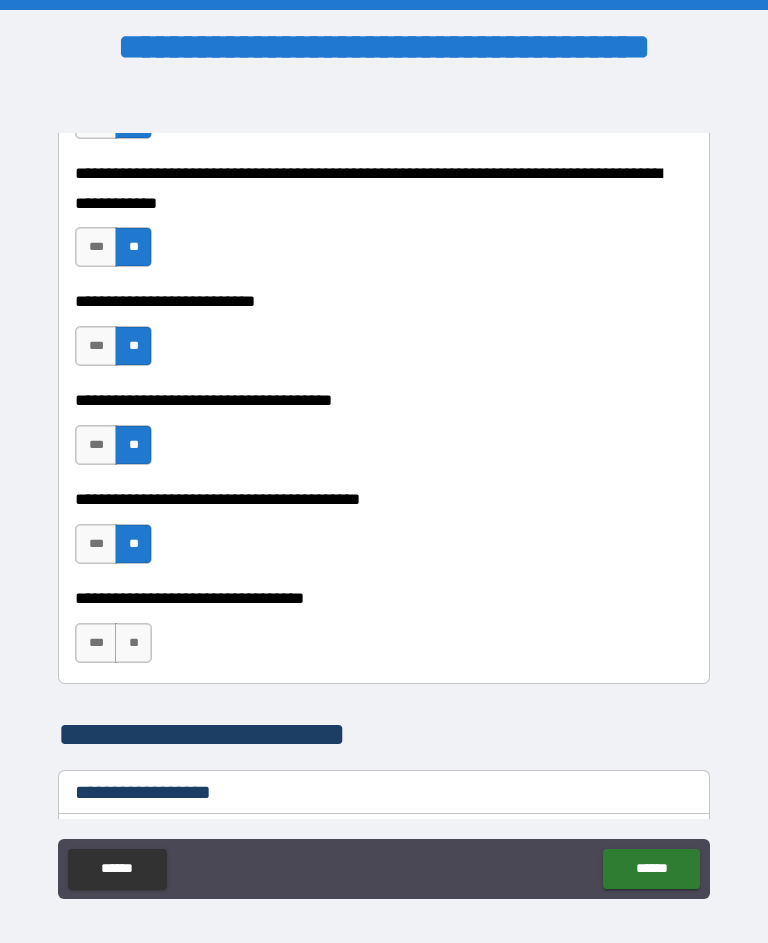 click on "**" at bounding box center (133, 643) 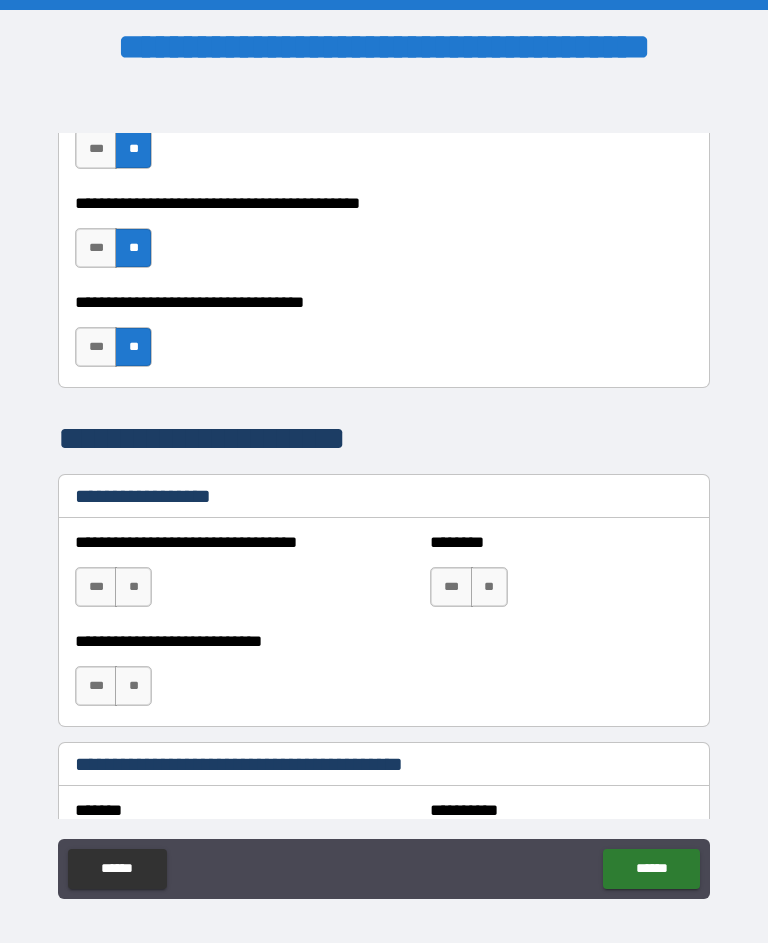scroll, scrollTop: 1259, scrollLeft: 0, axis: vertical 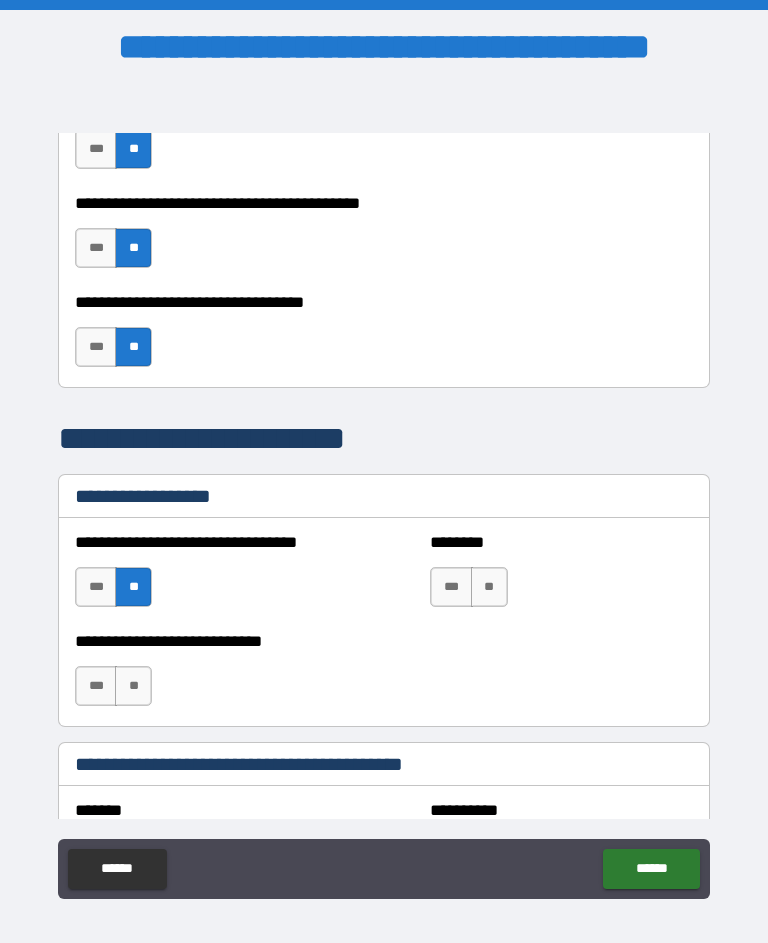 click on "**" at bounding box center [489, 587] 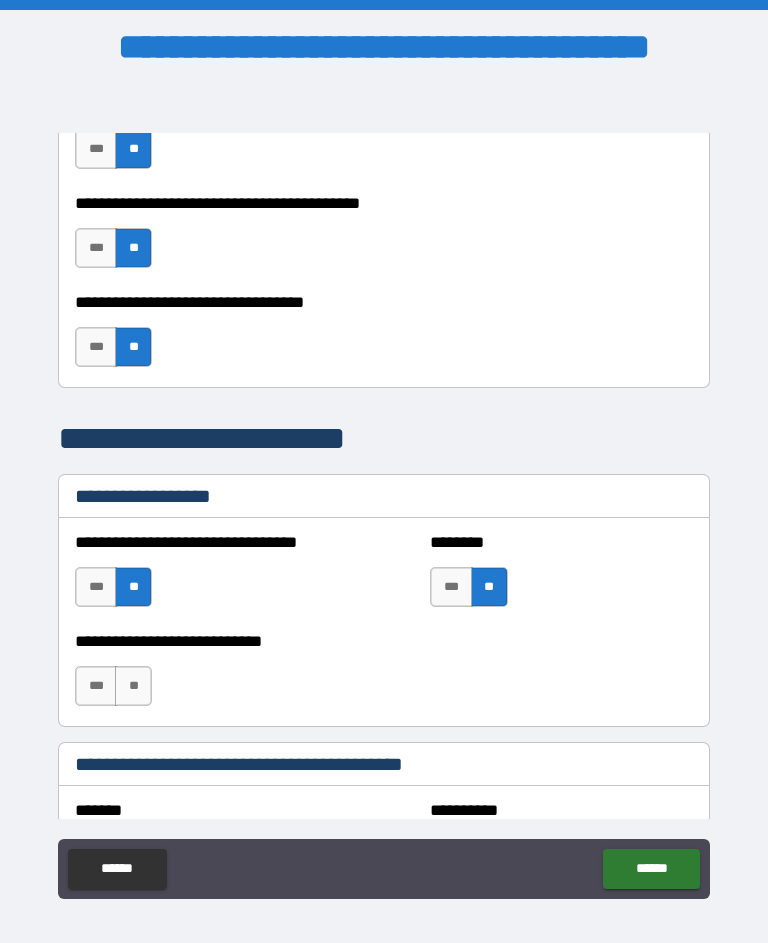 click on "**" at bounding box center (133, 587) 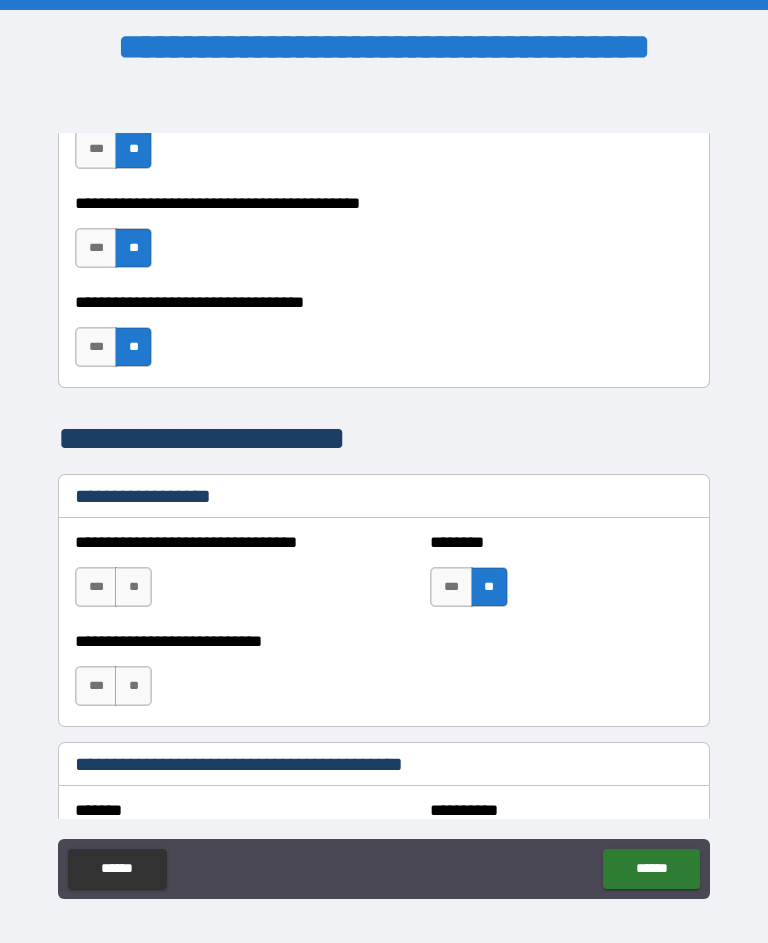 click on "**" at bounding box center [489, 587] 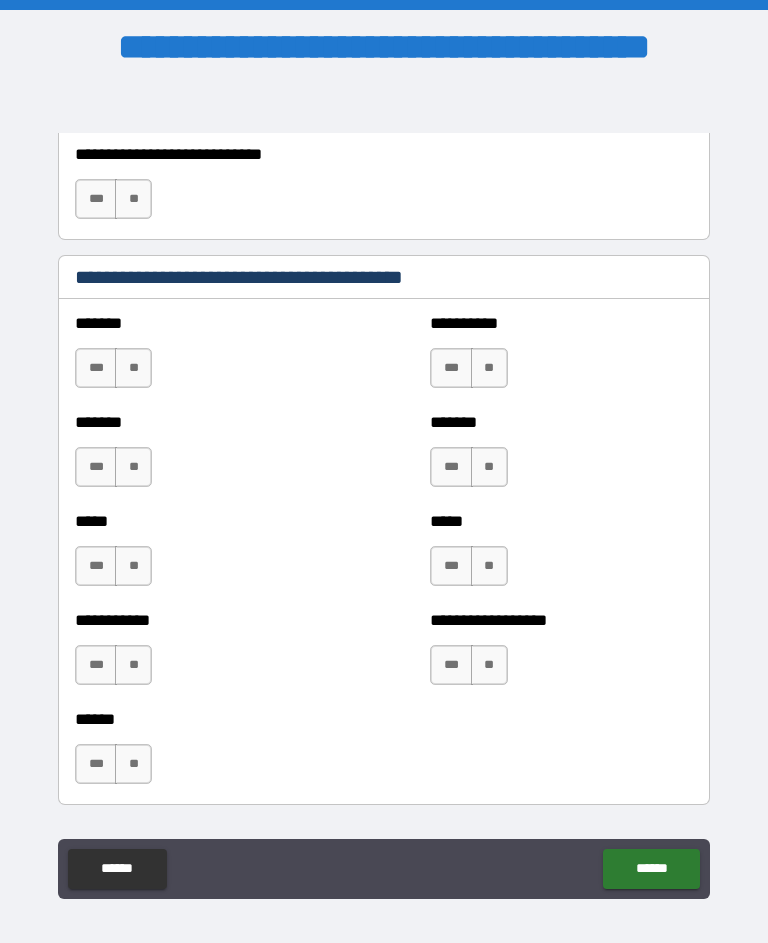 scroll, scrollTop: 1759, scrollLeft: 0, axis: vertical 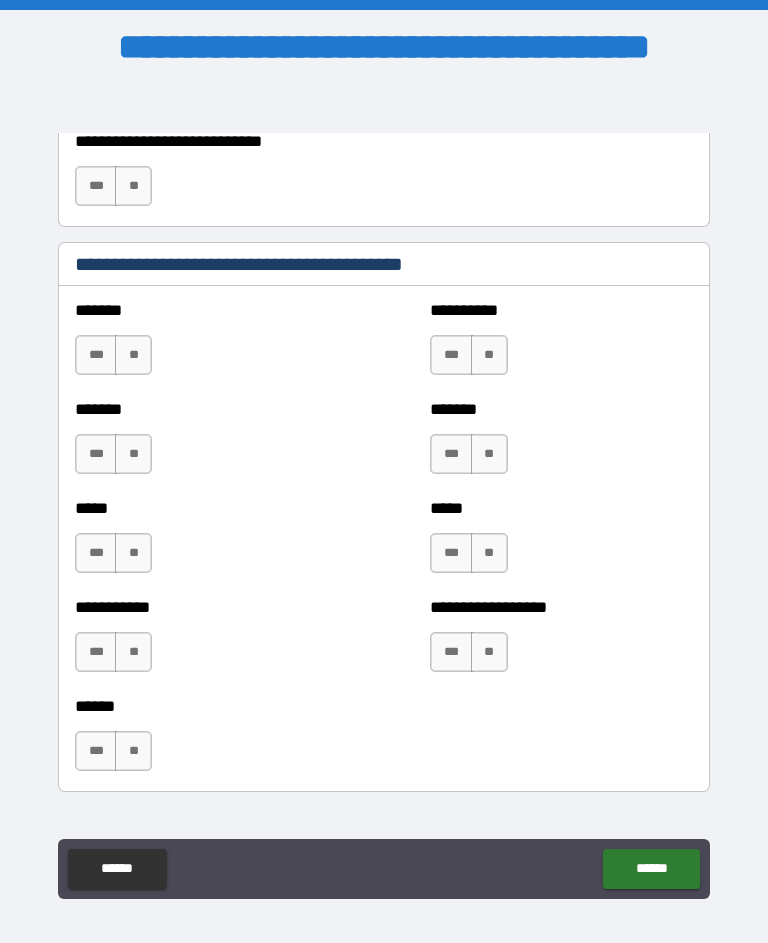 click on "**" at bounding box center (133, 355) 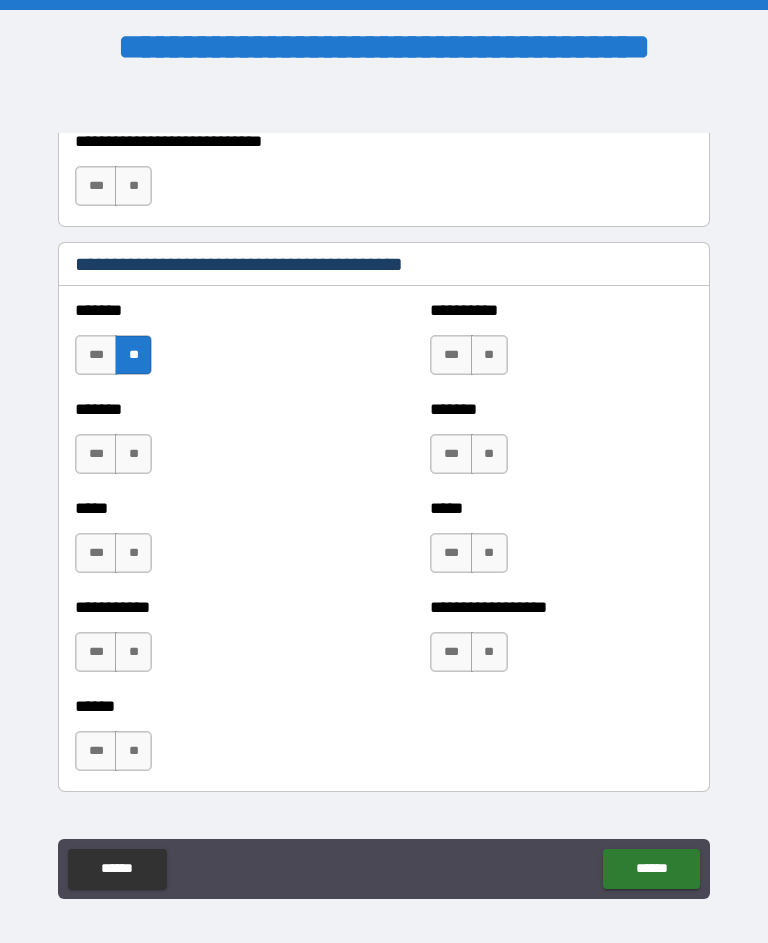 click on "**" at bounding box center (133, 454) 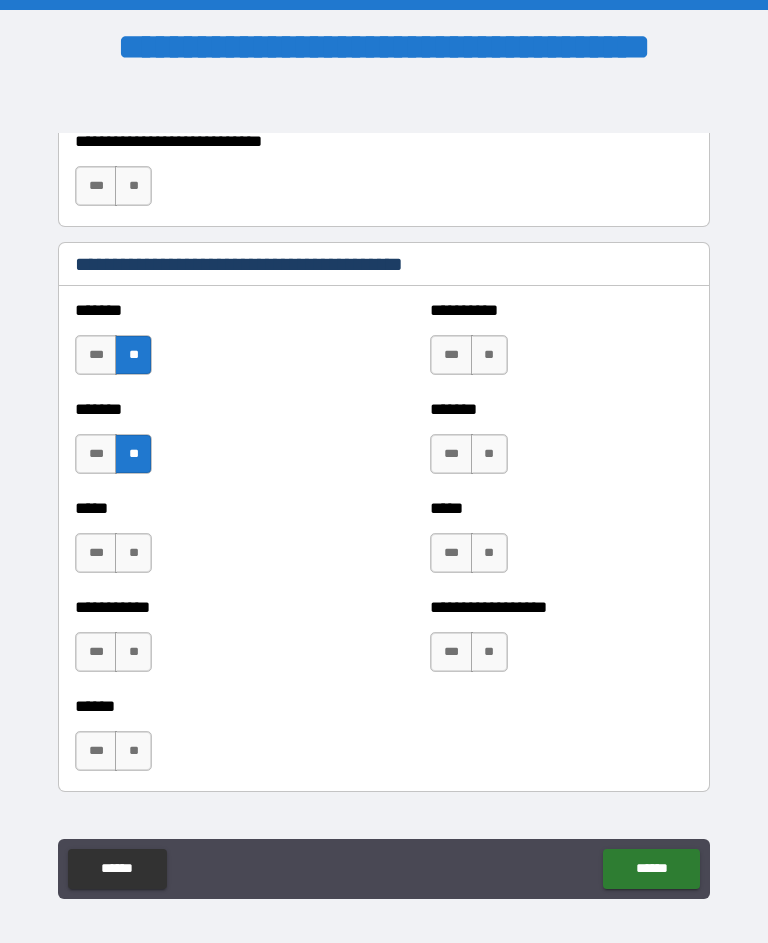 click on "**" at bounding box center (133, 553) 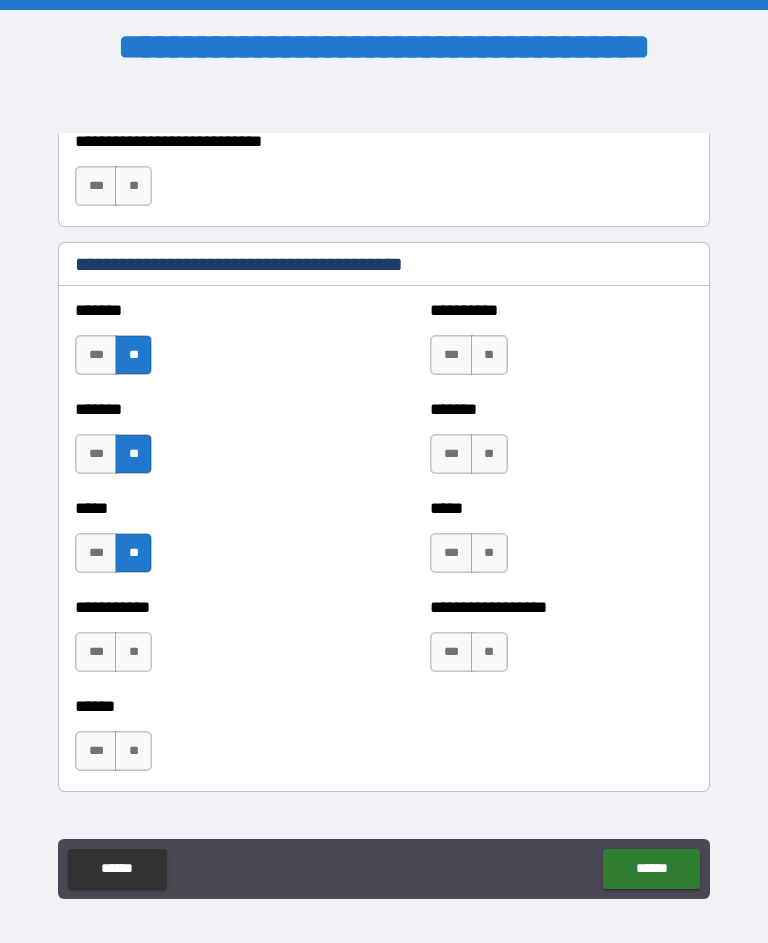 click on "**" at bounding box center (133, 652) 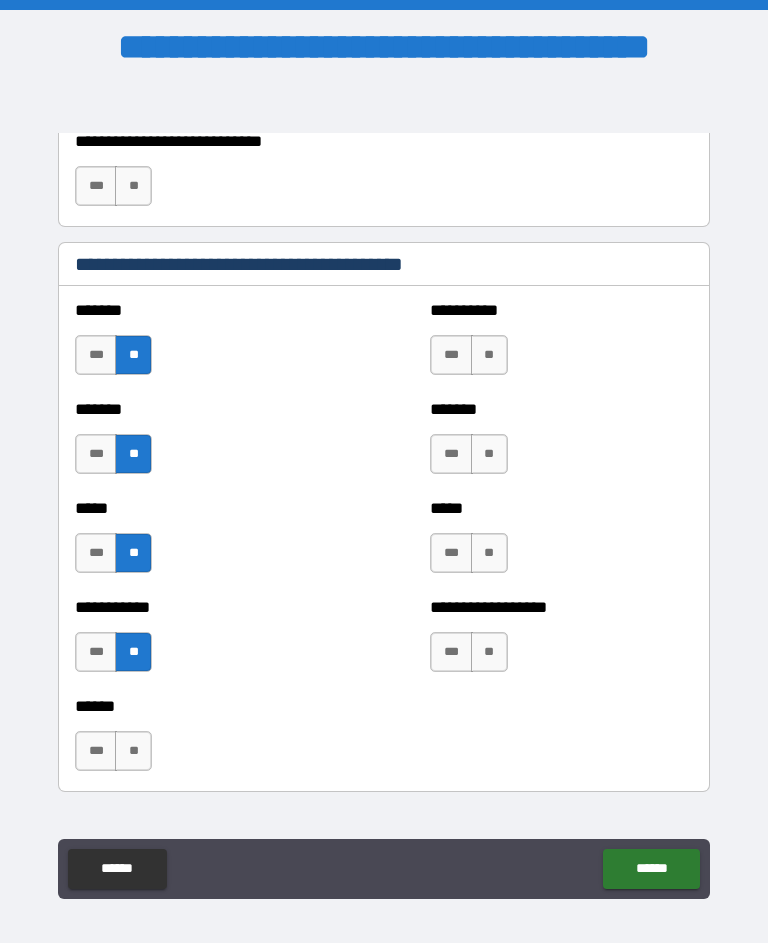 click on "**" at bounding box center [133, 751] 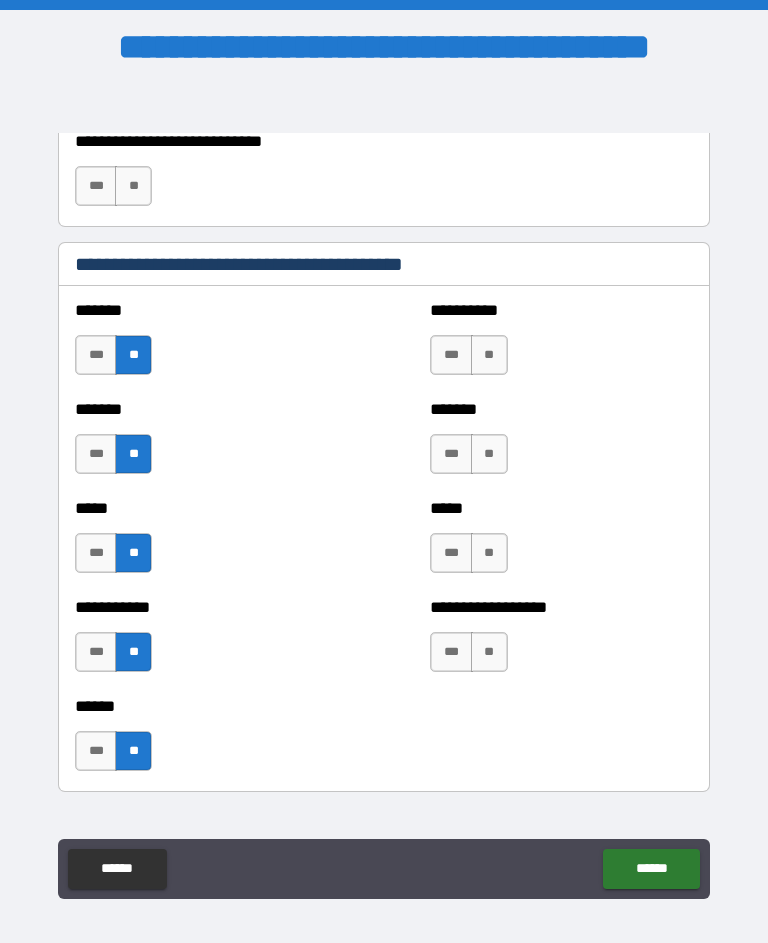 click on "**" at bounding box center (489, 652) 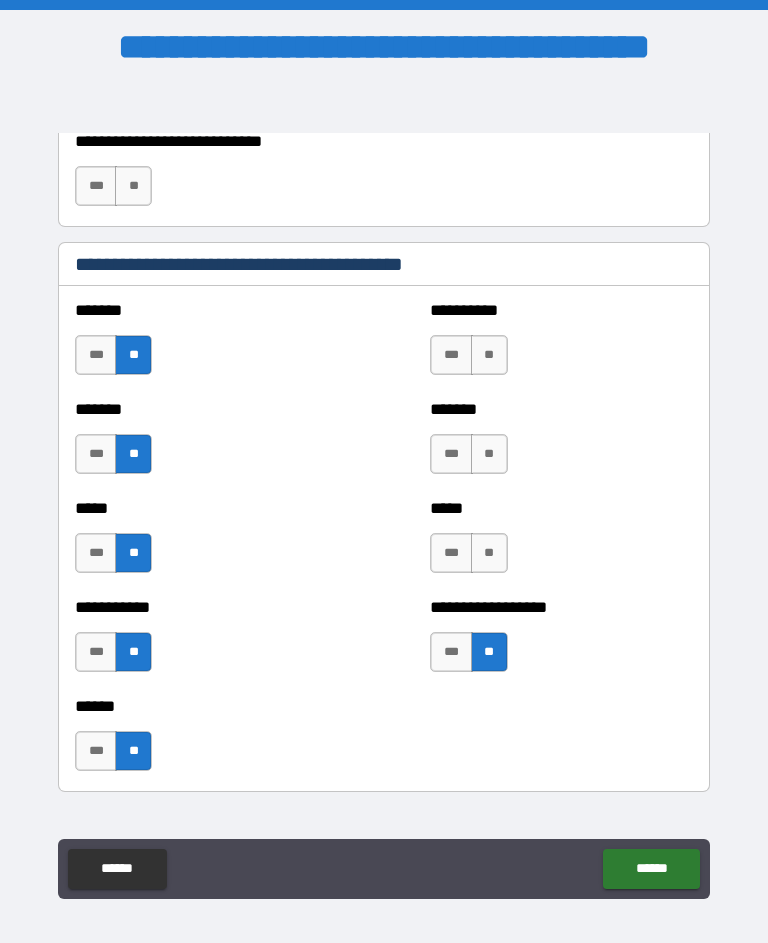 click on "**" at bounding box center [489, 553] 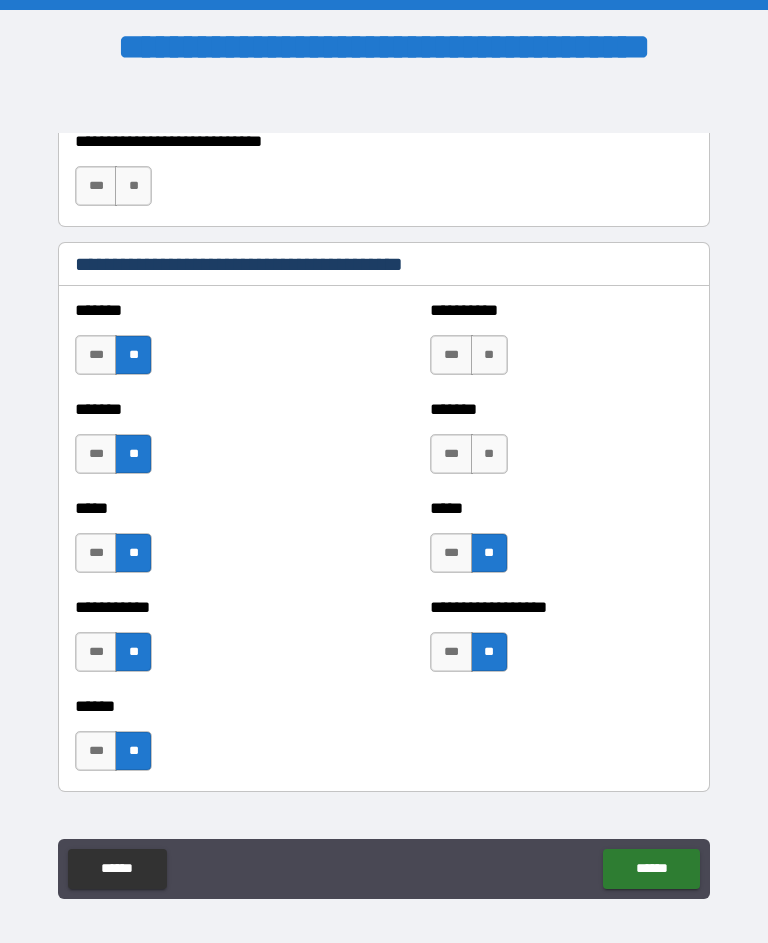 click on "**" at bounding box center [489, 454] 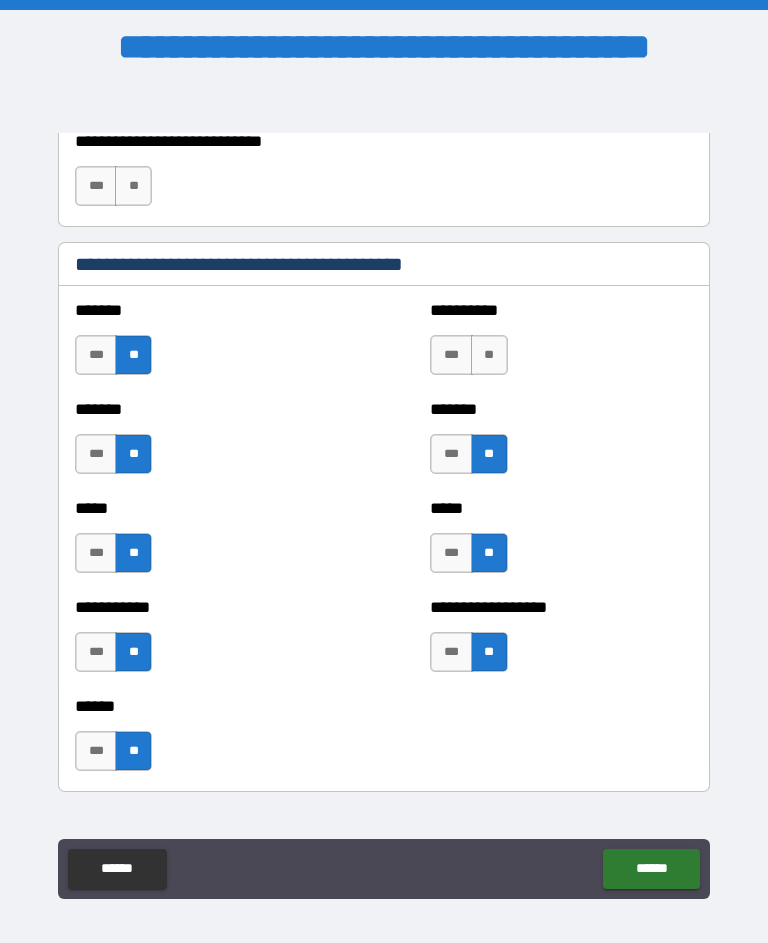 click on "**" at bounding box center (489, 355) 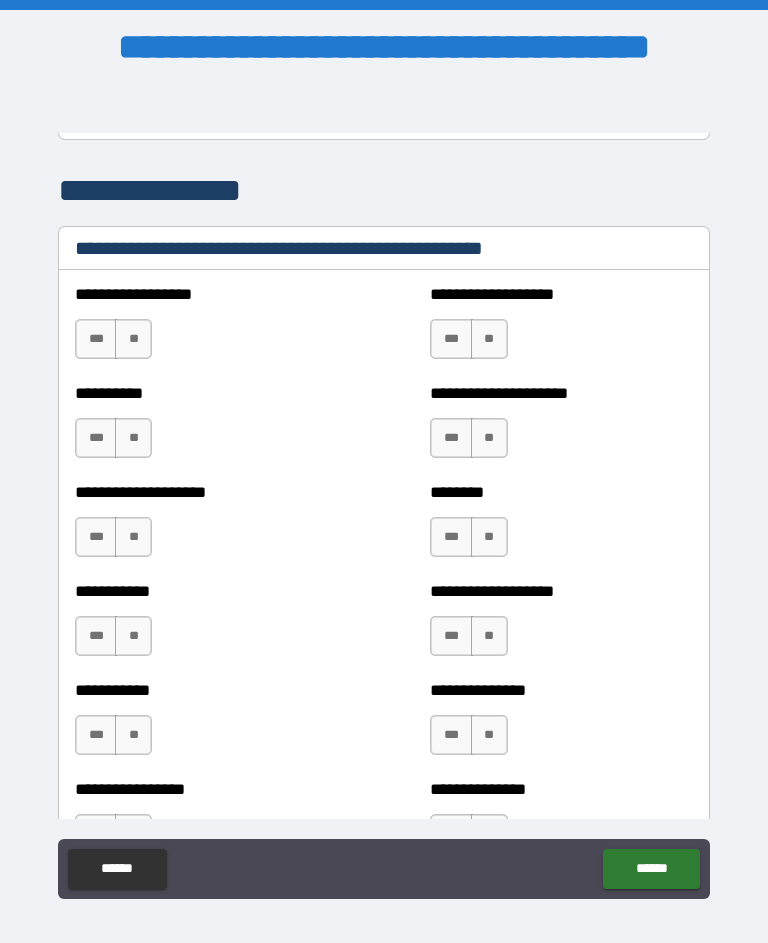 scroll, scrollTop: 2415, scrollLeft: 0, axis: vertical 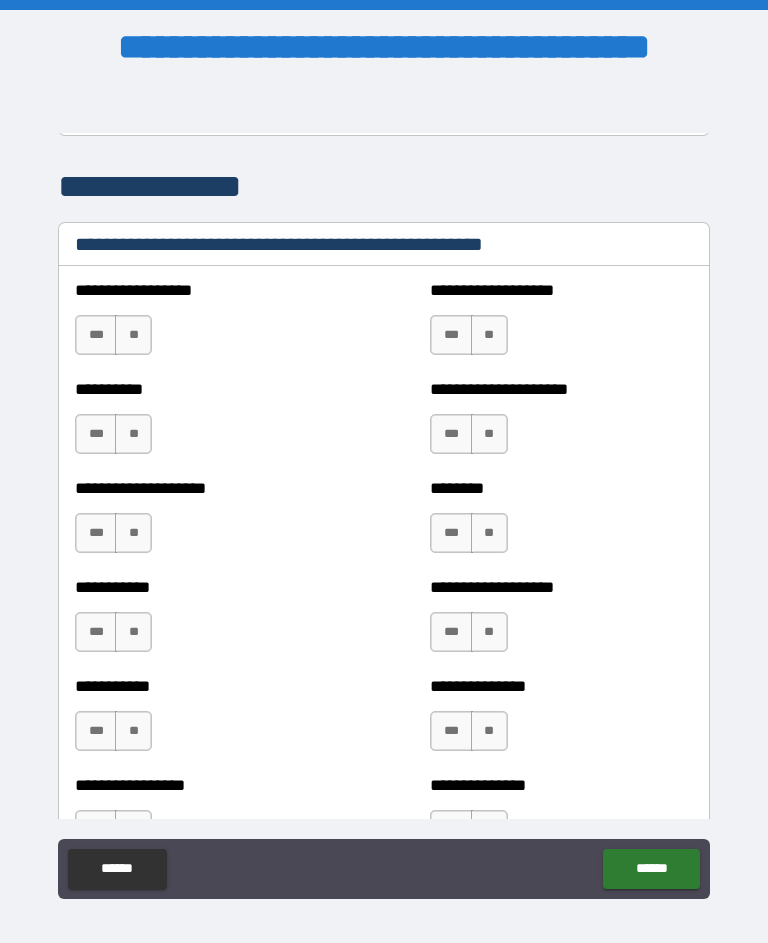 click on "**" at bounding box center (133, 335) 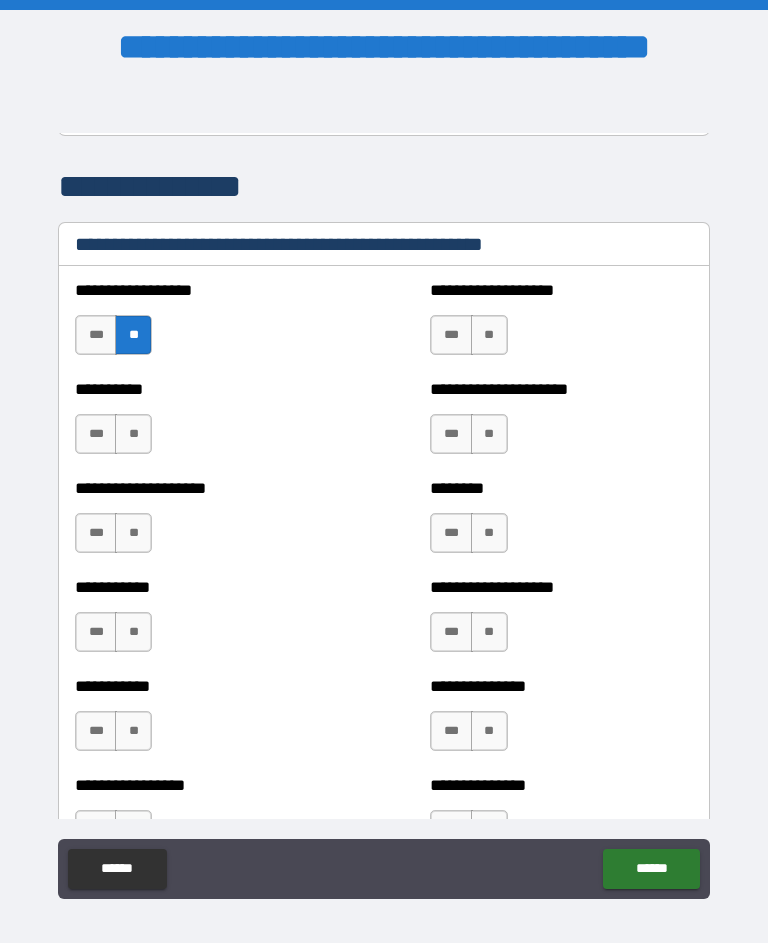 click on "**" at bounding box center [489, 335] 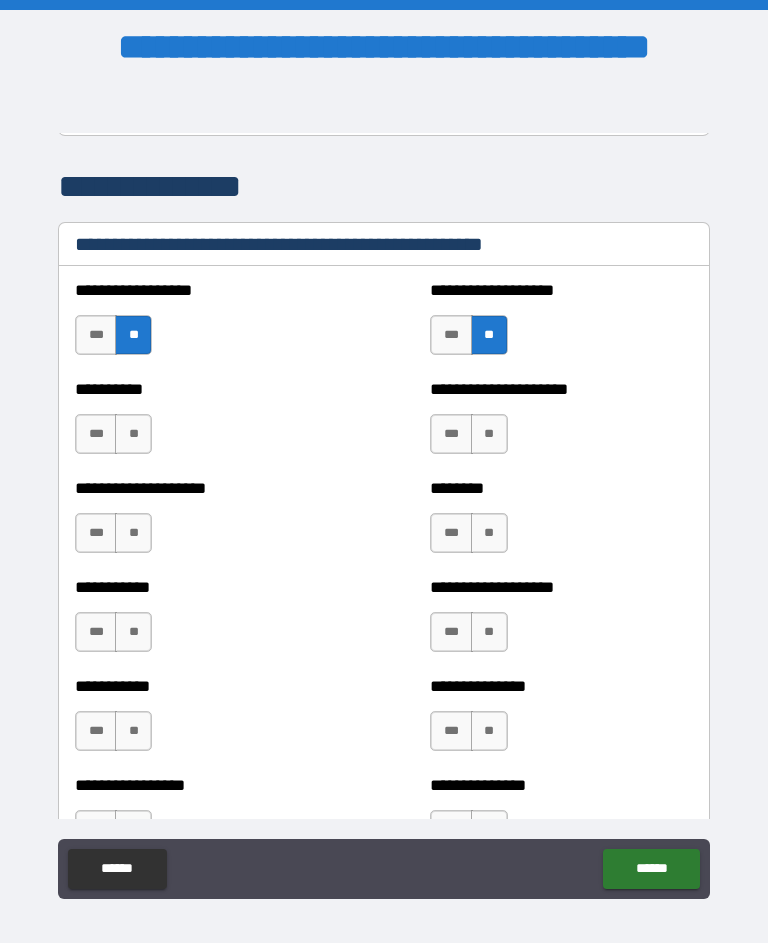 click on "**" at bounding box center (133, 434) 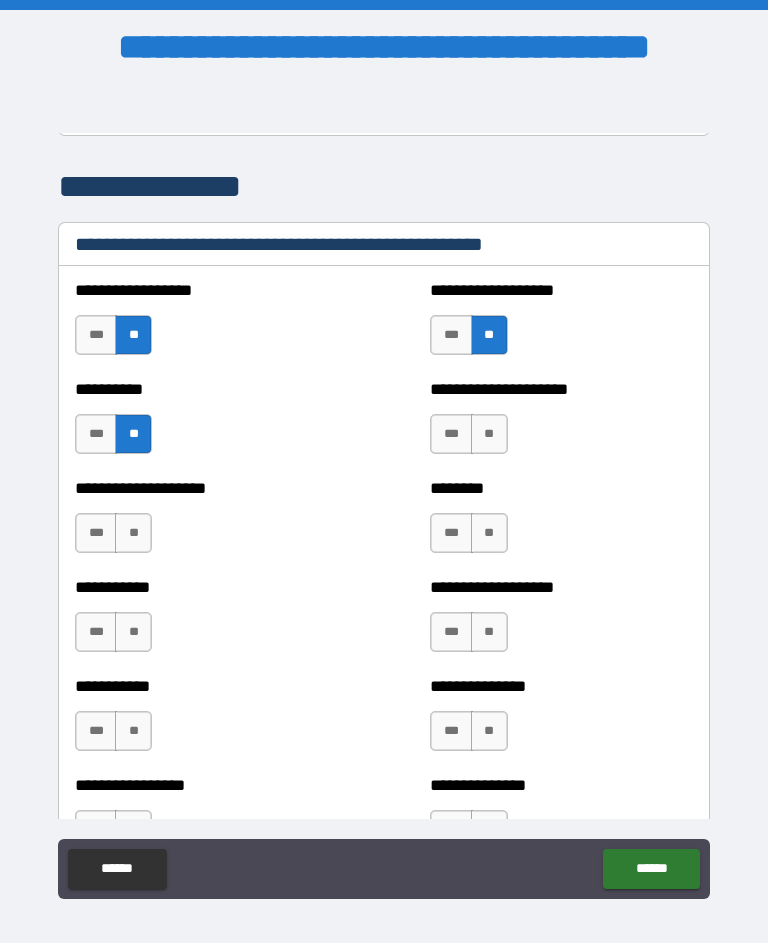 click on "**" at bounding box center [489, 434] 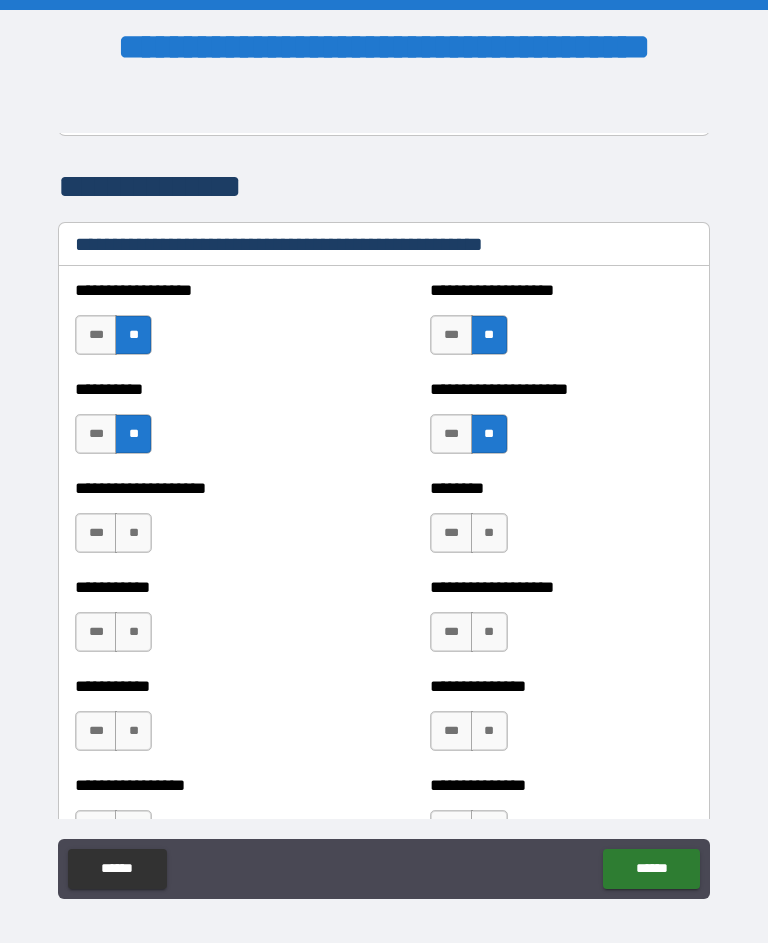click on "**" at bounding box center [489, 533] 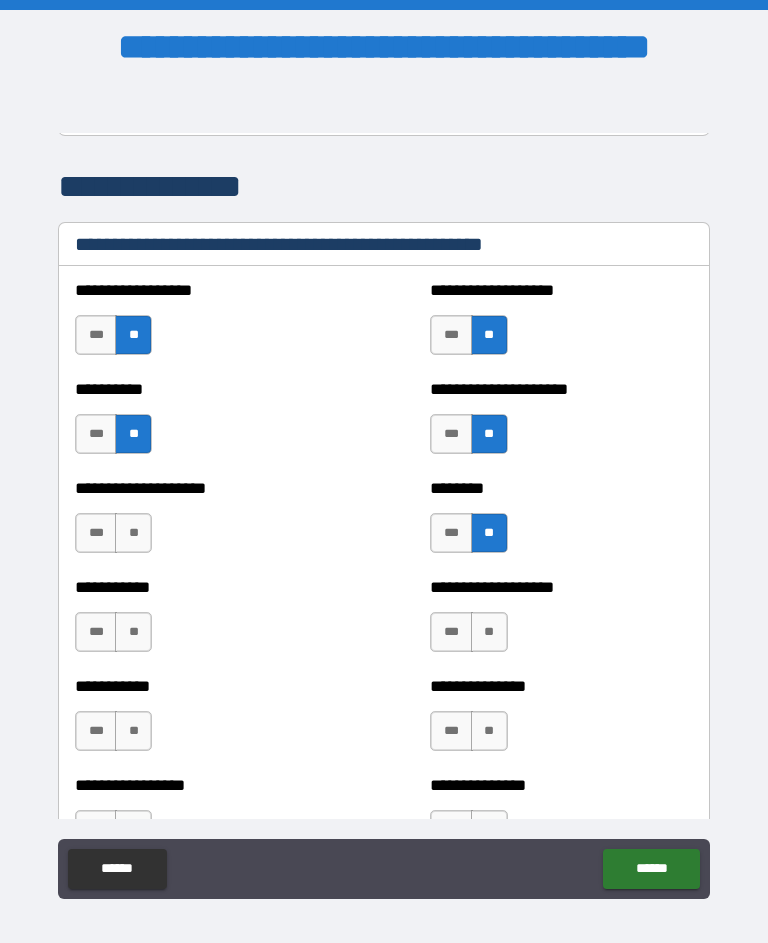 click on "**" at bounding box center (133, 533) 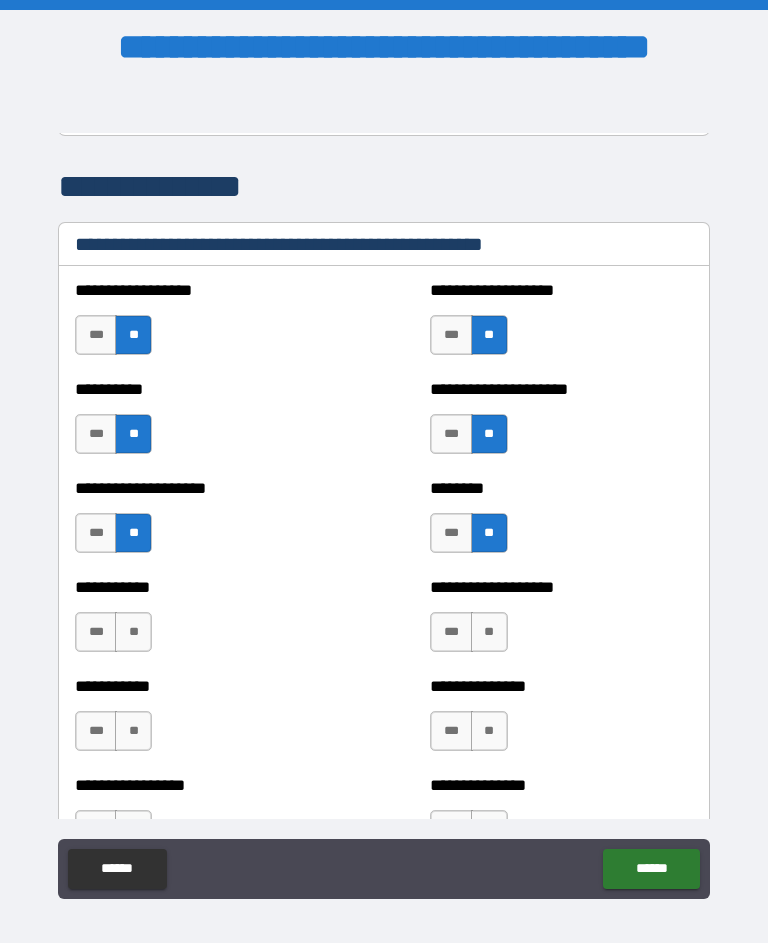 click on "**" at bounding box center [489, 632] 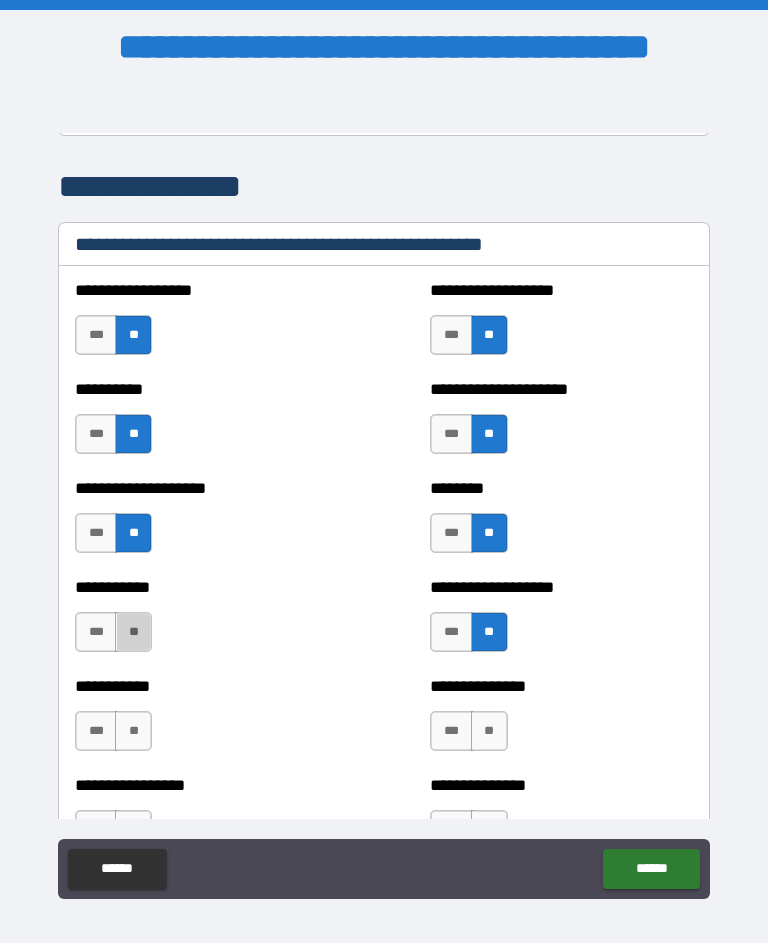 click on "**" at bounding box center [133, 632] 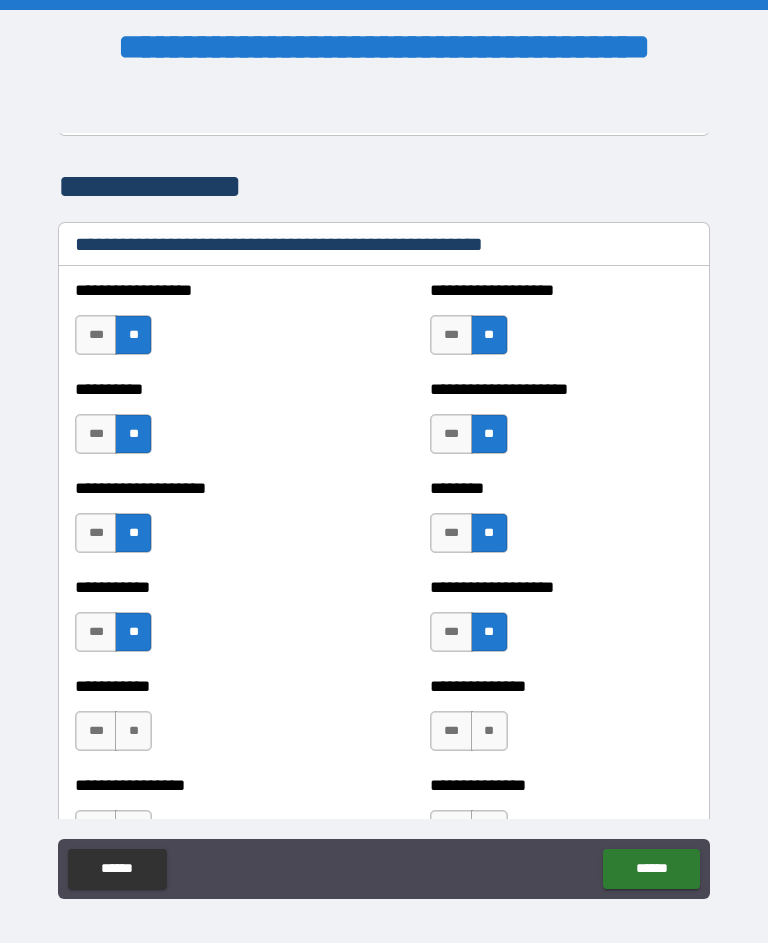 click on "**********" at bounding box center (561, 721) 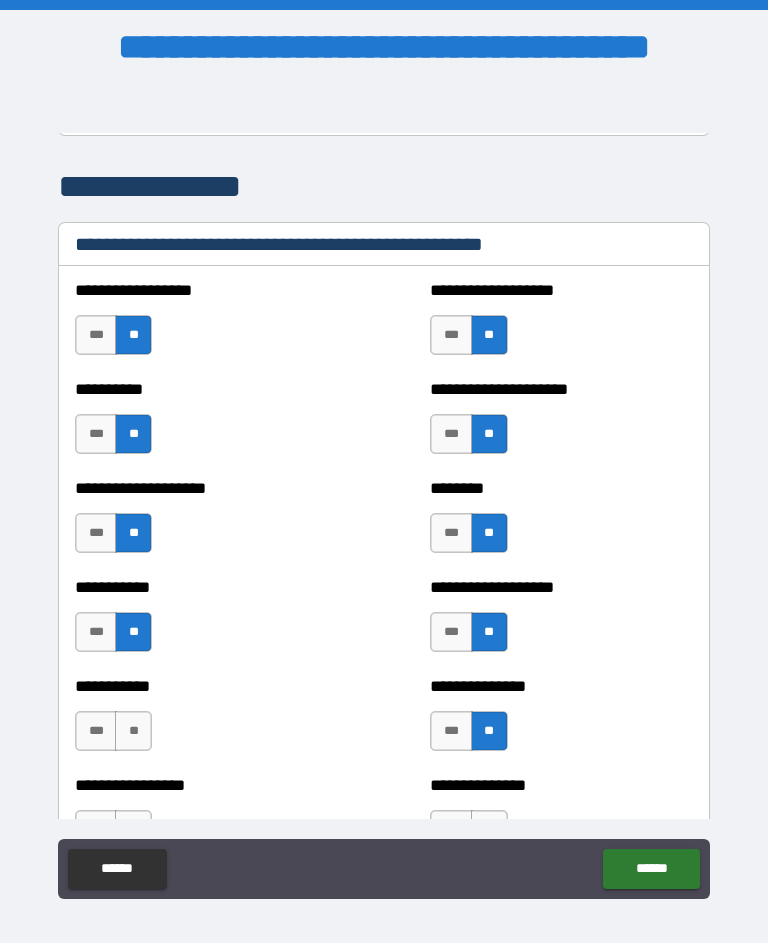 click on "**" at bounding box center [133, 731] 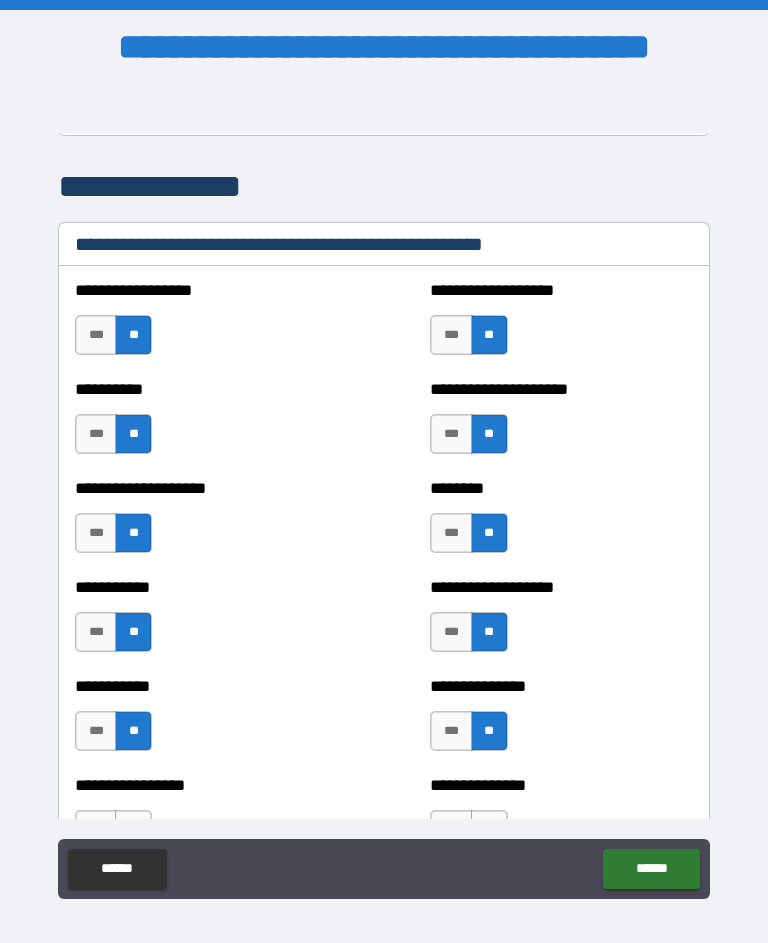 scroll, scrollTop: 2544, scrollLeft: 0, axis: vertical 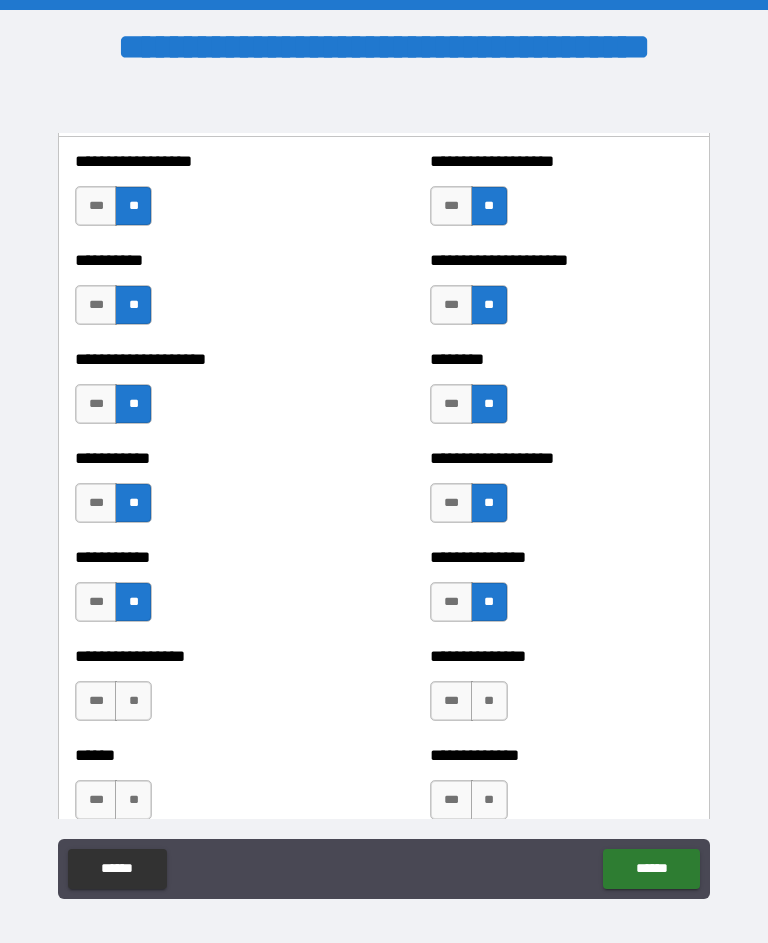 click on "***" at bounding box center (96, 701) 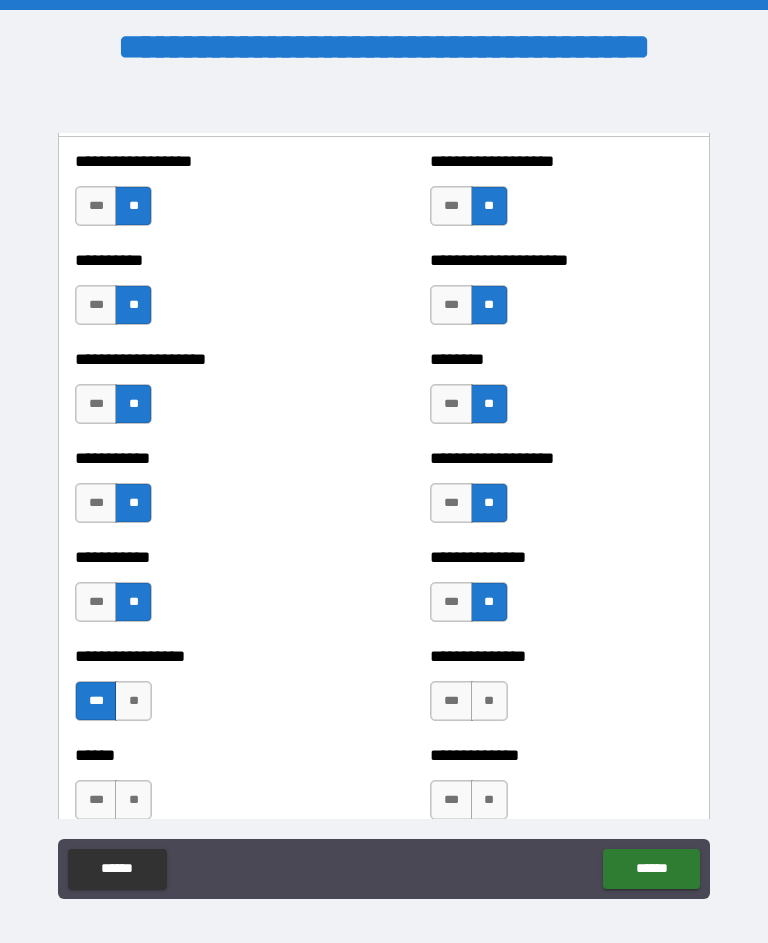 click on "**" at bounding box center (489, 701) 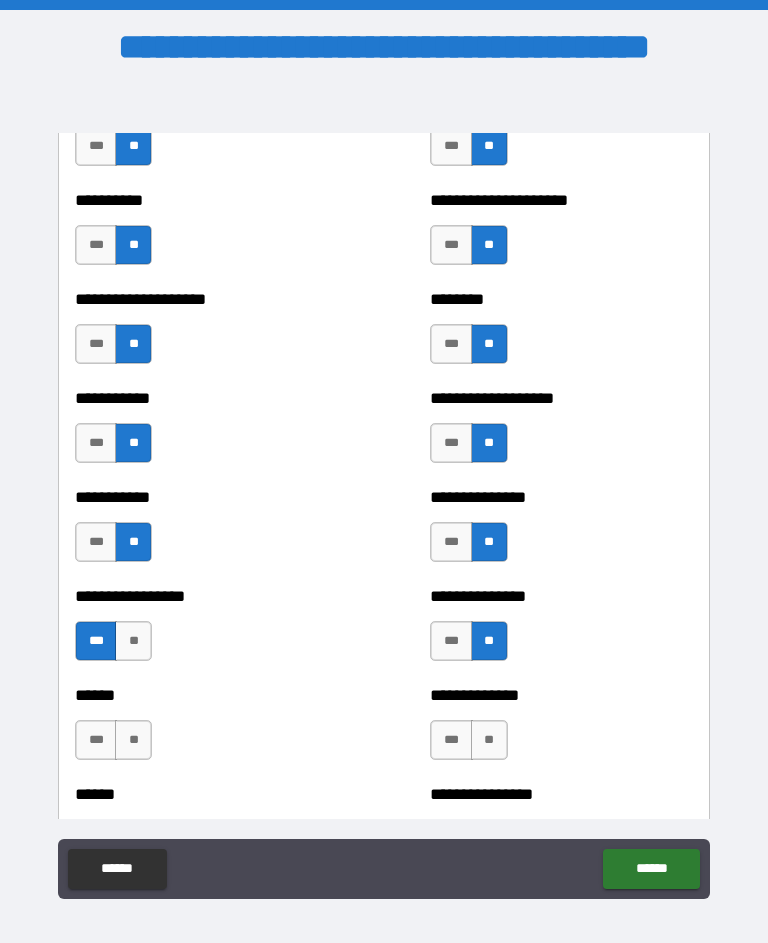 click on "**" at bounding box center (133, 641) 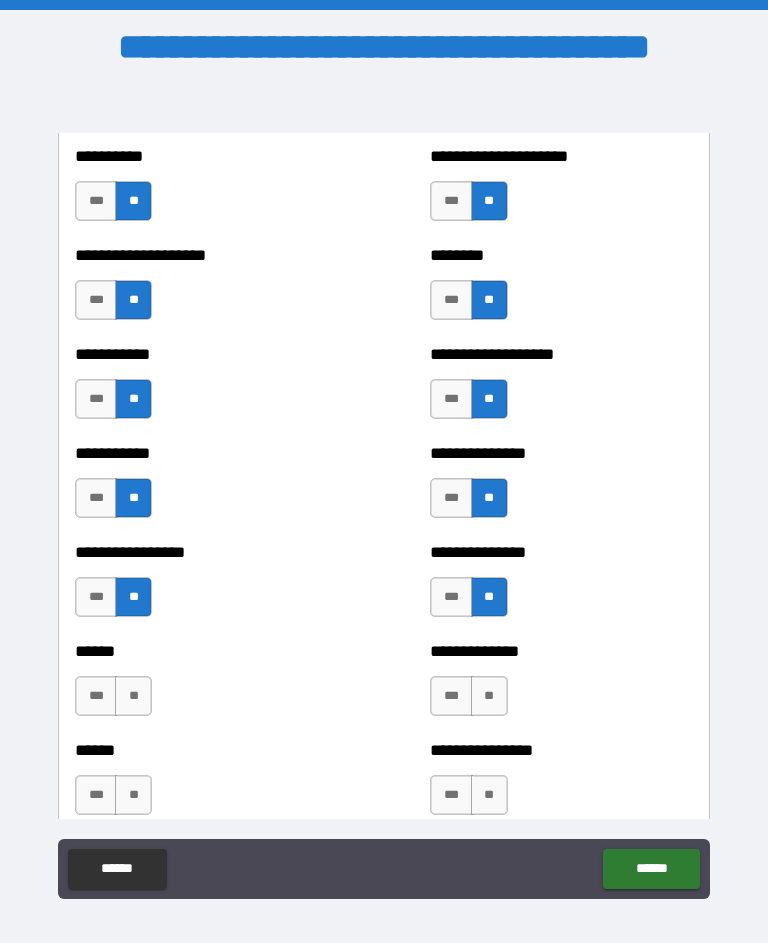 scroll, scrollTop: 2652, scrollLeft: 0, axis: vertical 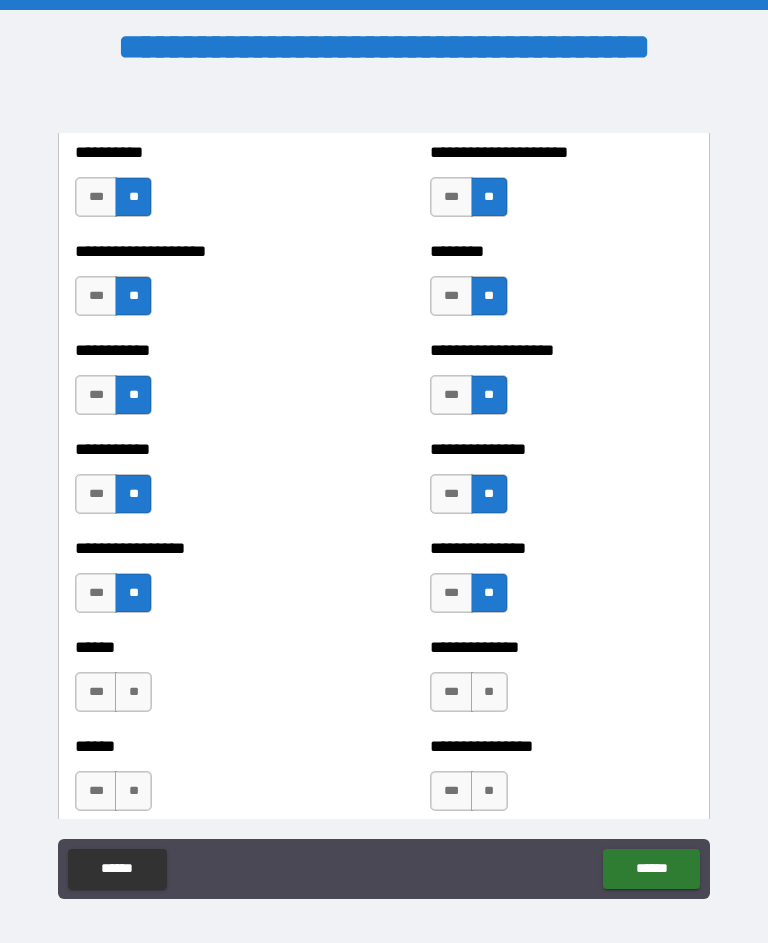 click on "**" at bounding box center [133, 692] 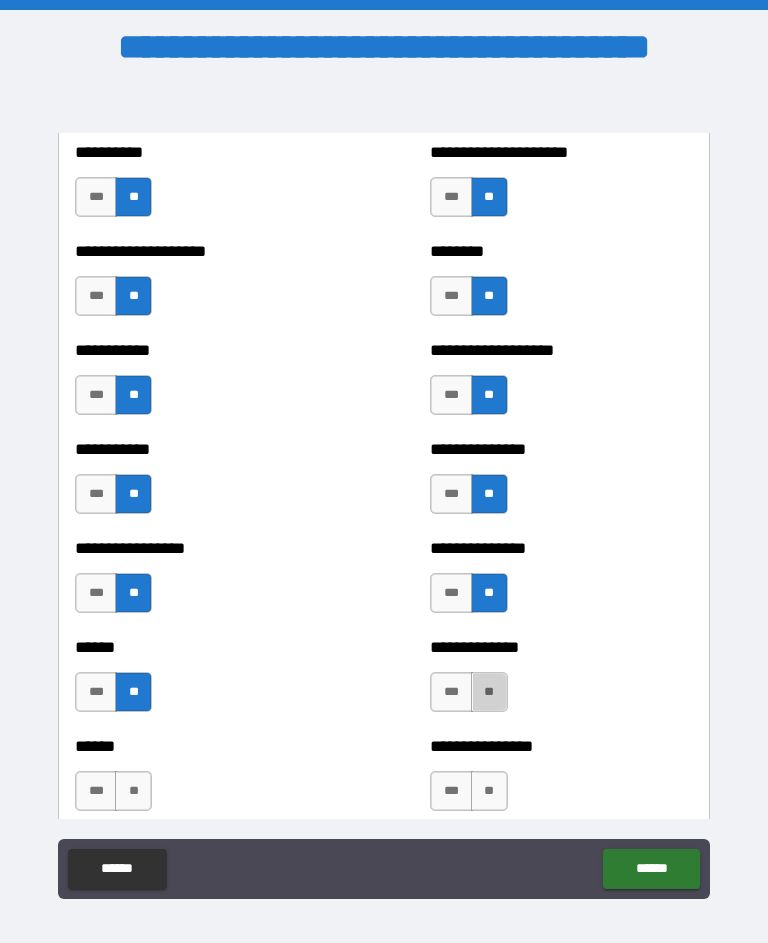 click on "**" at bounding box center [489, 692] 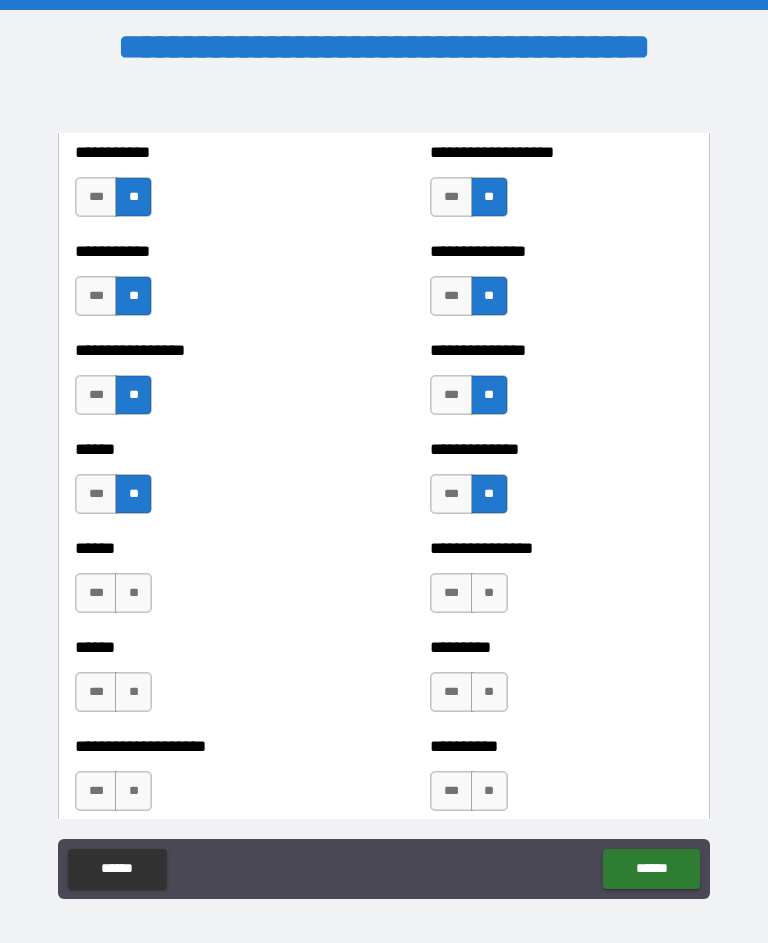 scroll, scrollTop: 2852, scrollLeft: 0, axis: vertical 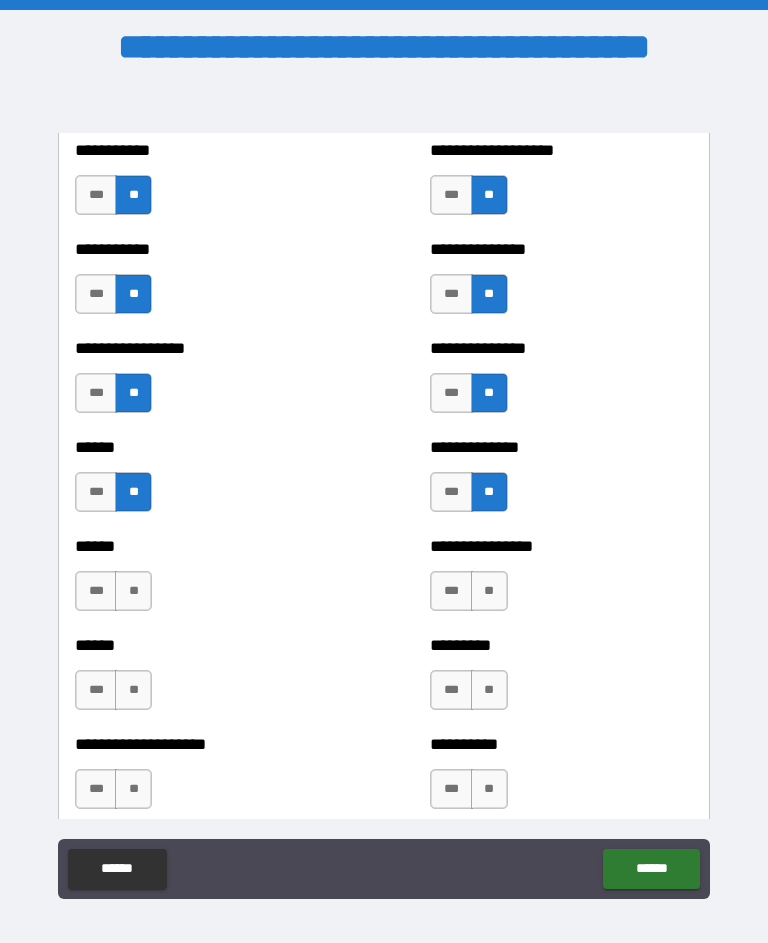 click on "**" at bounding box center [489, 690] 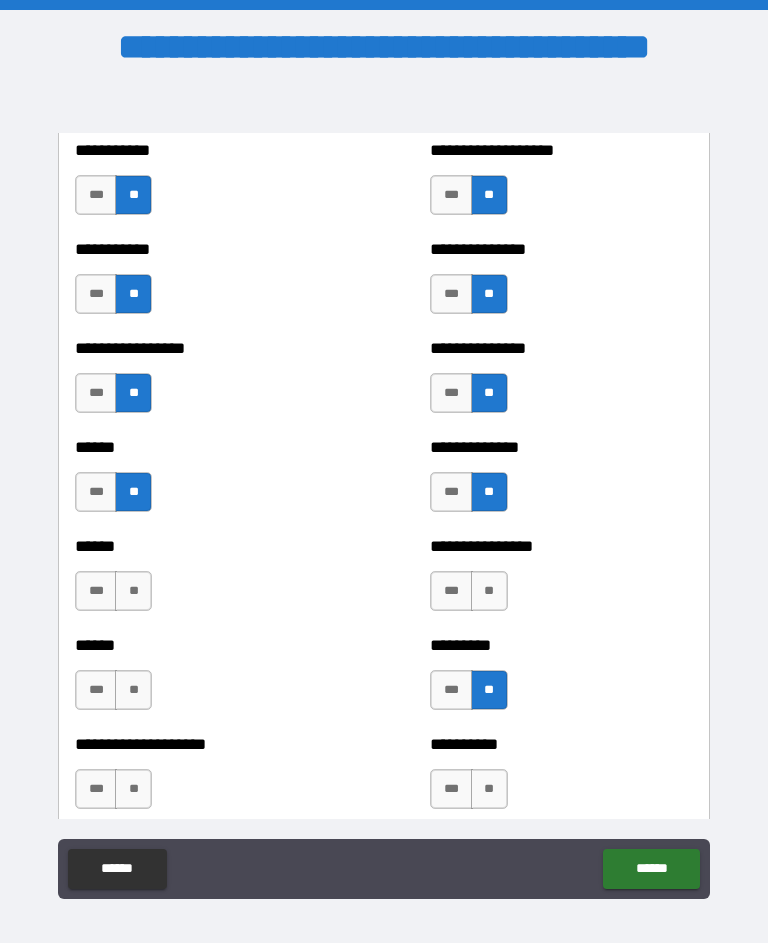 click on "**" at bounding box center [133, 591] 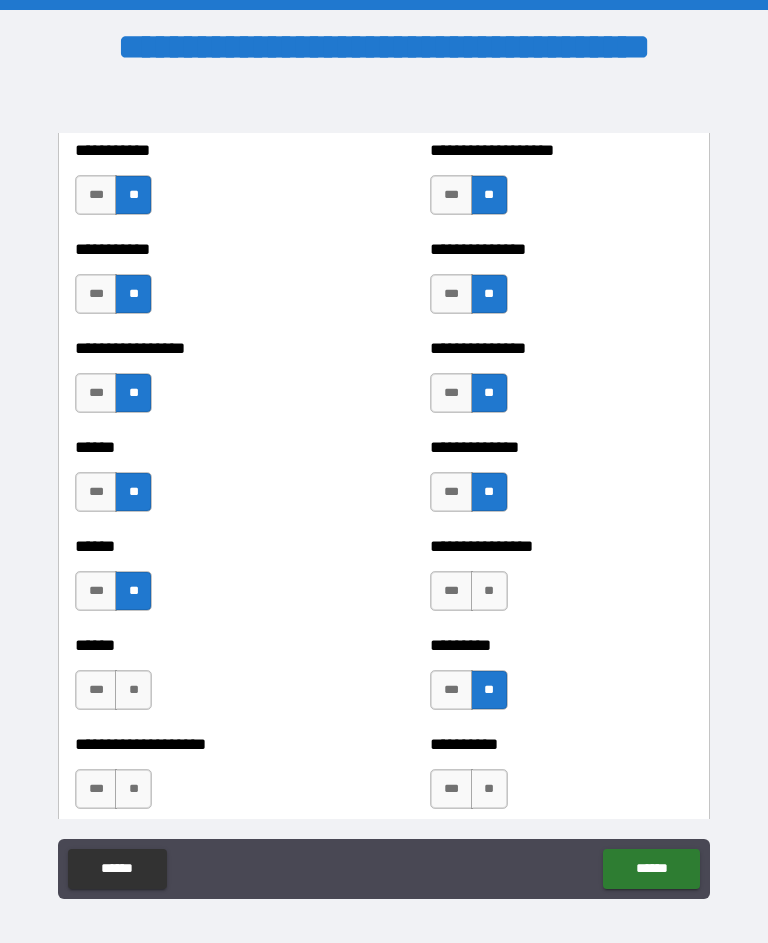 click on "**" at bounding box center [133, 690] 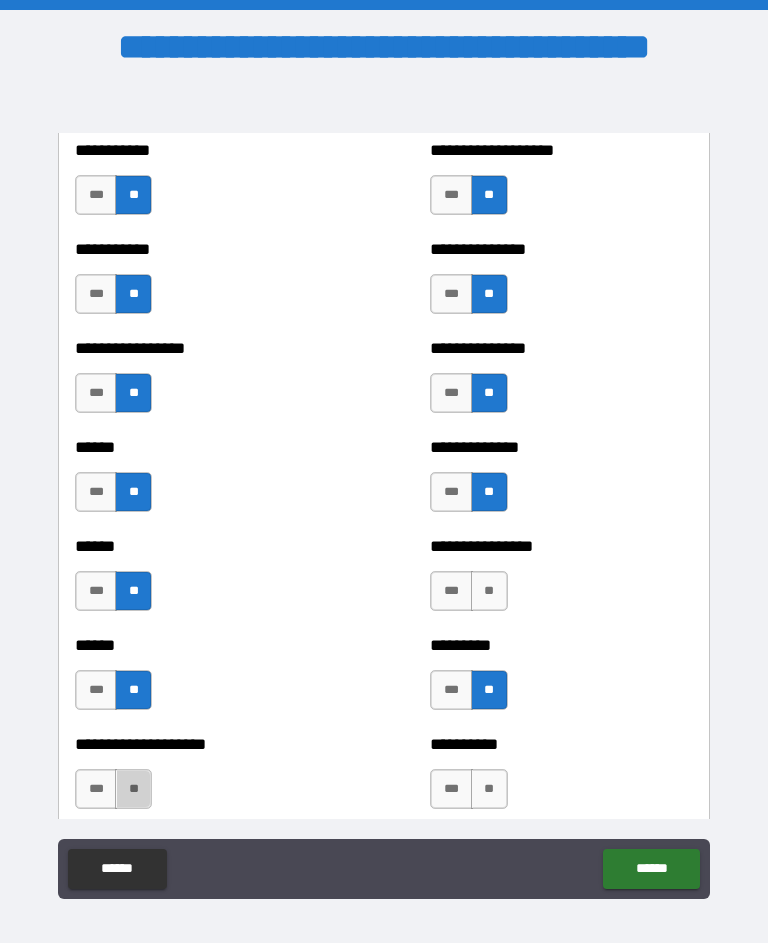 click on "**" at bounding box center (133, 789) 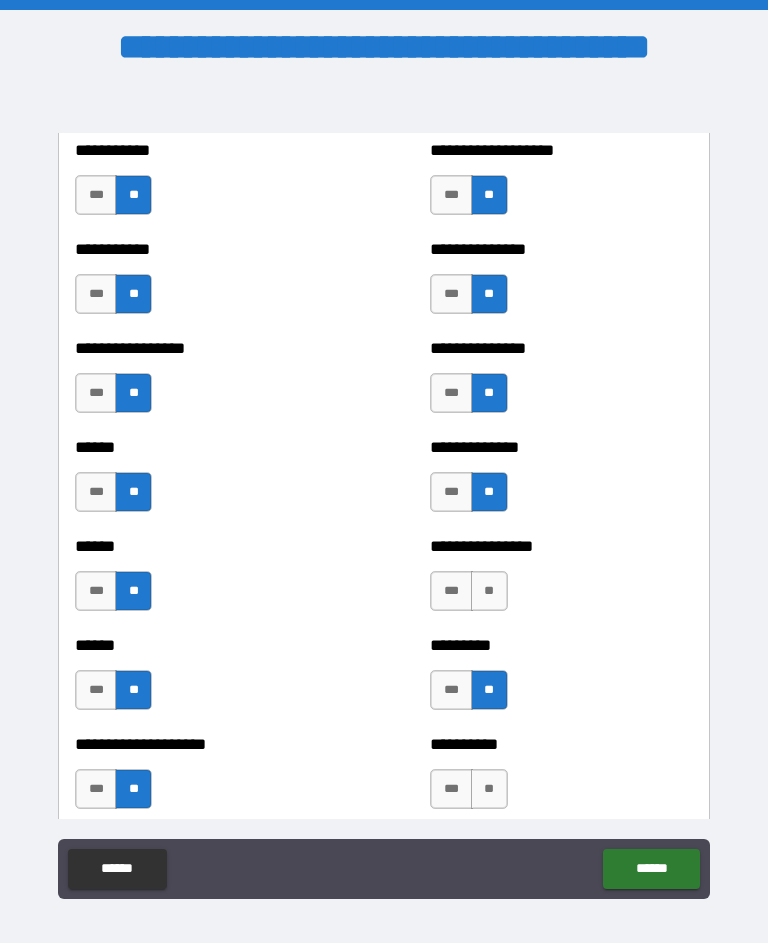 click on "**" at bounding box center [489, 789] 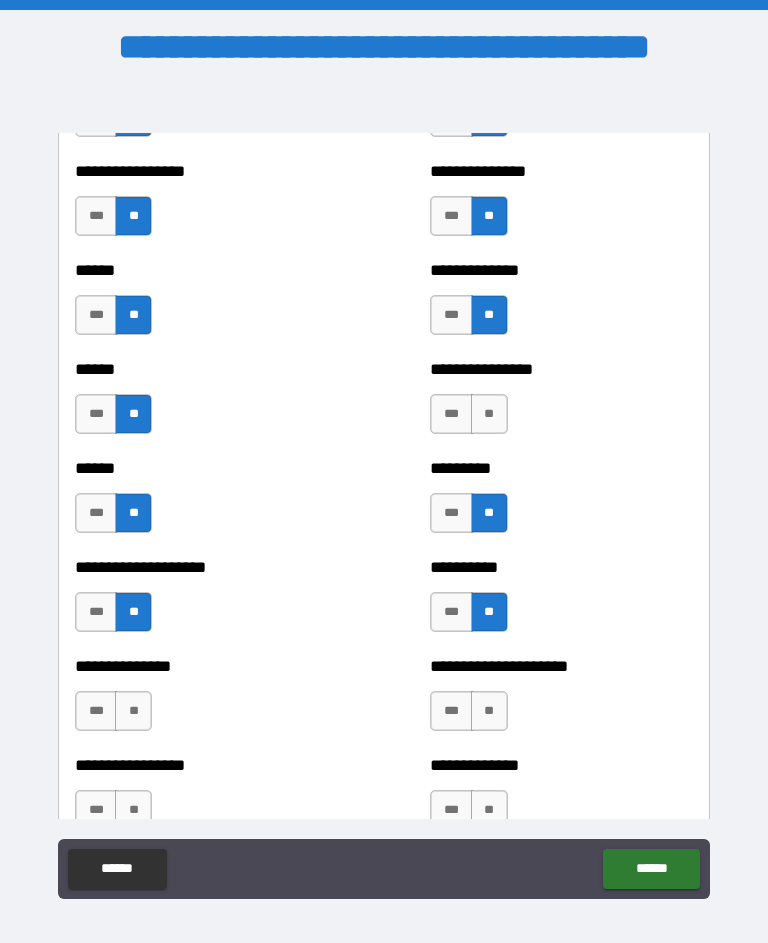scroll, scrollTop: 3068, scrollLeft: 0, axis: vertical 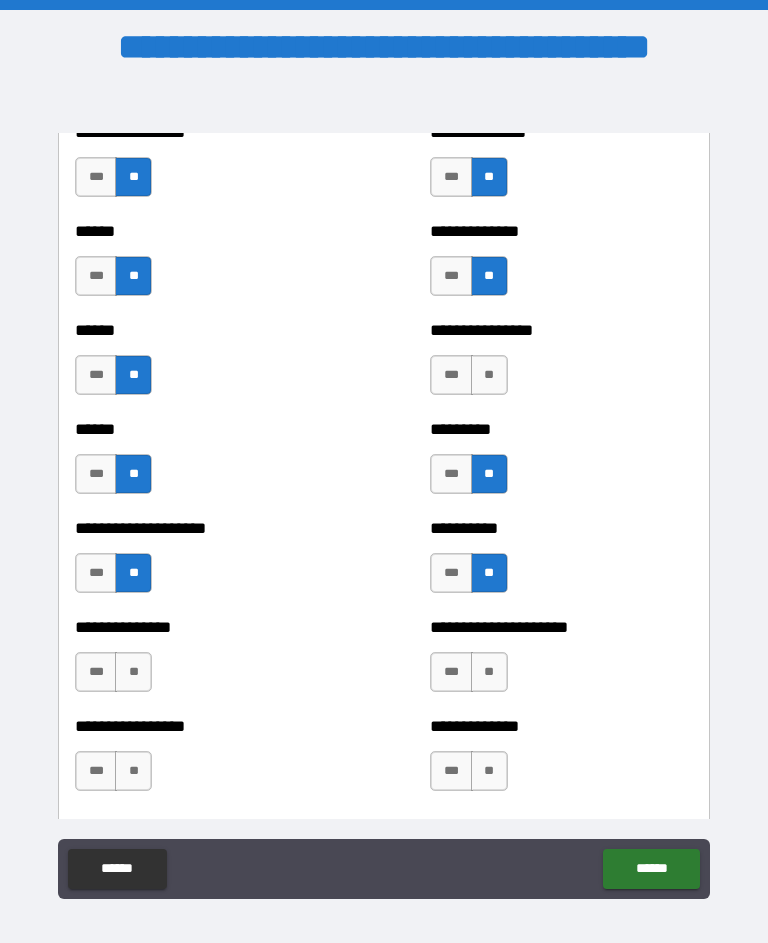 click on "**" at bounding box center [489, 375] 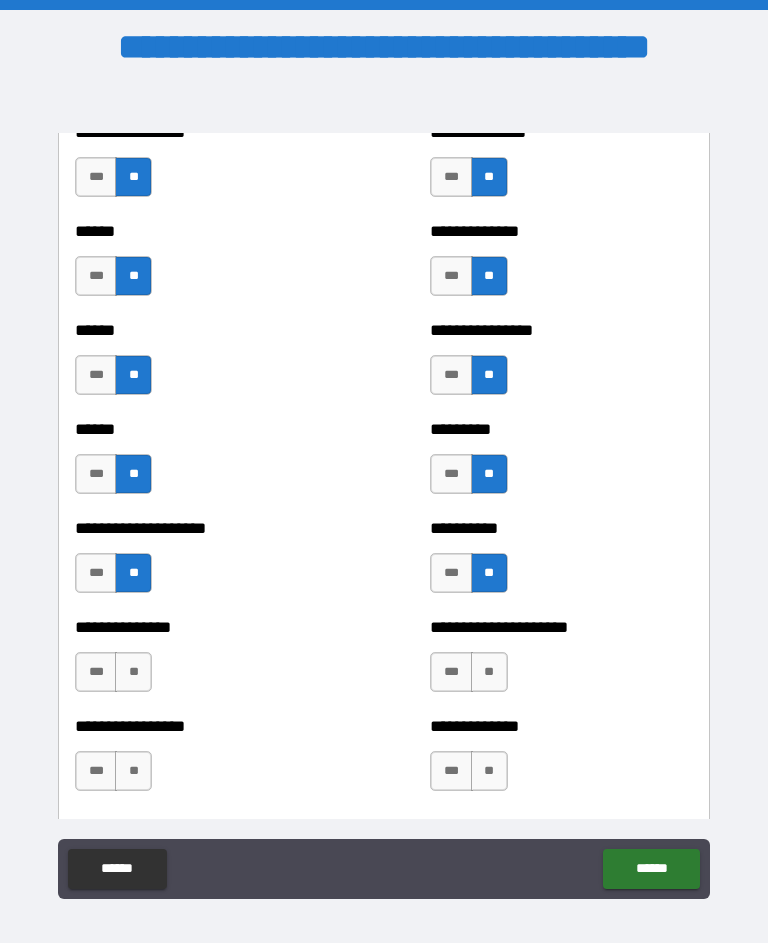 click on "**" at bounding box center (489, 672) 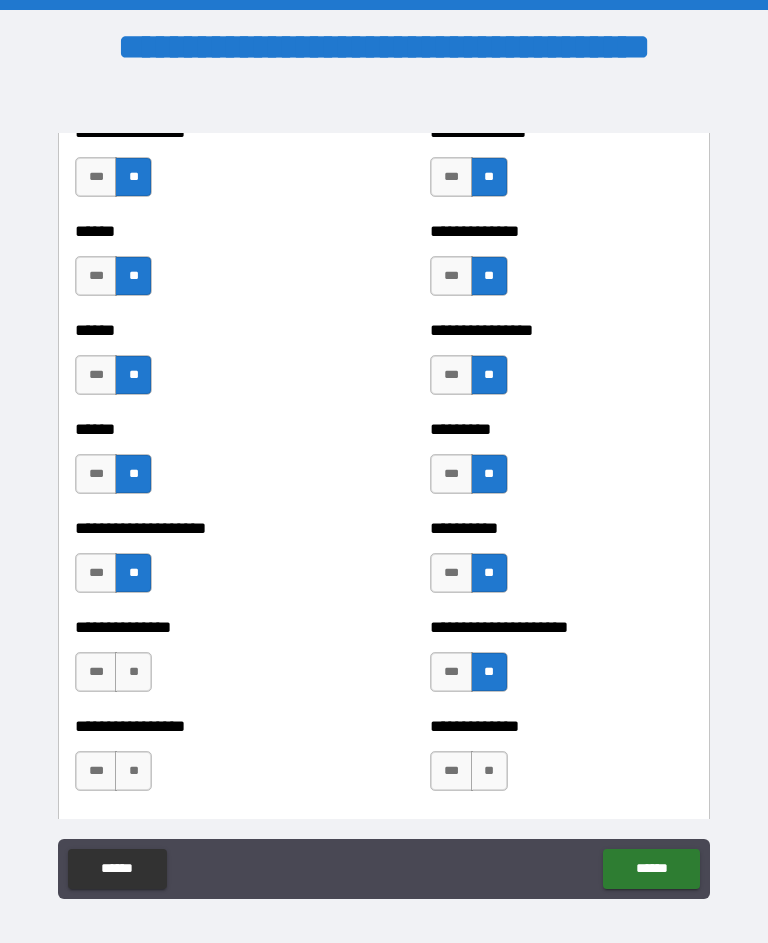click on "**" at bounding box center [489, 771] 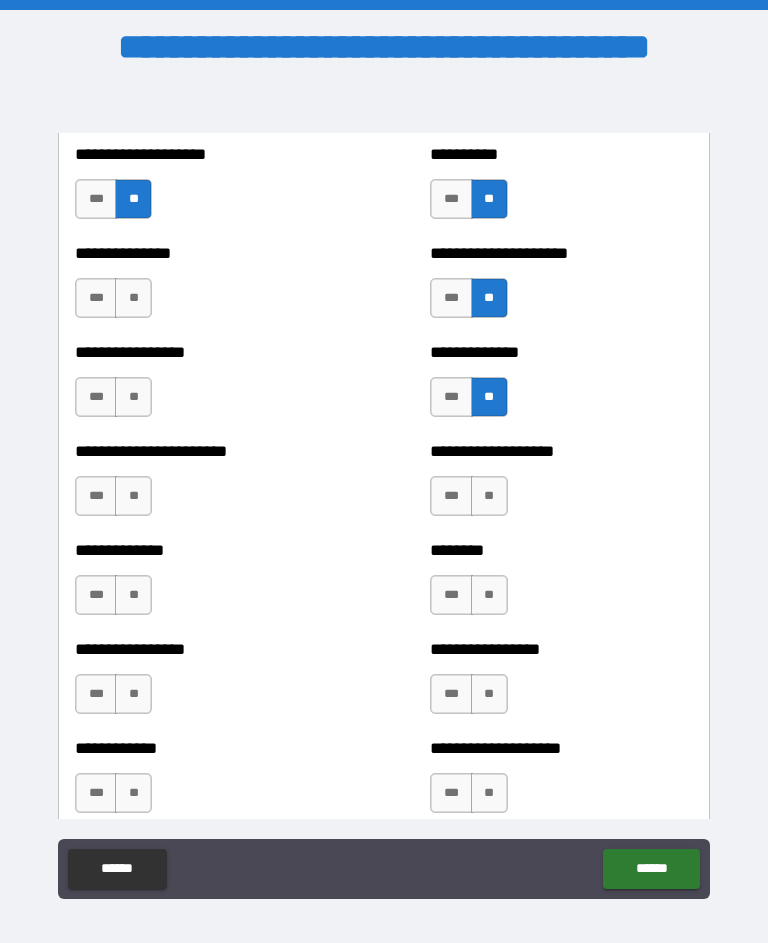 scroll, scrollTop: 3452, scrollLeft: 0, axis: vertical 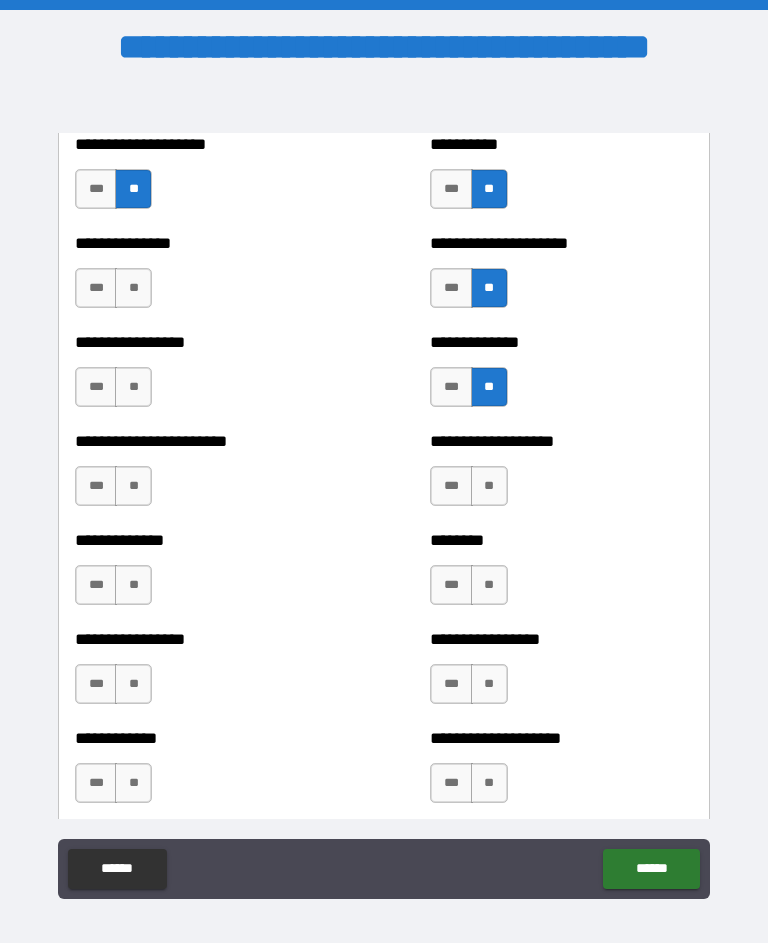 click on "**" at bounding box center (489, 585) 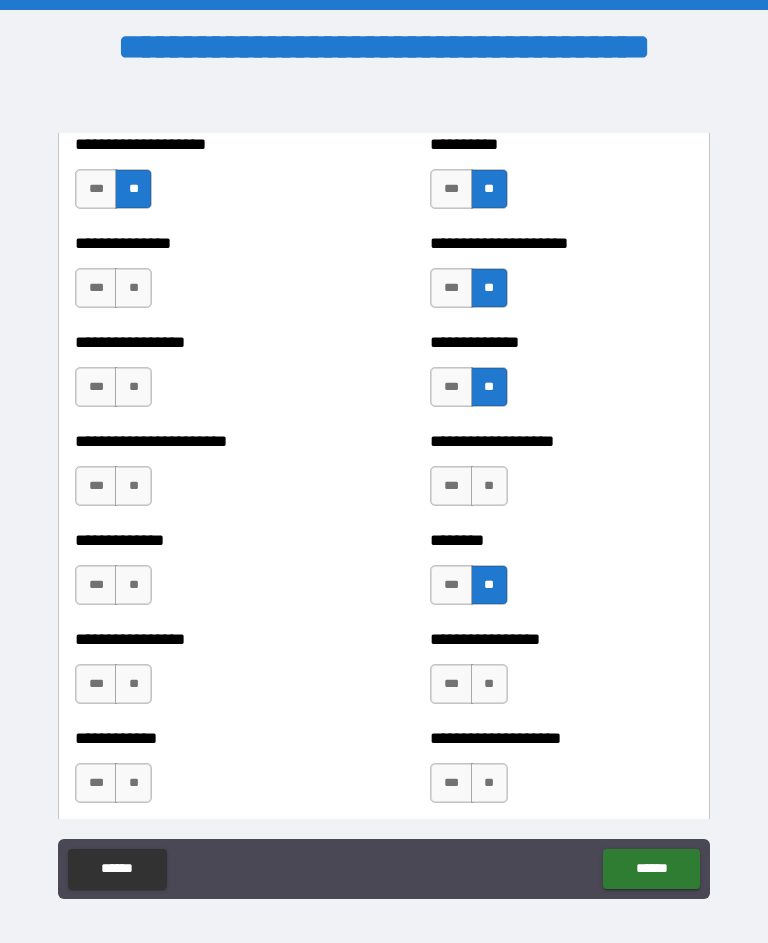 click on "**" at bounding box center (489, 486) 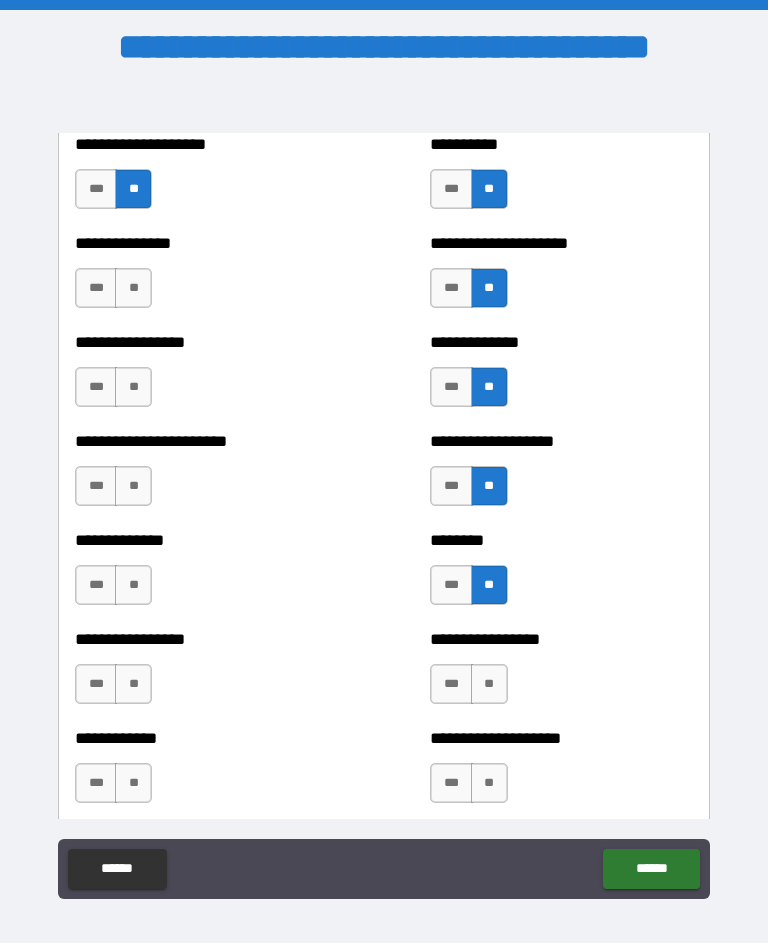 click on "**" at bounding box center (133, 288) 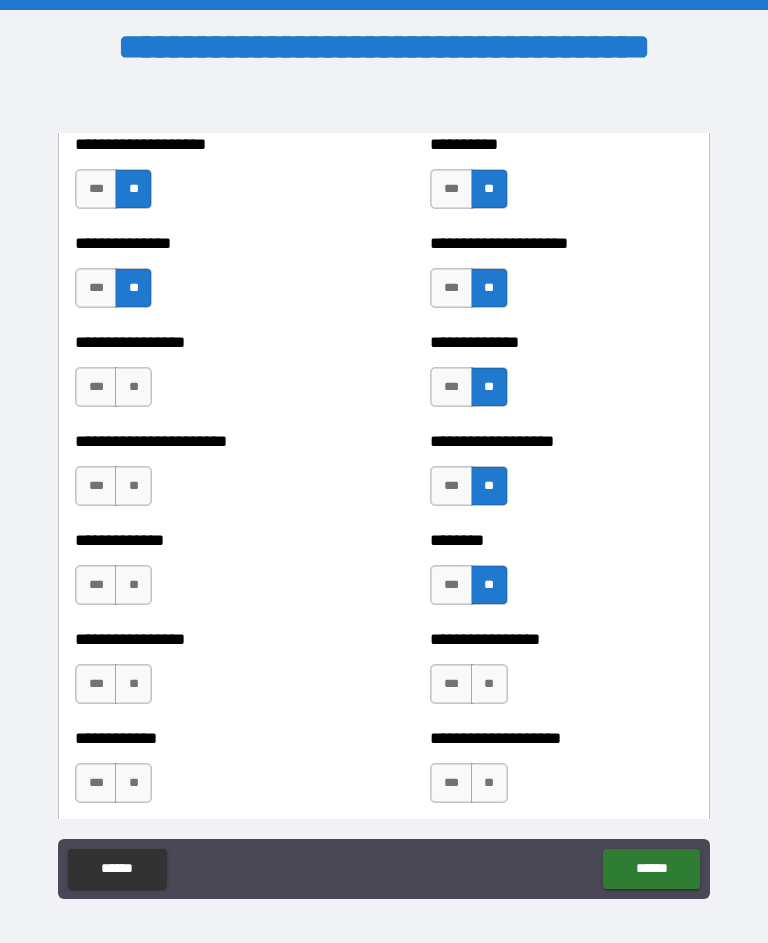 click on "**" at bounding box center (133, 387) 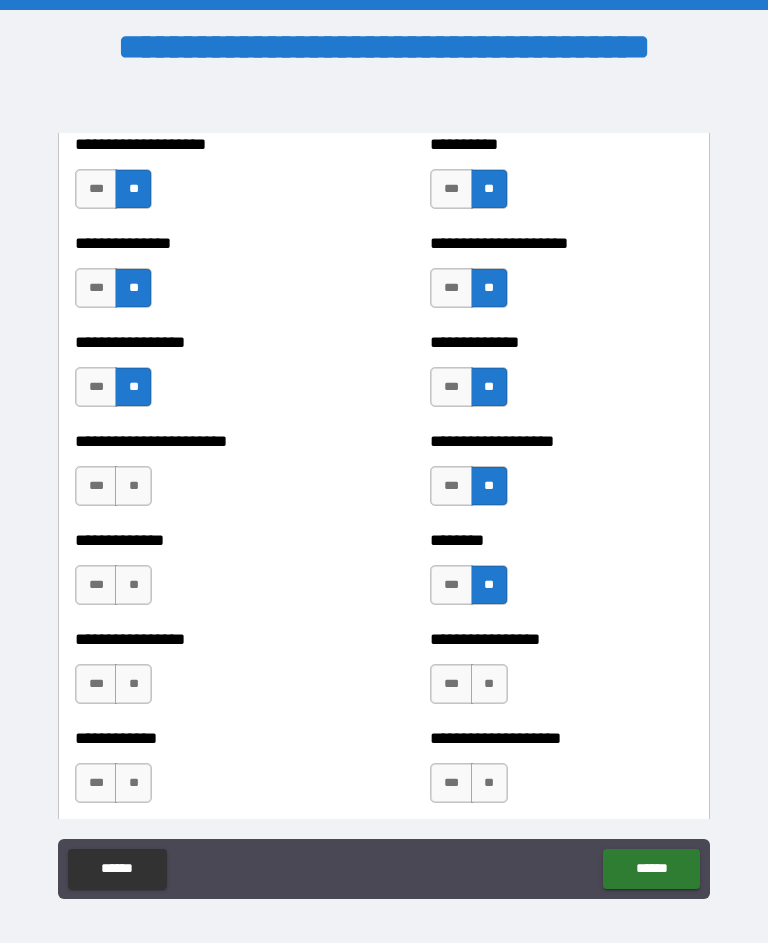 click on "**********" at bounding box center [206, 476] 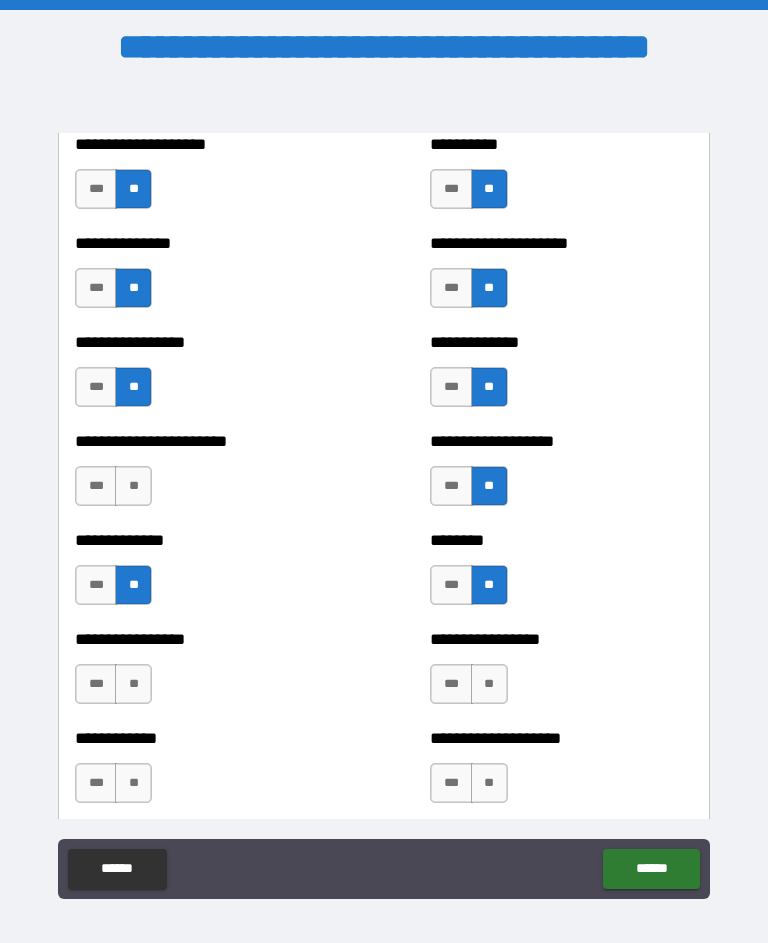 click on "**" at bounding box center (133, 486) 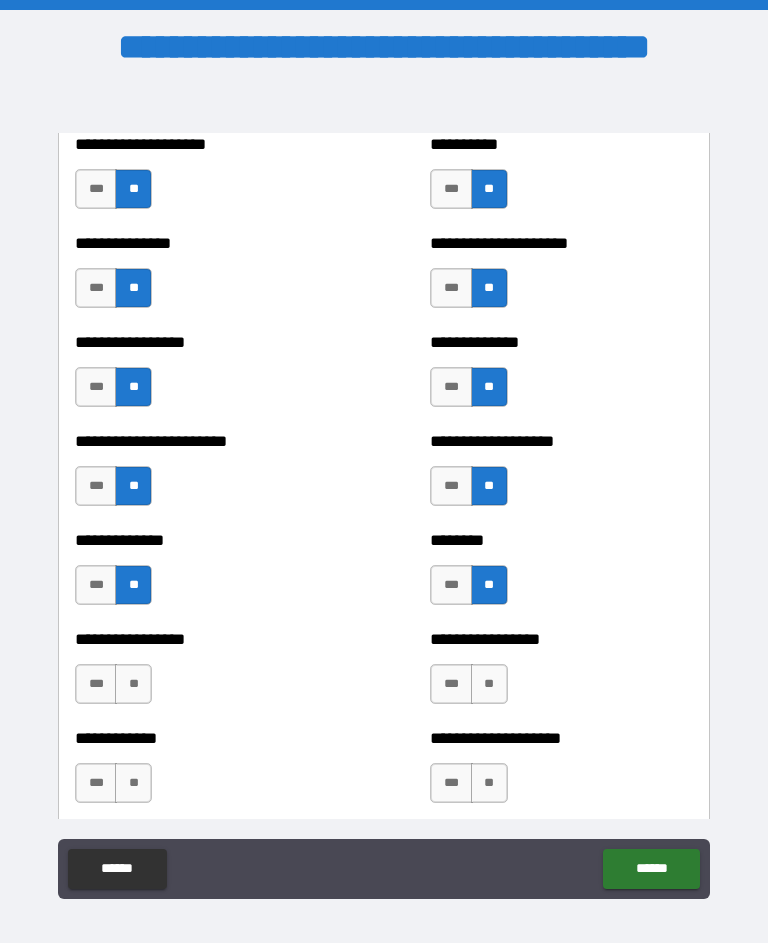 click on "**" at bounding box center (133, 684) 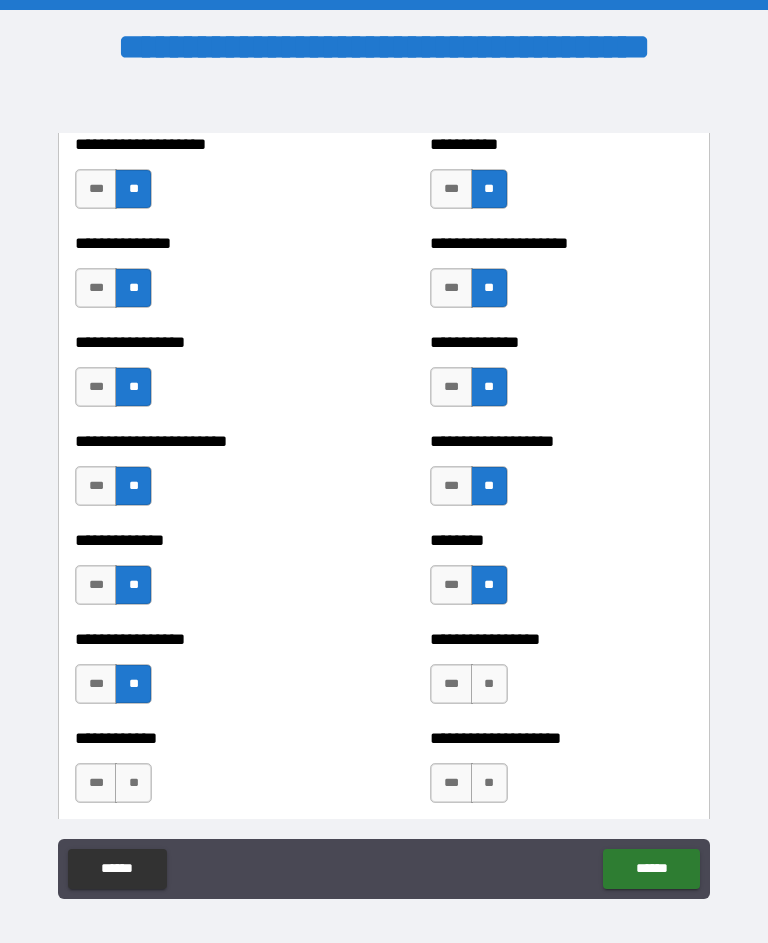 click on "**" at bounding box center [133, 783] 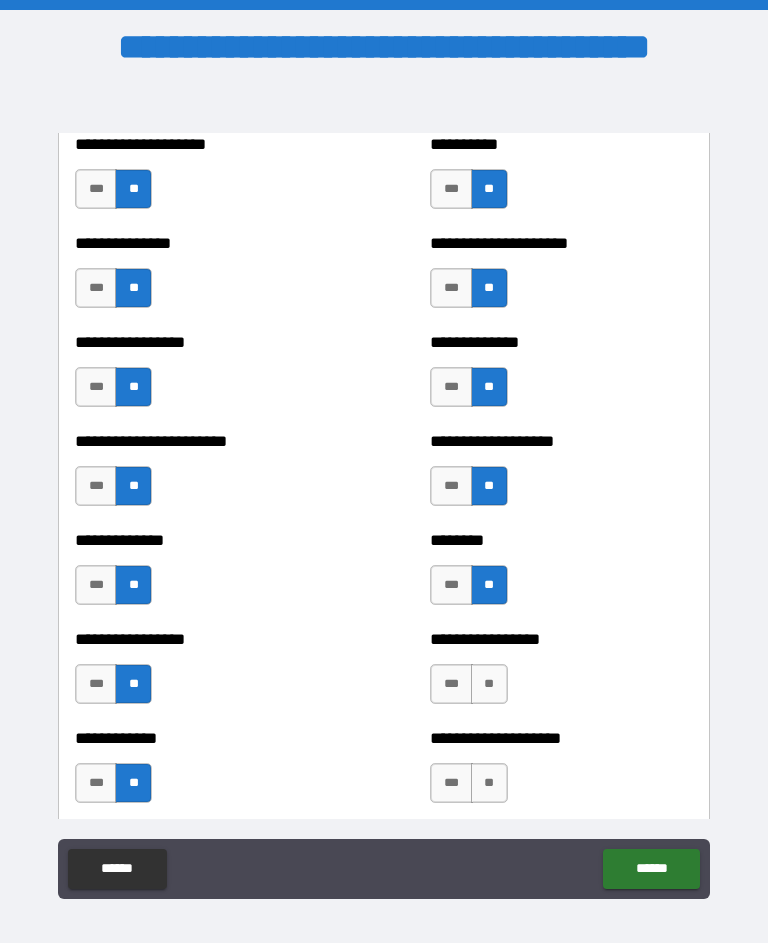 click on "**" at bounding box center (489, 783) 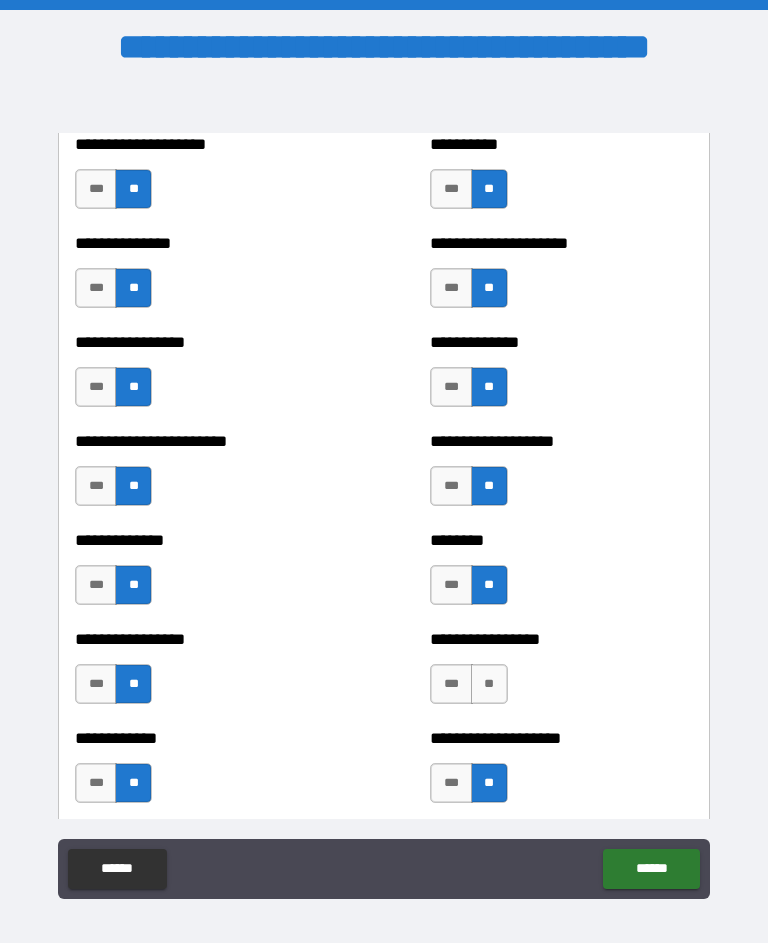 click on "**" at bounding box center (489, 684) 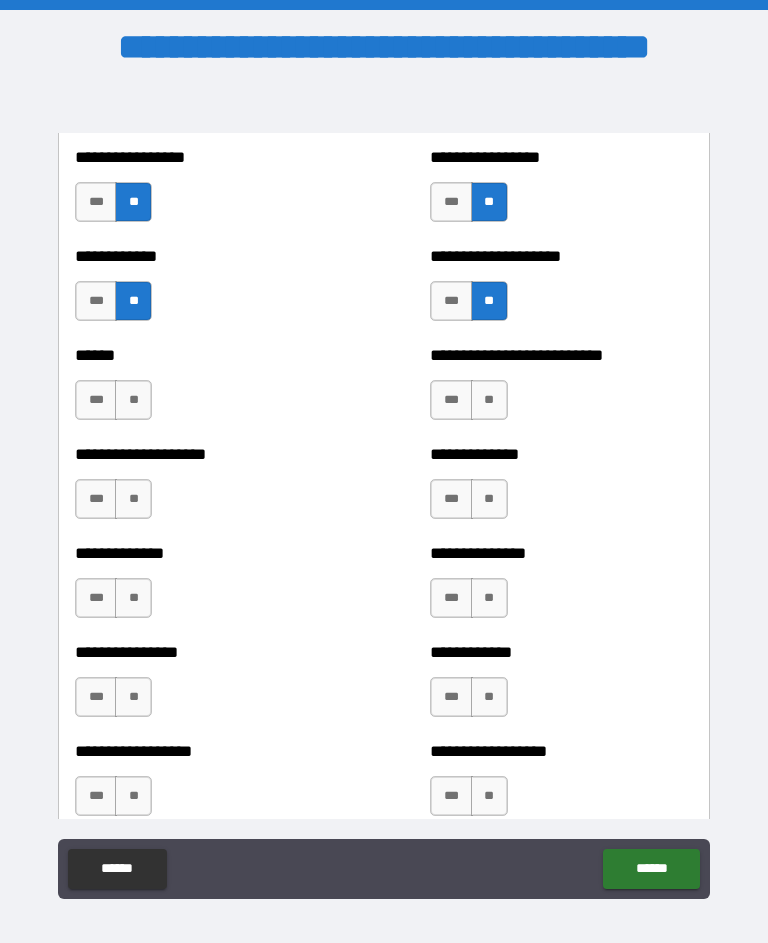 scroll, scrollTop: 3934, scrollLeft: 0, axis: vertical 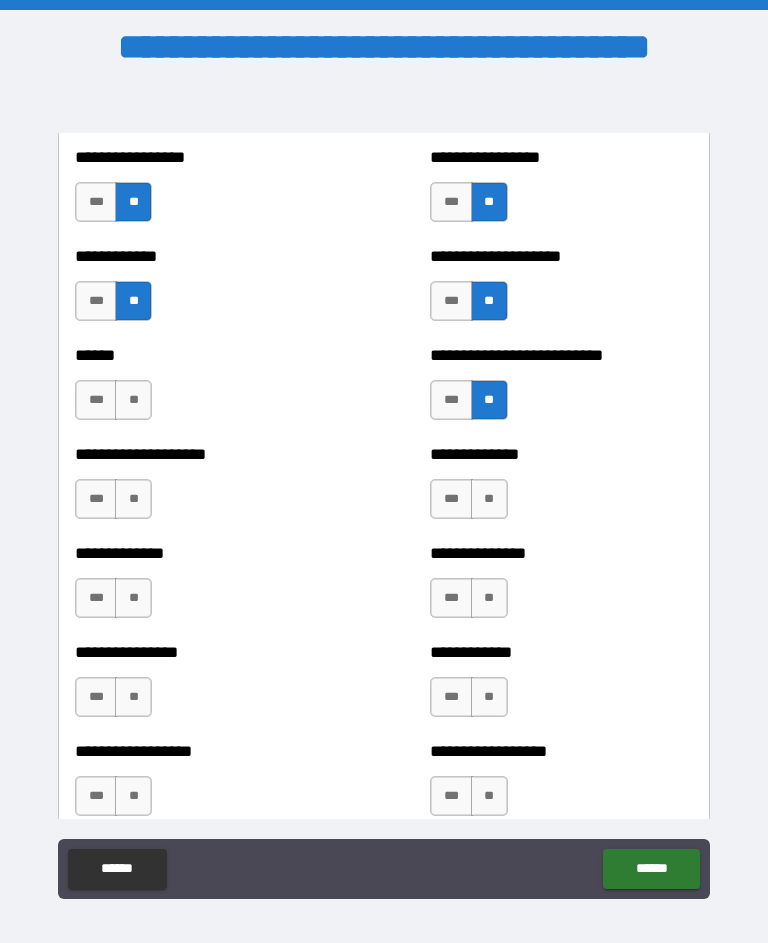 click on "**" at bounding box center [133, 400] 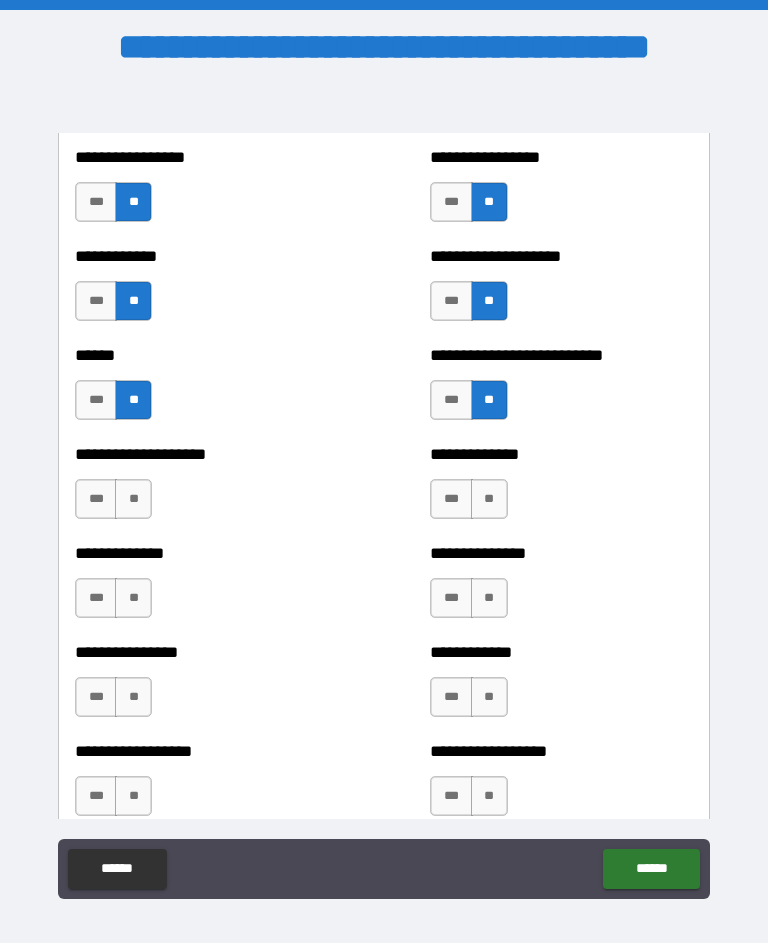 click on "**" at bounding box center [489, 499] 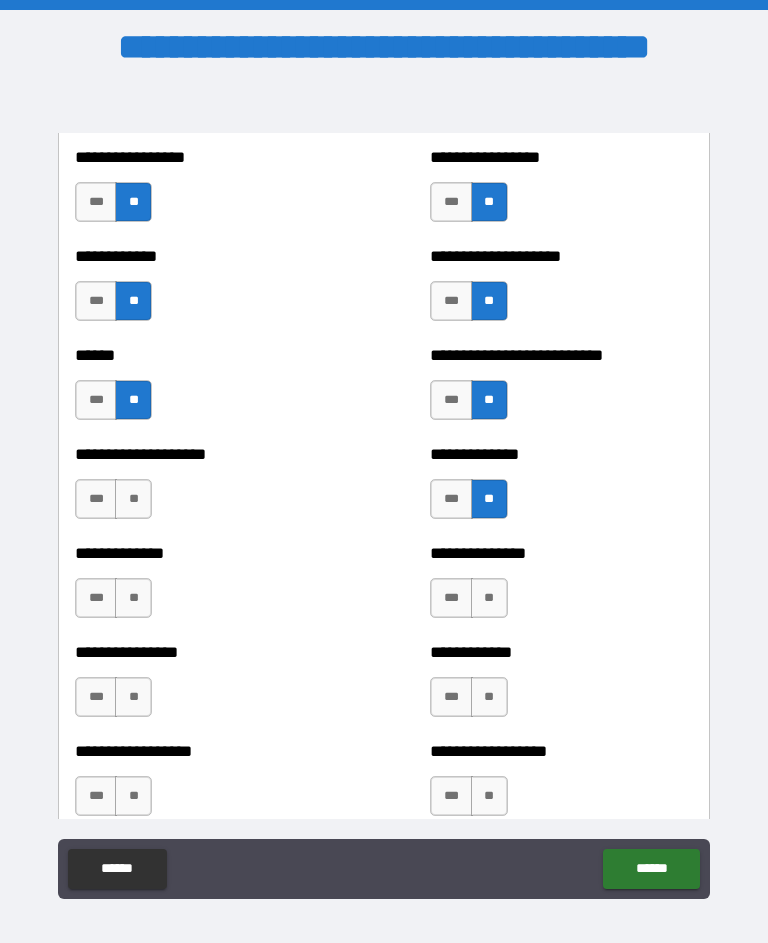 click on "**" at bounding box center [133, 499] 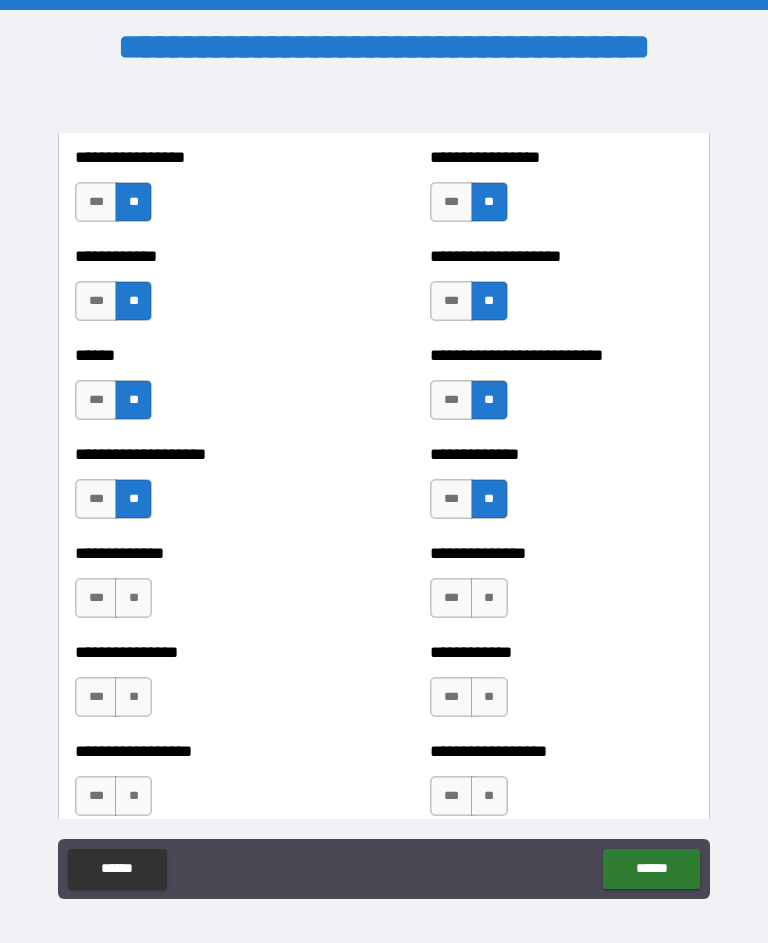 click on "**" at bounding box center (489, 598) 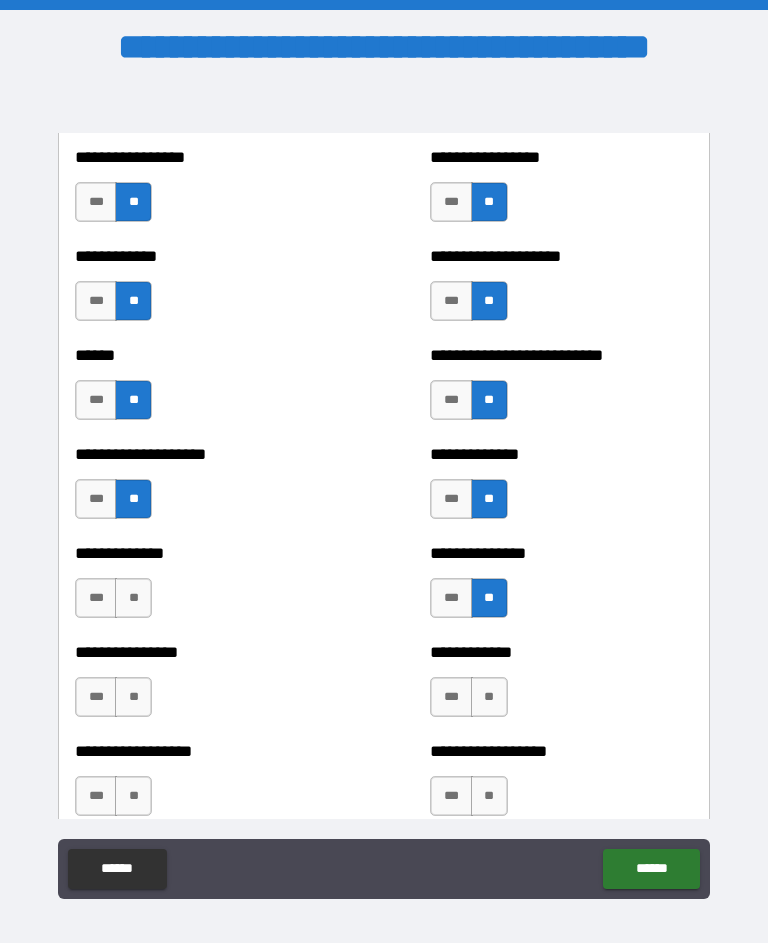 click on "**" at bounding box center (133, 598) 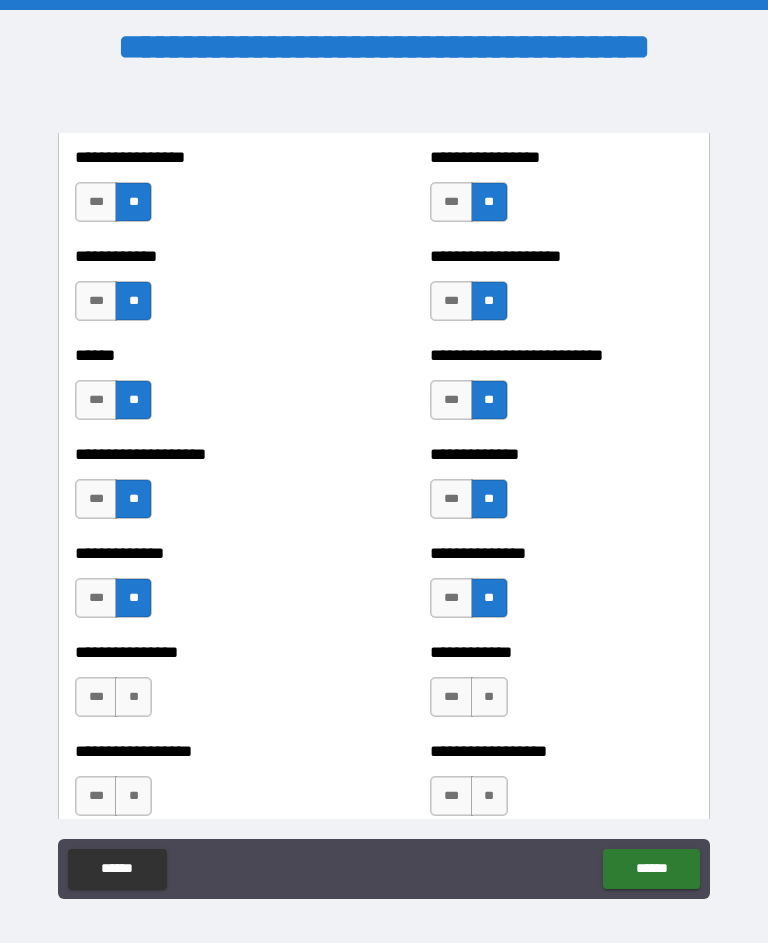 click on "**" at bounding box center (489, 697) 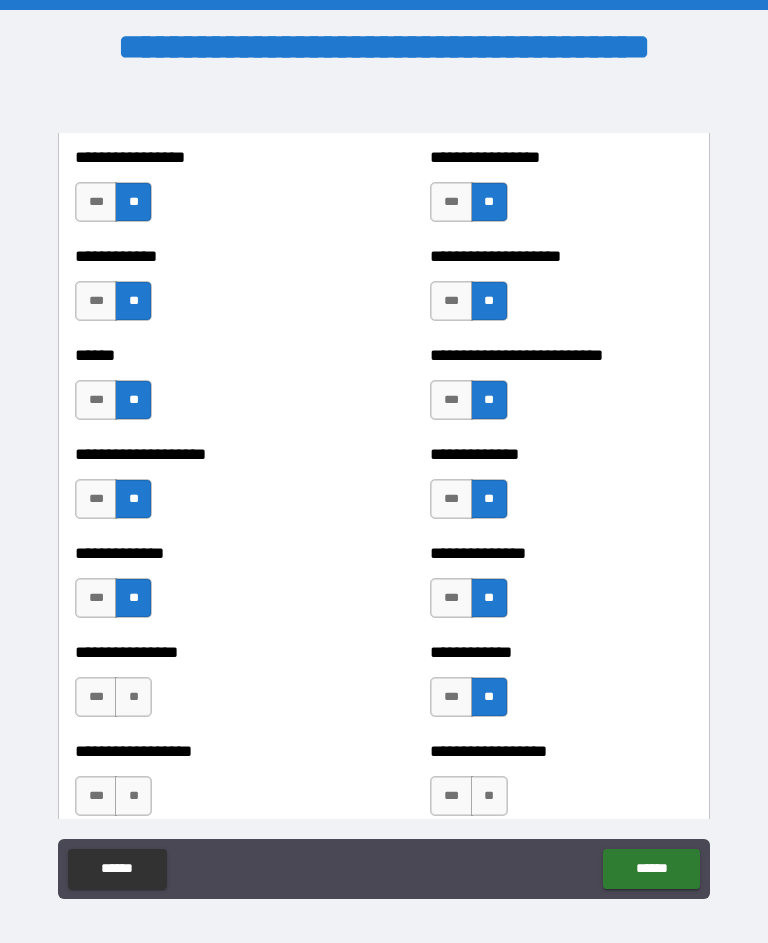 click on "**" at bounding box center (133, 697) 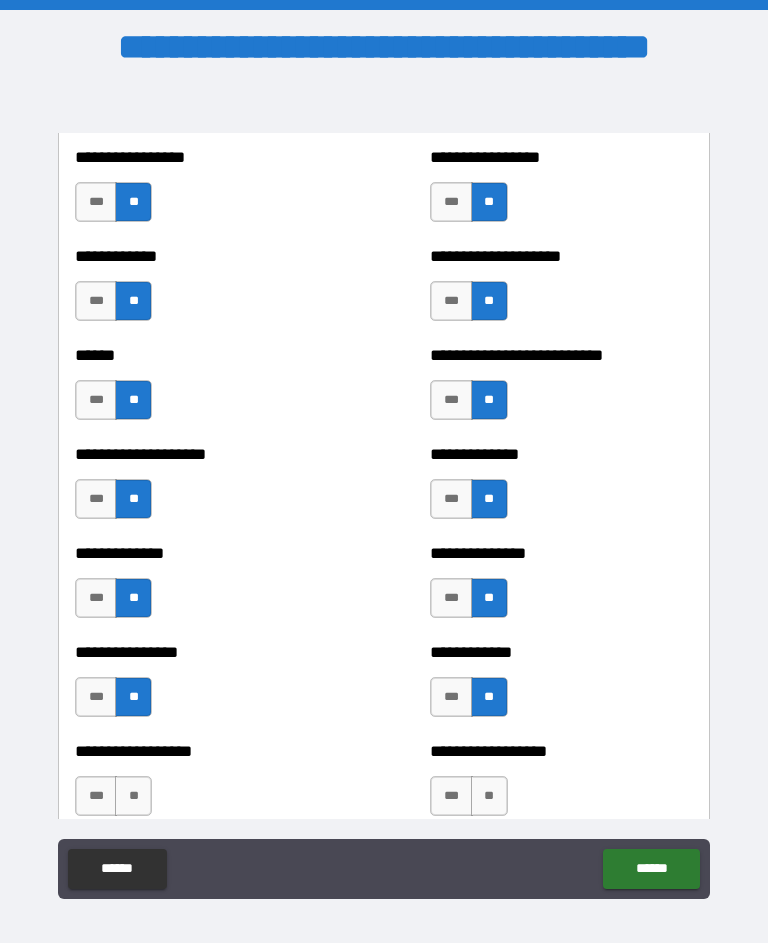 click on "**" at bounding box center (489, 796) 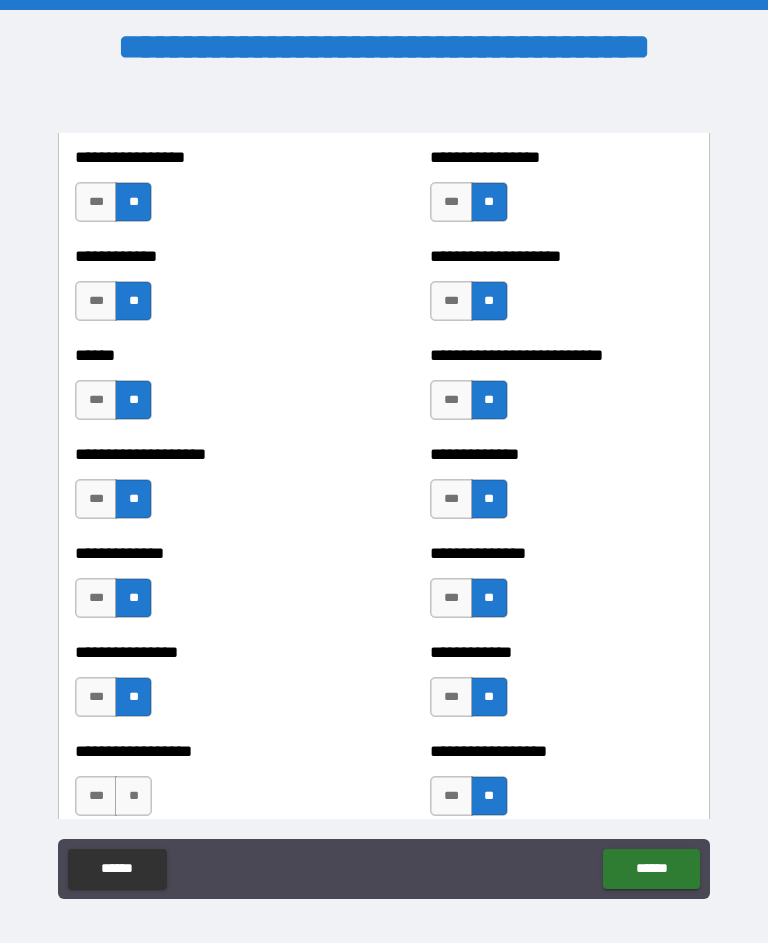 click on "**" at bounding box center (133, 796) 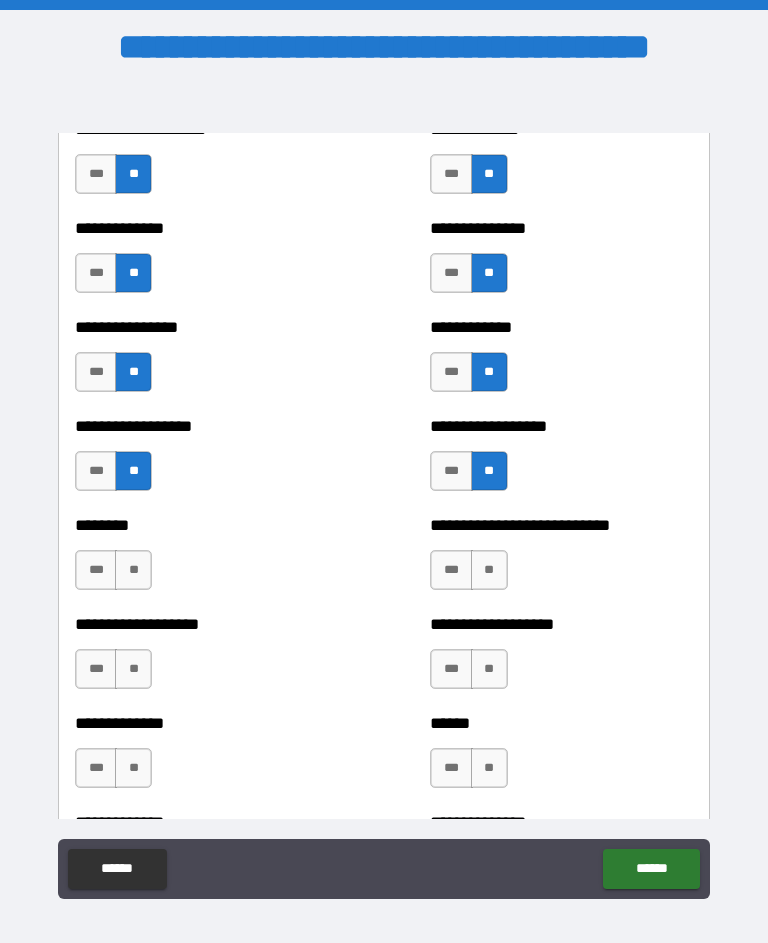 scroll, scrollTop: 4256, scrollLeft: 0, axis: vertical 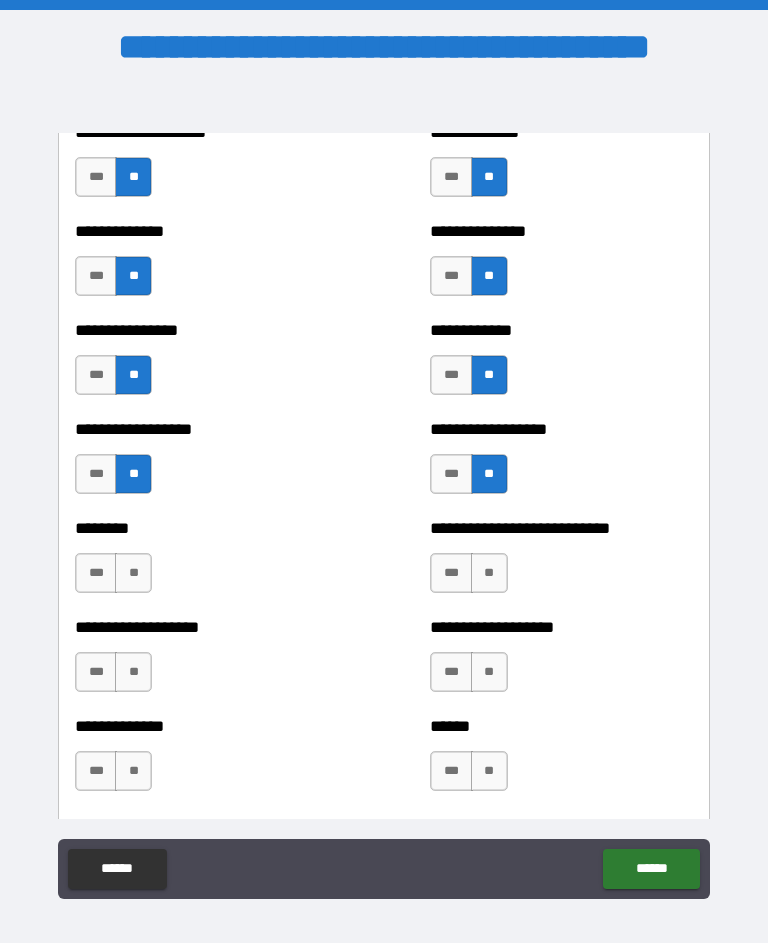 click on "**" at bounding box center [133, 573] 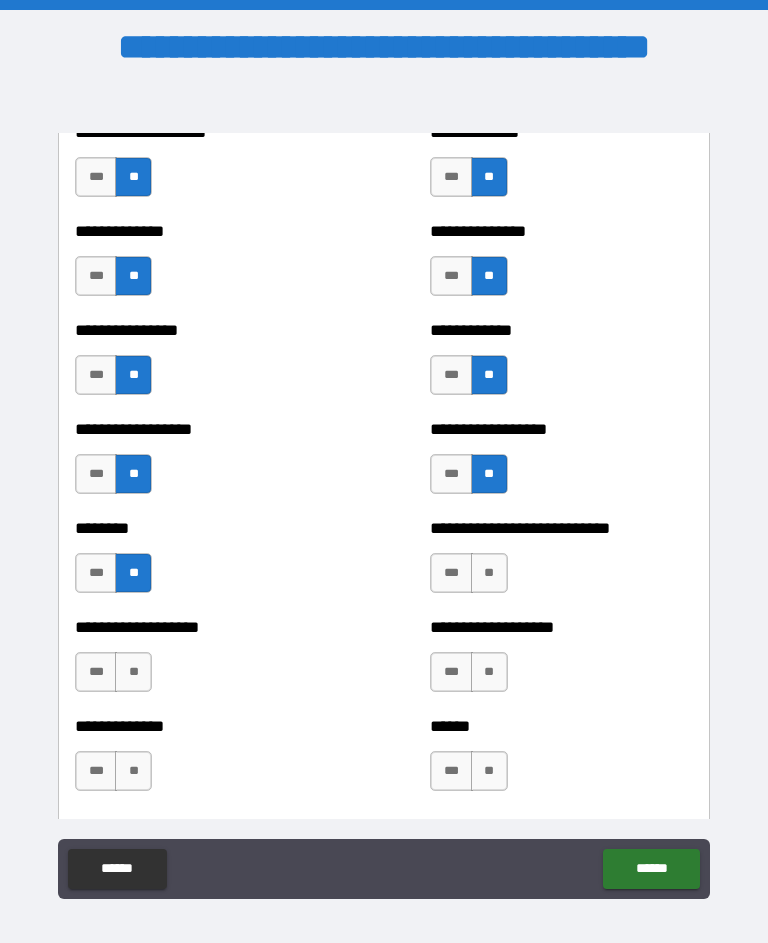click on "**" at bounding box center (489, 573) 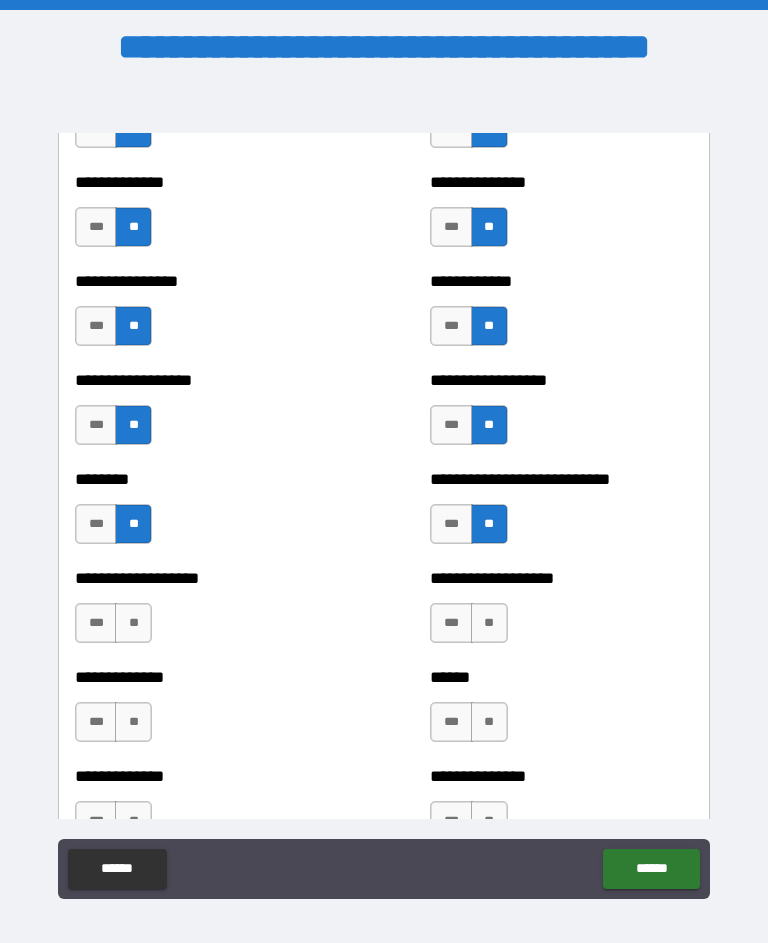 scroll, scrollTop: 4307, scrollLeft: 0, axis: vertical 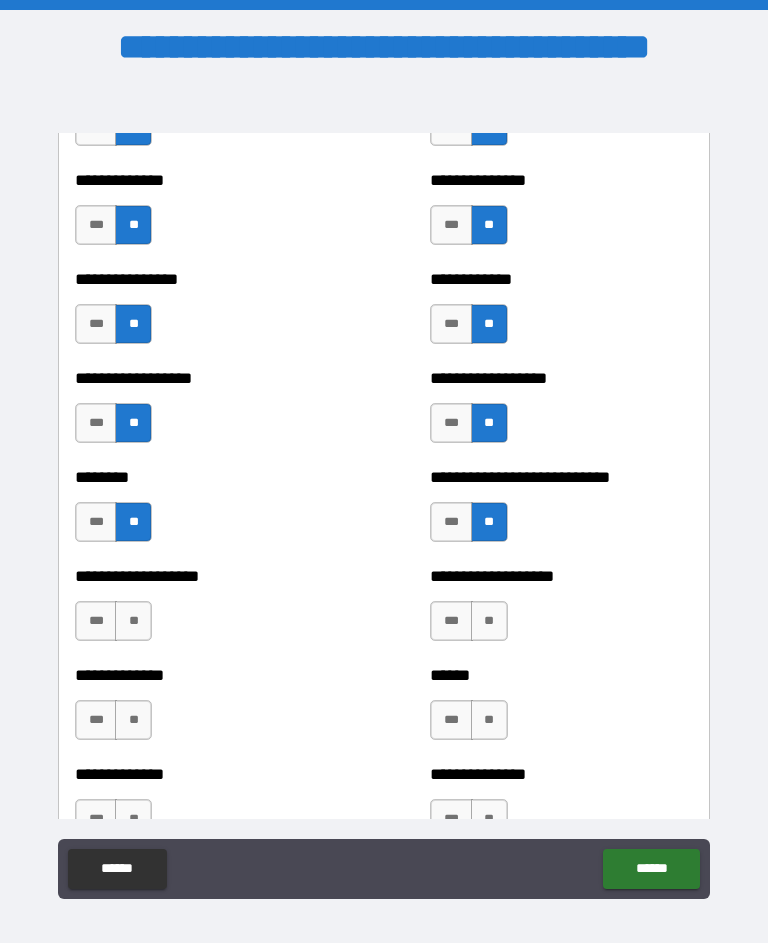 click on "**" at bounding box center (133, 621) 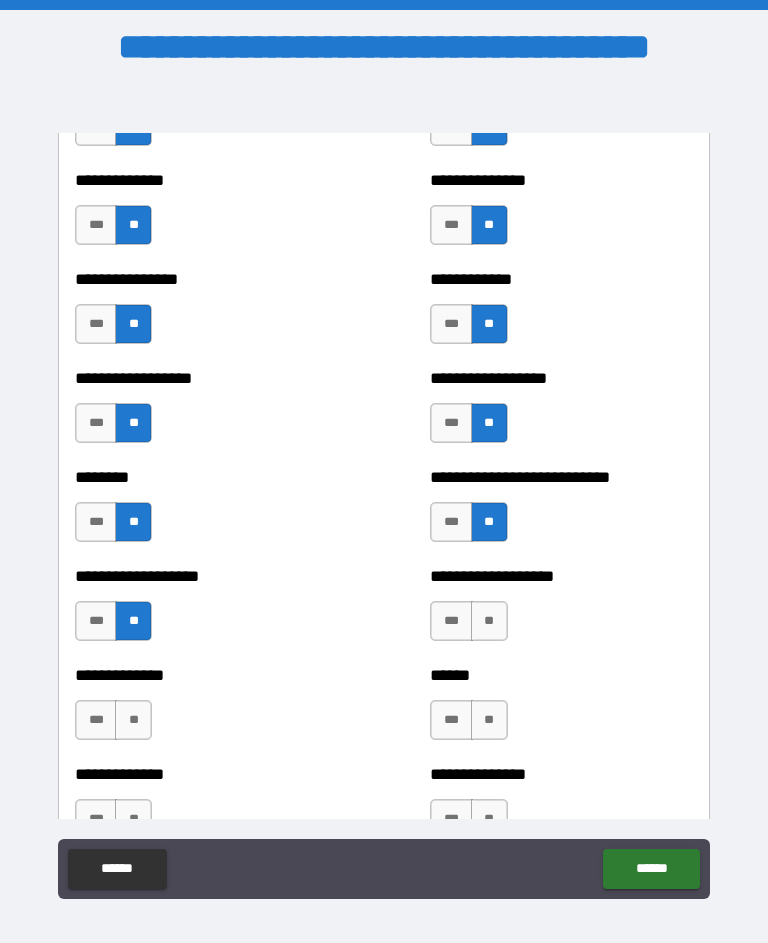 click on "**" at bounding box center [489, 621] 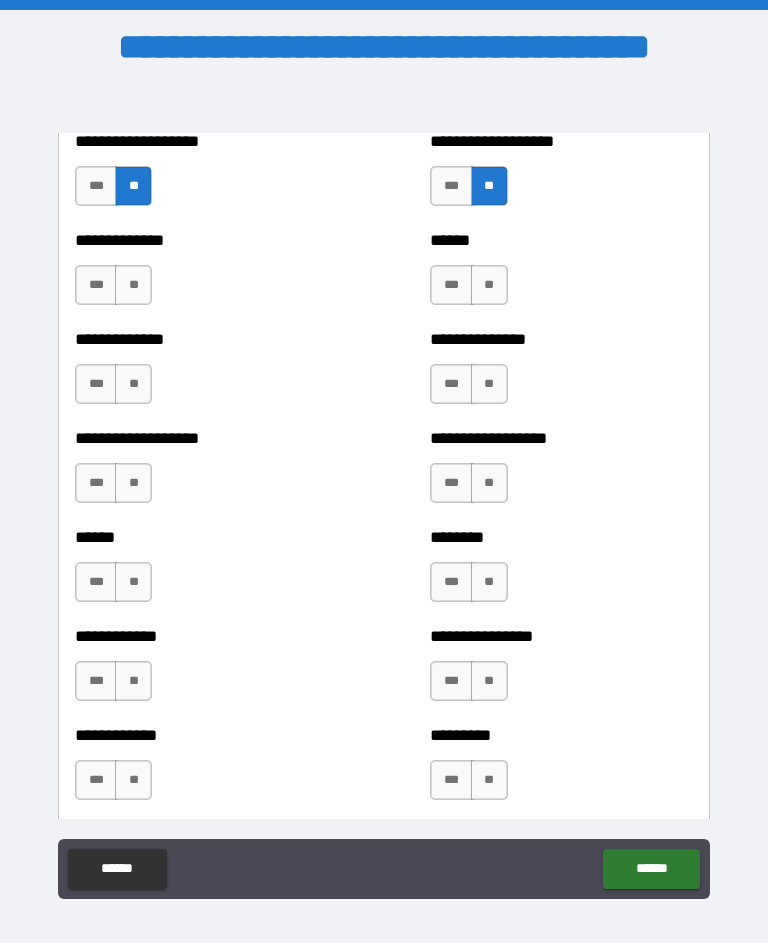 scroll, scrollTop: 4739, scrollLeft: 0, axis: vertical 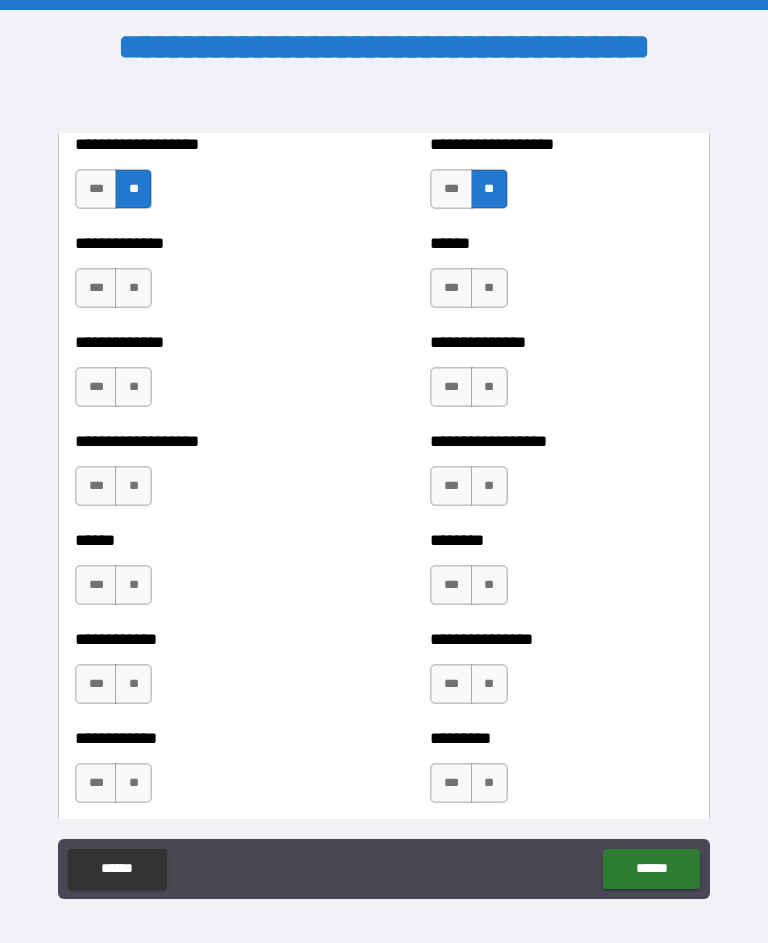 click on "**" at bounding box center (489, 288) 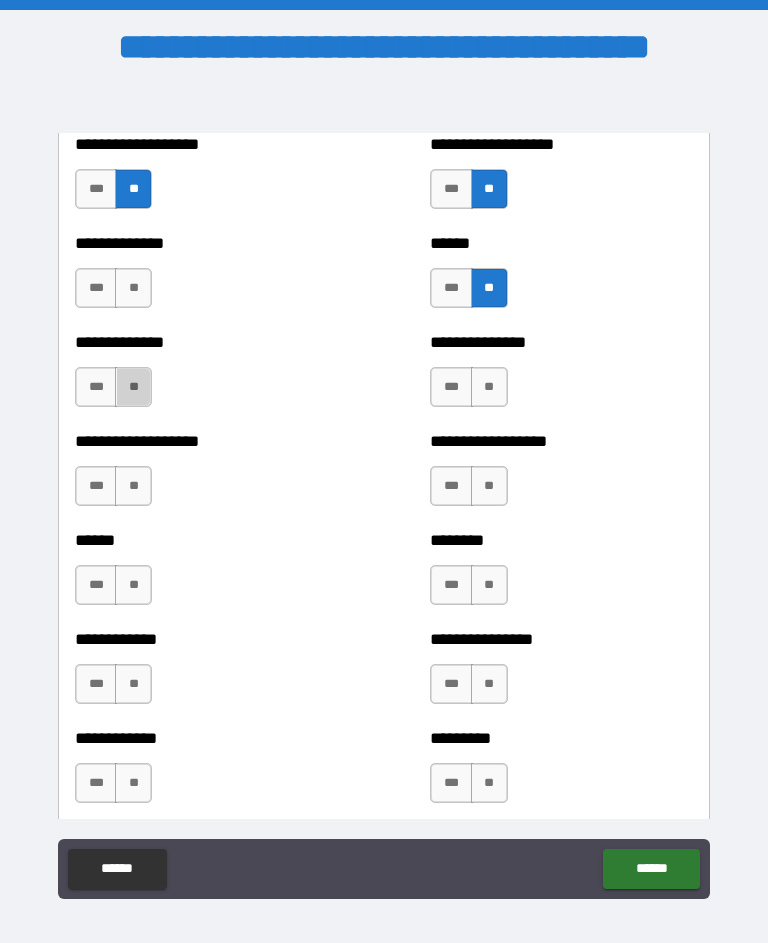 click on "**" at bounding box center (133, 387) 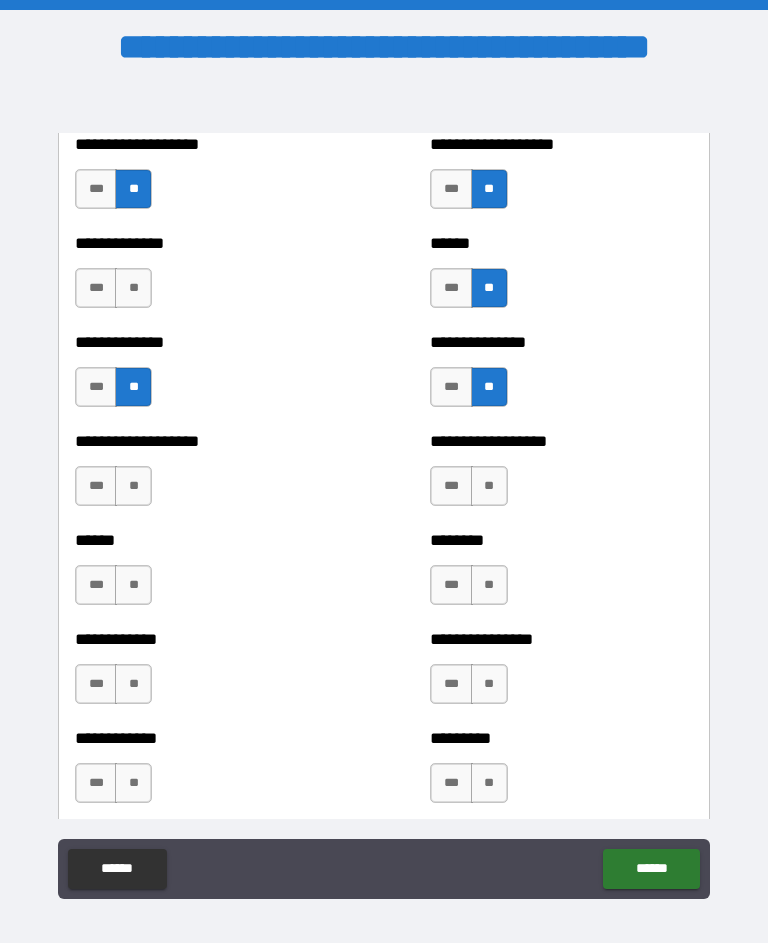 click on "**" at bounding box center [133, 486] 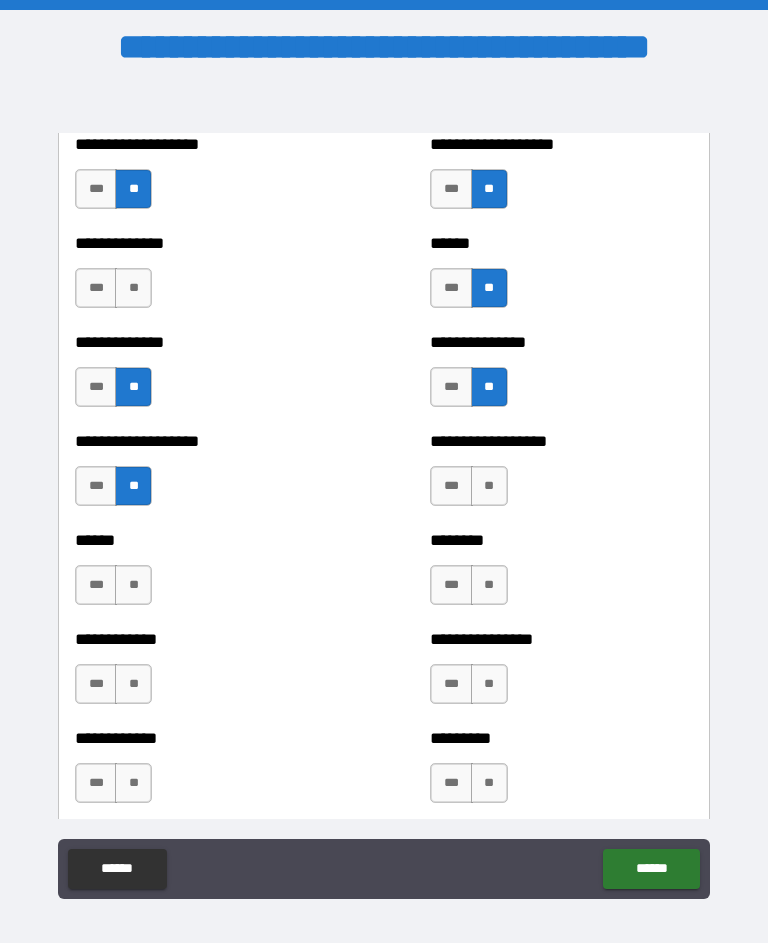 click on "**" at bounding box center [489, 486] 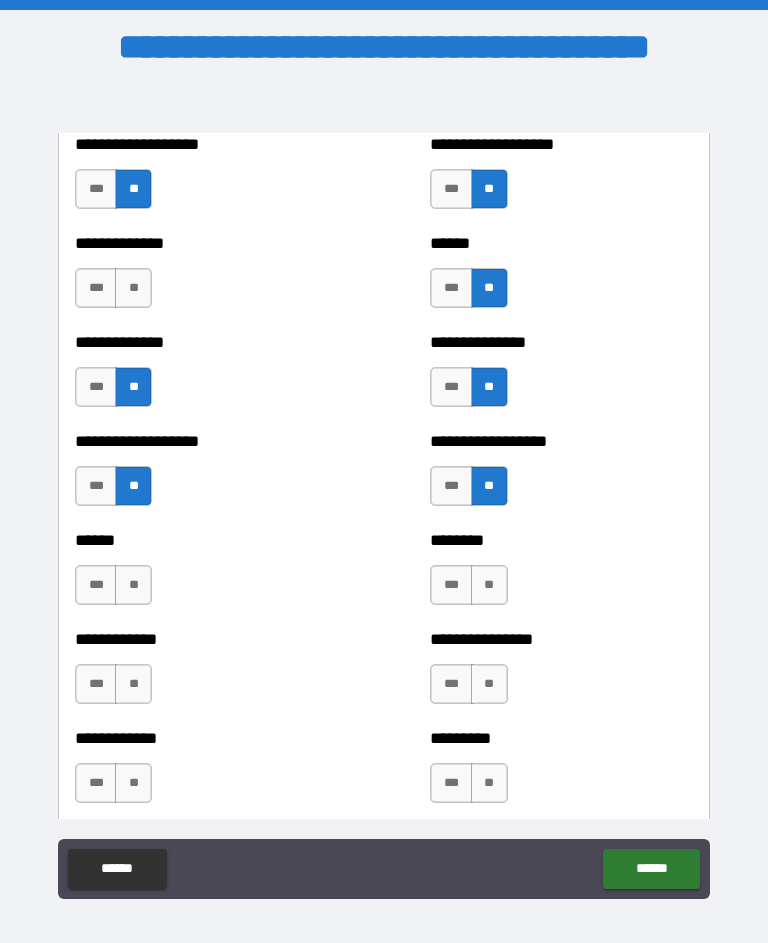 click on "**" at bounding box center [133, 288] 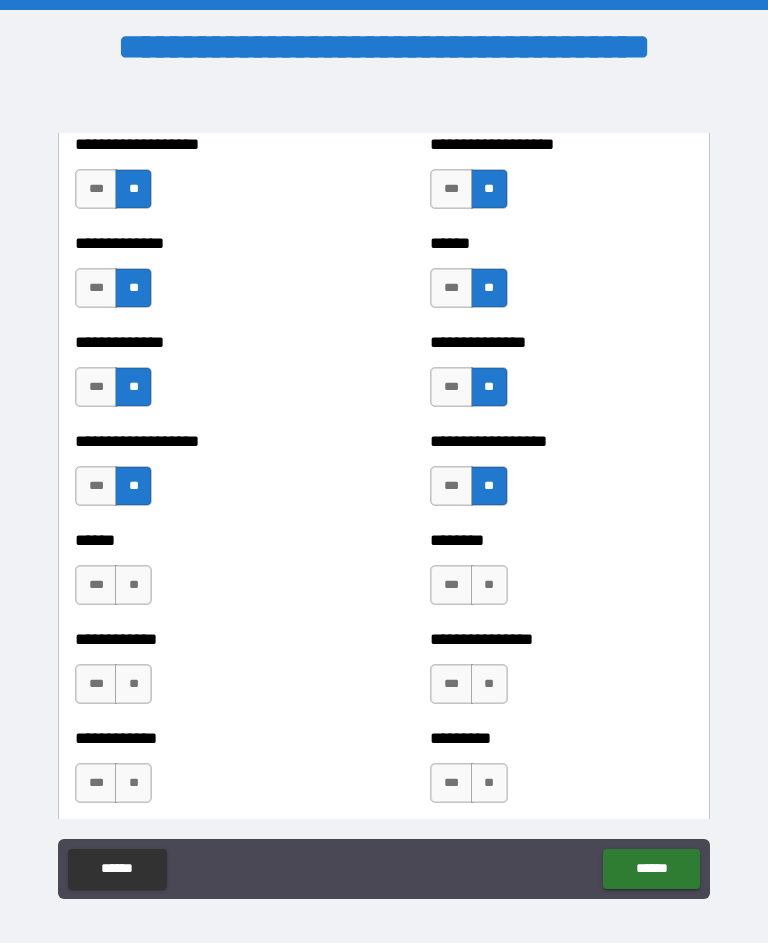 click on "**" at bounding box center [133, 585] 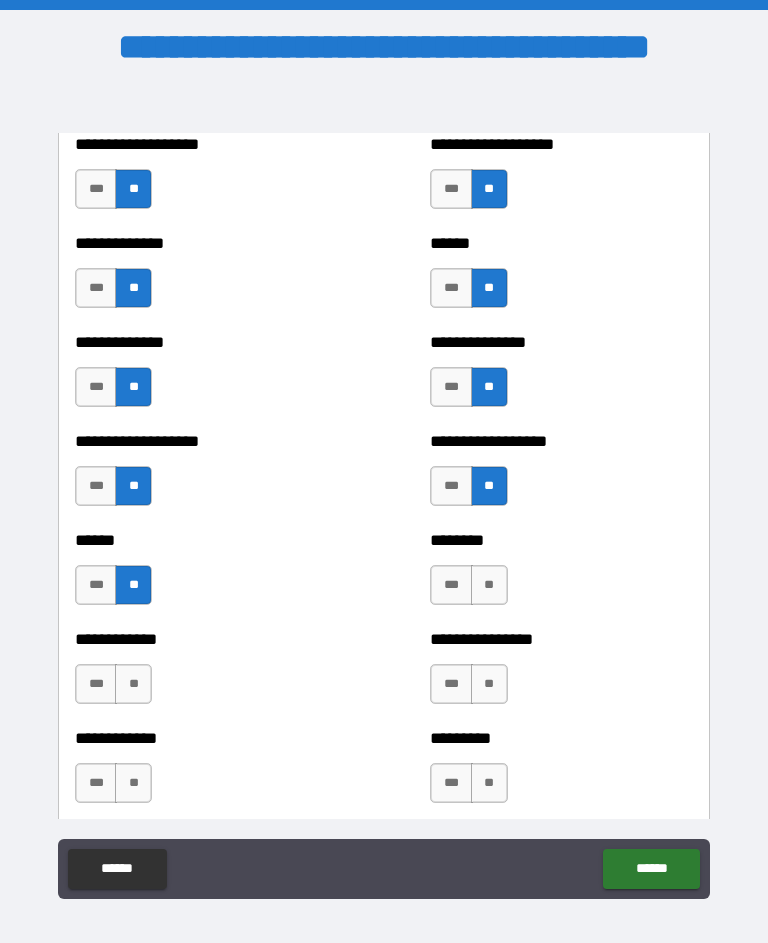 click on "**" at bounding box center [489, 585] 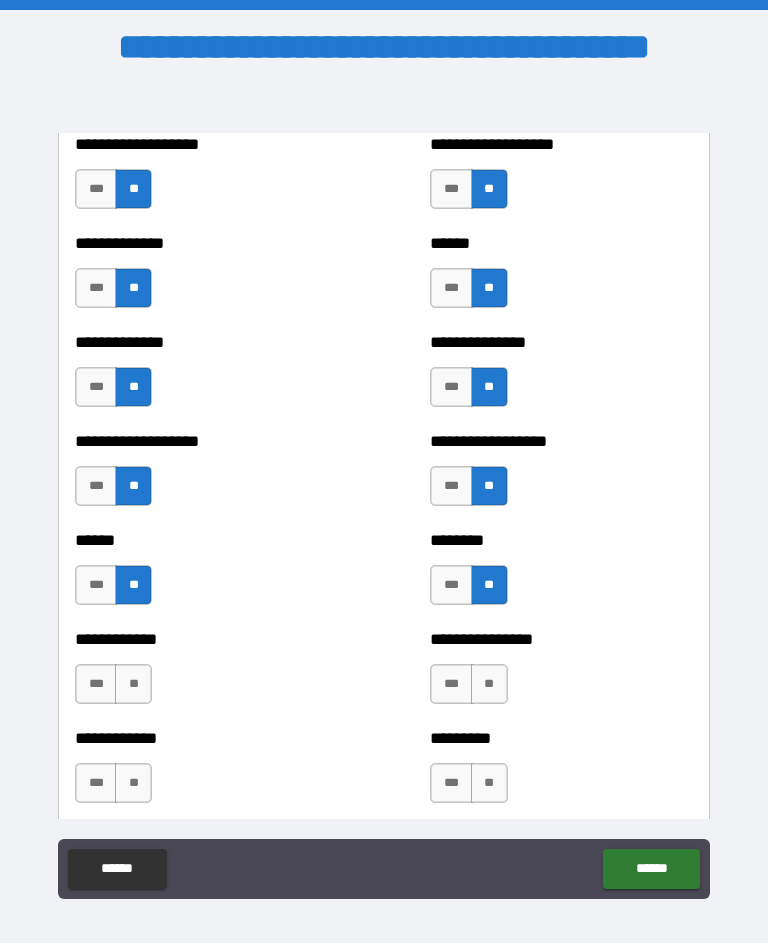 click on "**" at bounding box center [133, 684] 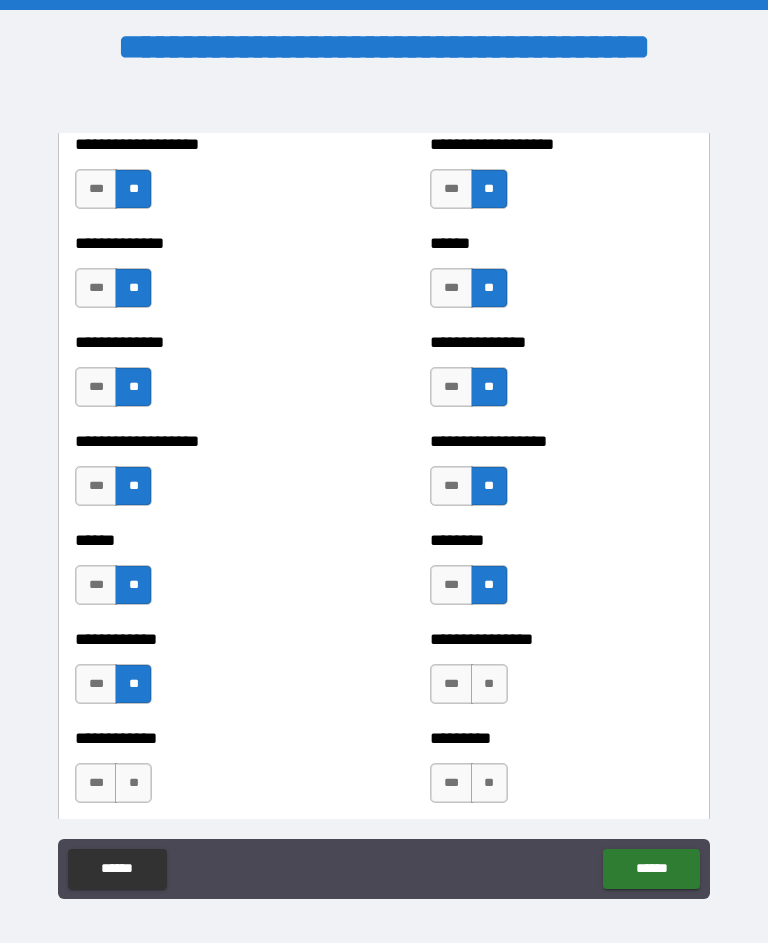 click on "**" at bounding box center [489, 684] 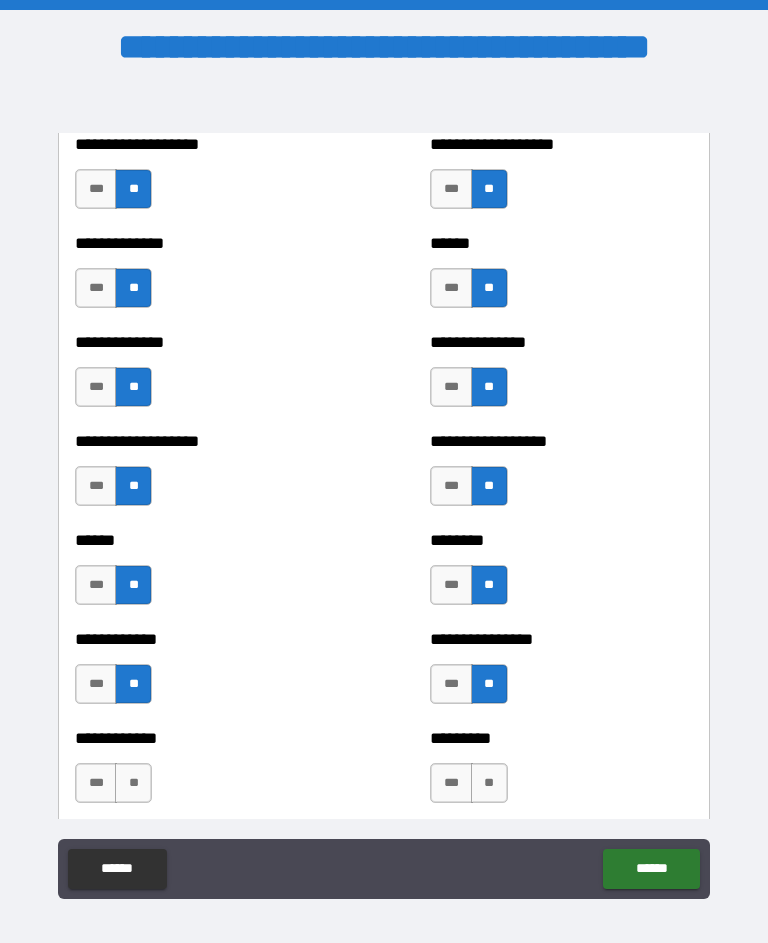 click on "**" at bounding box center [489, 684] 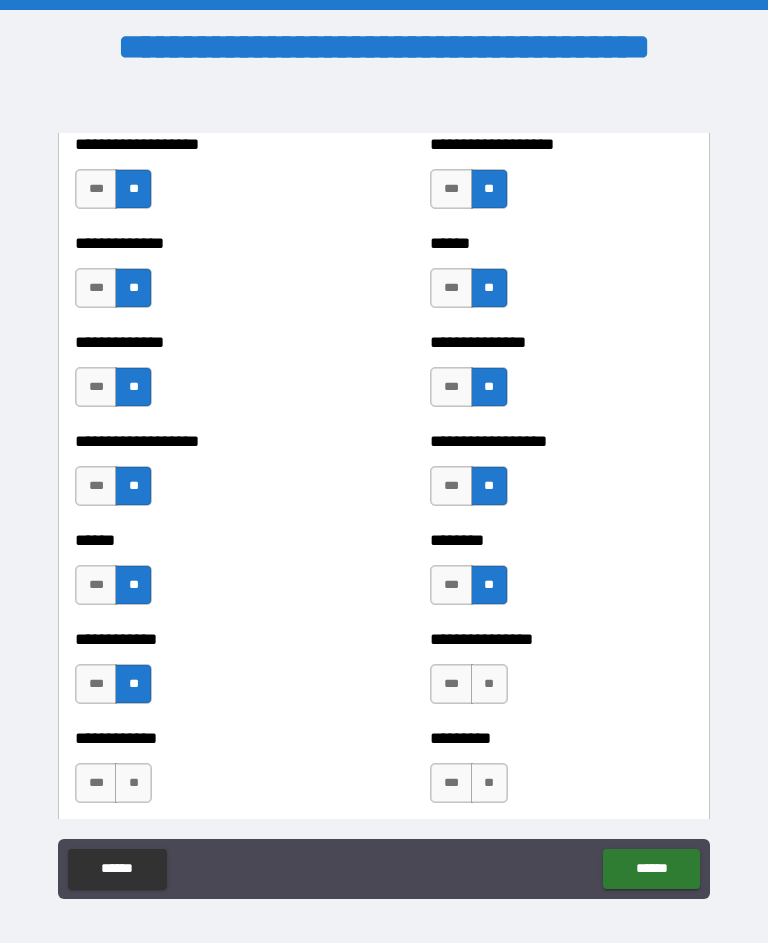 click on "**" at bounding box center (489, 684) 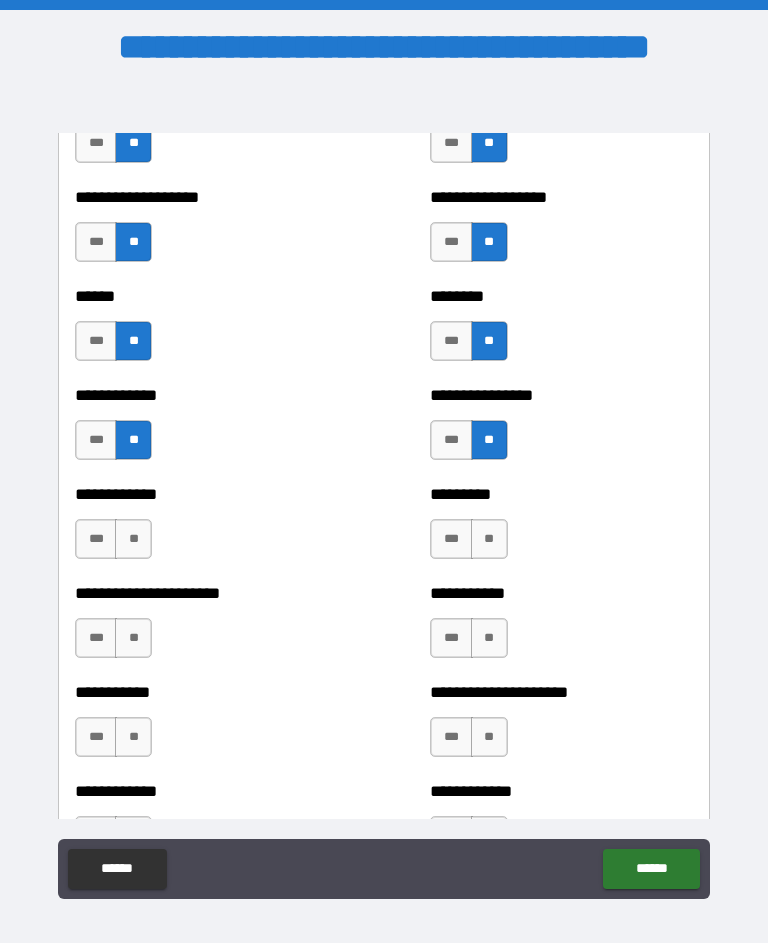 scroll, scrollTop: 4982, scrollLeft: 0, axis: vertical 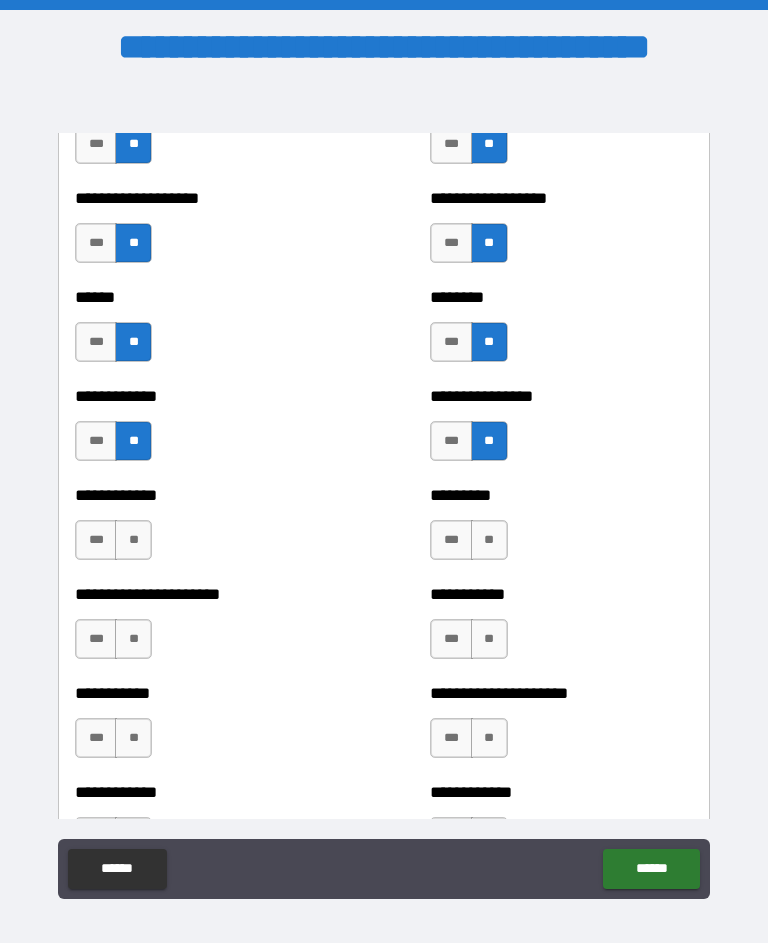 click on "**" at bounding box center (133, 540) 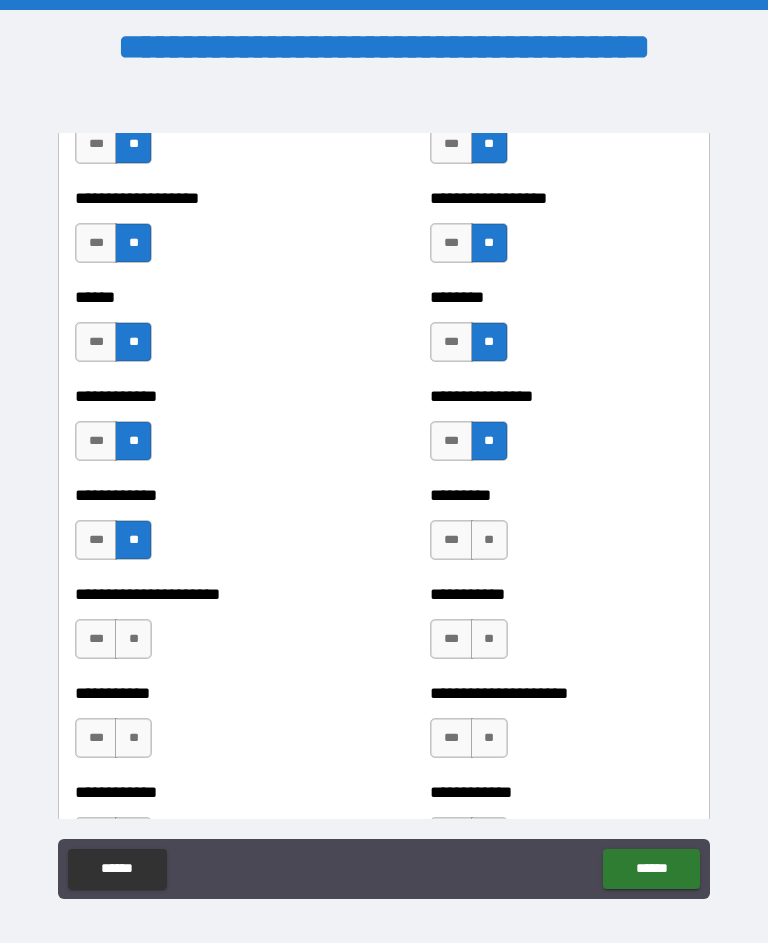 click on "**" at bounding box center (489, 540) 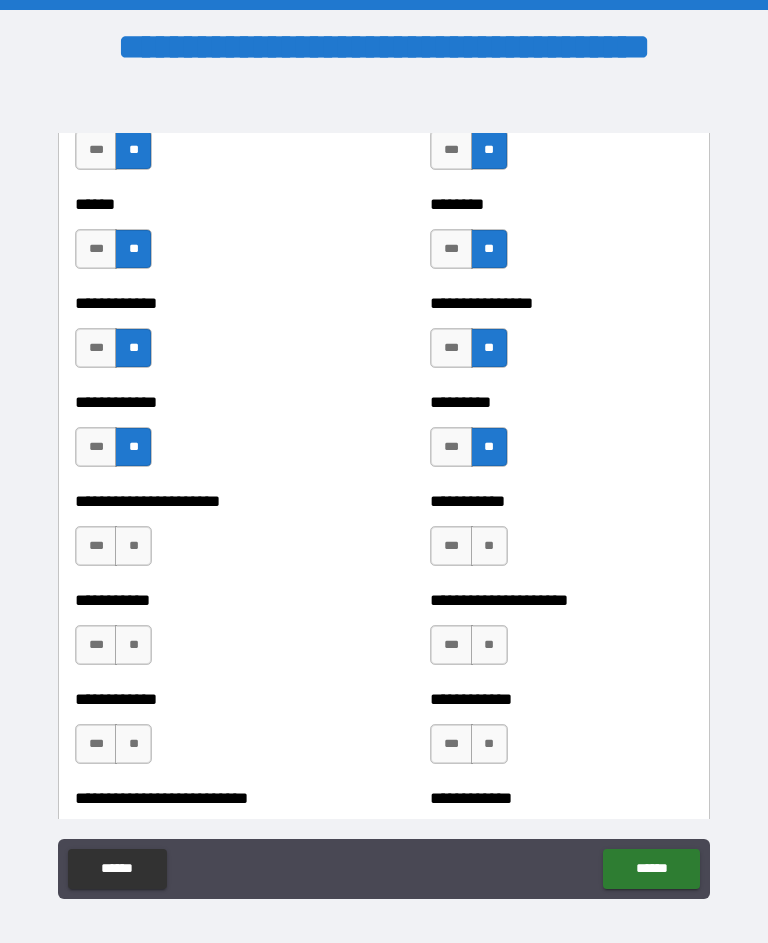 scroll, scrollTop: 5077, scrollLeft: 0, axis: vertical 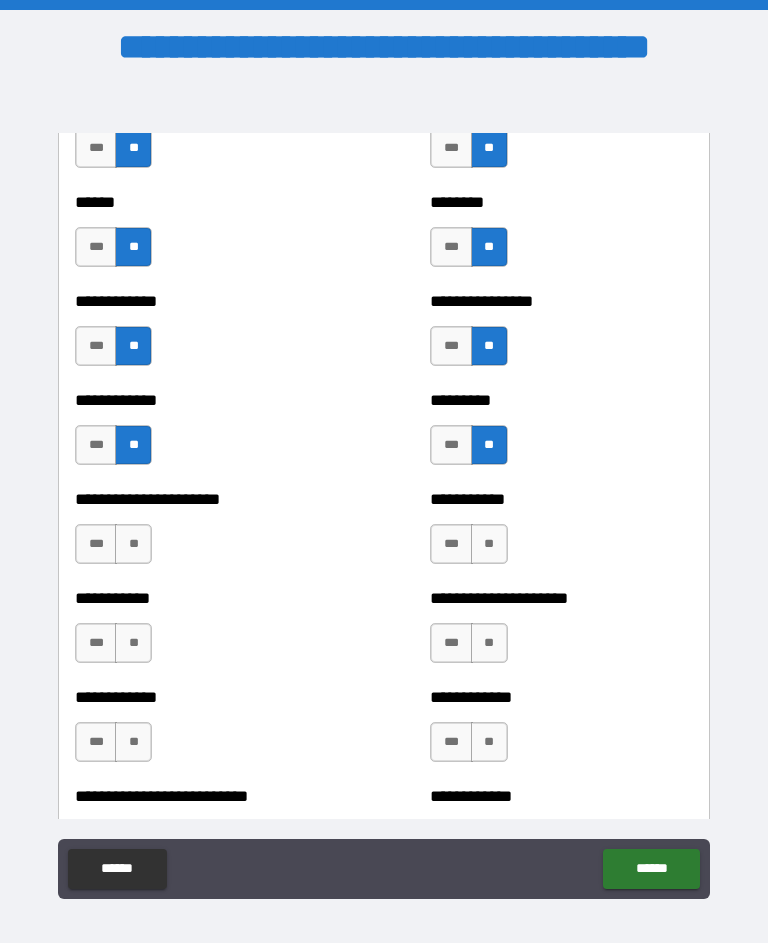 click on "**" at bounding box center [133, 544] 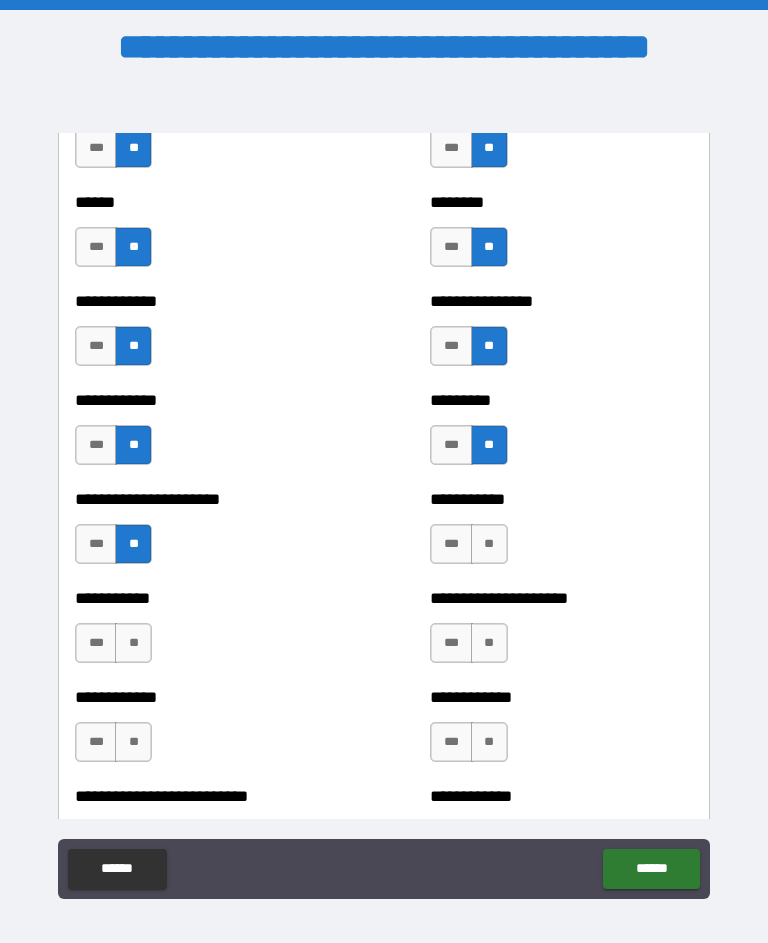 click on "**" at bounding box center [489, 544] 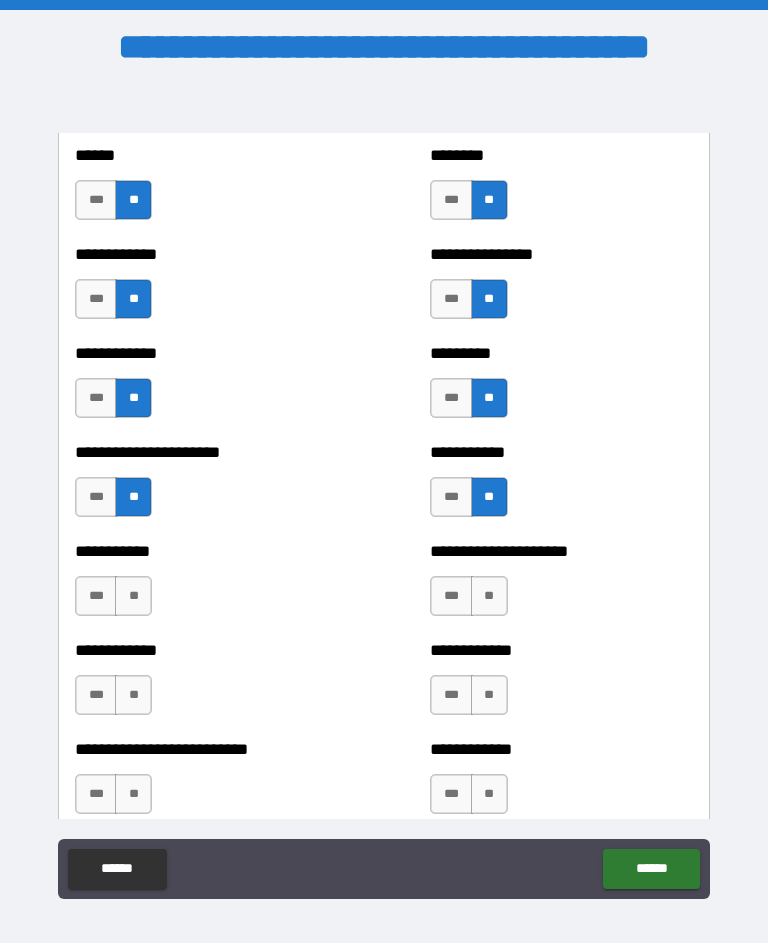 scroll, scrollTop: 5123, scrollLeft: 0, axis: vertical 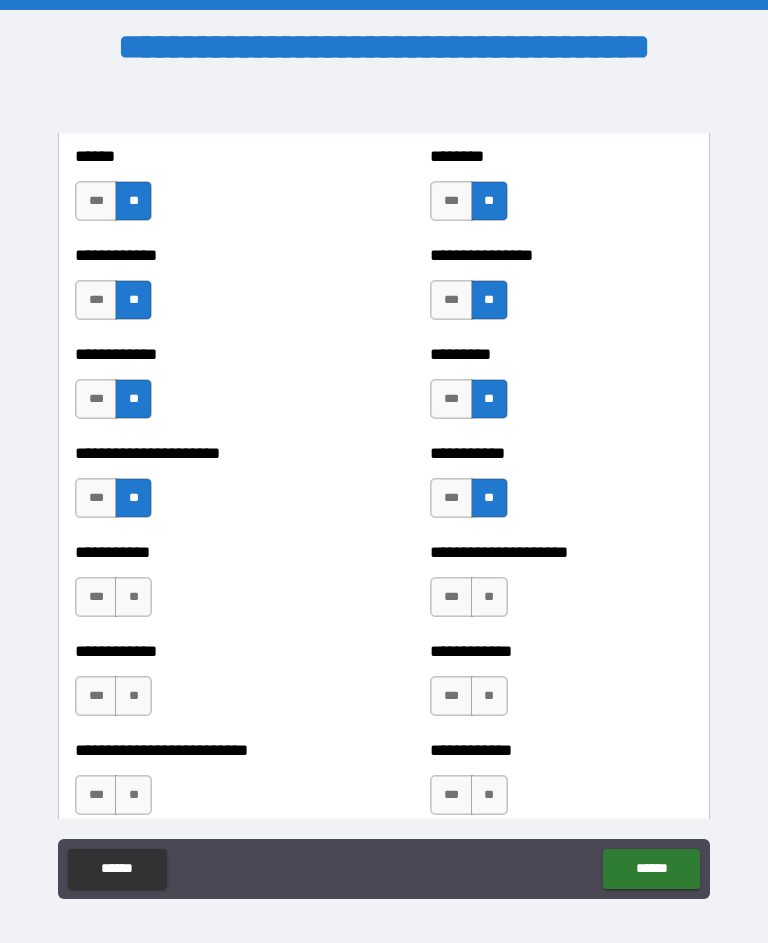 click on "**" at bounding box center [489, 597] 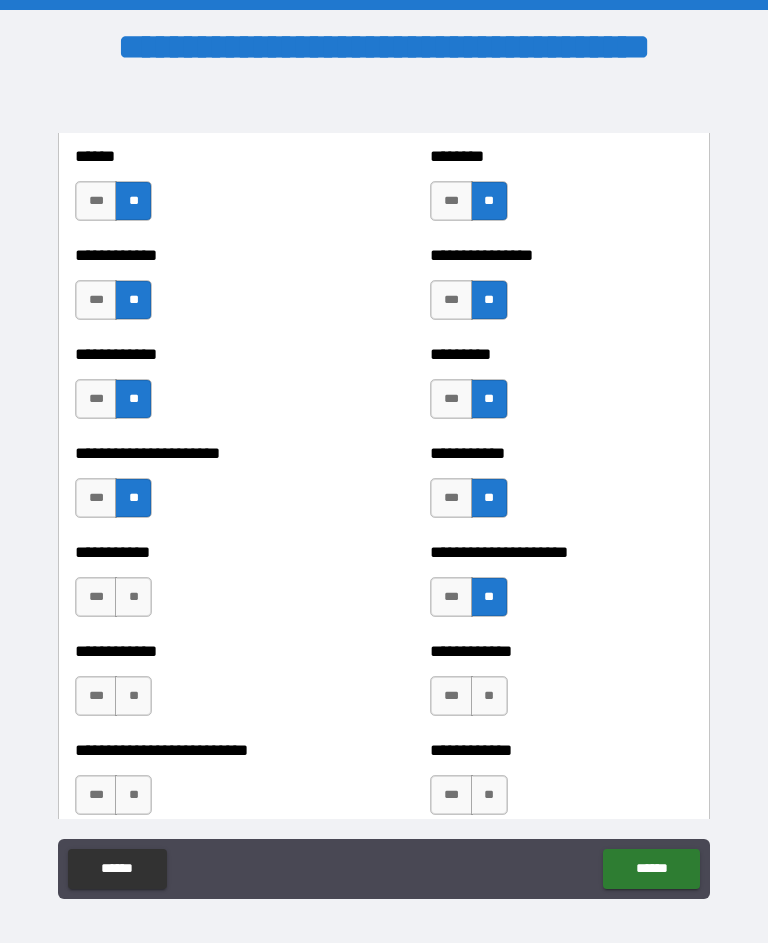 click on "**" at bounding box center (133, 597) 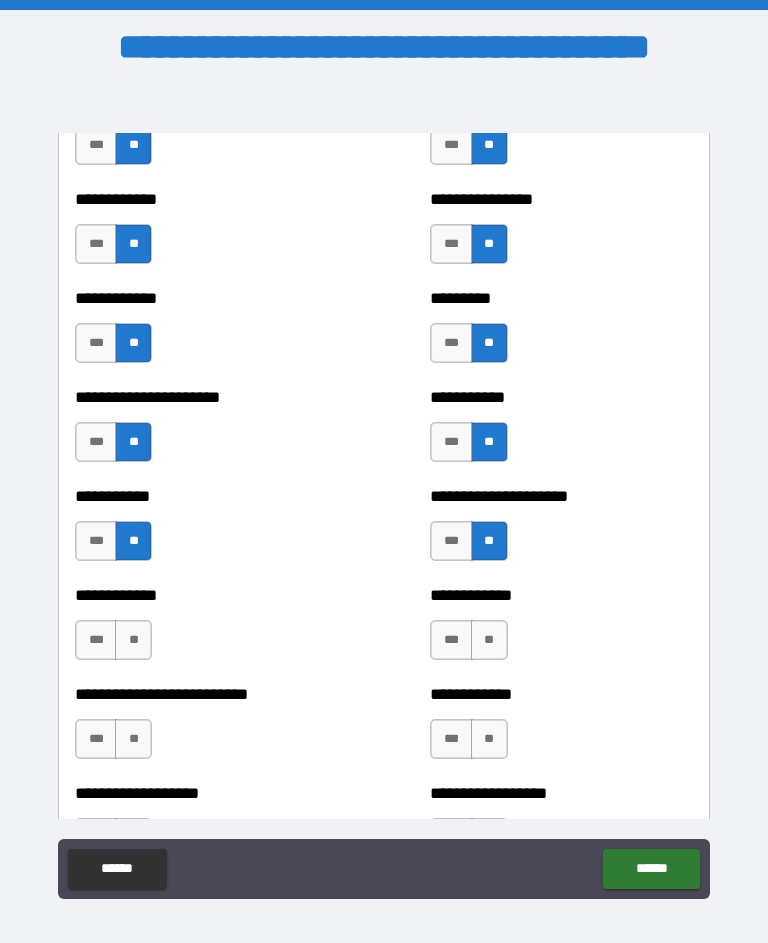 scroll, scrollTop: 5180, scrollLeft: 0, axis: vertical 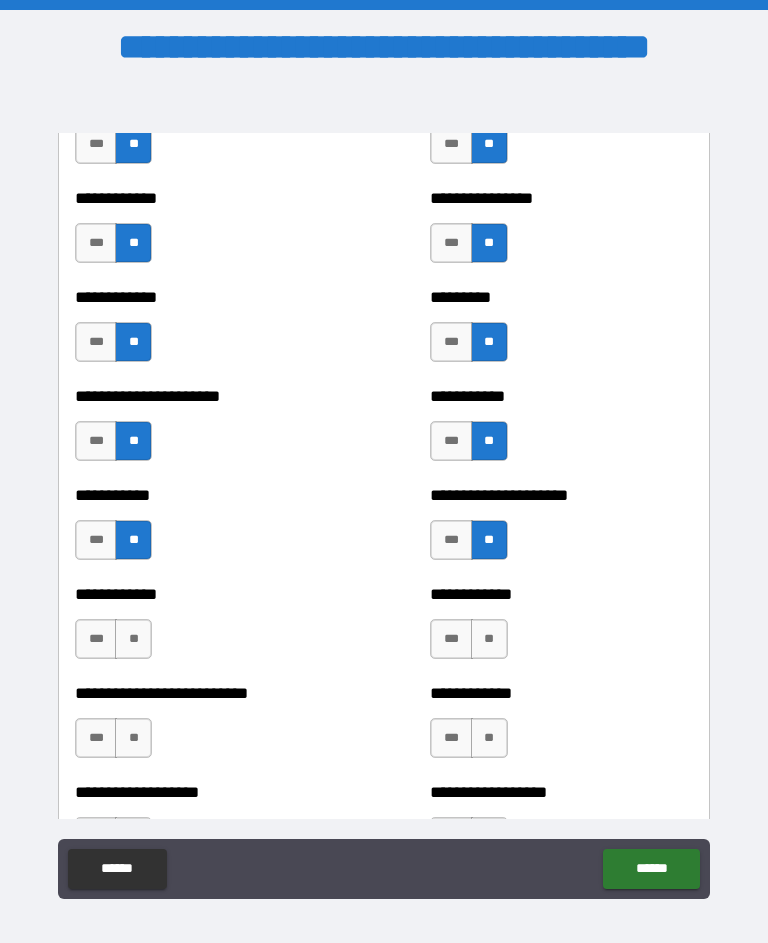 click on "**" at bounding box center (133, 639) 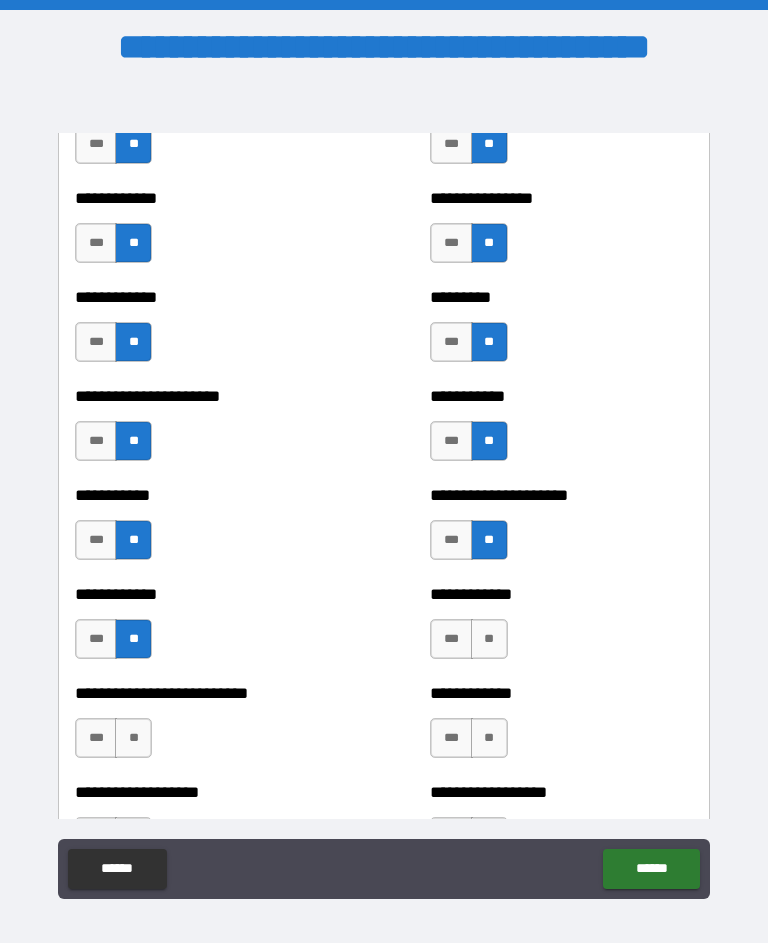 click on "**" at bounding box center (489, 639) 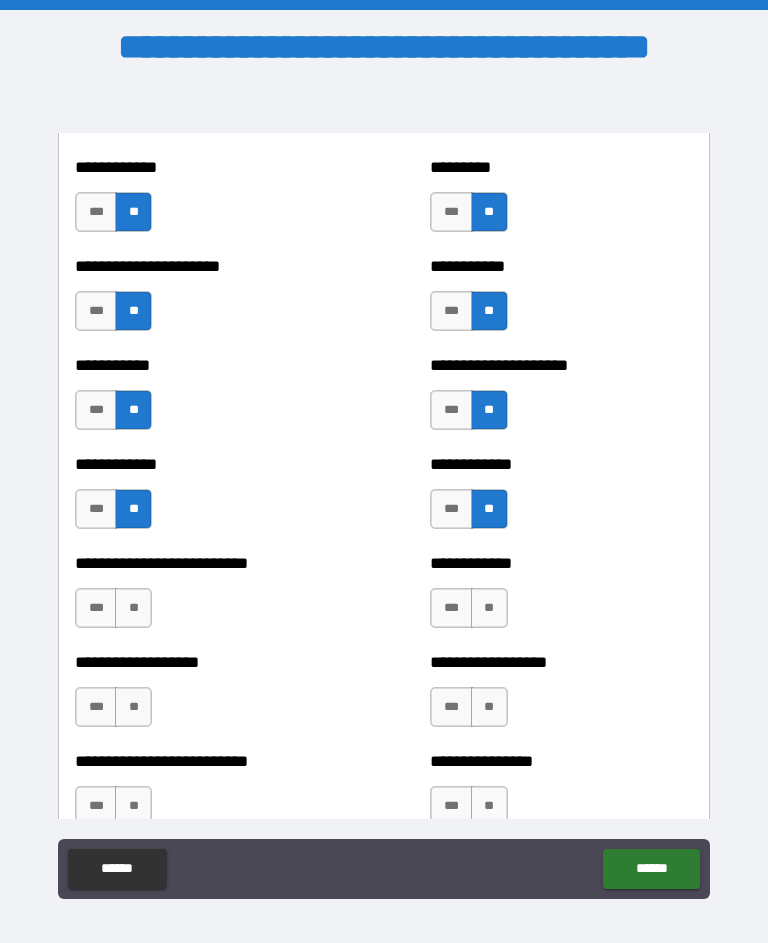 scroll, scrollTop: 5321, scrollLeft: 0, axis: vertical 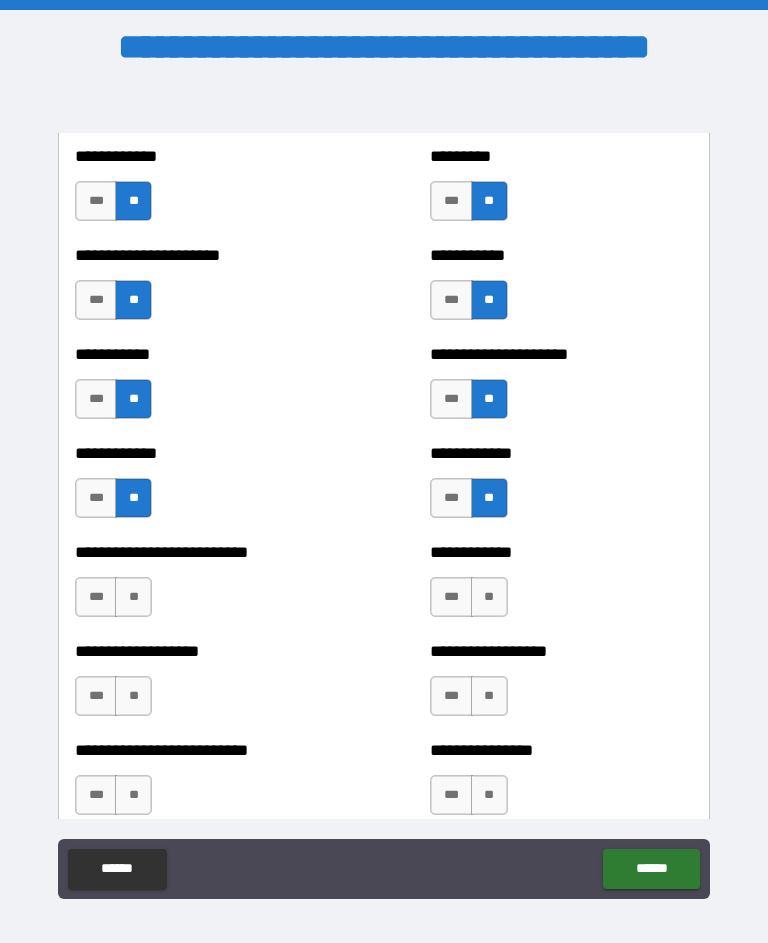 click on "**" at bounding box center (489, 597) 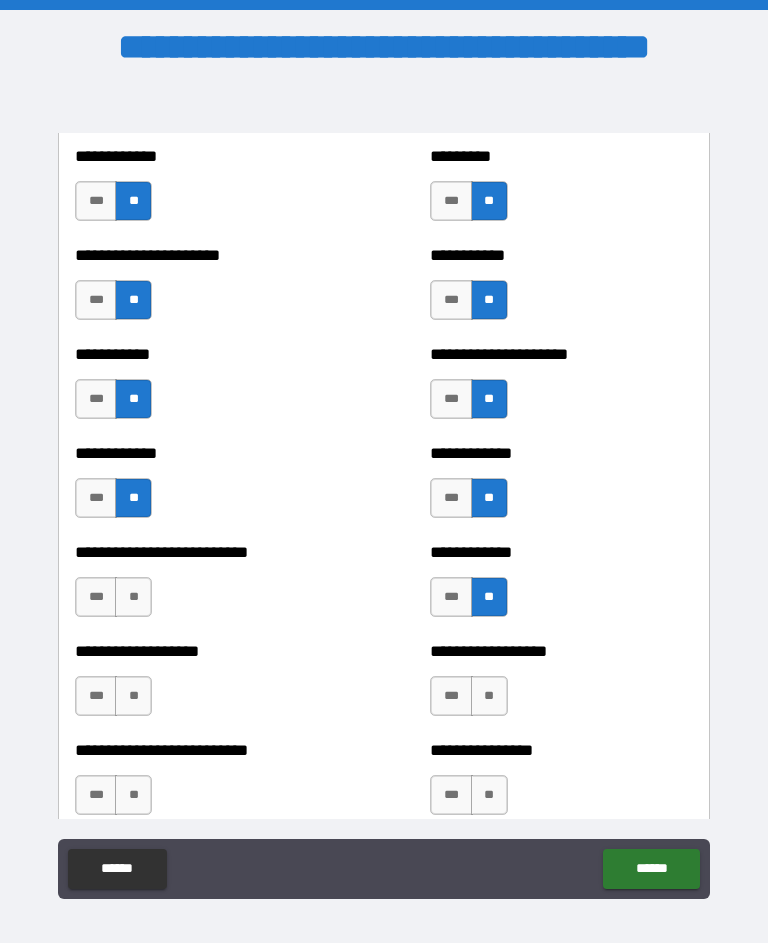 click on "**" at bounding box center (133, 597) 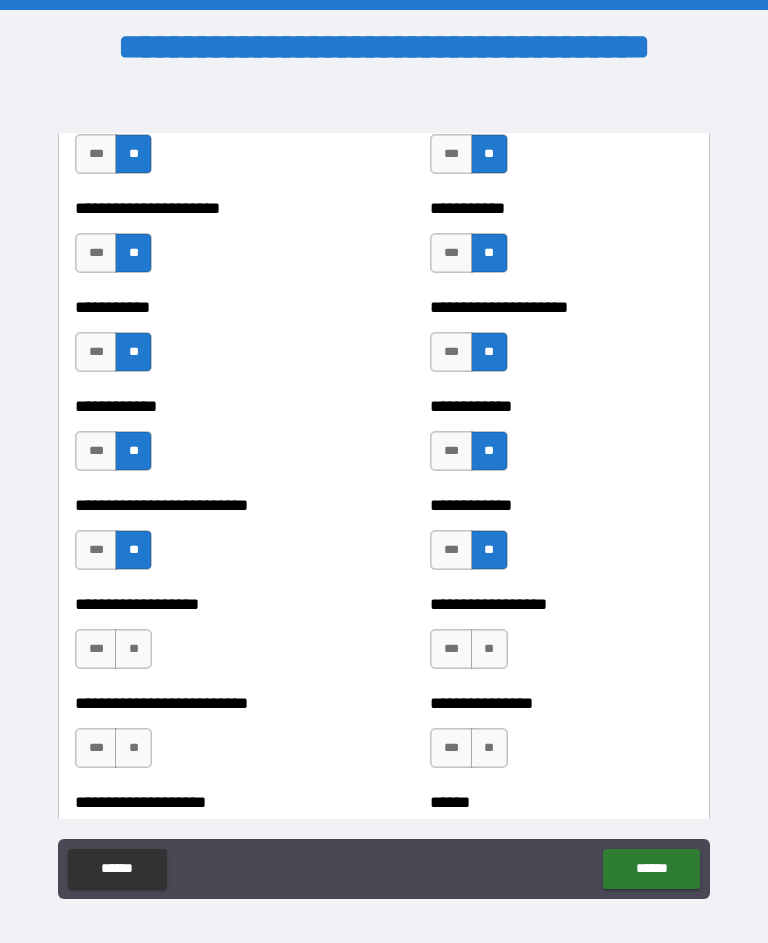 scroll, scrollTop: 5370, scrollLeft: 0, axis: vertical 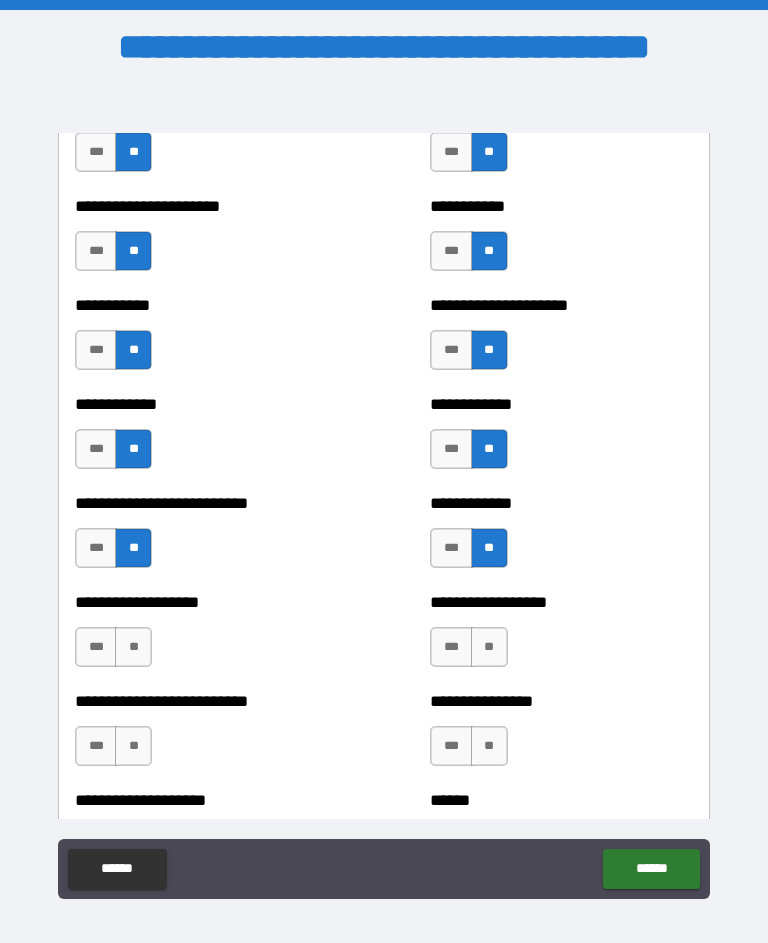 click on "**" at bounding box center [489, 647] 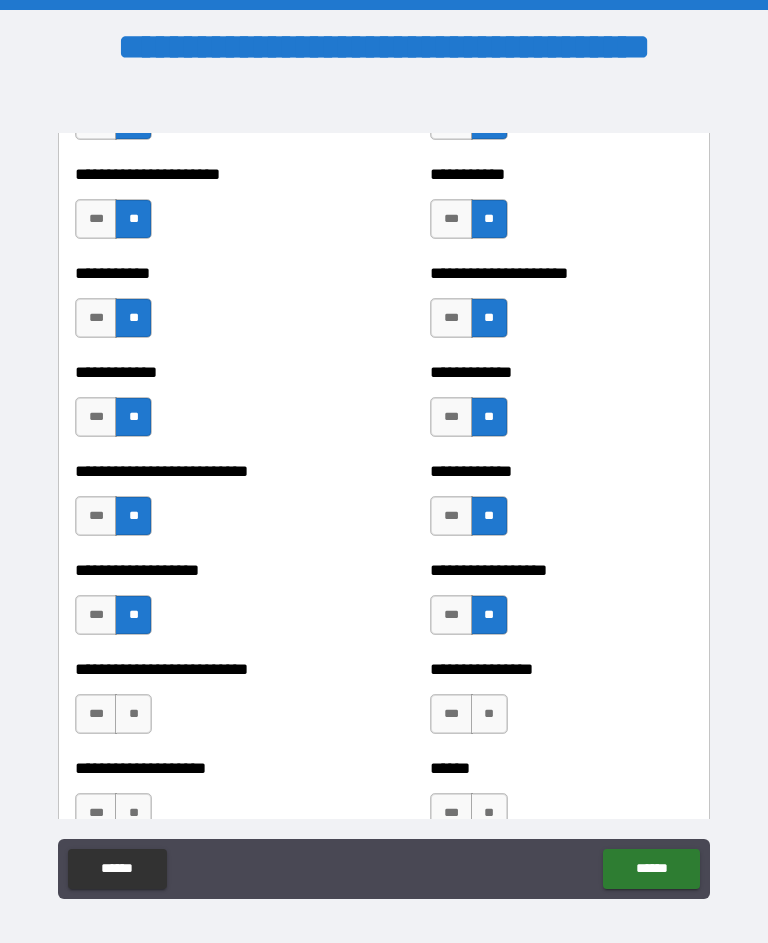 scroll, scrollTop: 5403, scrollLeft: 0, axis: vertical 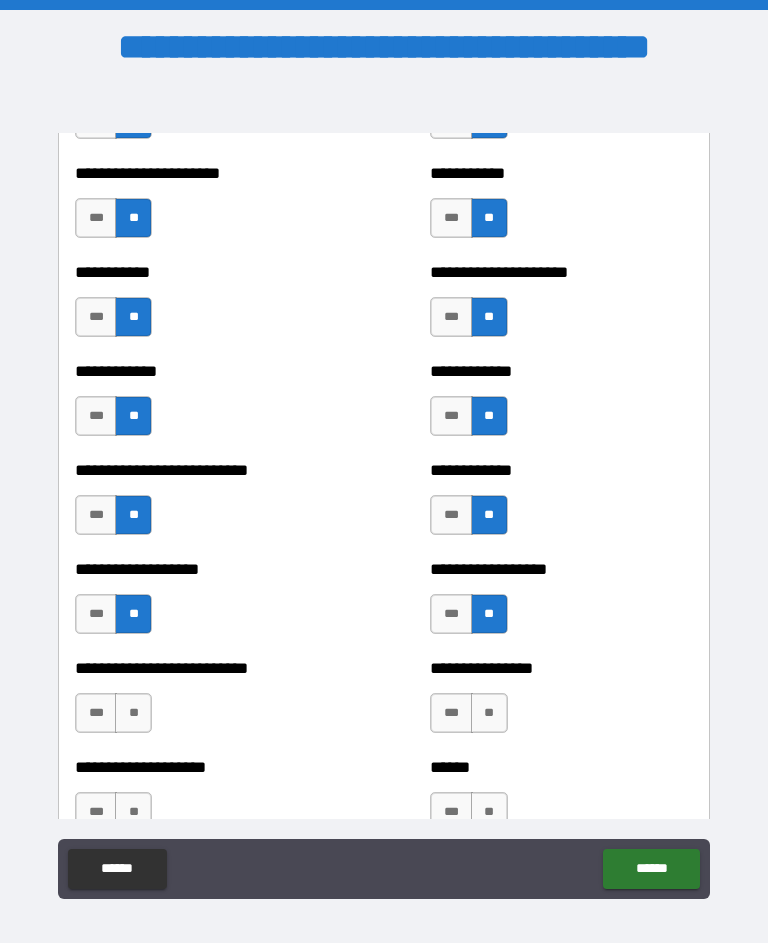 click on "**" at bounding box center (133, 614) 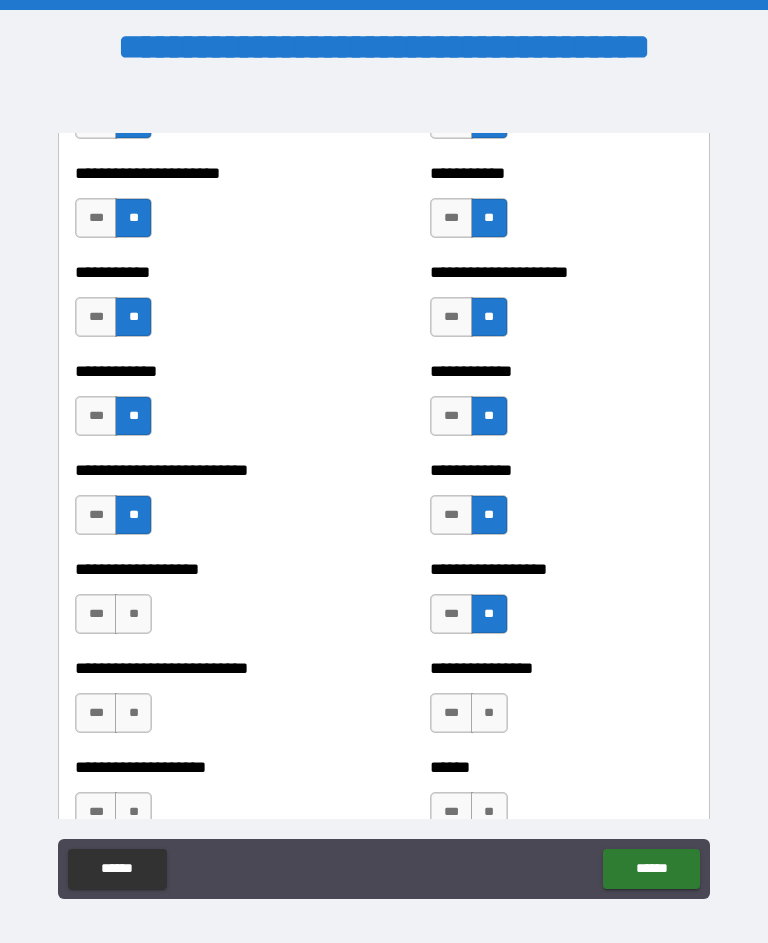 click on "**" at bounding box center (133, 614) 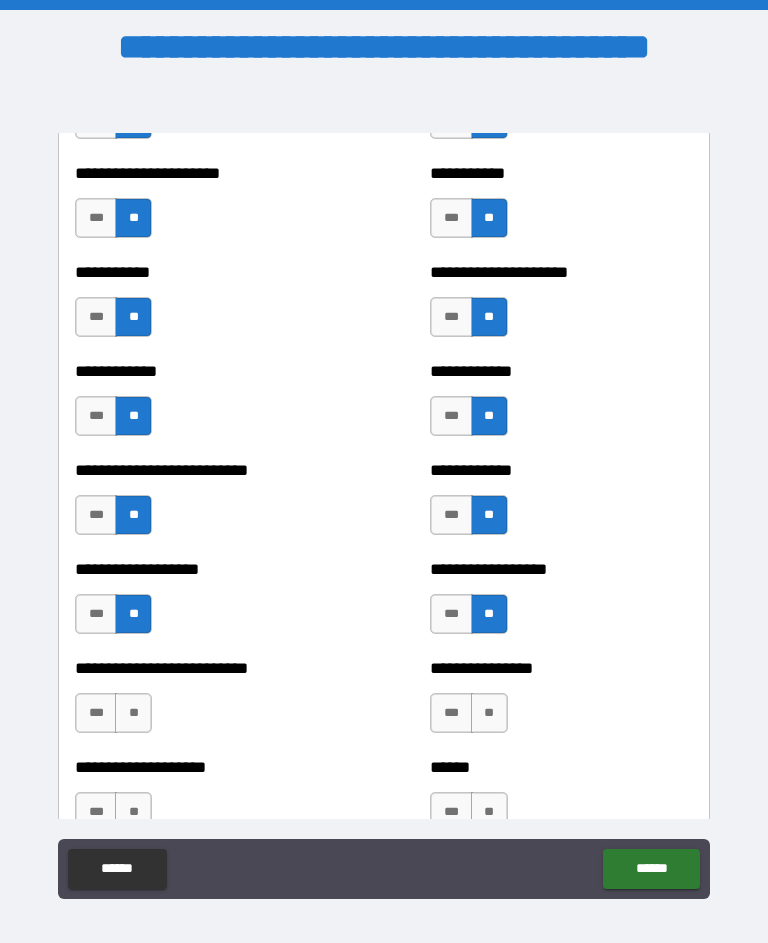 click on "**" at bounding box center (489, 713) 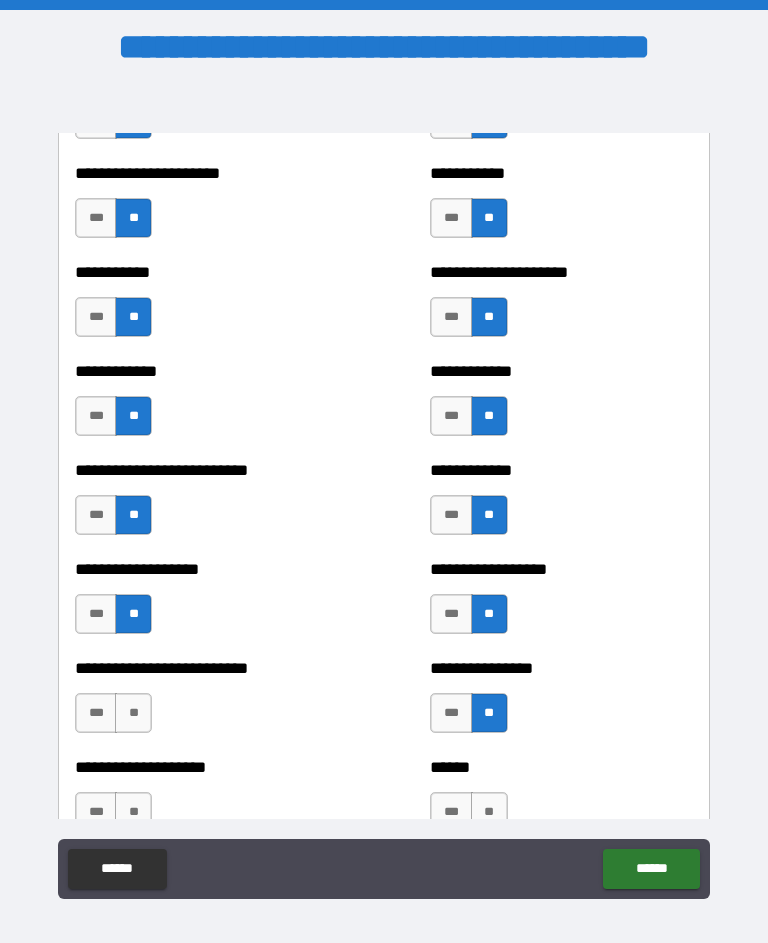 click on "**" at bounding box center [133, 713] 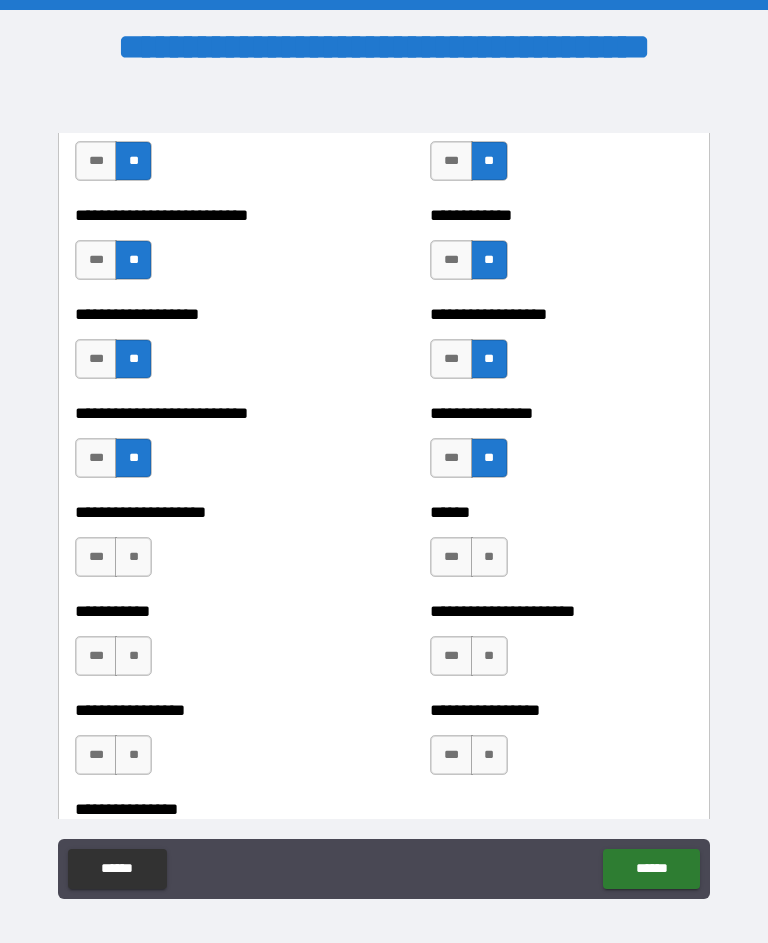 scroll, scrollTop: 5642, scrollLeft: 0, axis: vertical 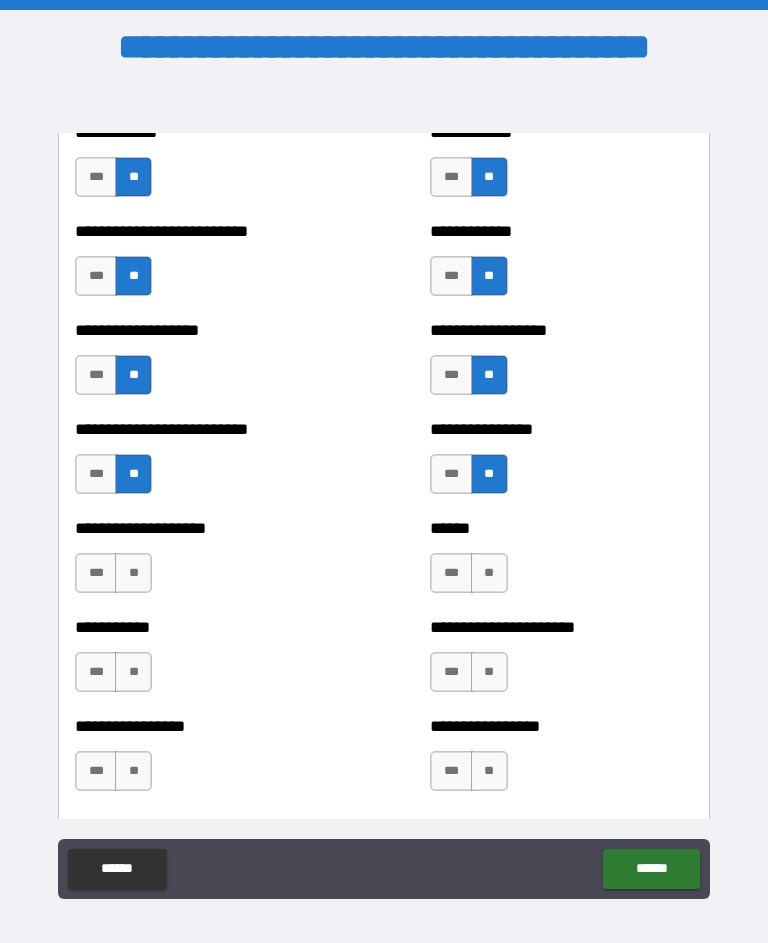 click on "**" at bounding box center [133, 573] 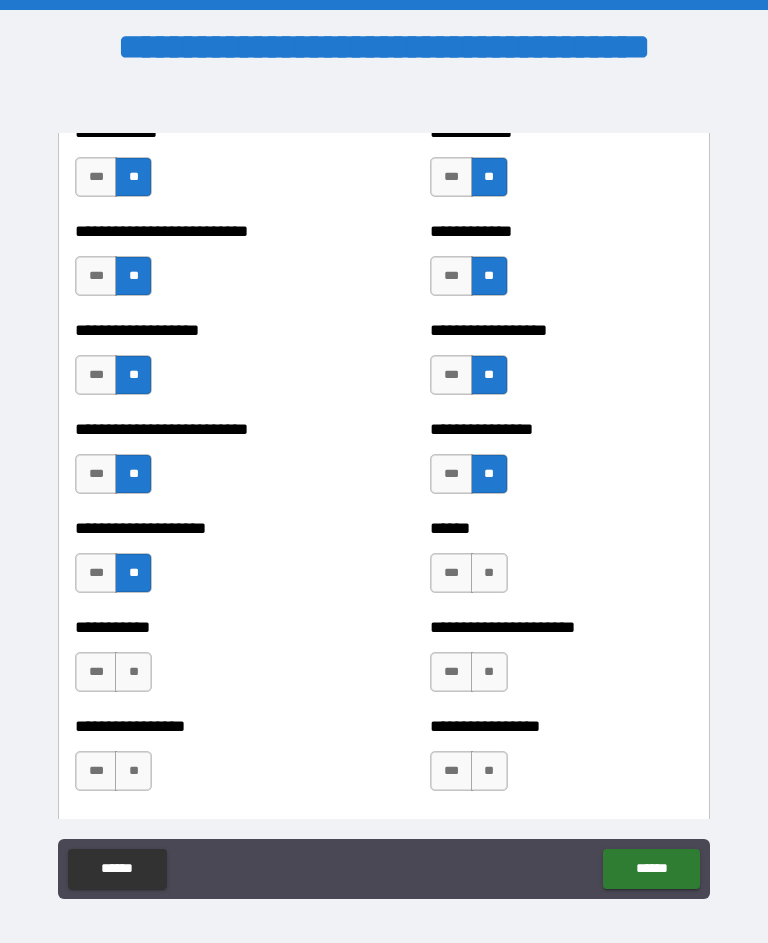 click on "**" at bounding box center [489, 672] 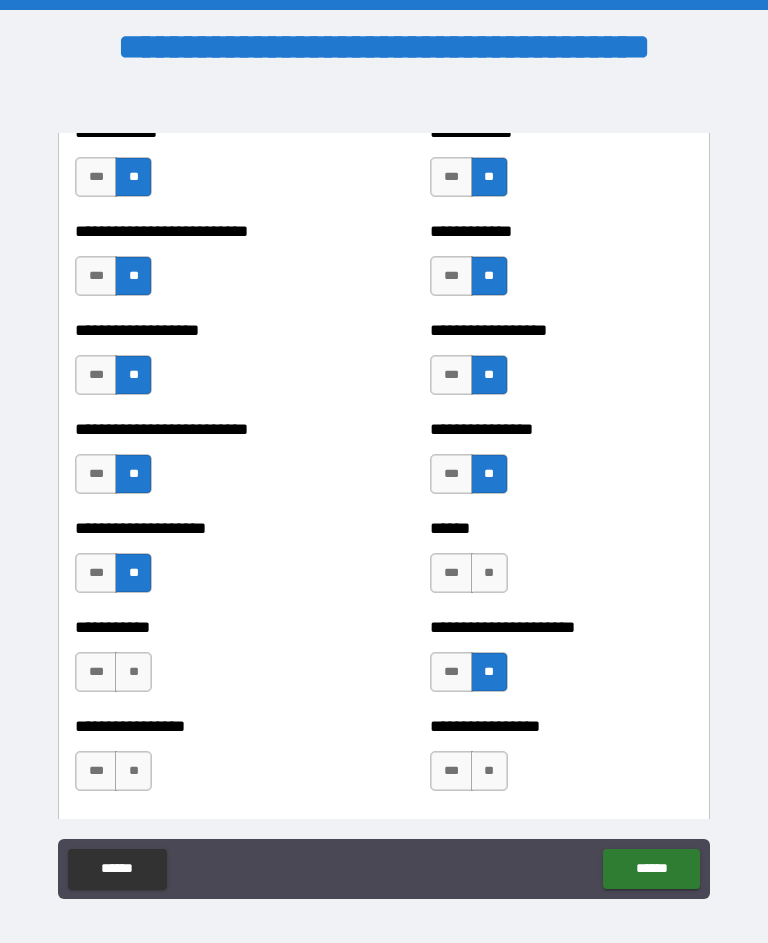 click on "**" at bounding box center [489, 573] 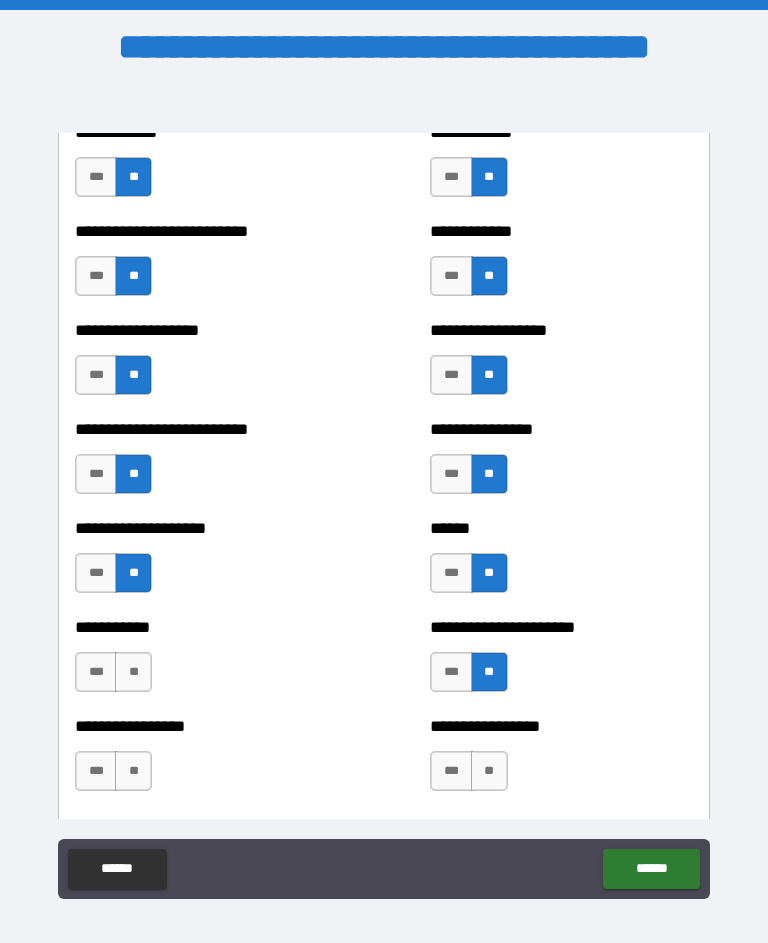 click on "**" at bounding box center [133, 672] 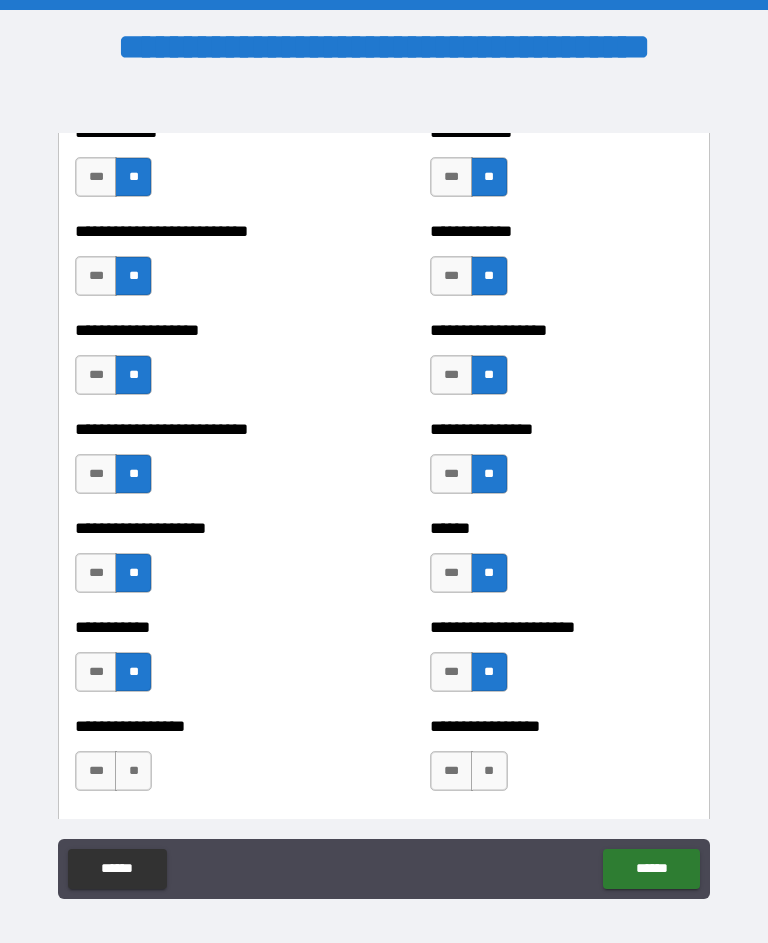 click on "**" at bounding box center (489, 771) 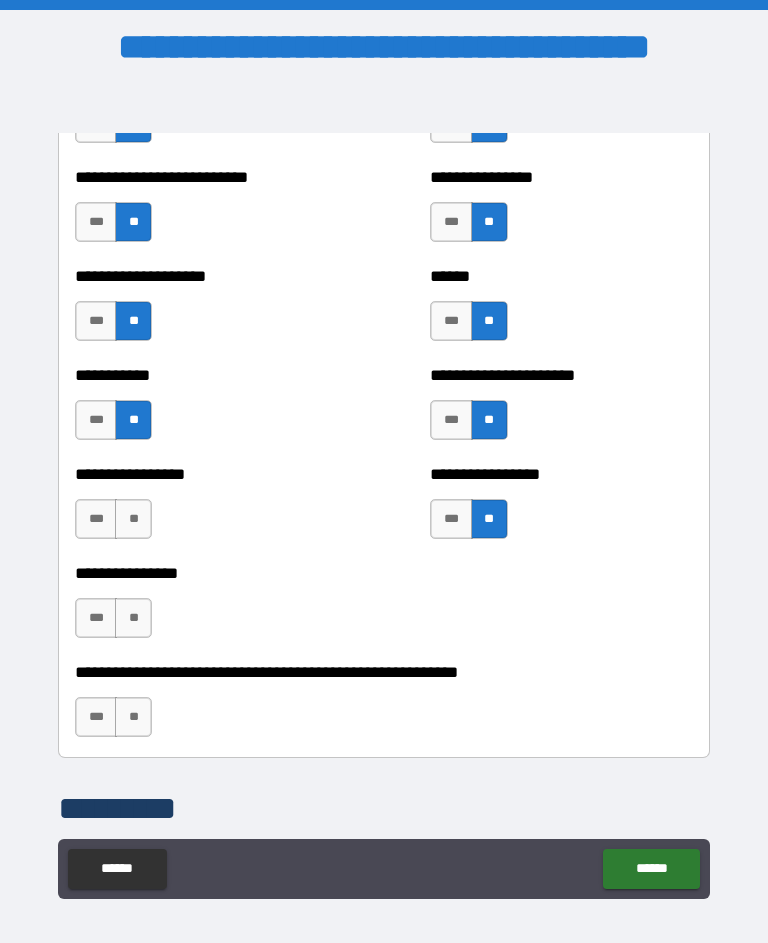 scroll, scrollTop: 5890, scrollLeft: 0, axis: vertical 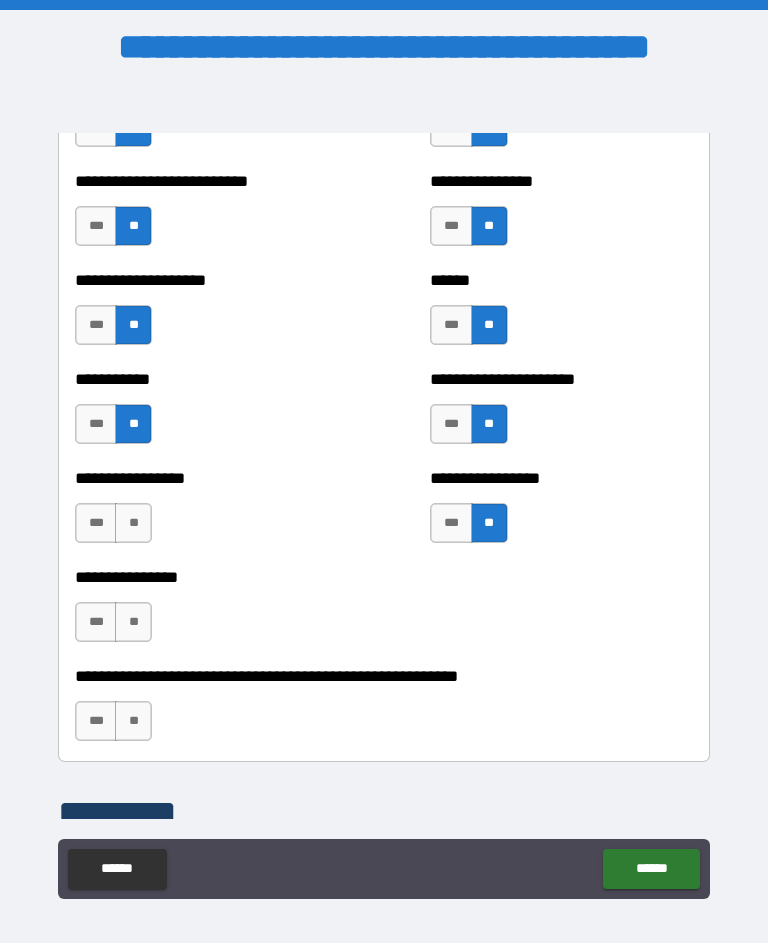 click on "**" at bounding box center [133, 523] 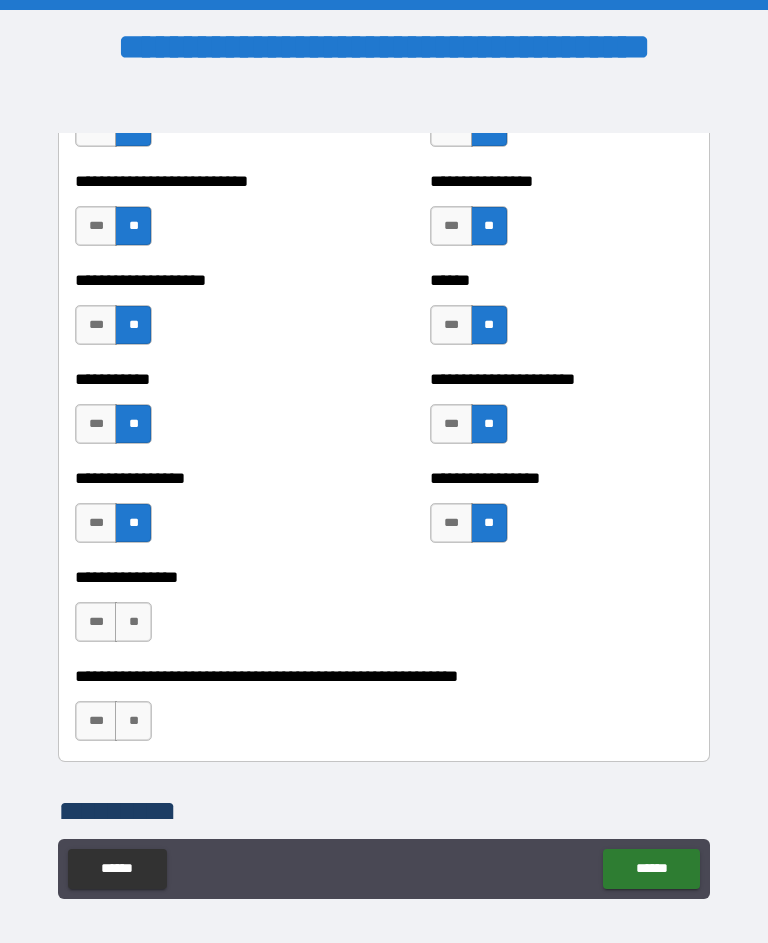 click on "**" at bounding box center [133, 622] 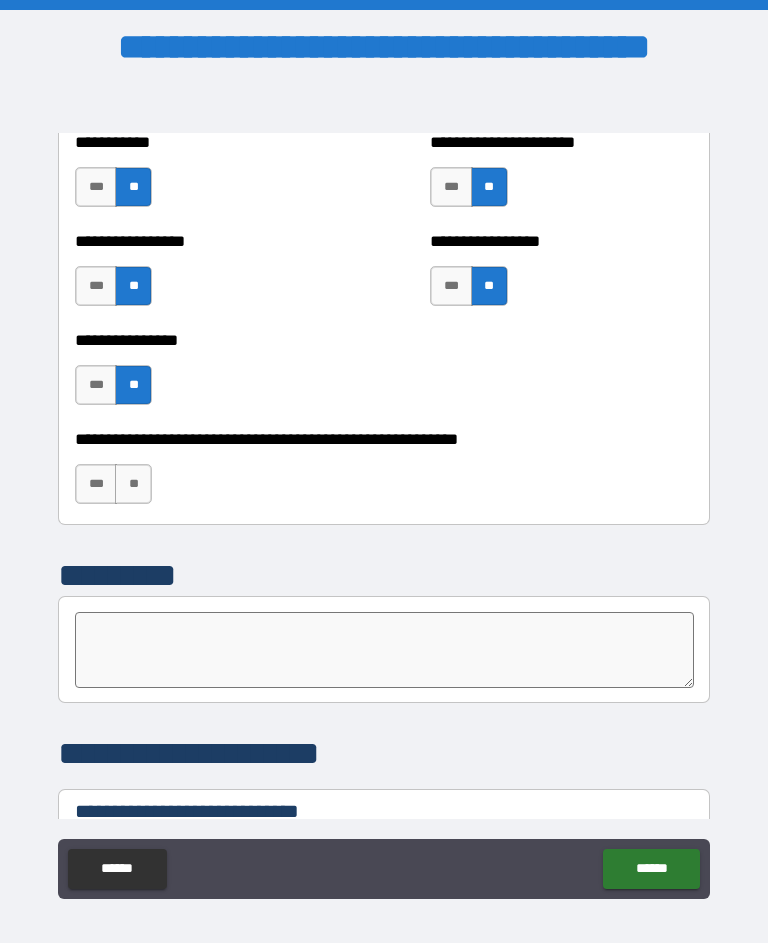 scroll, scrollTop: 6128, scrollLeft: 0, axis: vertical 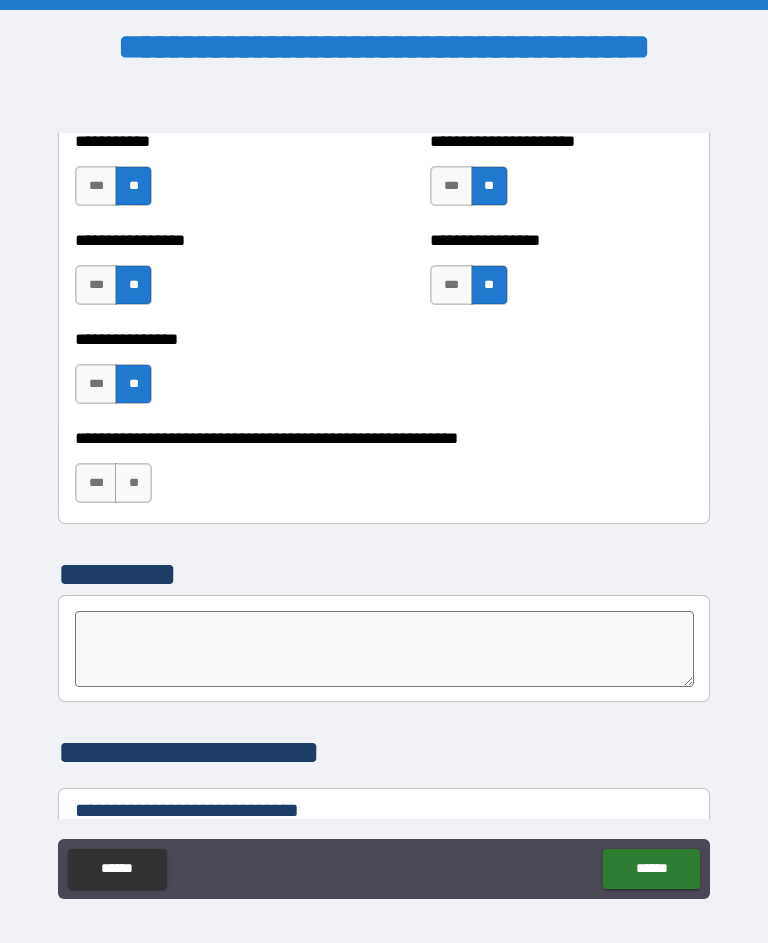 click on "**********" at bounding box center (384, 473) 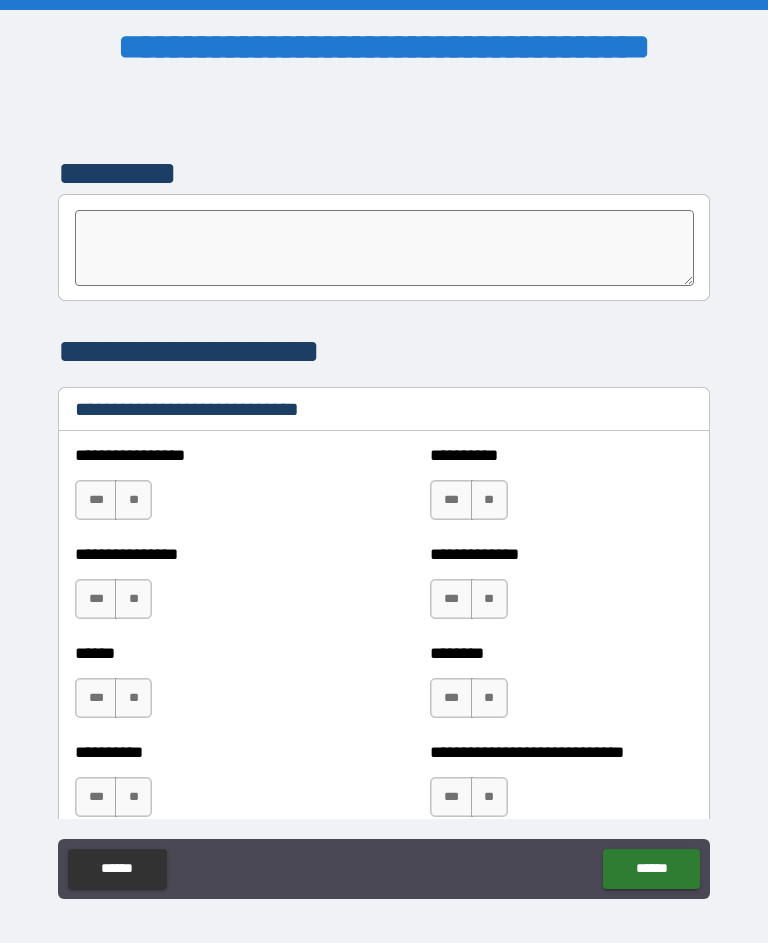 scroll, scrollTop: 6528, scrollLeft: 0, axis: vertical 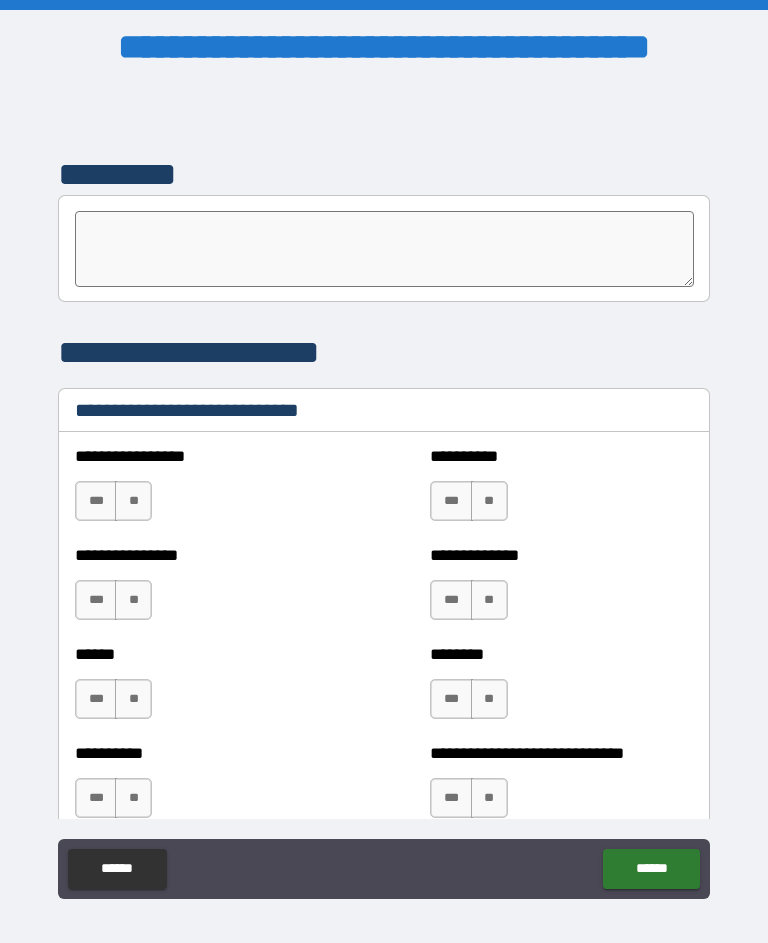 click on "***" at bounding box center (96, 501) 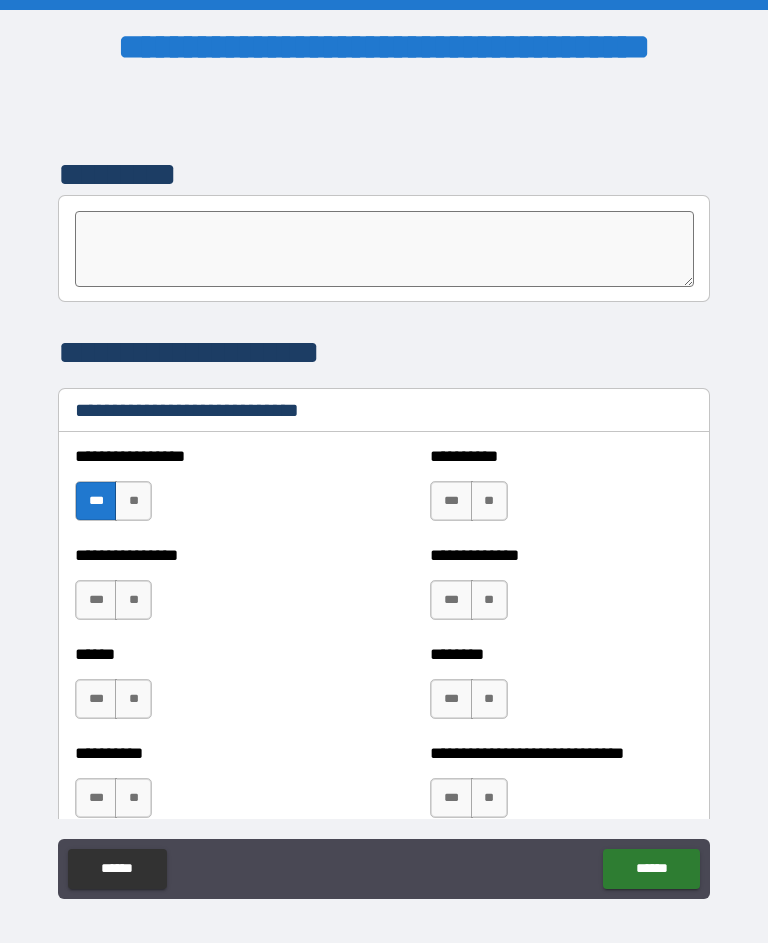 click on "**" at bounding box center [489, 600] 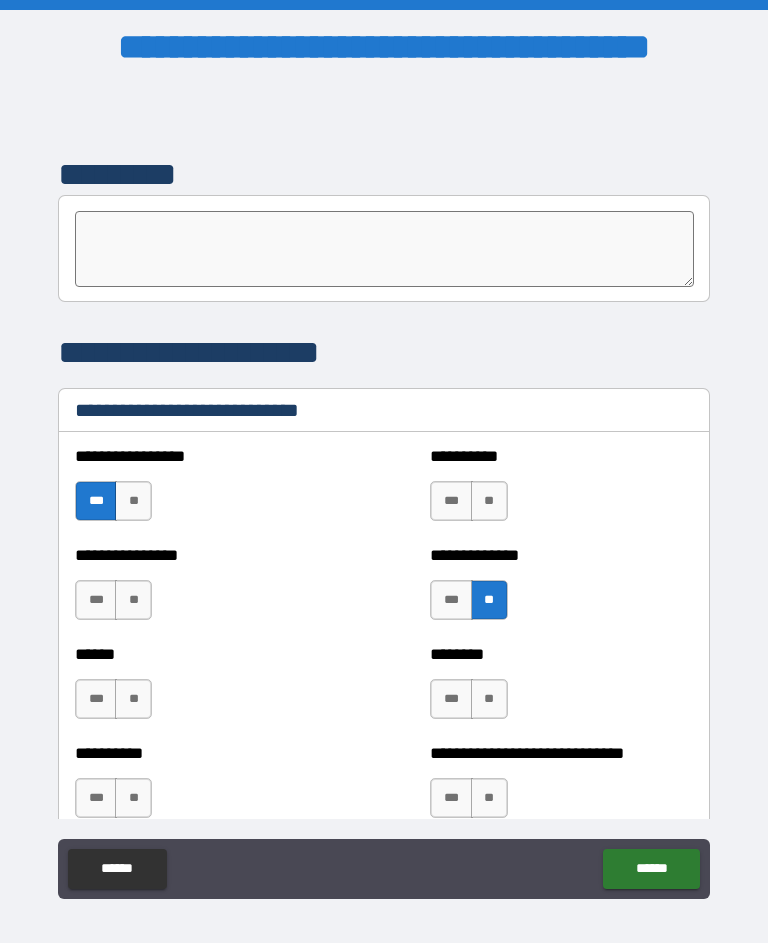 click on "**" at bounding box center (489, 501) 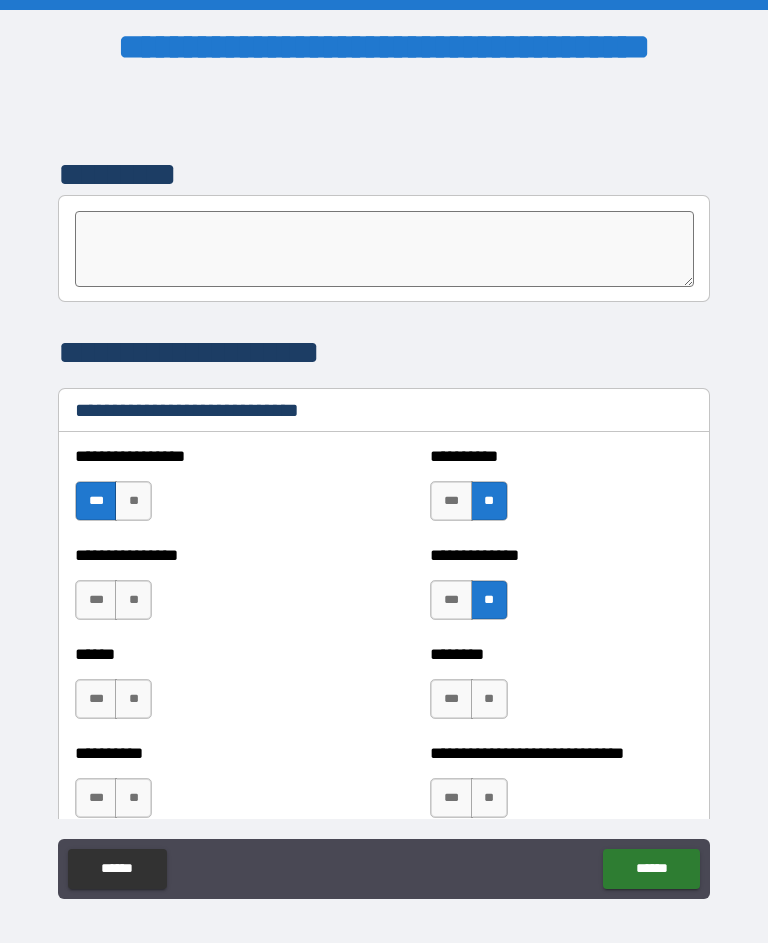 click on "**" at bounding box center [133, 600] 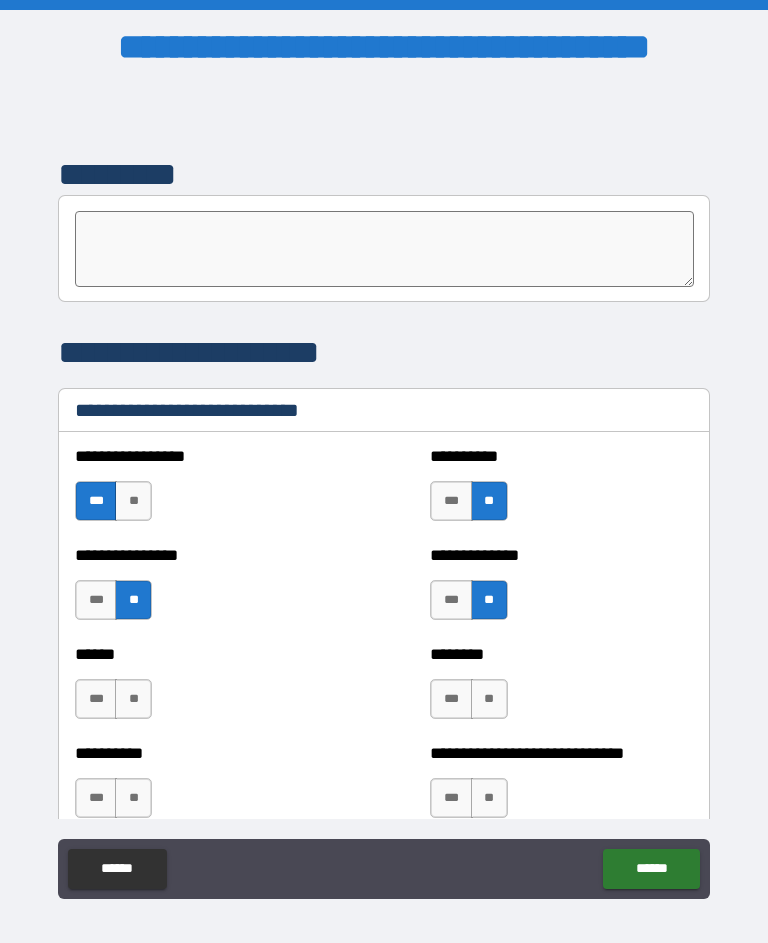 click on "**" at bounding box center (489, 699) 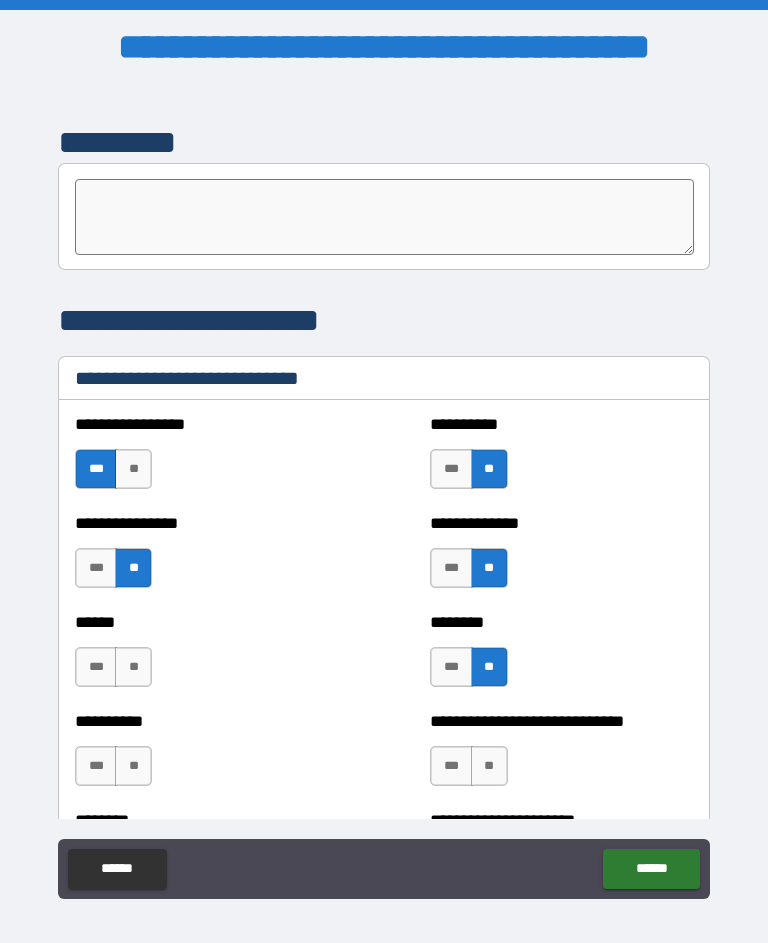 scroll, scrollTop: 6563, scrollLeft: 0, axis: vertical 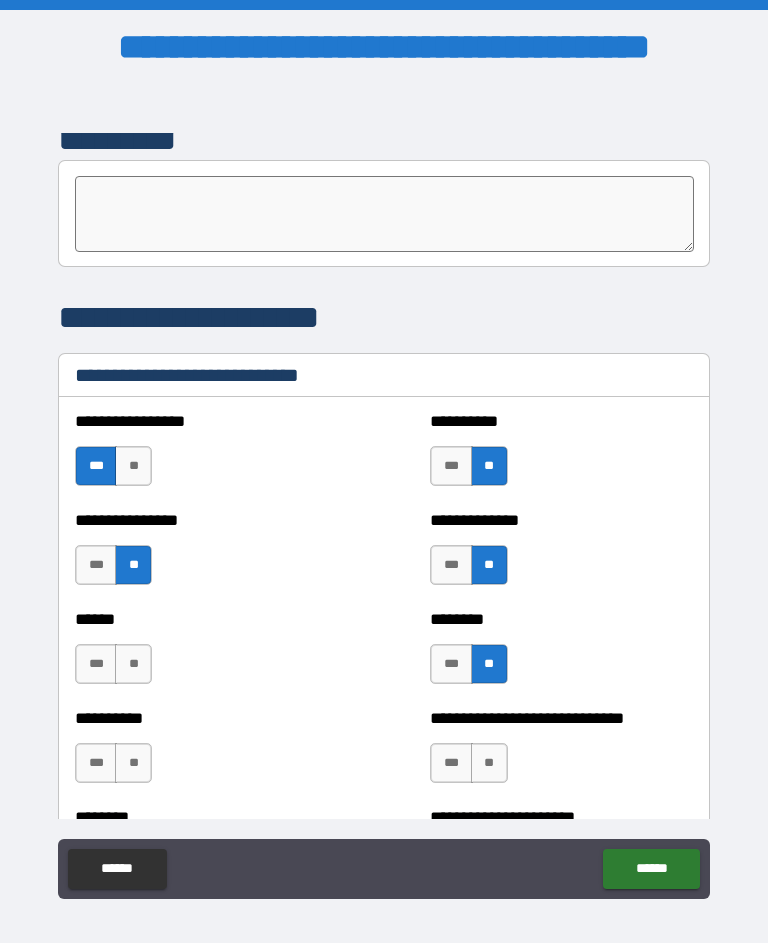 click on "***" at bounding box center (451, 763) 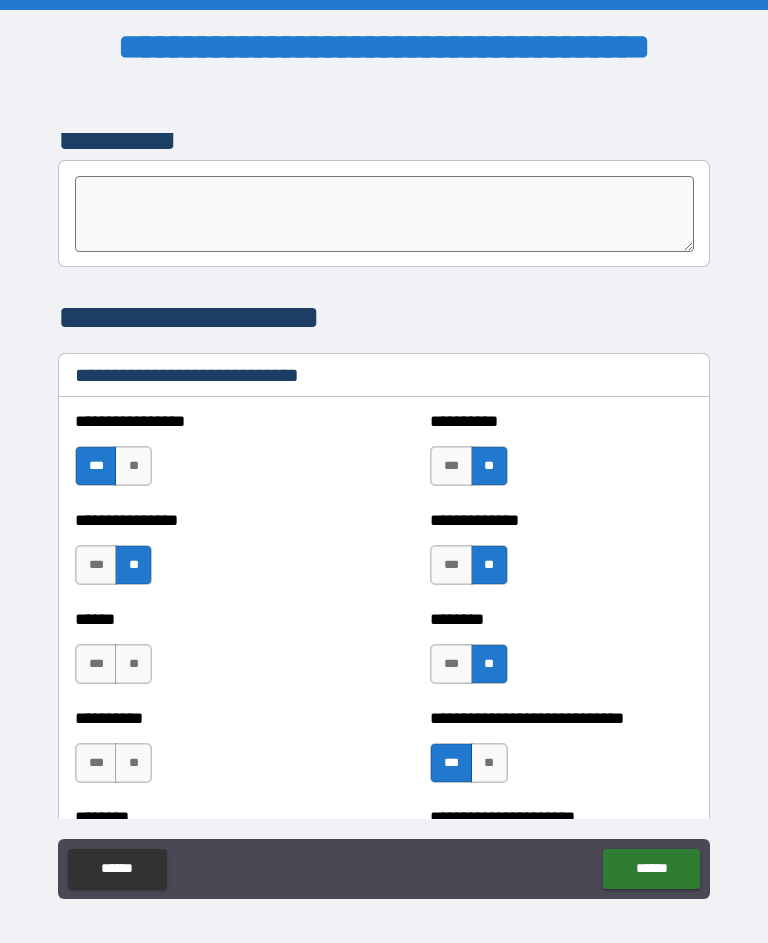 click on "**" at bounding box center (133, 664) 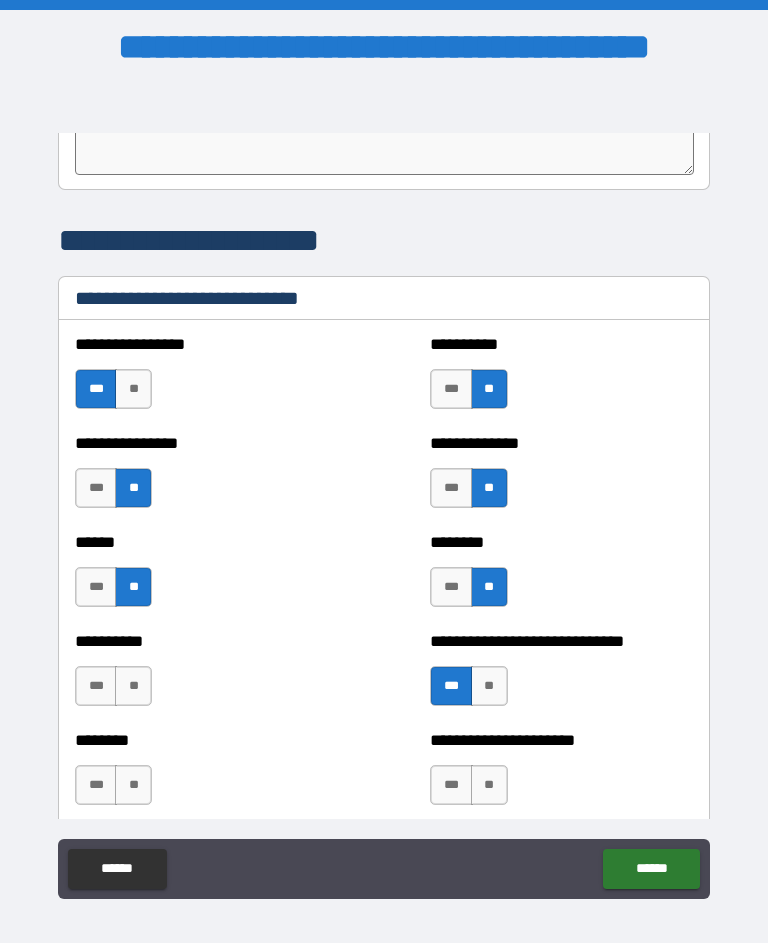 scroll, scrollTop: 6645, scrollLeft: 0, axis: vertical 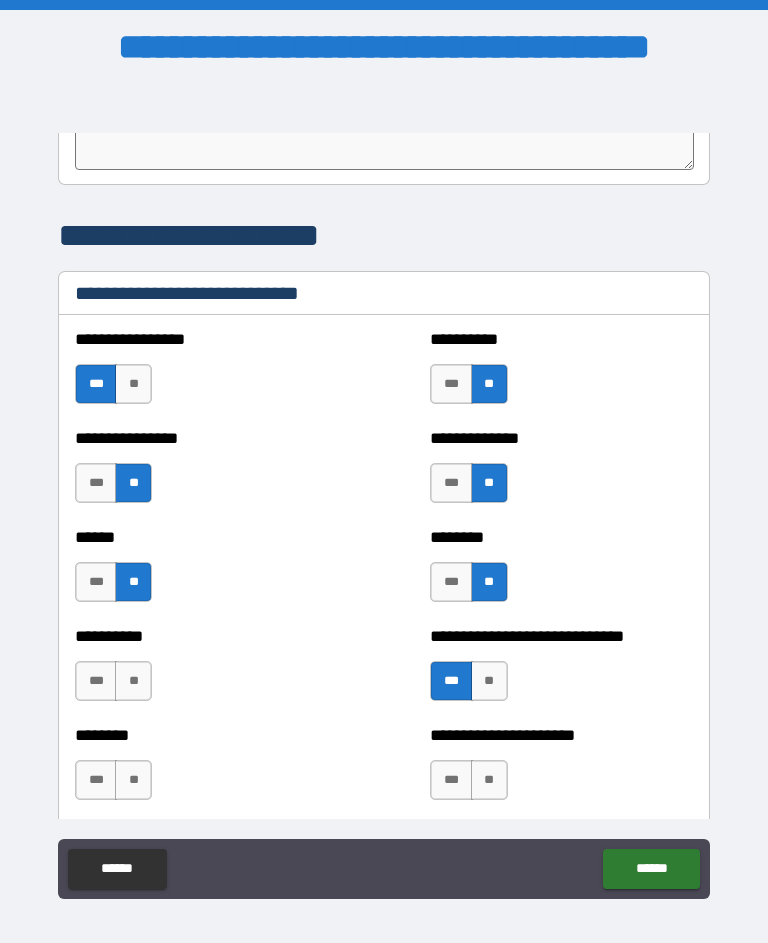 click on "**" at bounding box center (133, 681) 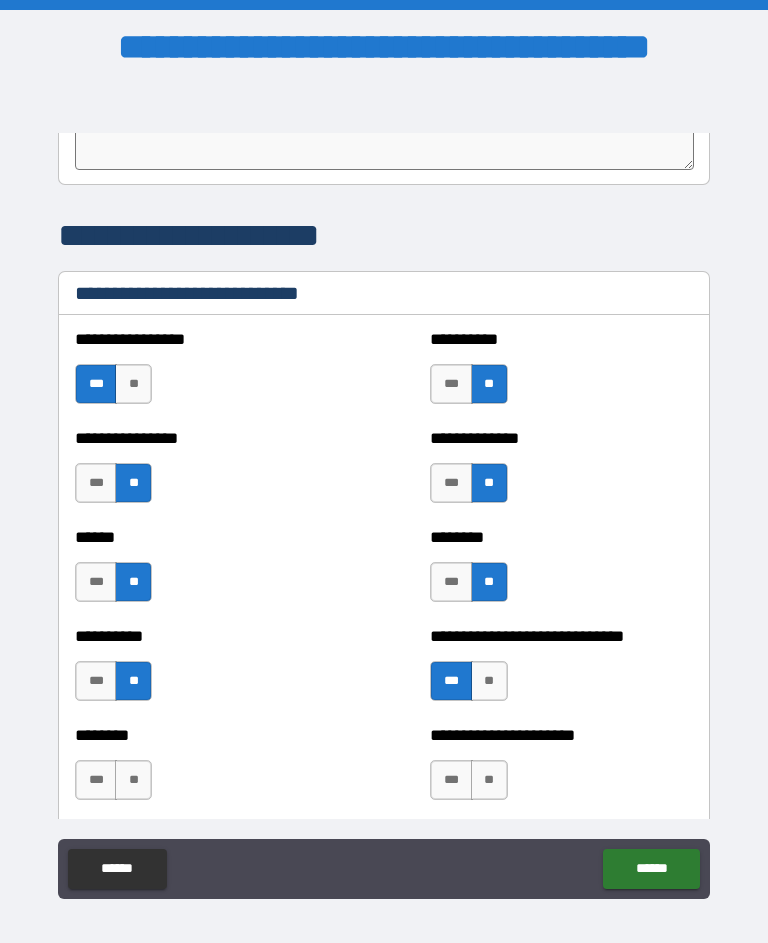 click on "**" at bounding box center (133, 780) 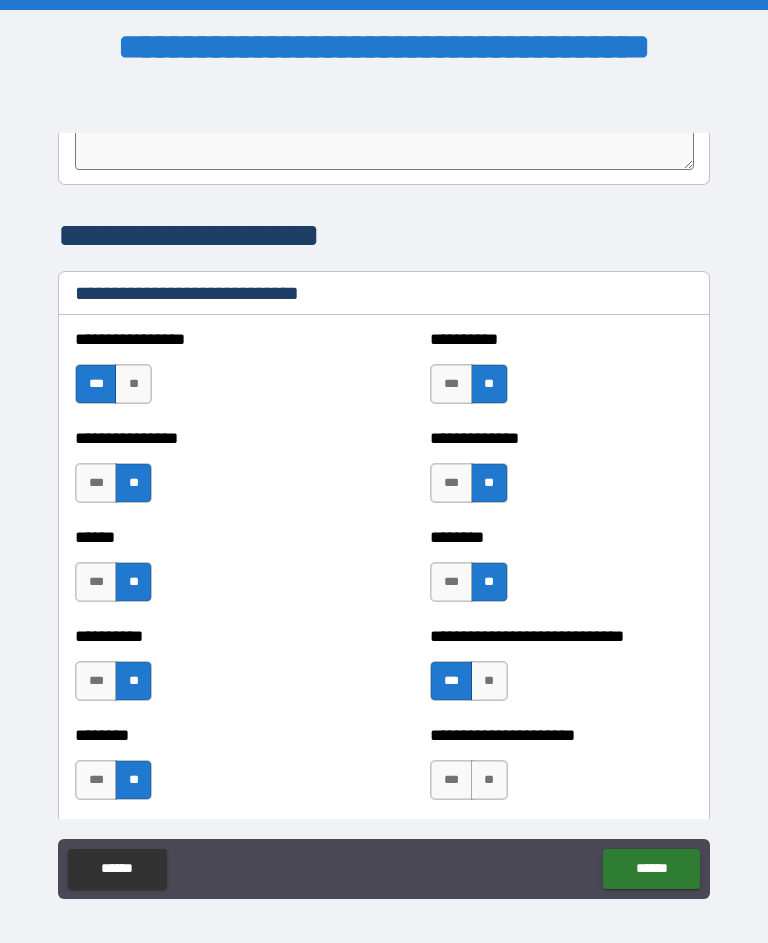 click on "**" at bounding box center [489, 780] 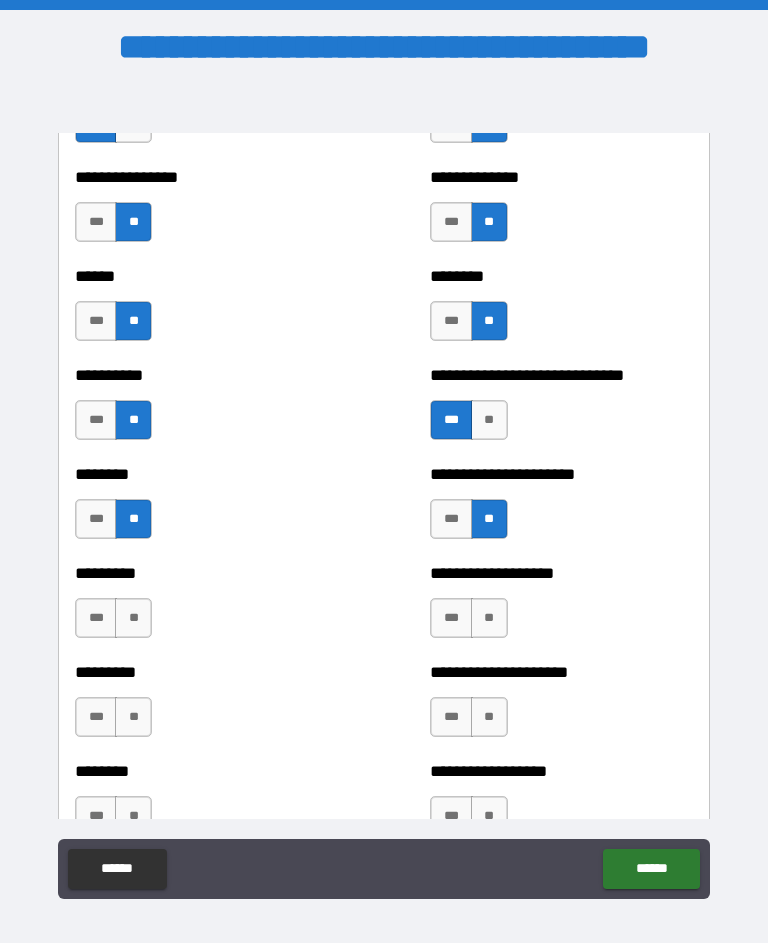scroll, scrollTop: 6913, scrollLeft: 0, axis: vertical 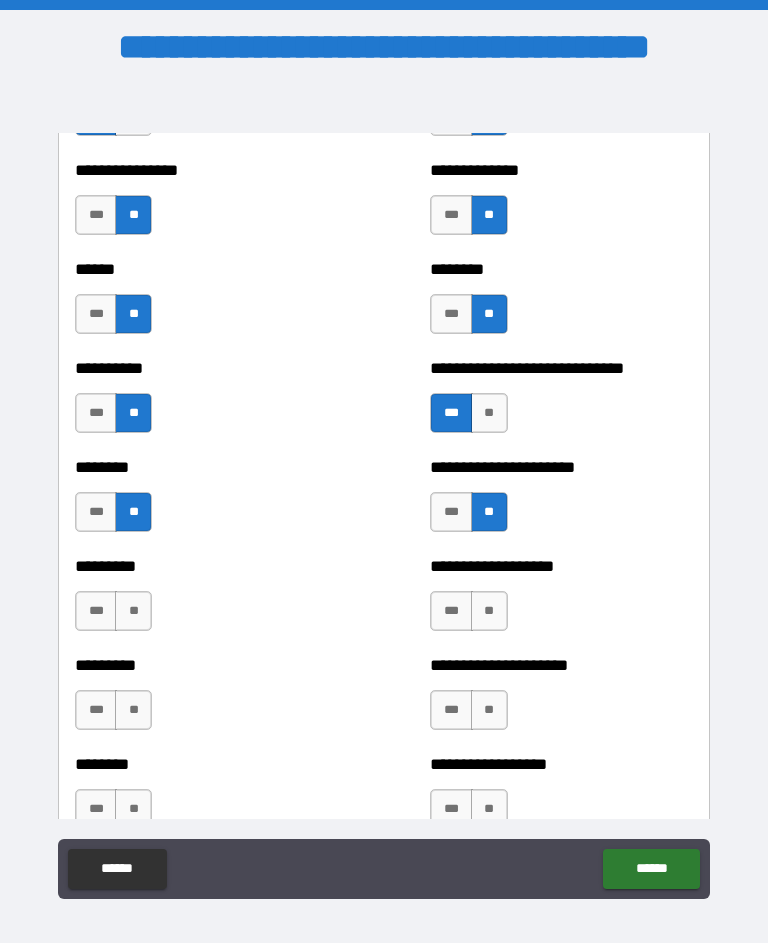 click on "**" at bounding box center (133, 611) 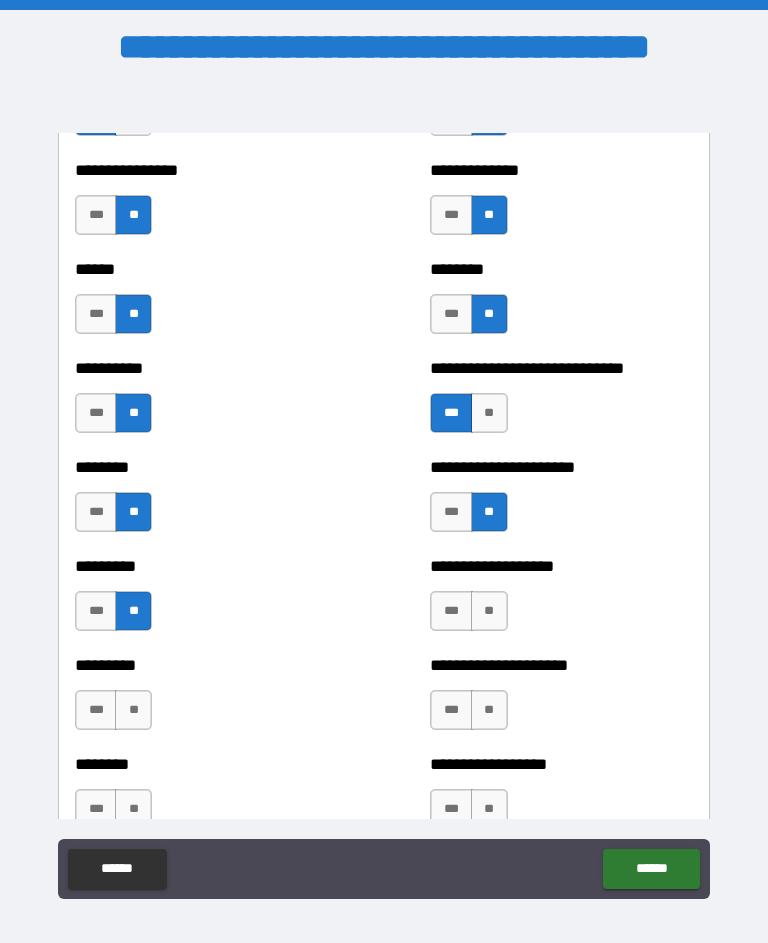 click on "**" at bounding box center (489, 611) 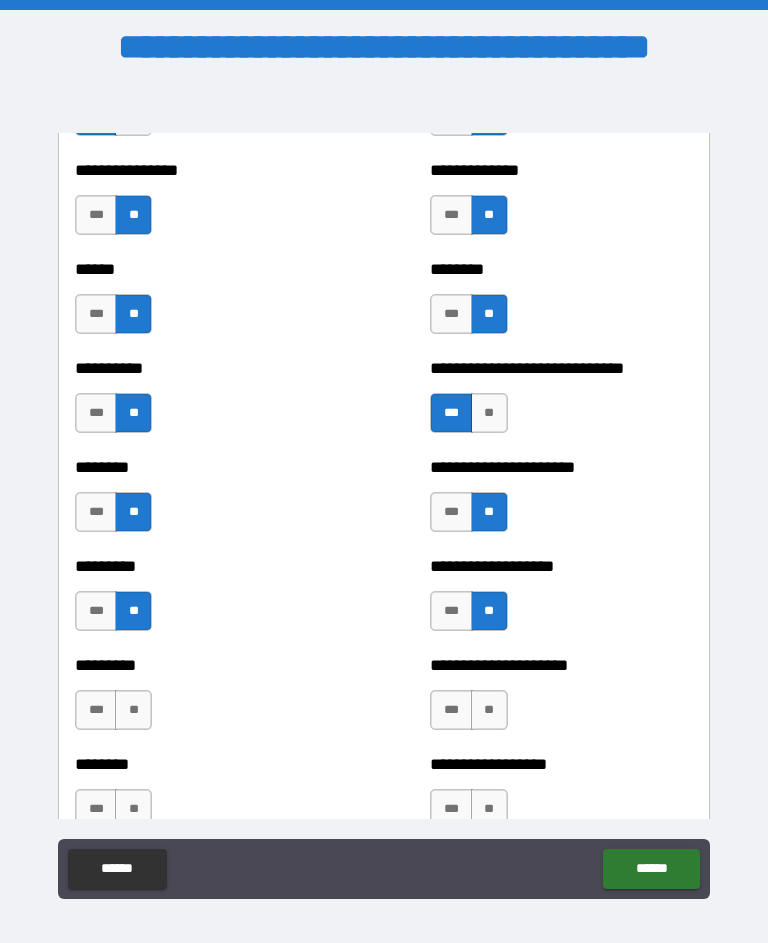 click on "**" at bounding box center (133, 710) 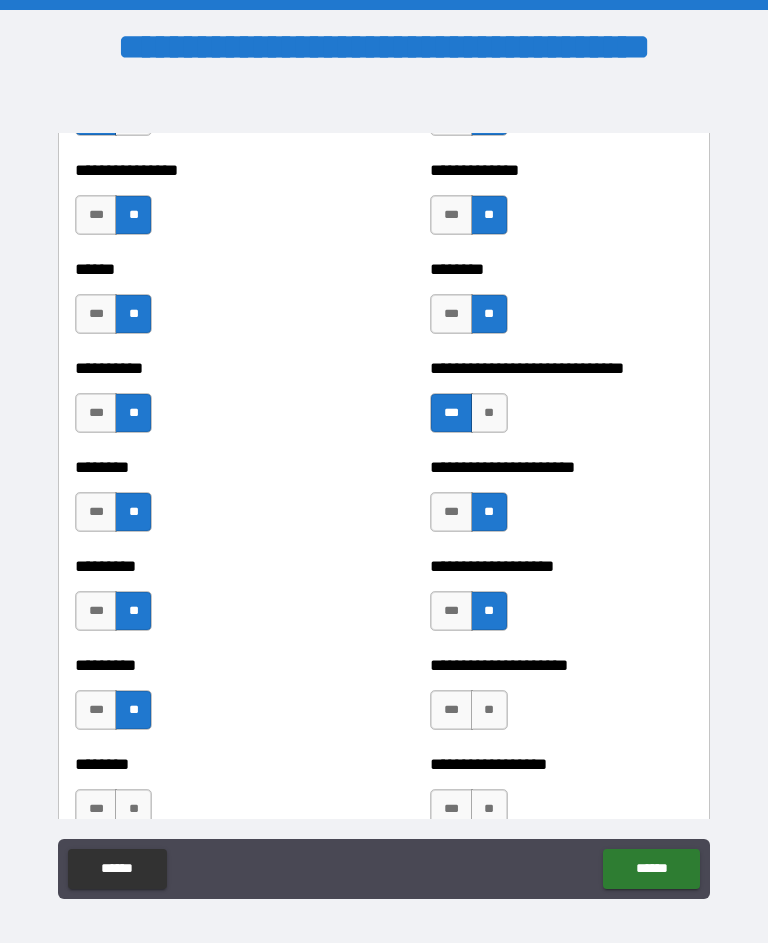 click on "**" at bounding box center (489, 710) 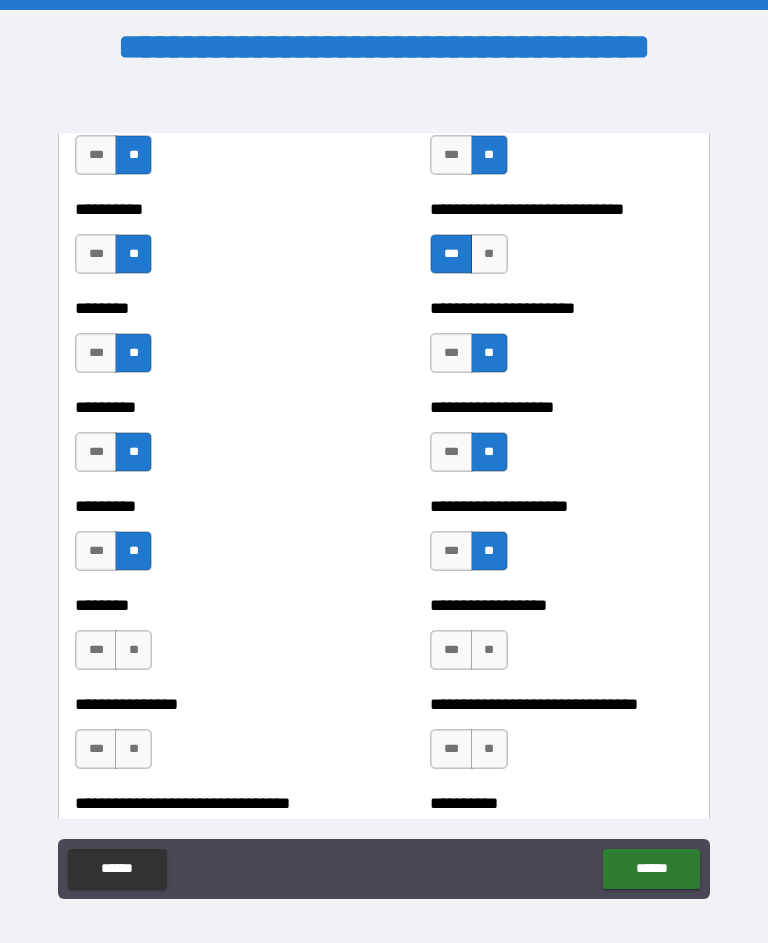 scroll, scrollTop: 7084, scrollLeft: 0, axis: vertical 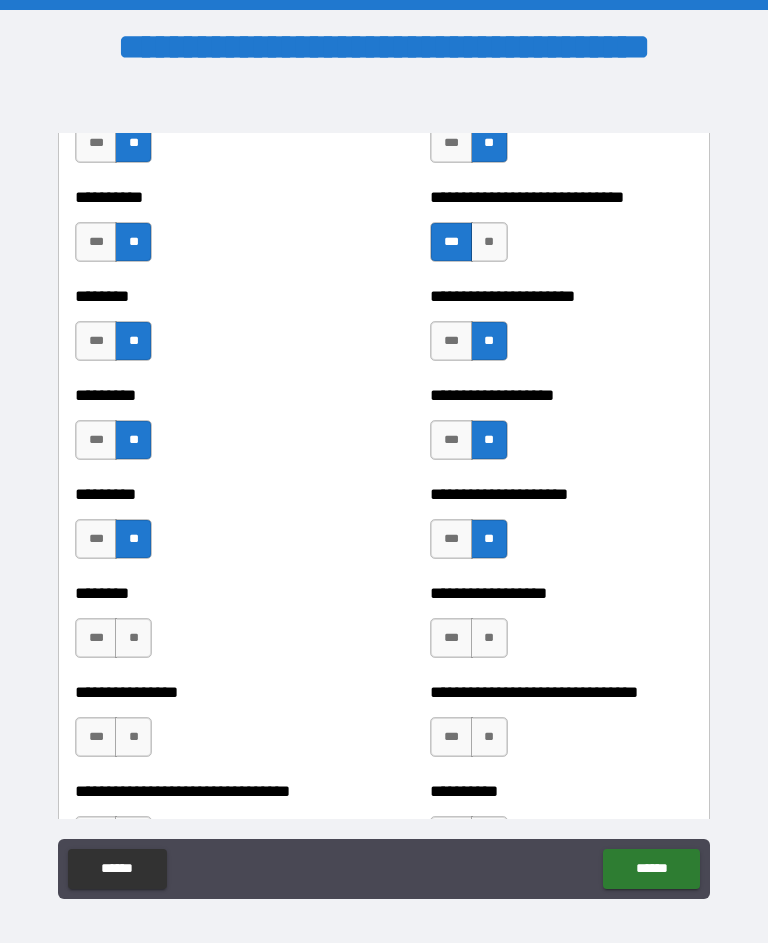 click on "**" at bounding box center (133, 638) 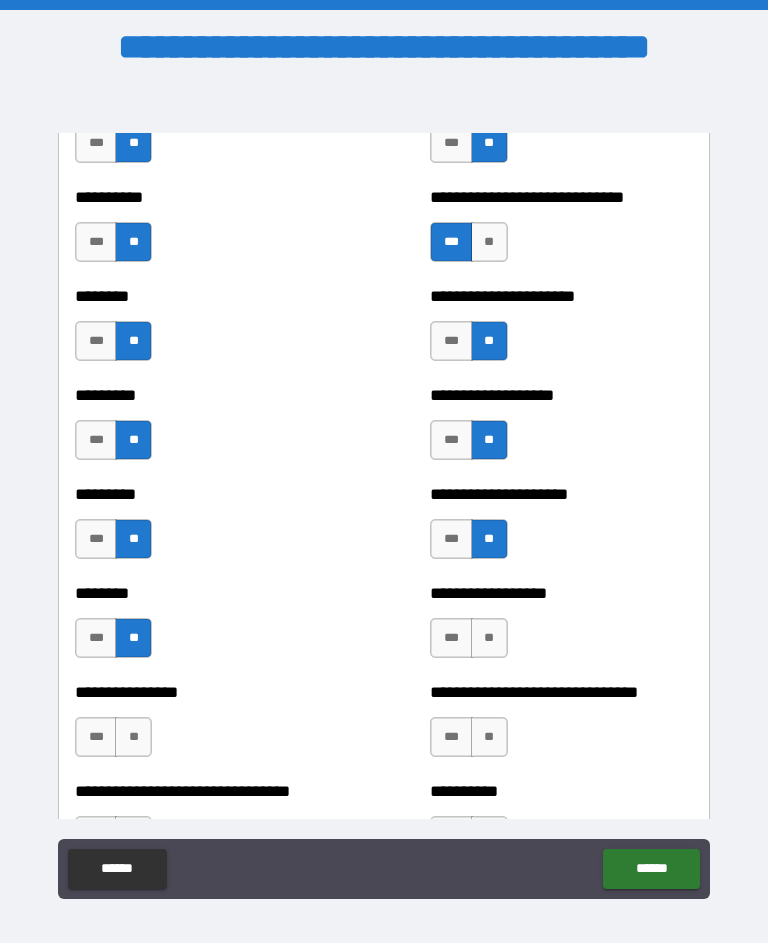 click on "**" at bounding box center [489, 638] 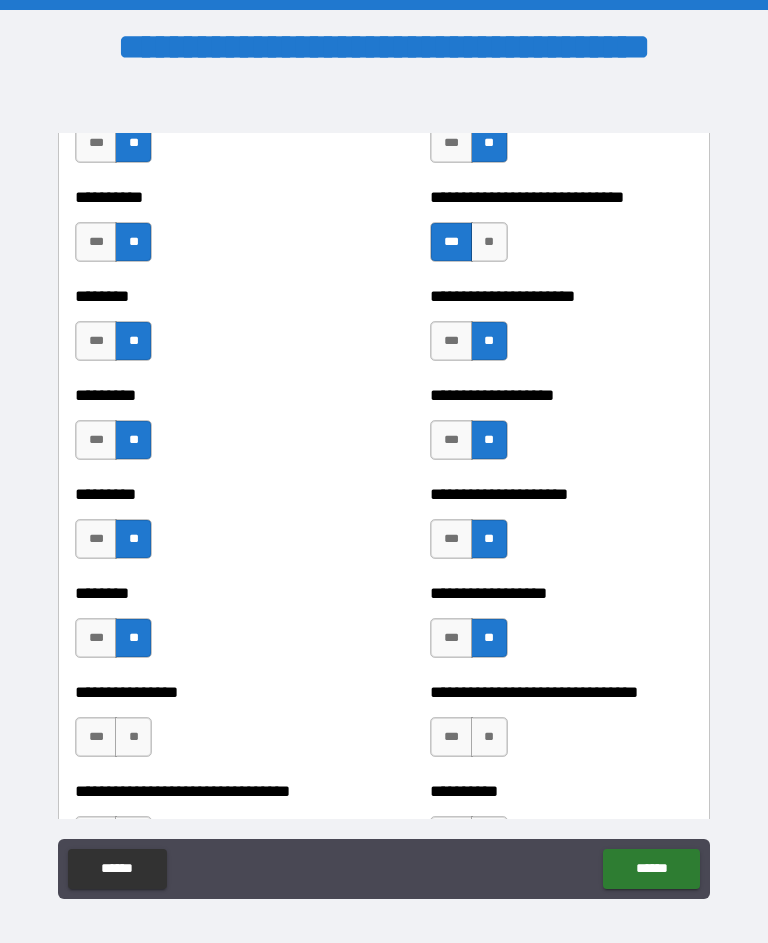 click on "**" at bounding box center [133, 737] 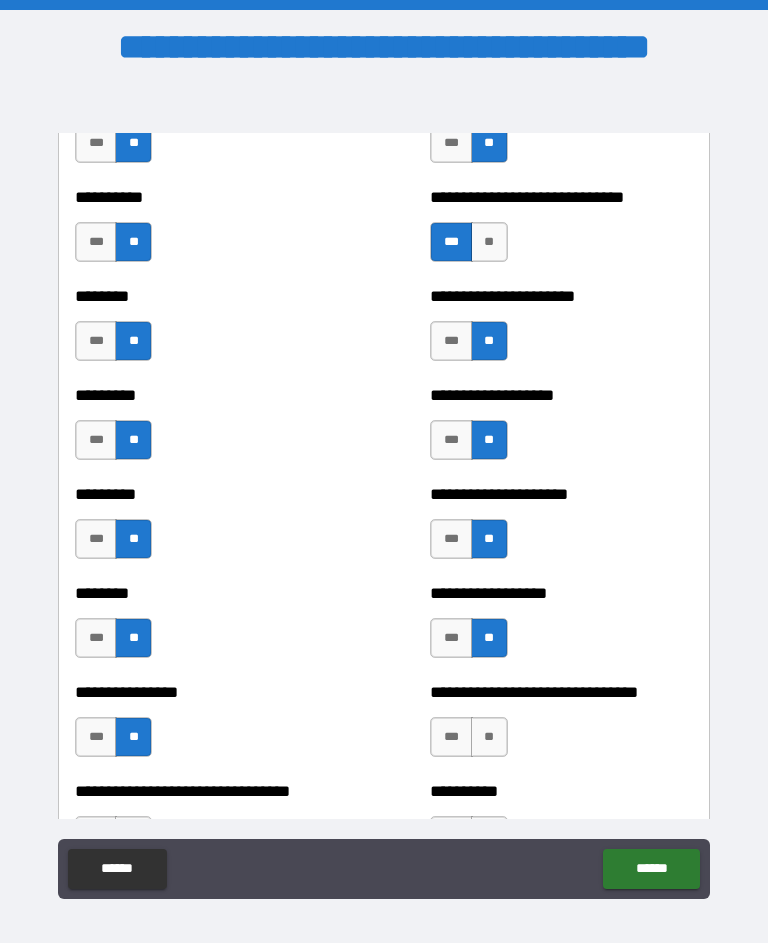 click on "**" at bounding box center (489, 737) 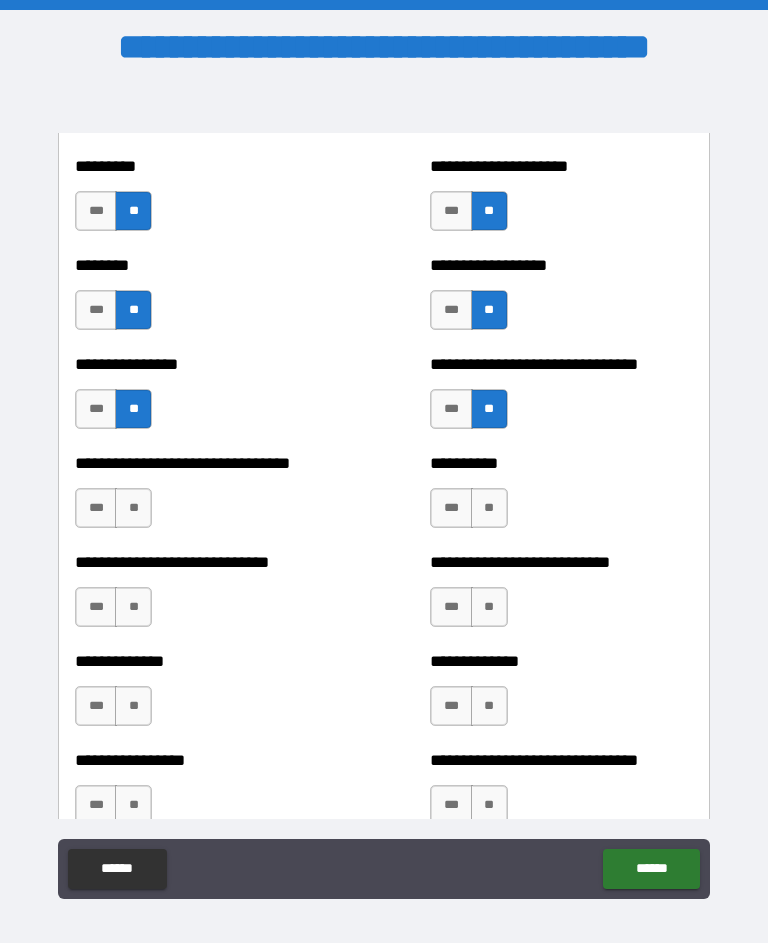 scroll, scrollTop: 7412, scrollLeft: 0, axis: vertical 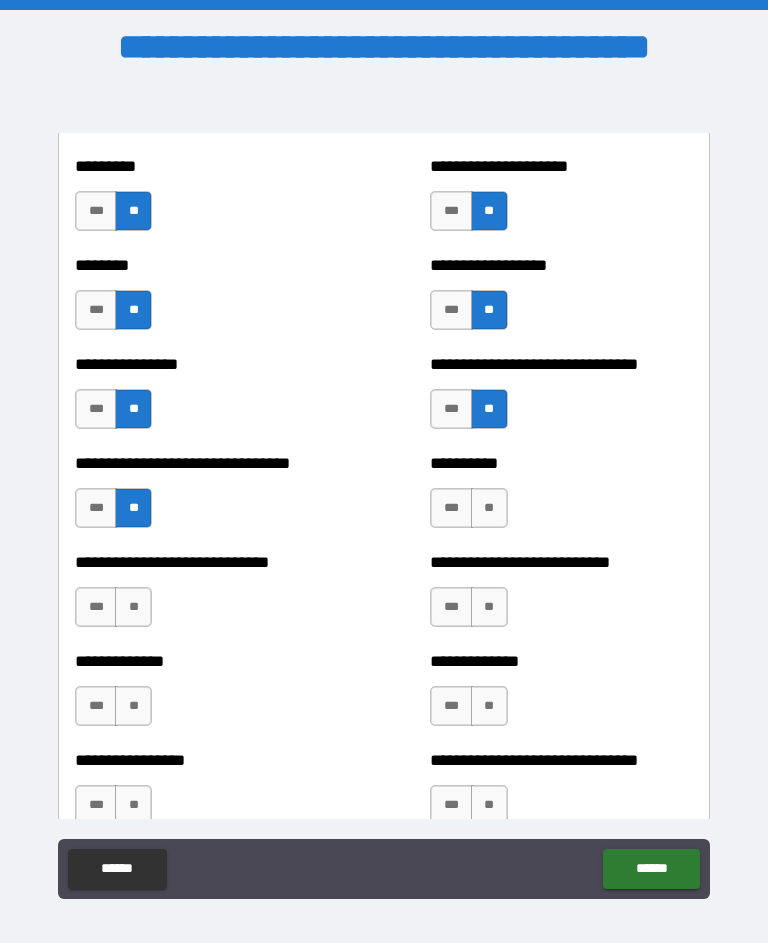 click on "**" at bounding box center [133, 607] 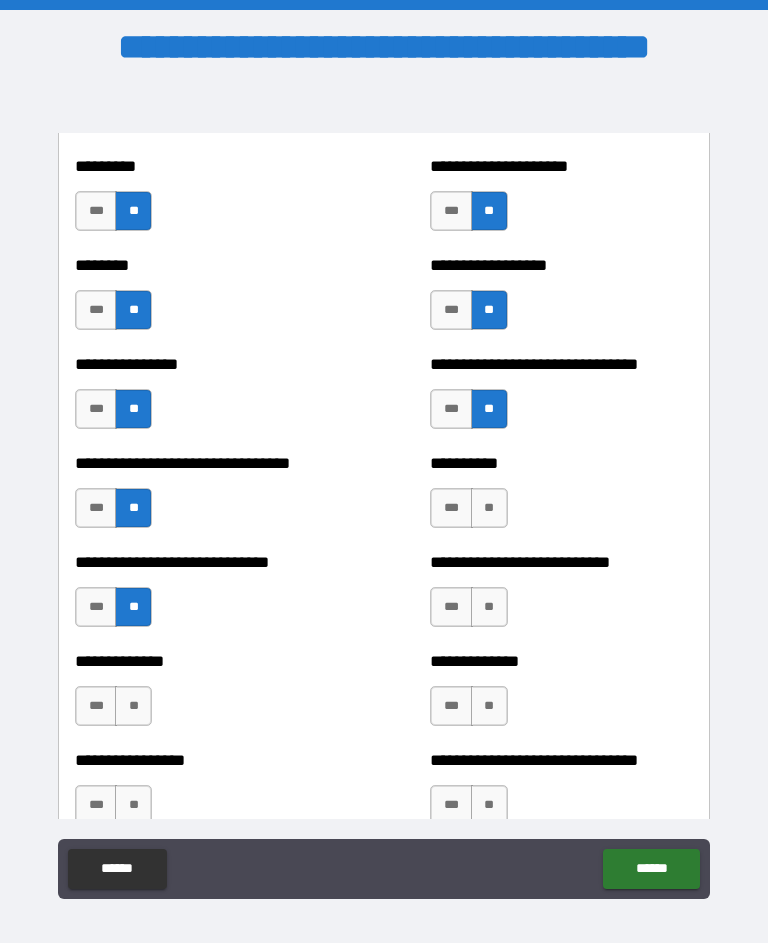 click on "**" at bounding box center [133, 706] 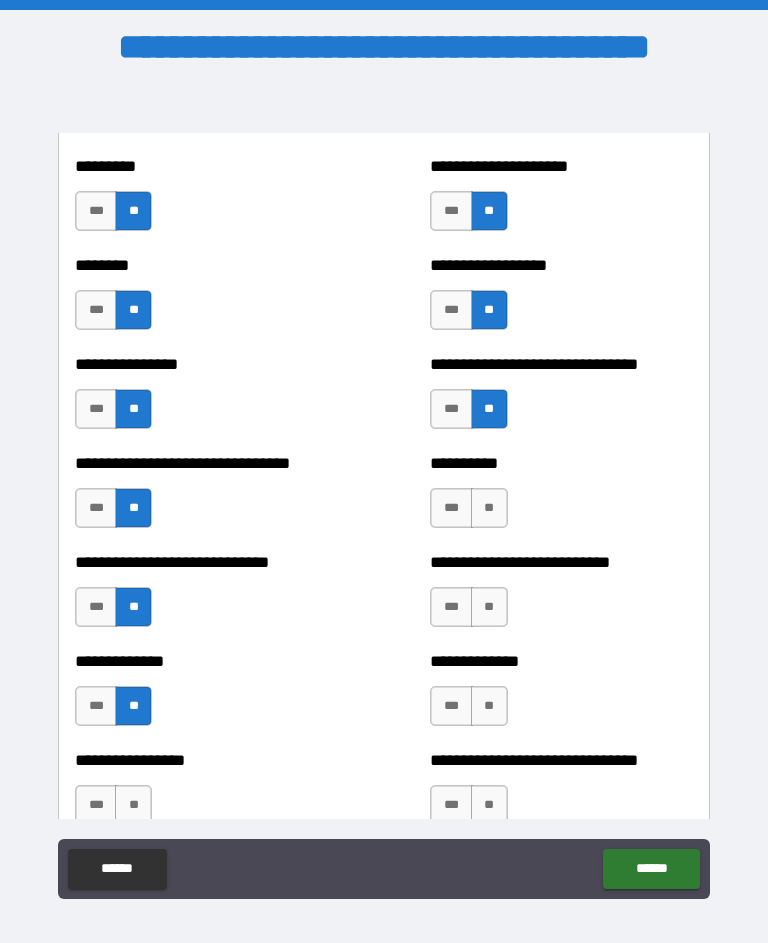 click on "**" at bounding box center [133, 805] 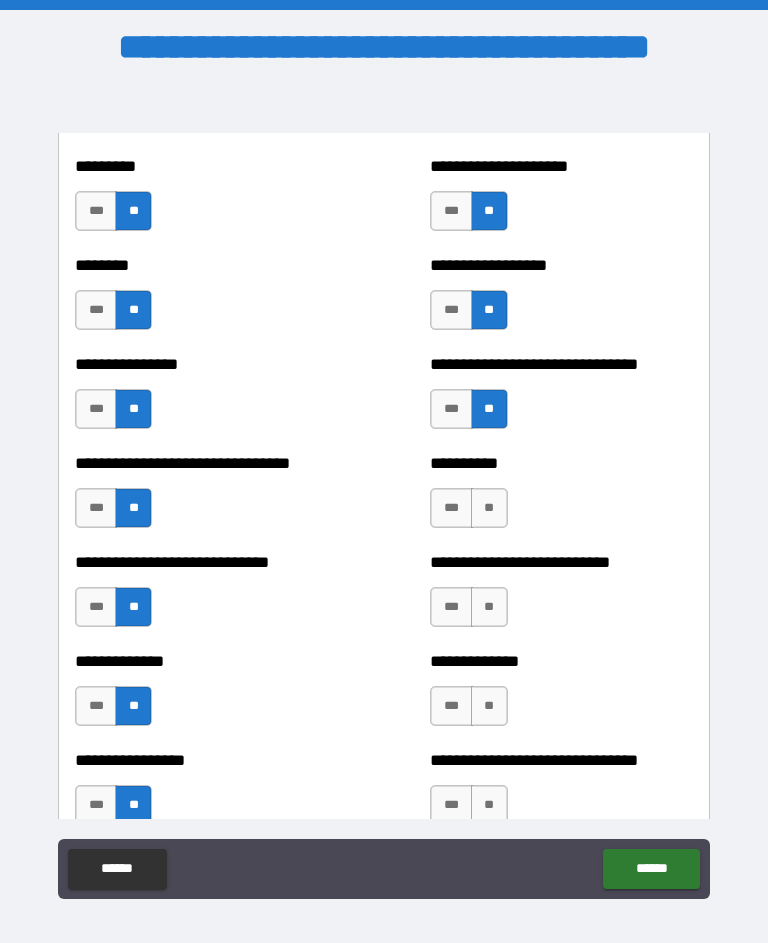 click on "**" at bounding box center (489, 805) 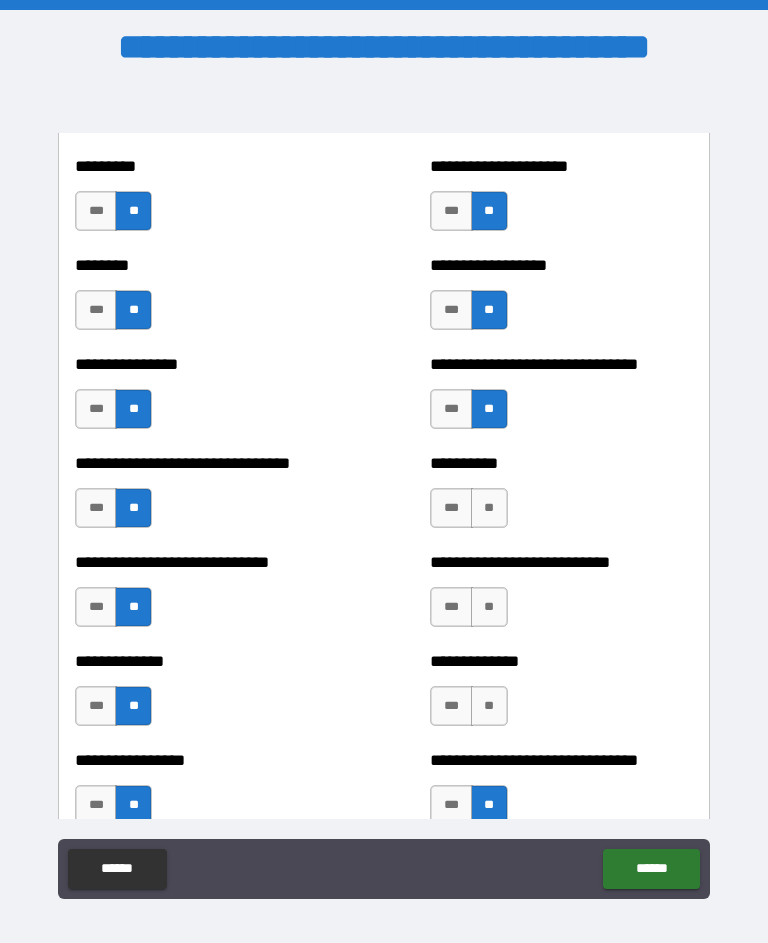 click on "**" at bounding box center [489, 706] 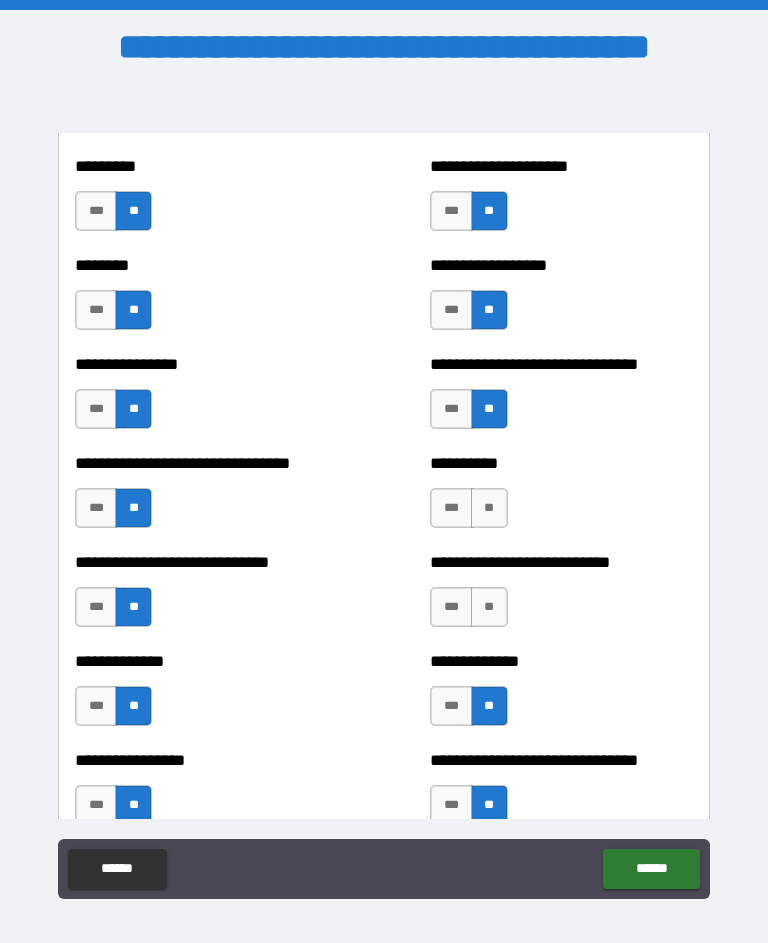 click on "**" at bounding box center (489, 607) 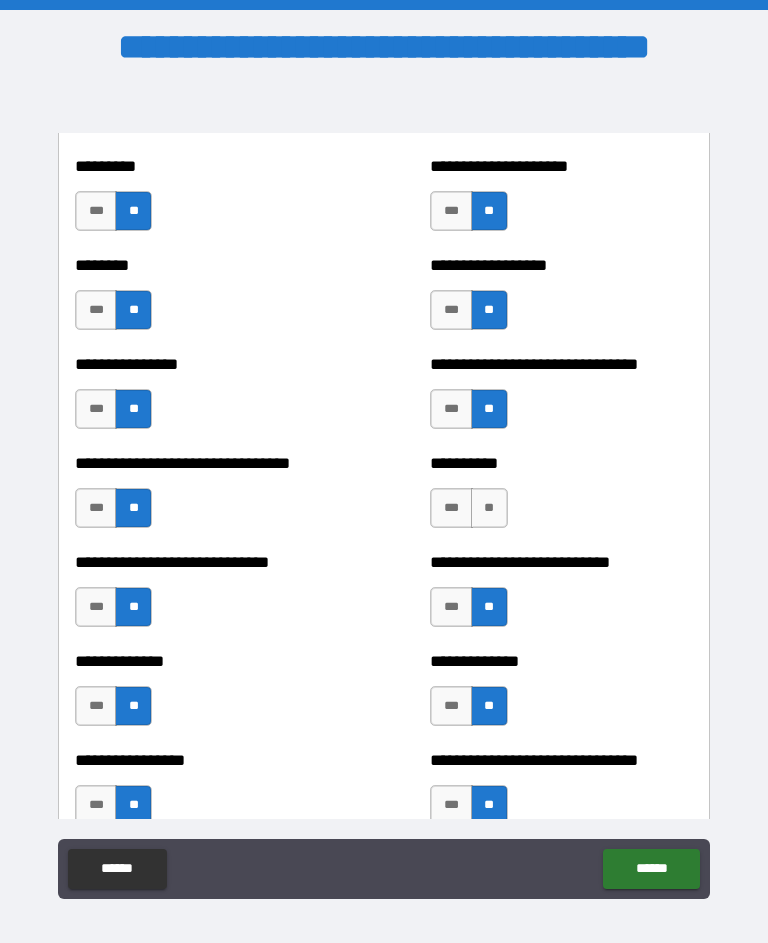 click on "**" at bounding box center (489, 508) 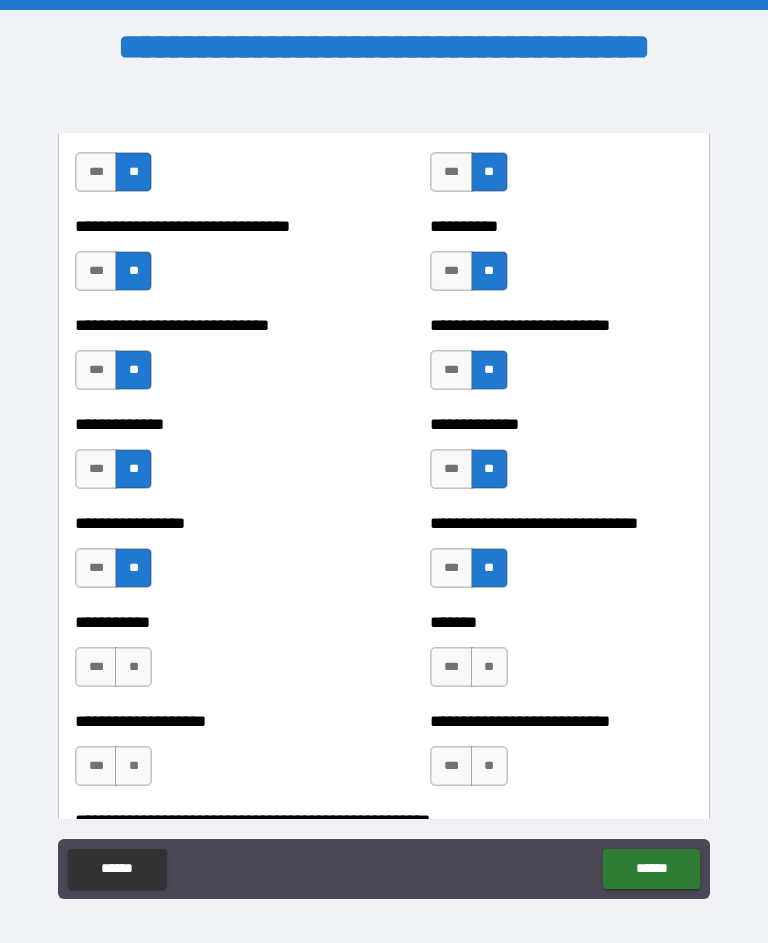 scroll, scrollTop: 7654, scrollLeft: 0, axis: vertical 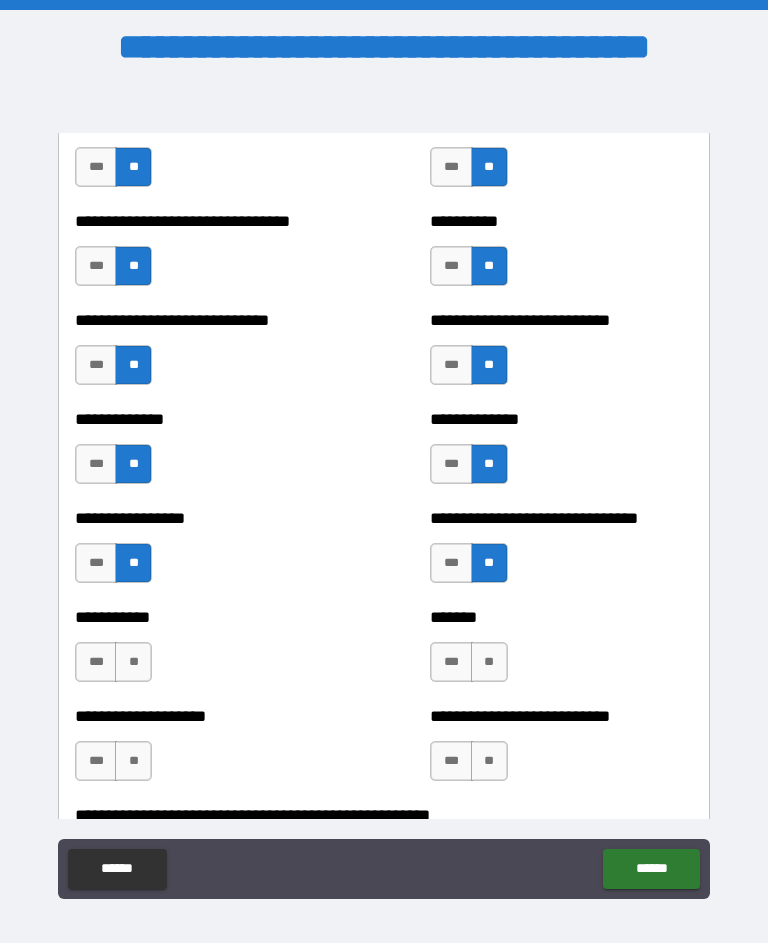 click on "**" at bounding box center [133, 662] 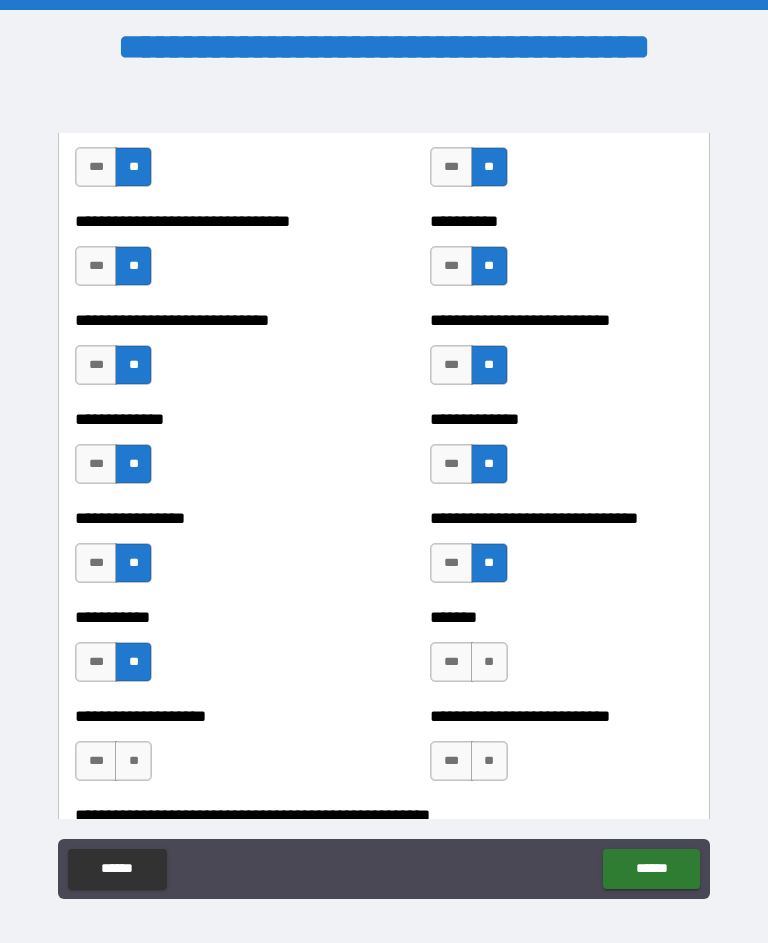 click on "**" at bounding box center [489, 662] 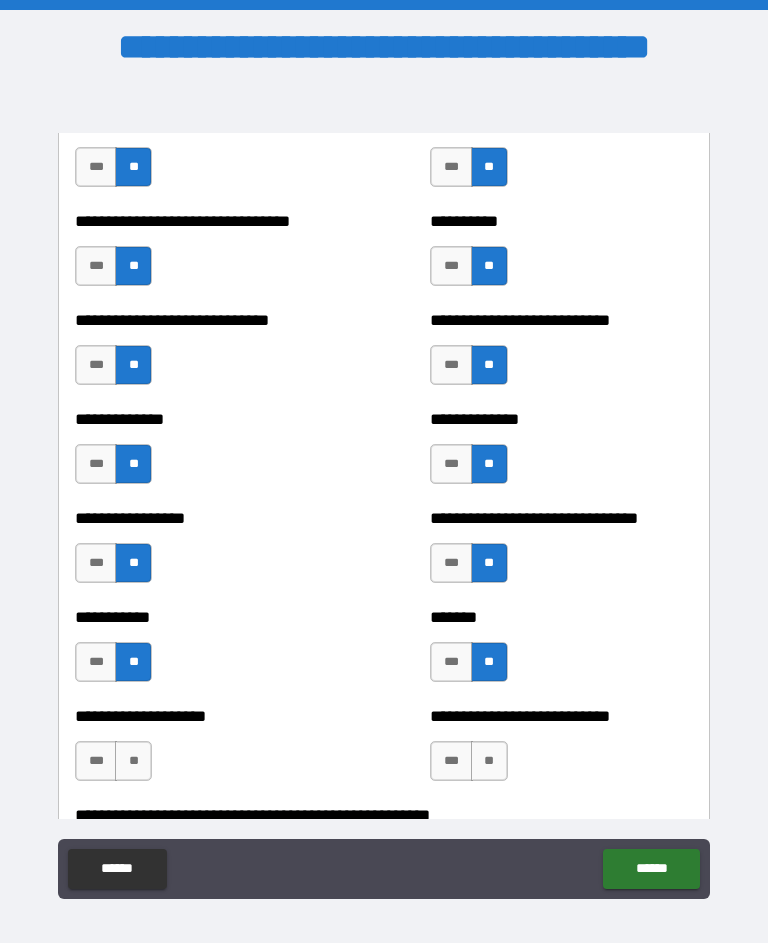click on "**" at bounding box center [133, 761] 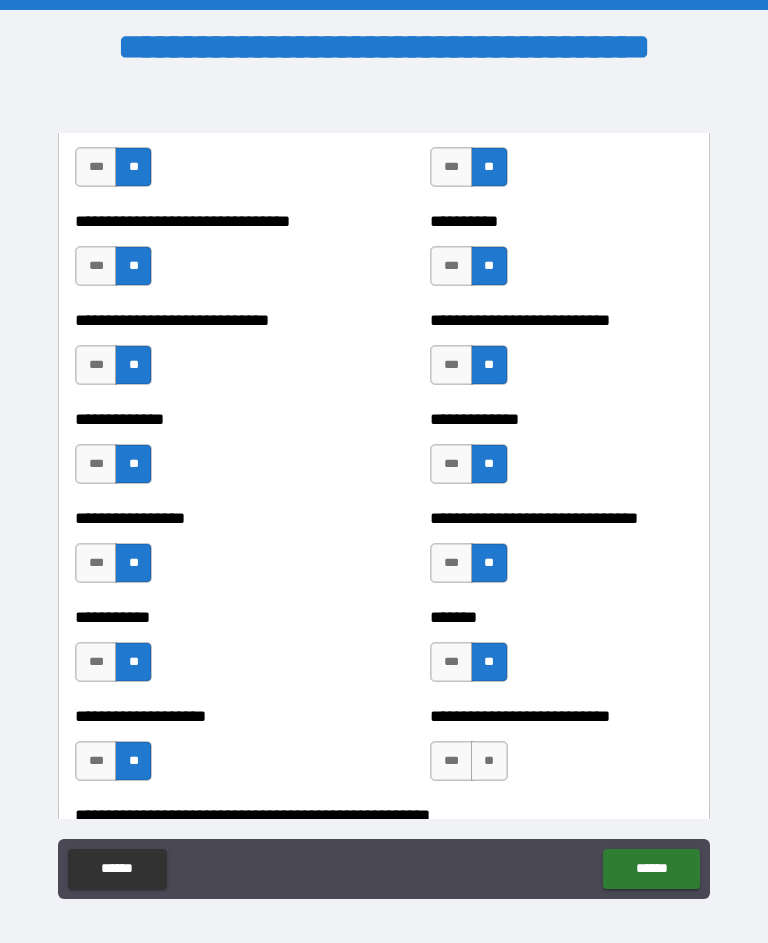 click on "**" at bounding box center [489, 761] 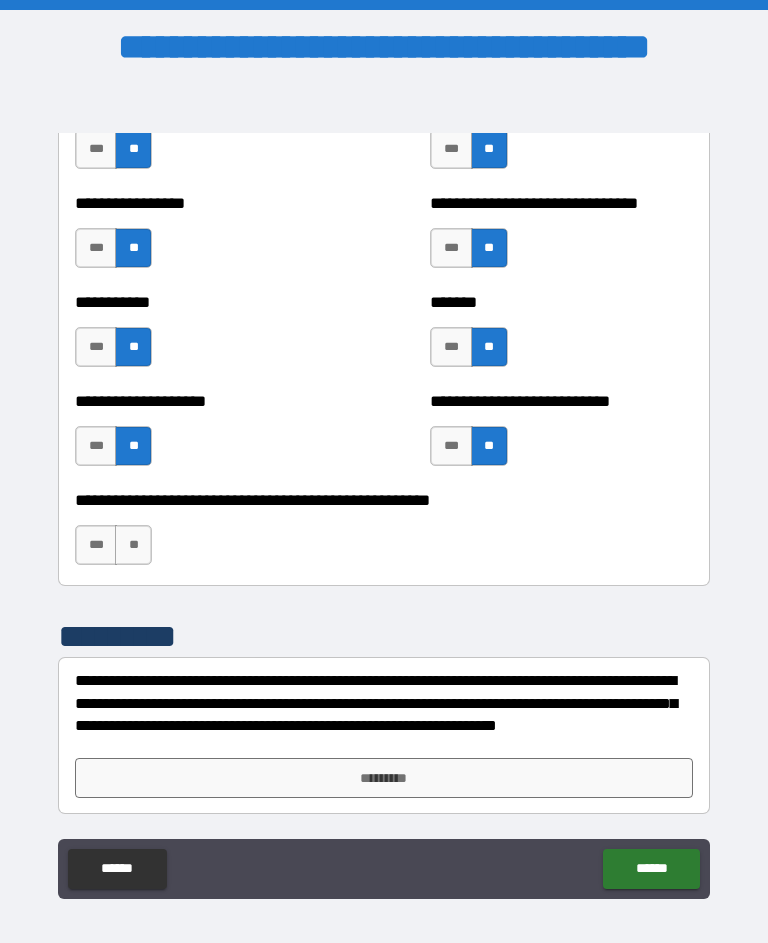 scroll, scrollTop: 7969, scrollLeft: 0, axis: vertical 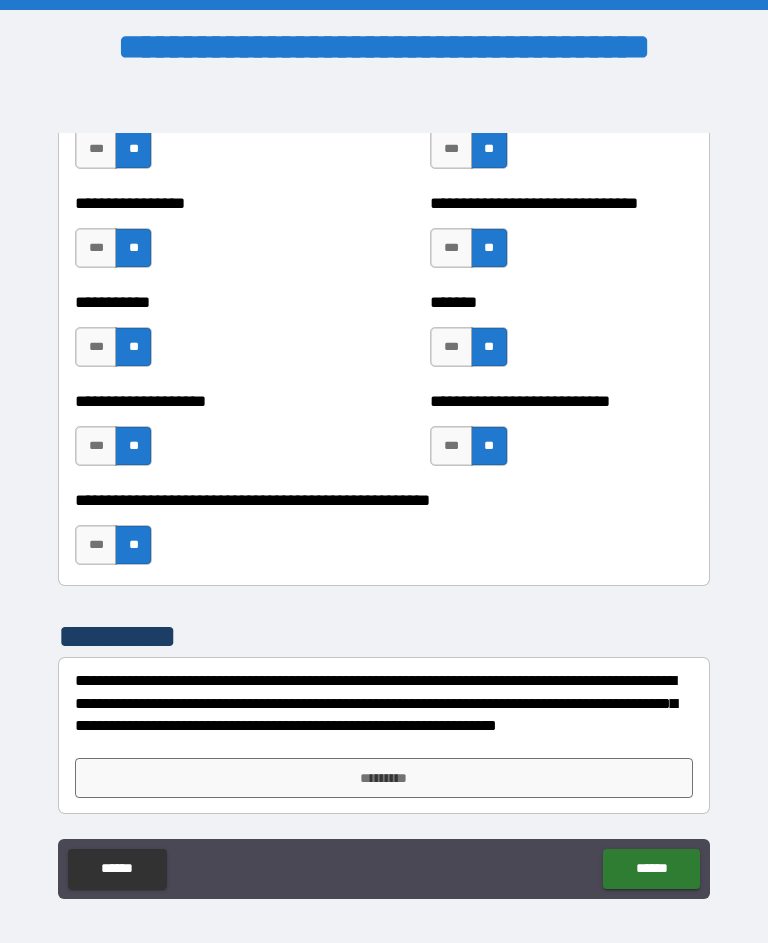 click on "**" at bounding box center [133, 545] 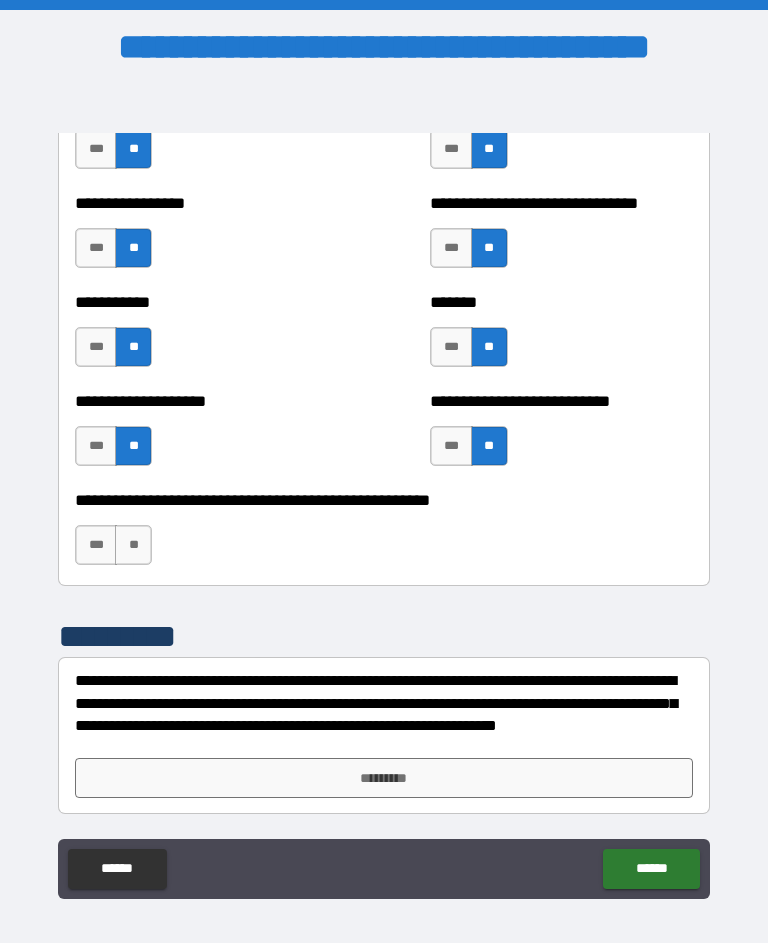 scroll, scrollTop: 7969, scrollLeft: 0, axis: vertical 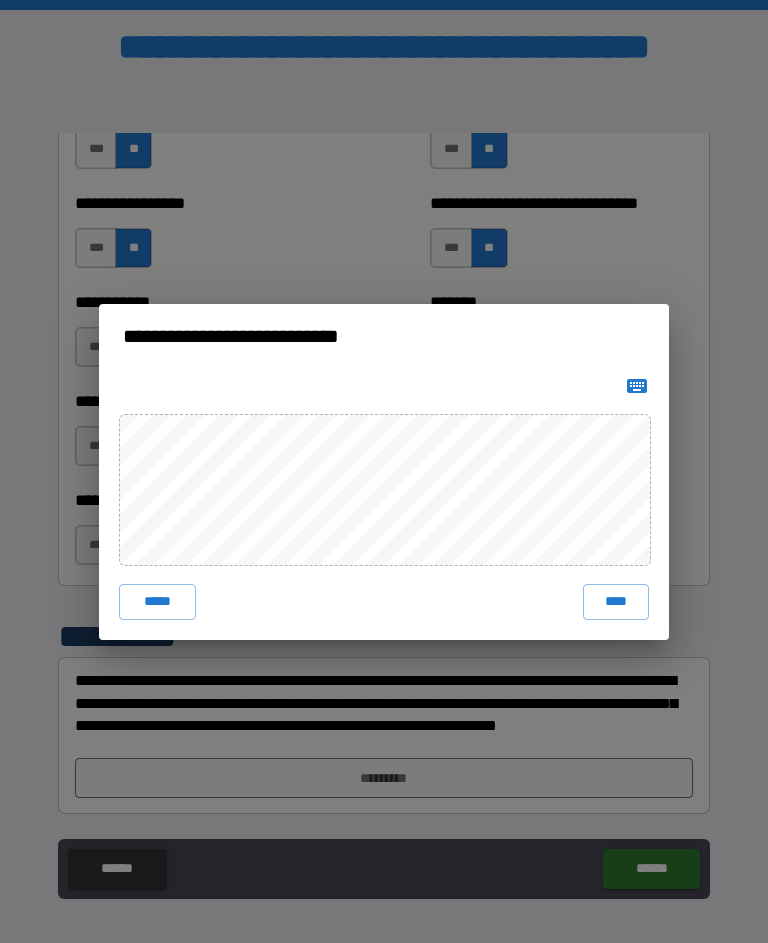 click on "****" at bounding box center [616, 602] 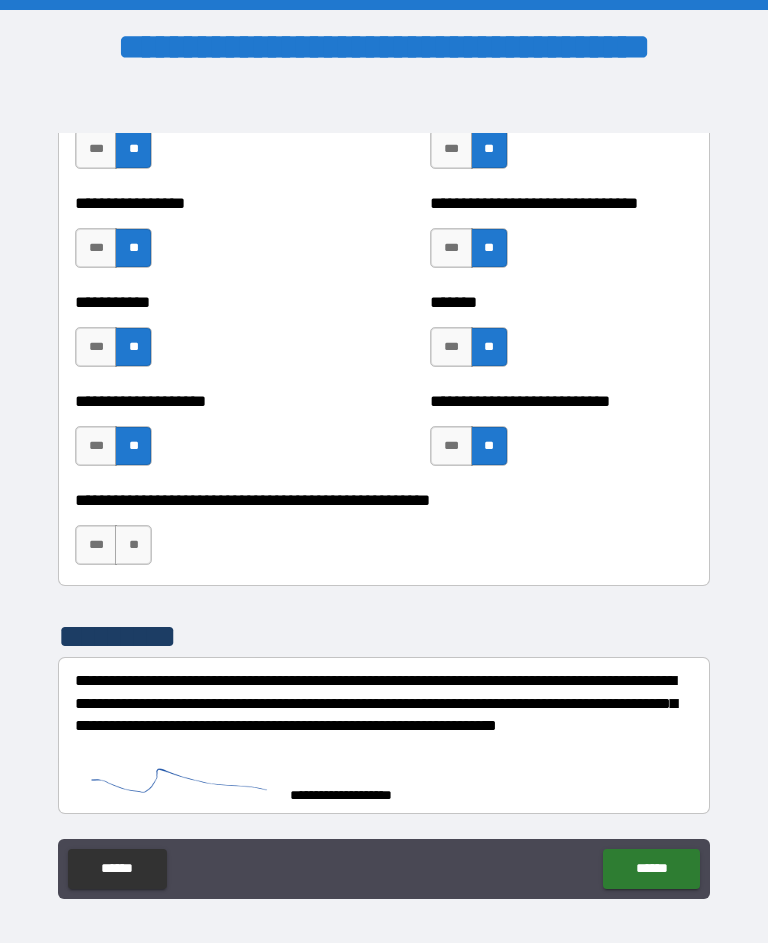 scroll, scrollTop: 7959, scrollLeft: 0, axis: vertical 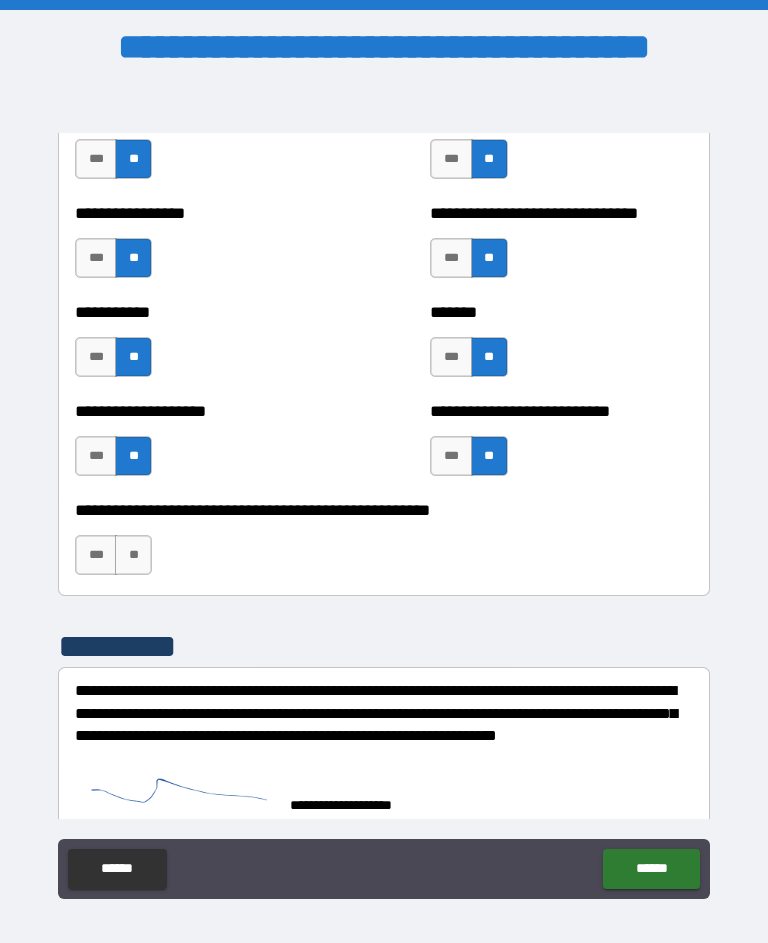 click on "******" at bounding box center [651, 869] 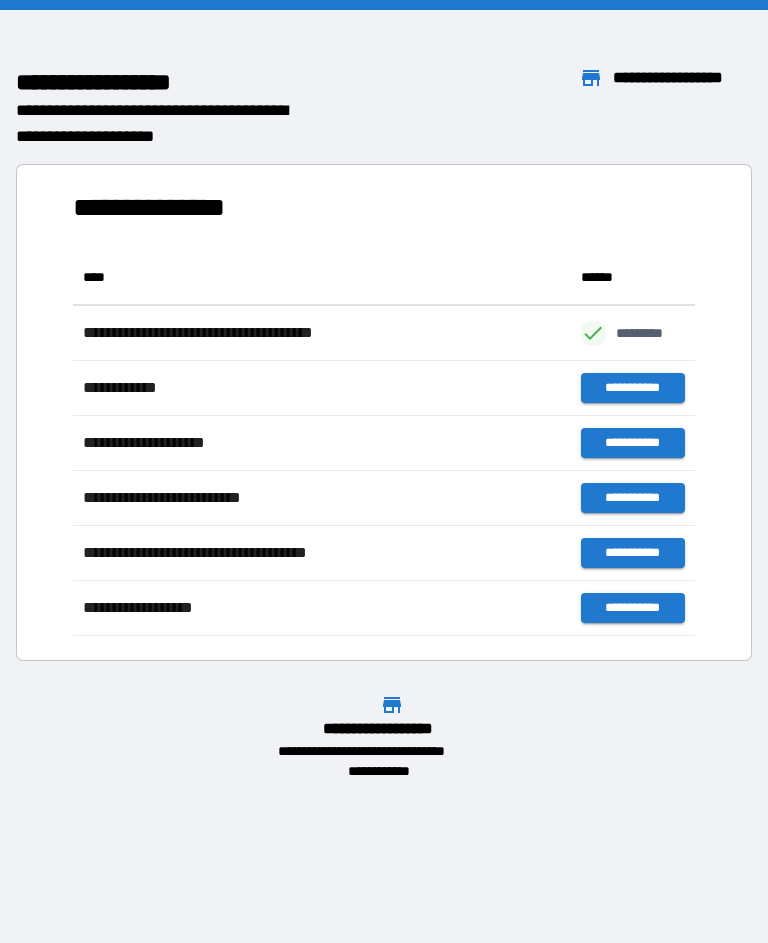 scroll, scrollTop: 386, scrollLeft: 622, axis: both 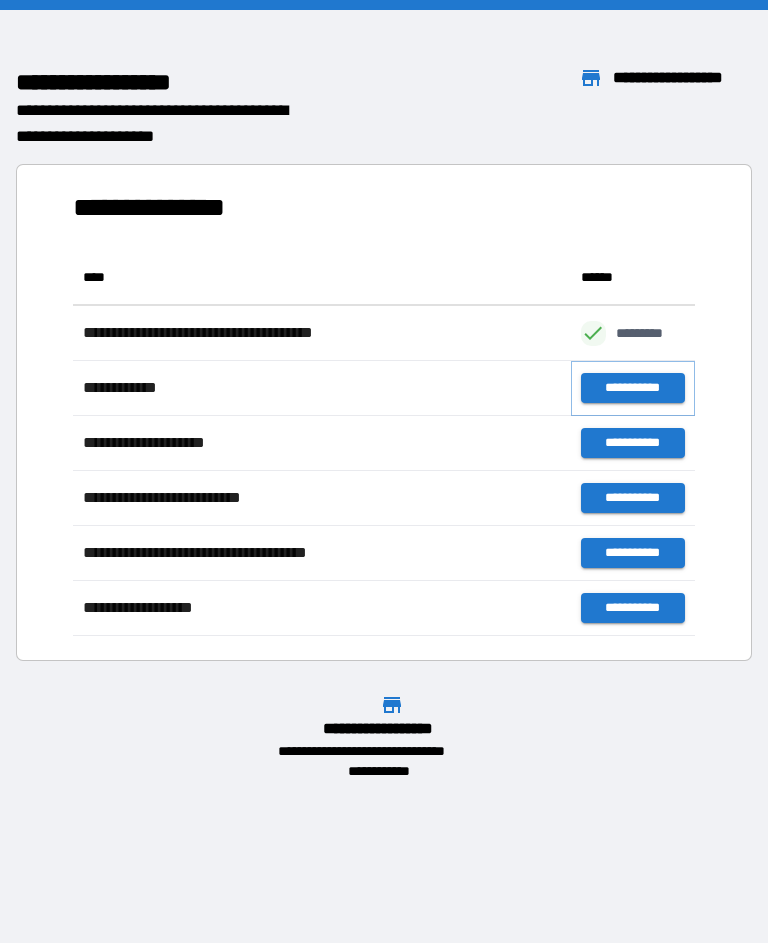 click on "**********" at bounding box center (633, 388) 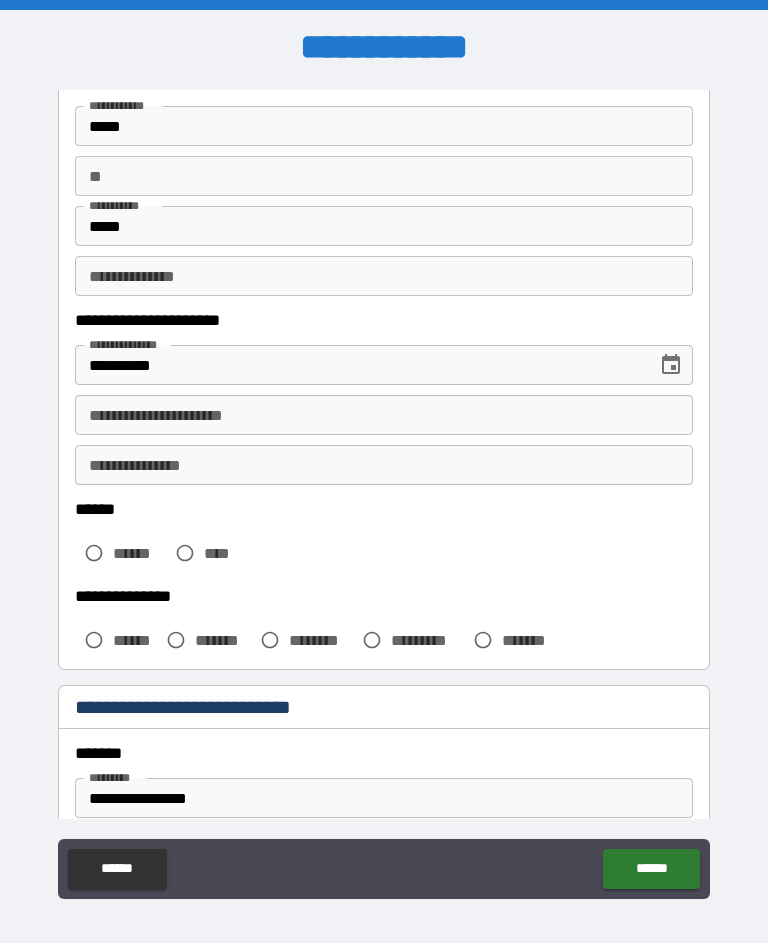 scroll, scrollTop: 158, scrollLeft: 0, axis: vertical 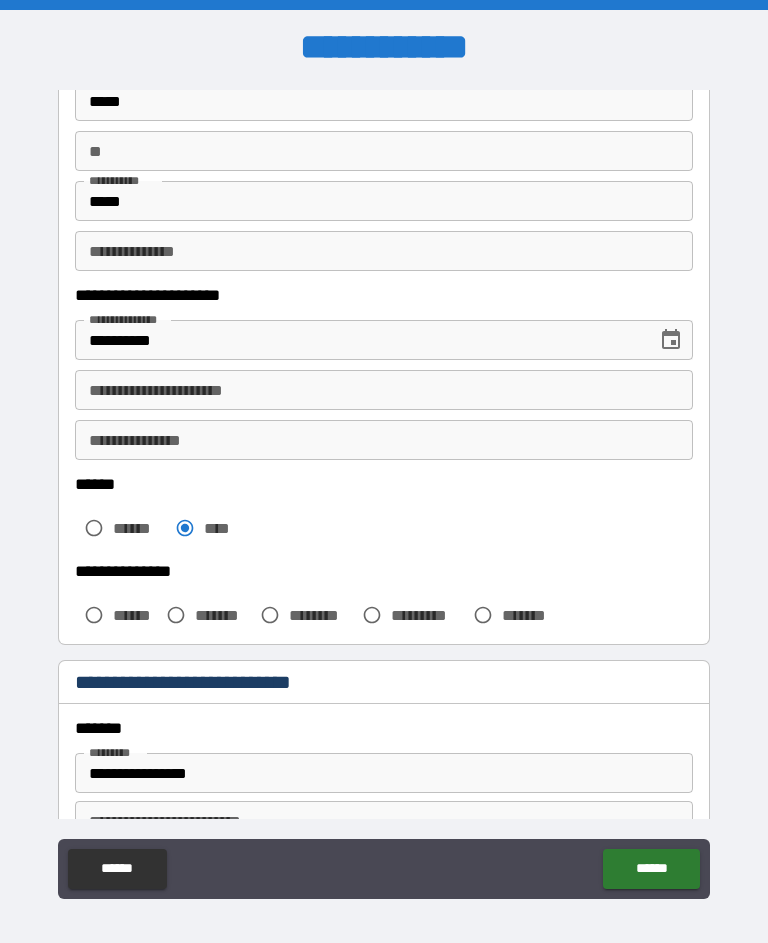 click on "**********" at bounding box center (384, 390) 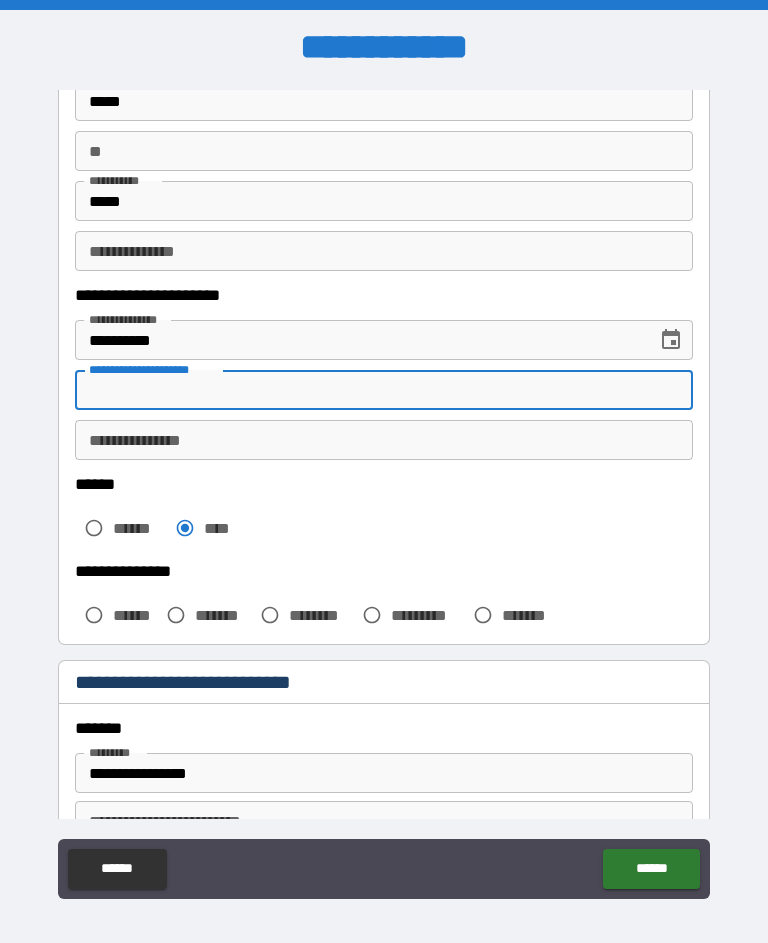 click on "****** ****** ****" at bounding box center [384, 513] 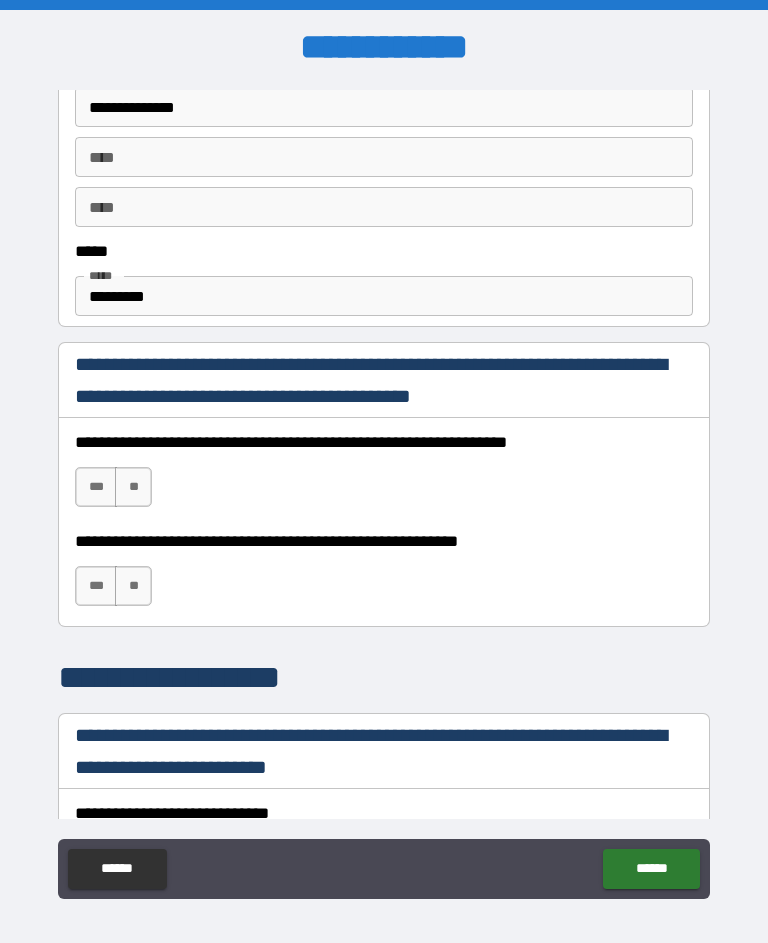 scroll, scrollTop: 1105, scrollLeft: 0, axis: vertical 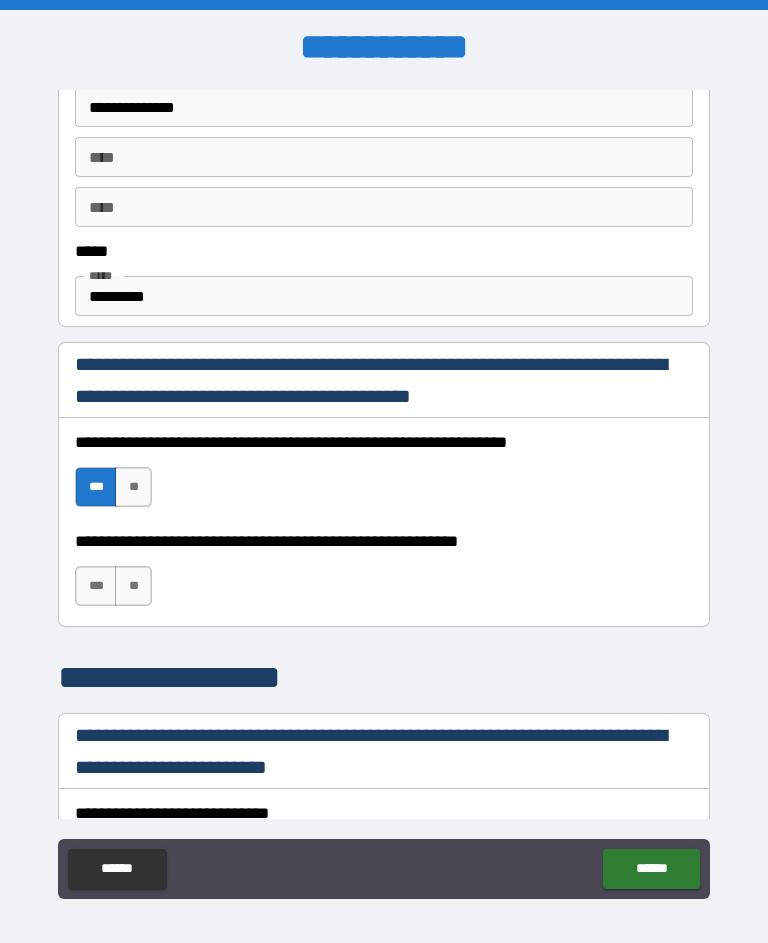 click on "***" at bounding box center [96, 586] 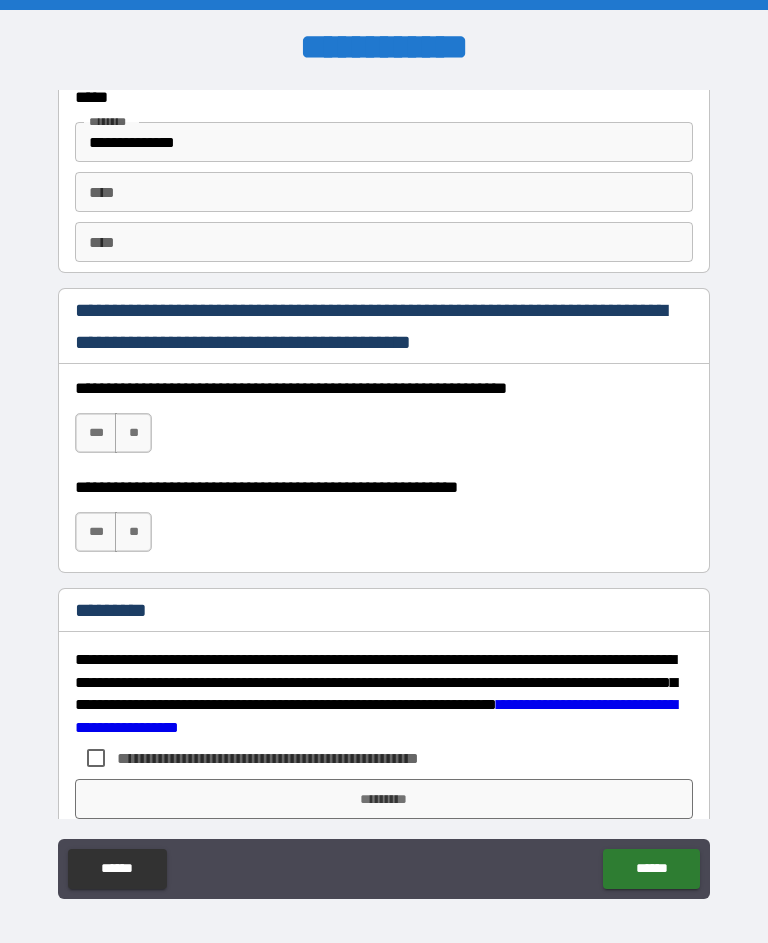 scroll, scrollTop: 2798, scrollLeft: 0, axis: vertical 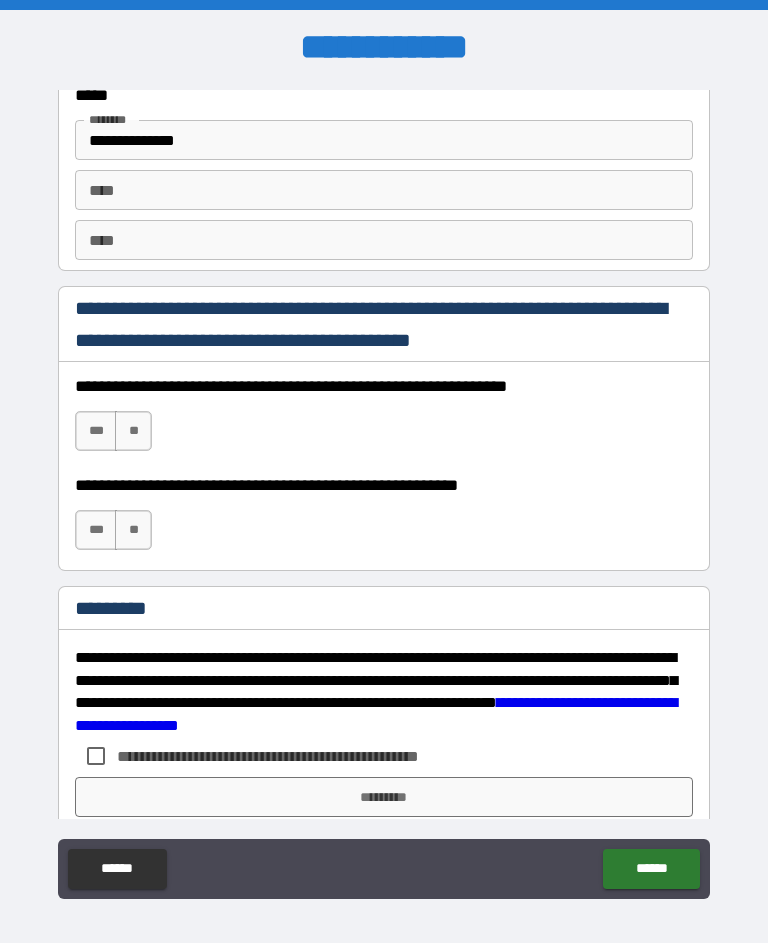click on "***" at bounding box center [96, 431] 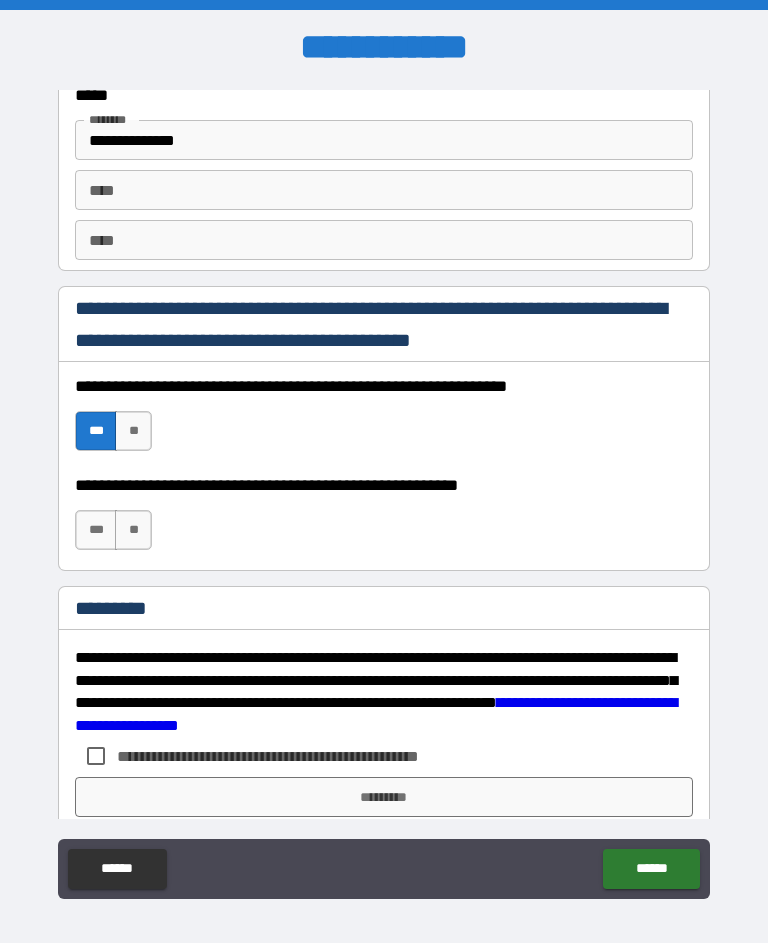 click on "**" at bounding box center [133, 530] 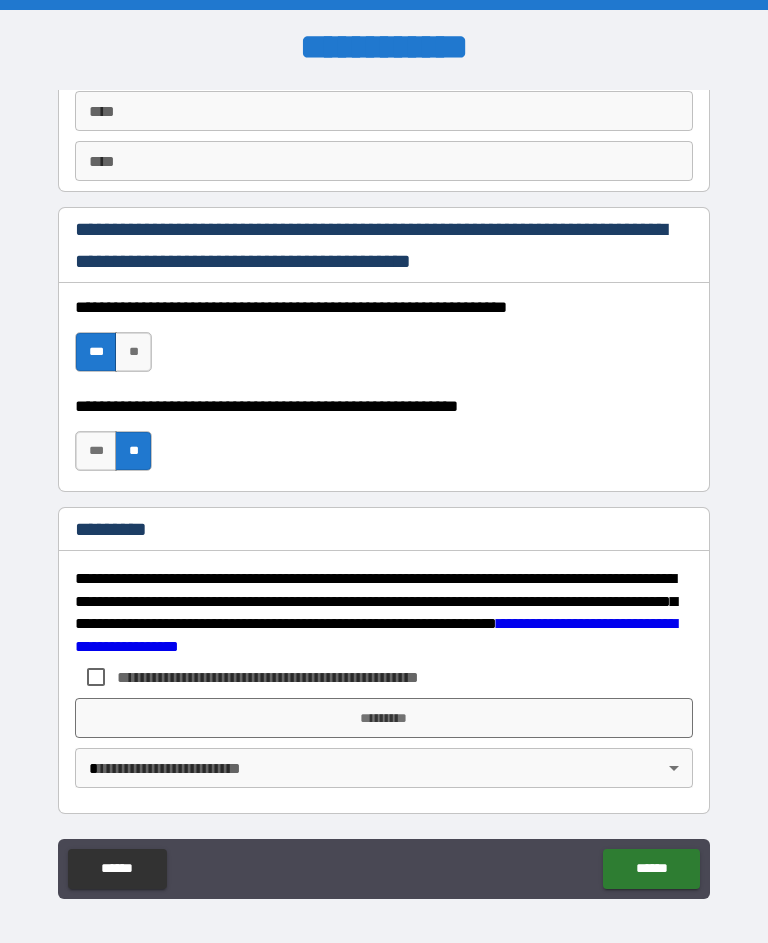 scroll, scrollTop: 2877, scrollLeft: 0, axis: vertical 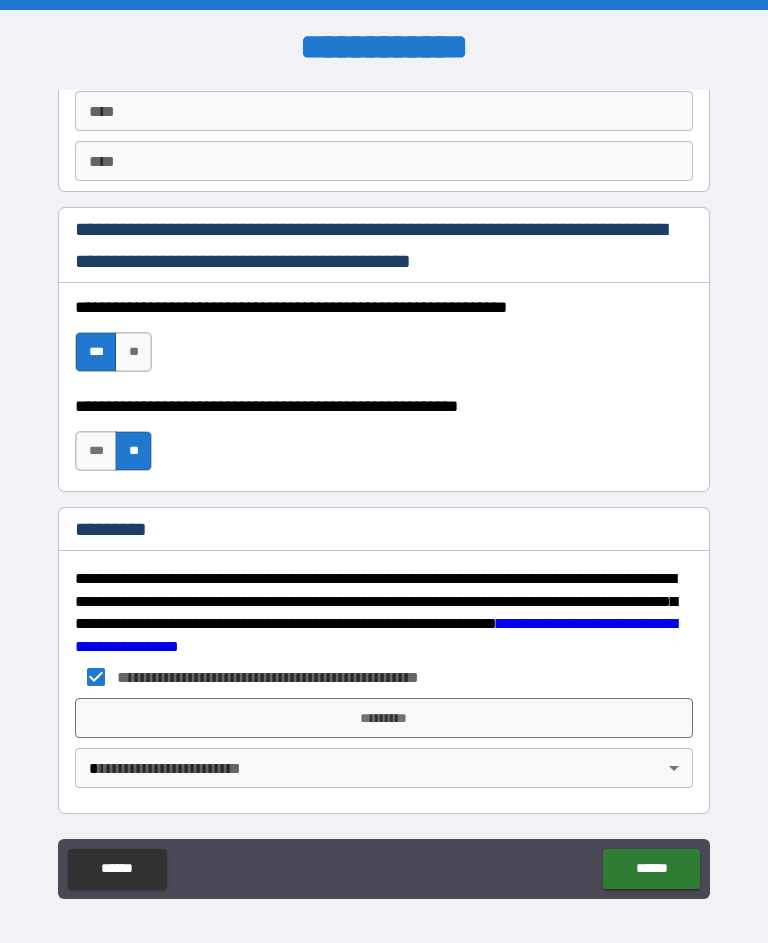 click on "**********" at bounding box center [384, 489] 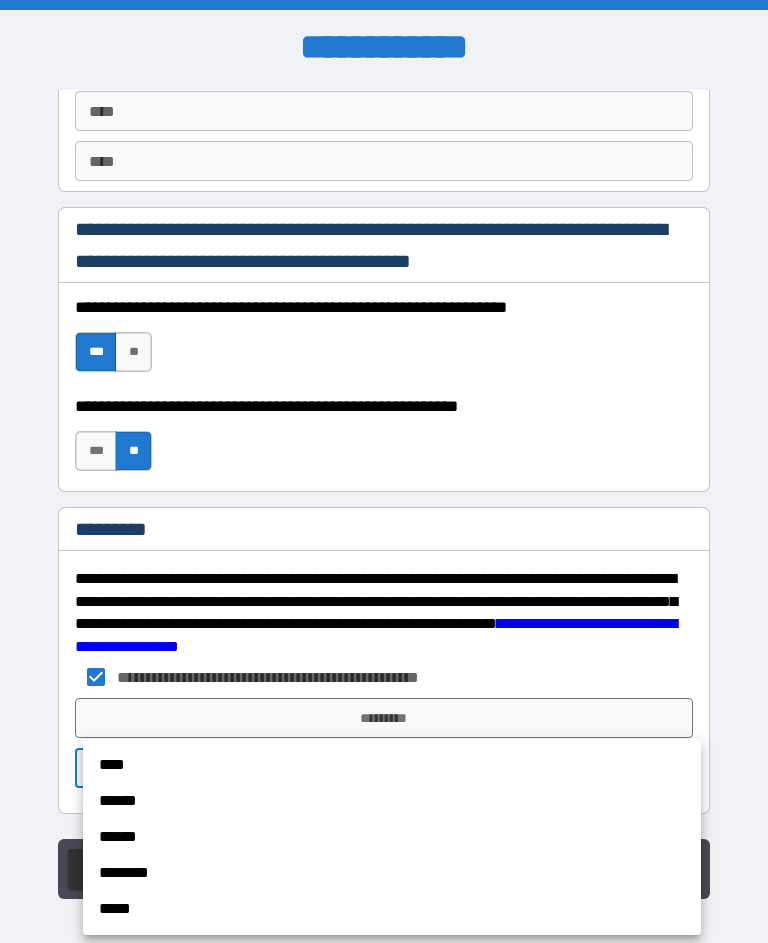 click on "******" at bounding box center (392, 801) 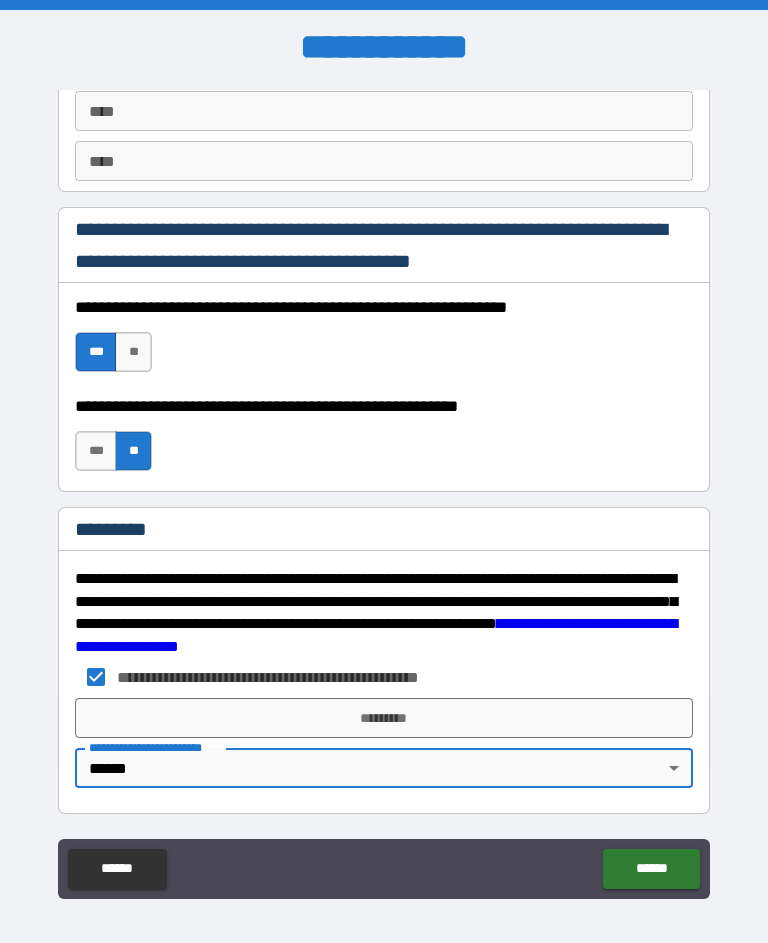 click on "*********" at bounding box center [384, 718] 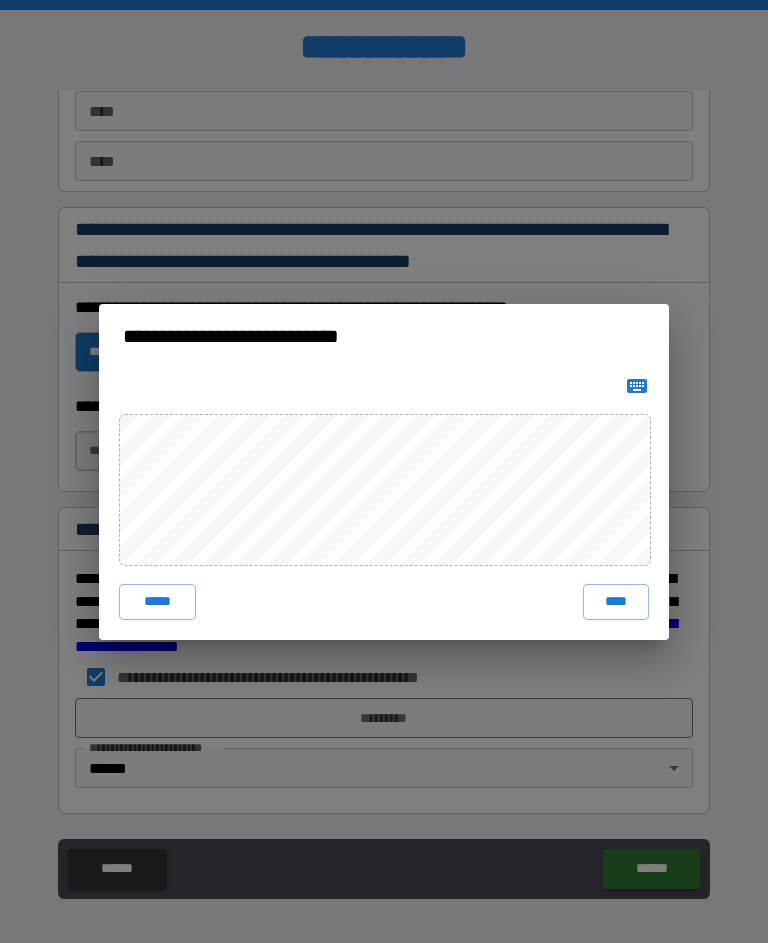 click on "****" at bounding box center [616, 602] 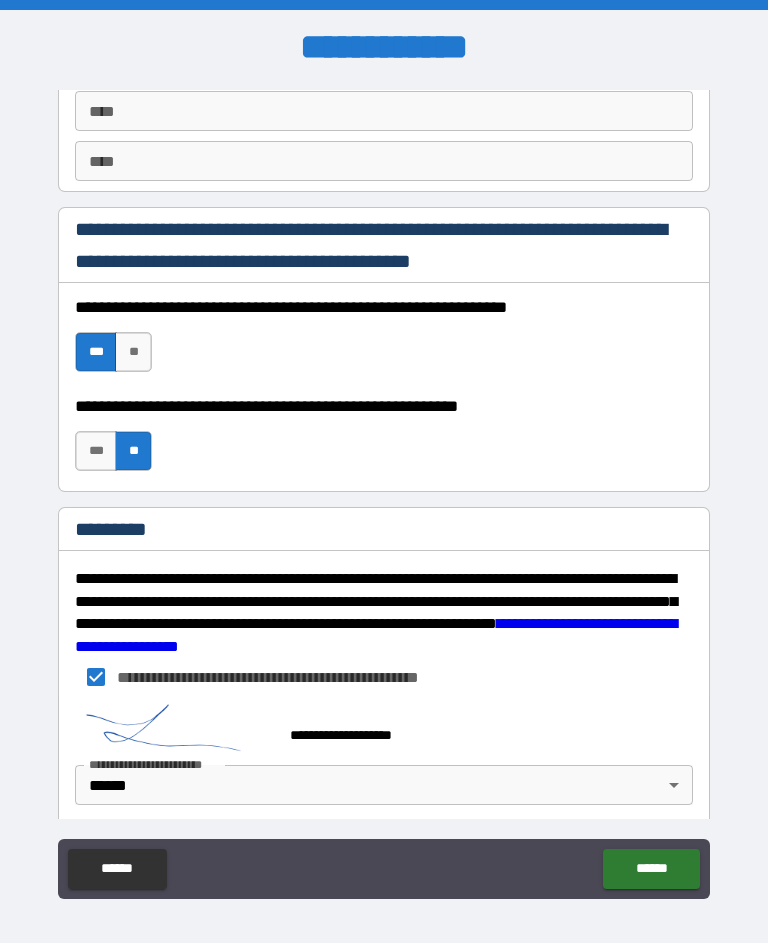 click on "******" at bounding box center (651, 869) 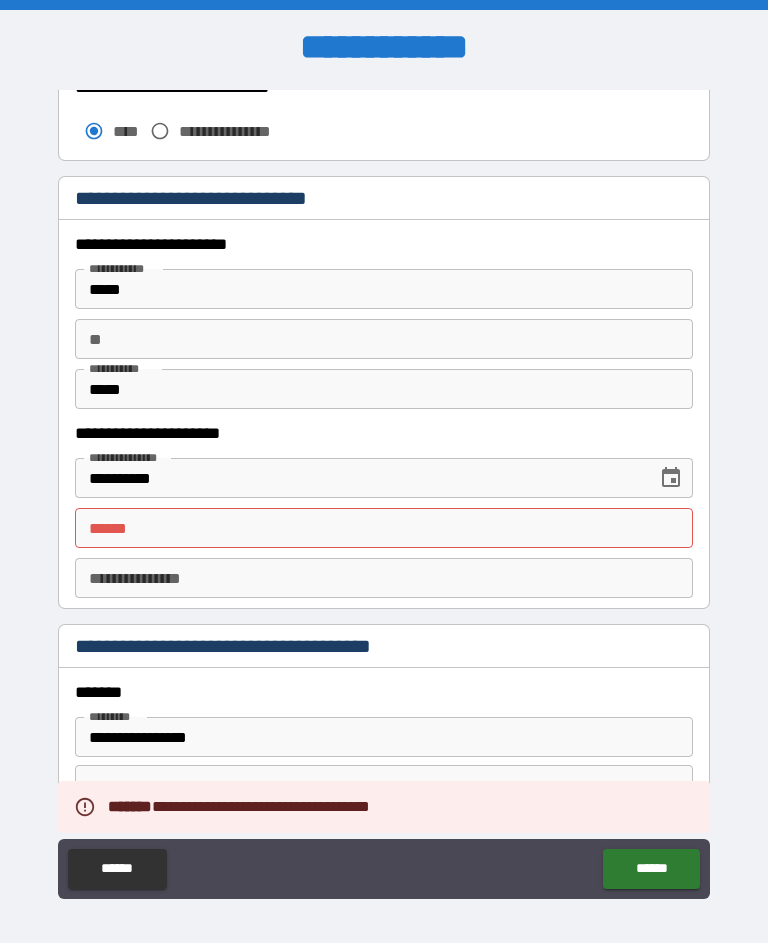 scroll, scrollTop: 1829, scrollLeft: 0, axis: vertical 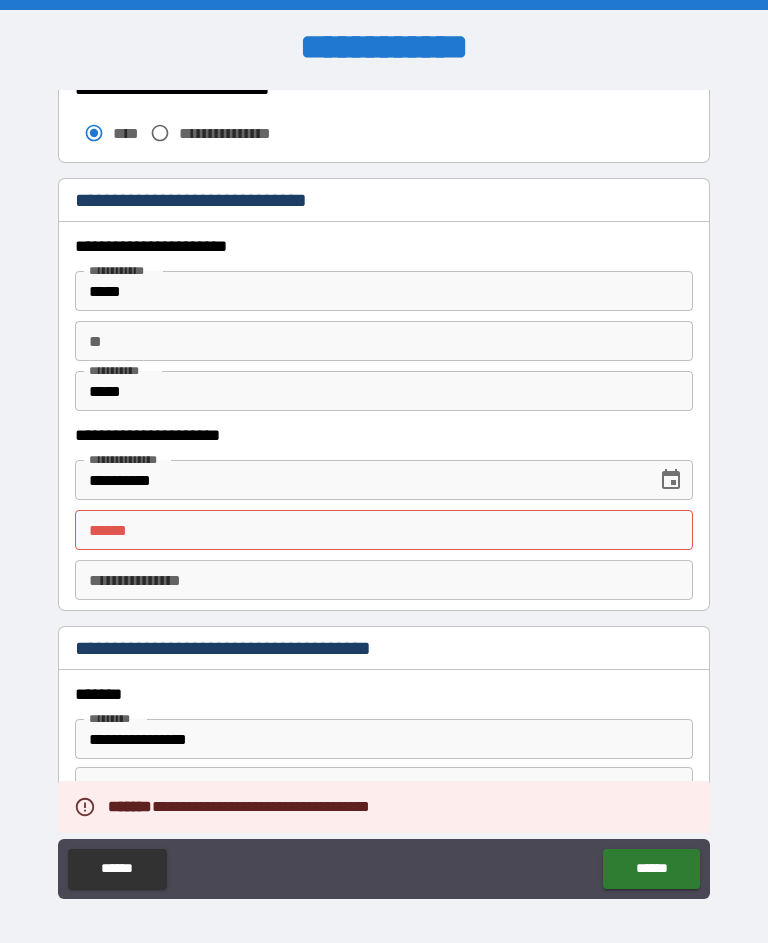 click on "****   * ****   *" at bounding box center [384, 530] 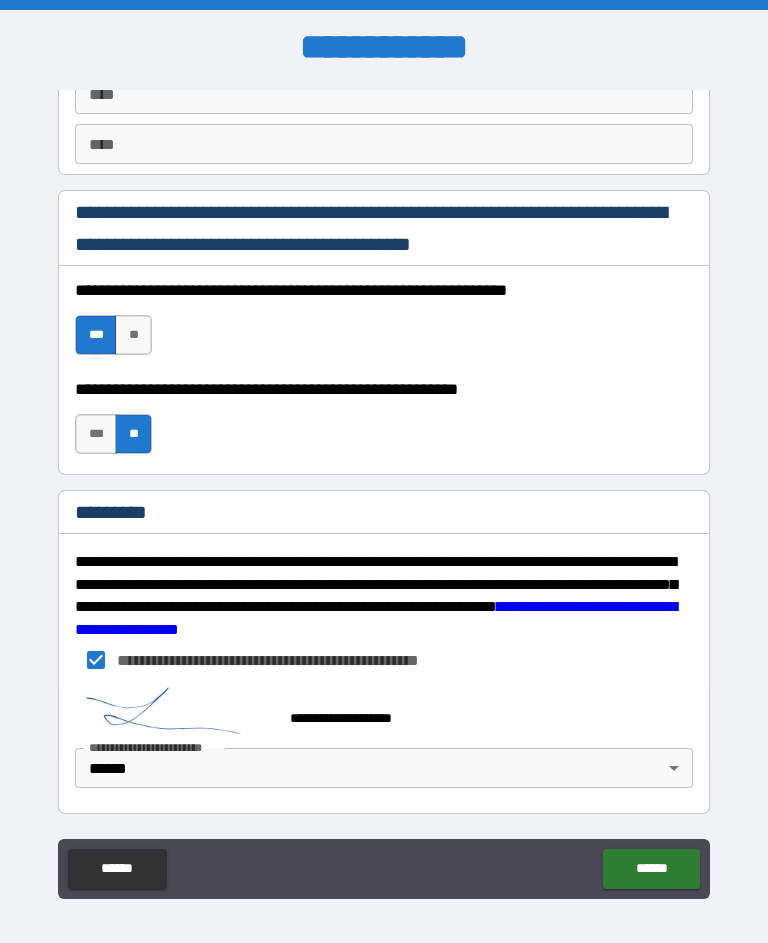 scroll, scrollTop: 2894, scrollLeft: 0, axis: vertical 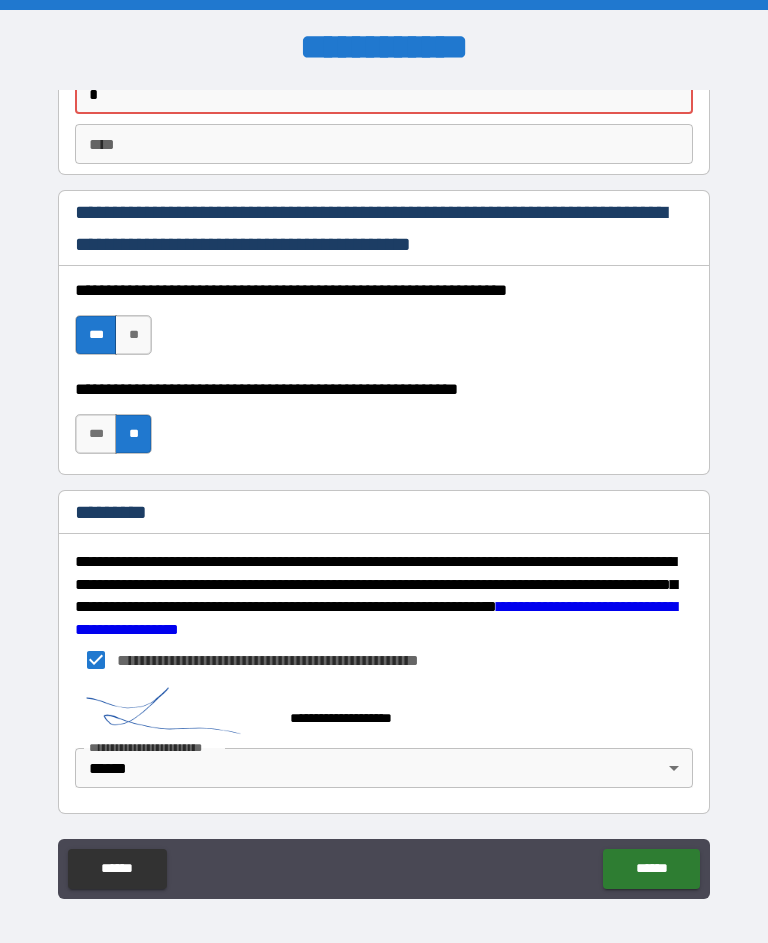 type 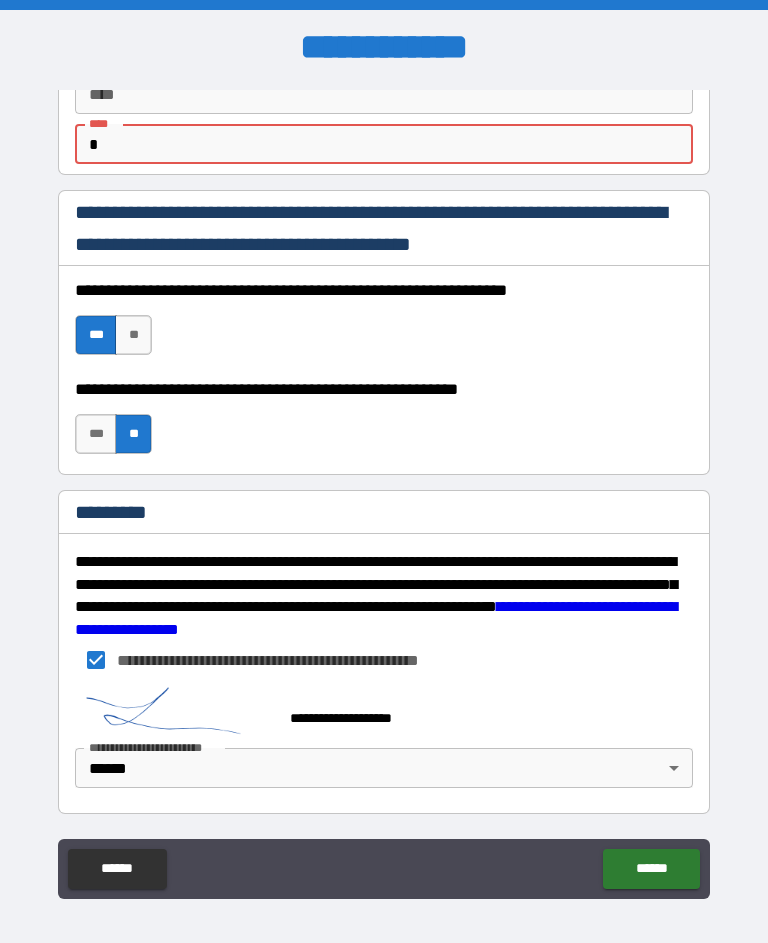 scroll, scrollTop: 36, scrollLeft: 0, axis: vertical 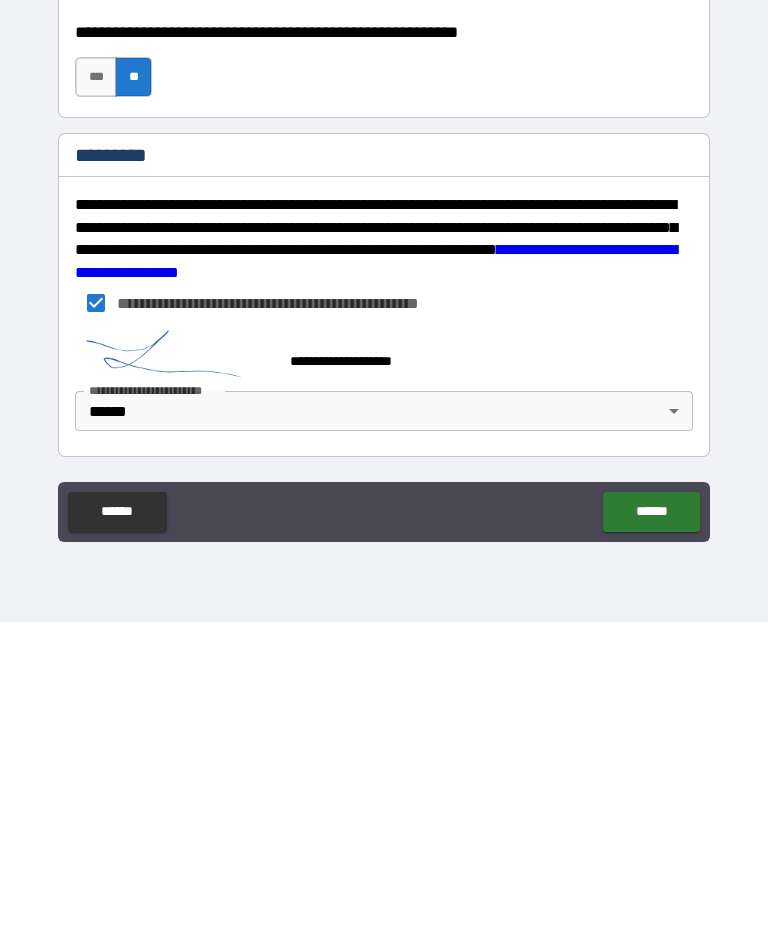 click on "******" at bounding box center (651, 833) 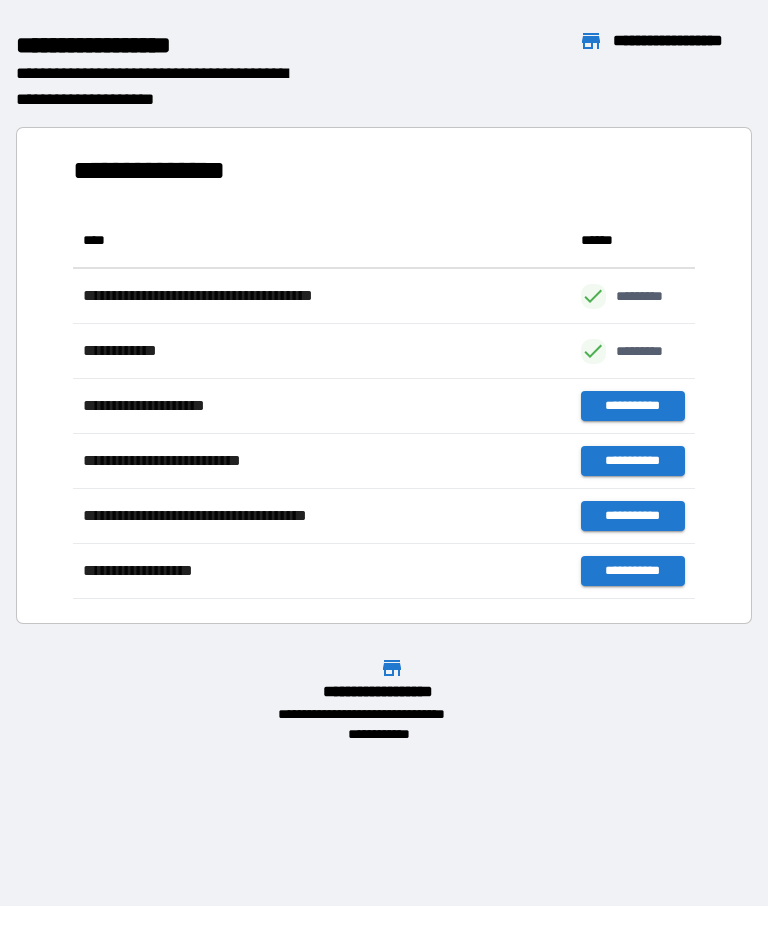 scroll, scrollTop: 1, scrollLeft: 1, axis: both 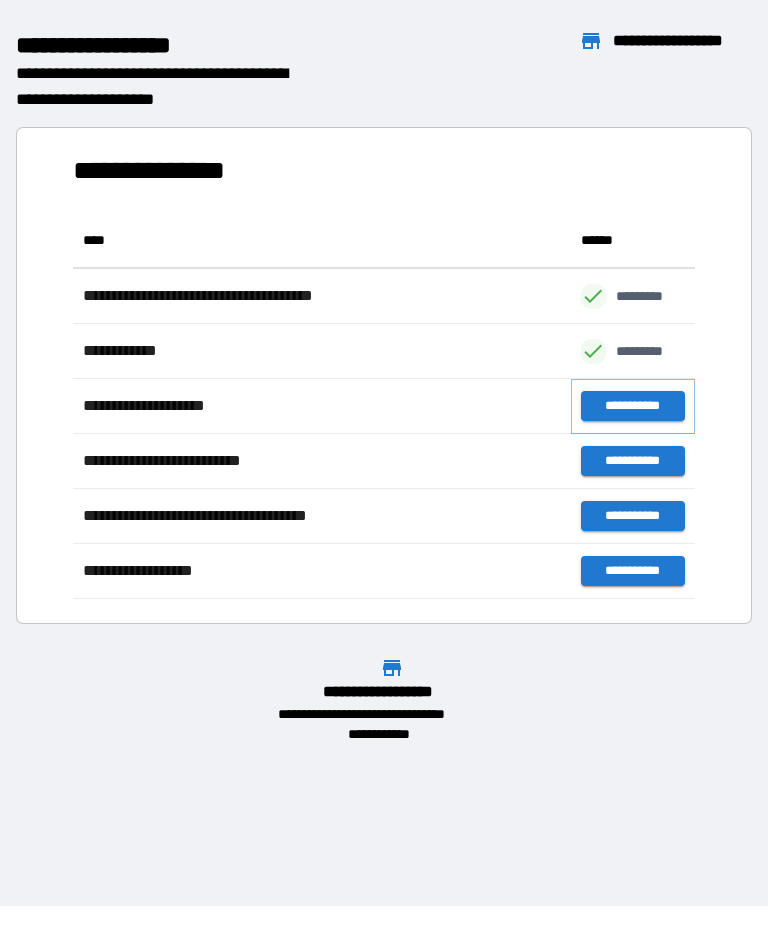 click on "**********" at bounding box center (633, 407) 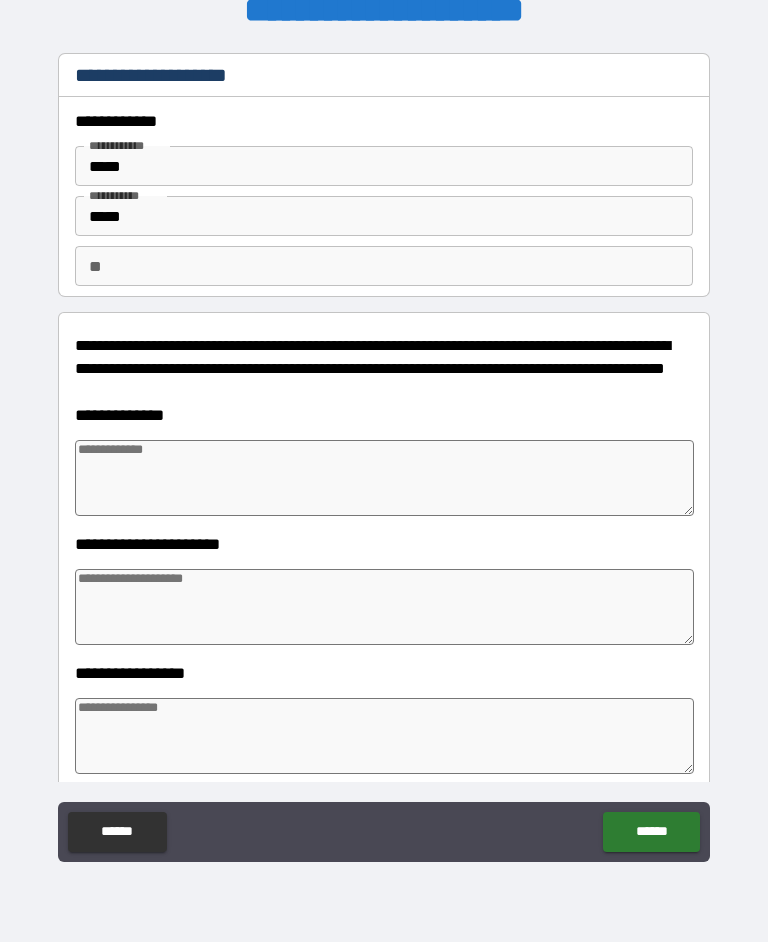 type on "*" 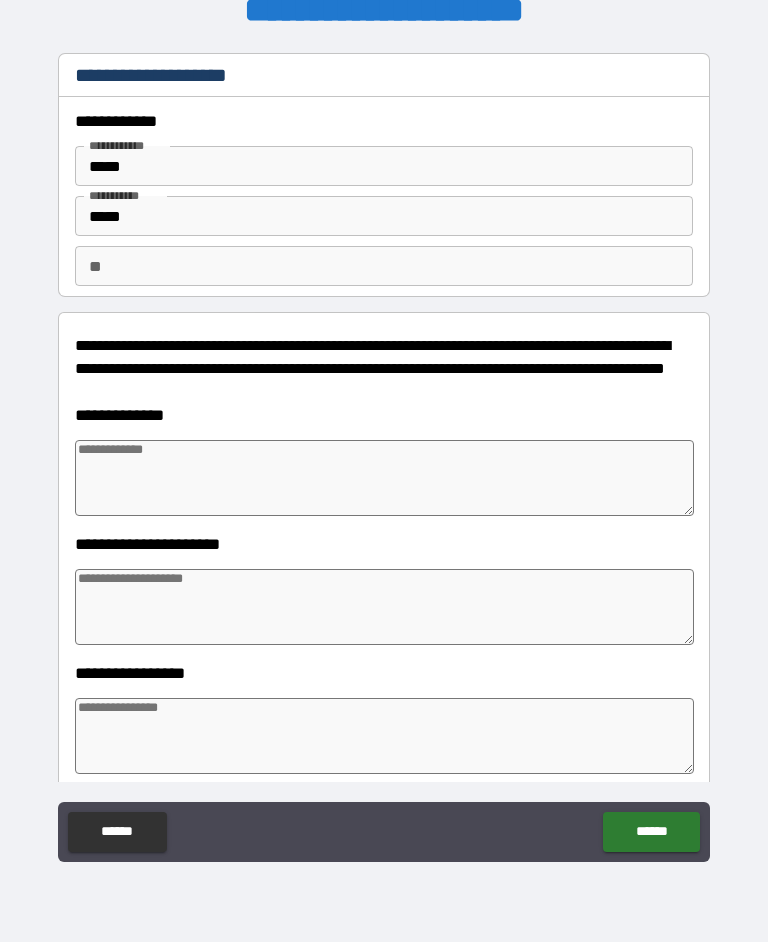 type on "*" 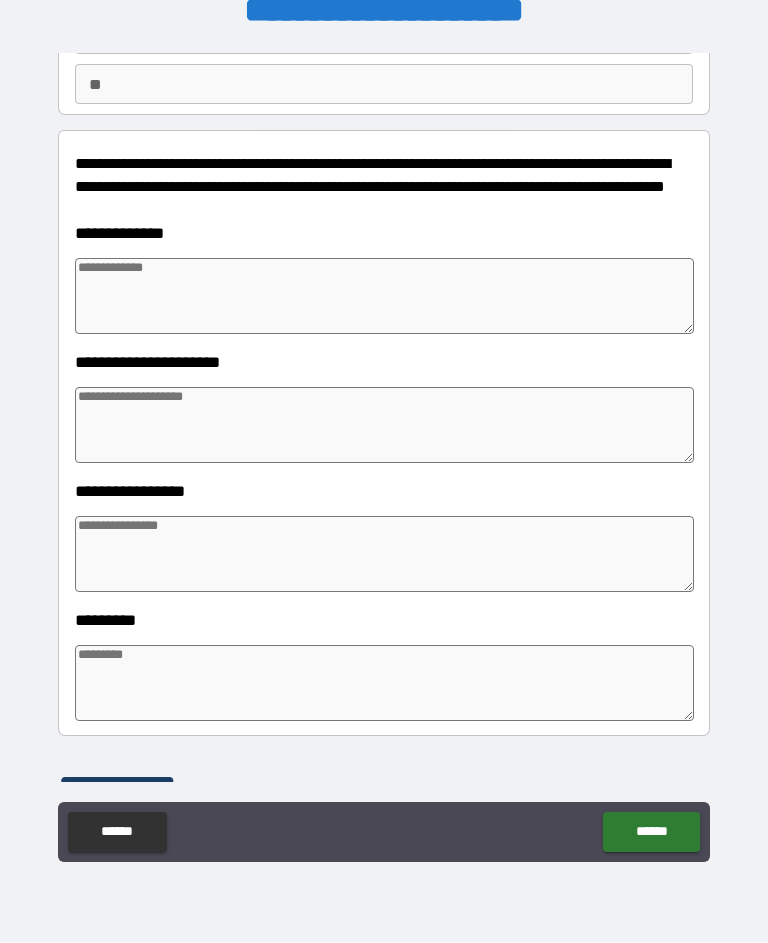 scroll, scrollTop: 177, scrollLeft: 0, axis: vertical 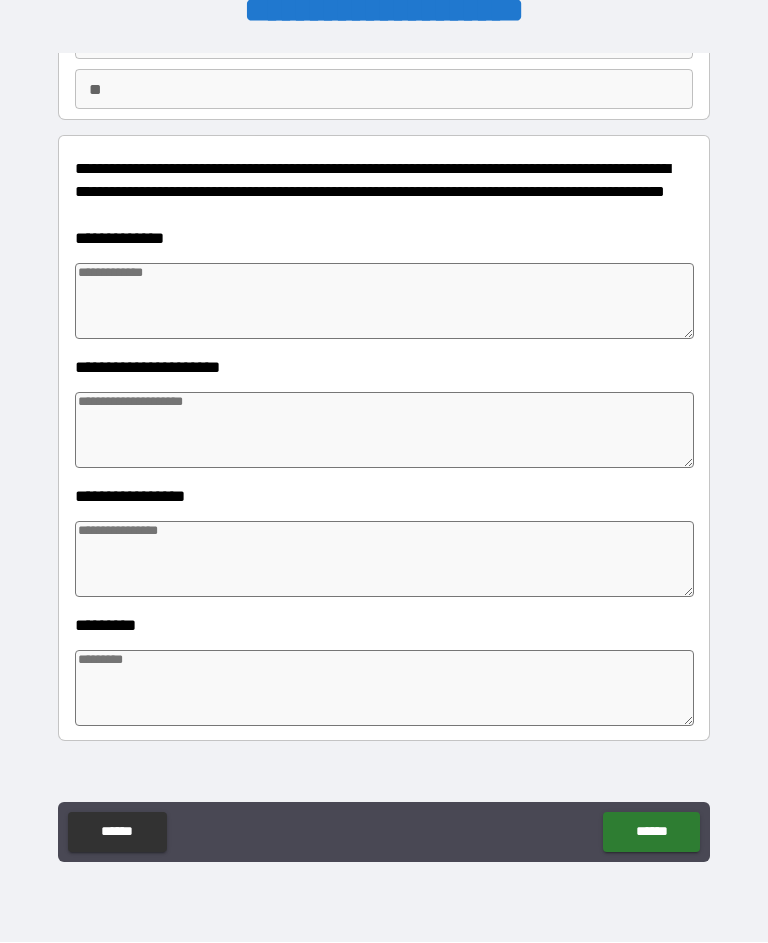 click at bounding box center (384, 302) 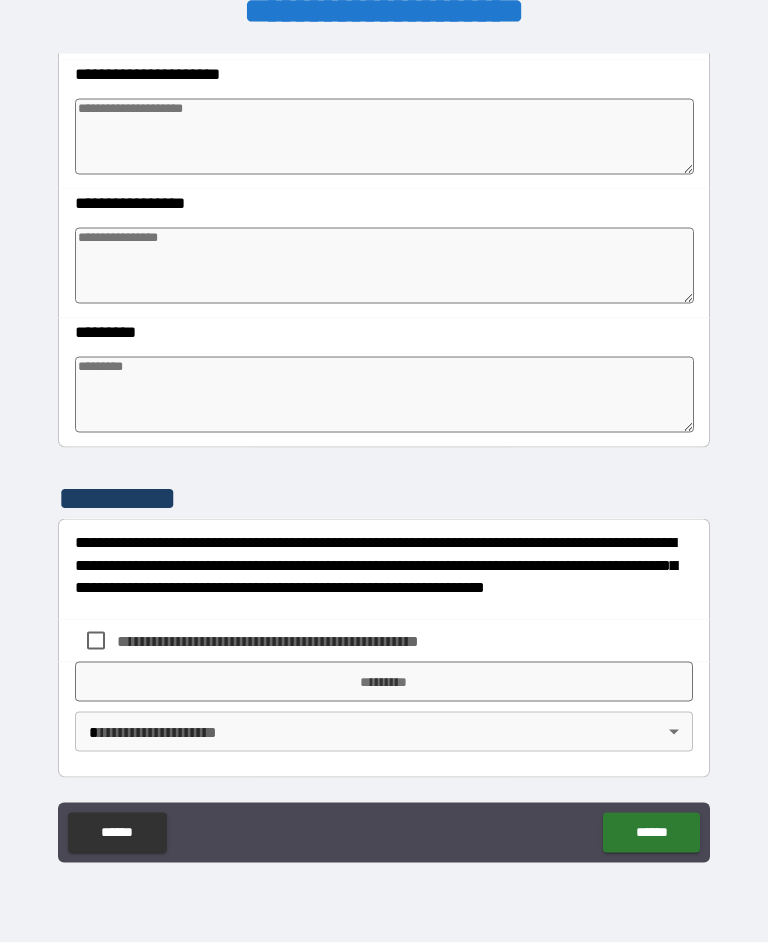 scroll, scrollTop: 471, scrollLeft: 0, axis: vertical 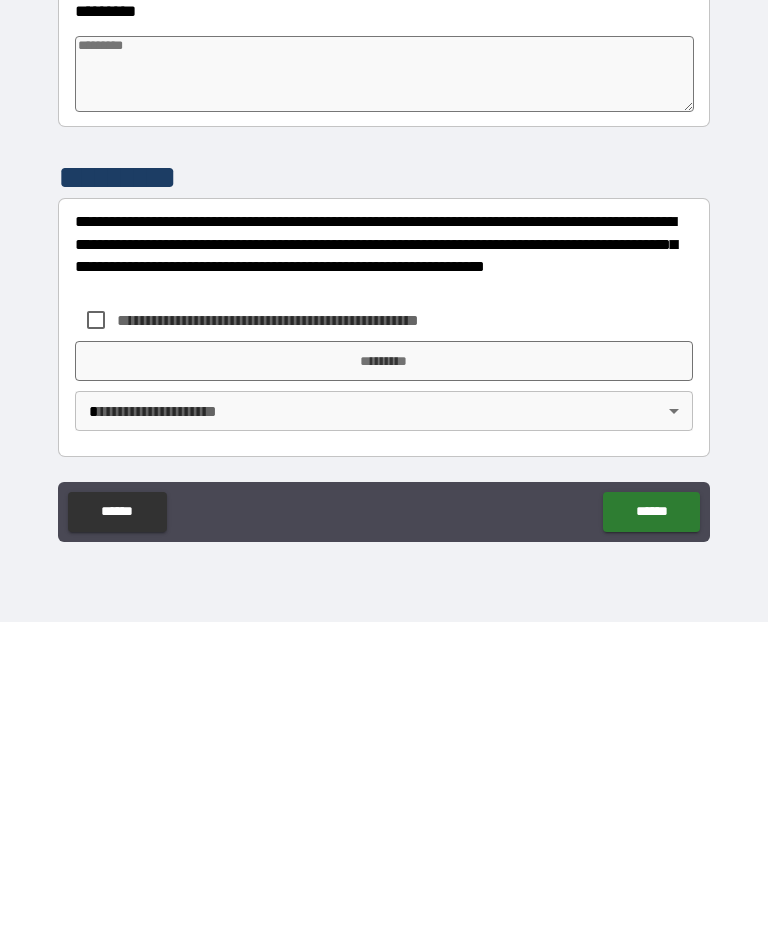 type on "*" 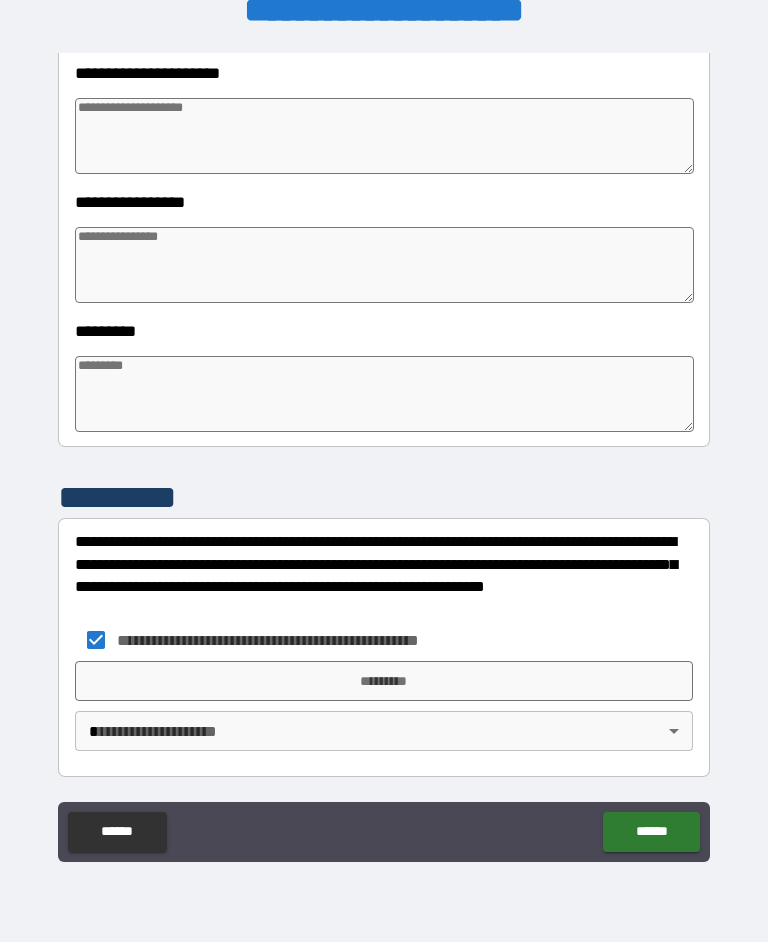 type on "*" 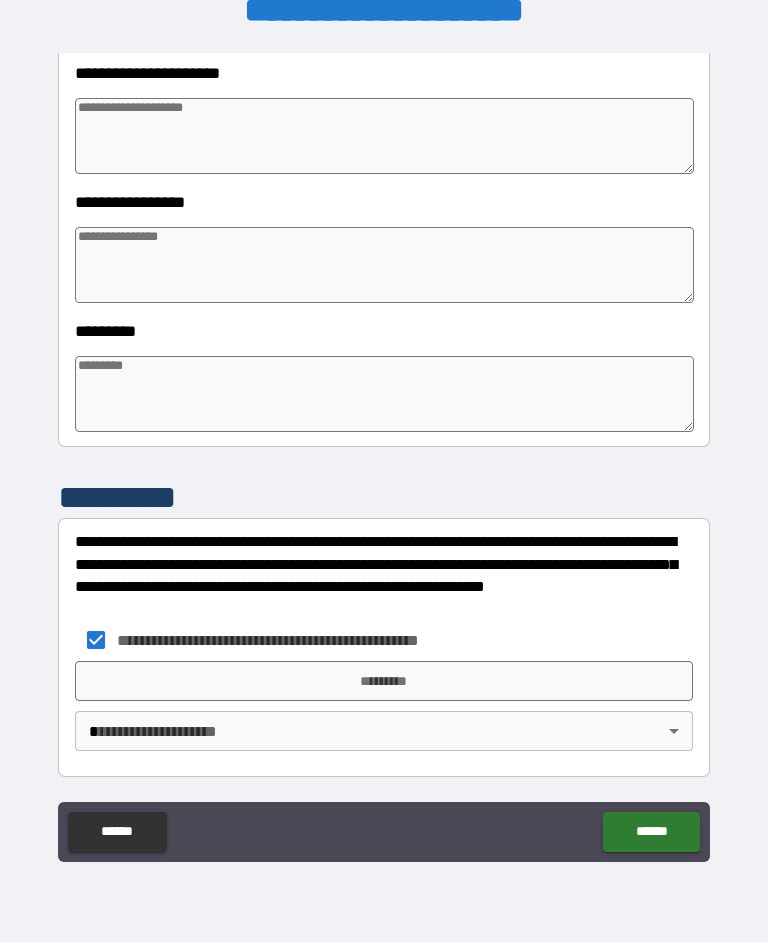 type on "*" 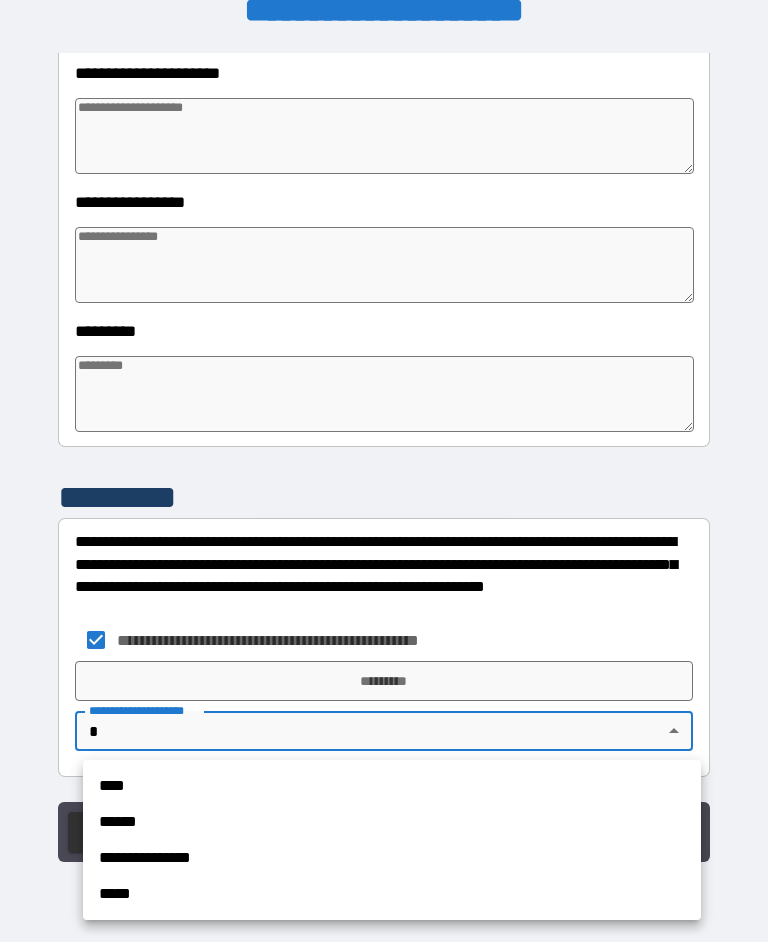 click on "**********" at bounding box center [392, 859] 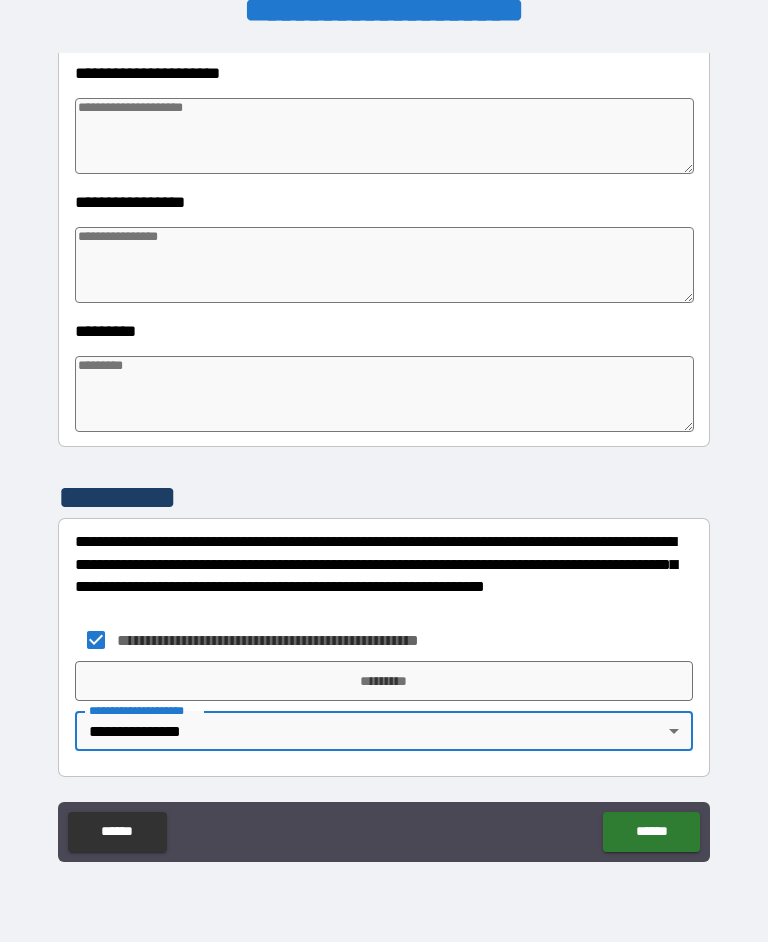 type on "*" 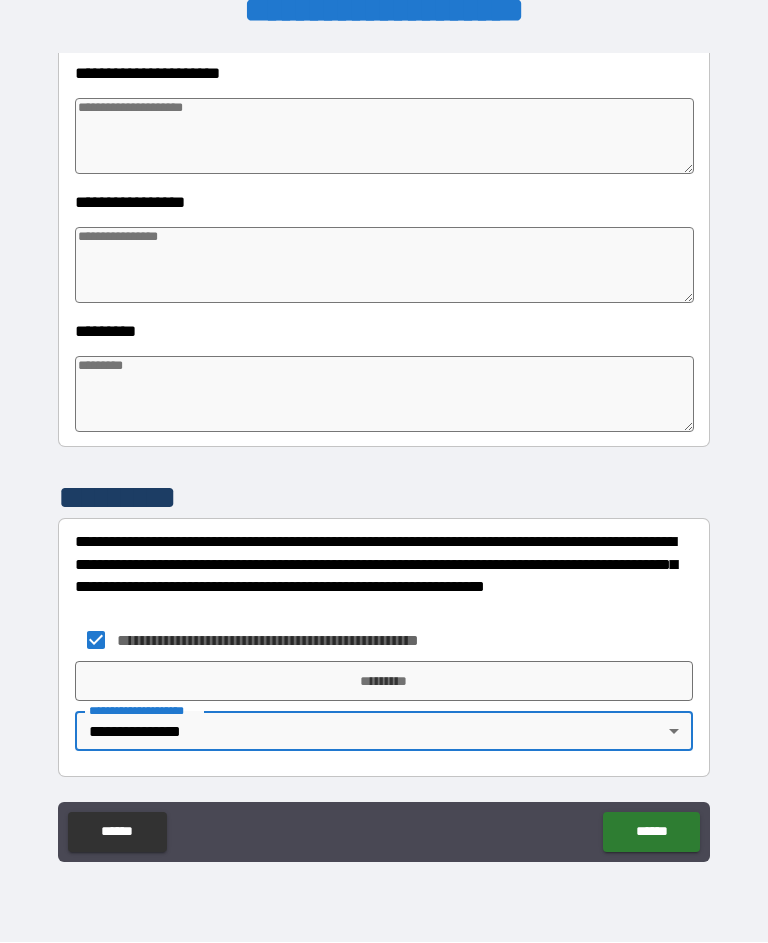 type on "*" 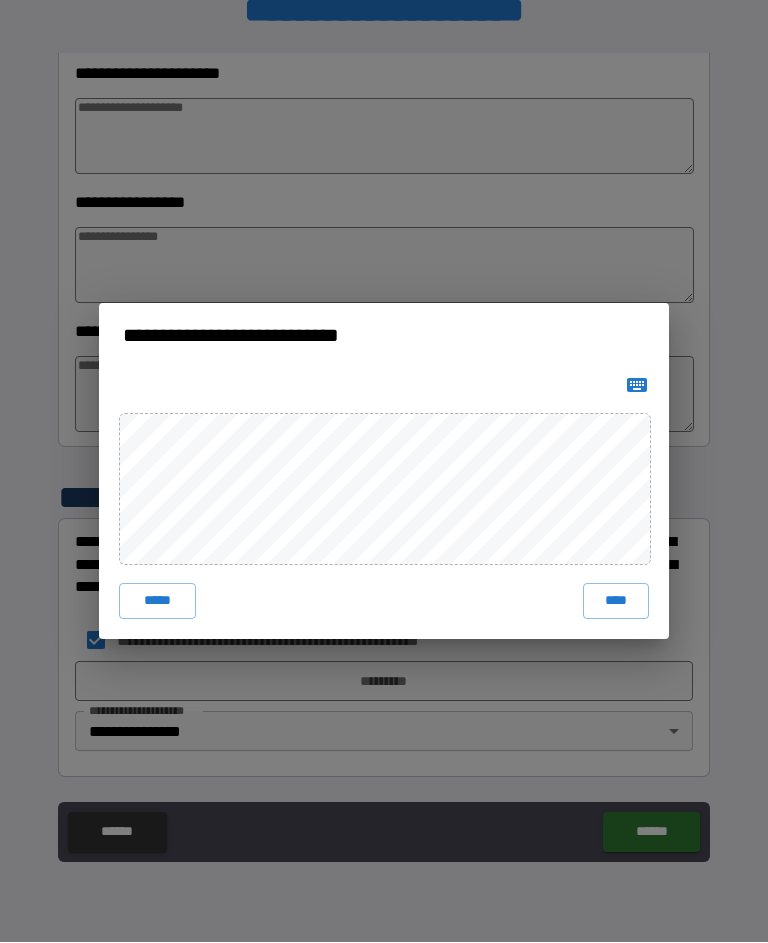 click on "****" at bounding box center (616, 602) 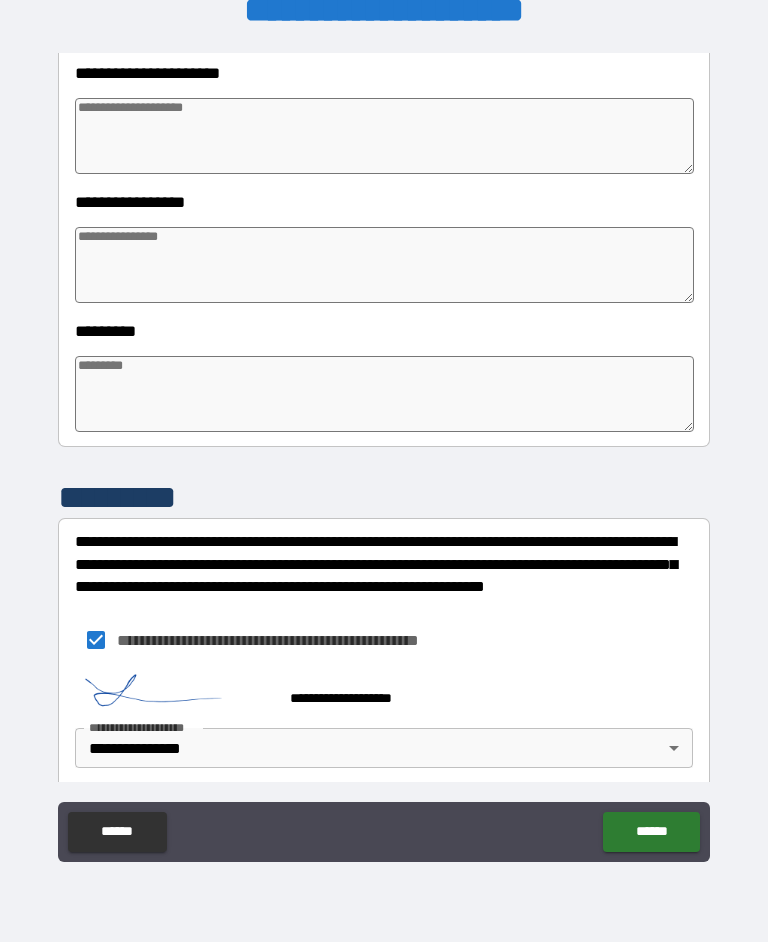 scroll, scrollTop: 461, scrollLeft: 0, axis: vertical 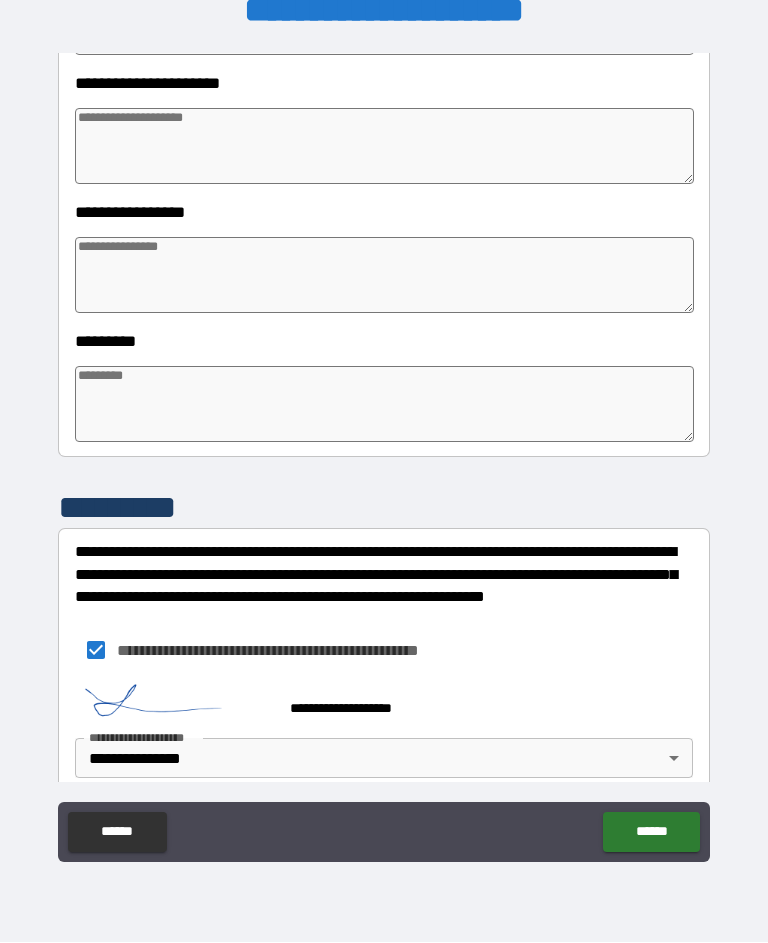 type on "*" 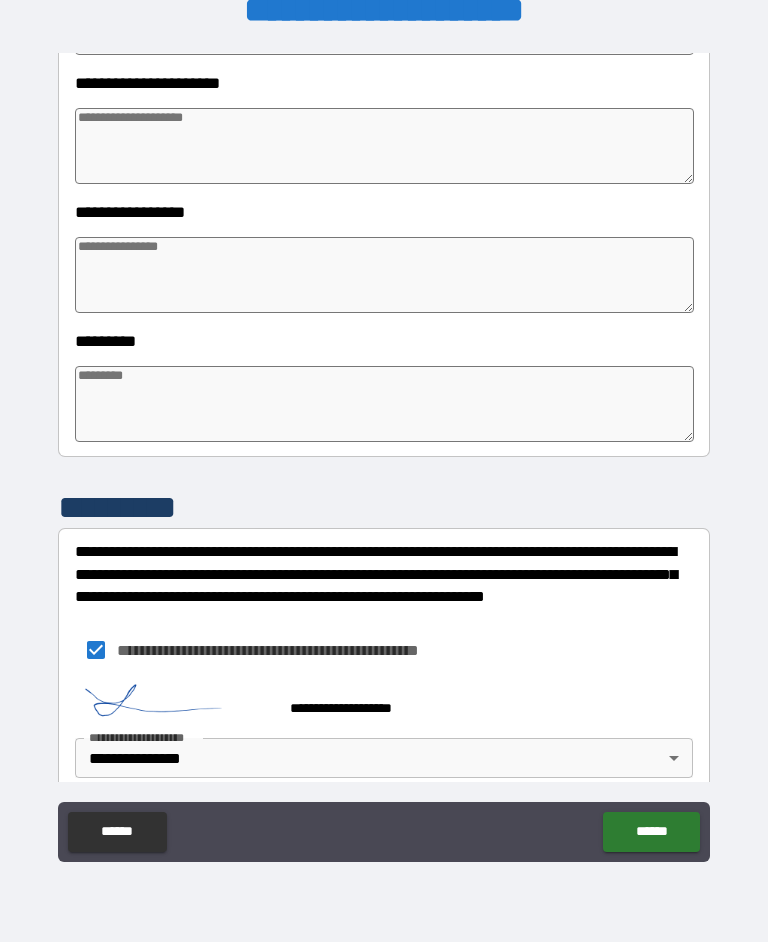 type on "*" 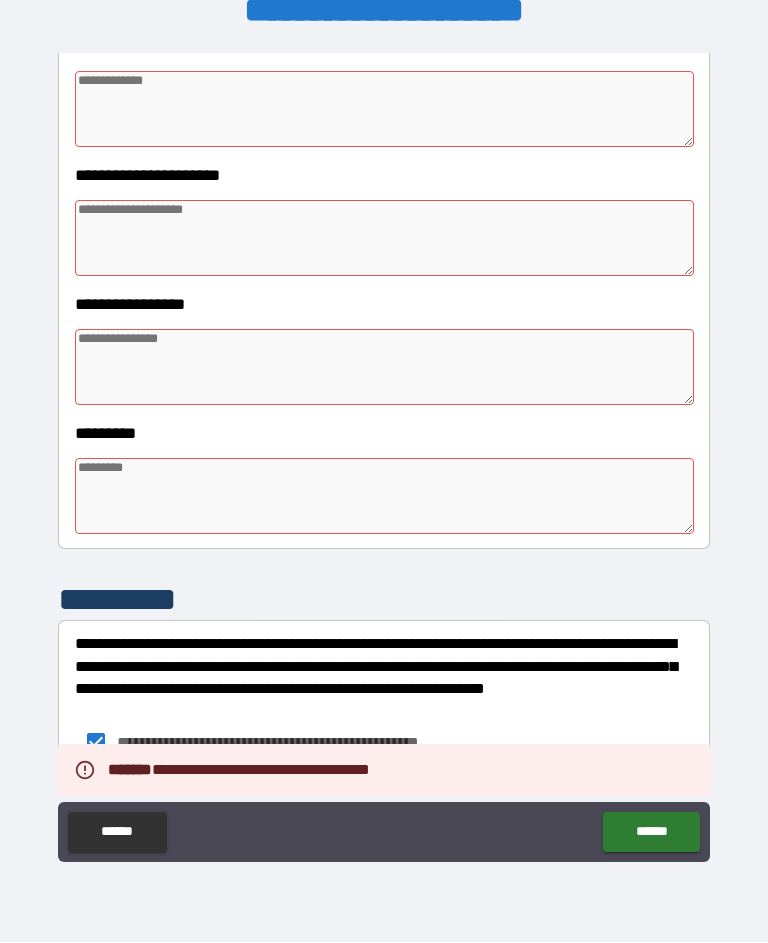 scroll, scrollTop: 343, scrollLeft: 0, axis: vertical 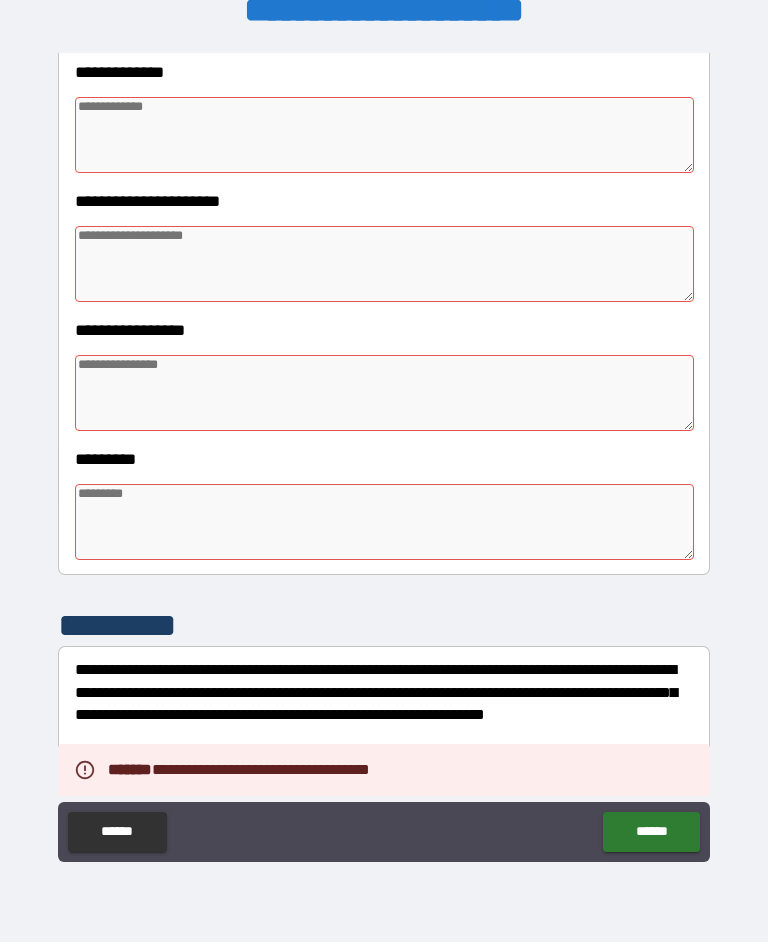 click at bounding box center [384, 523] 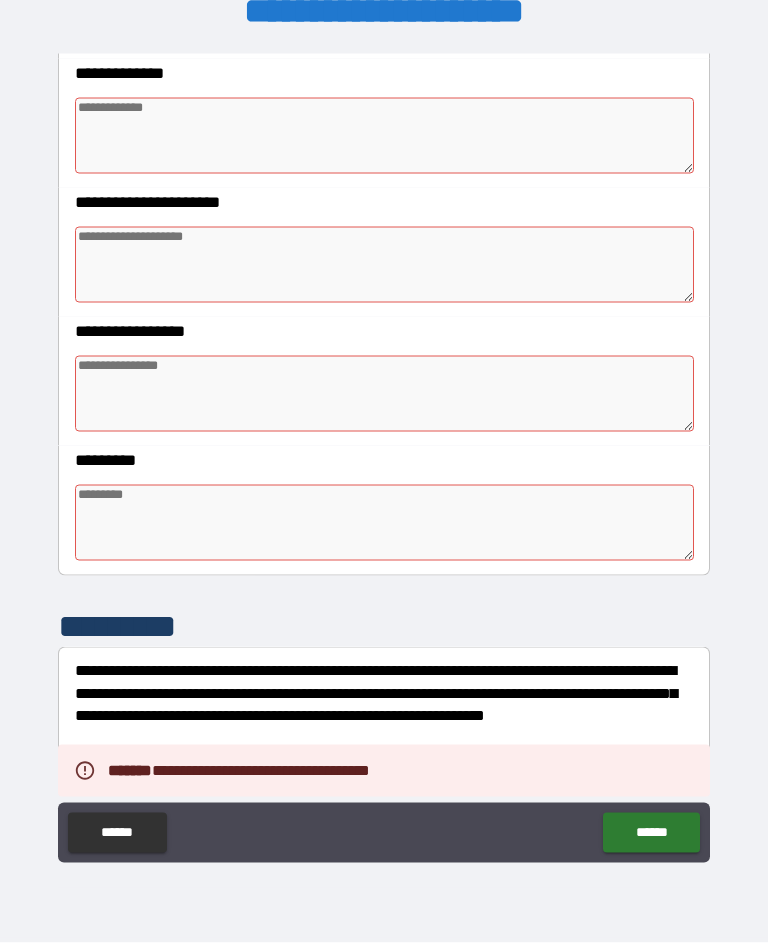type on "*" 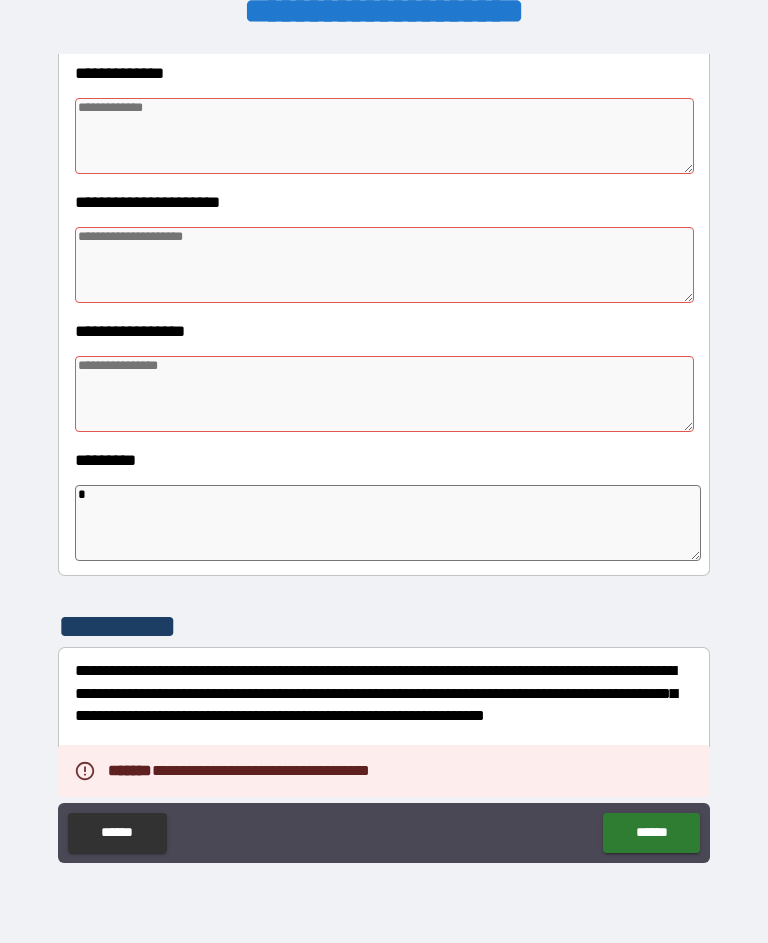 type on "*" 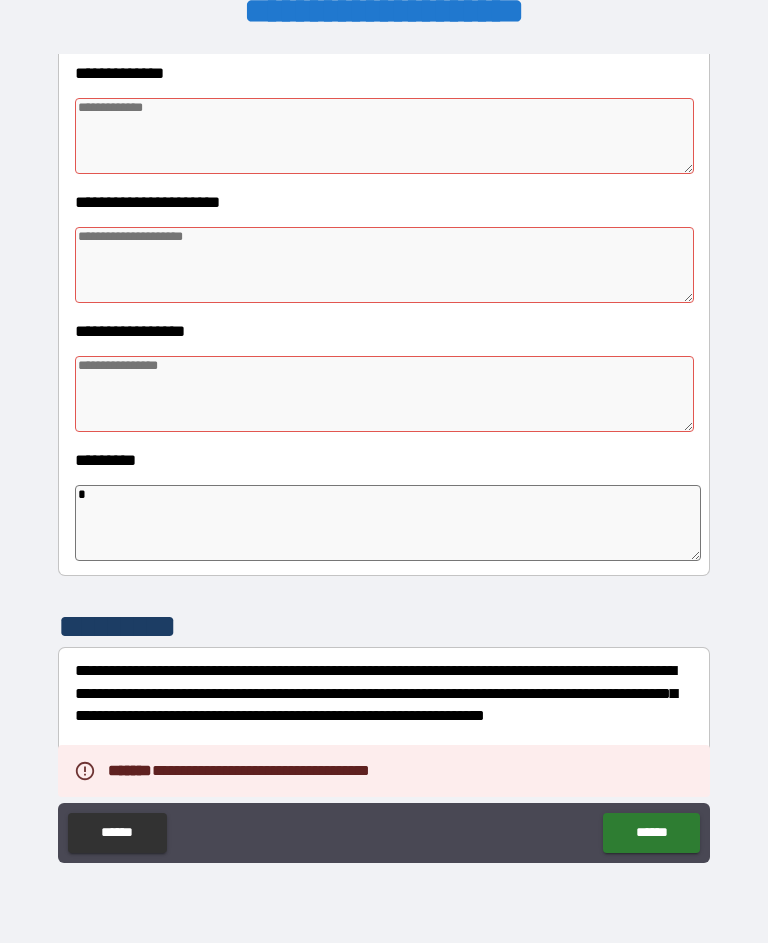 type on "*" 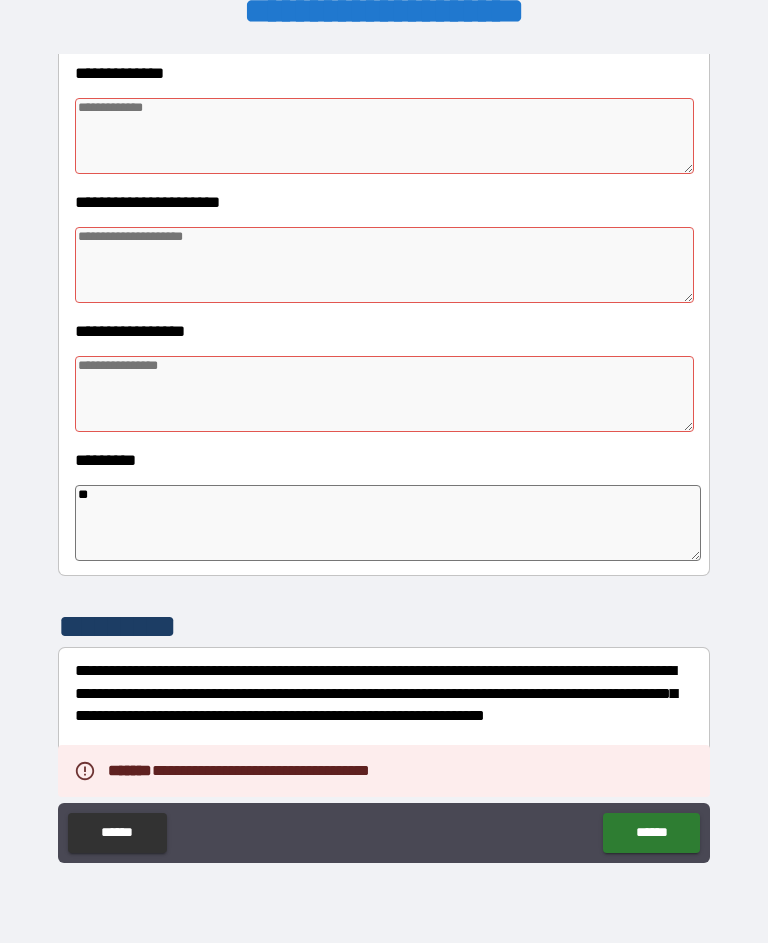 type on "*" 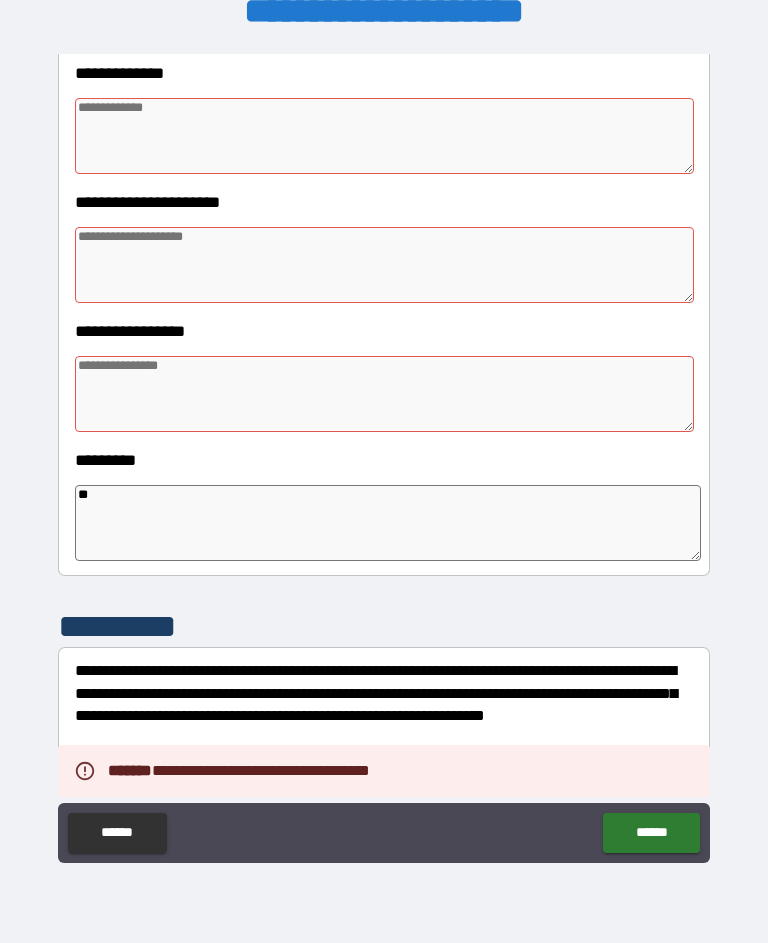 type on "*" 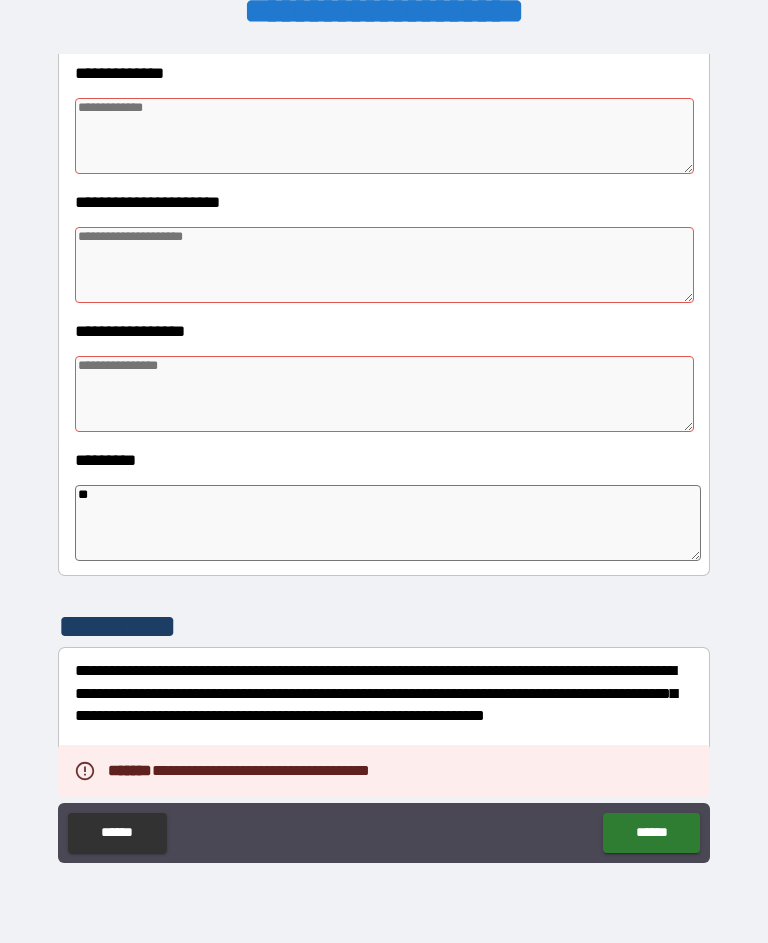 type on "*" 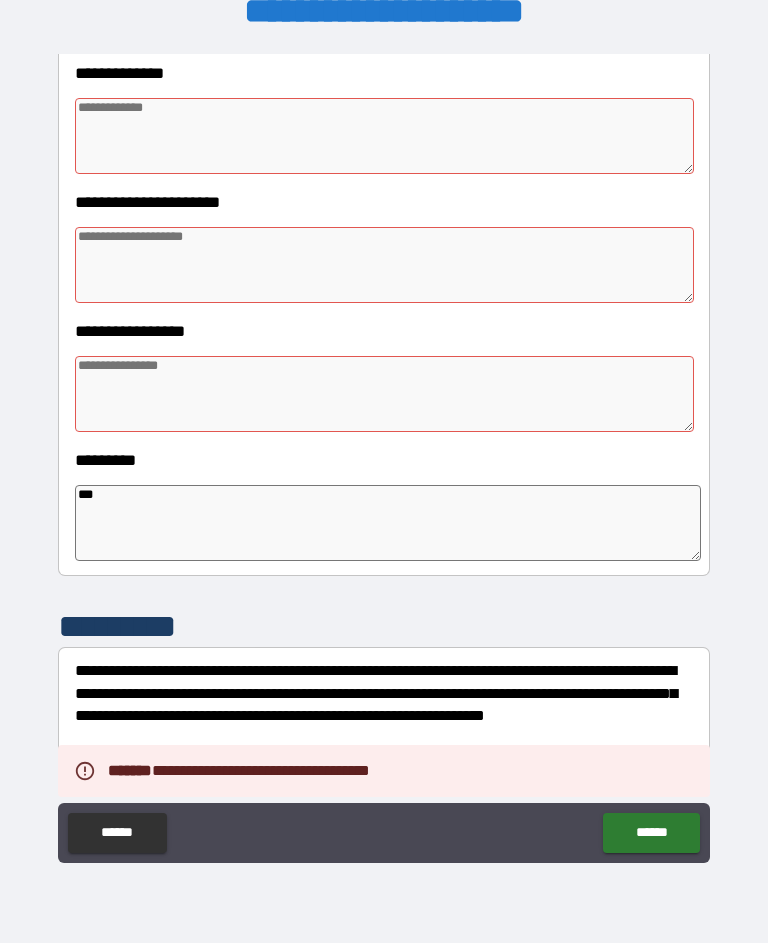 type on "*" 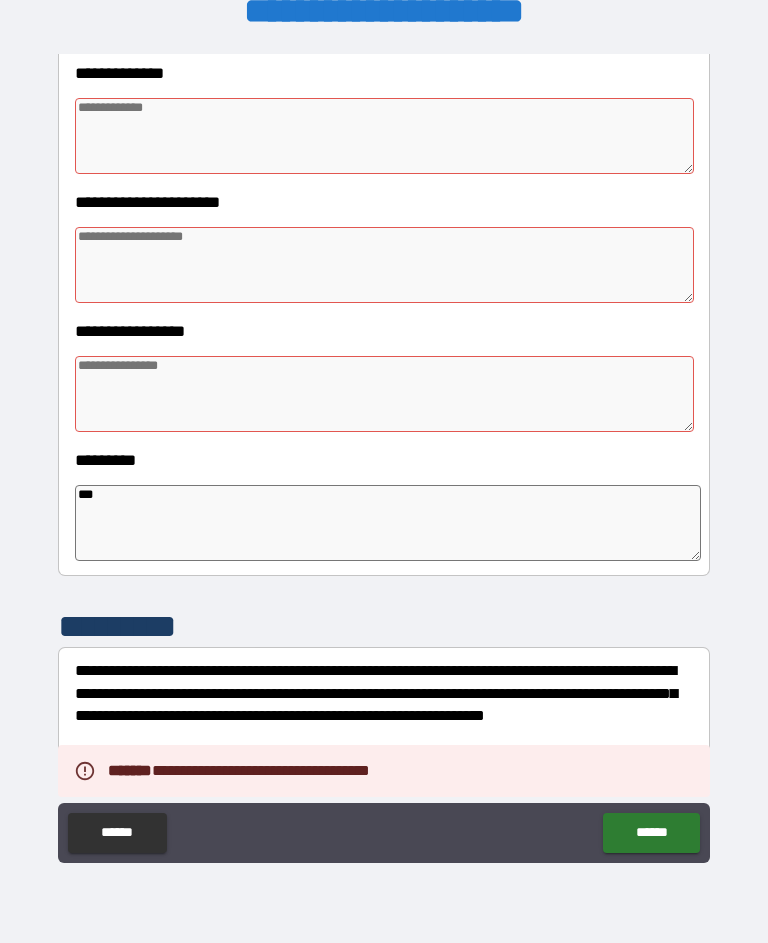 type on "*" 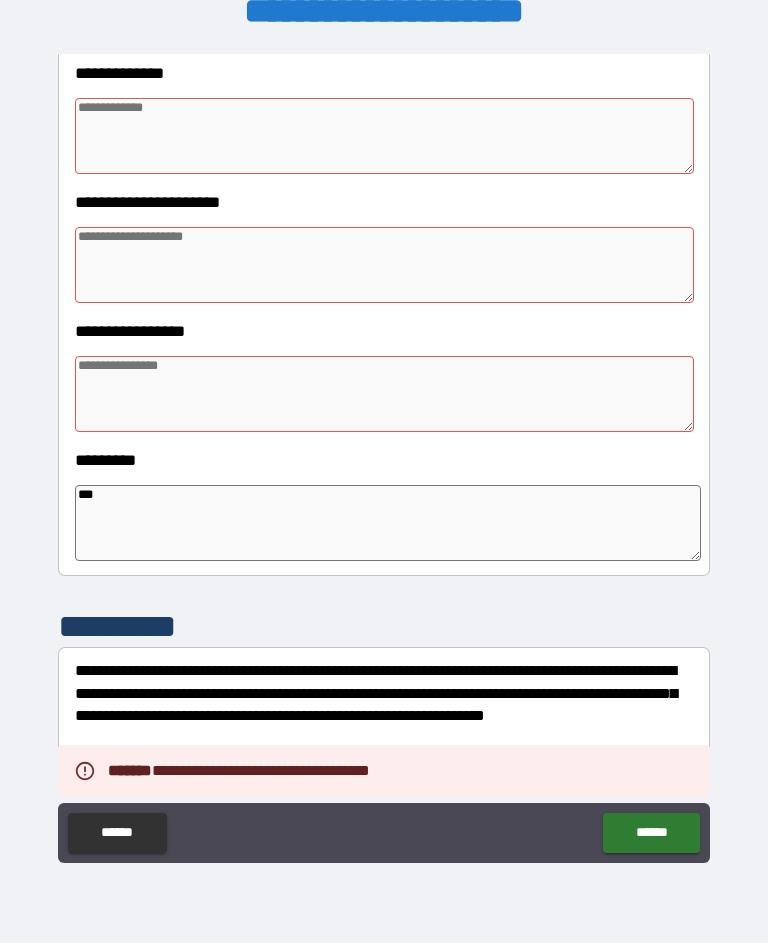 type on "*" 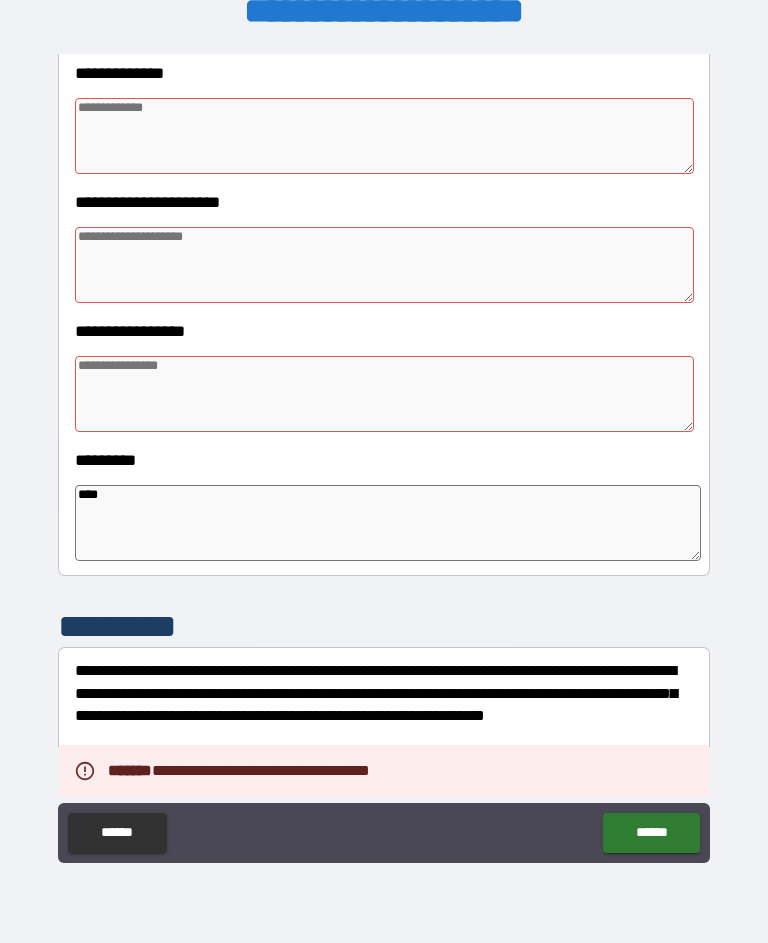 type on "*" 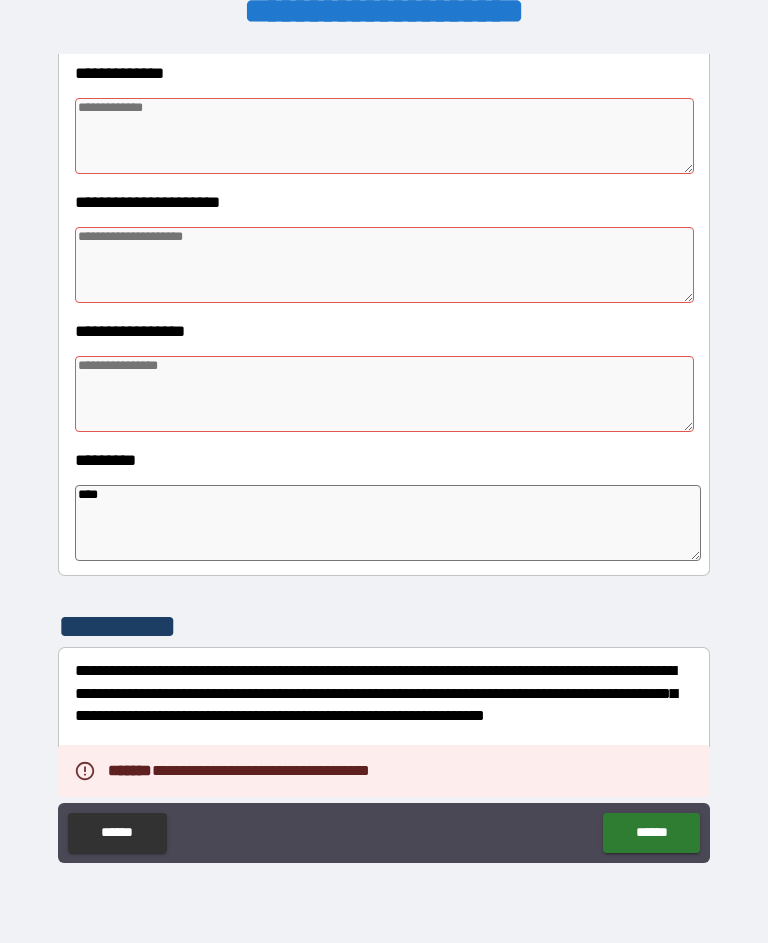 type on "*" 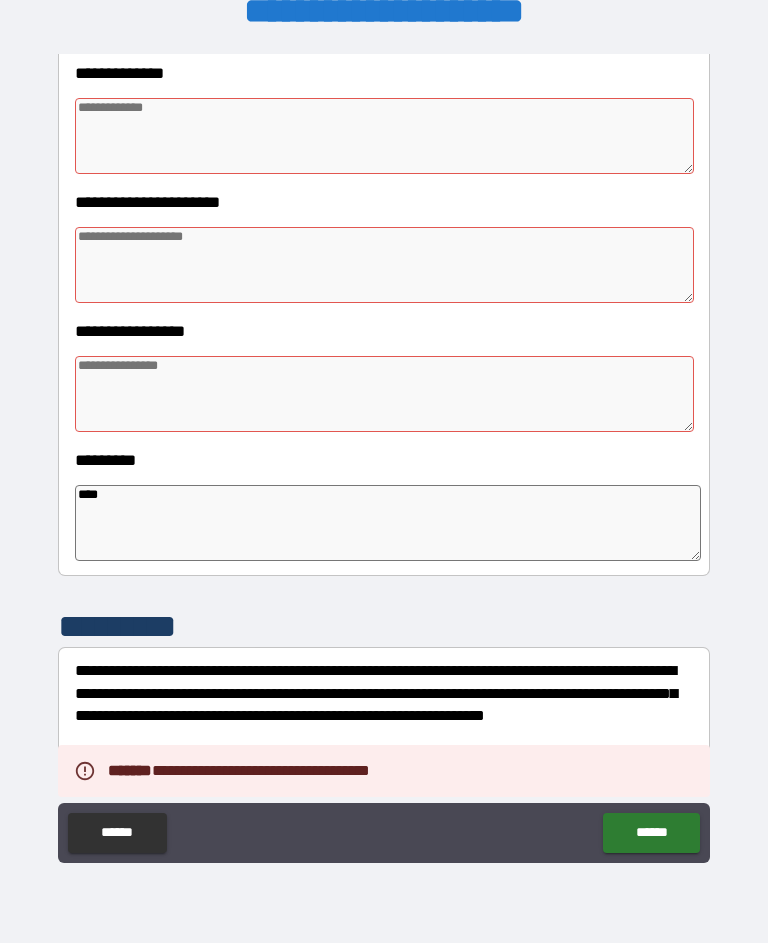 type on "*" 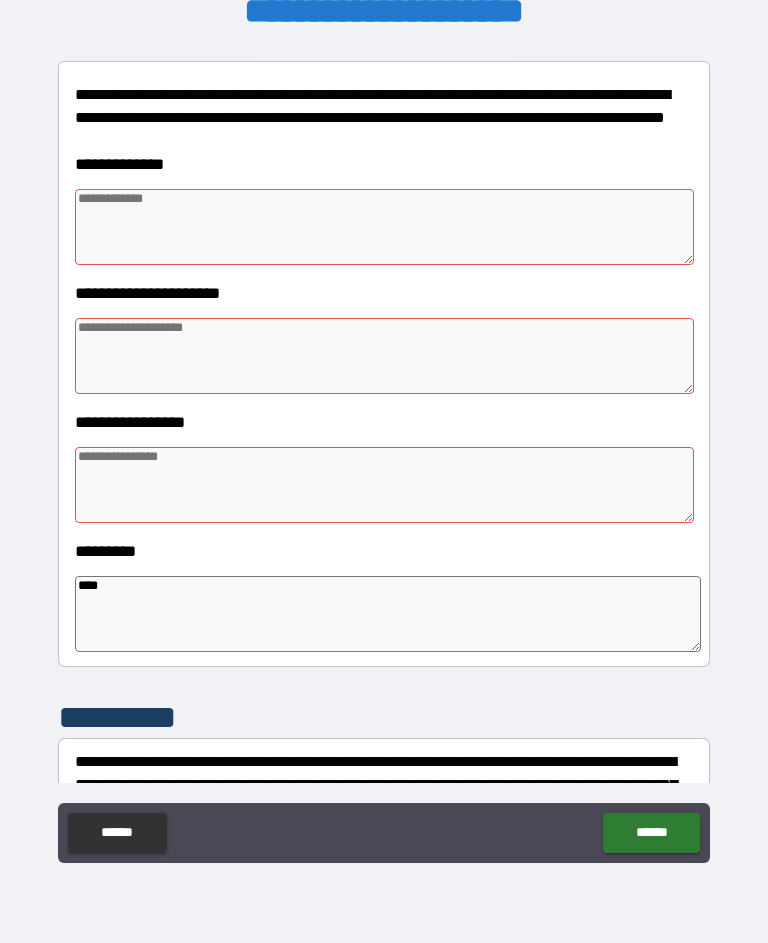 scroll, scrollTop: 251, scrollLeft: 0, axis: vertical 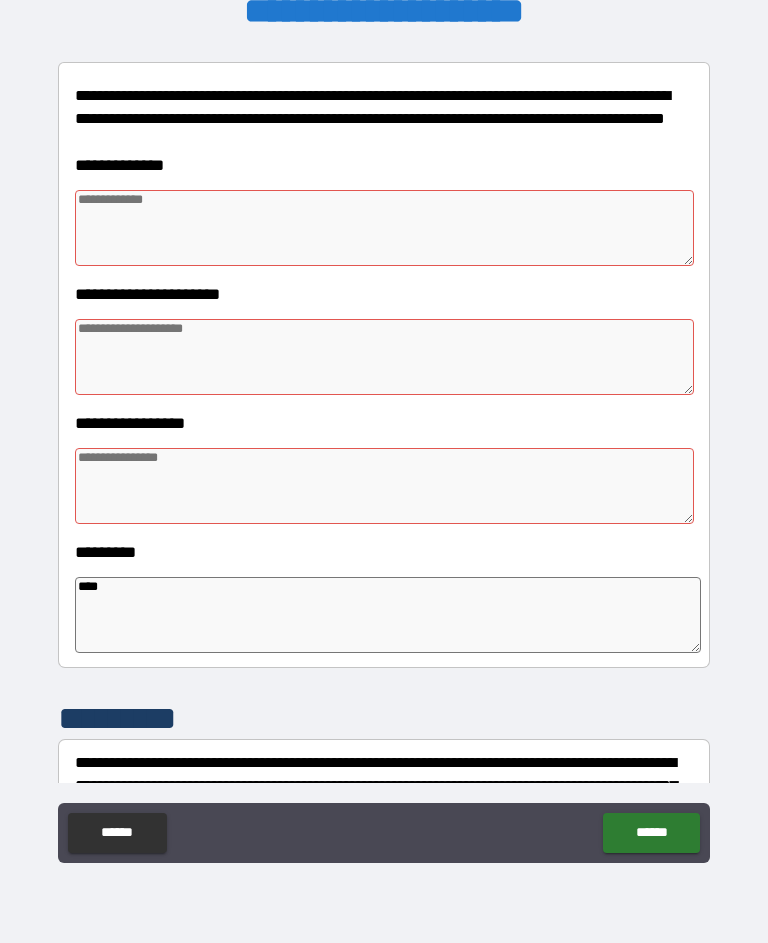 type on "****" 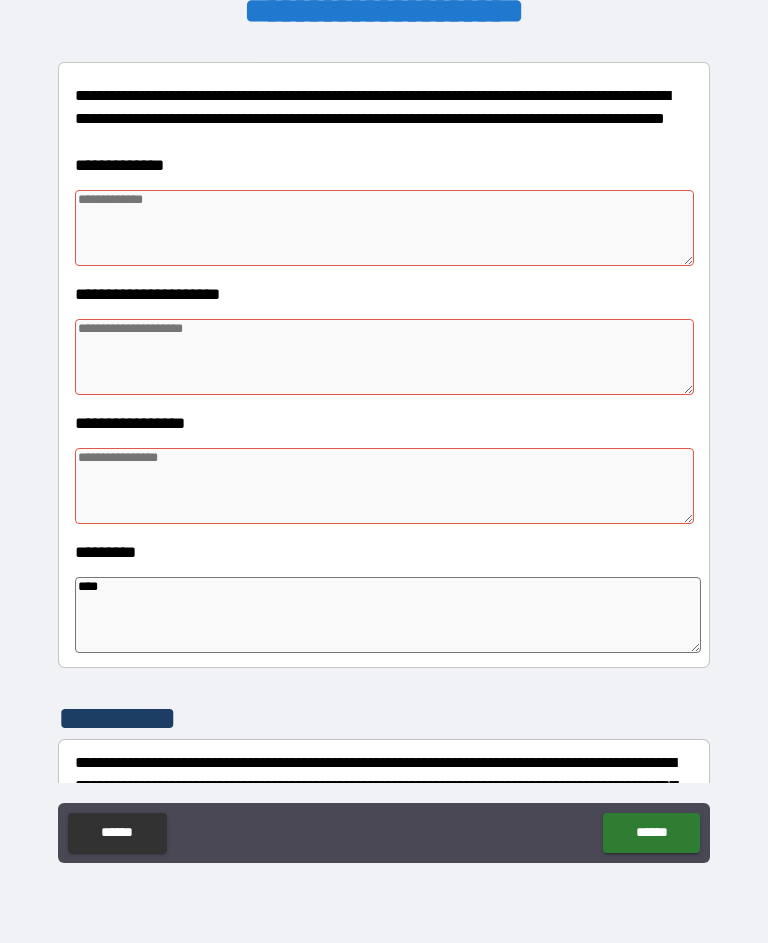 type on "*" 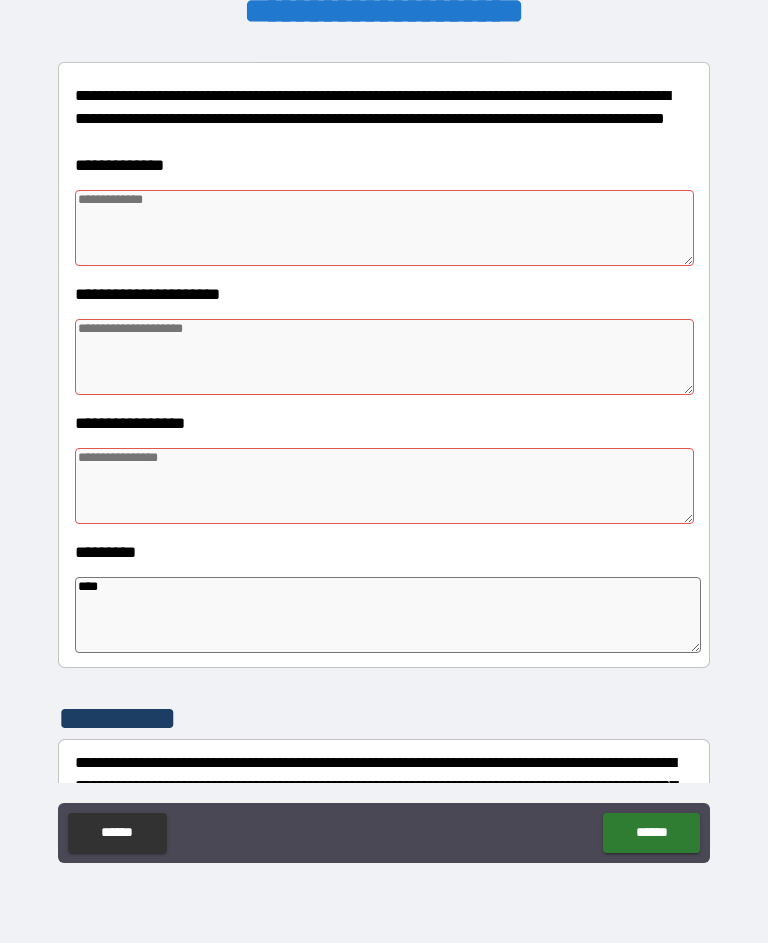 type on "*" 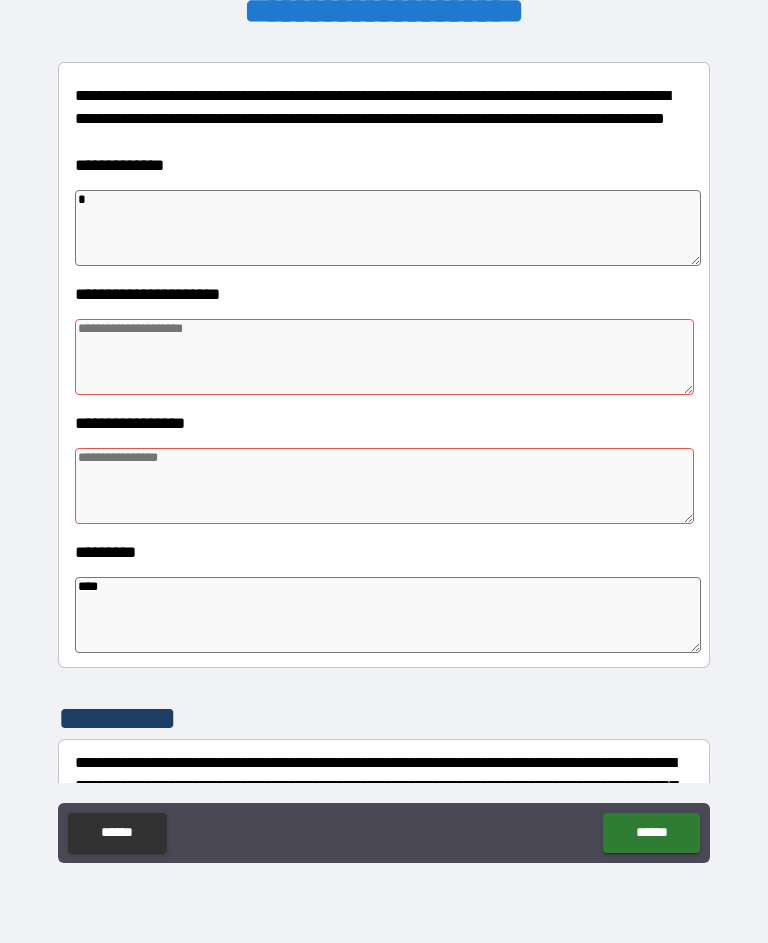 type on "**" 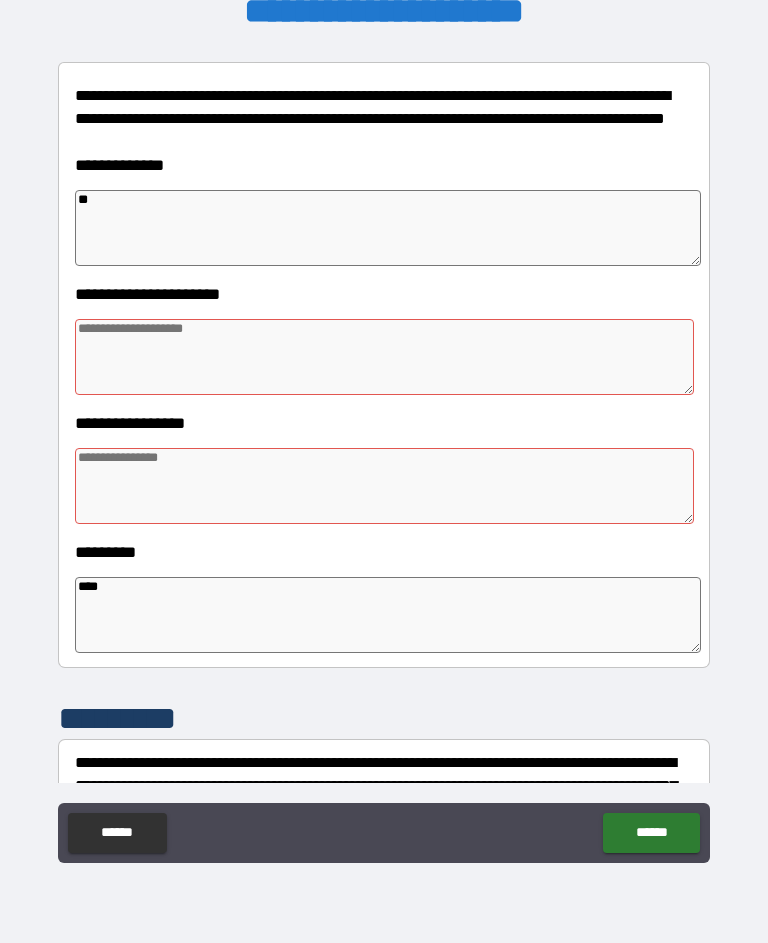 type on "*" 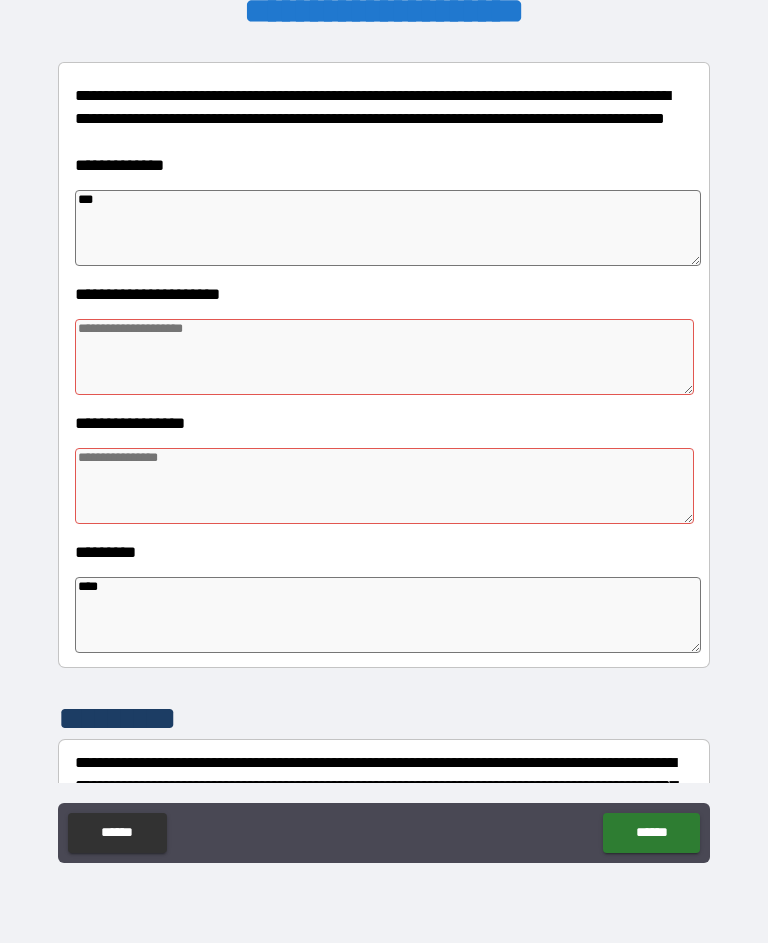 type on "*" 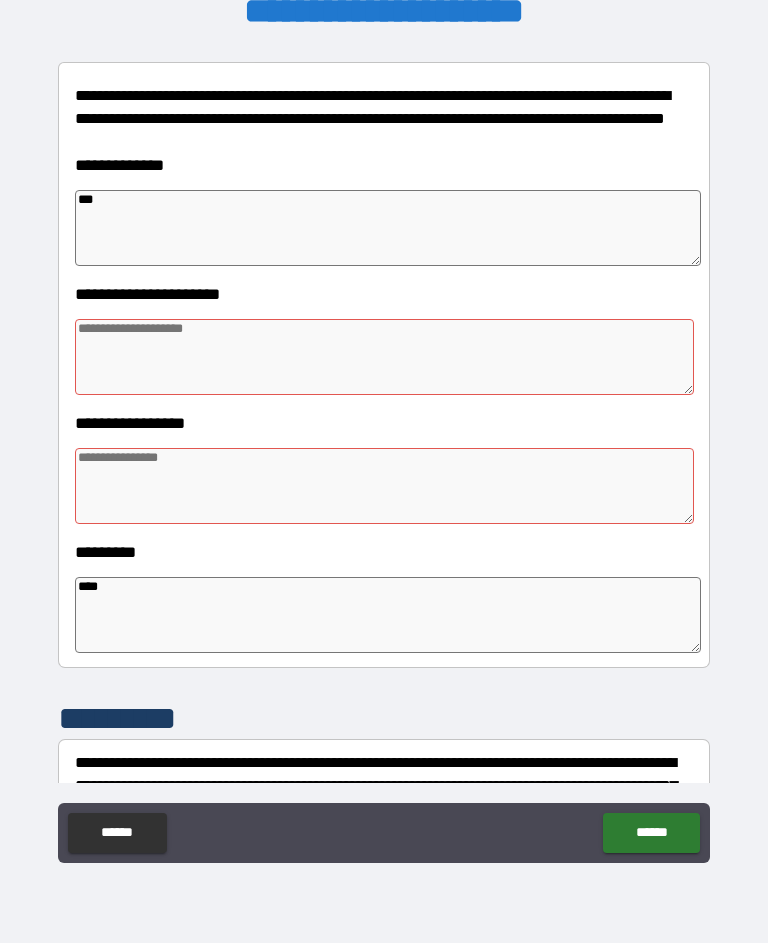 type on "*" 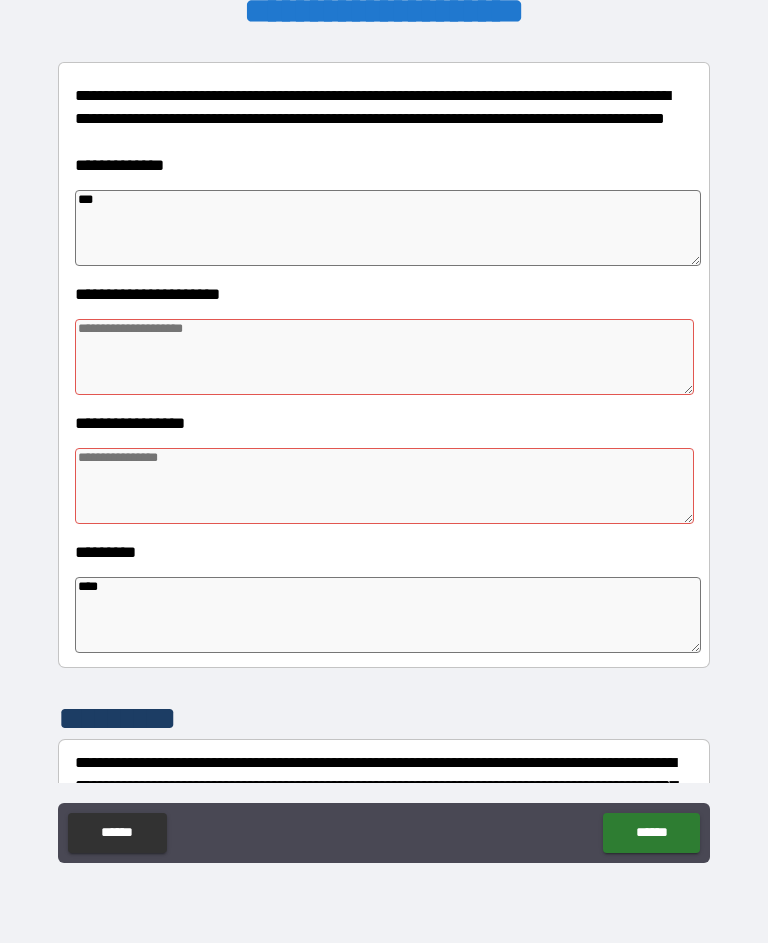 type on "*" 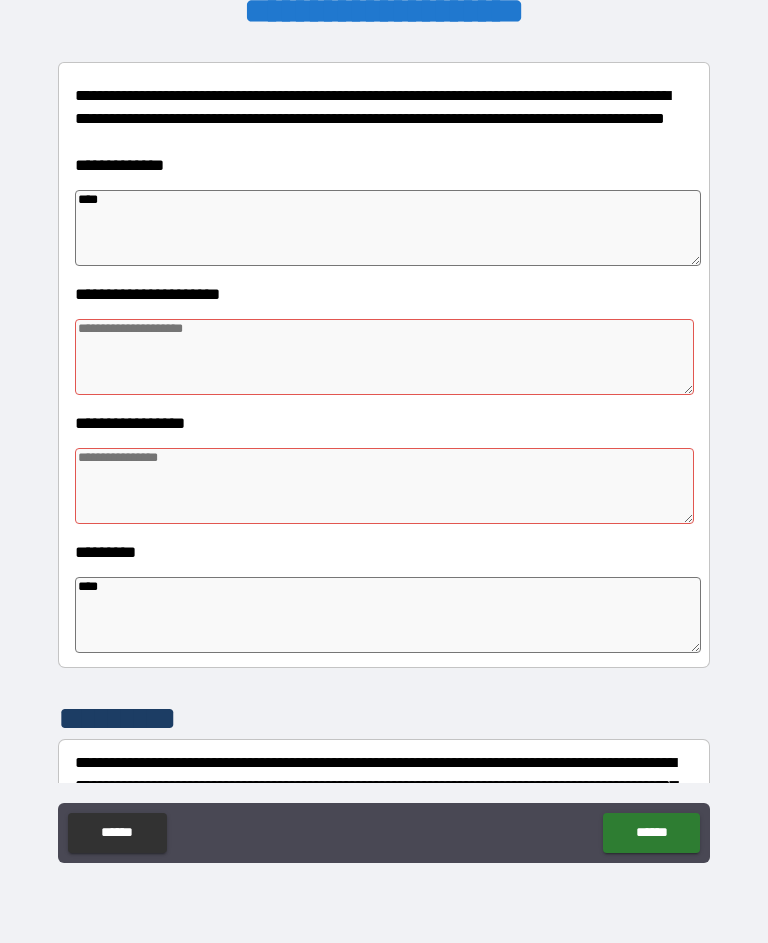 type on "*" 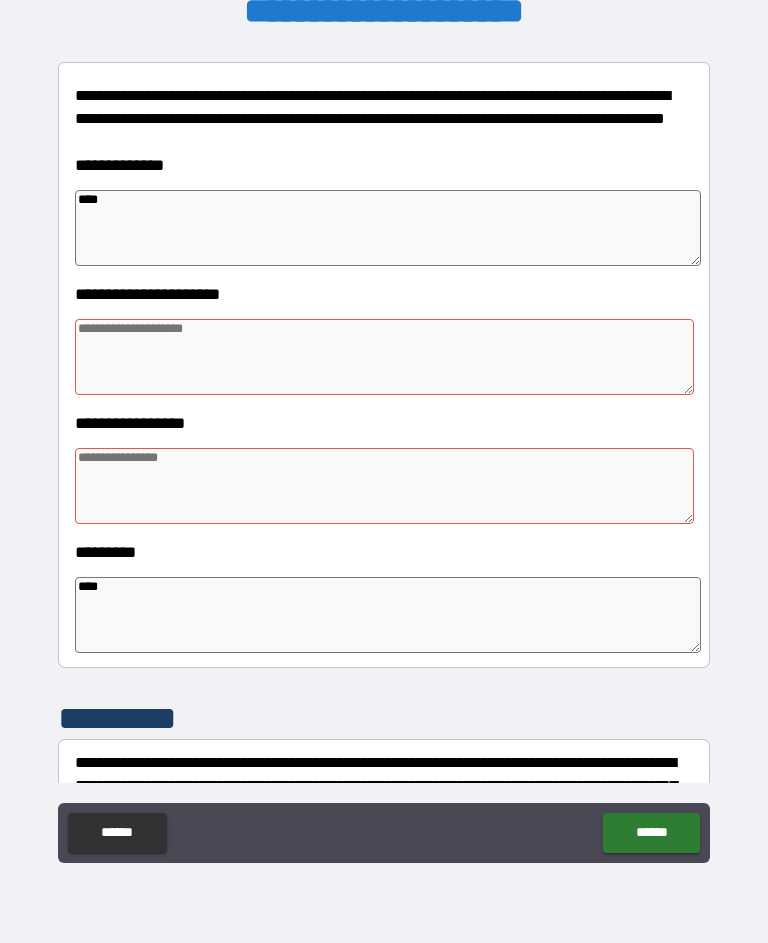 type on "*****" 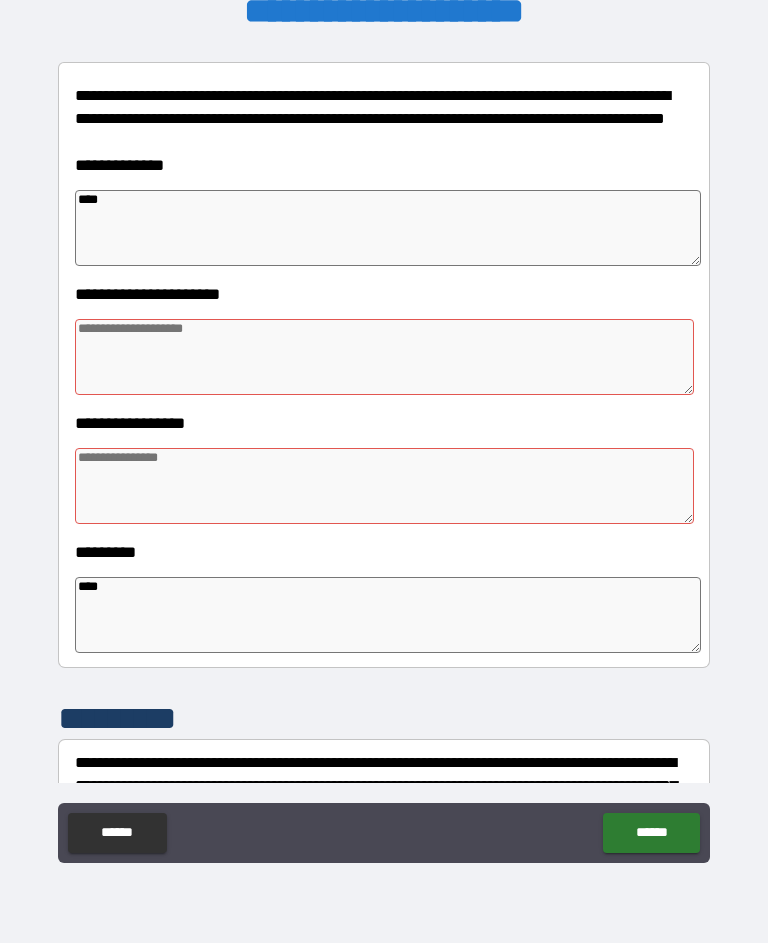 type on "*" 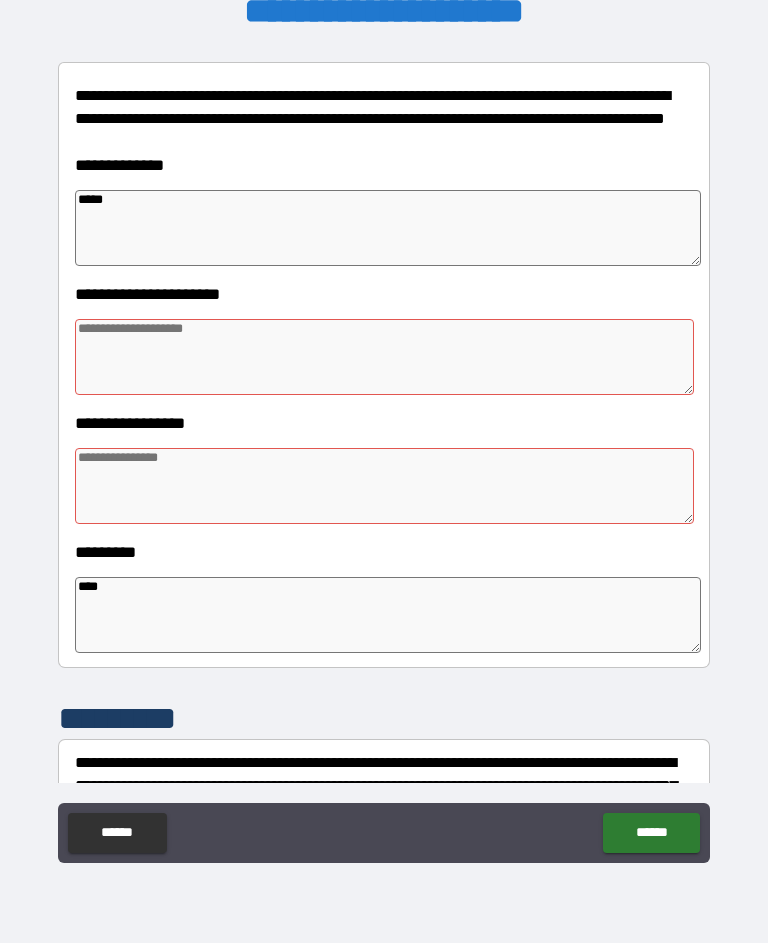 type on "*" 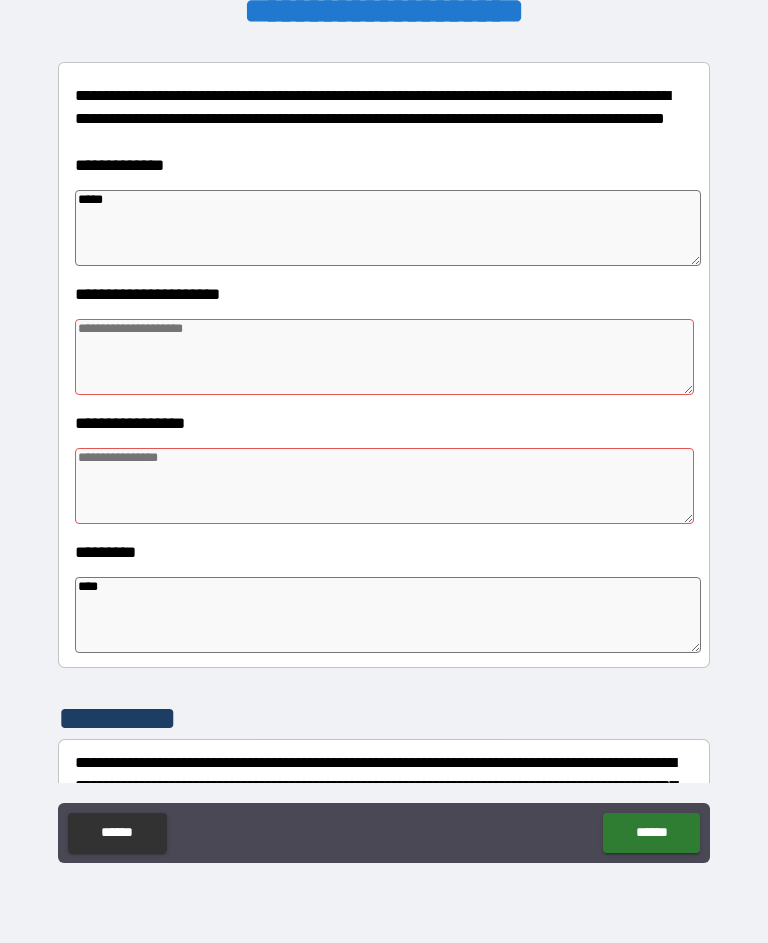 type on "*" 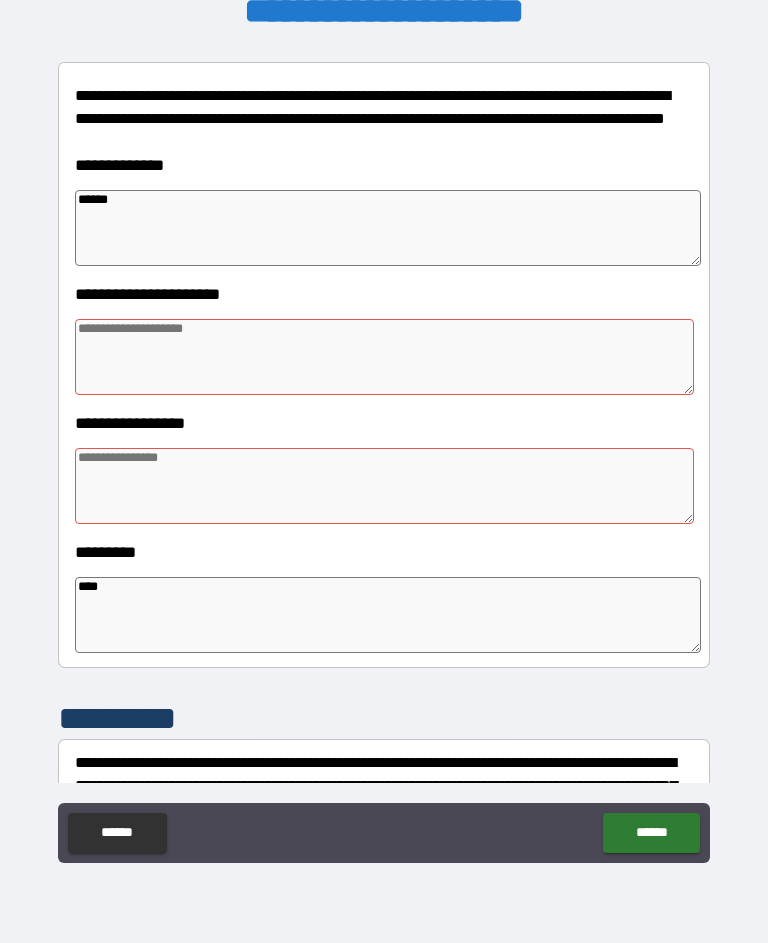 type on "*" 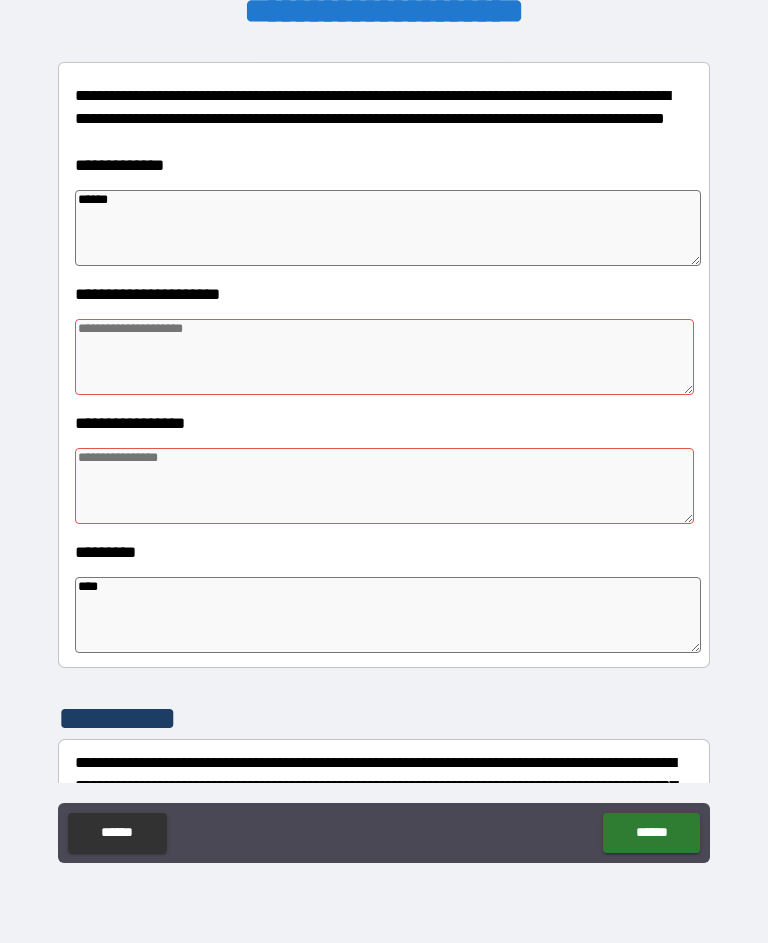 type on "*******" 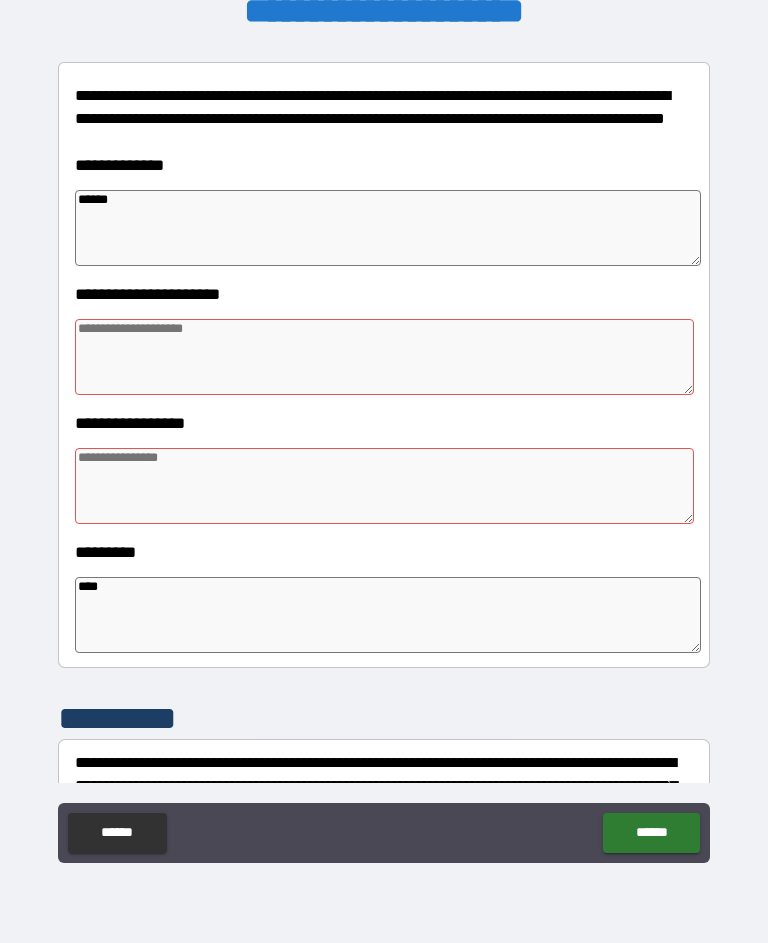 type on "*" 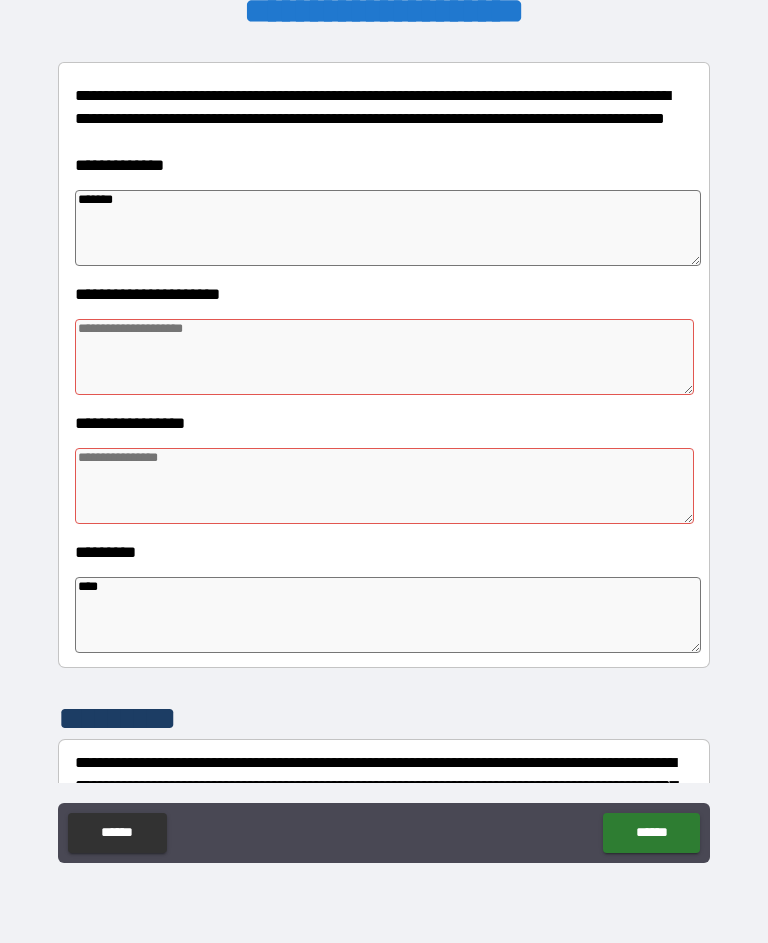 type on "*" 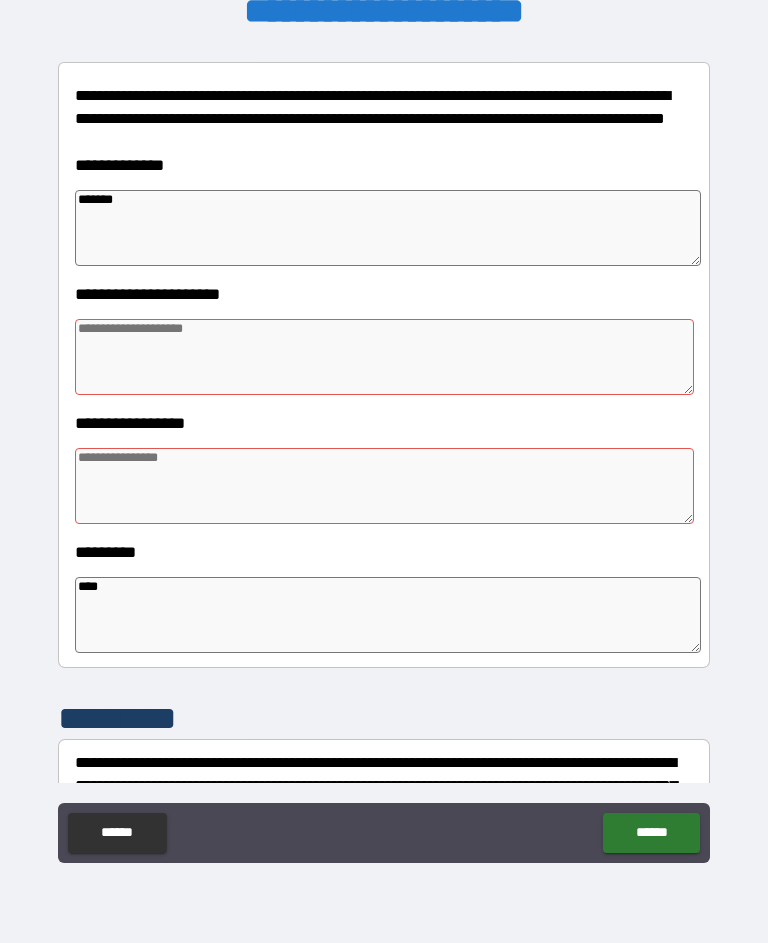 type on "*" 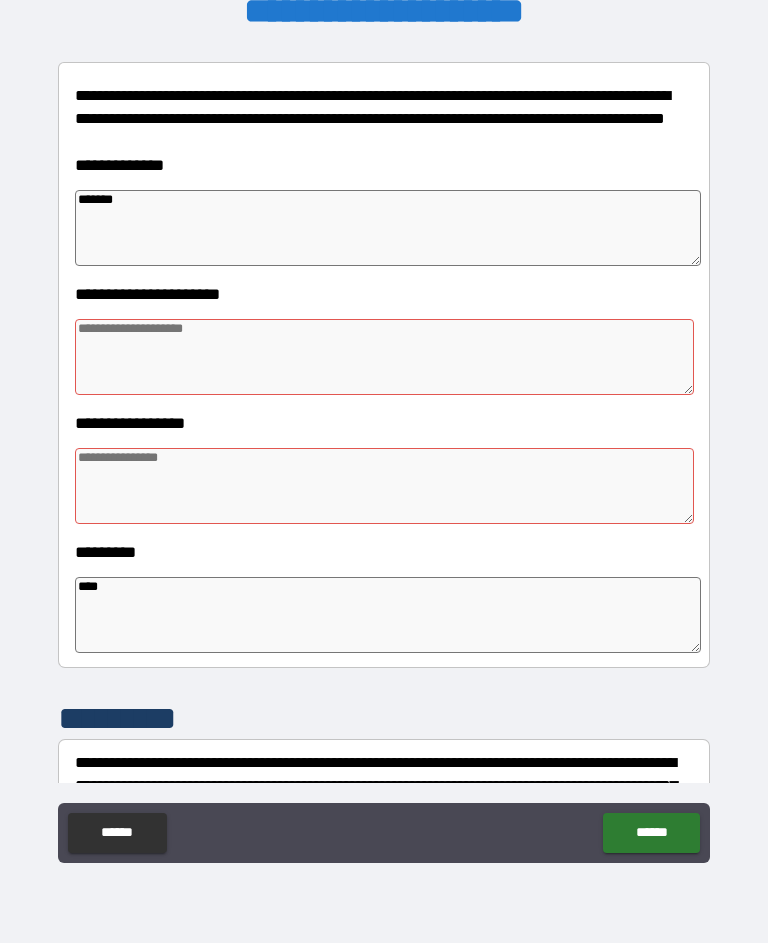 type on "*" 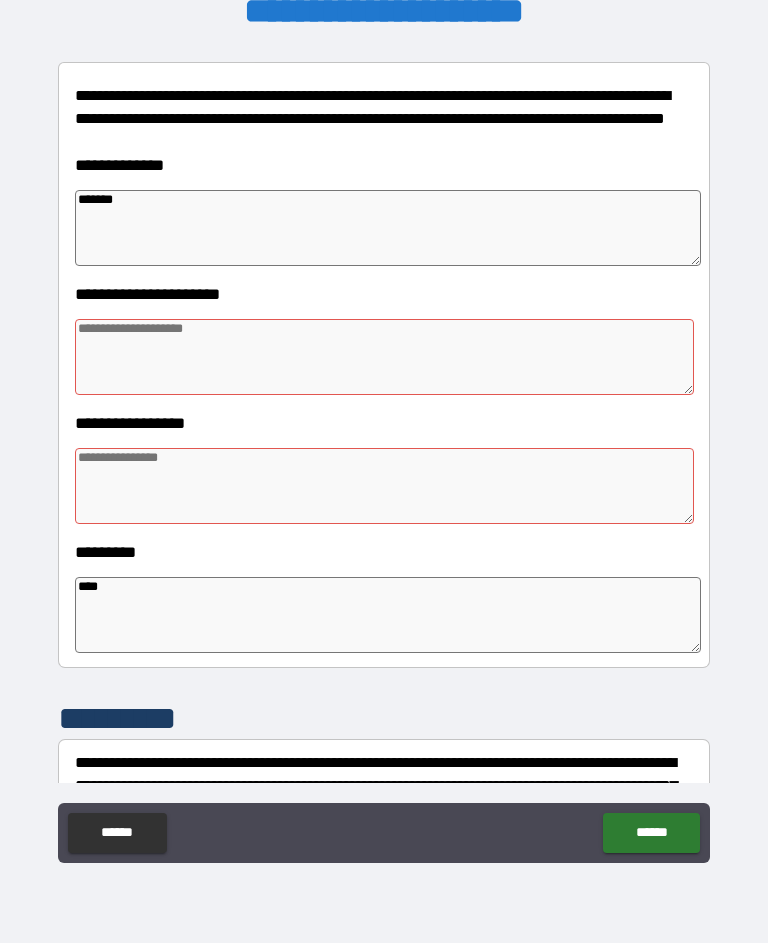 type on "*" 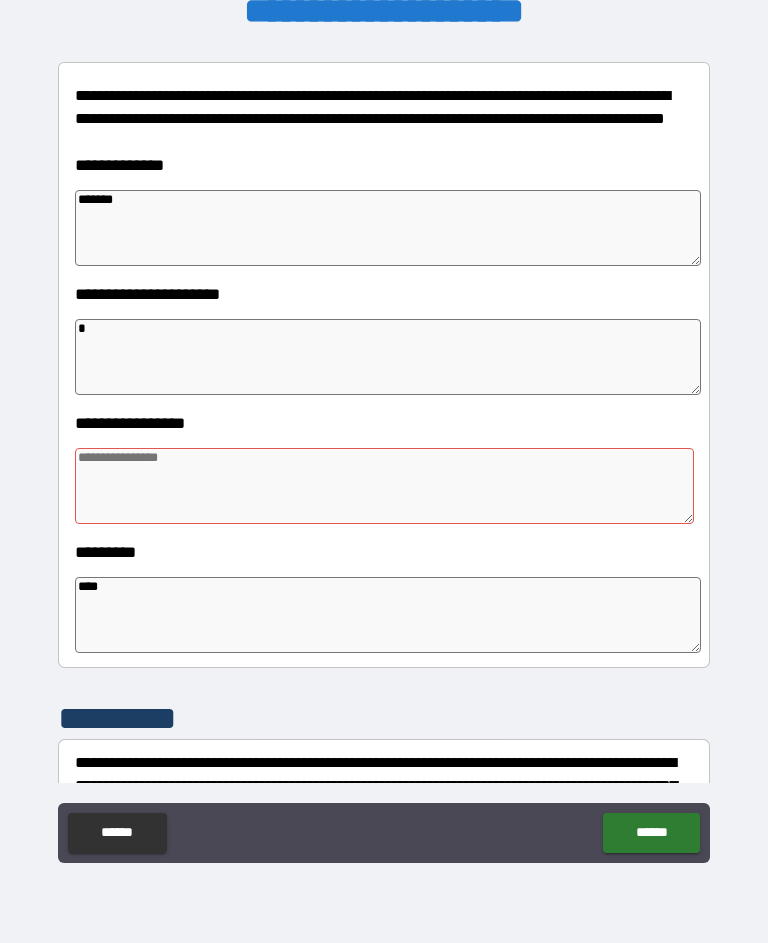 type on "**" 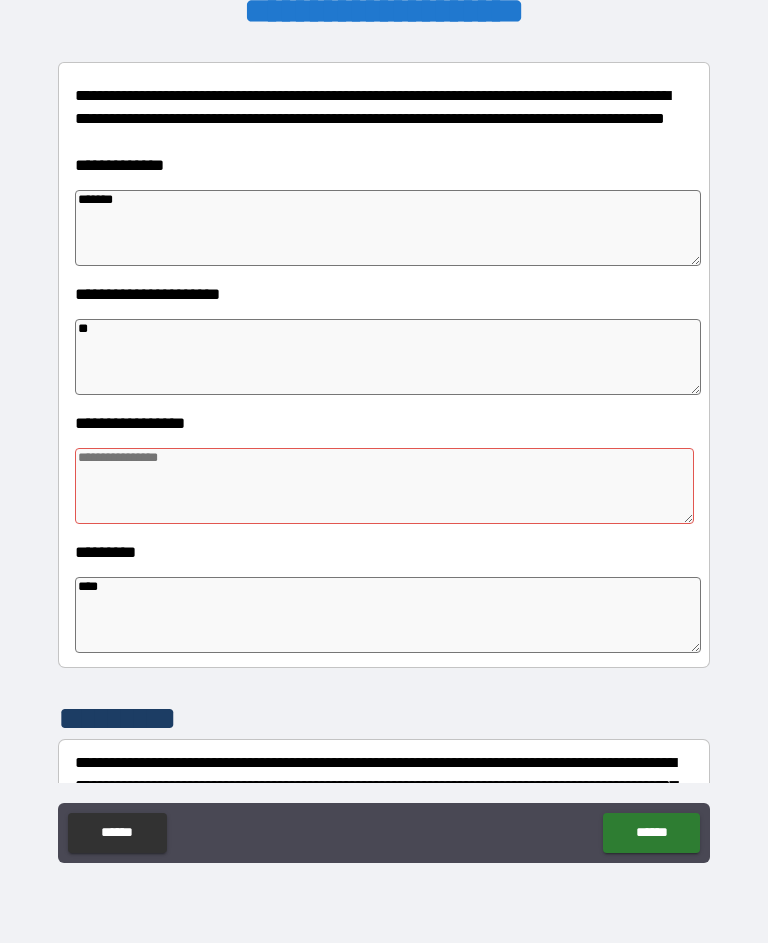 type on "*" 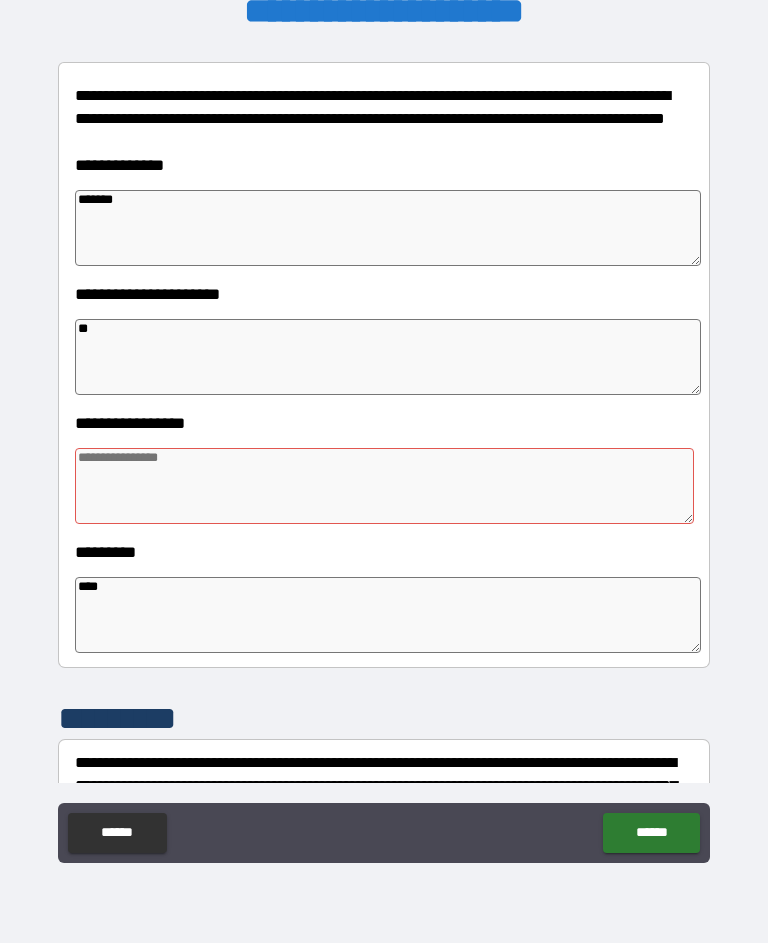 type on "*" 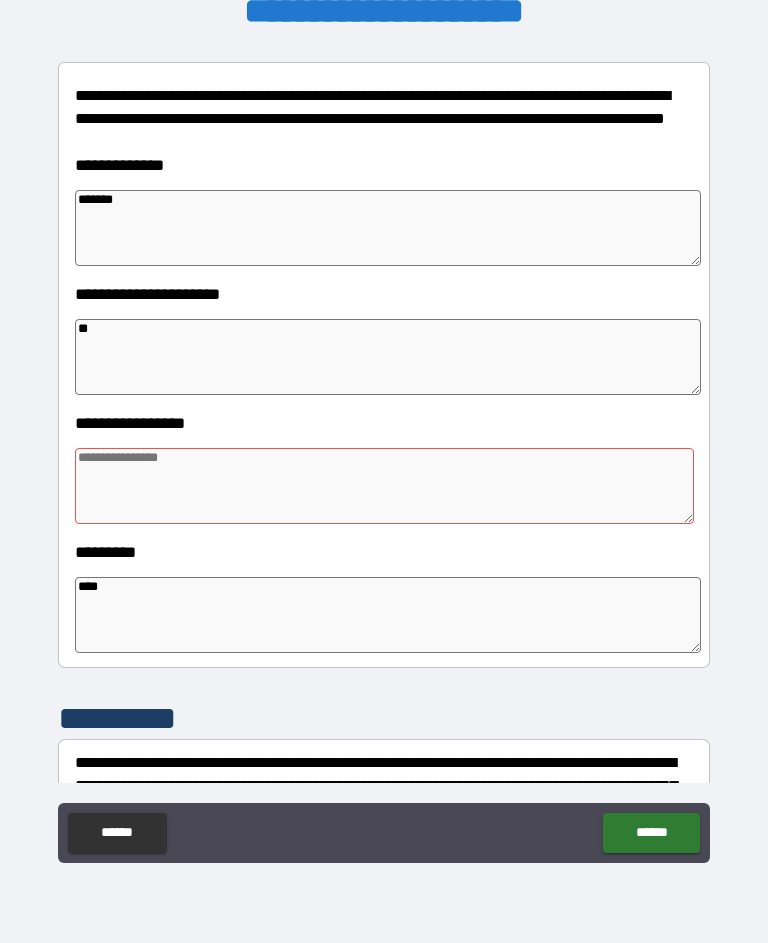 type on "*" 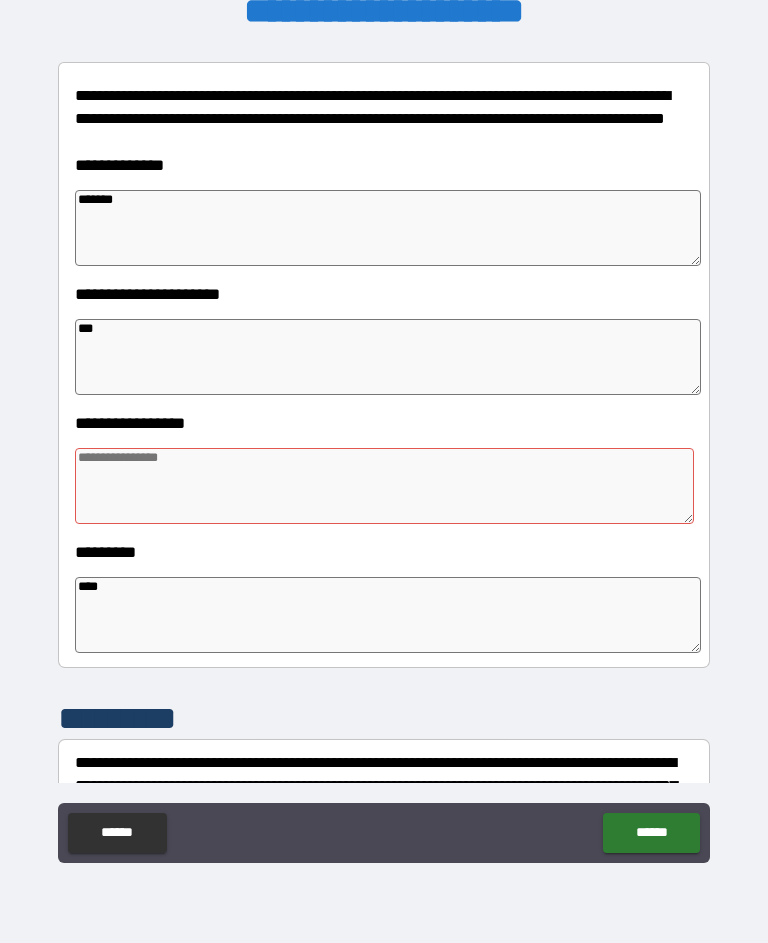 type on "*" 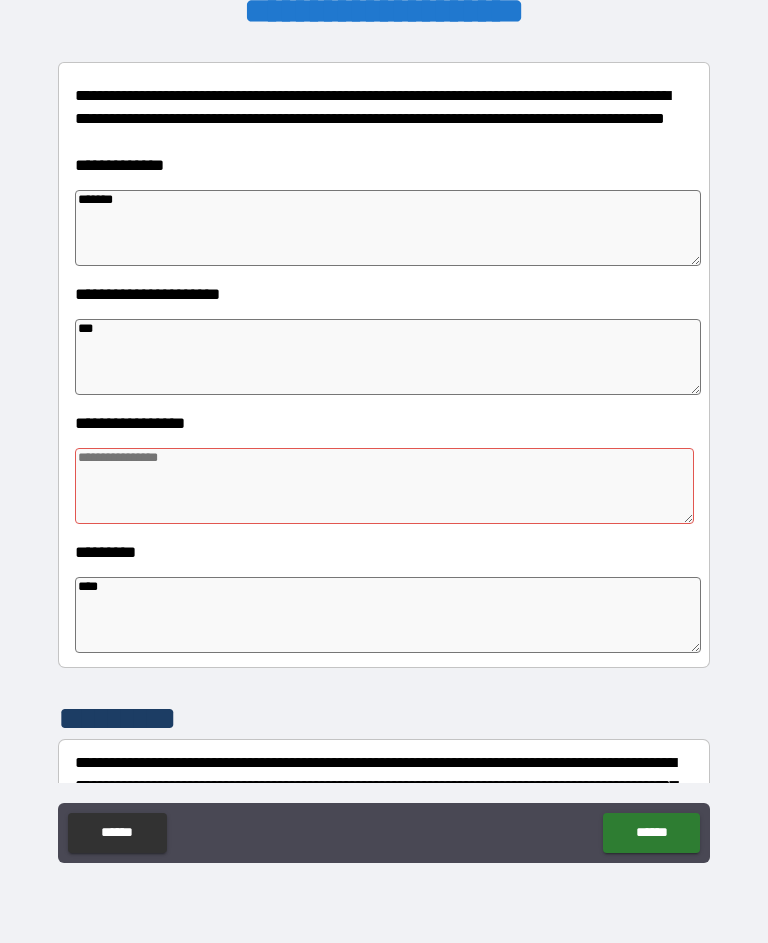 type on "*" 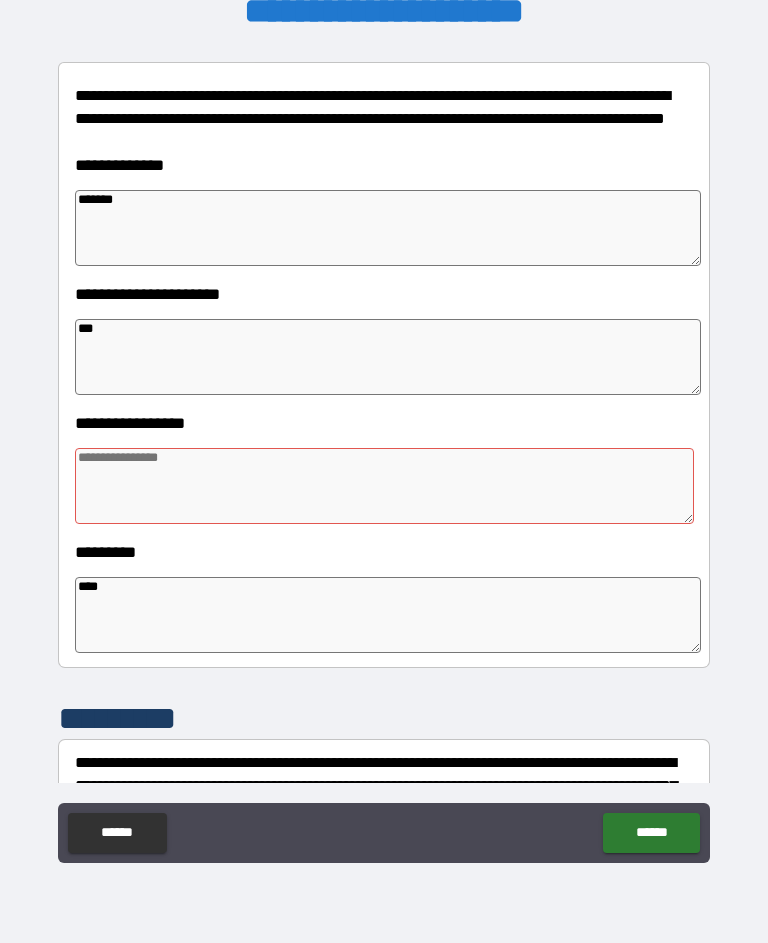 type on "****" 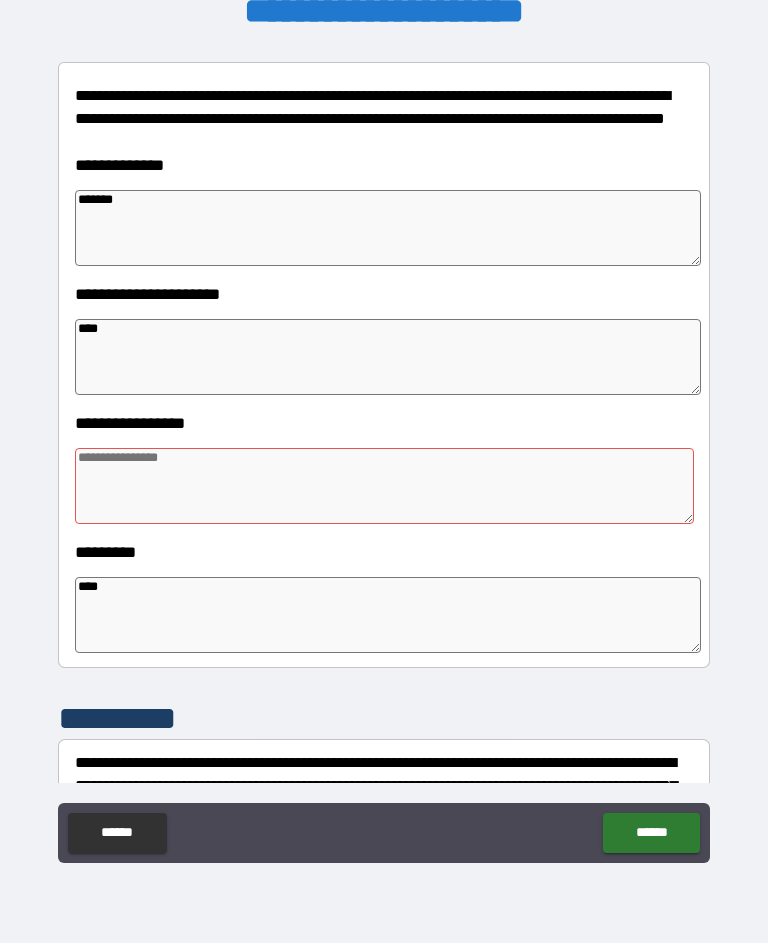 type on "*" 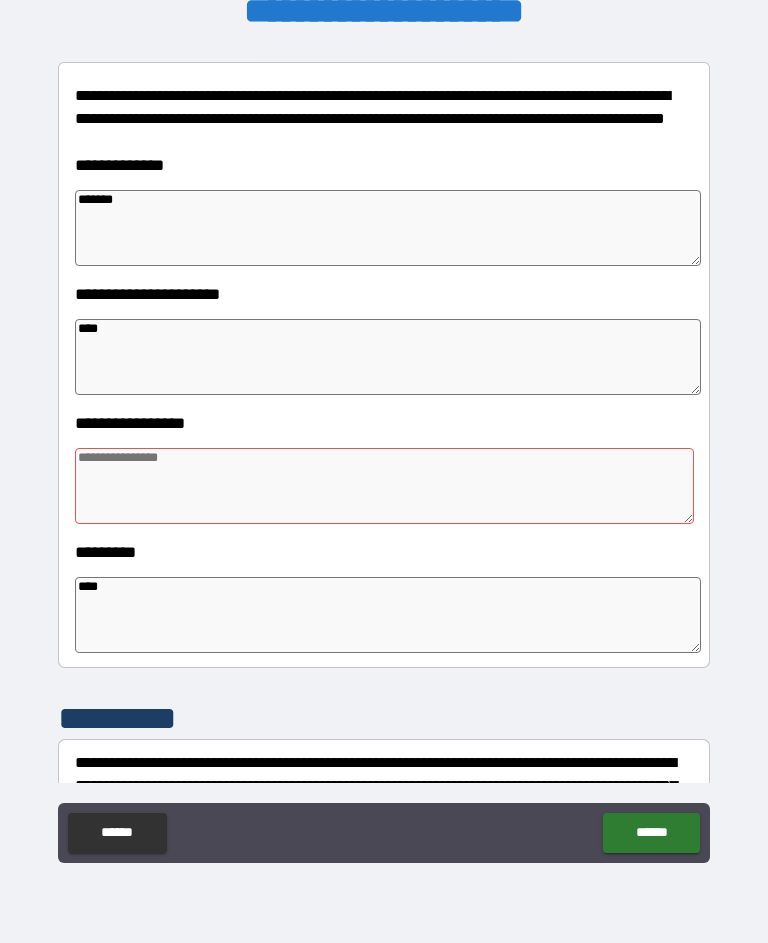 type on "*" 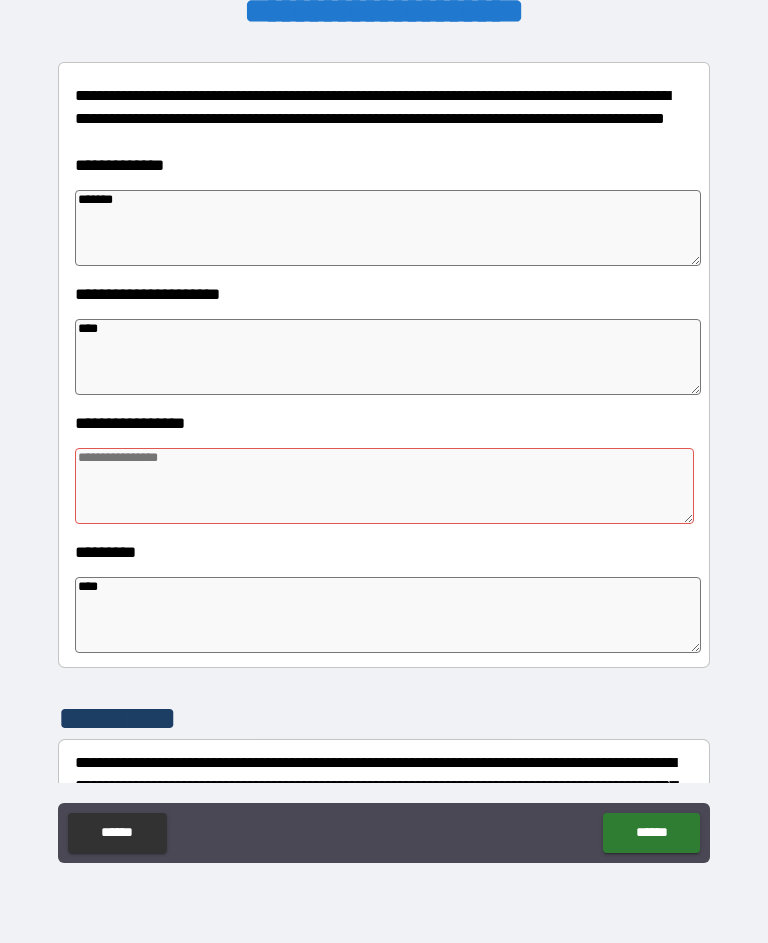 type on "*" 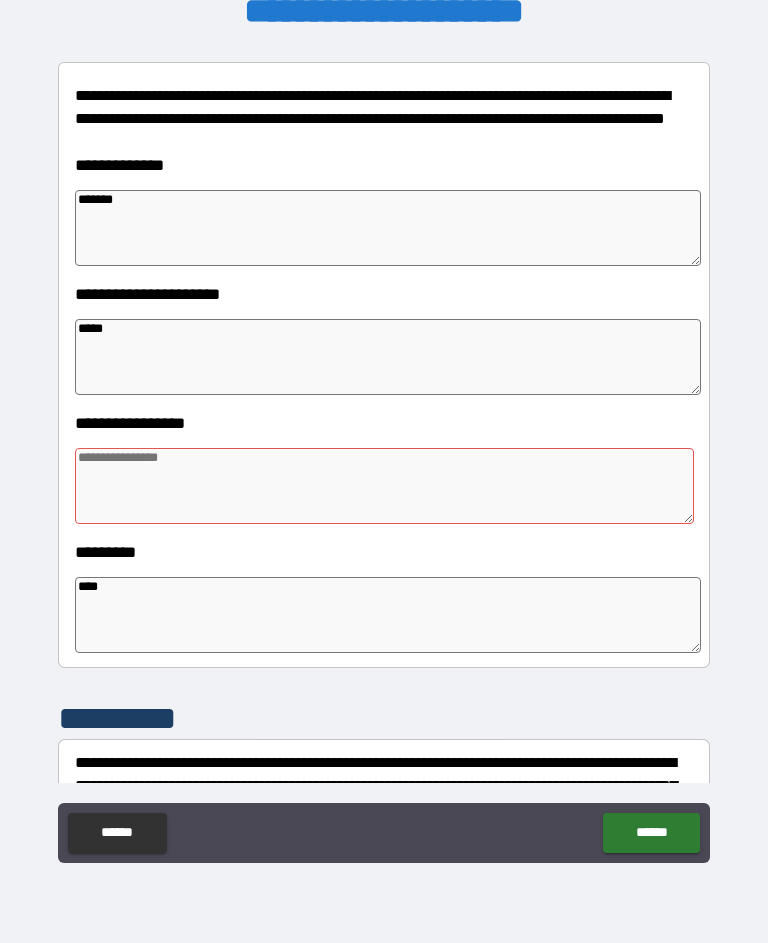 type on "*" 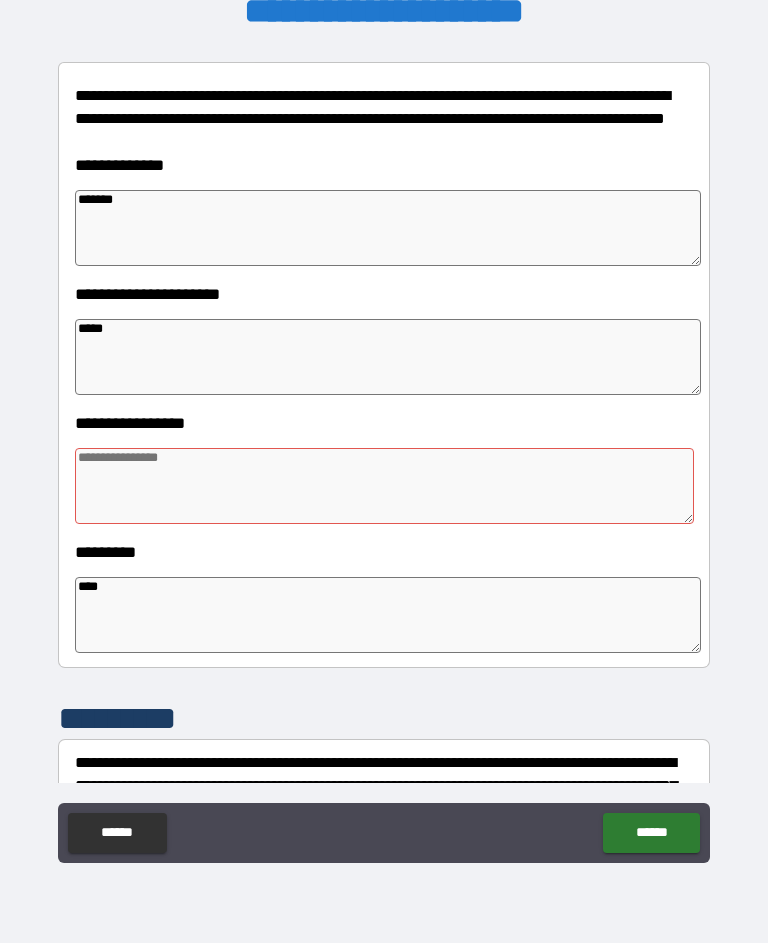 type on "*" 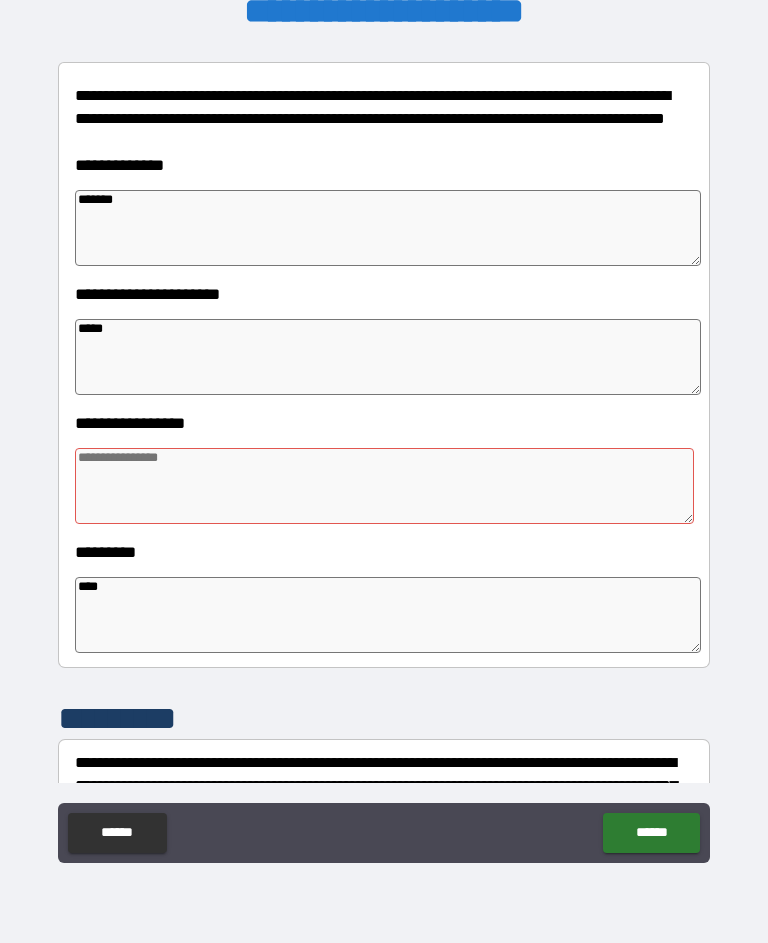 type on "******" 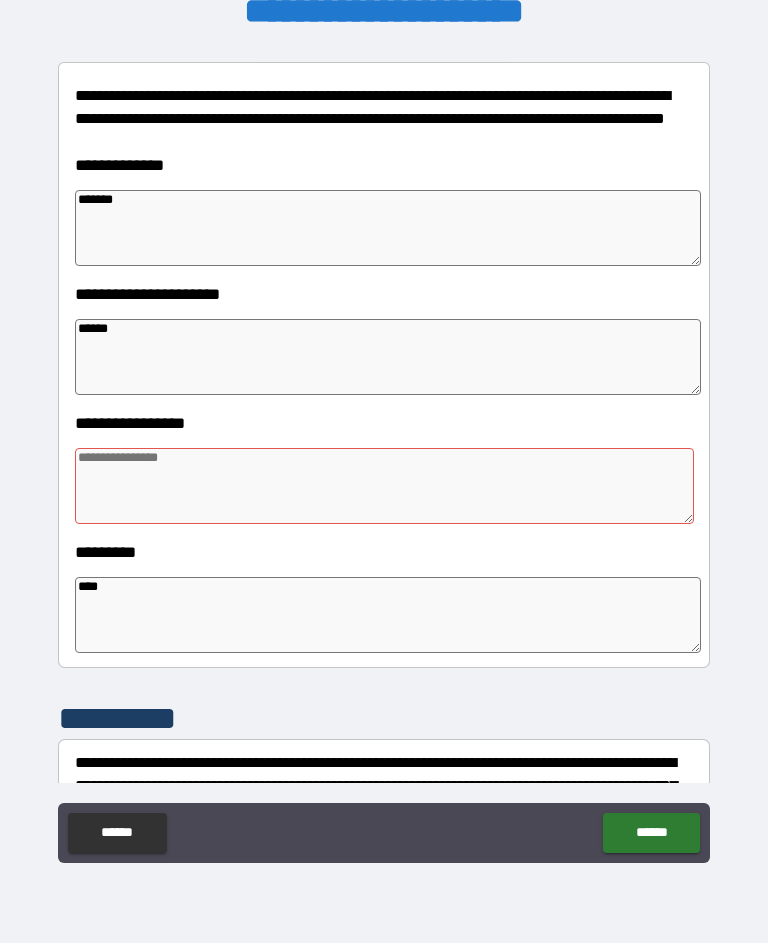 type on "*" 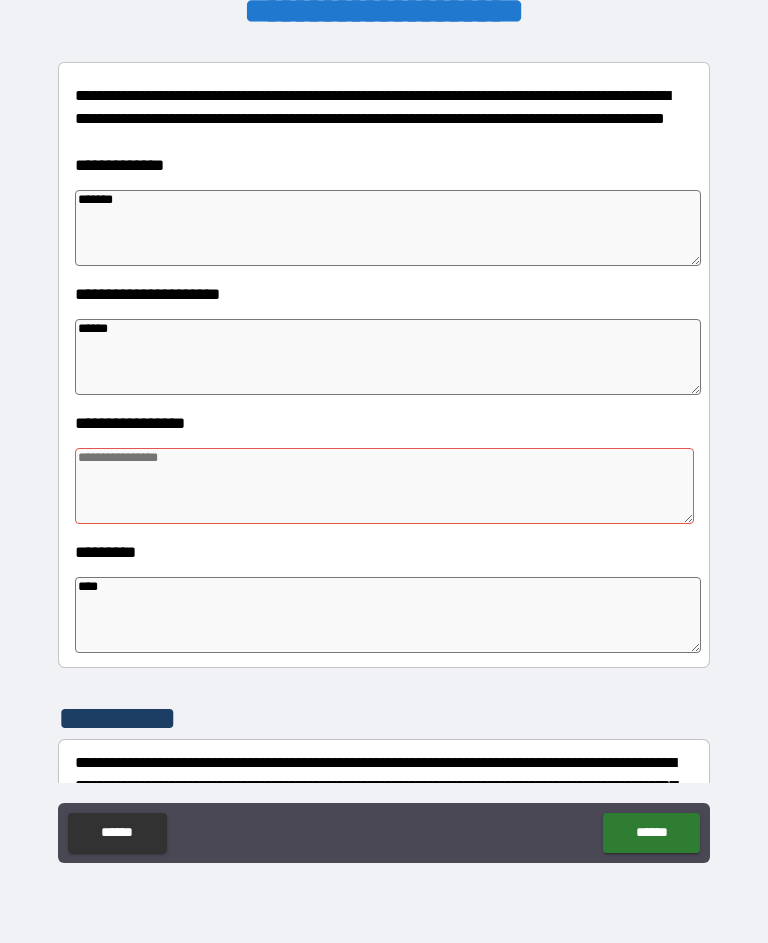 type on "*******" 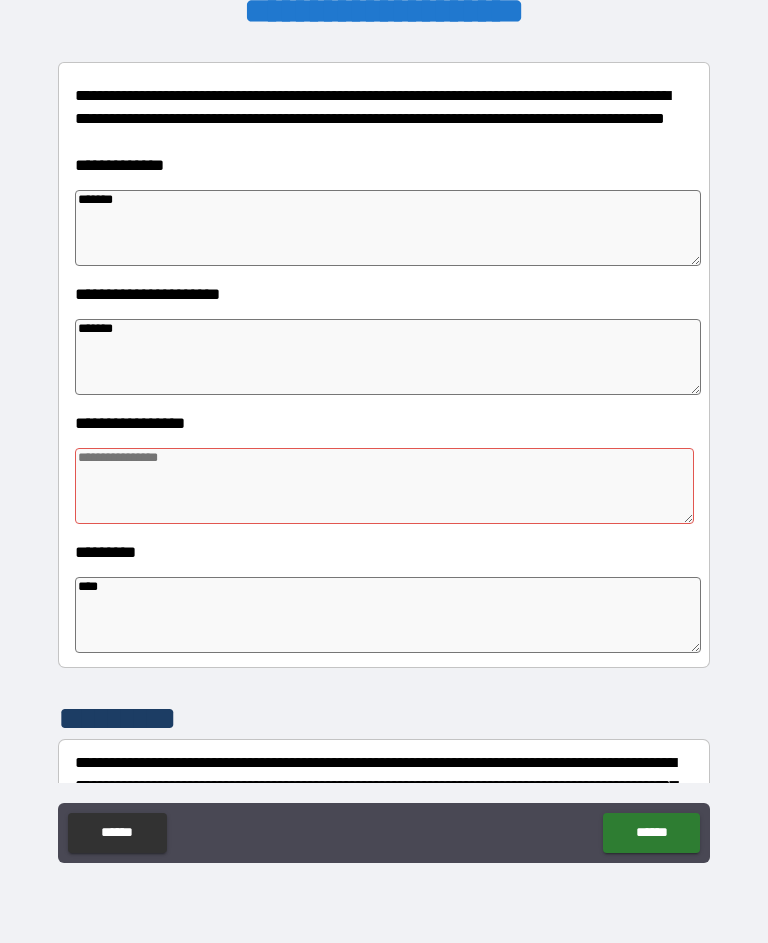 type on "*" 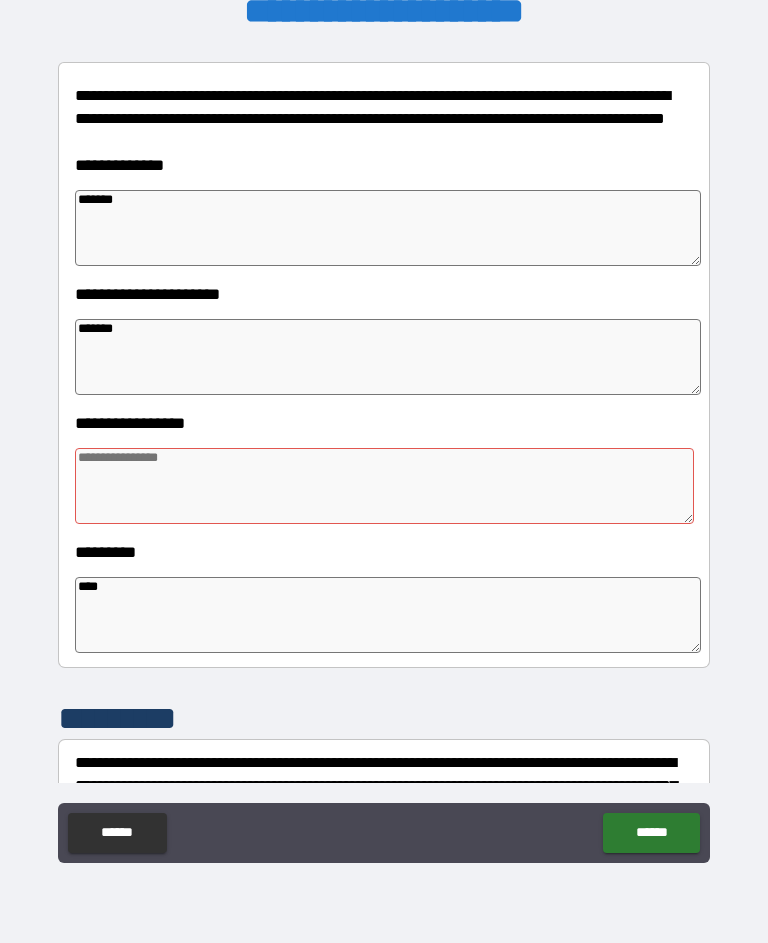 type on "*" 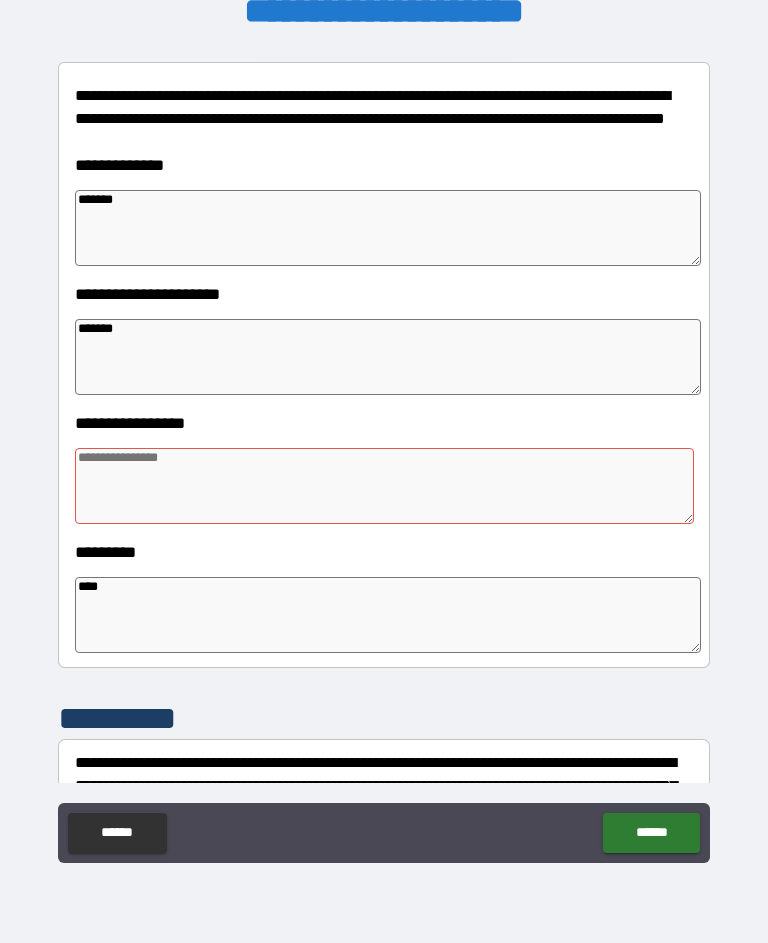 type on "*" 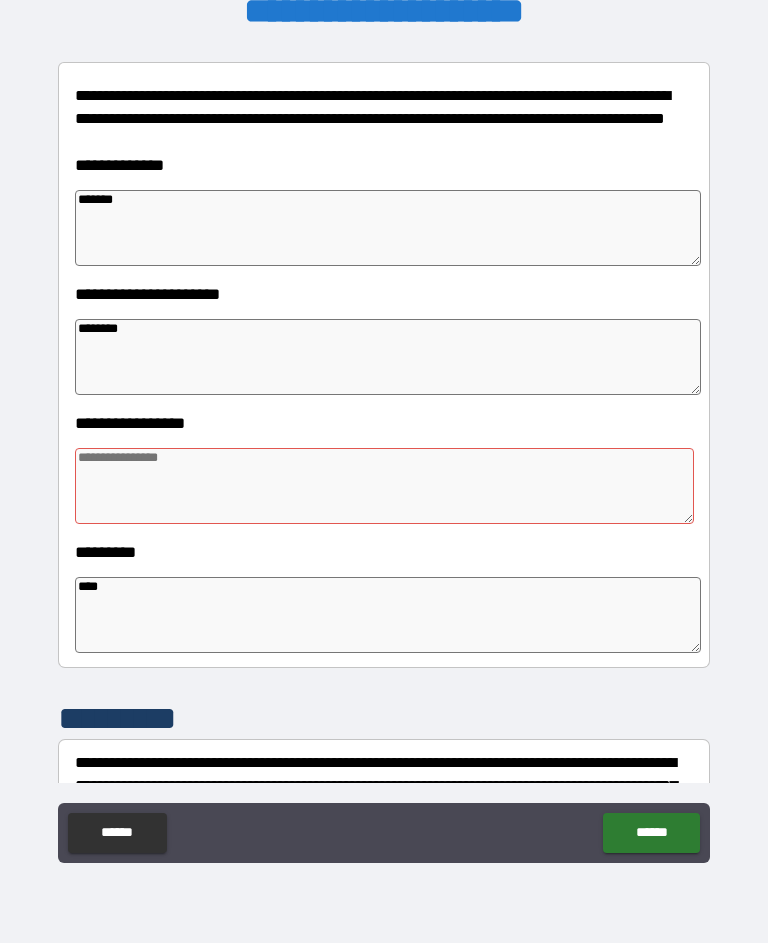 type on "*" 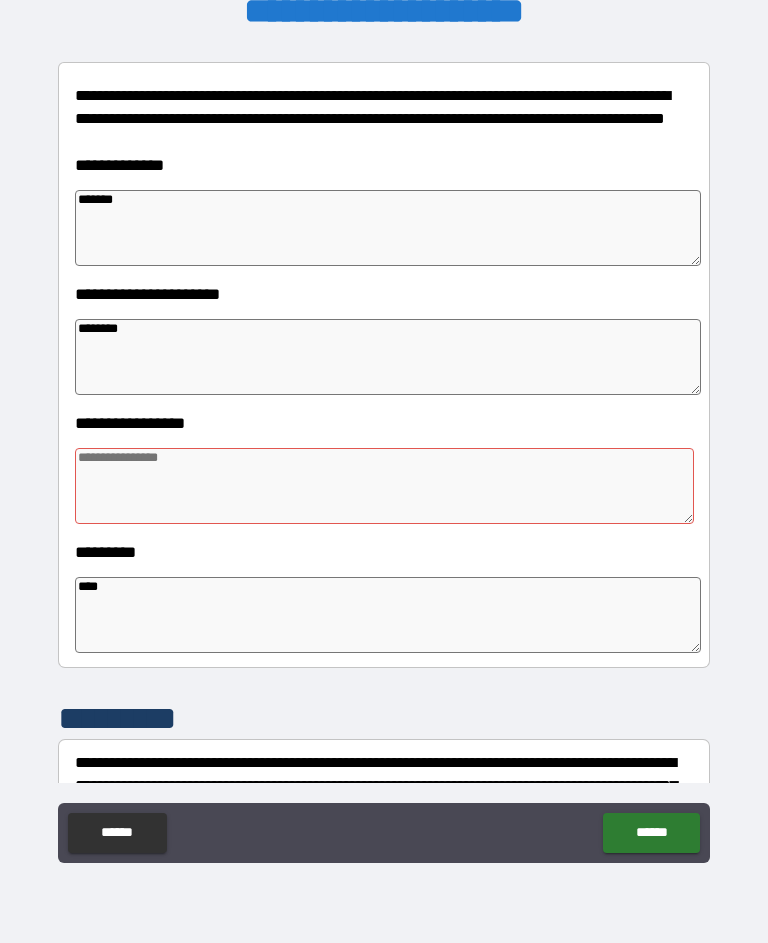 type on "*" 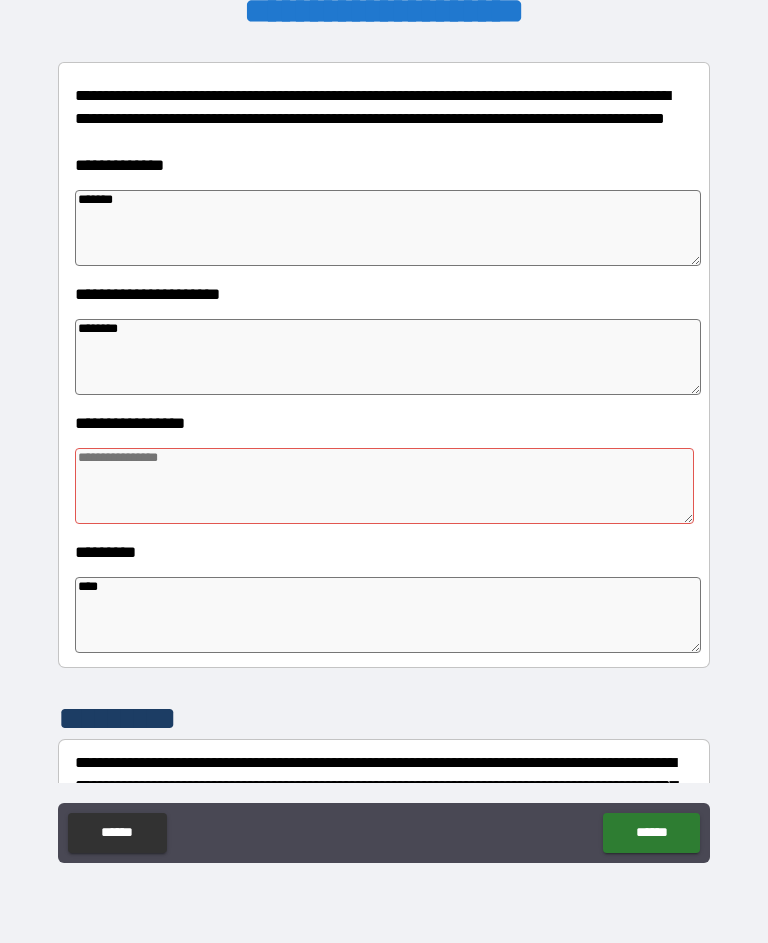 type on "*" 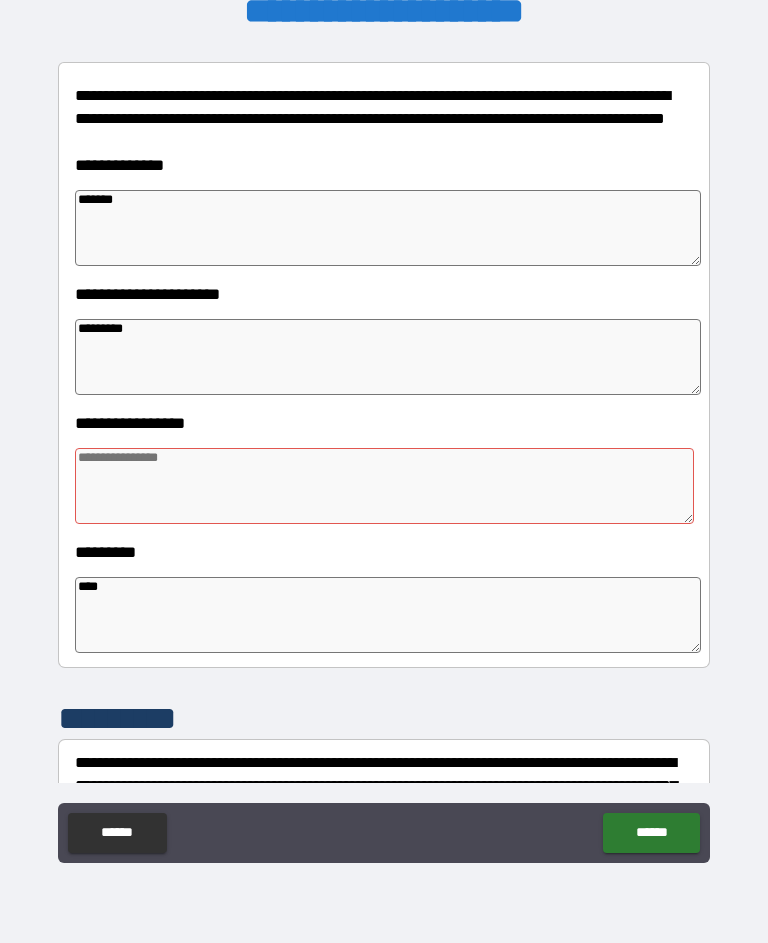 type on "*" 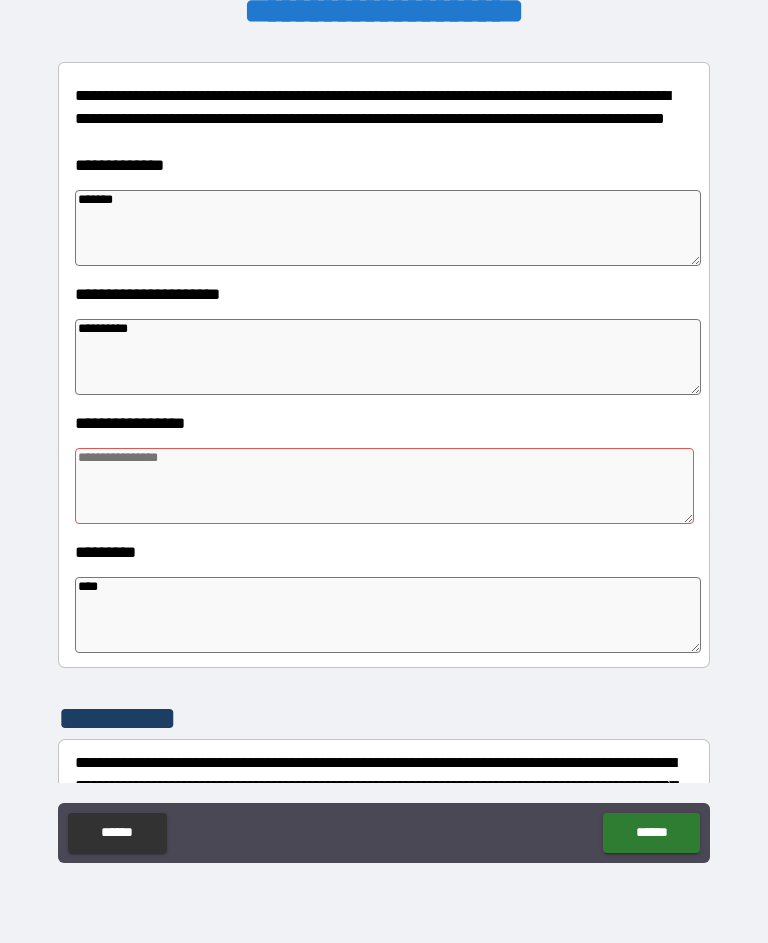click at bounding box center [384, 486] 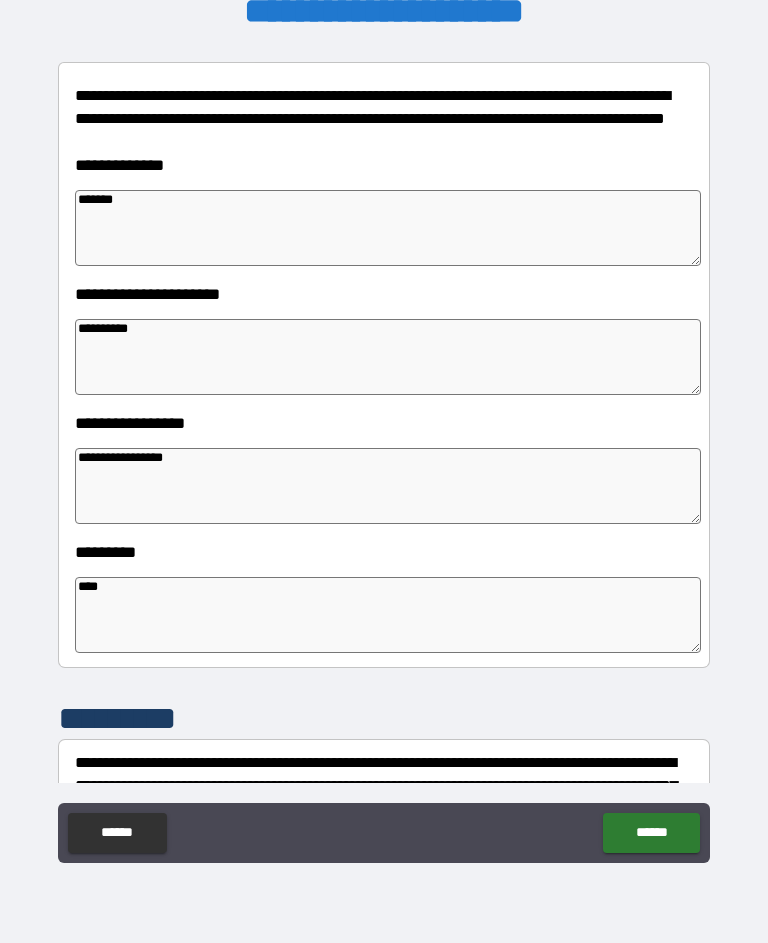 scroll, scrollTop: 354, scrollLeft: 0, axis: vertical 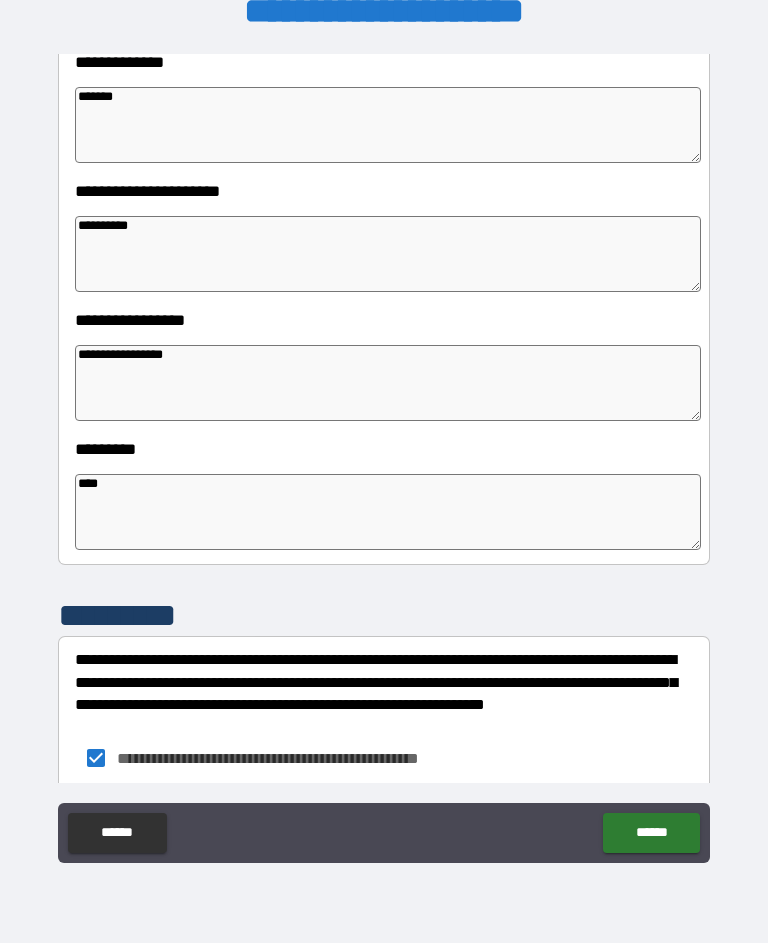 click on "****" at bounding box center (388, 512) 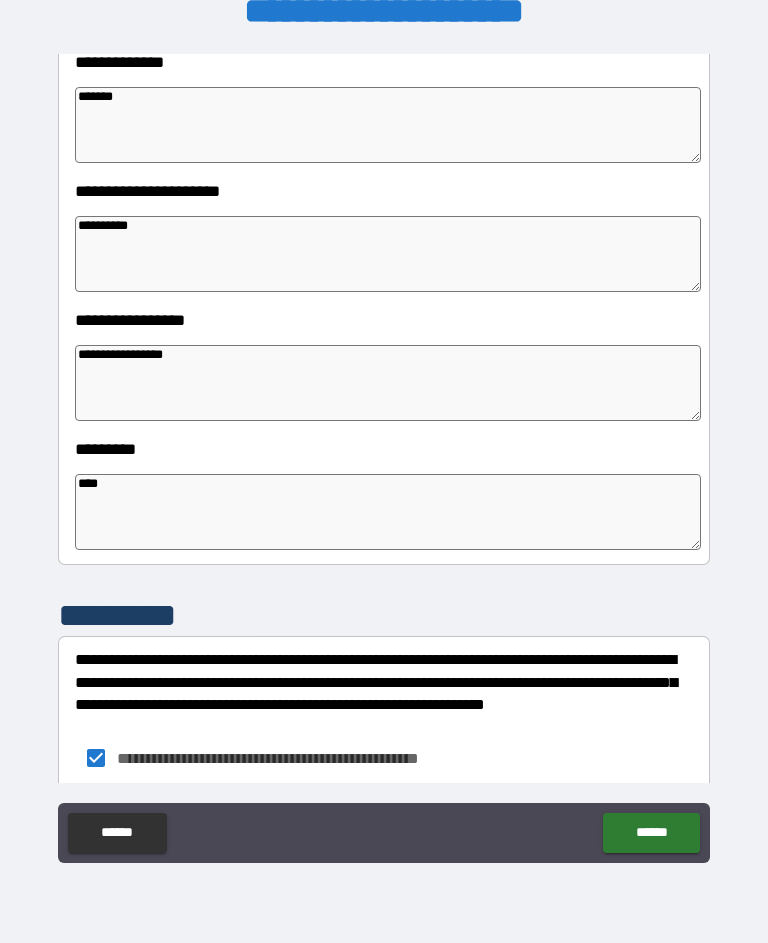 scroll, scrollTop: 37, scrollLeft: 0, axis: vertical 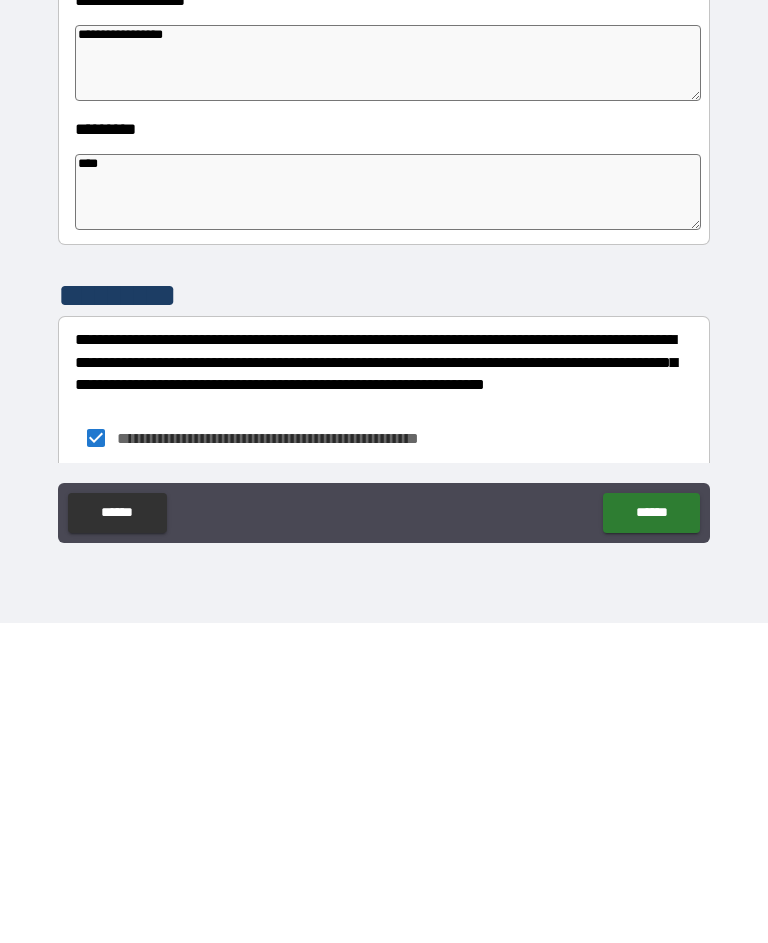 click on "******" at bounding box center (651, 833) 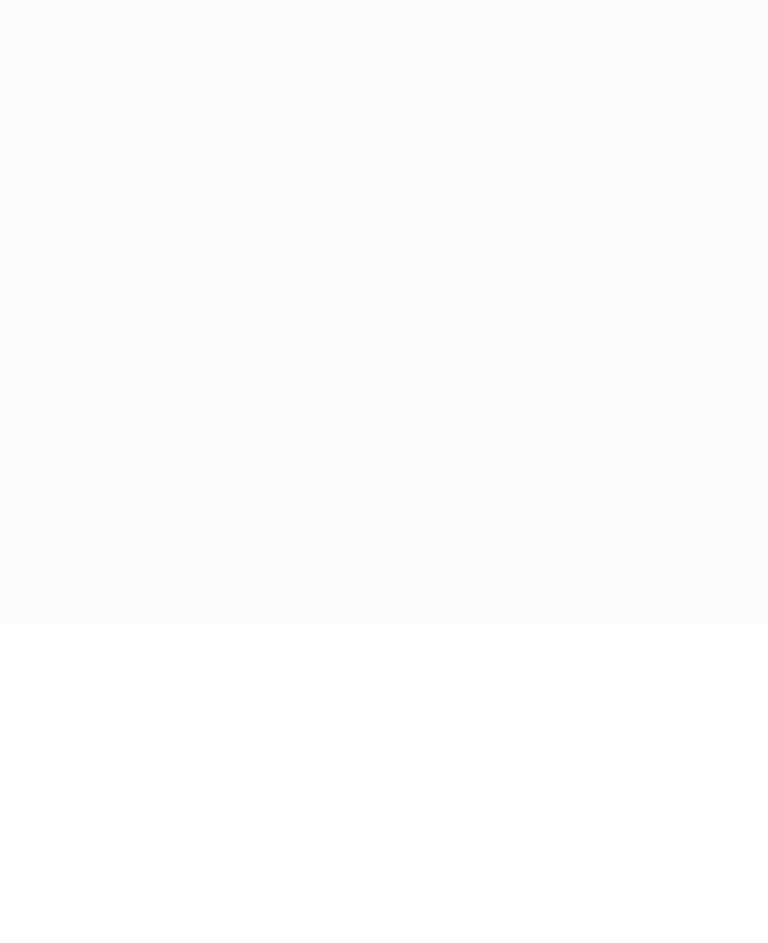 scroll, scrollTop: 36, scrollLeft: 0, axis: vertical 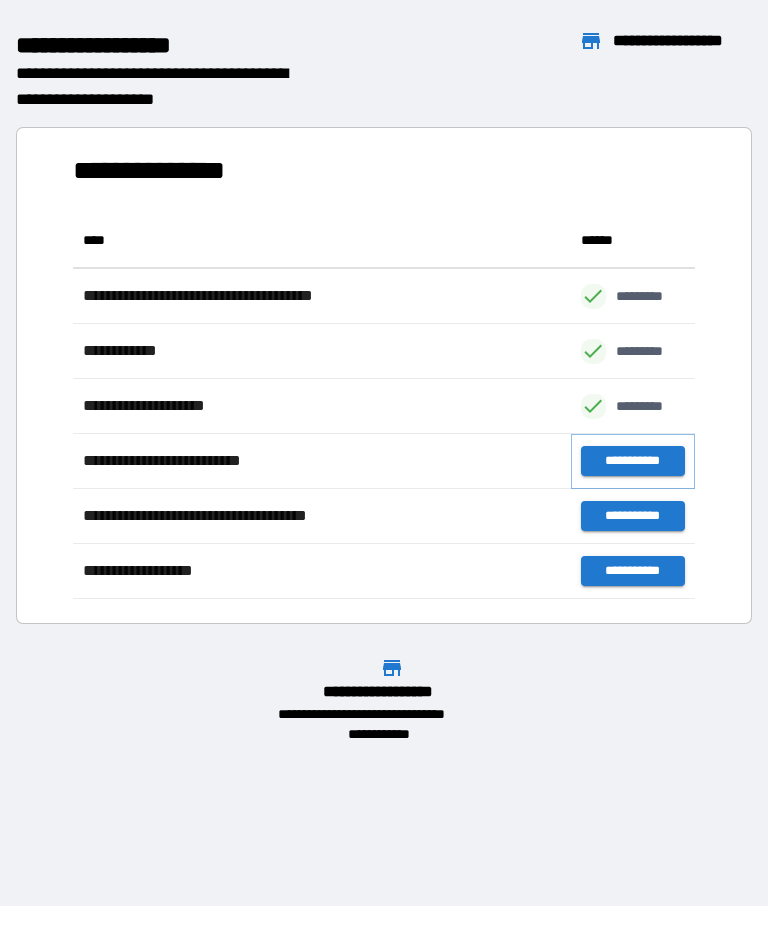 click on "**********" at bounding box center [633, 462] 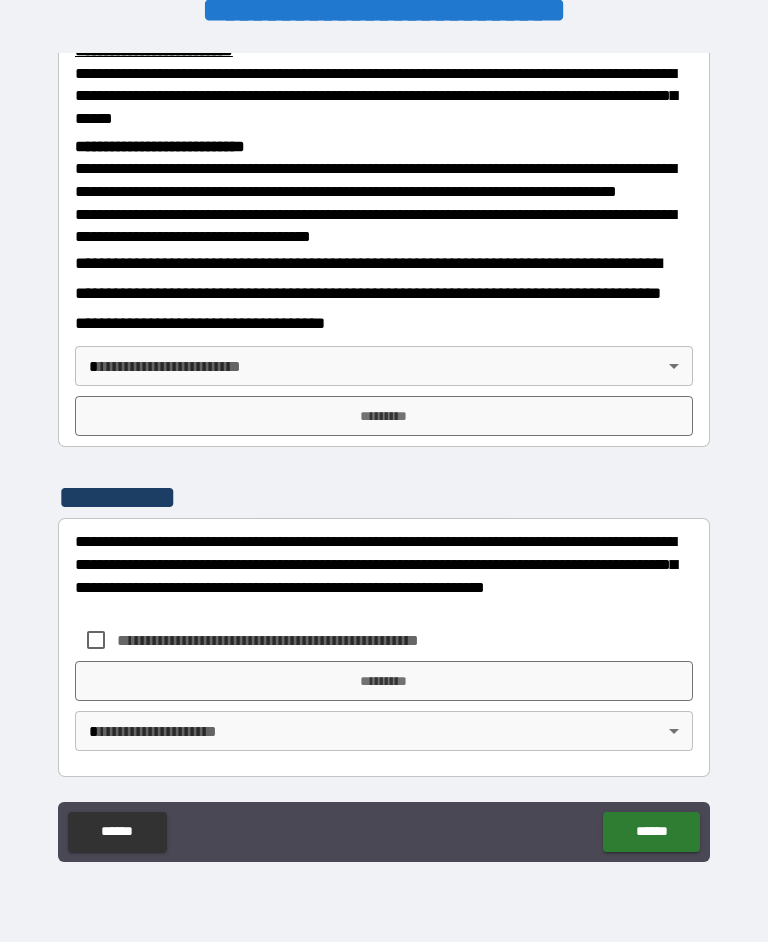 scroll, scrollTop: 703, scrollLeft: 0, axis: vertical 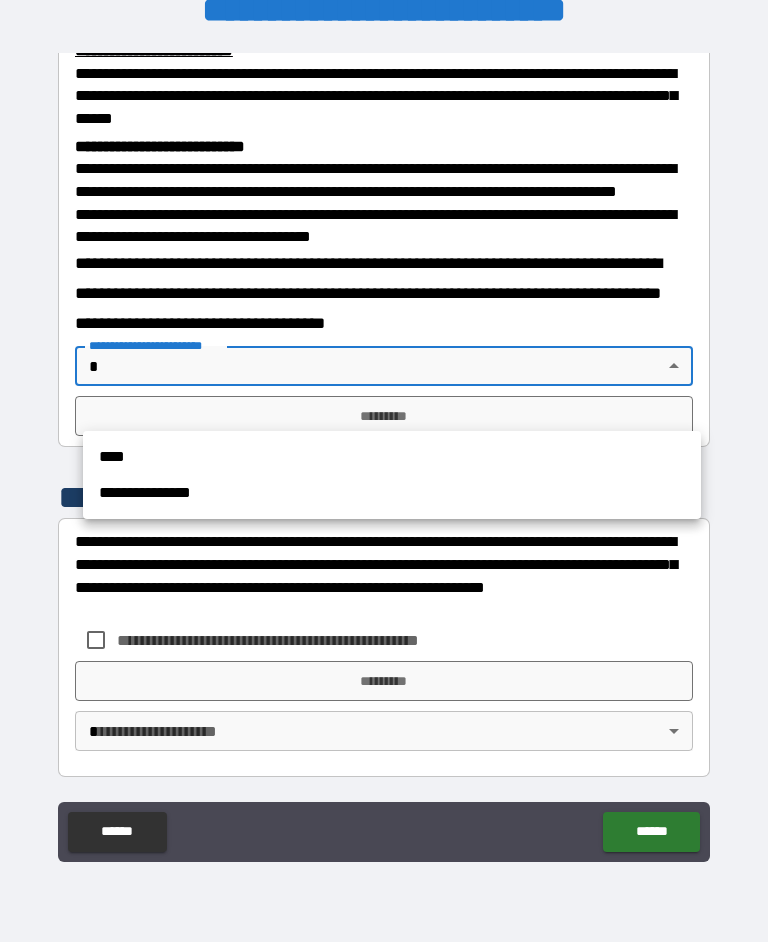 click on "**********" at bounding box center (392, 494) 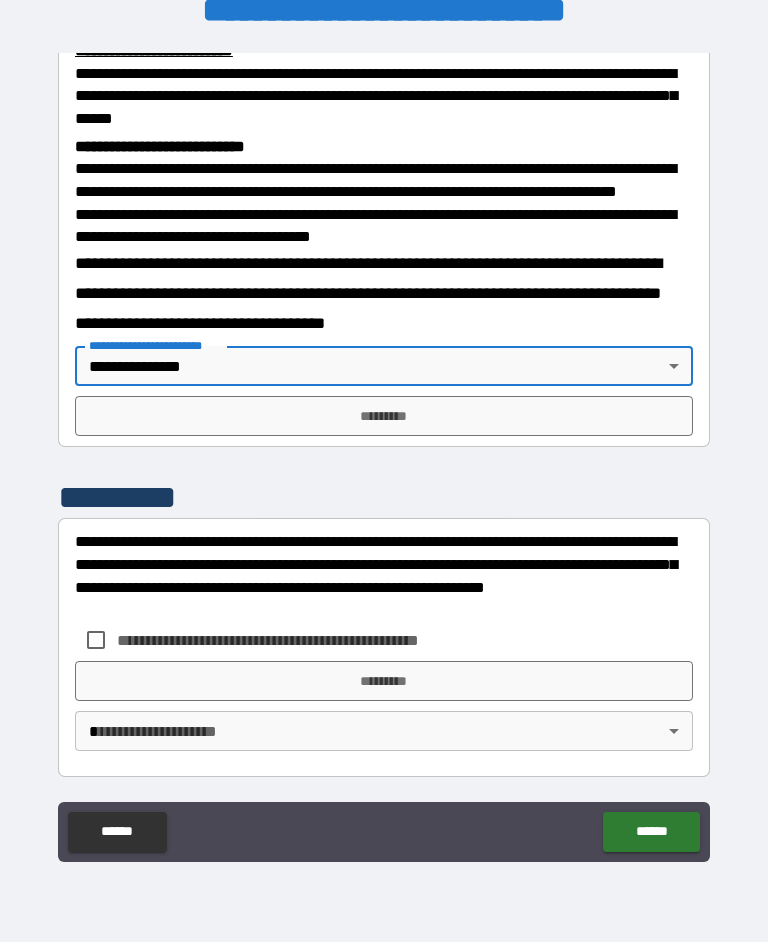 click on "*********" at bounding box center (384, 417) 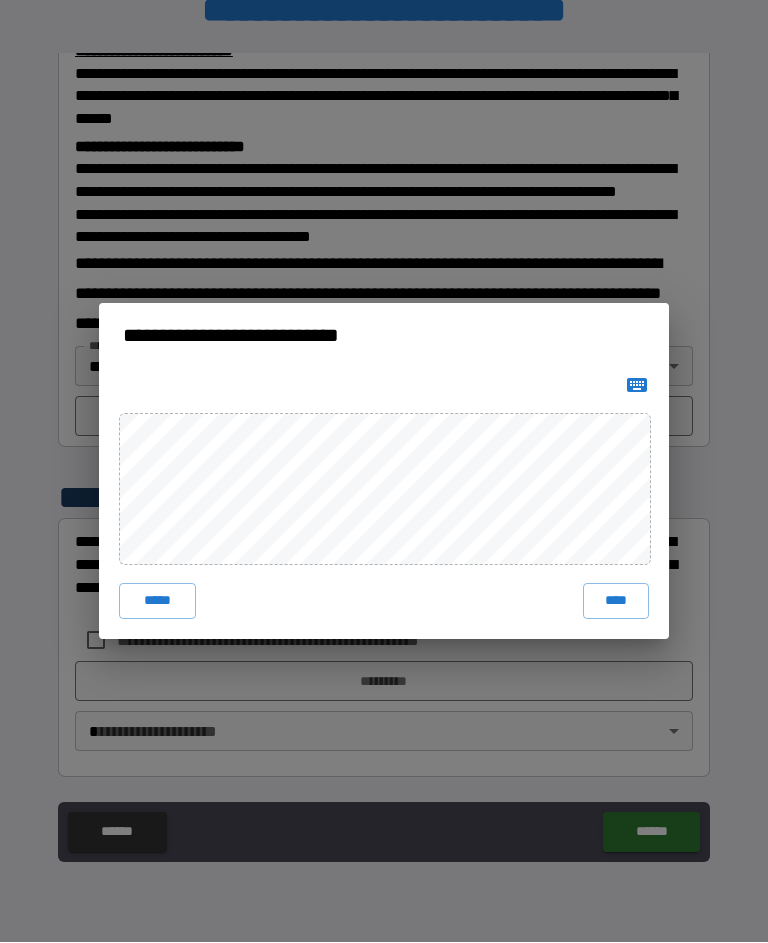 click on "****" at bounding box center (616, 602) 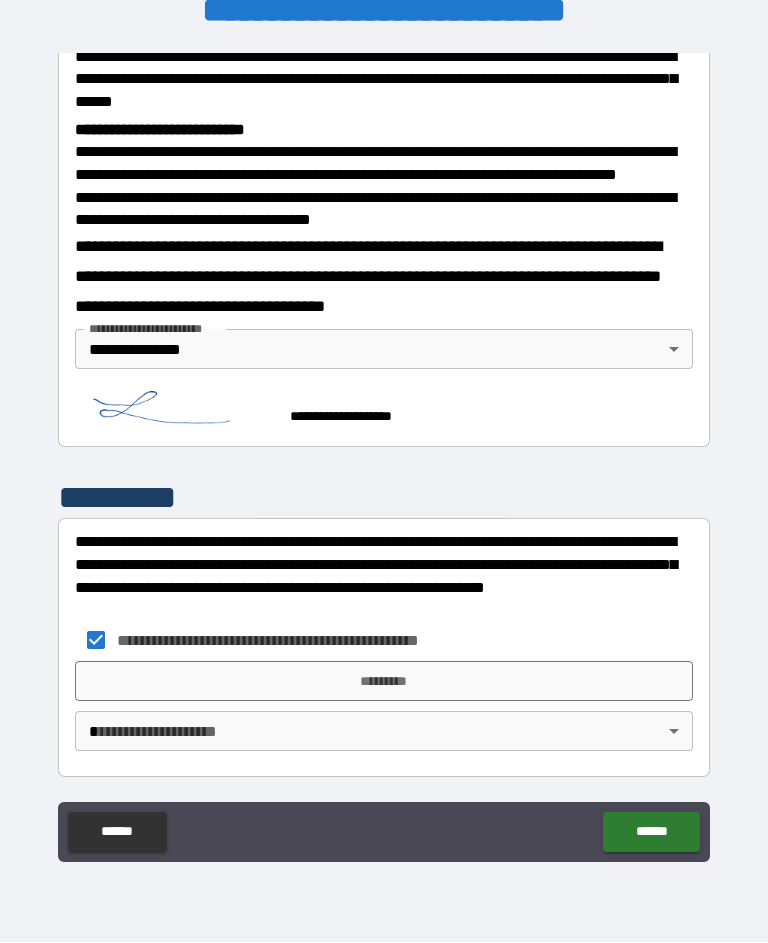 scroll, scrollTop: 756, scrollLeft: 0, axis: vertical 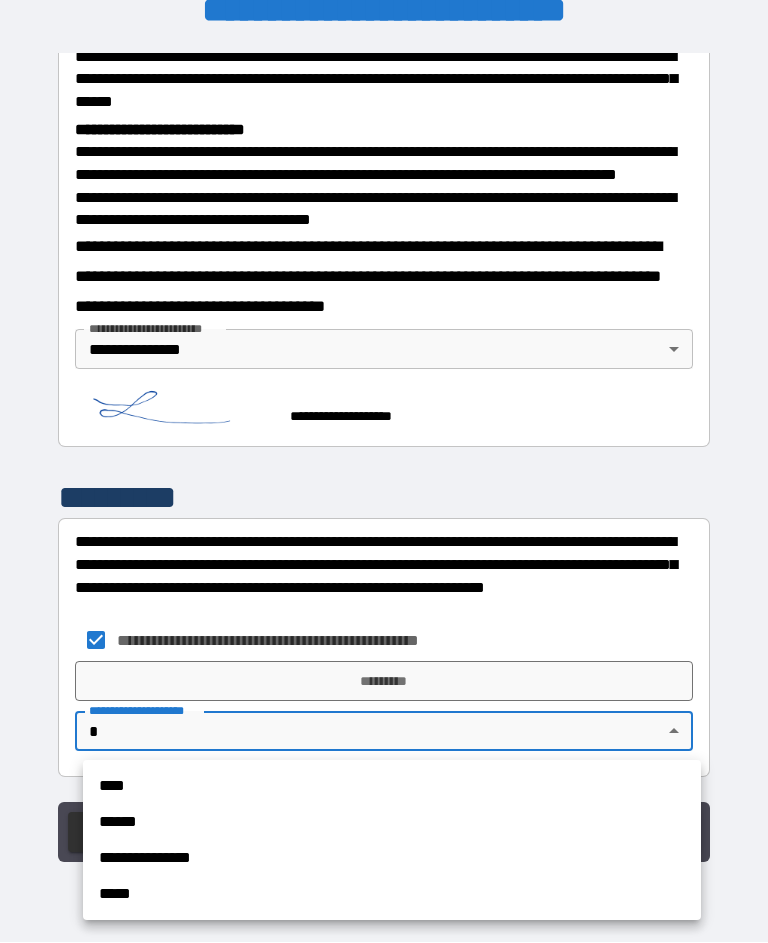 click on "**********" at bounding box center (392, 859) 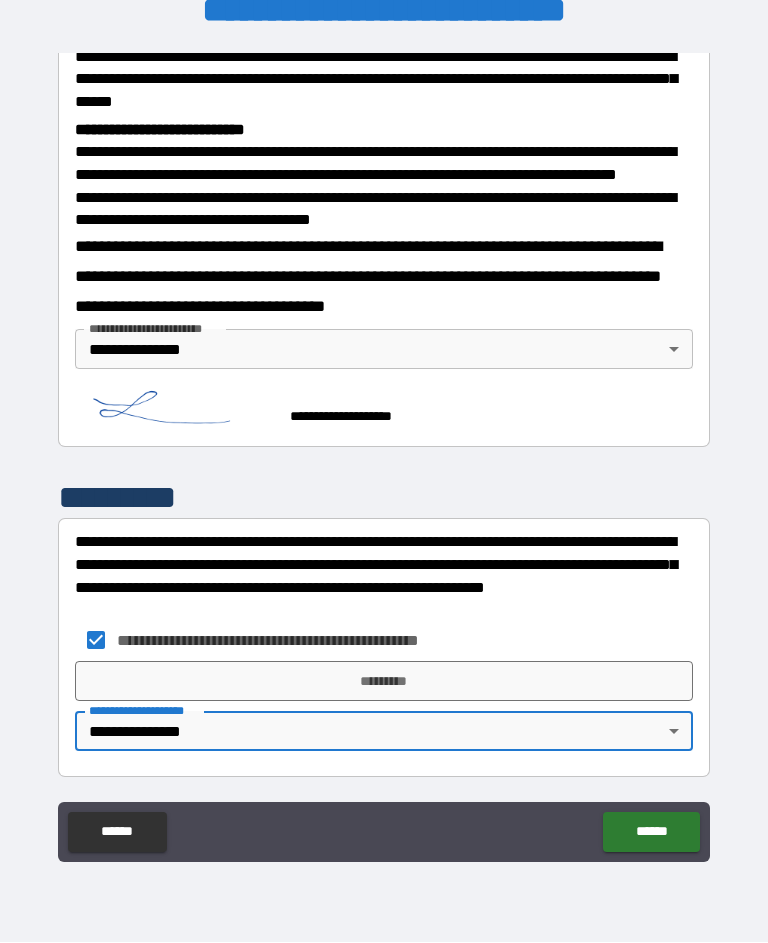 click on "*********" at bounding box center [384, 682] 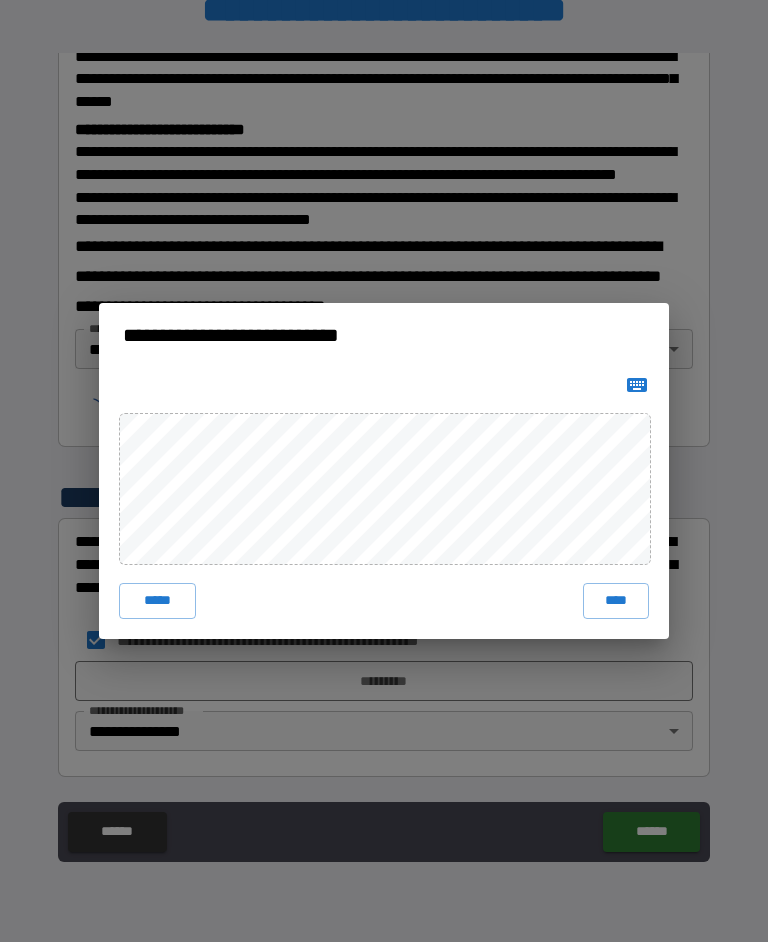 click on "****" at bounding box center (616, 602) 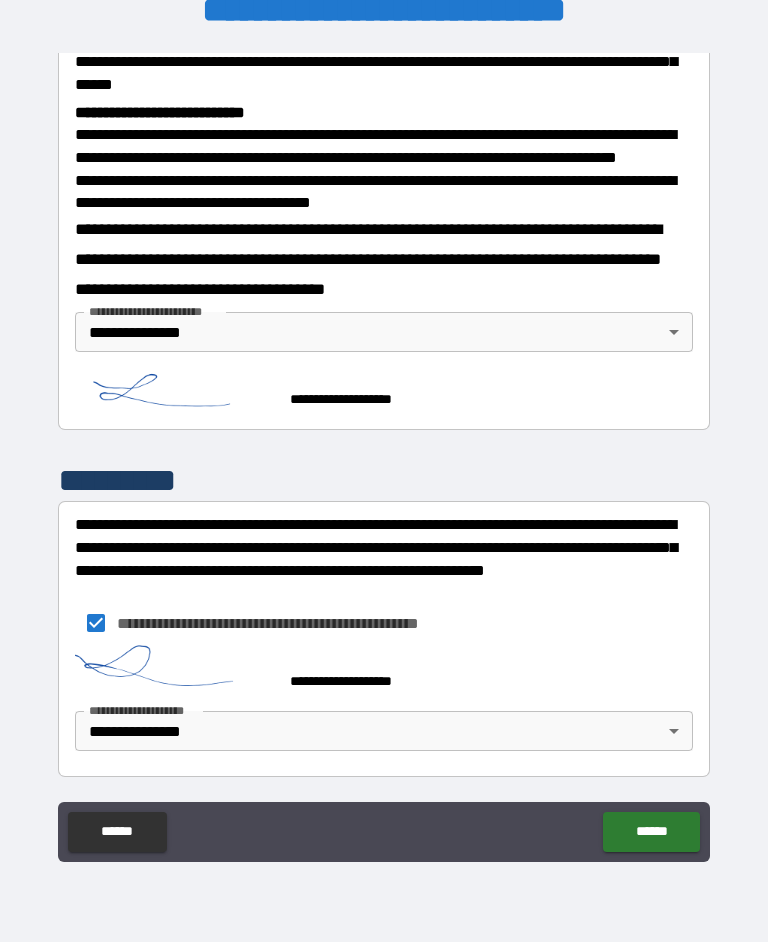 click on "******" at bounding box center (651, 833) 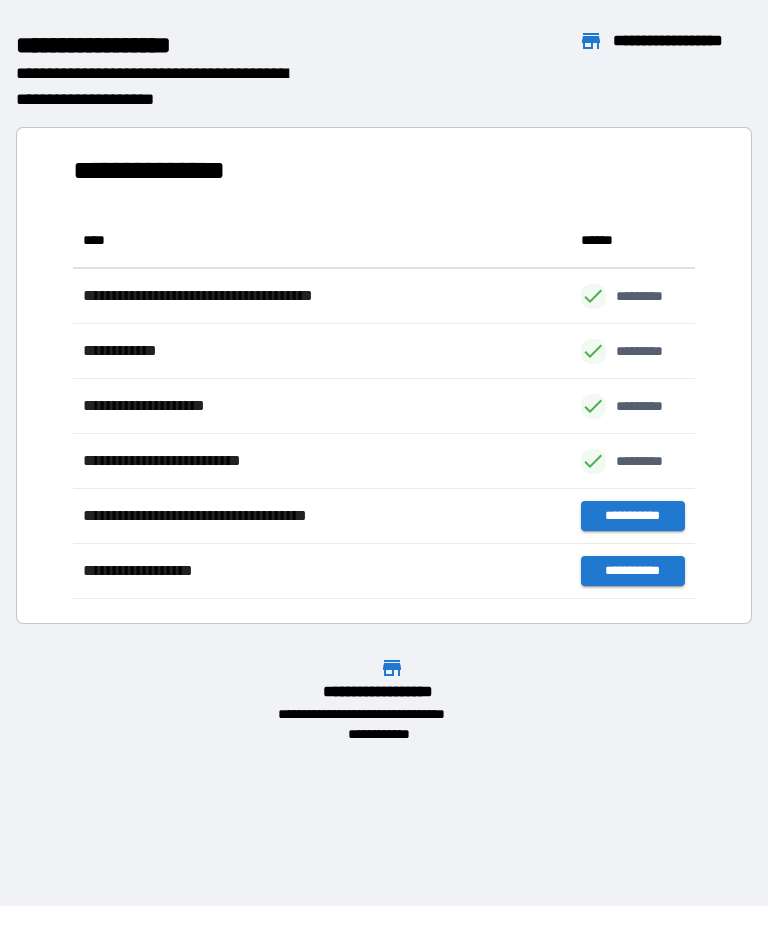 scroll, scrollTop: 1, scrollLeft: 1, axis: both 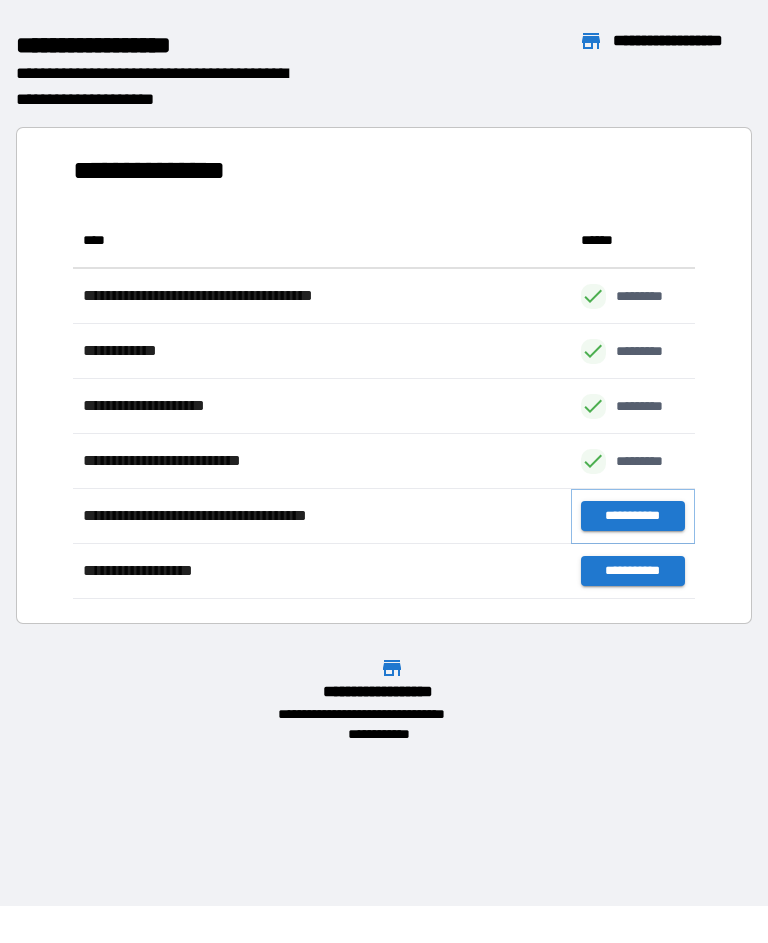 click on "**********" at bounding box center [633, 517] 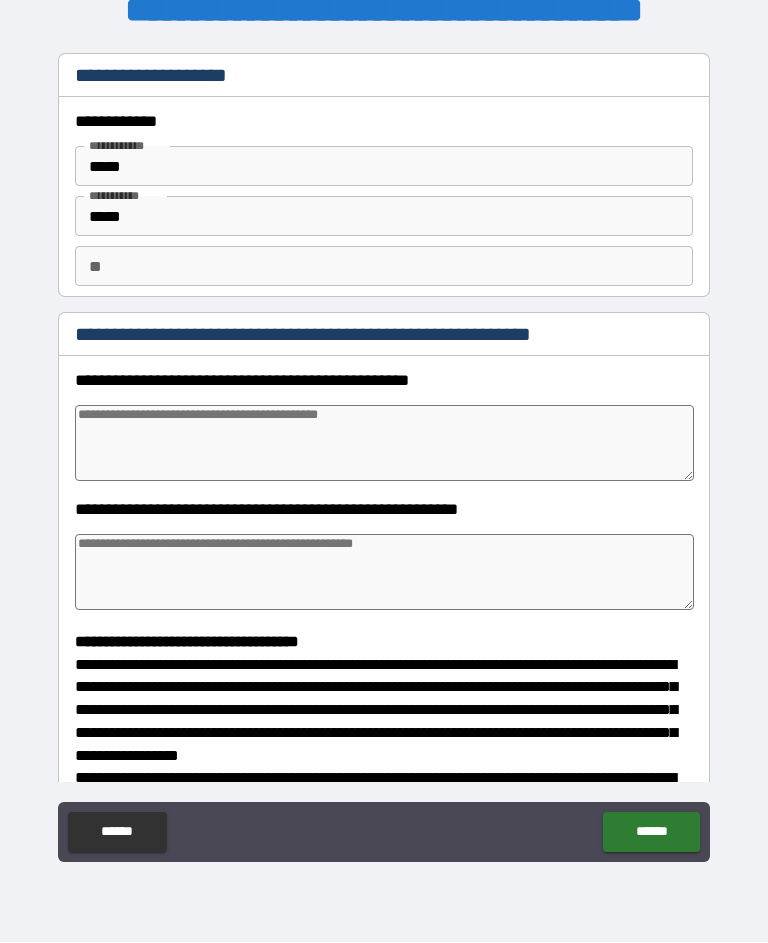 click at bounding box center [384, 444] 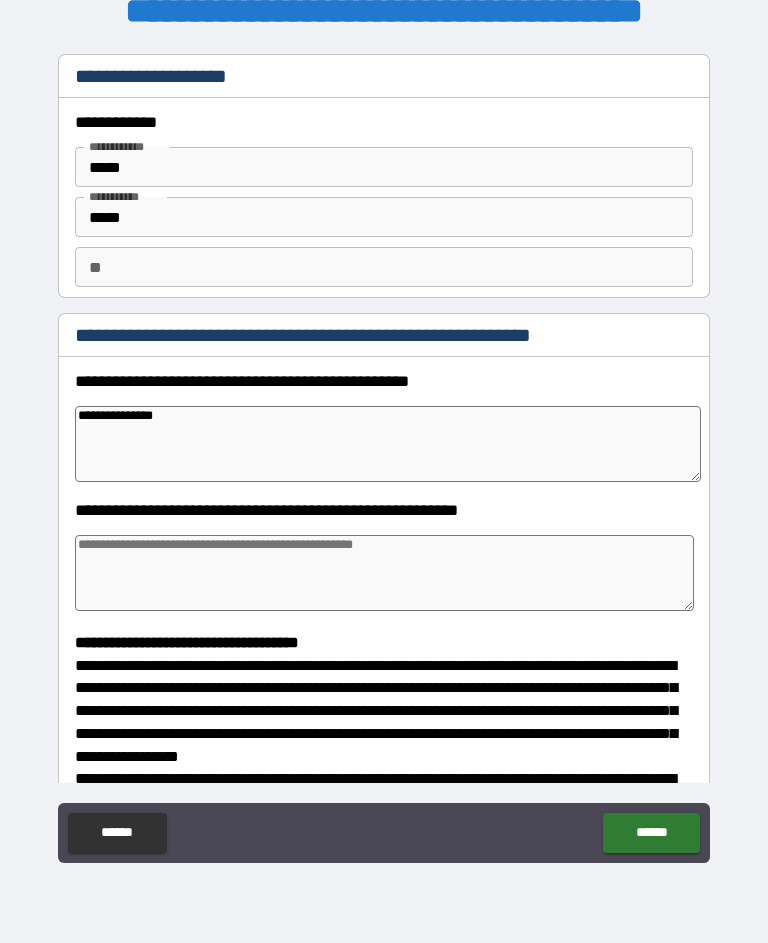 click at bounding box center [384, 573] 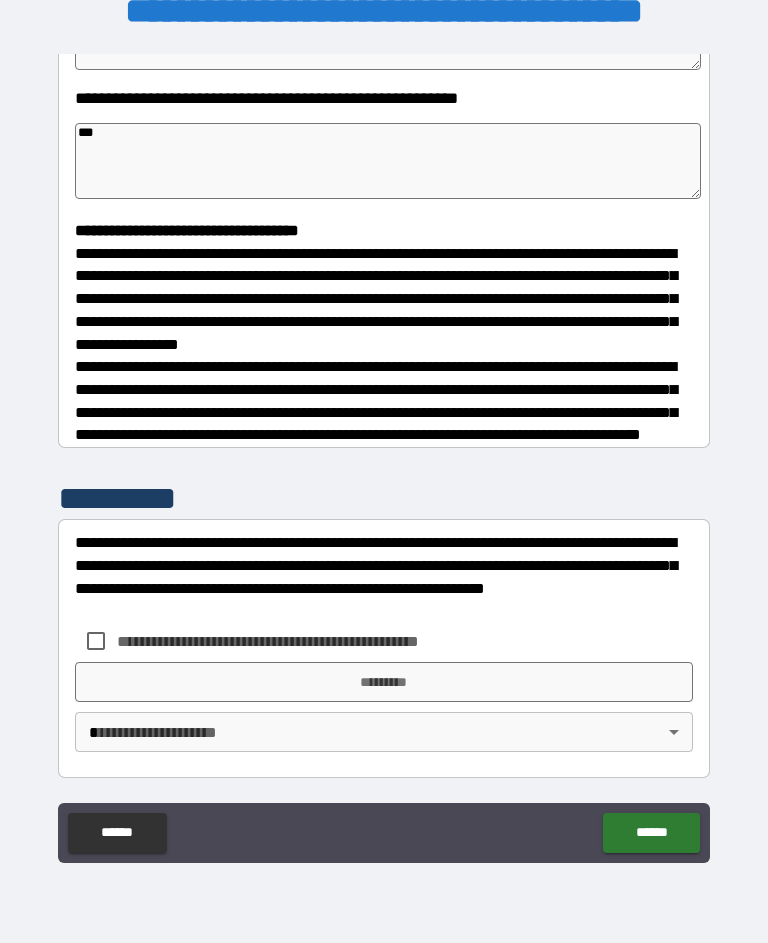 scroll, scrollTop: 427, scrollLeft: 0, axis: vertical 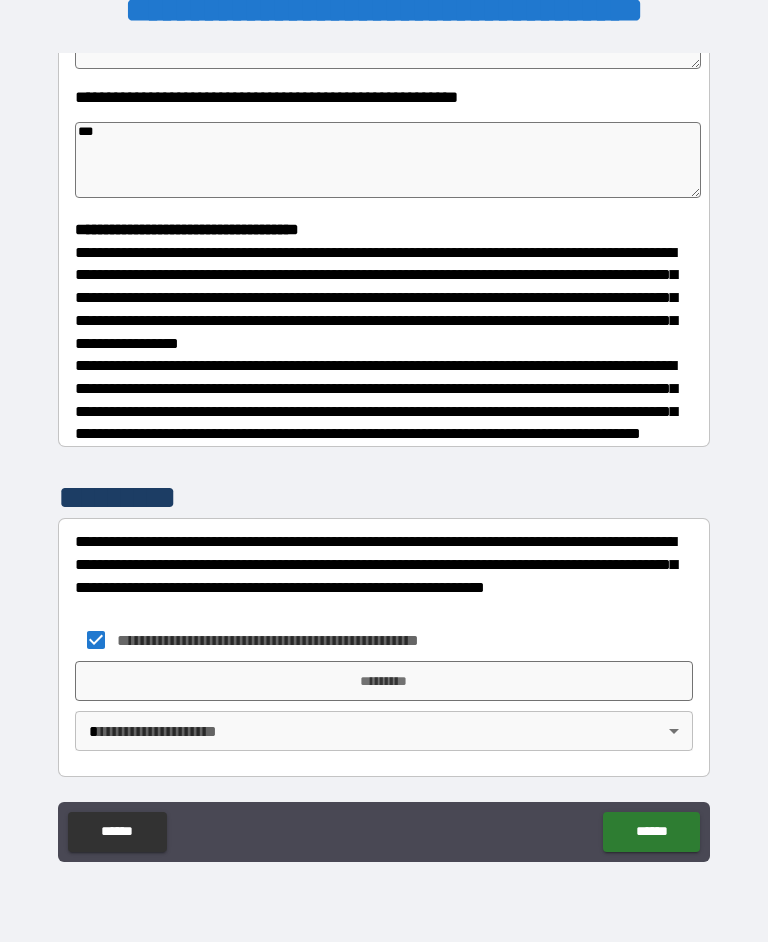 click on "*********" at bounding box center [384, 682] 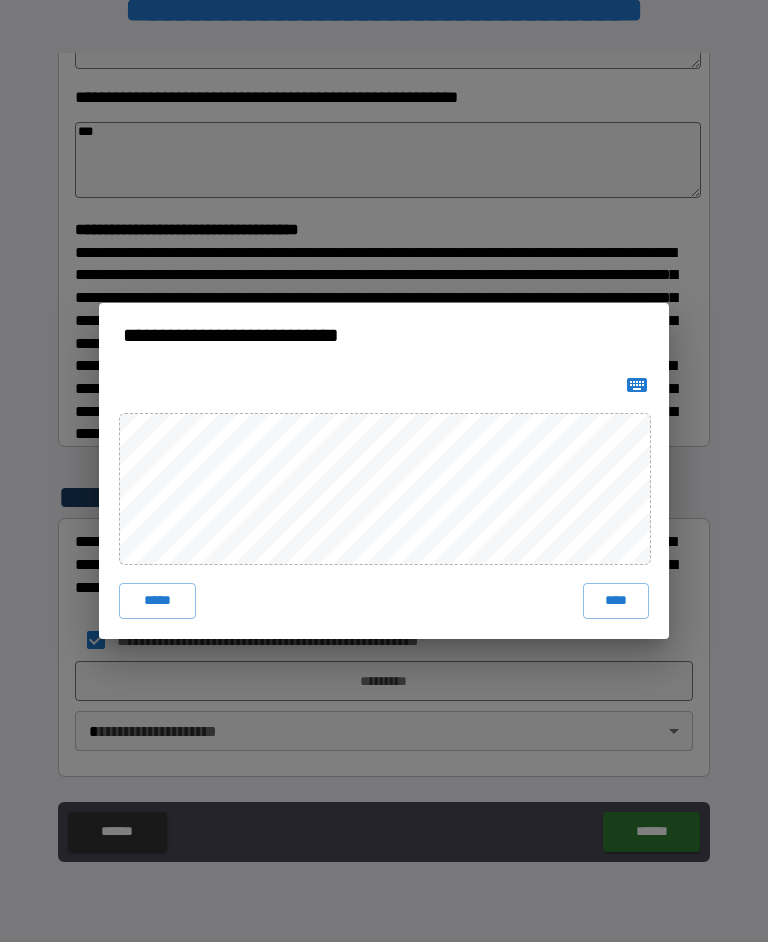 click on "****" at bounding box center (616, 602) 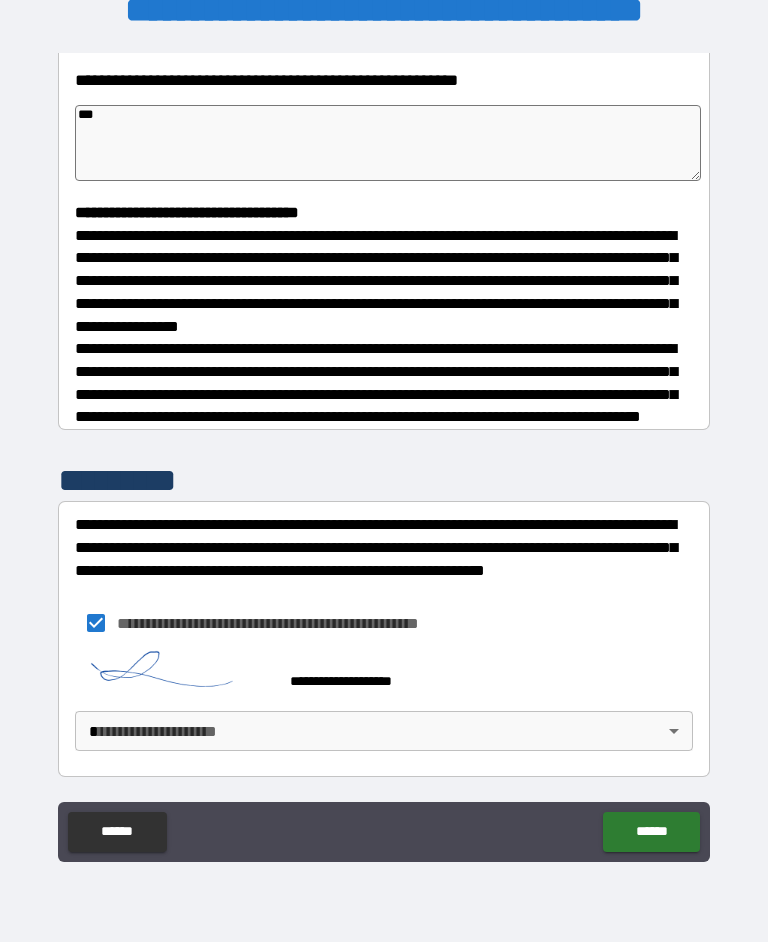 scroll, scrollTop: 444, scrollLeft: 0, axis: vertical 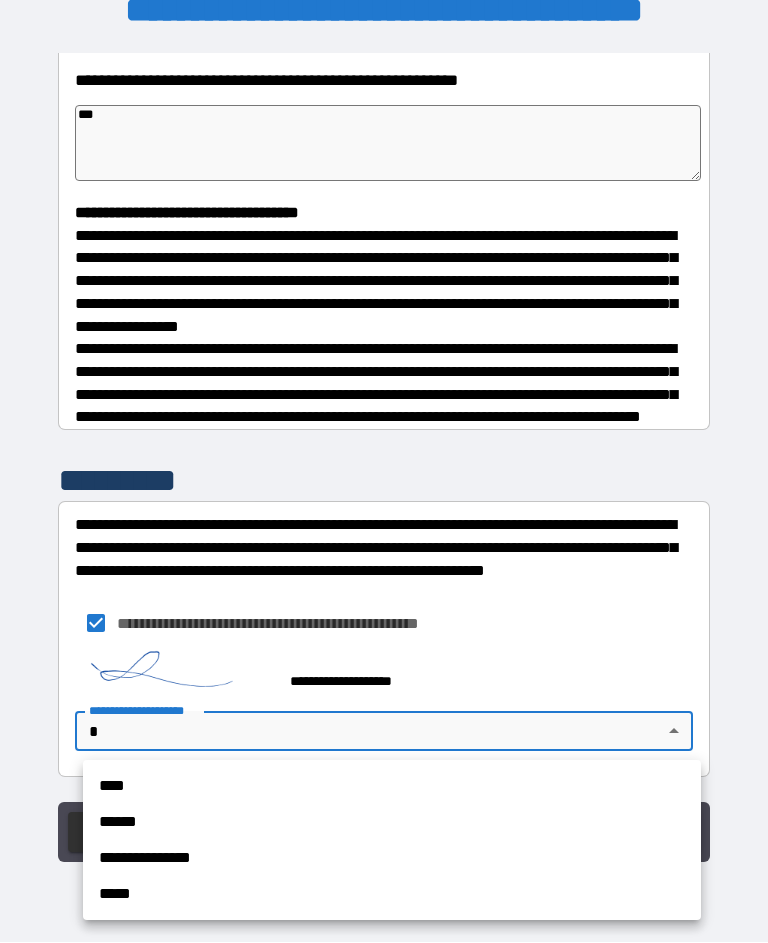 click on "**********" at bounding box center (392, 859) 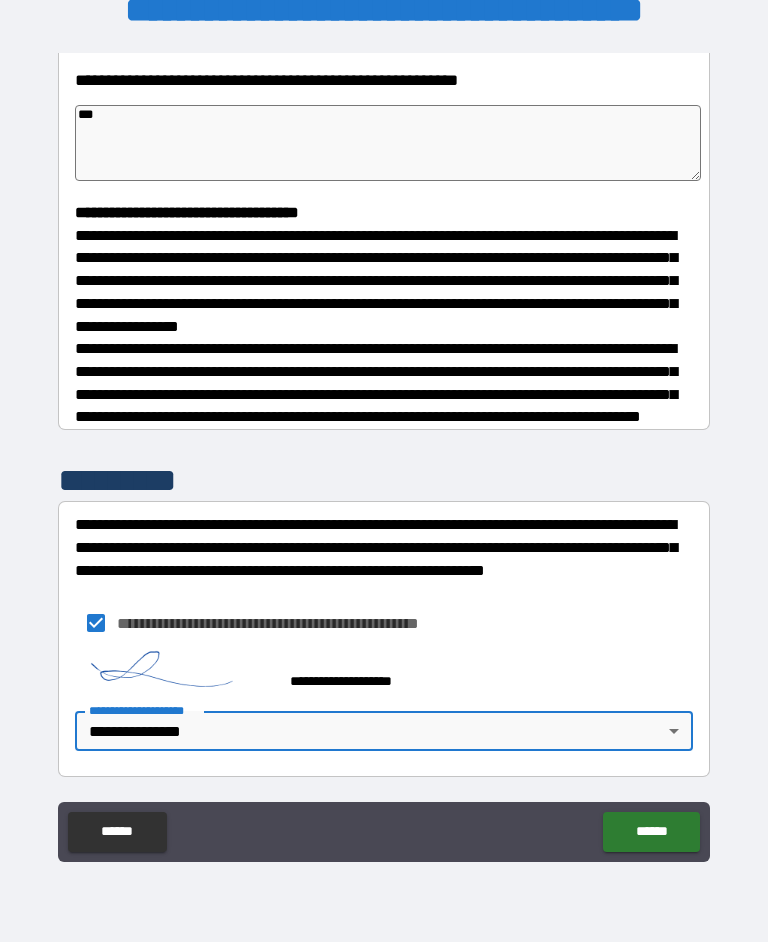 click on "******" at bounding box center (651, 833) 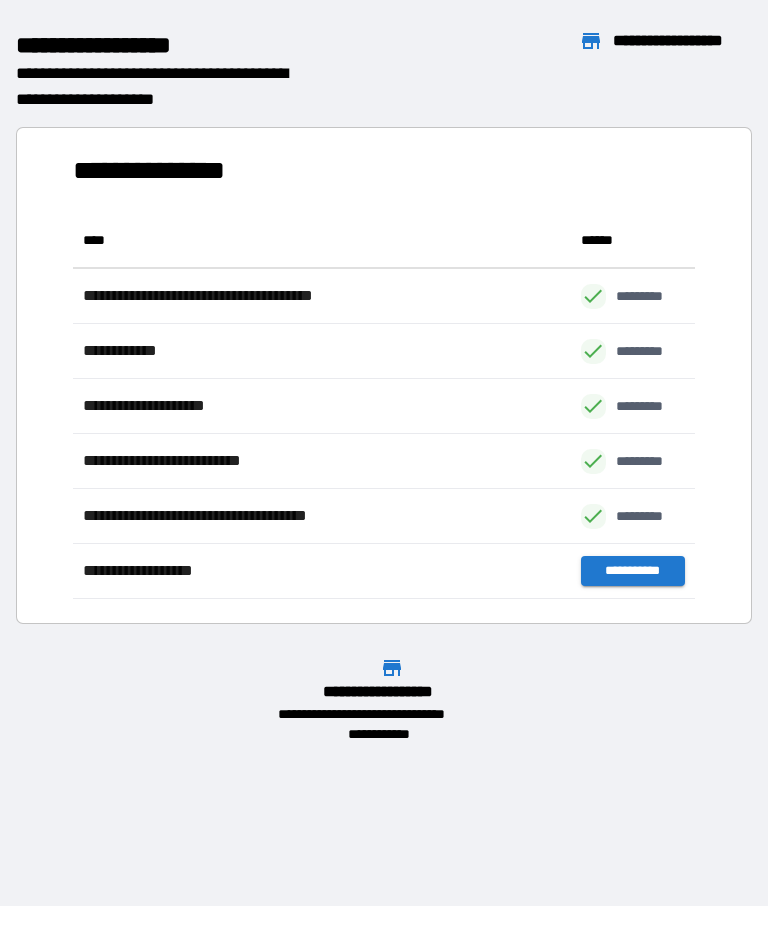scroll, scrollTop: 386, scrollLeft: 622, axis: both 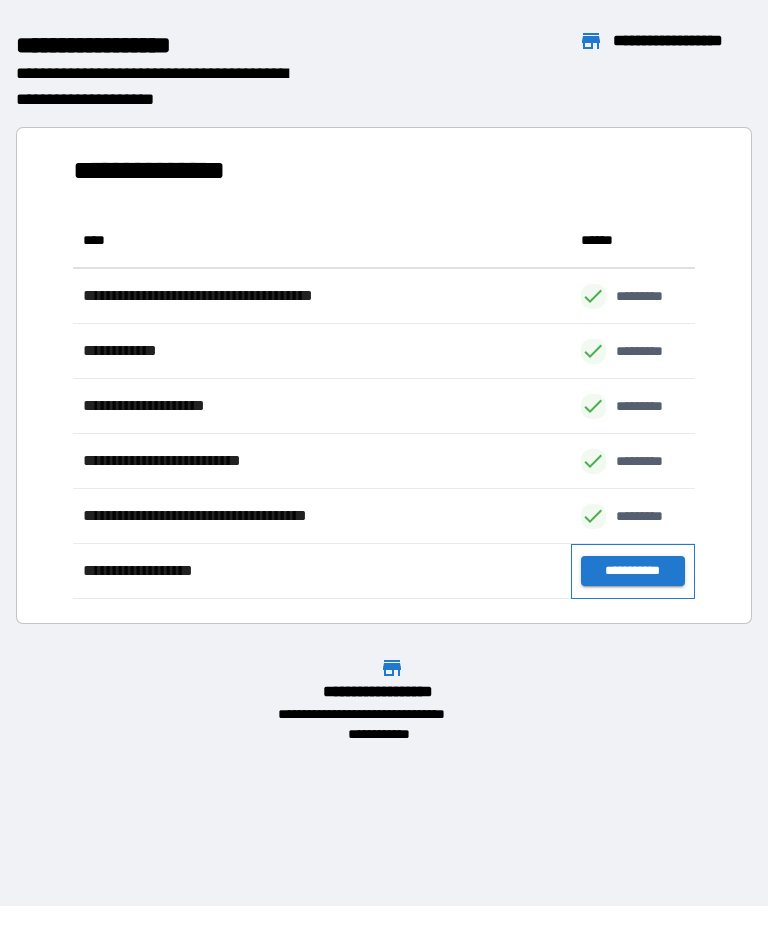 click on "**********" at bounding box center [633, 572] 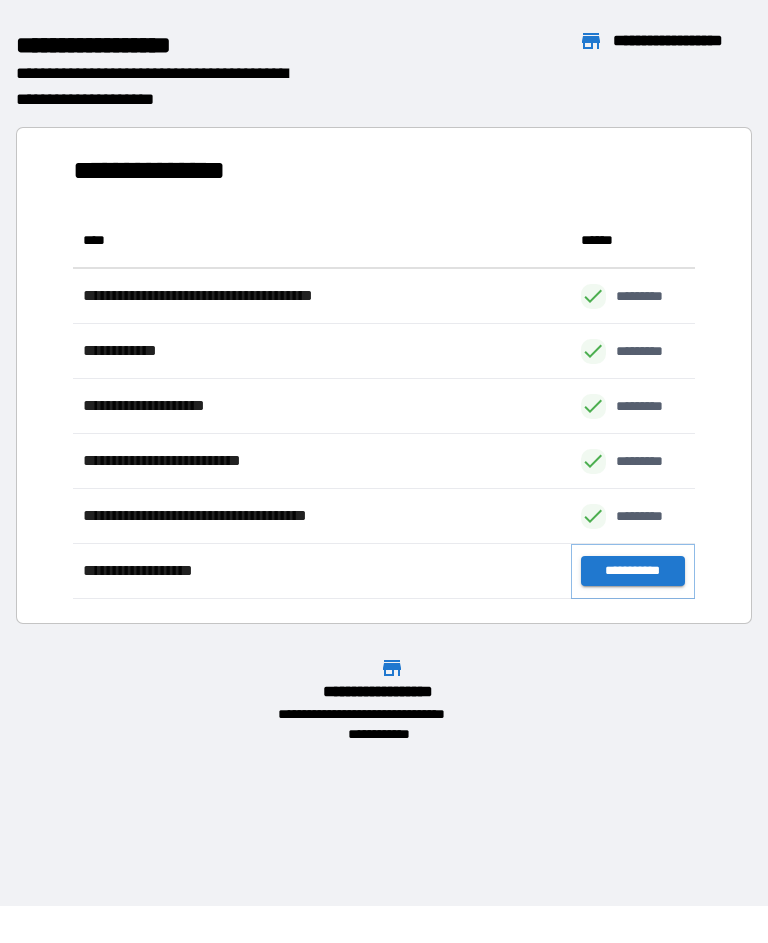 click on "**********" at bounding box center [633, 572] 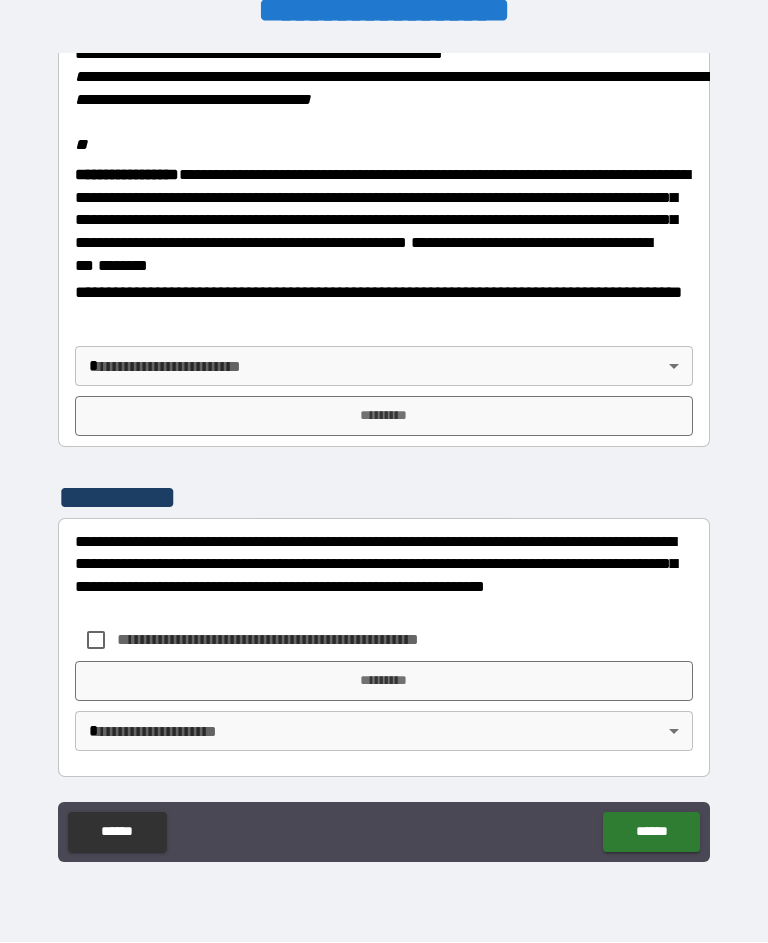 scroll, scrollTop: 2453, scrollLeft: 0, axis: vertical 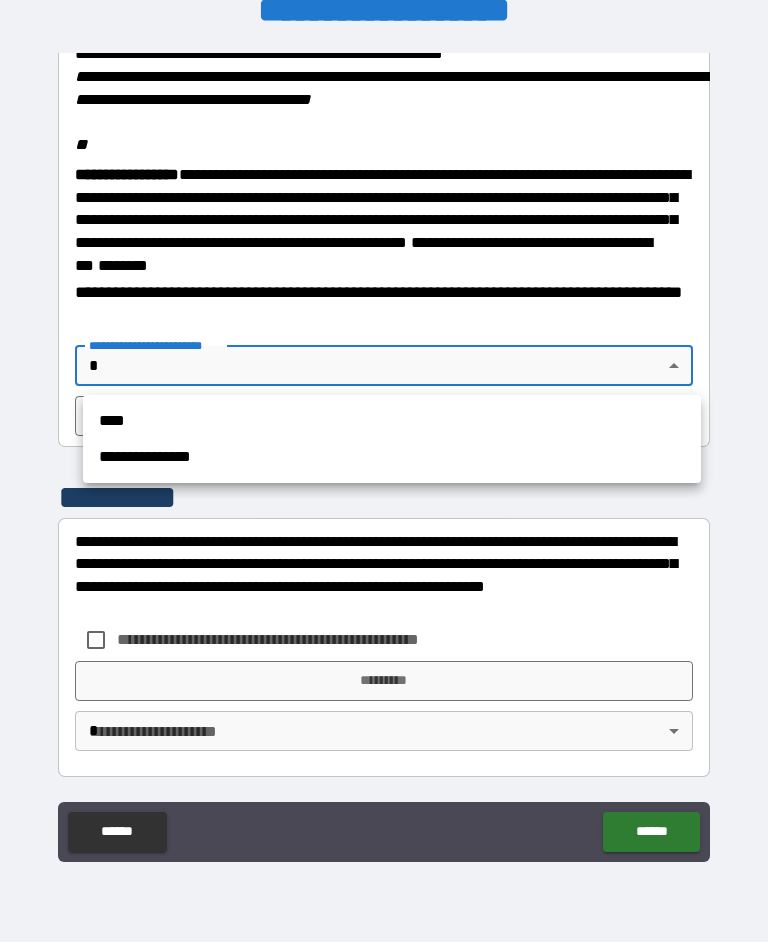 click on "**********" at bounding box center (392, 458) 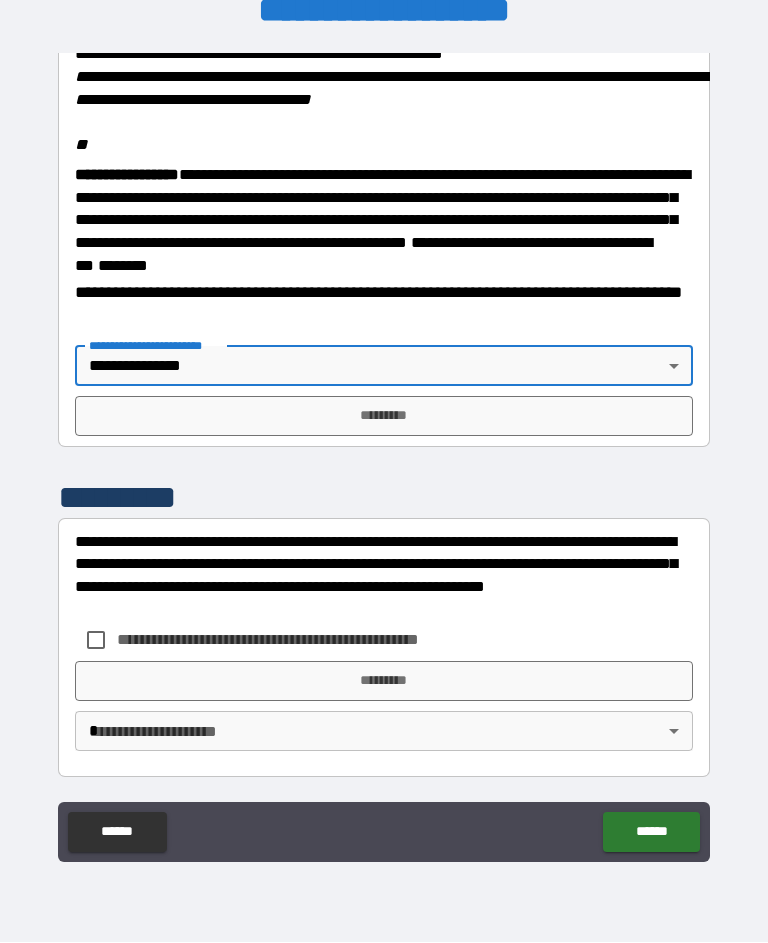 click on "*********" at bounding box center [384, 417] 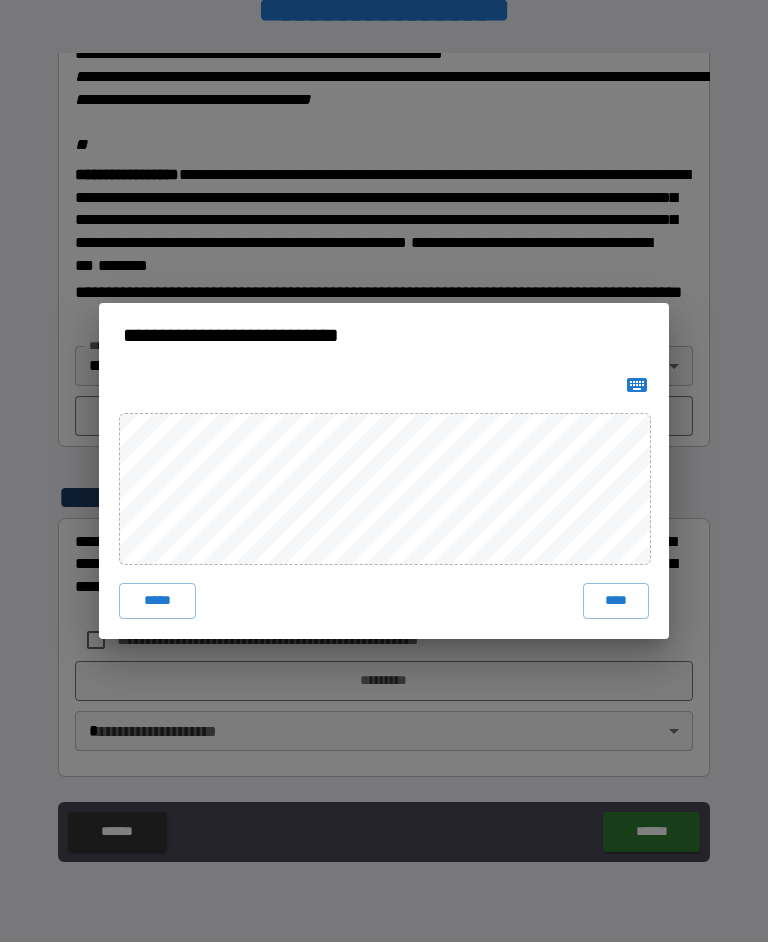 click on "****" at bounding box center [616, 602] 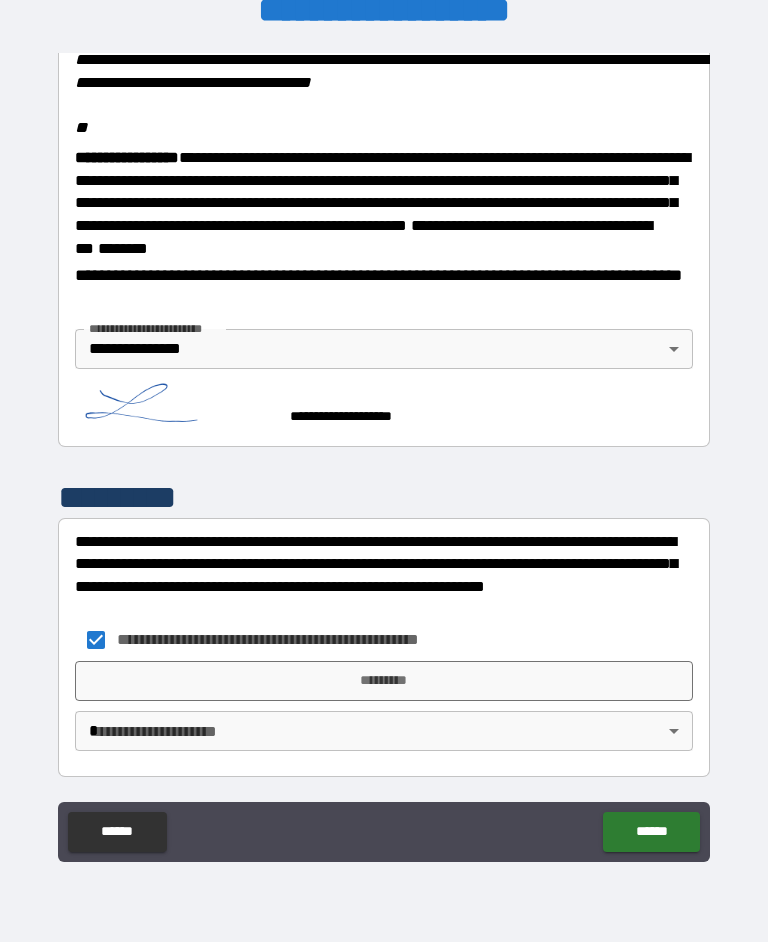 scroll, scrollTop: 2470, scrollLeft: 0, axis: vertical 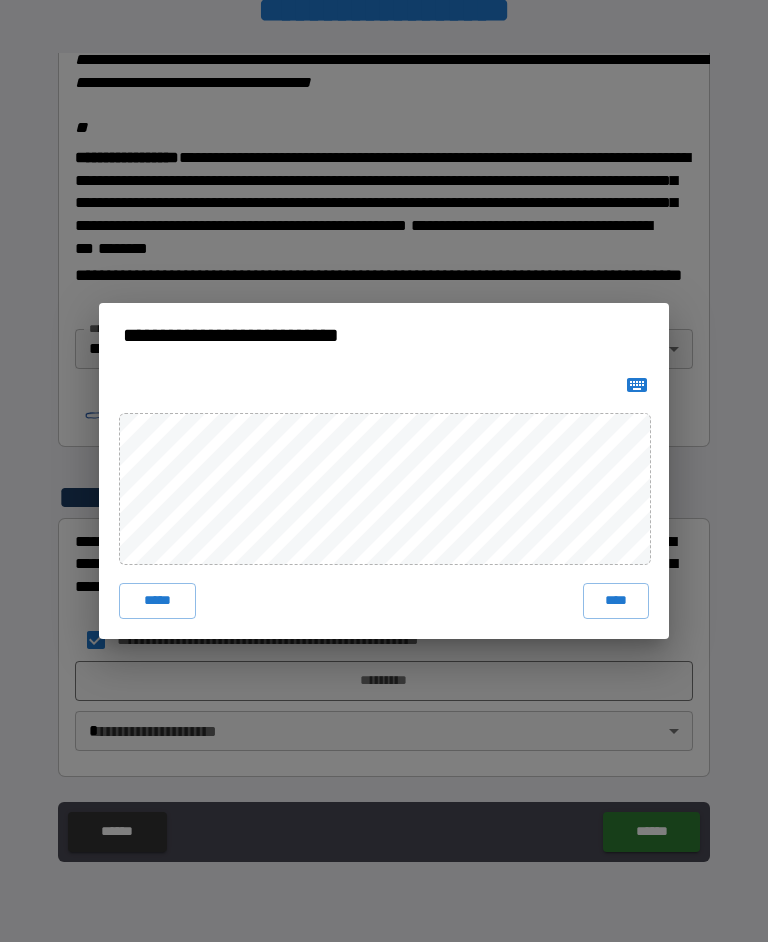 click on "****" at bounding box center [616, 602] 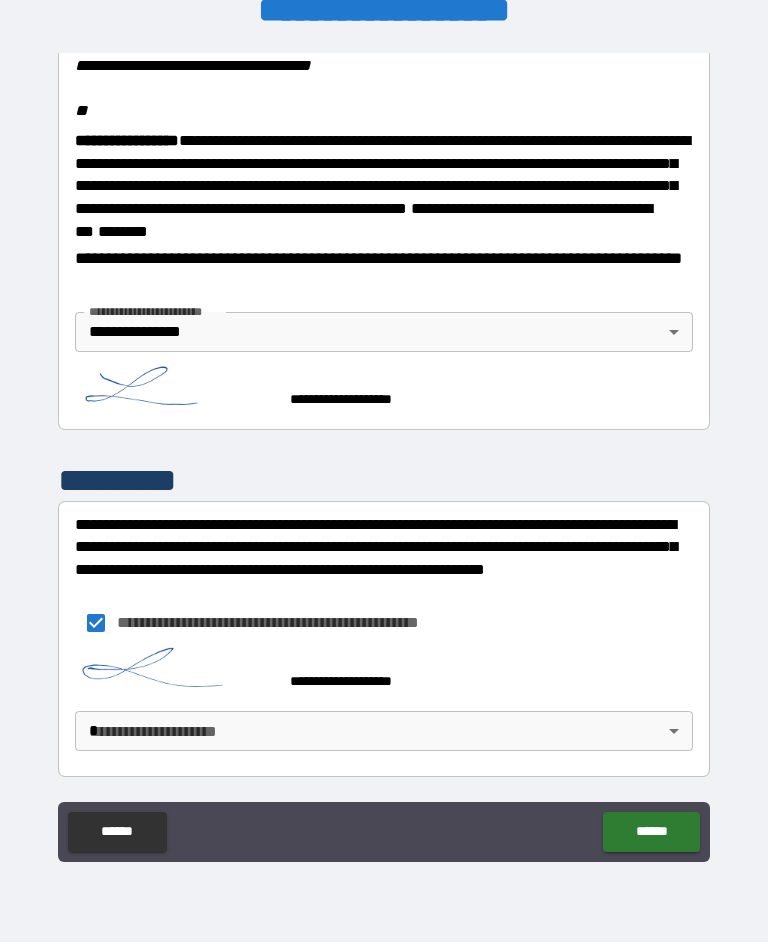 scroll, scrollTop: 2487, scrollLeft: 0, axis: vertical 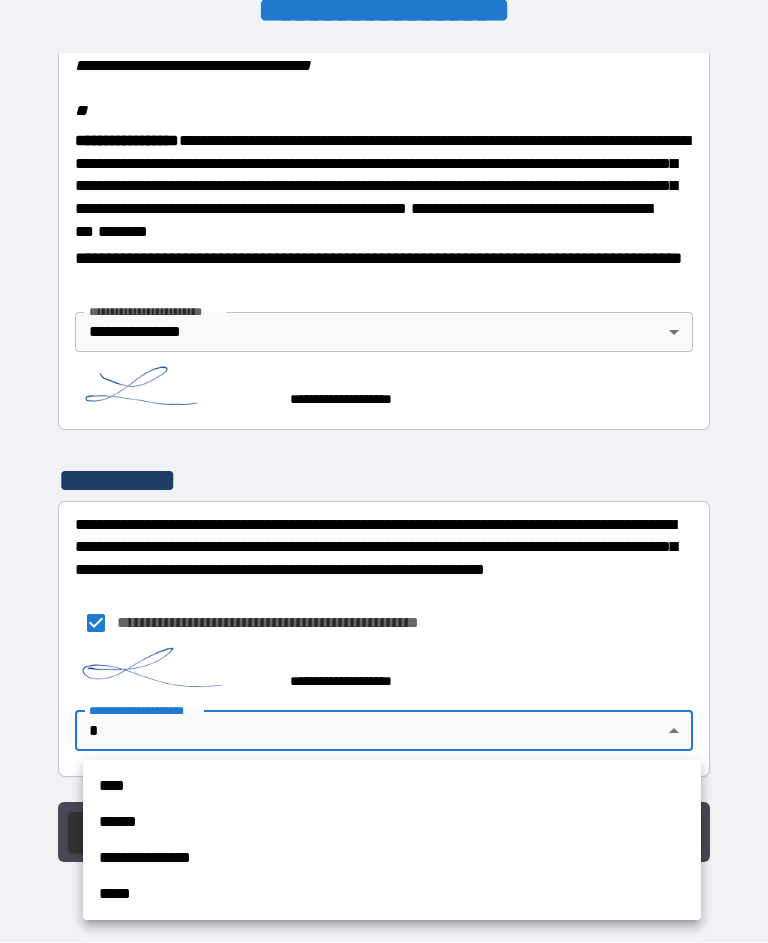 click on "**********" at bounding box center (392, 859) 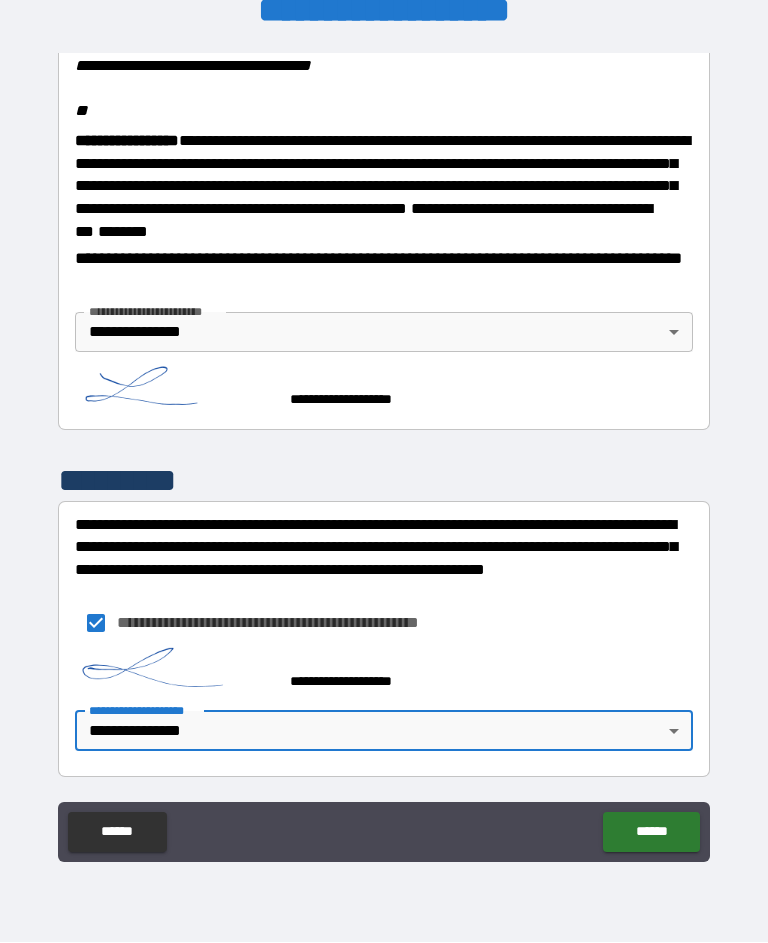 click on "******" at bounding box center (651, 833) 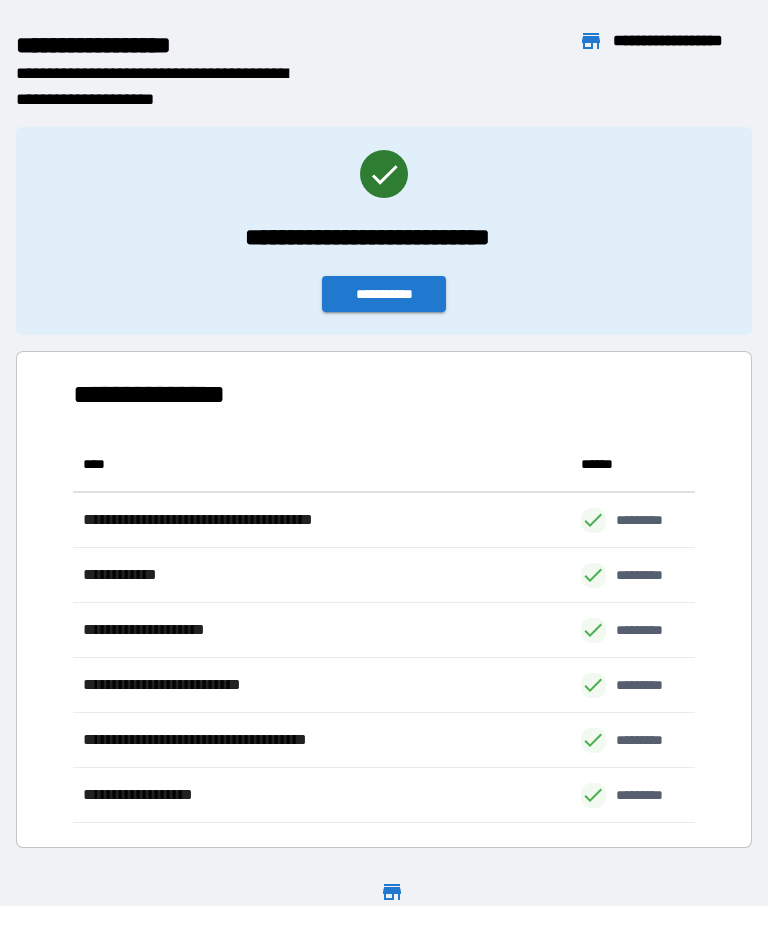 scroll, scrollTop: 386, scrollLeft: 622, axis: both 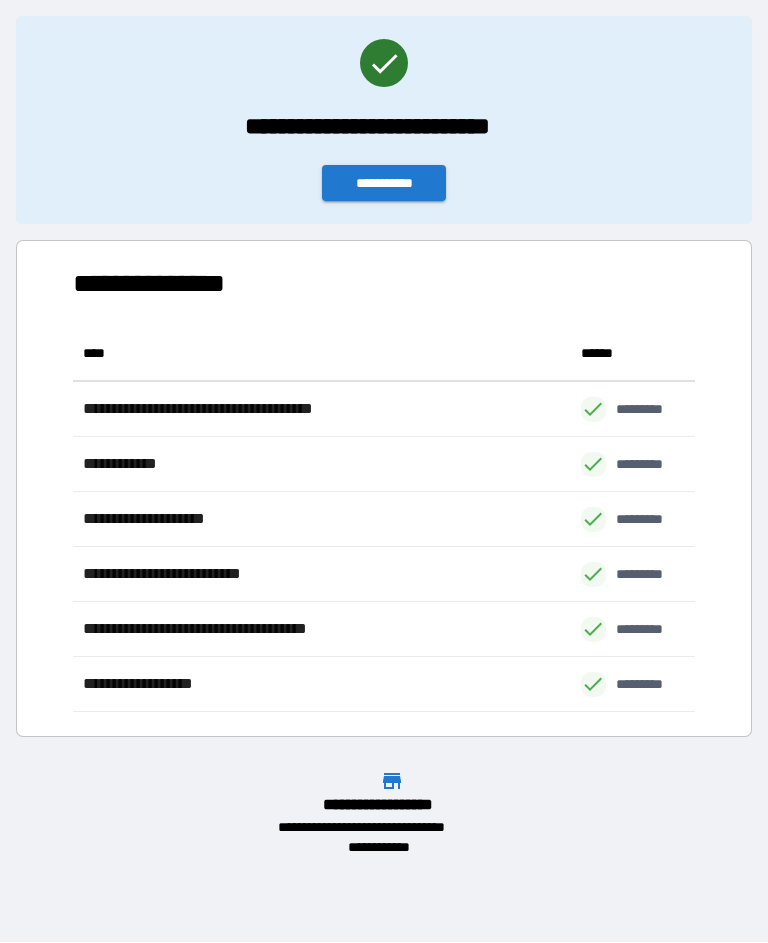 click on "**********" at bounding box center [384, 184] 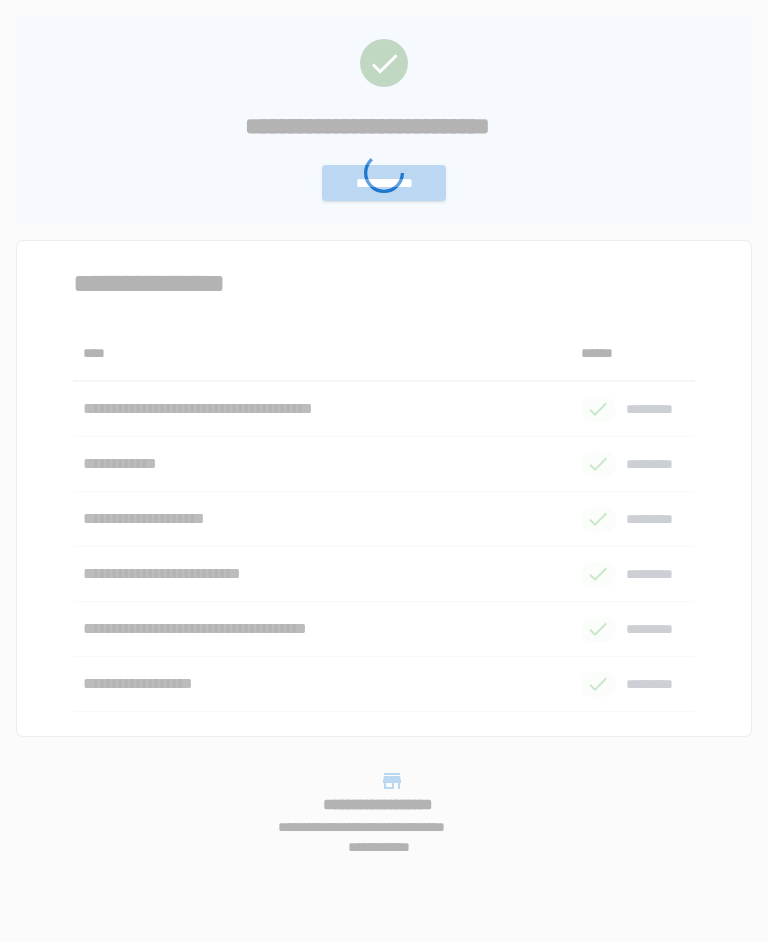 scroll, scrollTop: 0, scrollLeft: 0, axis: both 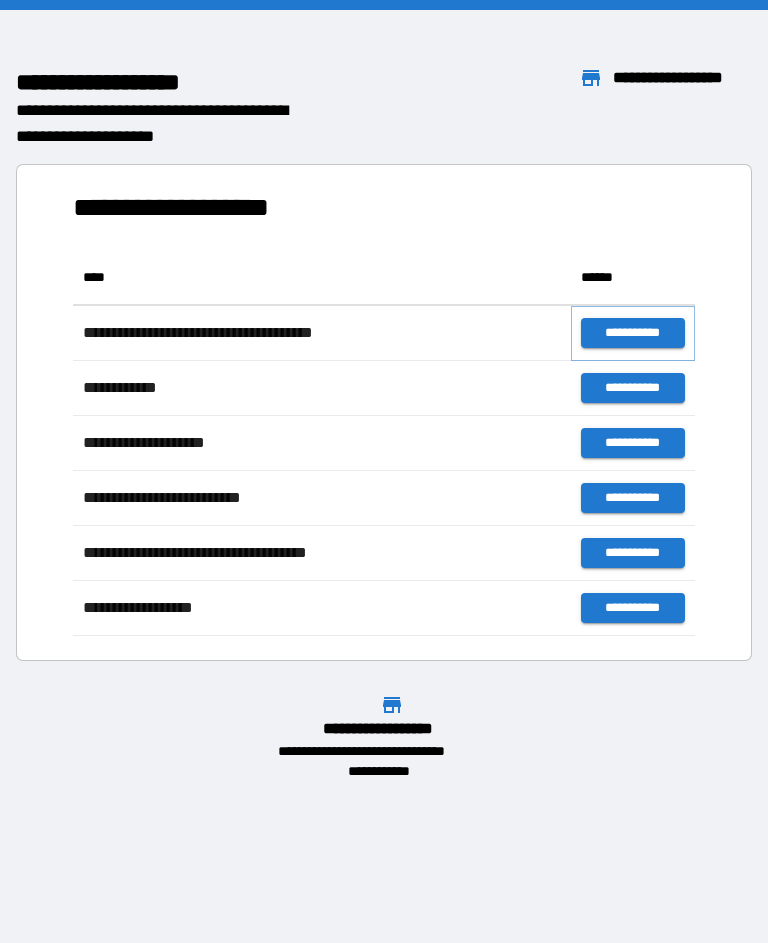 click on "**********" at bounding box center [633, 333] 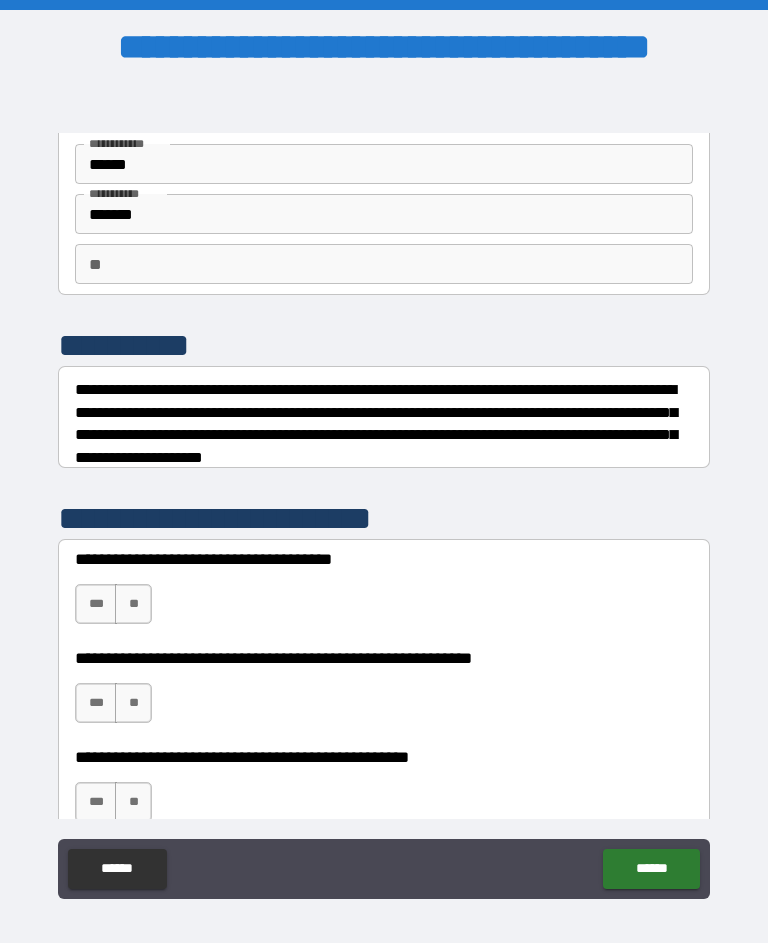 scroll, scrollTop: 113, scrollLeft: 0, axis: vertical 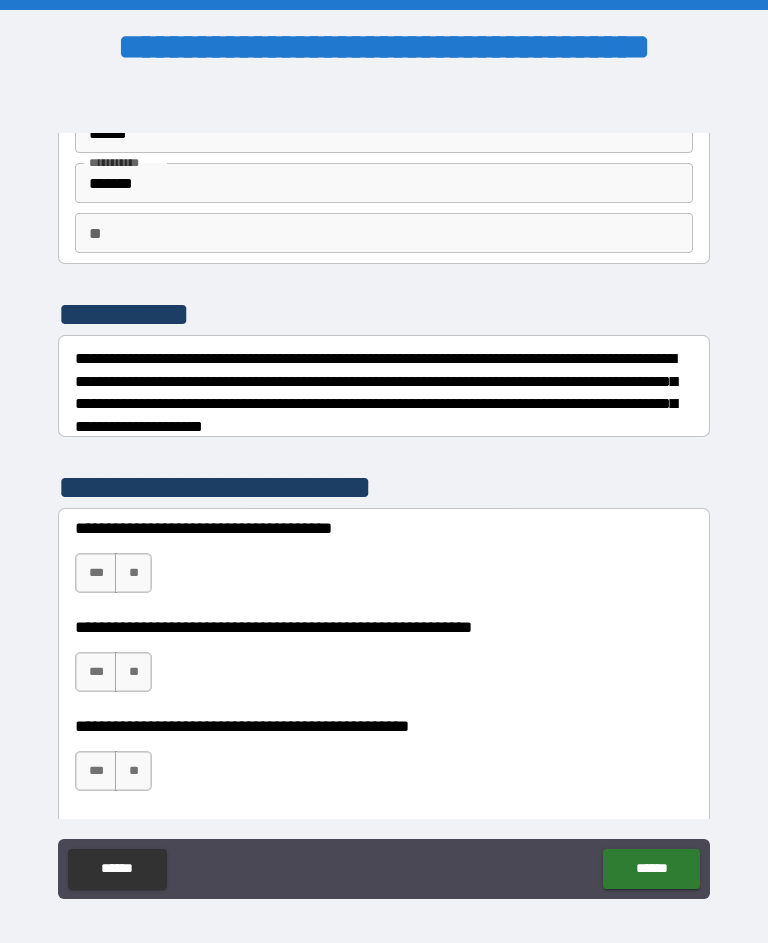 click on "**" at bounding box center [133, 573] 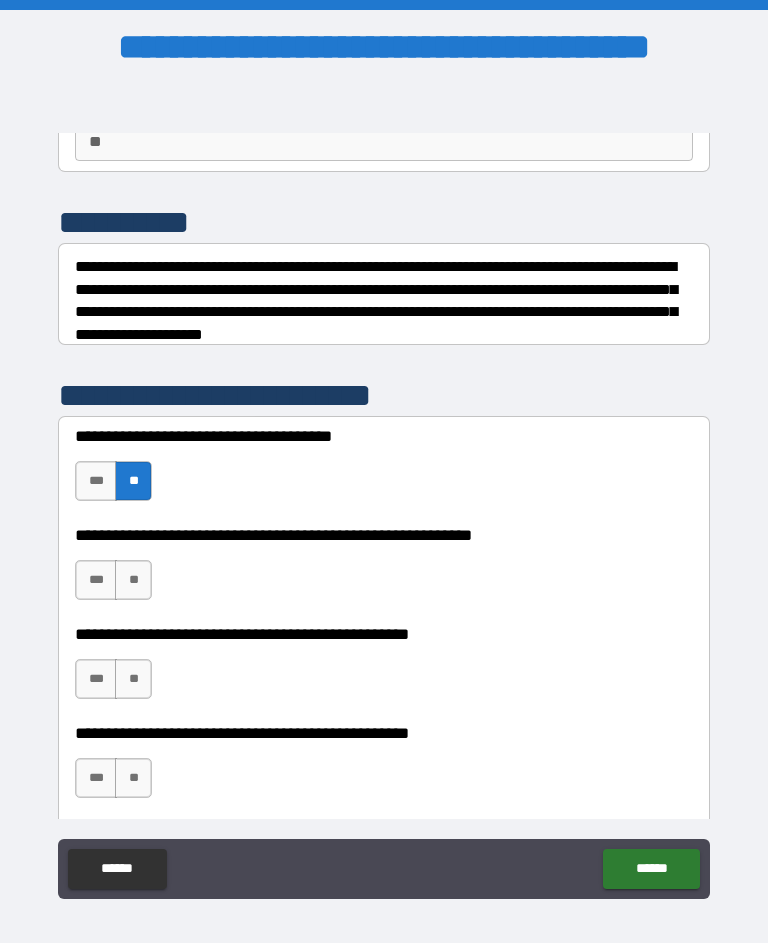 scroll, scrollTop: 208, scrollLeft: 0, axis: vertical 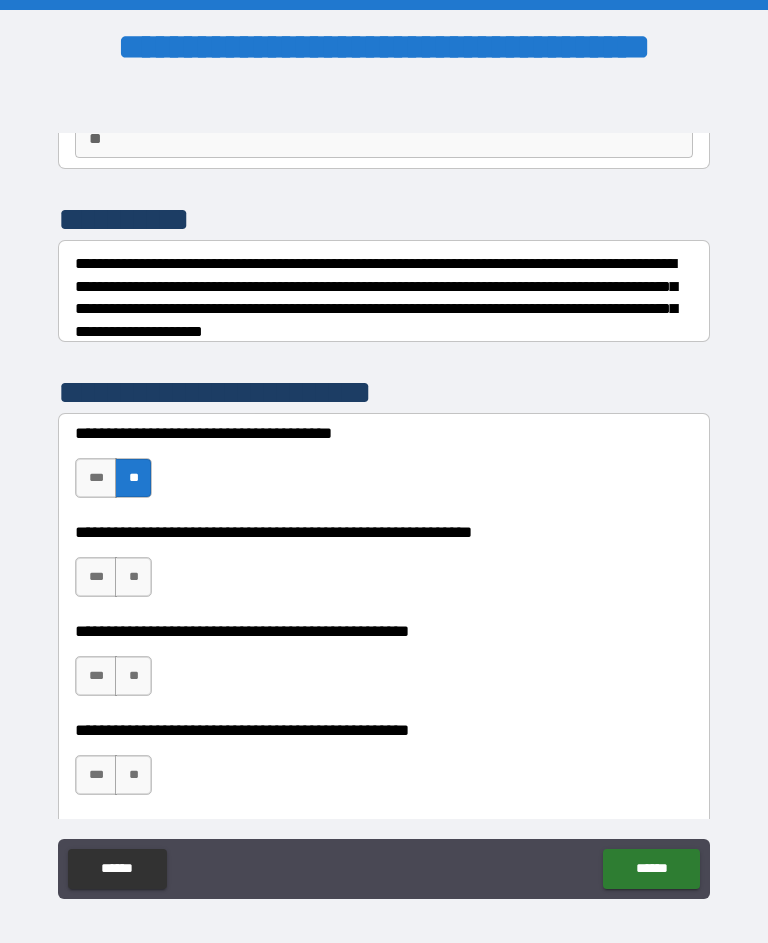 click on "**" at bounding box center (133, 577) 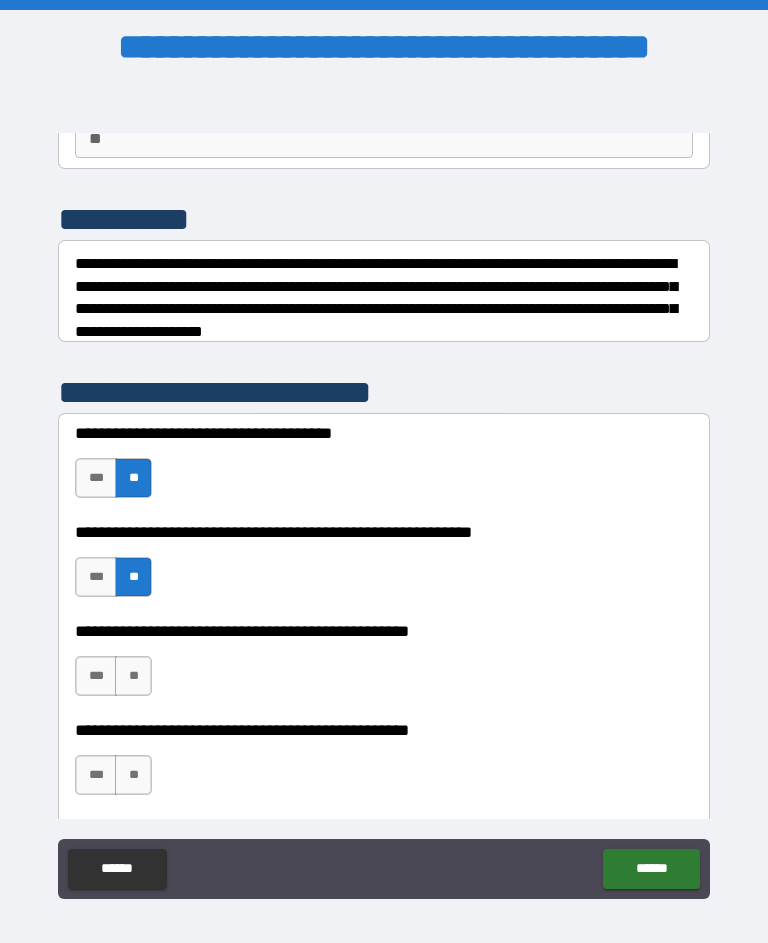 click on "**" at bounding box center (133, 676) 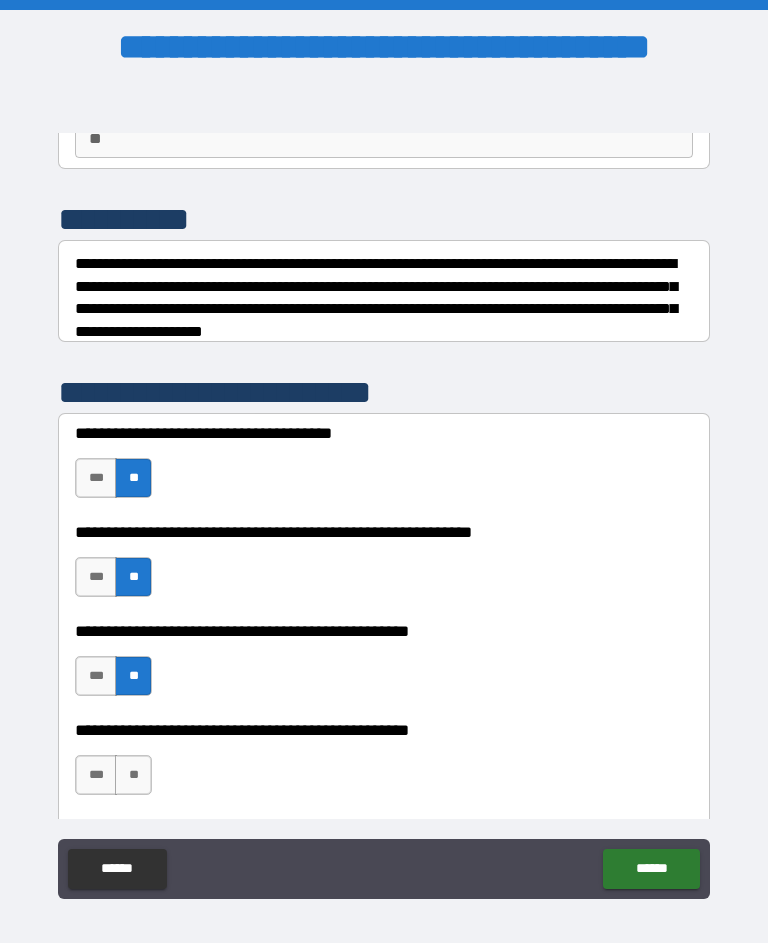 click on "**" at bounding box center (133, 775) 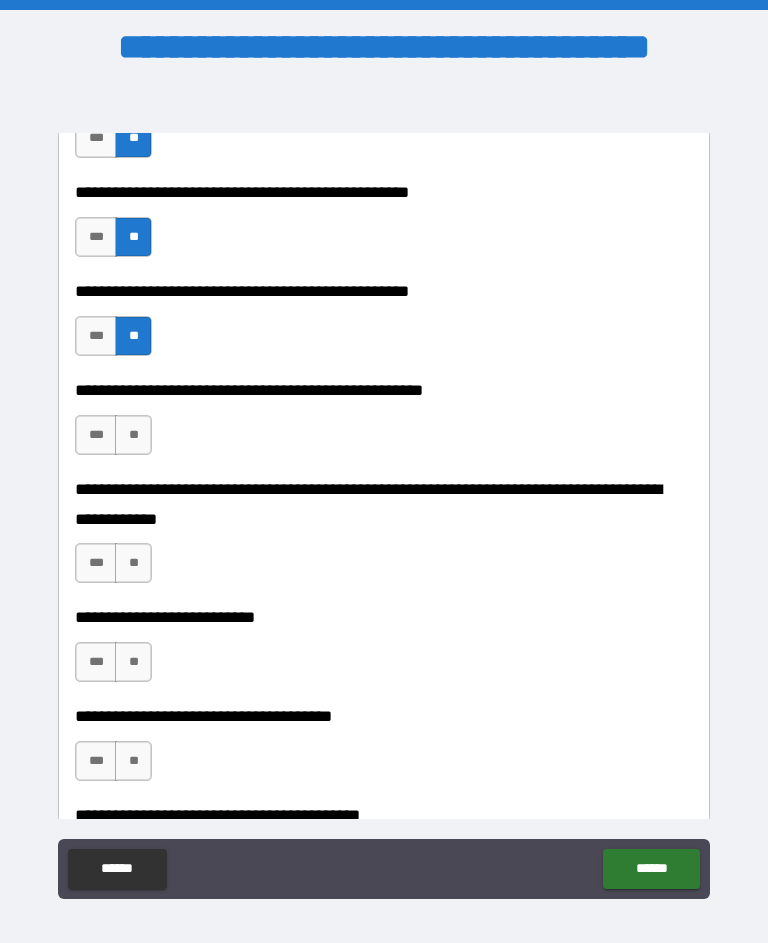 scroll, scrollTop: 650, scrollLeft: 0, axis: vertical 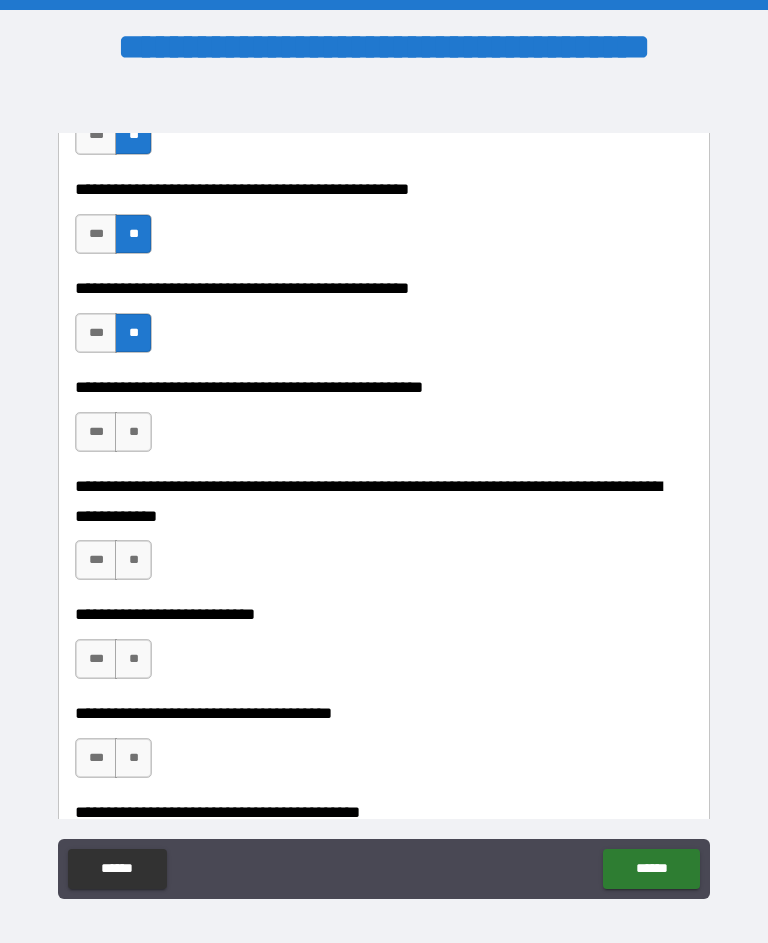 click on "**" at bounding box center [133, 432] 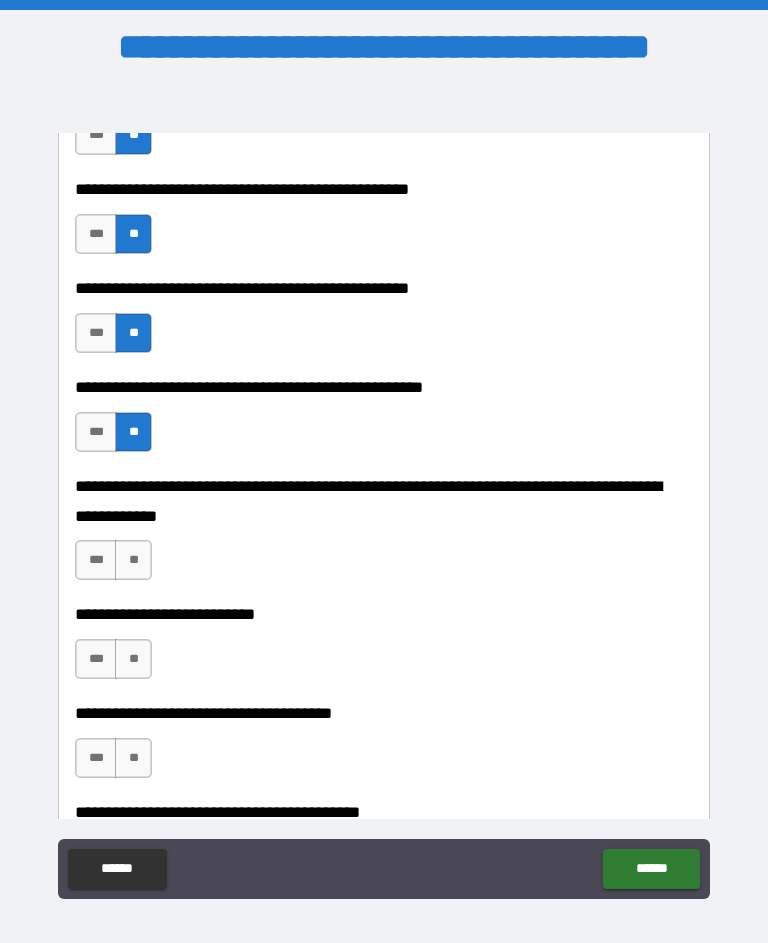 click on "**" at bounding box center [133, 560] 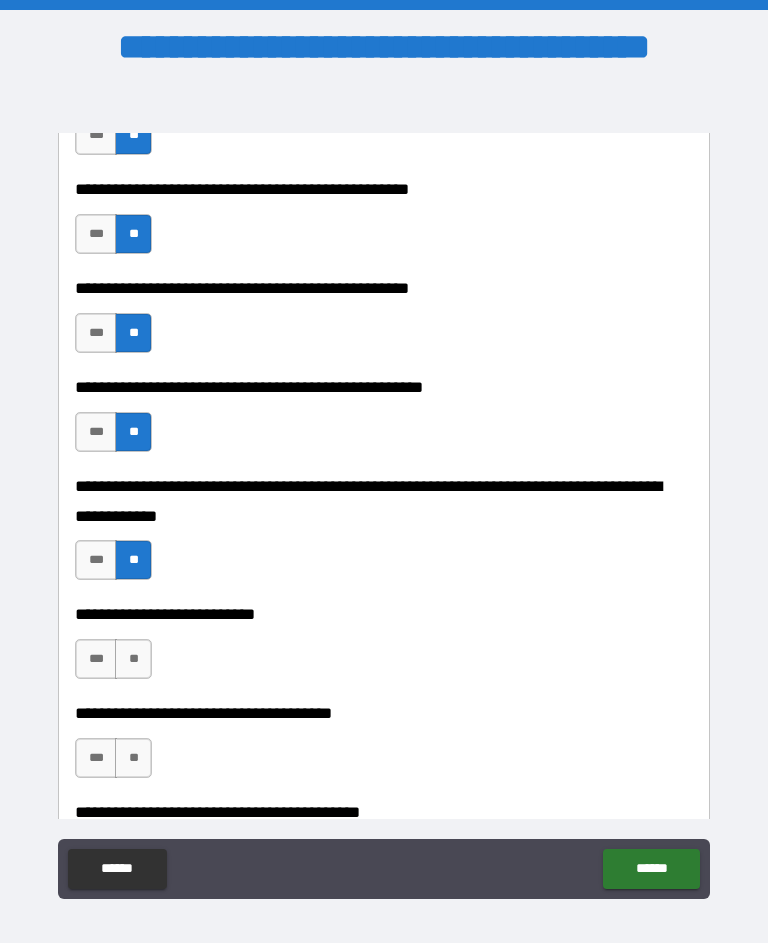 click on "**" at bounding box center (133, 659) 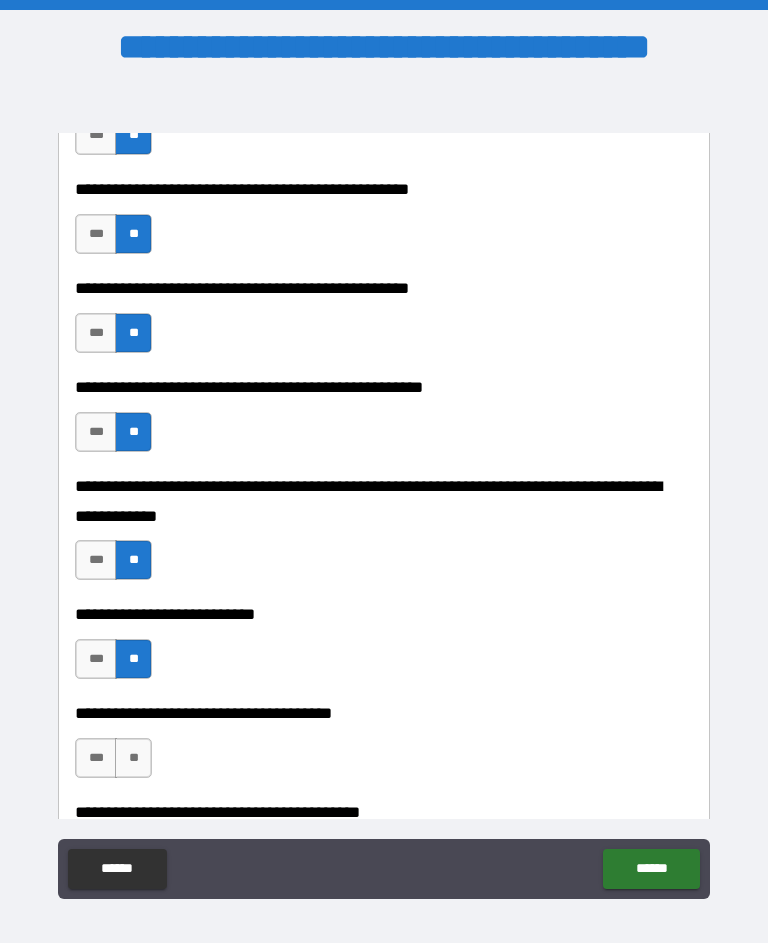 click on "**" at bounding box center [133, 758] 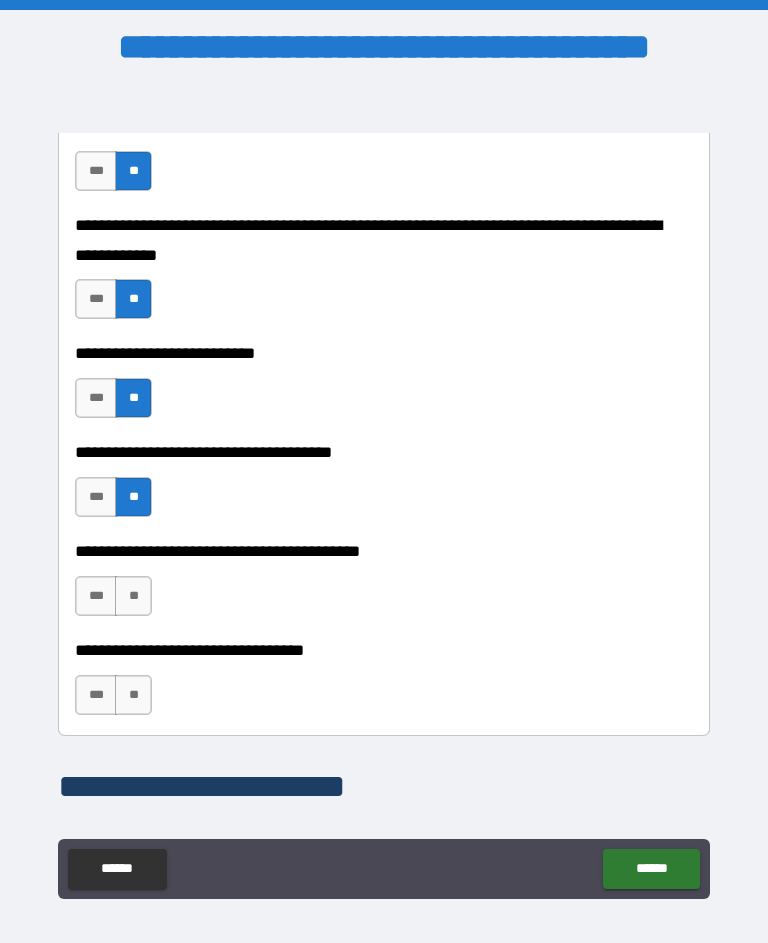 scroll, scrollTop: 913, scrollLeft: 0, axis: vertical 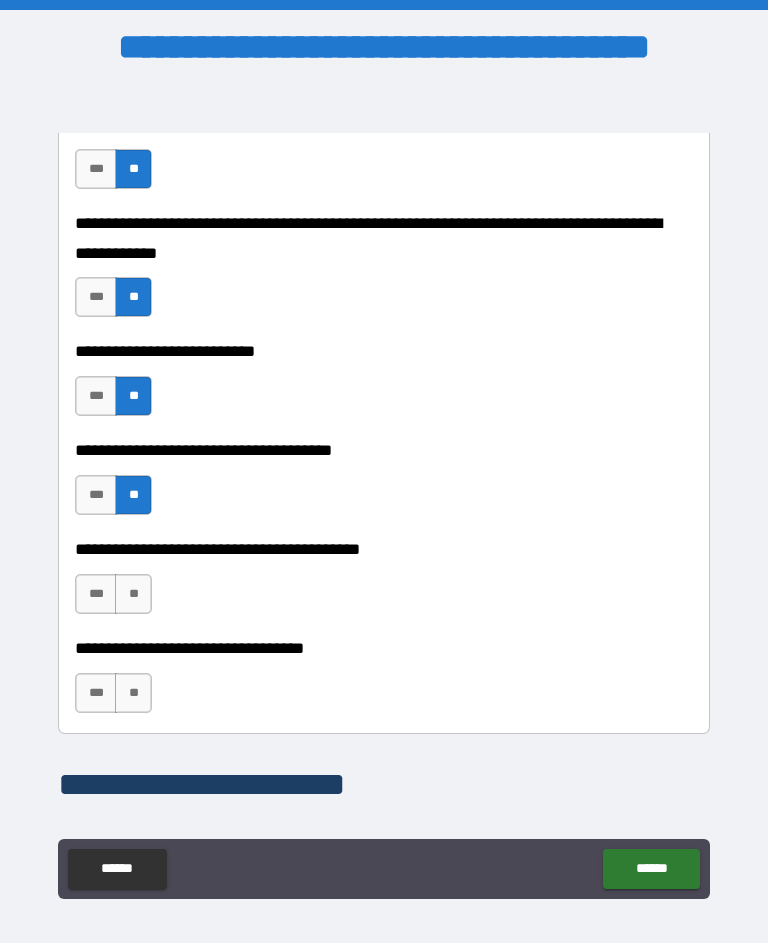 click on "**" at bounding box center (133, 594) 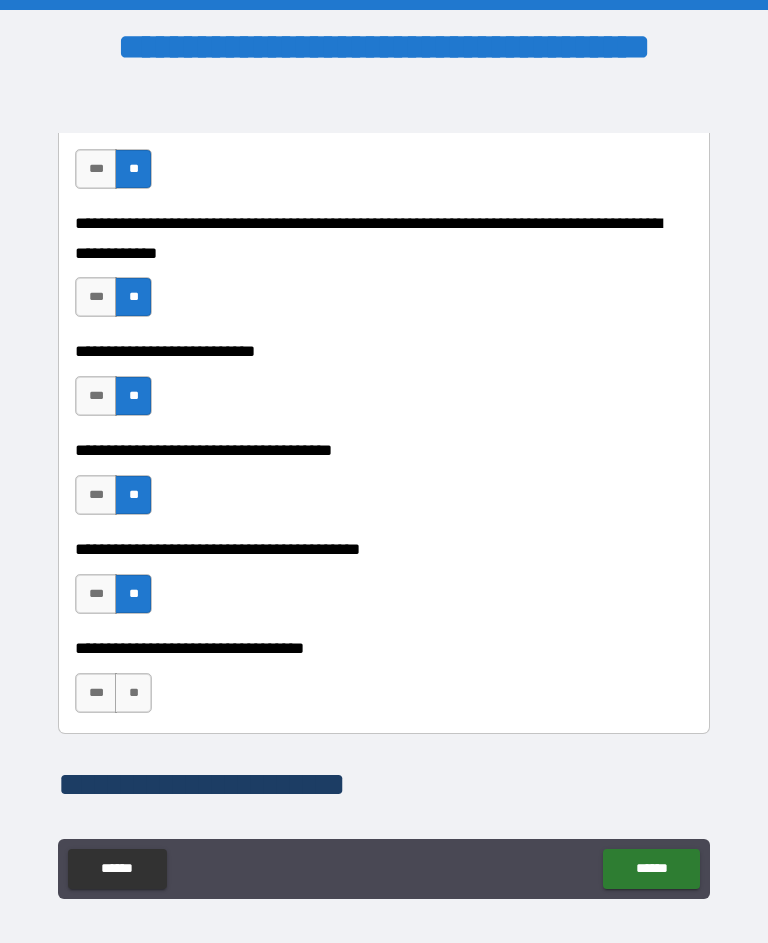 click on "**" at bounding box center (133, 693) 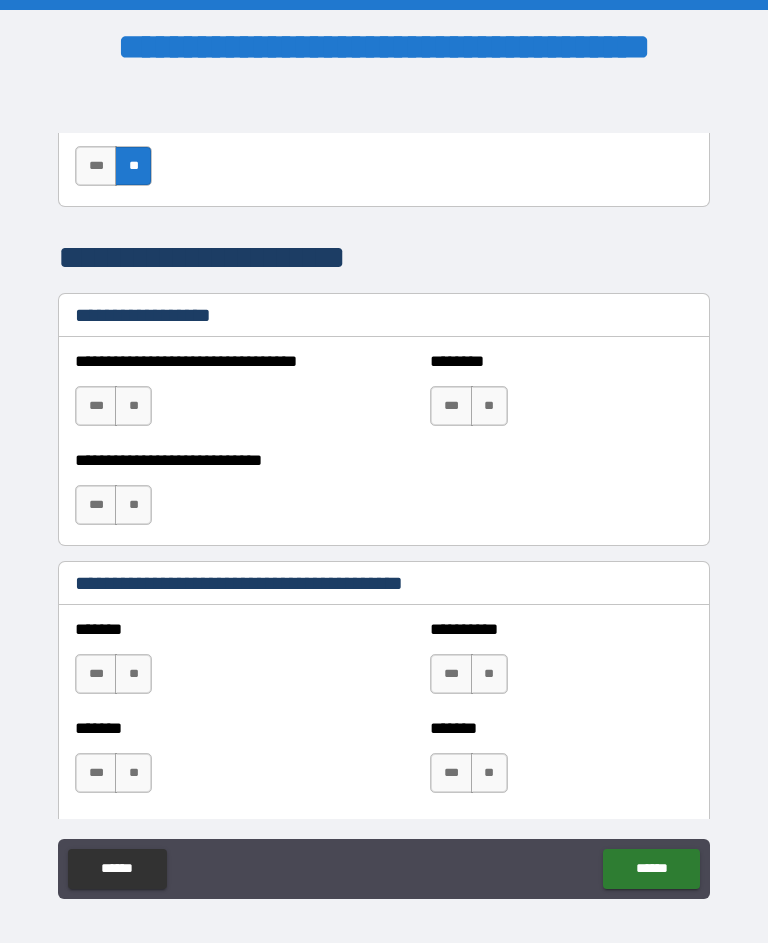 scroll, scrollTop: 1442, scrollLeft: 0, axis: vertical 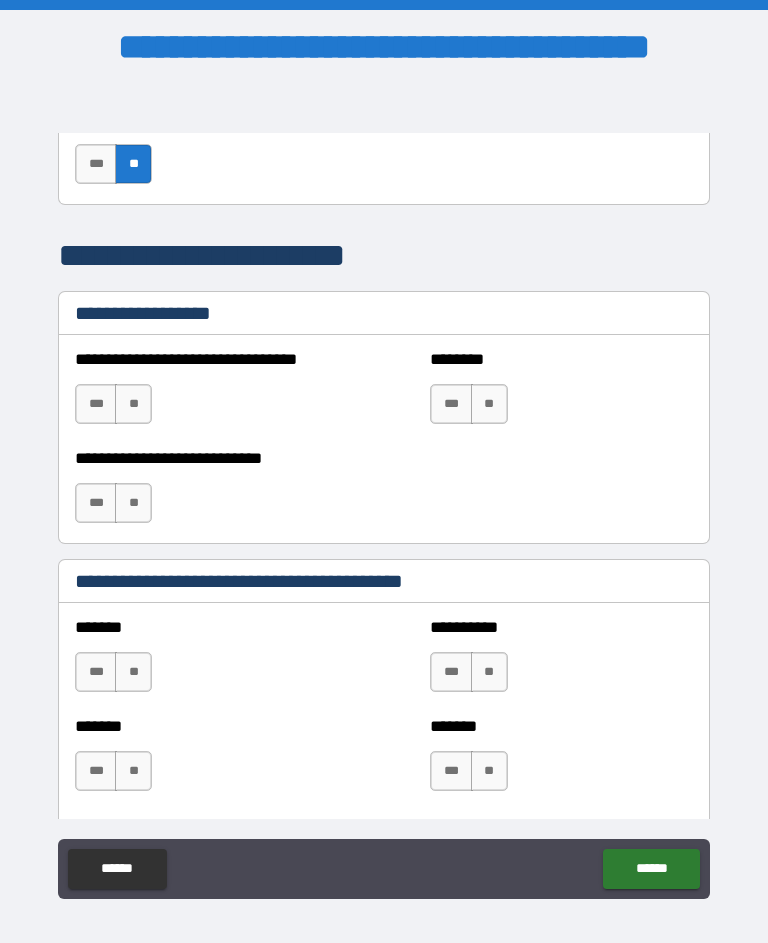 click on "**" at bounding box center (133, 404) 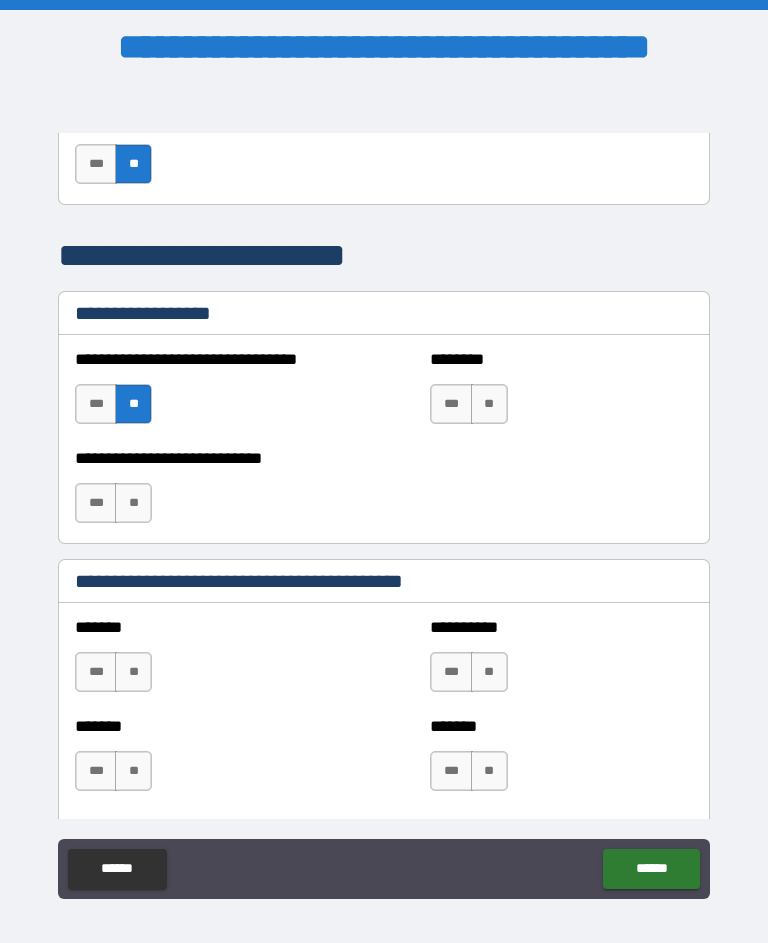 click on "**" at bounding box center [489, 404] 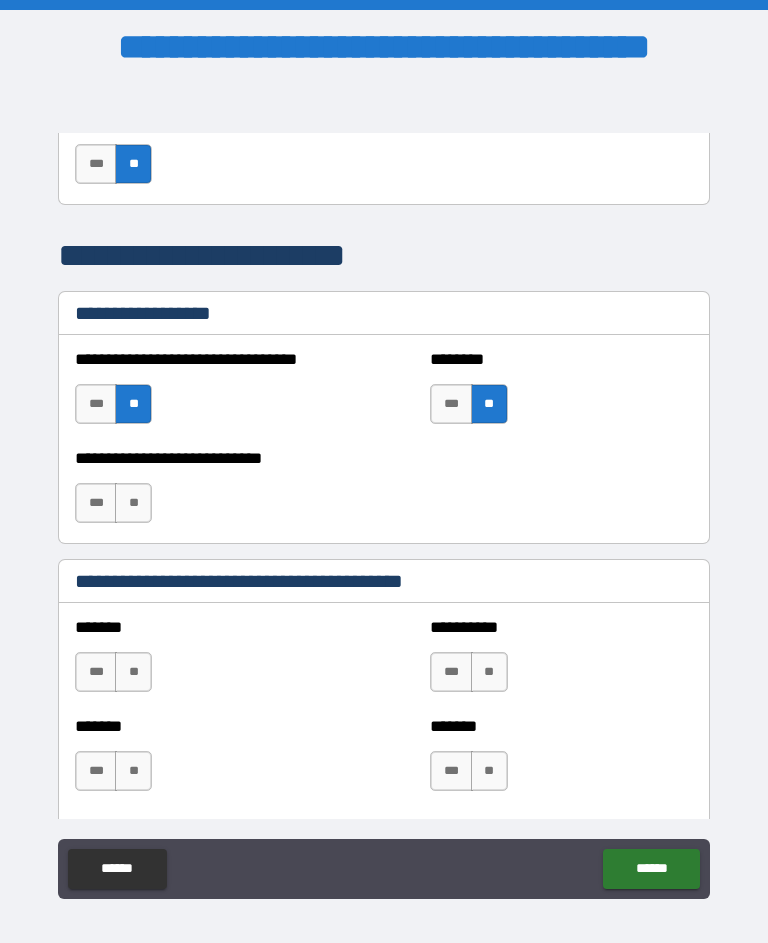 click on "**" at bounding box center [133, 503] 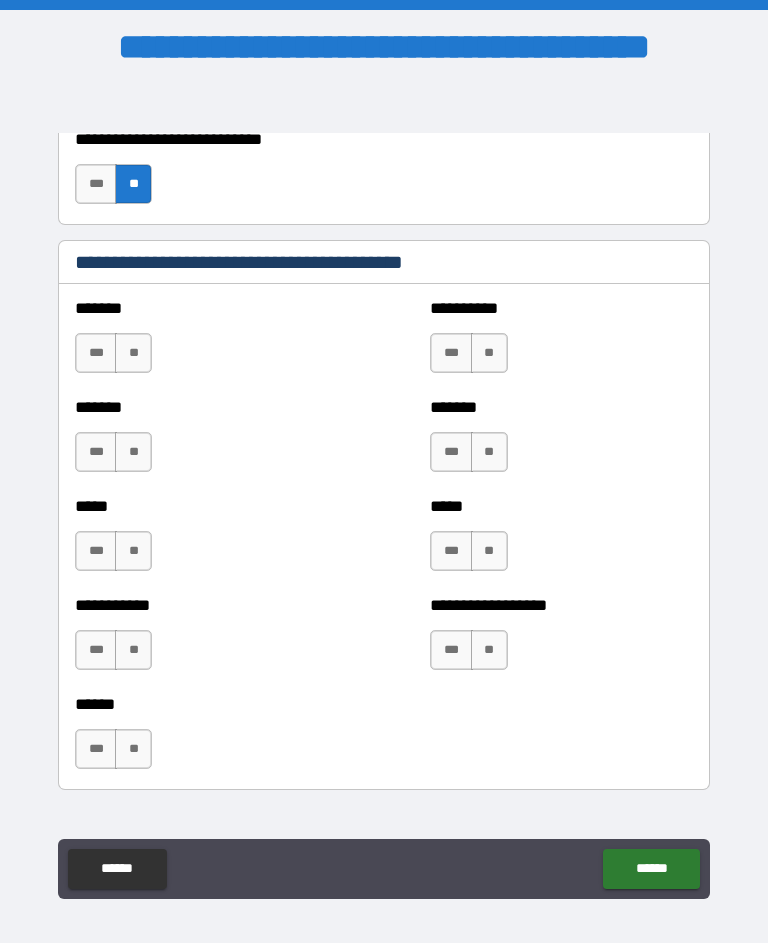 scroll, scrollTop: 1771, scrollLeft: 0, axis: vertical 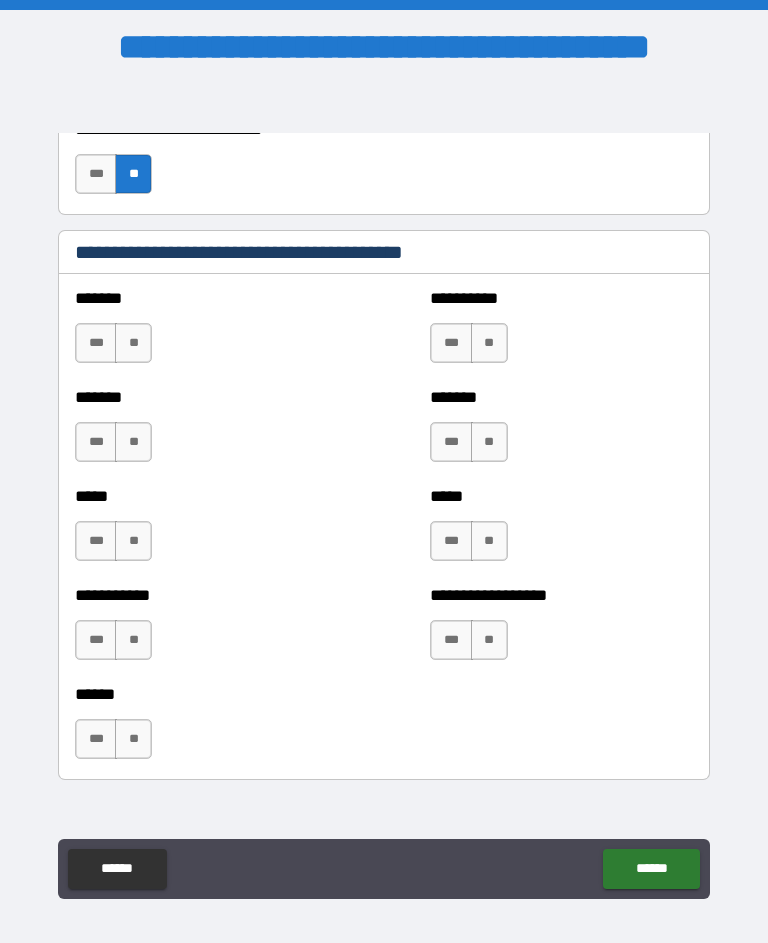 click on "**" at bounding box center (133, 343) 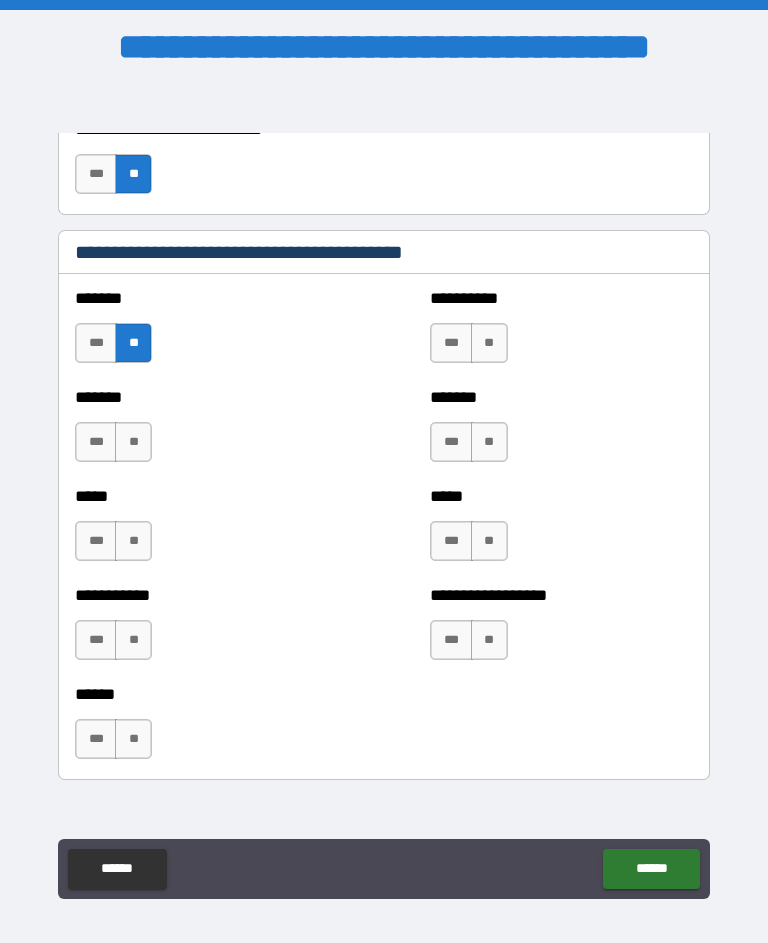 click on "**" at bounding box center (489, 343) 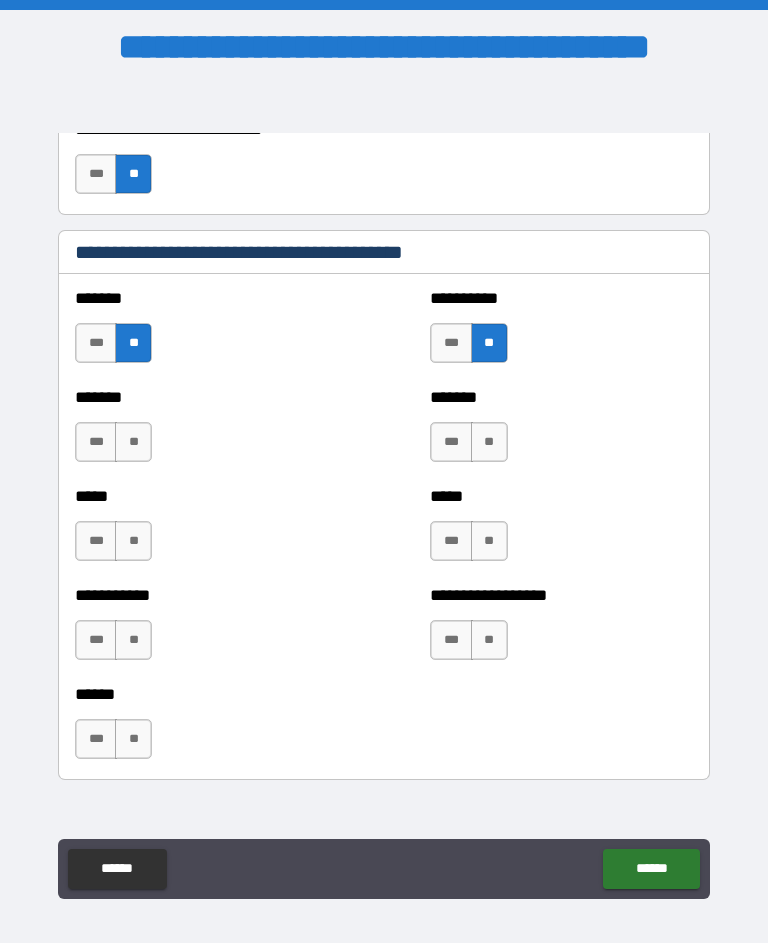 click on "**" at bounding box center [489, 442] 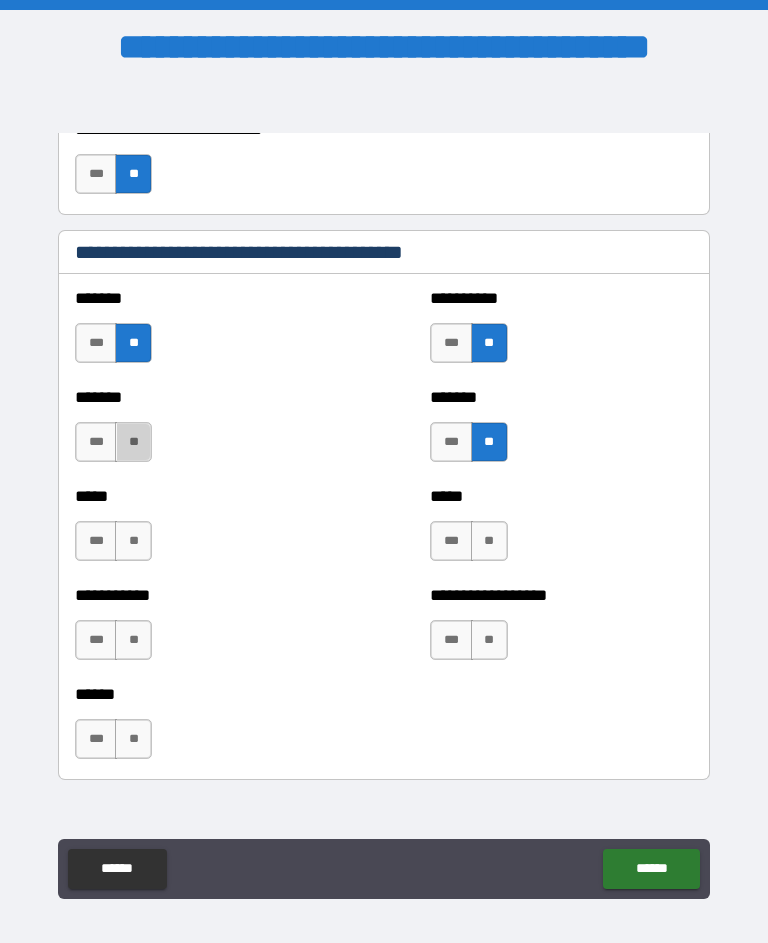 click on "**" at bounding box center [133, 442] 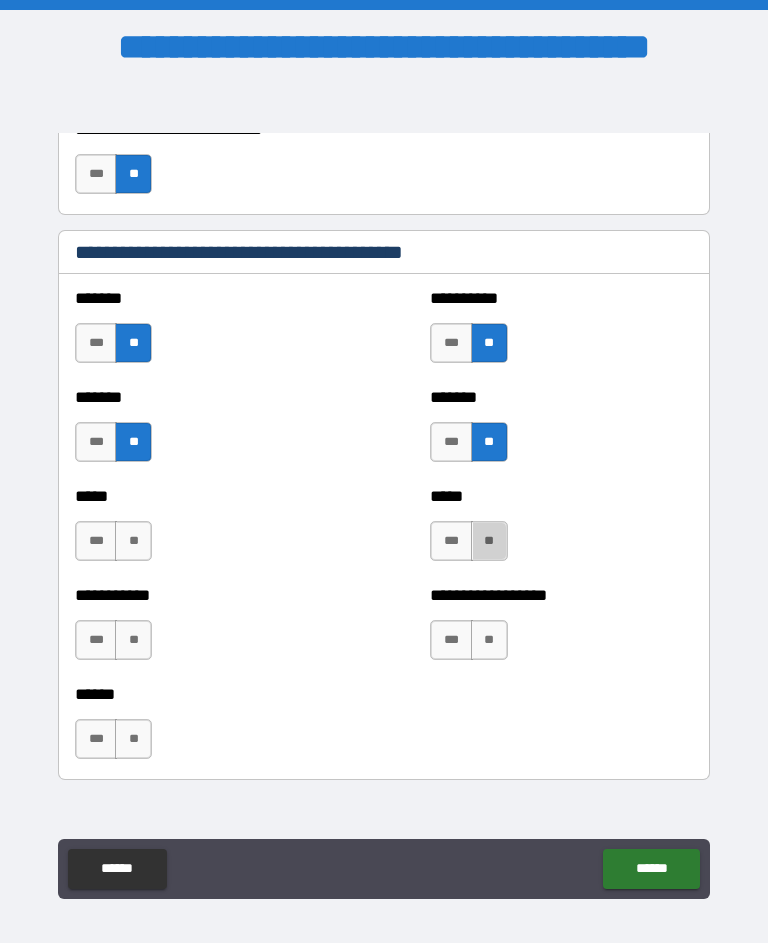 click on "**" at bounding box center [489, 541] 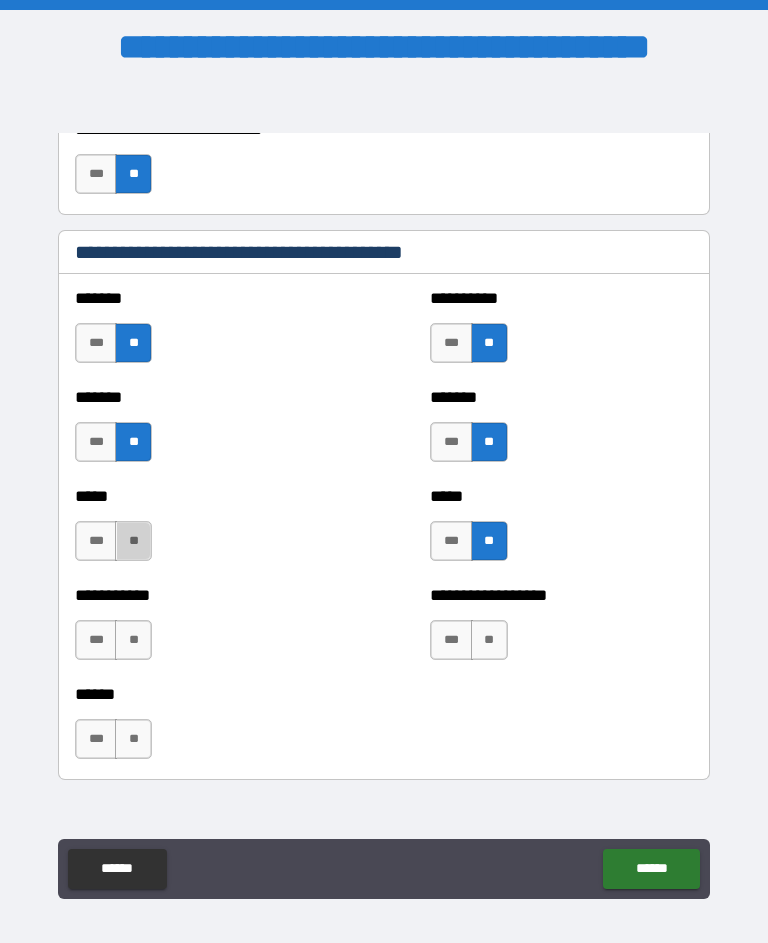 click on "**" at bounding box center [133, 541] 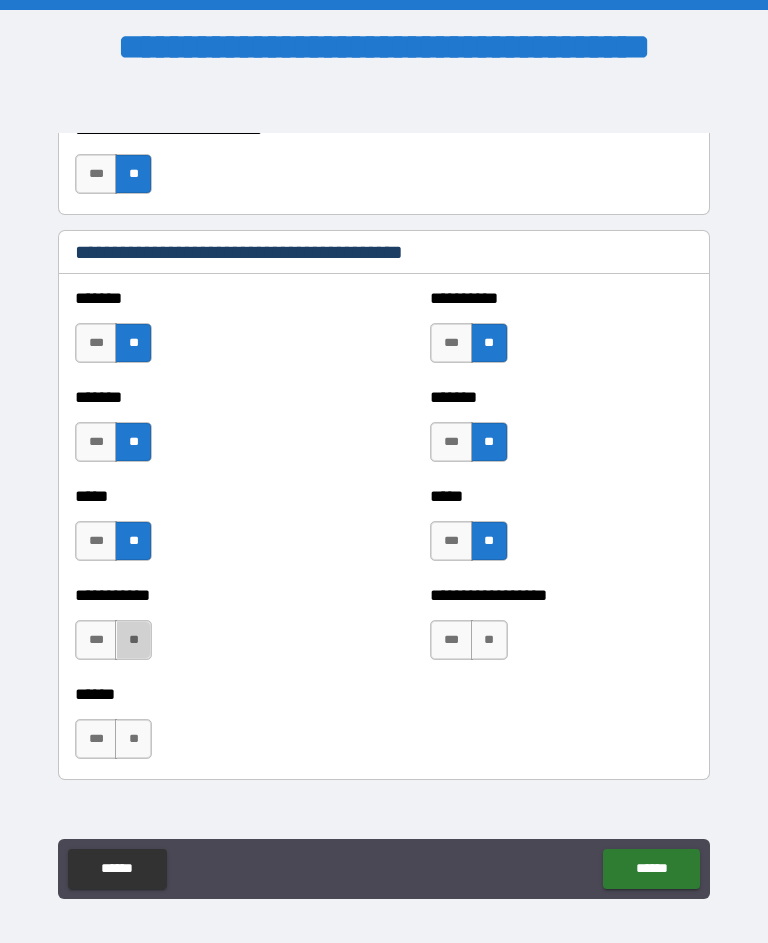 click on "**" at bounding box center (133, 640) 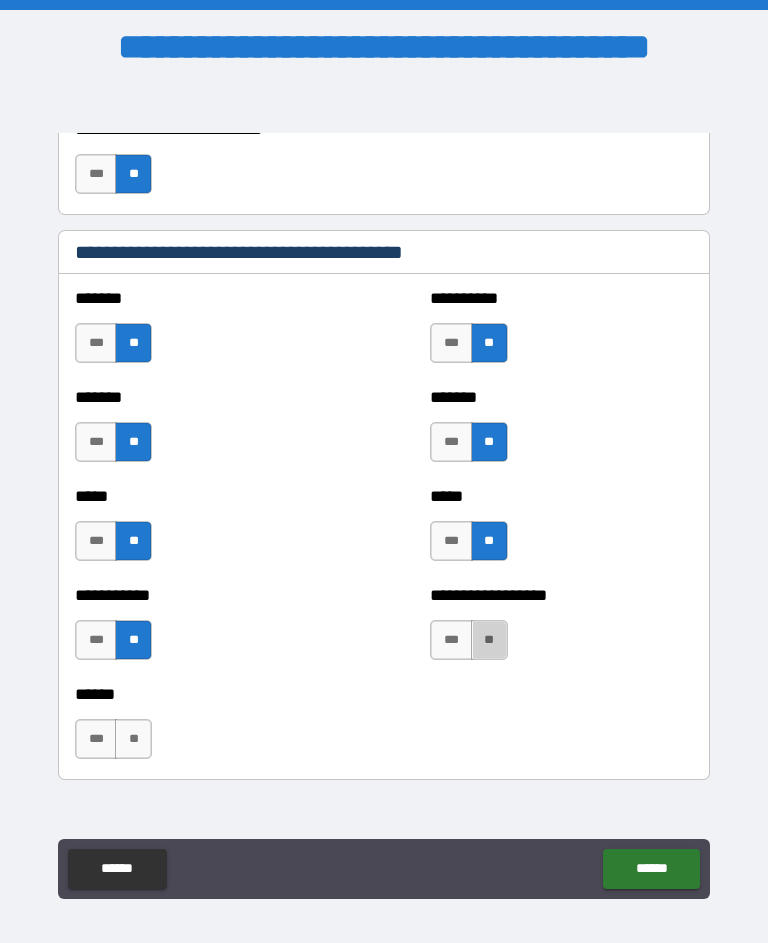 click on "**" at bounding box center (489, 640) 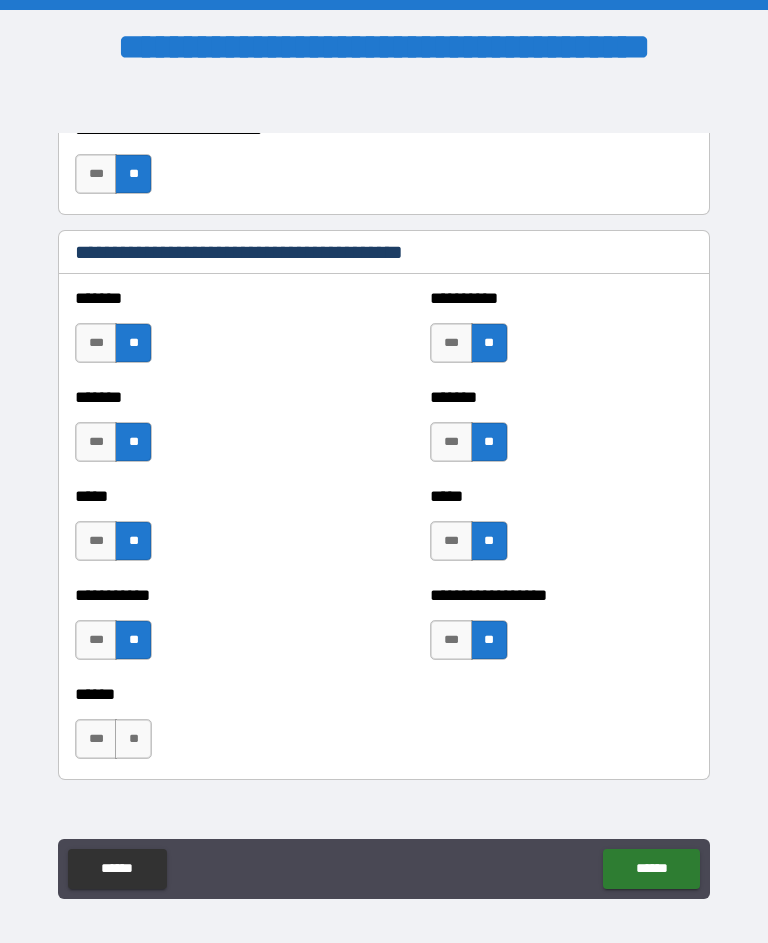 click on "**" at bounding box center [133, 739] 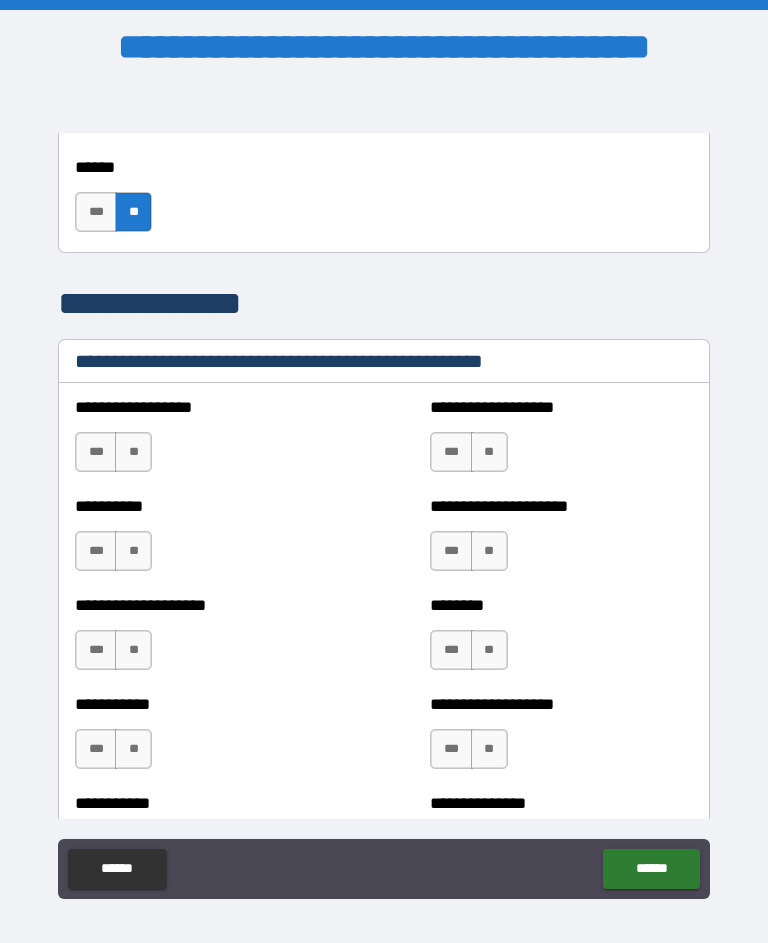 scroll, scrollTop: 2302, scrollLeft: 0, axis: vertical 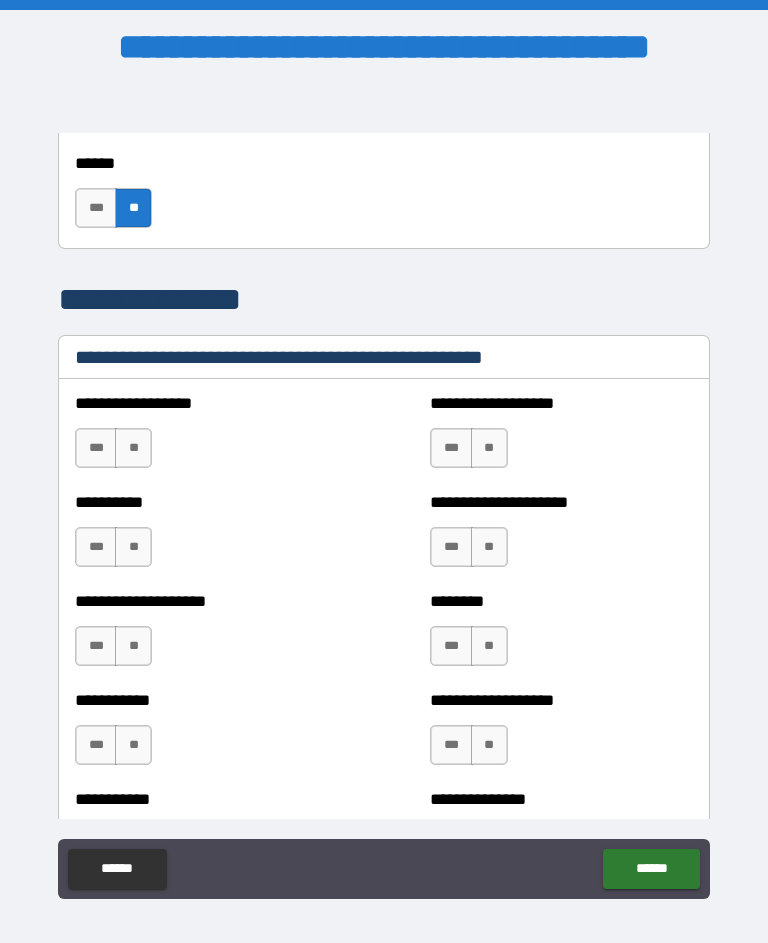 click on "**" at bounding box center [133, 448] 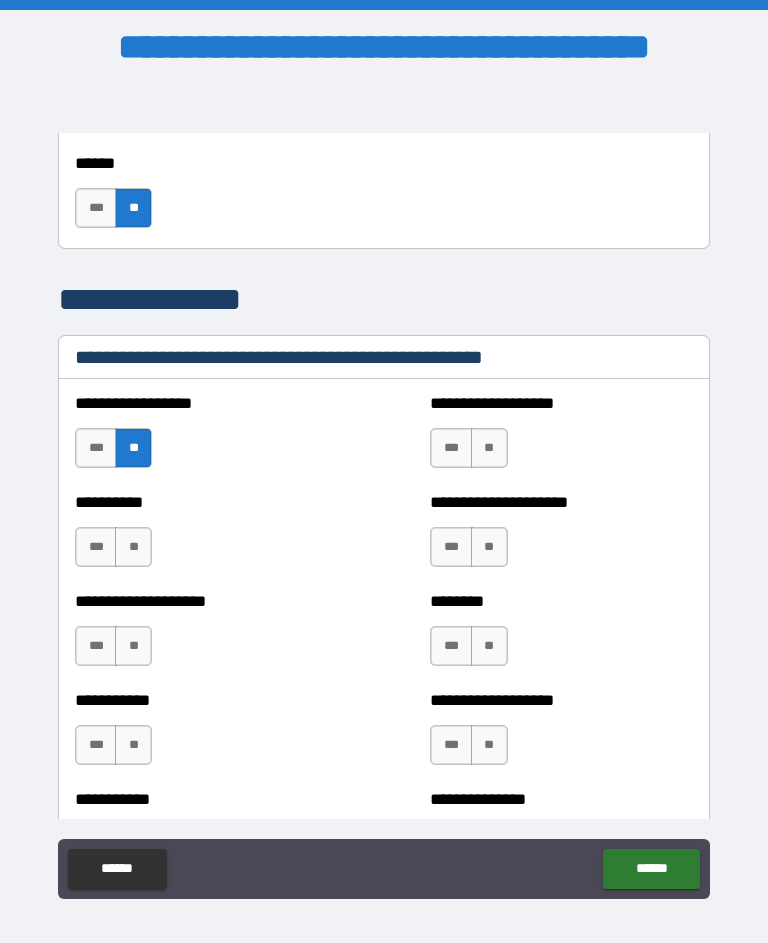 click on "**" at bounding box center [489, 448] 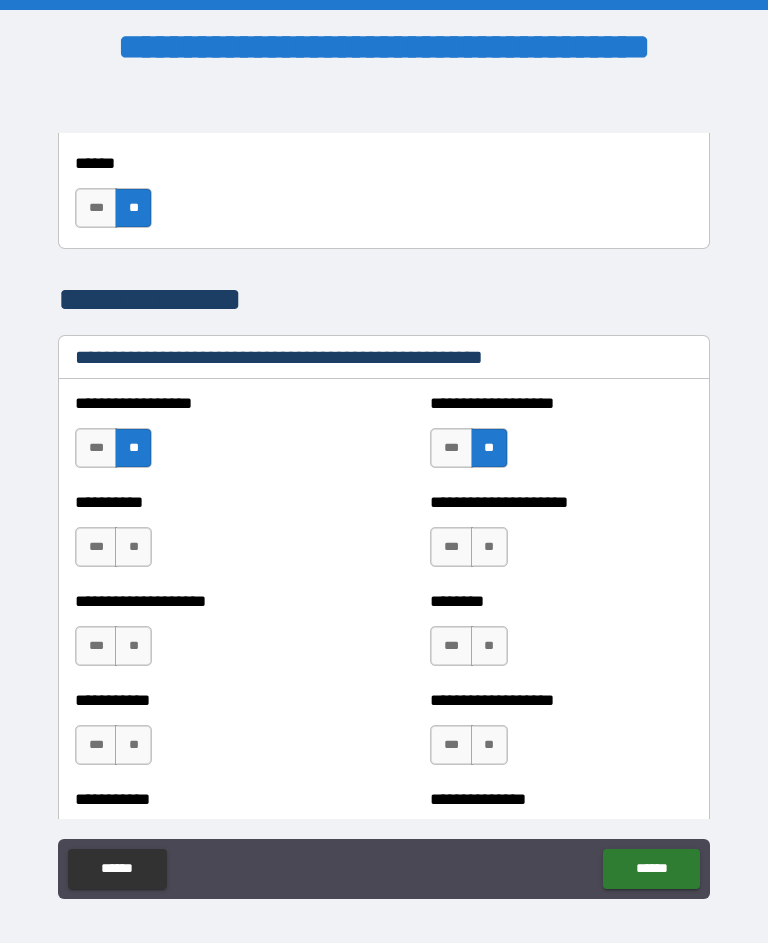 click on "**" at bounding box center [133, 547] 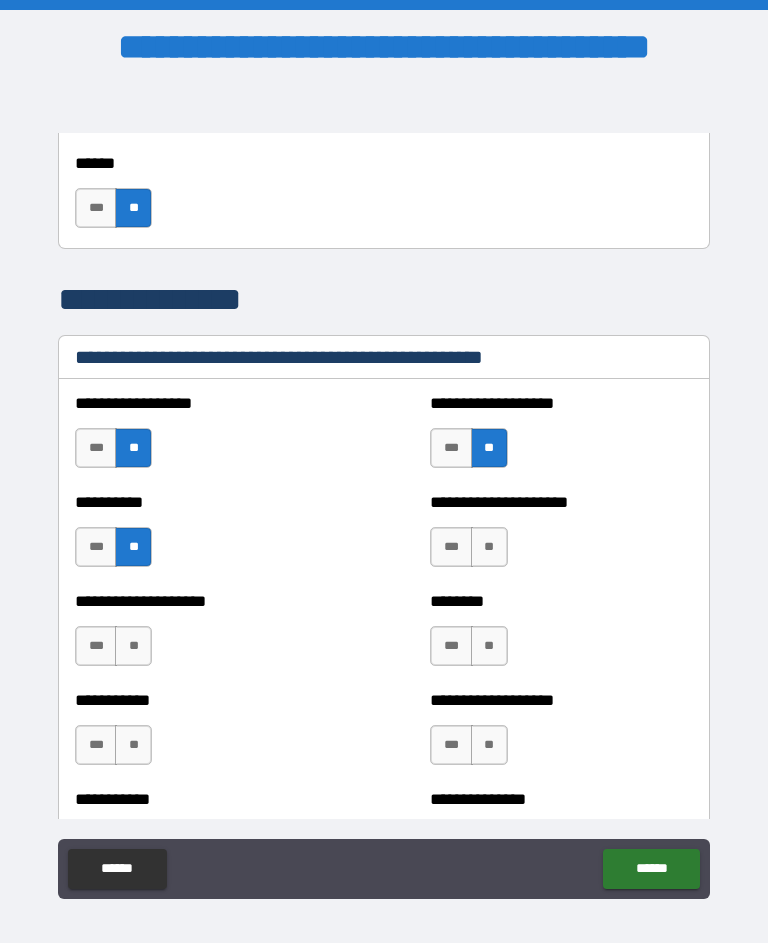 click on "**" at bounding box center (489, 547) 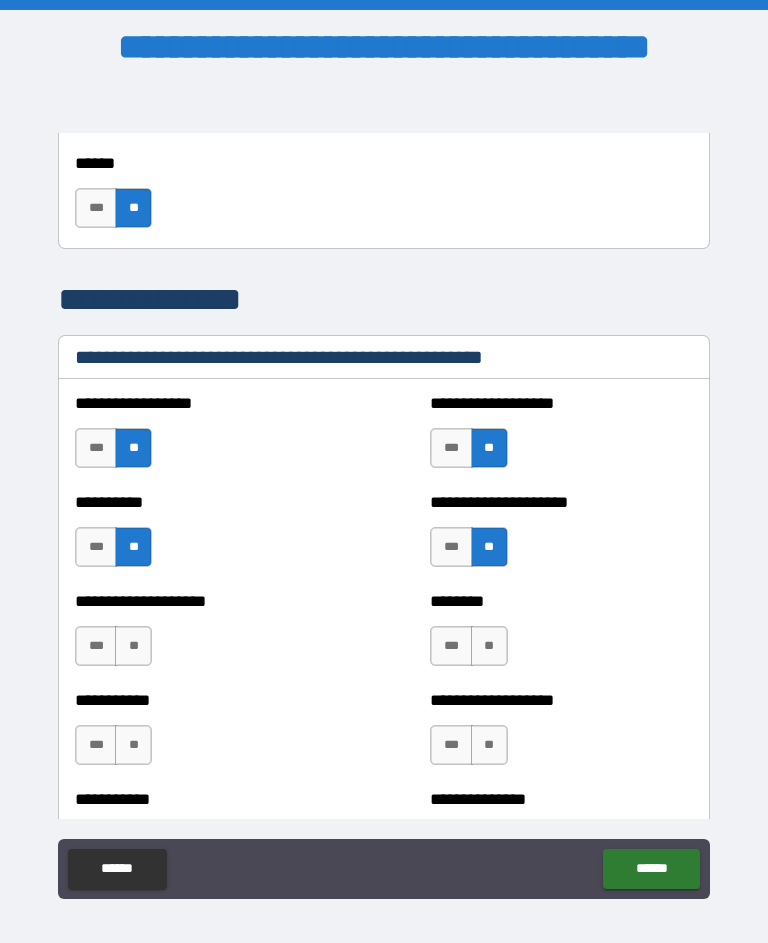 click on "**" at bounding box center (133, 646) 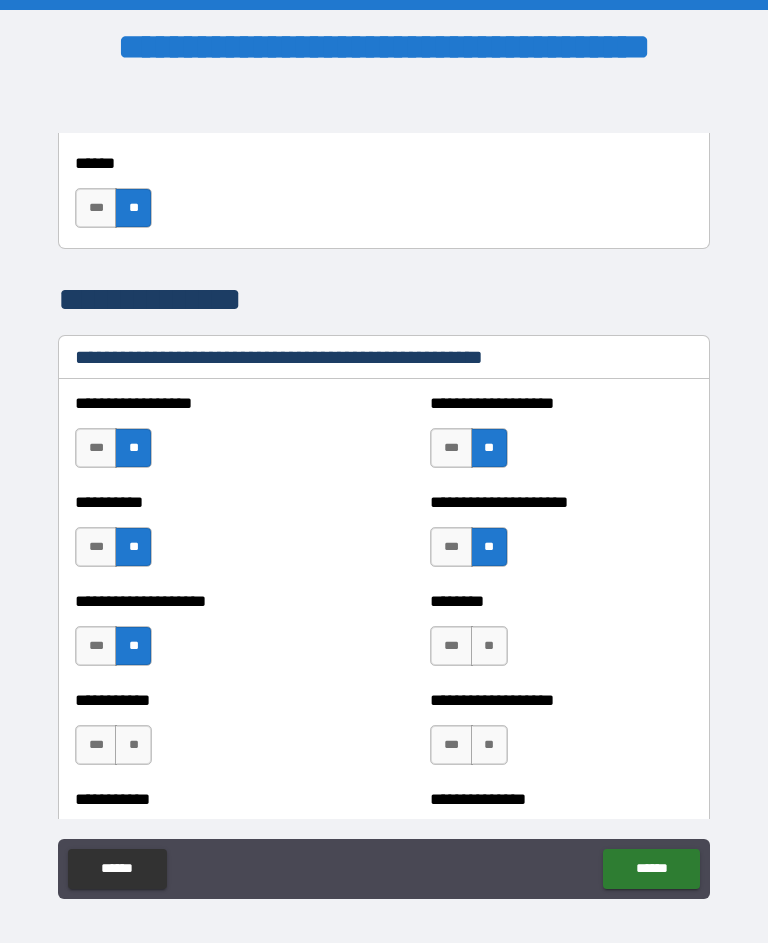 click on "**" at bounding box center (489, 646) 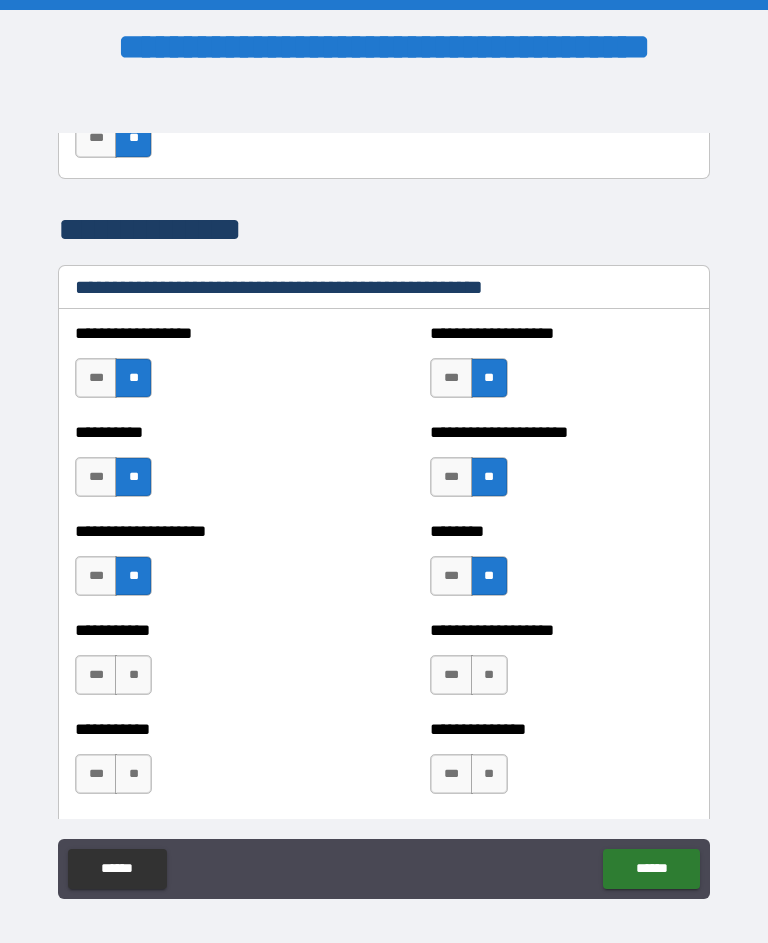 scroll, scrollTop: 2382, scrollLeft: 0, axis: vertical 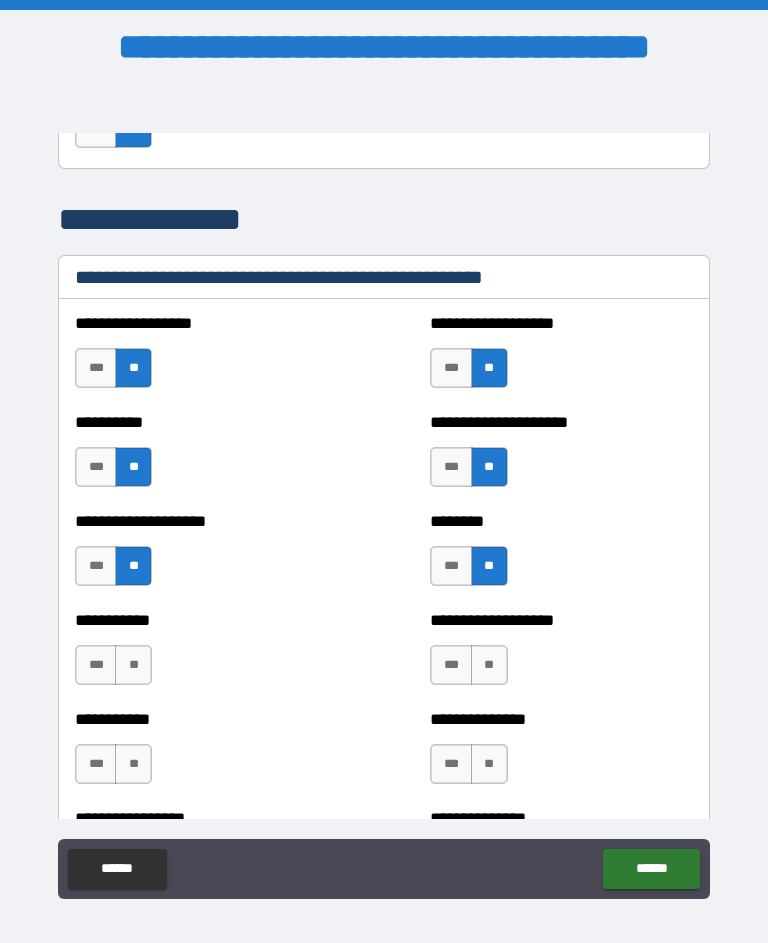 click on "**" at bounding box center [489, 665] 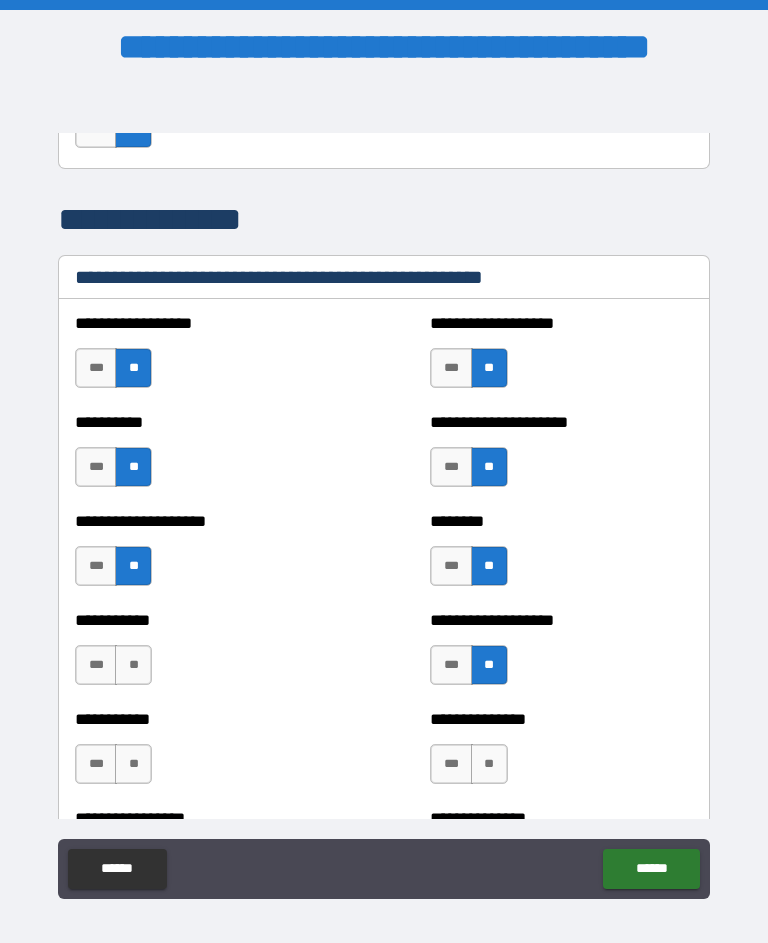 click on "**" at bounding box center [133, 665] 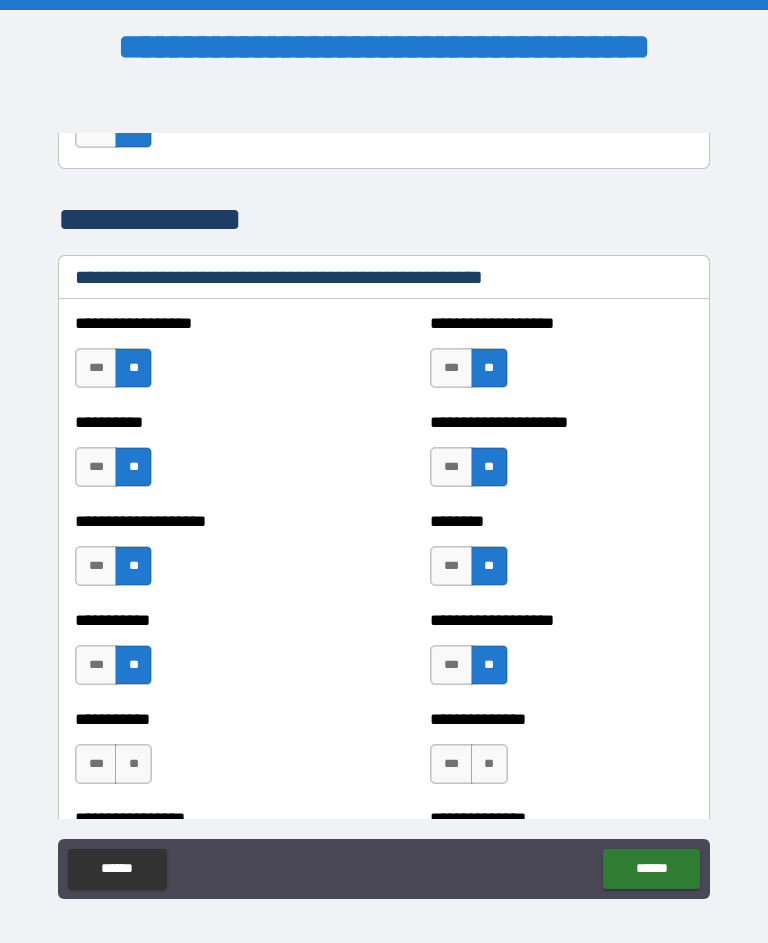 click on "**" at bounding box center (133, 764) 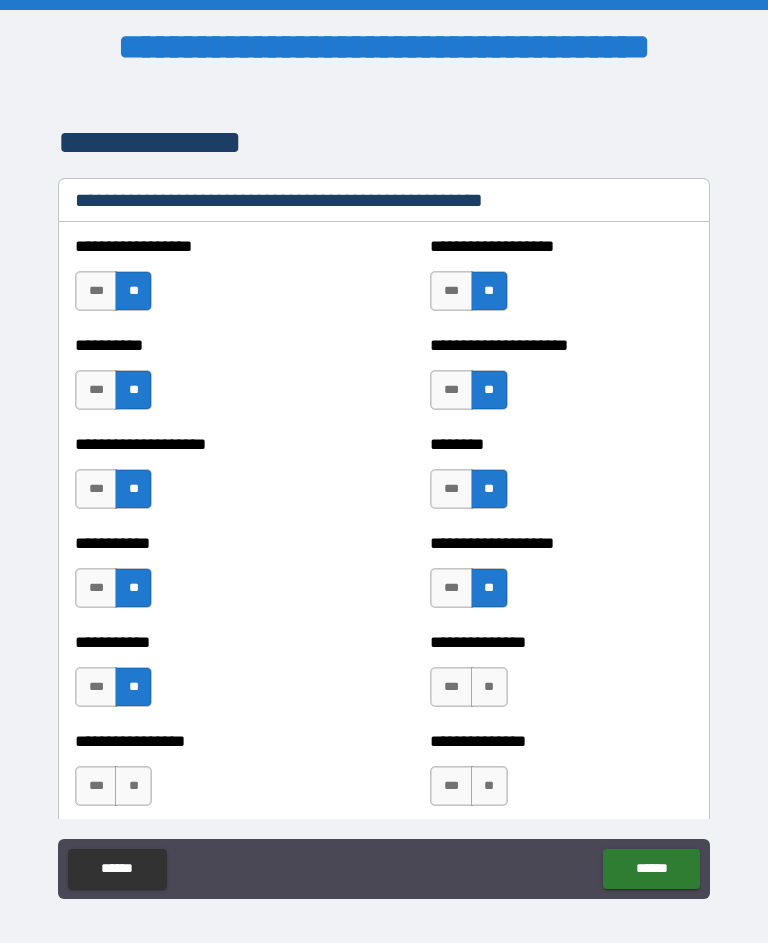 scroll, scrollTop: 2491, scrollLeft: 0, axis: vertical 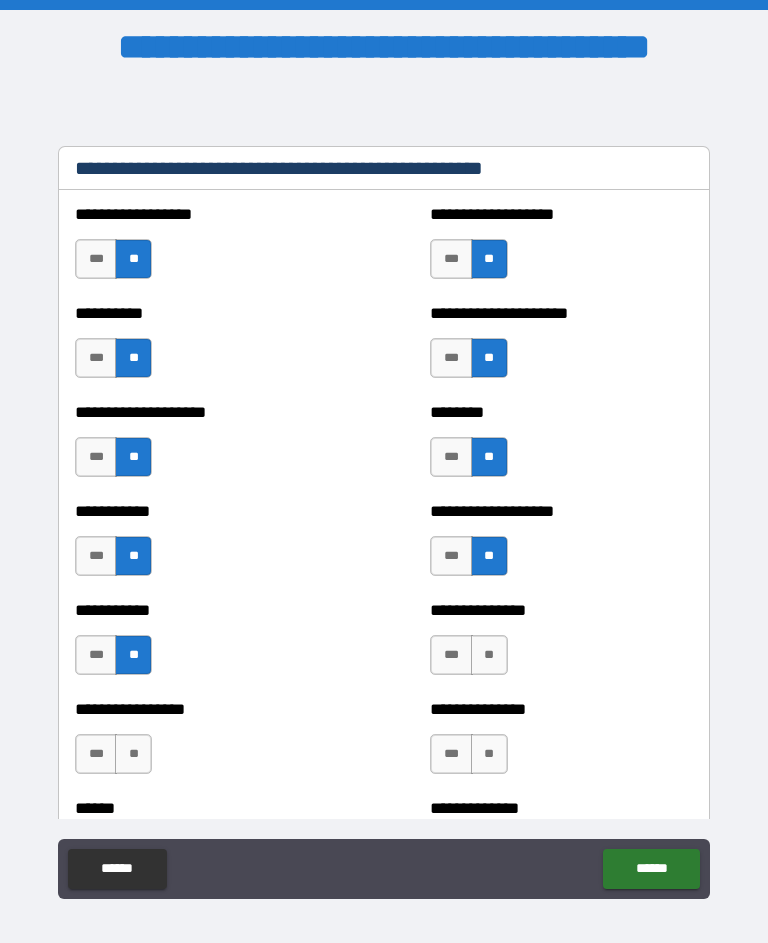 click on "**" at bounding box center (489, 655) 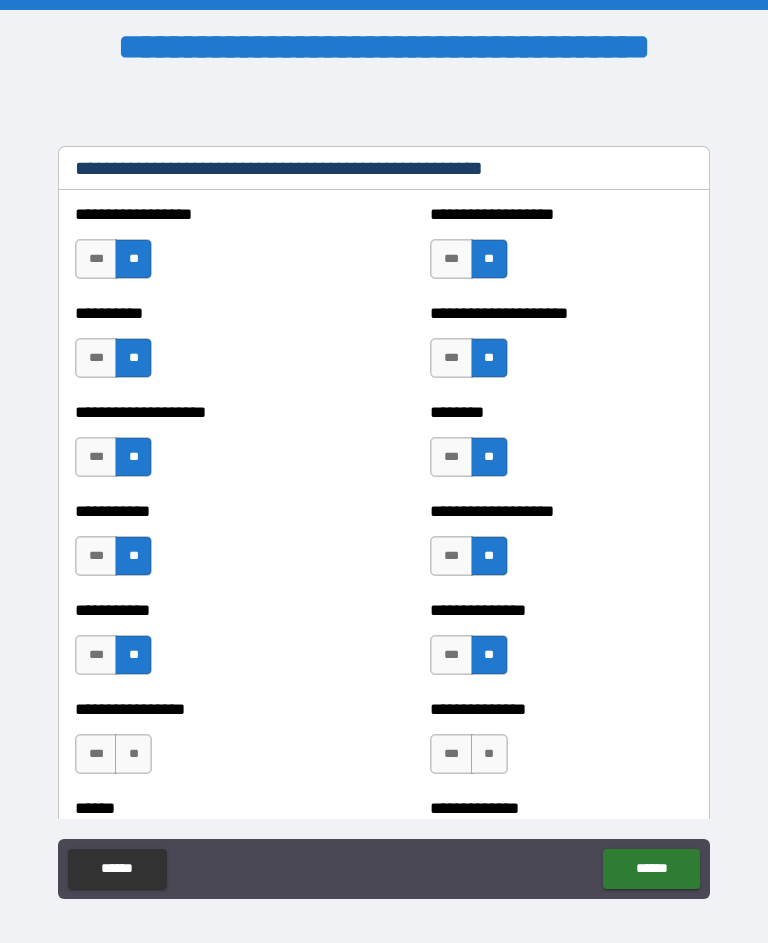 click on "**" at bounding box center (133, 754) 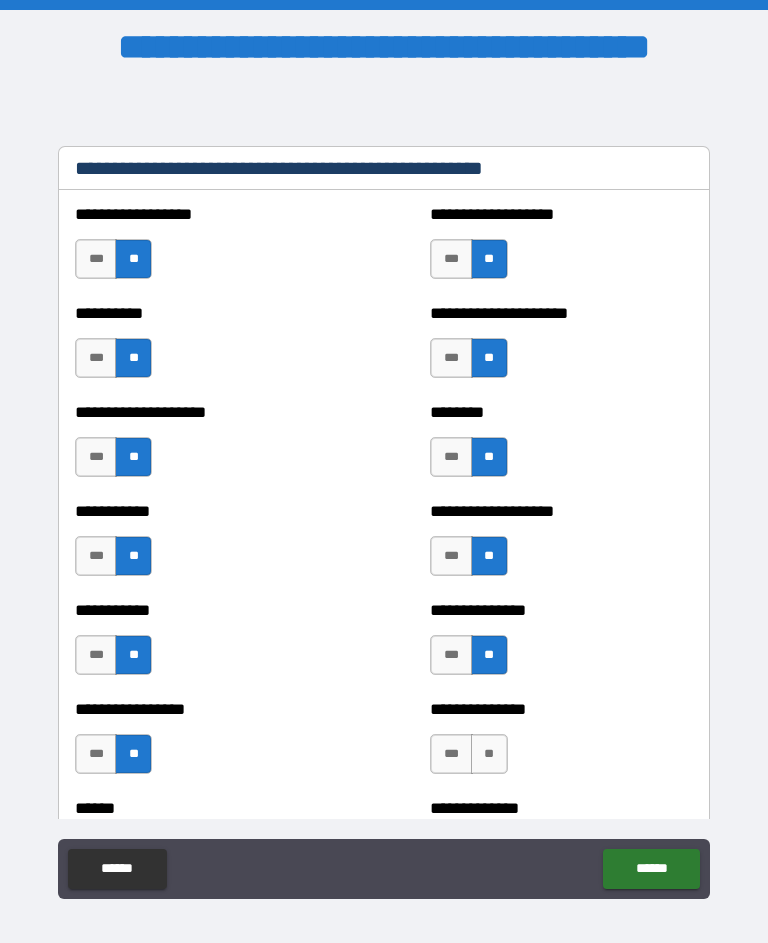 click on "**" at bounding box center [489, 754] 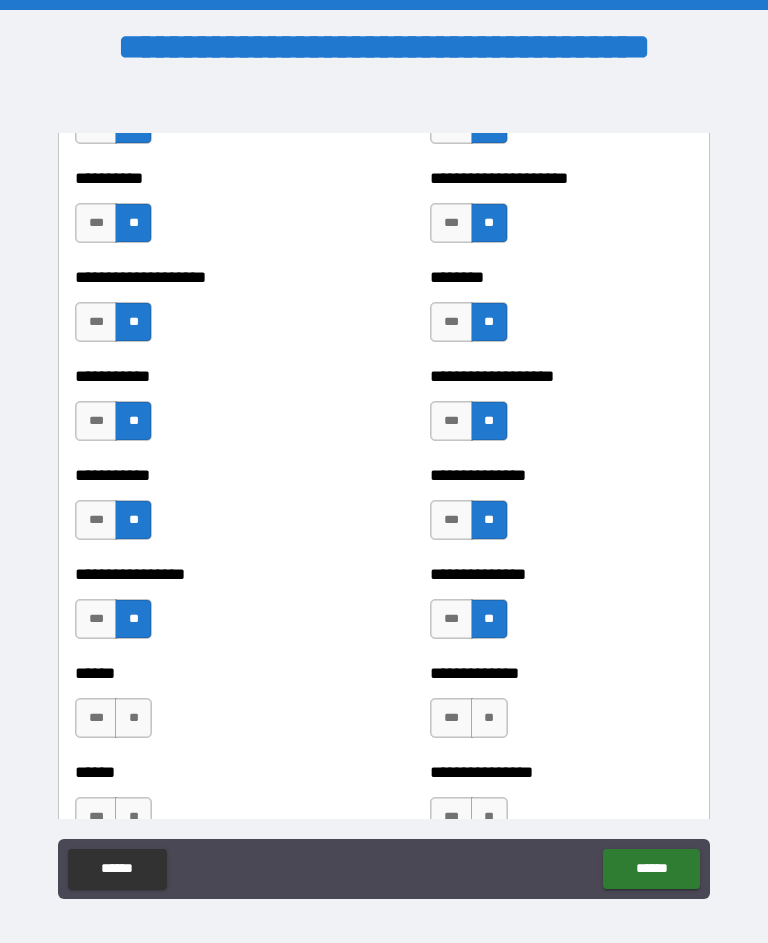 scroll, scrollTop: 2650, scrollLeft: 0, axis: vertical 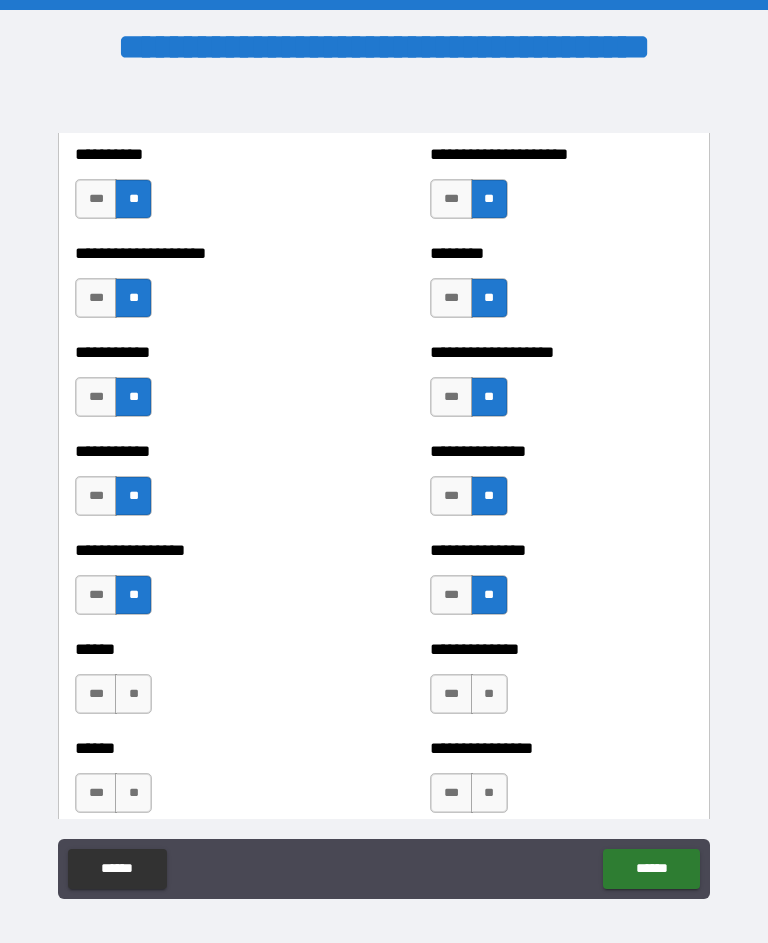 click on "**" at bounding box center [133, 694] 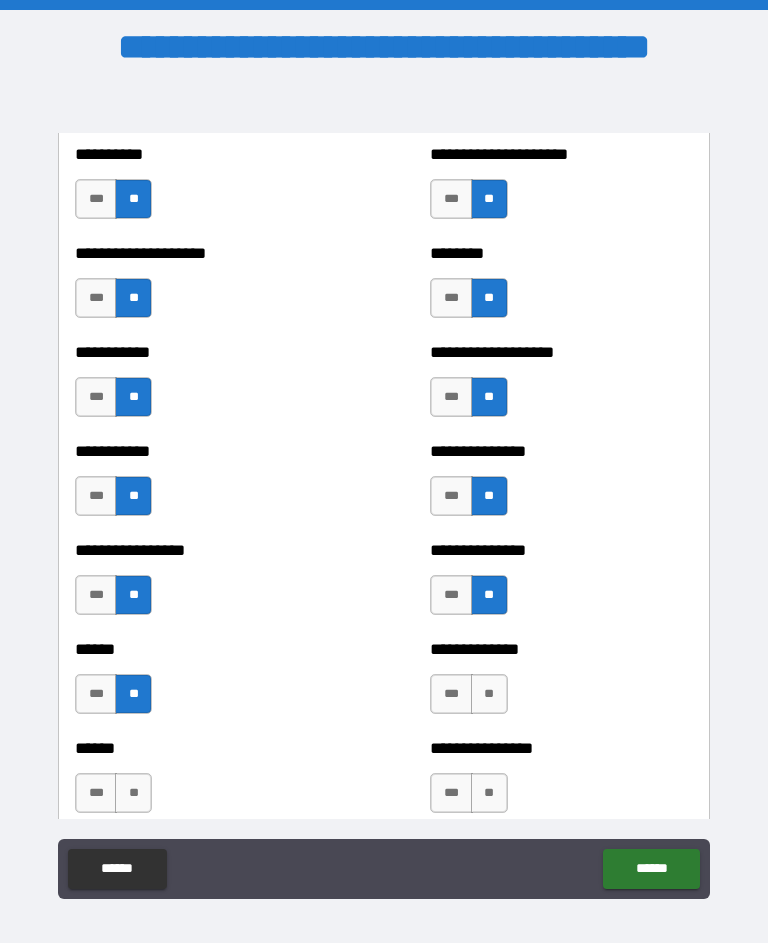 click on "**" at bounding box center [489, 694] 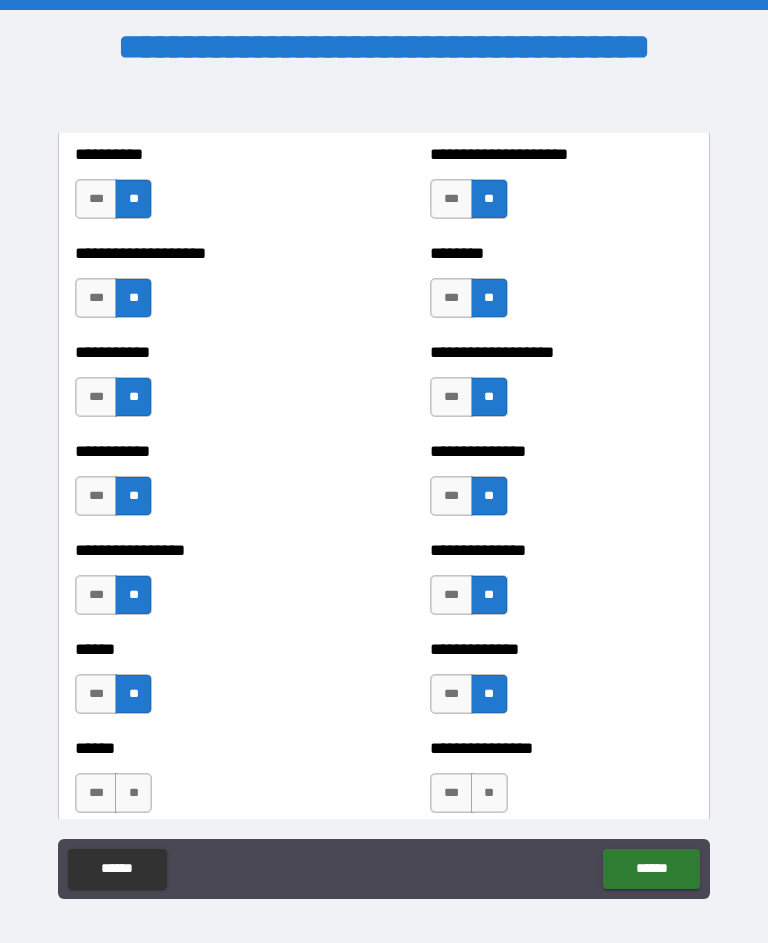 click on "**" at bounding box center (489, 793) 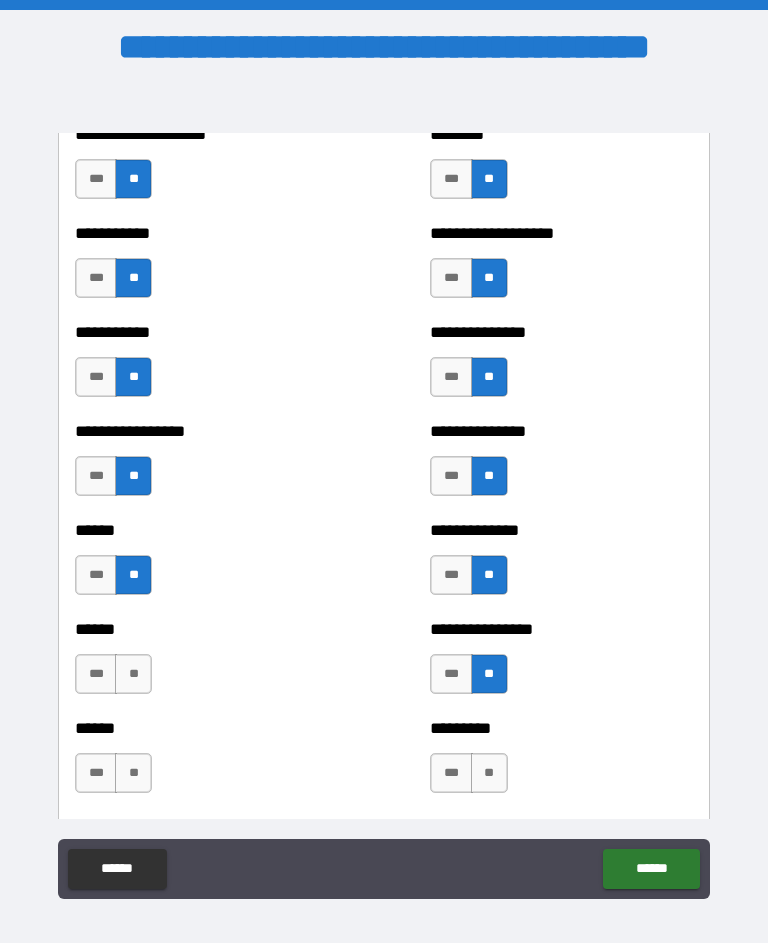 scroll, scrollTop: 2770, scrollLeft: 0, axis: vertical 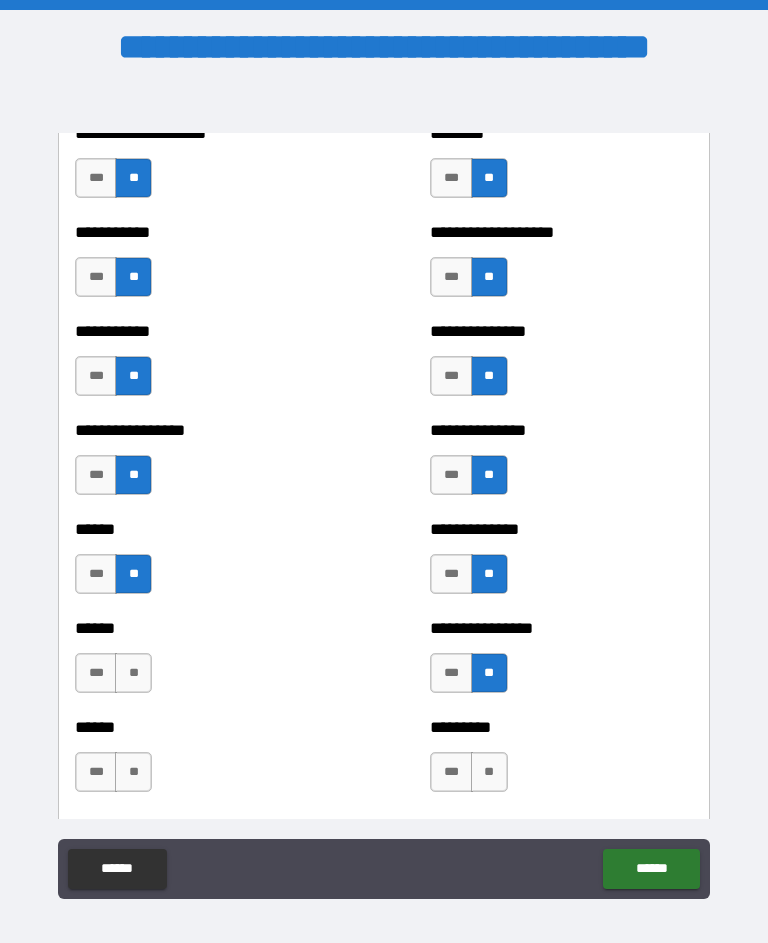 click on "**" at bounding box center (133, 673) 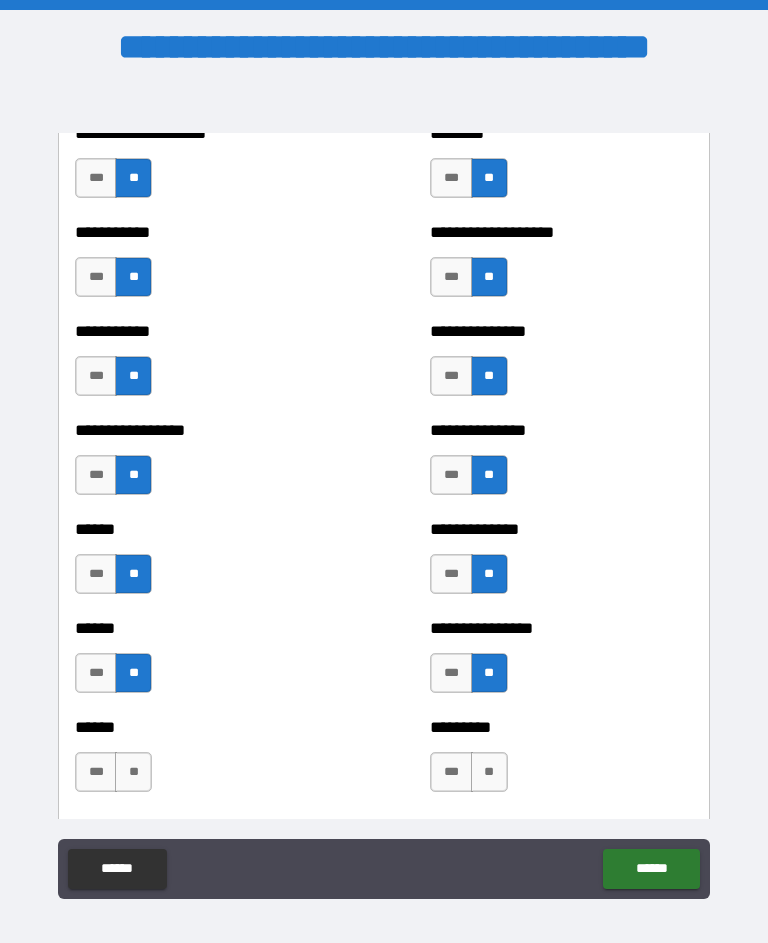click on "**" at bounding box center [133, 772] 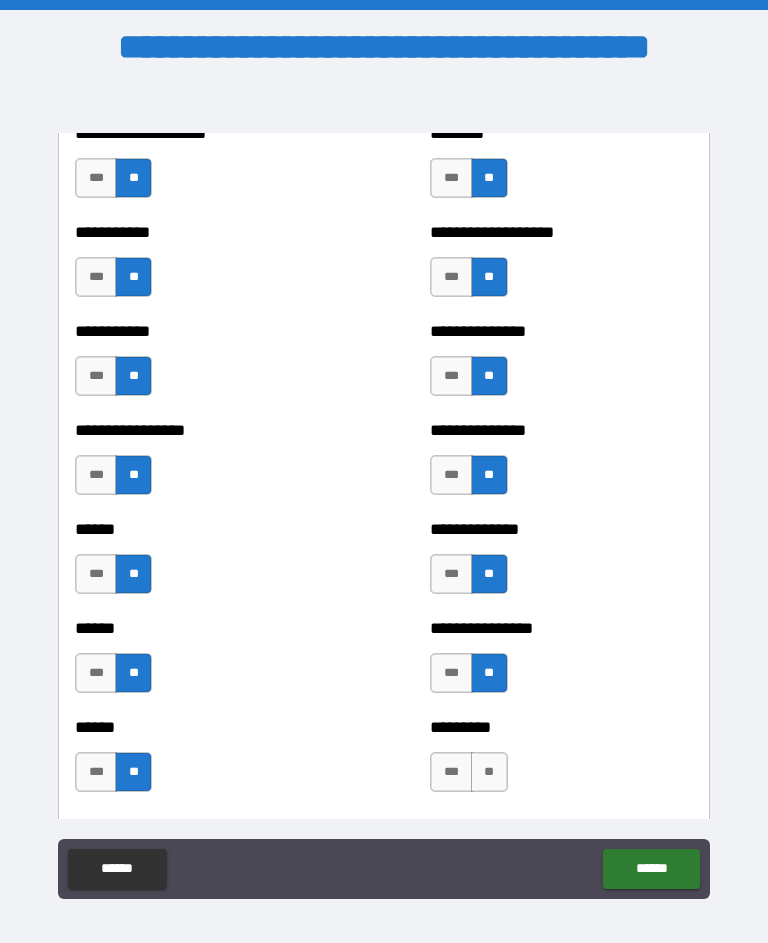 click on "**" at bounding box center [489, 772] 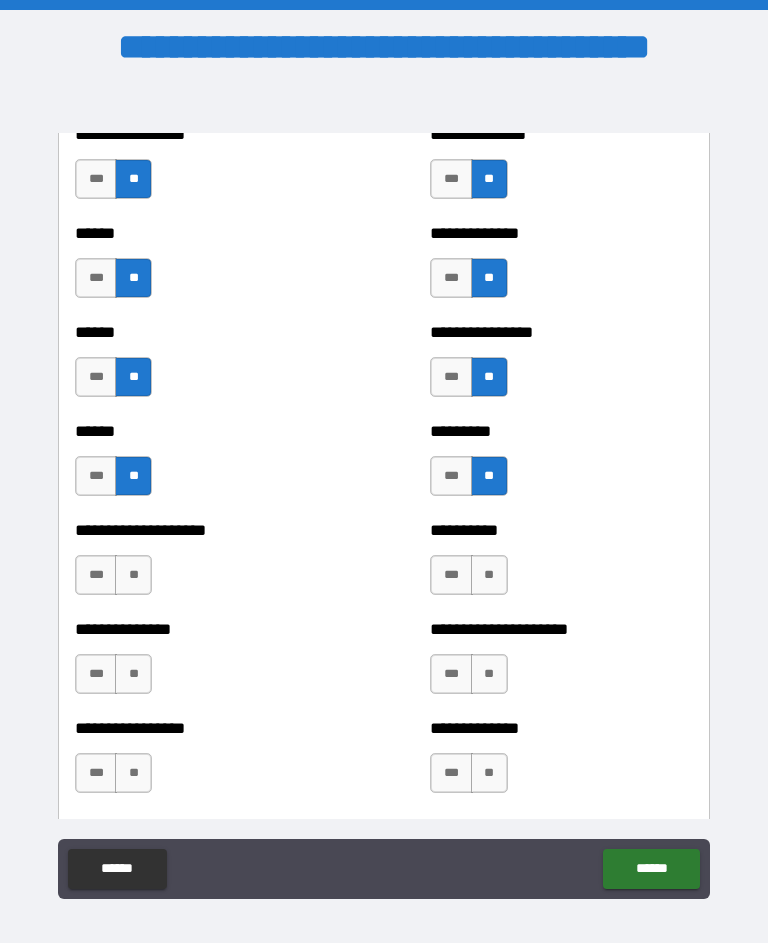 scroll, scrollTop: 3084, scrollLeft: 0, axis: vertical 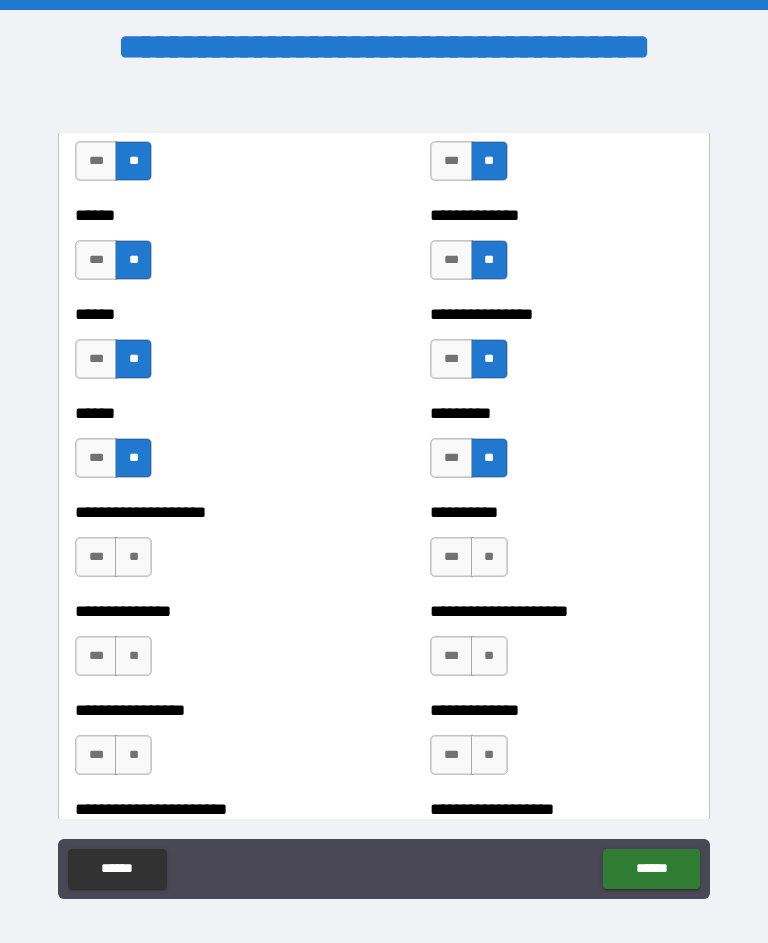 click on "**" at bounding box center [489, 557] 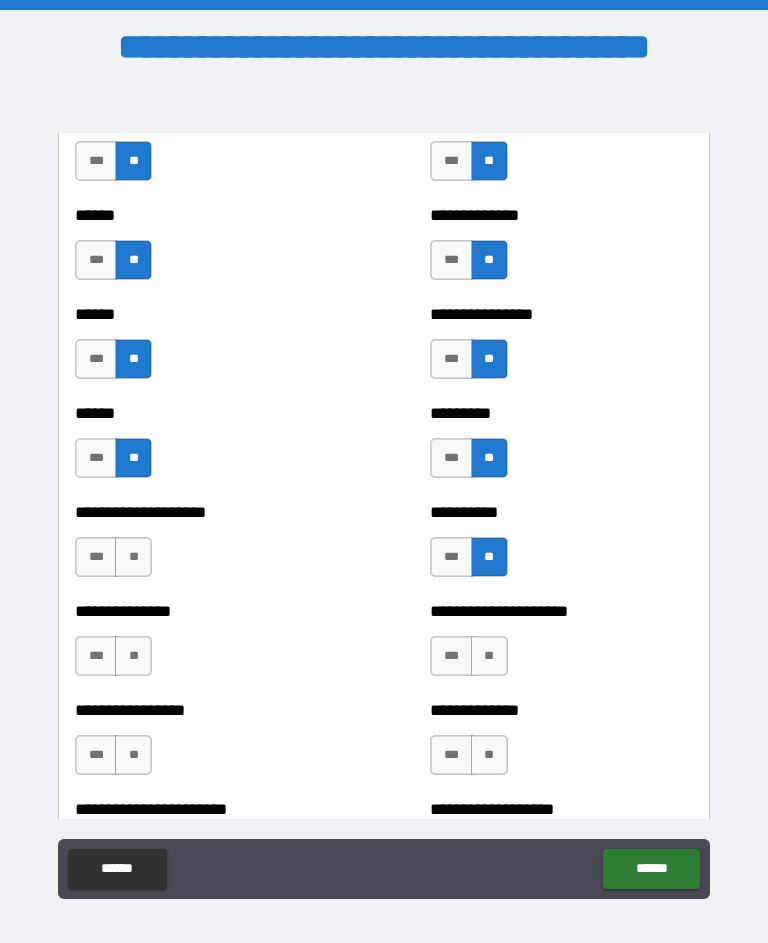click on "**" at bounding box center [133, 557] 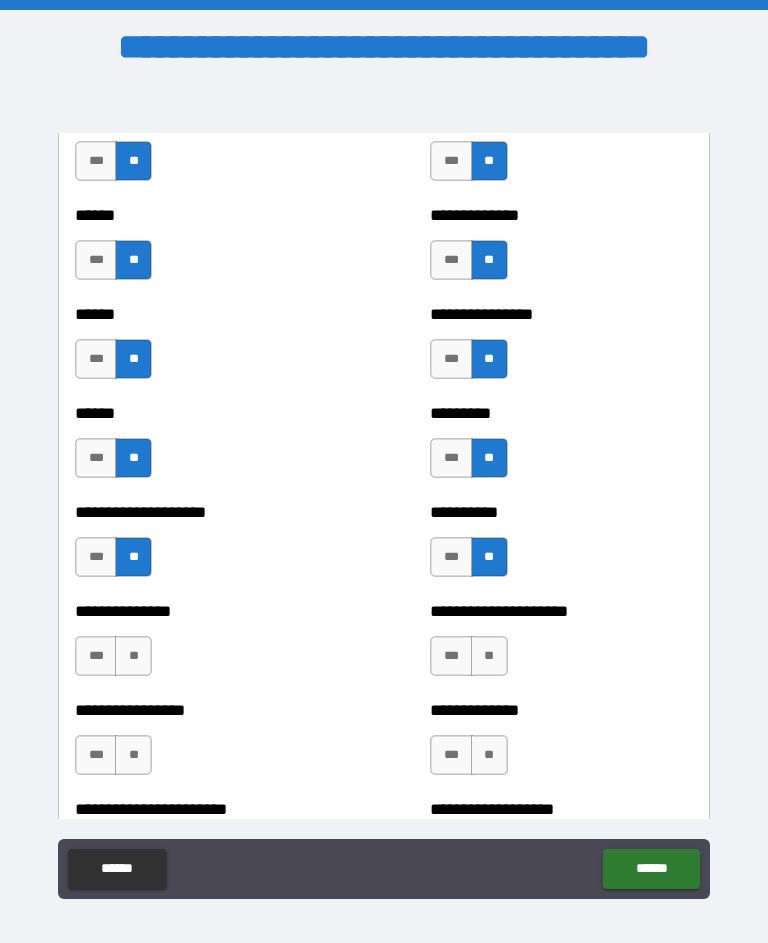 click on "**" at bounding box center (133, 656) 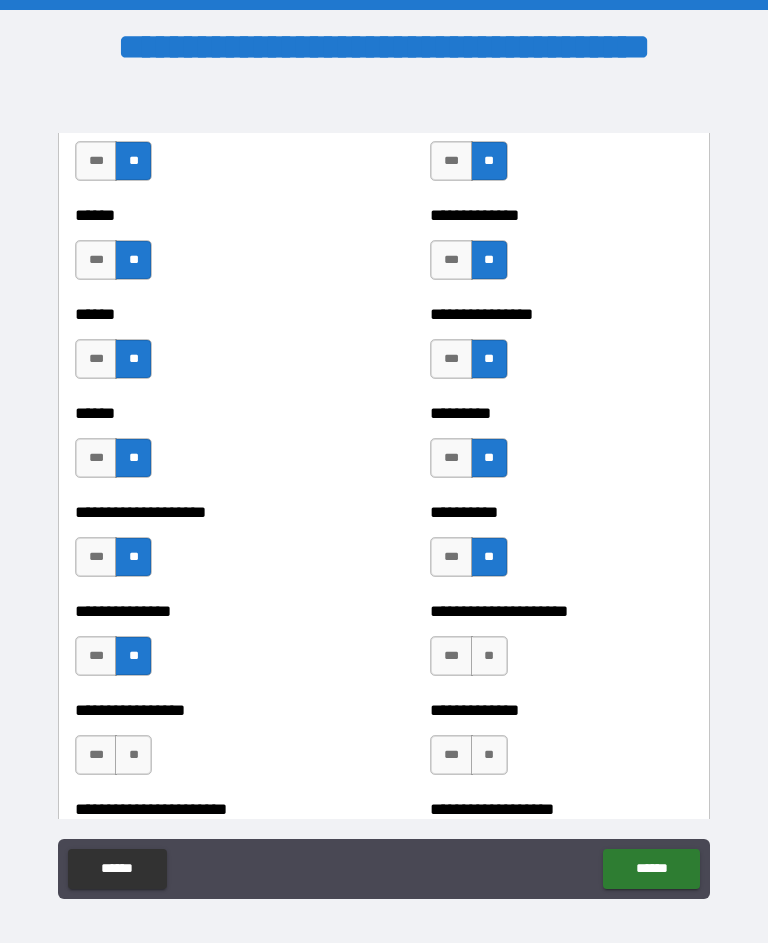 click on "**" at bounding box center [489, 656] 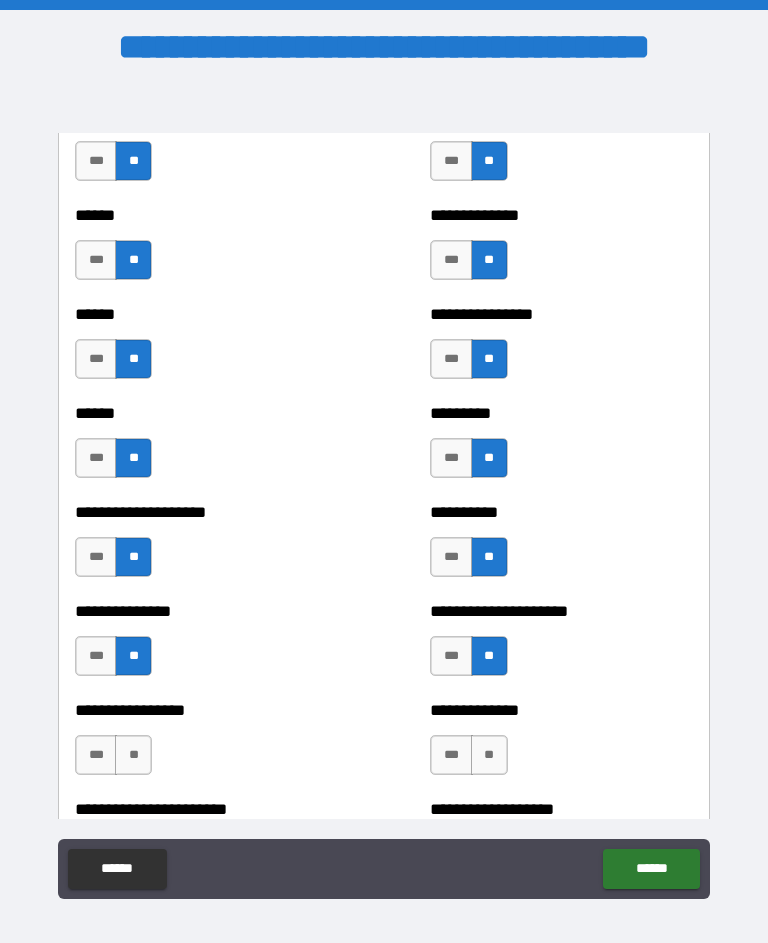 click on "**" at bounding box center (489, 755) 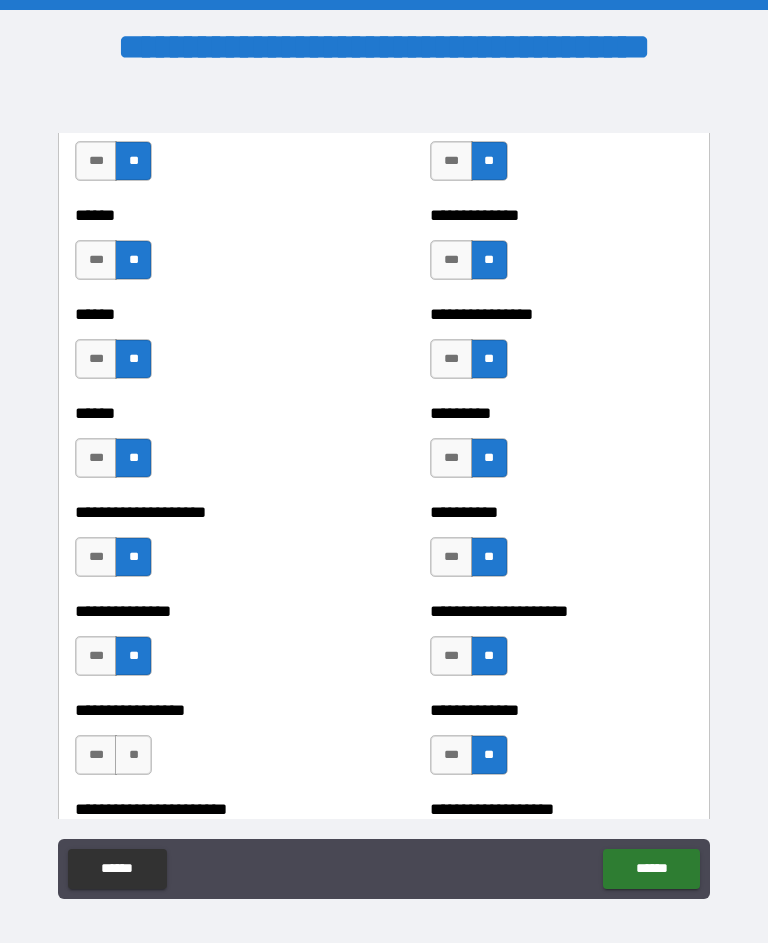 click on "**" at bounding box center [133, 755] 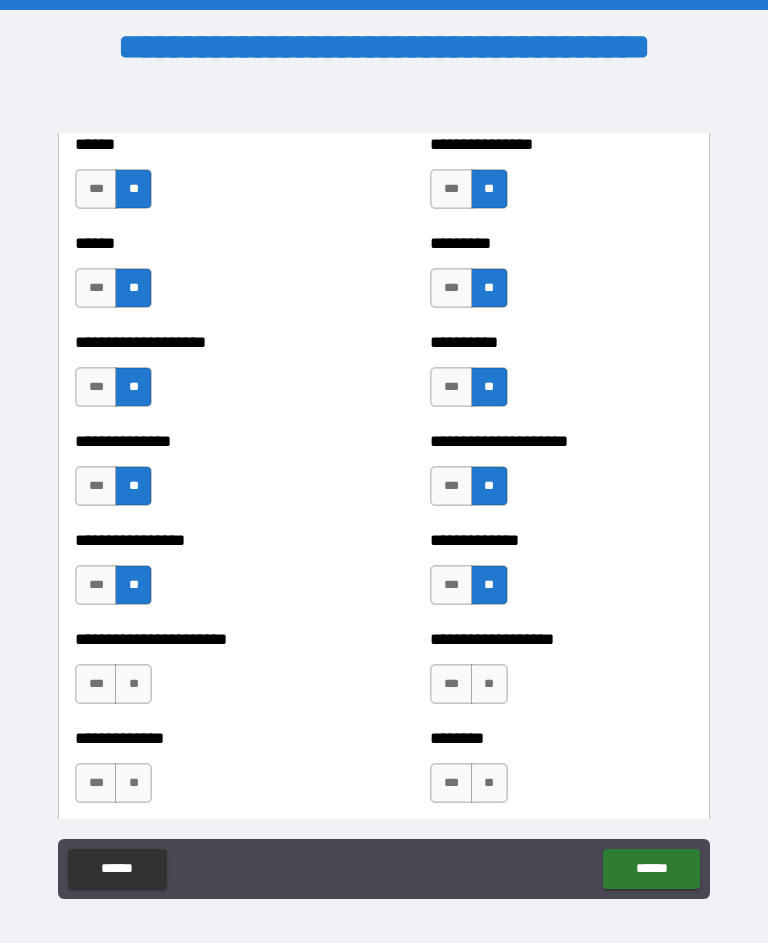 scroll, scrollTop: 3256, scrollLeft: 0, axis: vertical 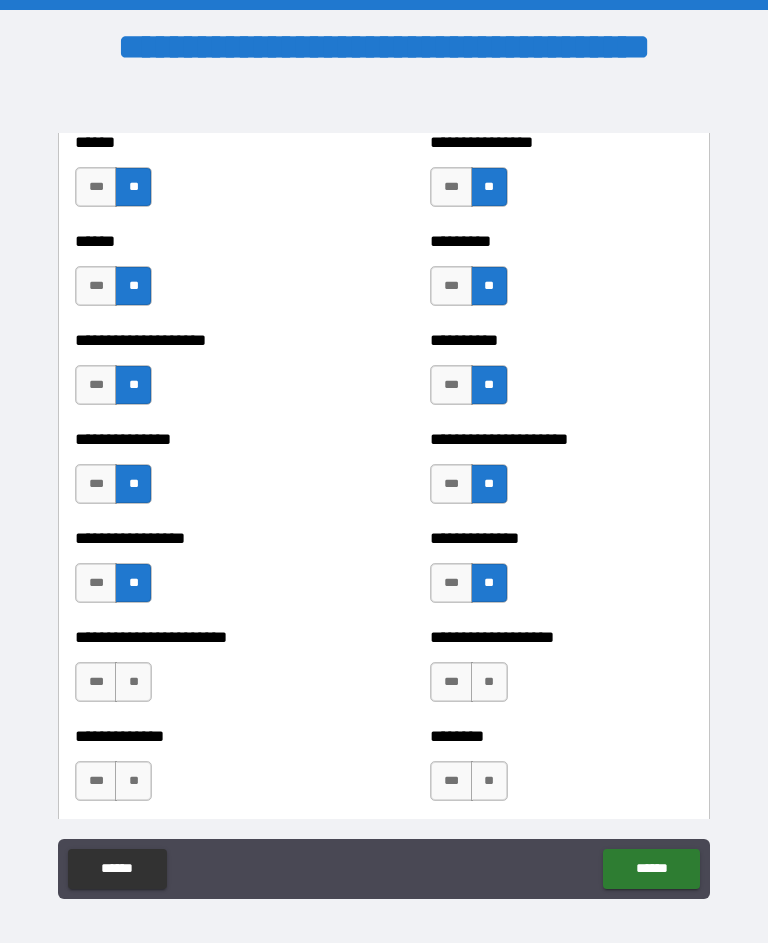 click on "**" at bounding box center [133, 682] 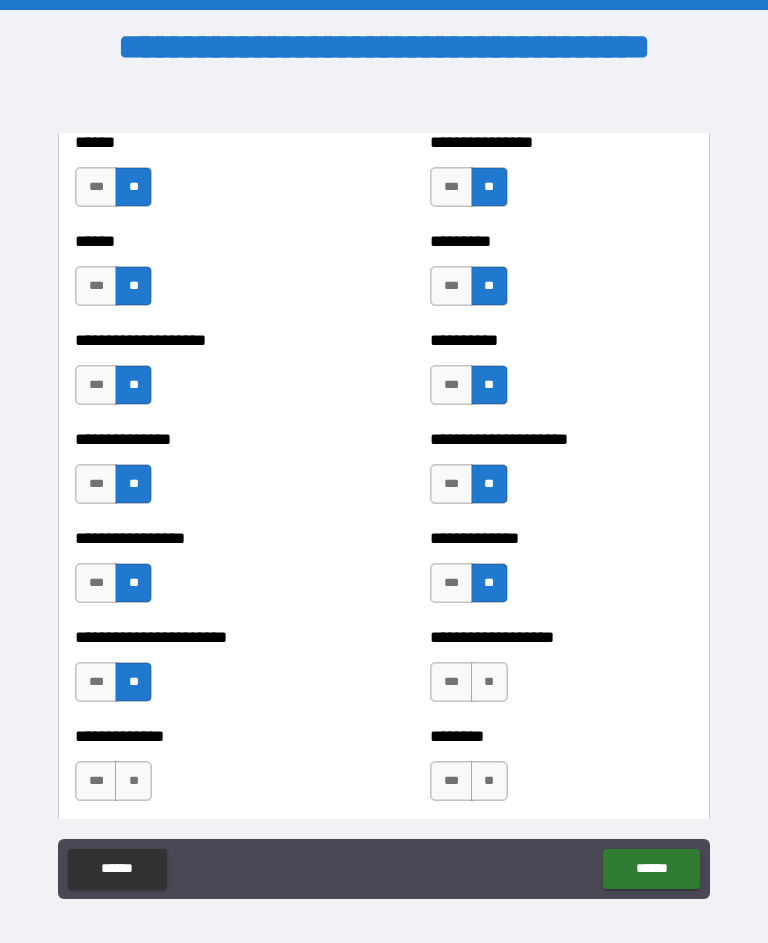 click on "**" at bounding box center (489, 682) 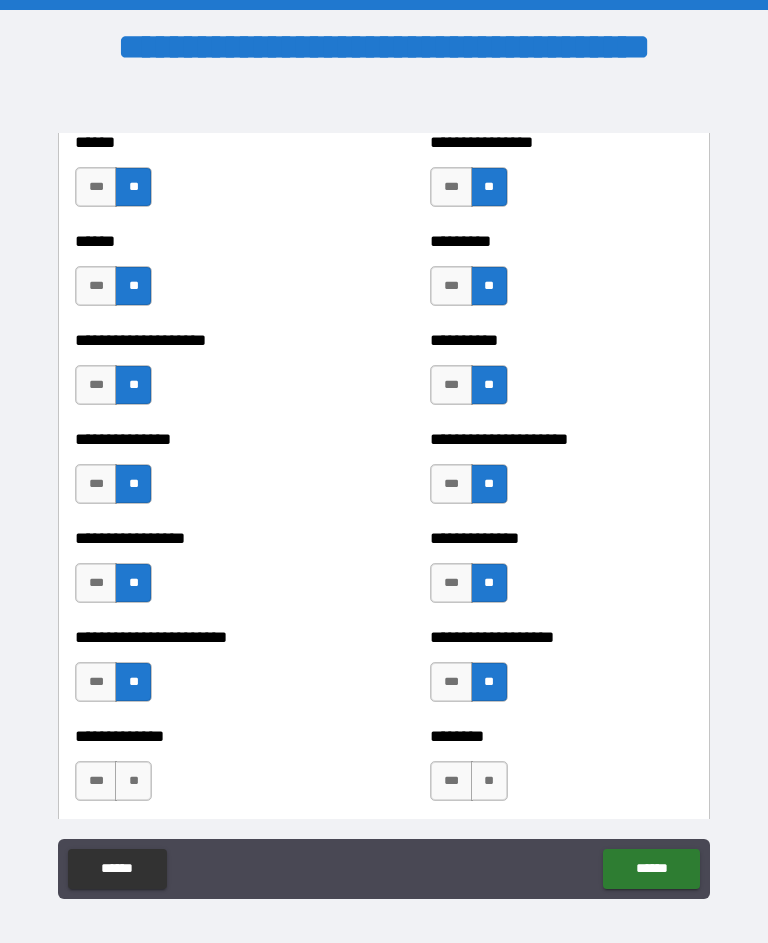 click on "**" at bounding box center (489, 781) 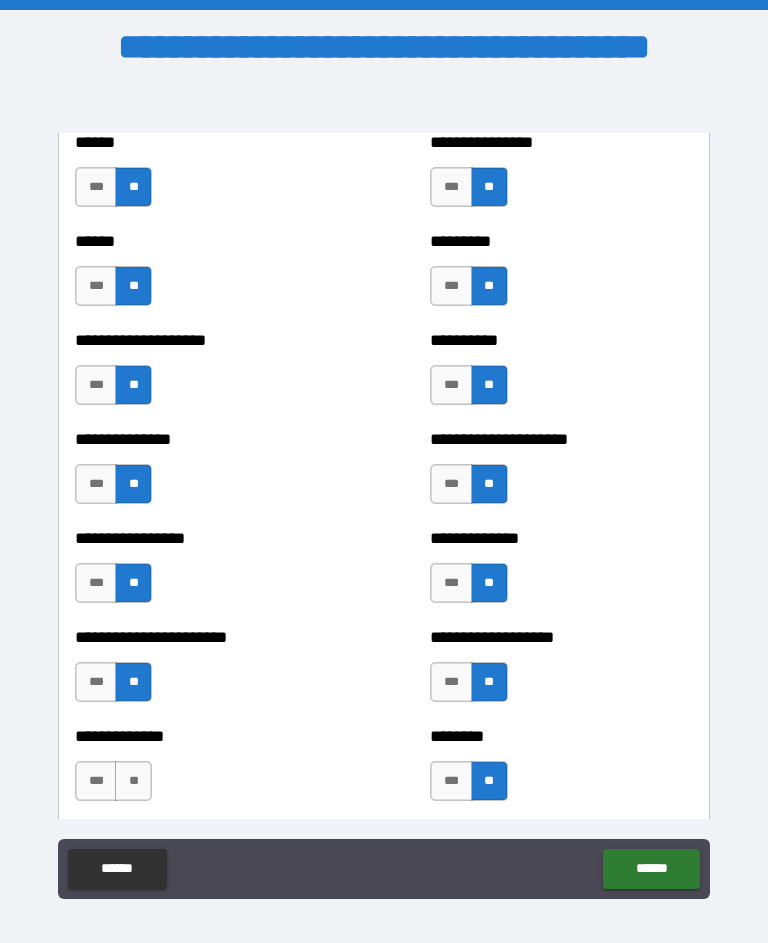 click on "**" at bounding box center [133, 781] 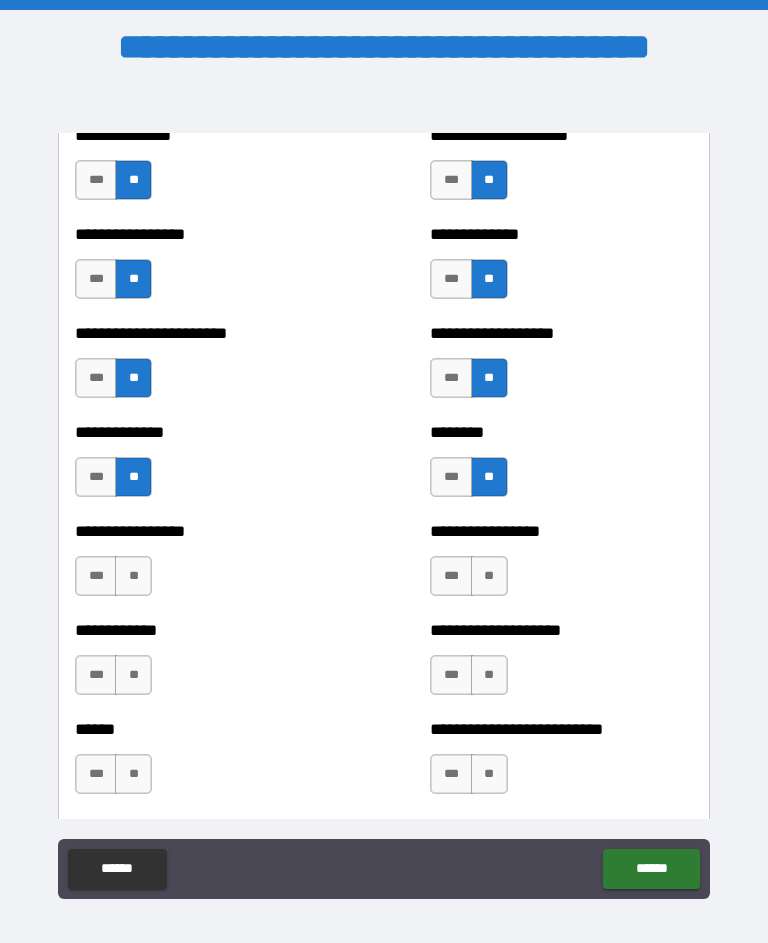 scroll, scrollTop: 3562, scrollLeft: 0, axis: vertical 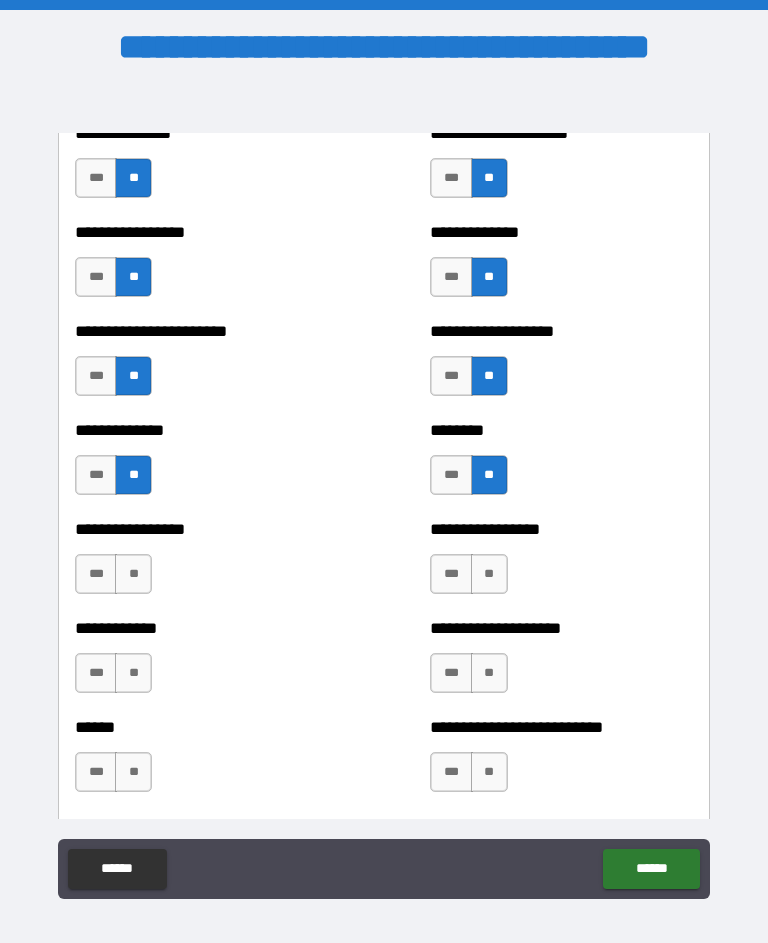 click on "**" at bounding box center (133, 574) 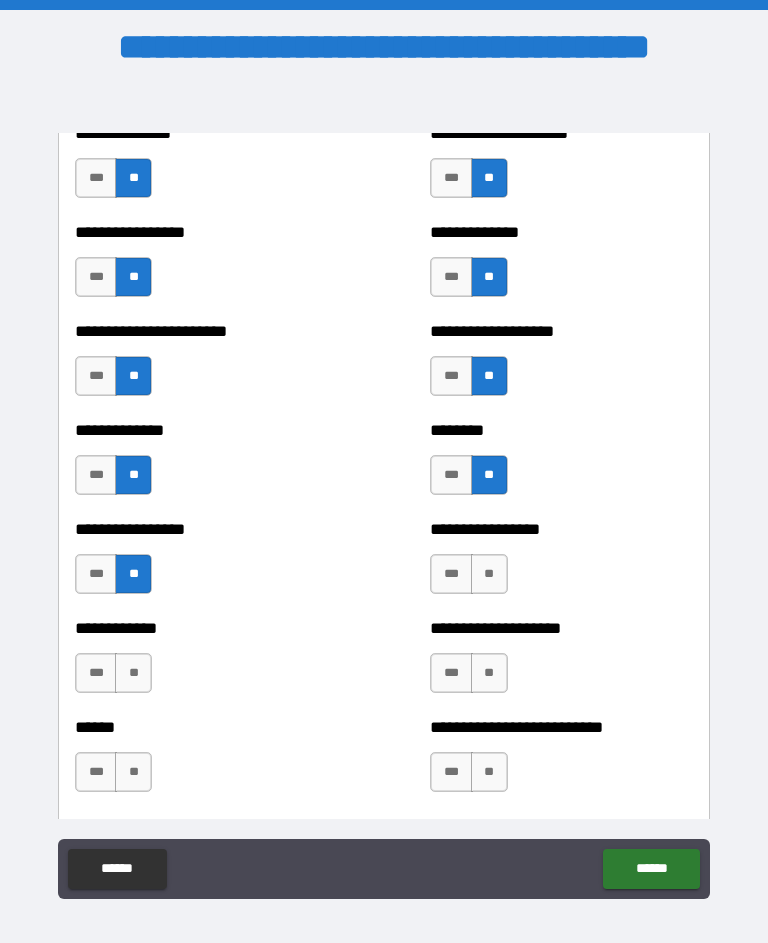 click on "**" at bounding box center (489, 574) 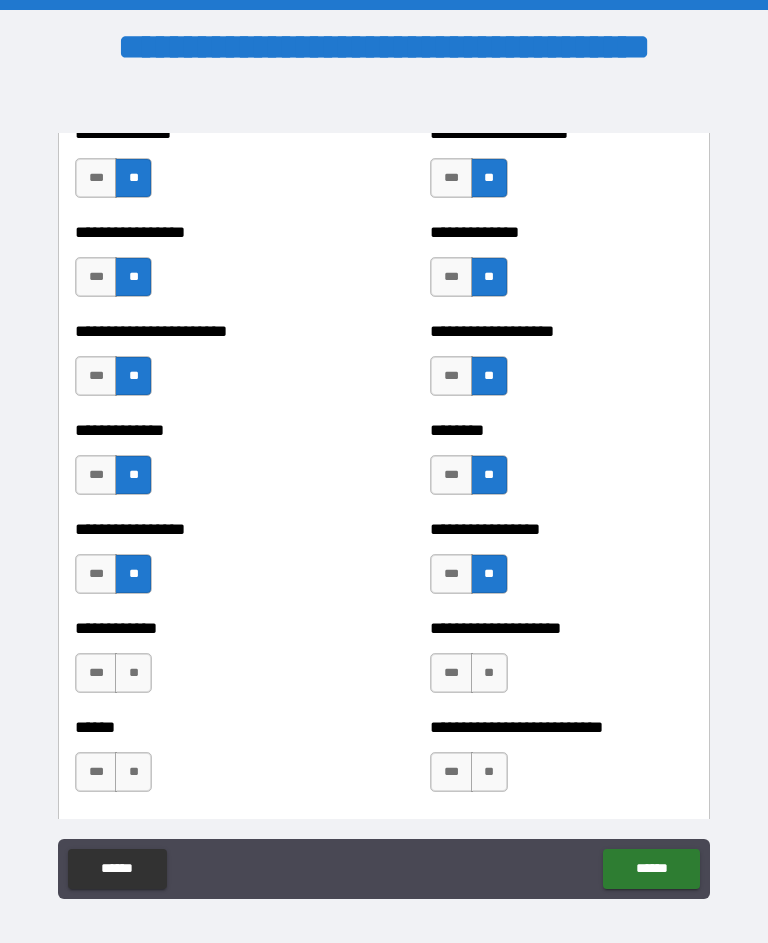 click on "**" at bounding box center [133, 673] 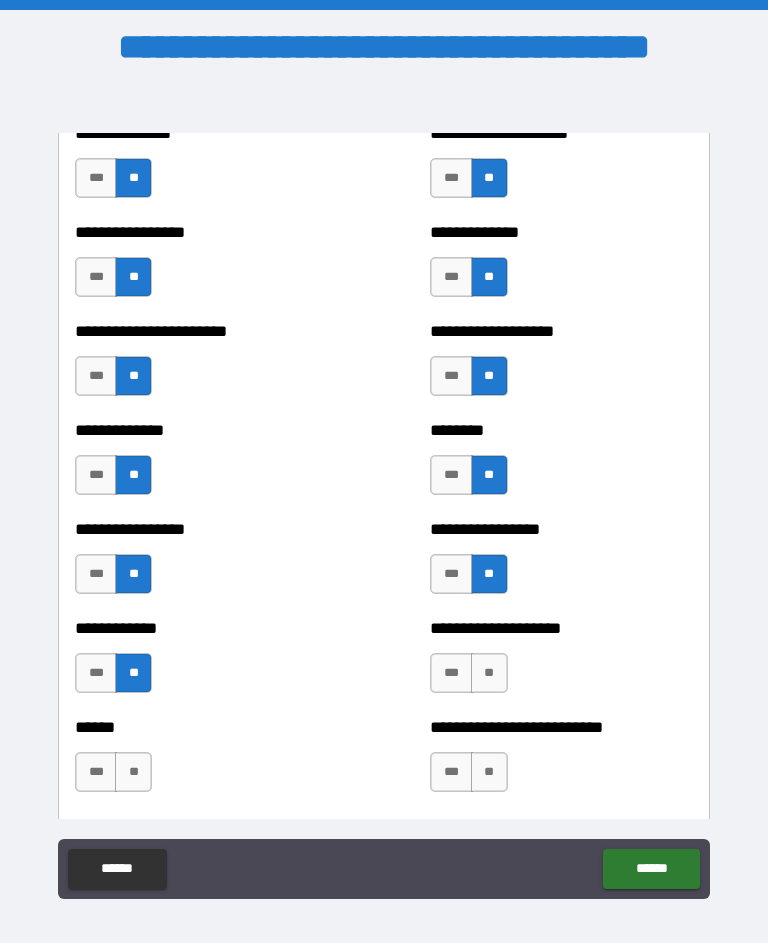 click on "**" at bounding box center (489, 673) 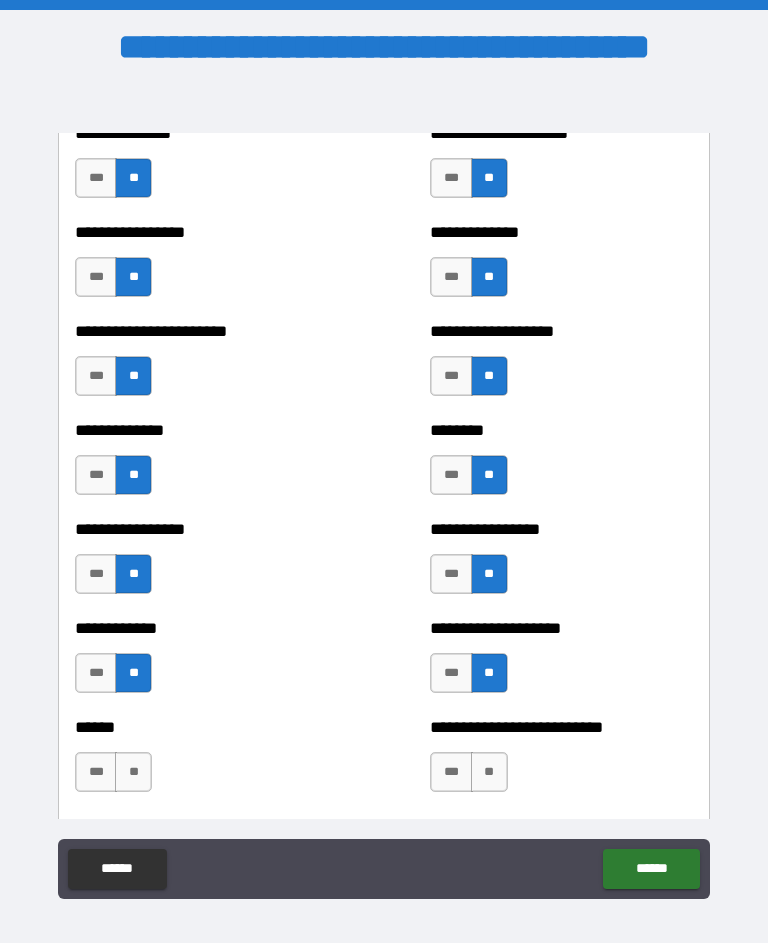 click on "**" at bounding box center (489, 772) 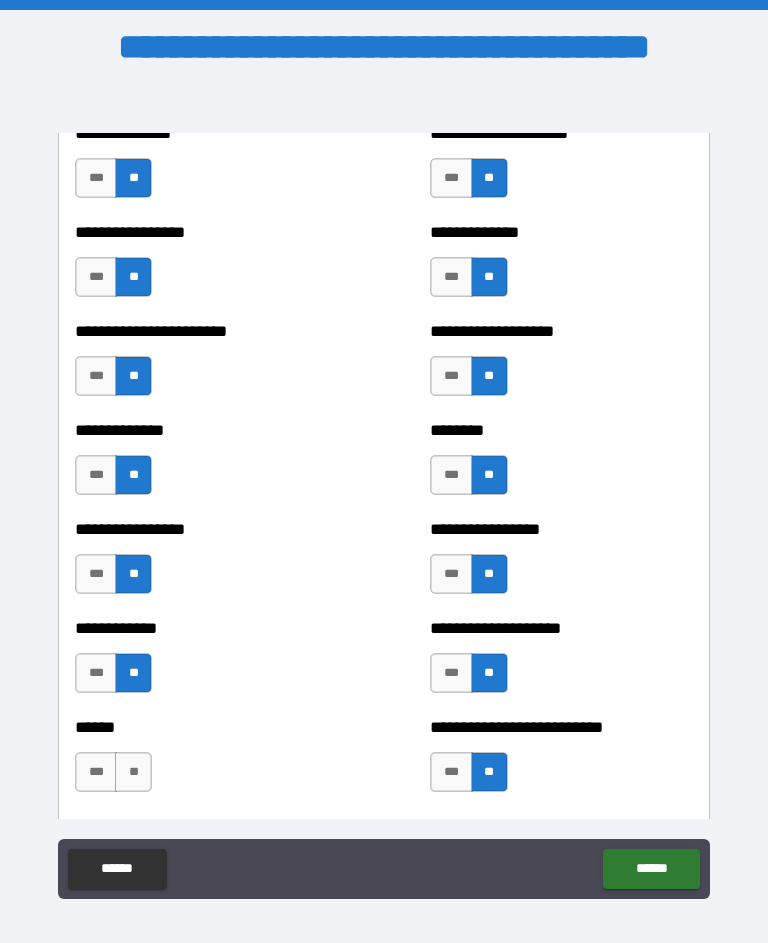 click on "**" at bounding box center [133, 772] 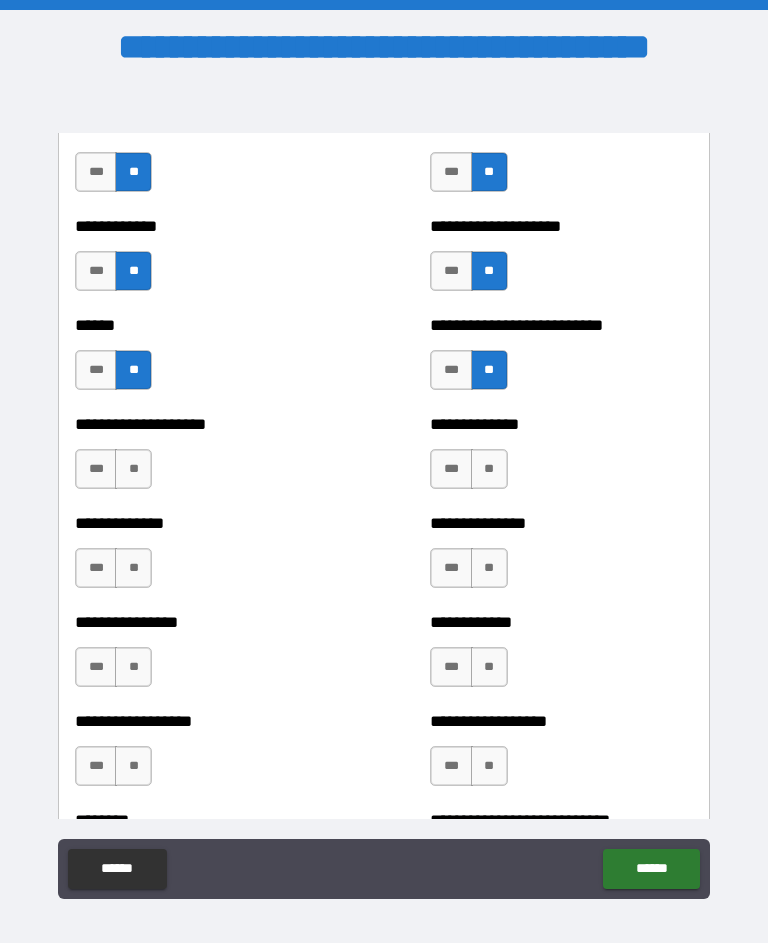 scroll, scrollTop: 3970, scrollLeft: 0, axis: vertical 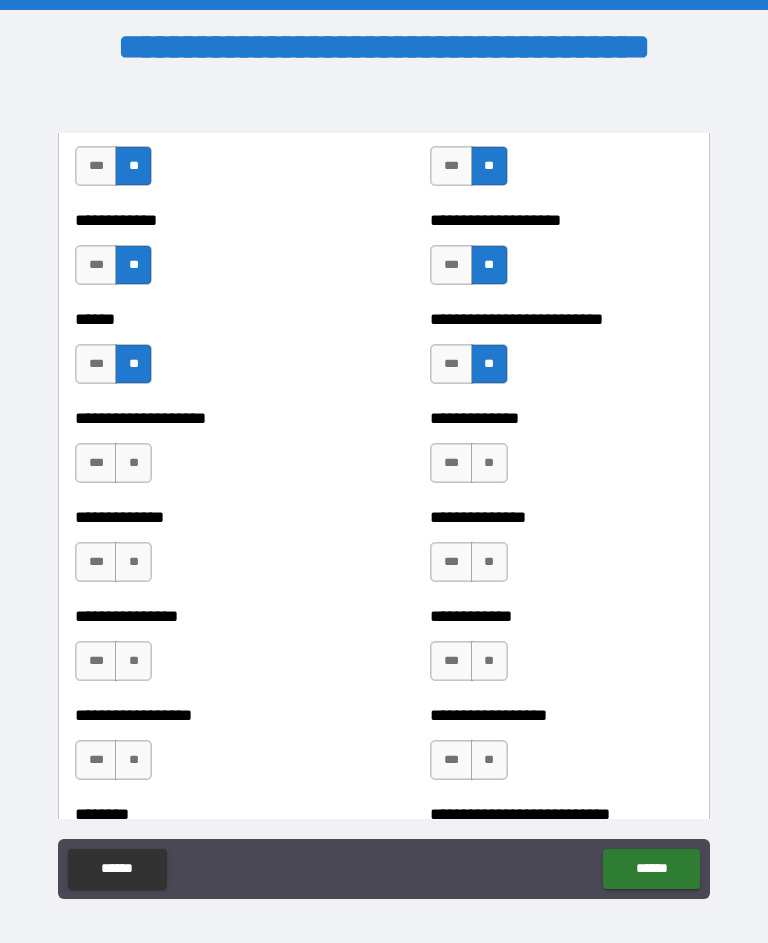 click on "**" at bounding box center (489, 463) 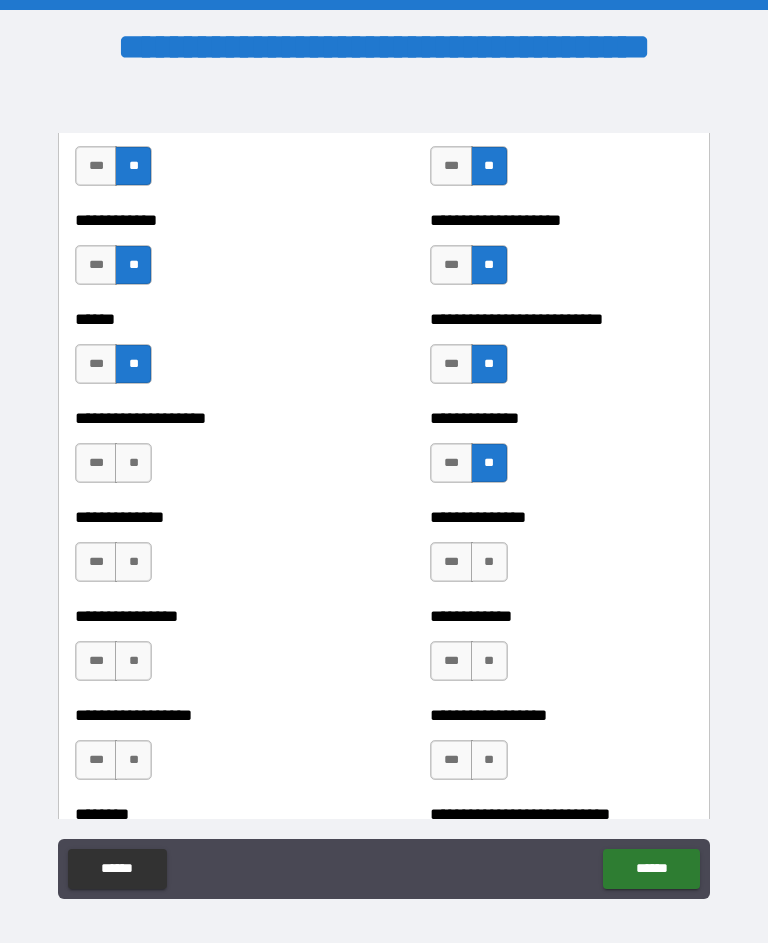 click on "**" at bounding box center (133, 463) 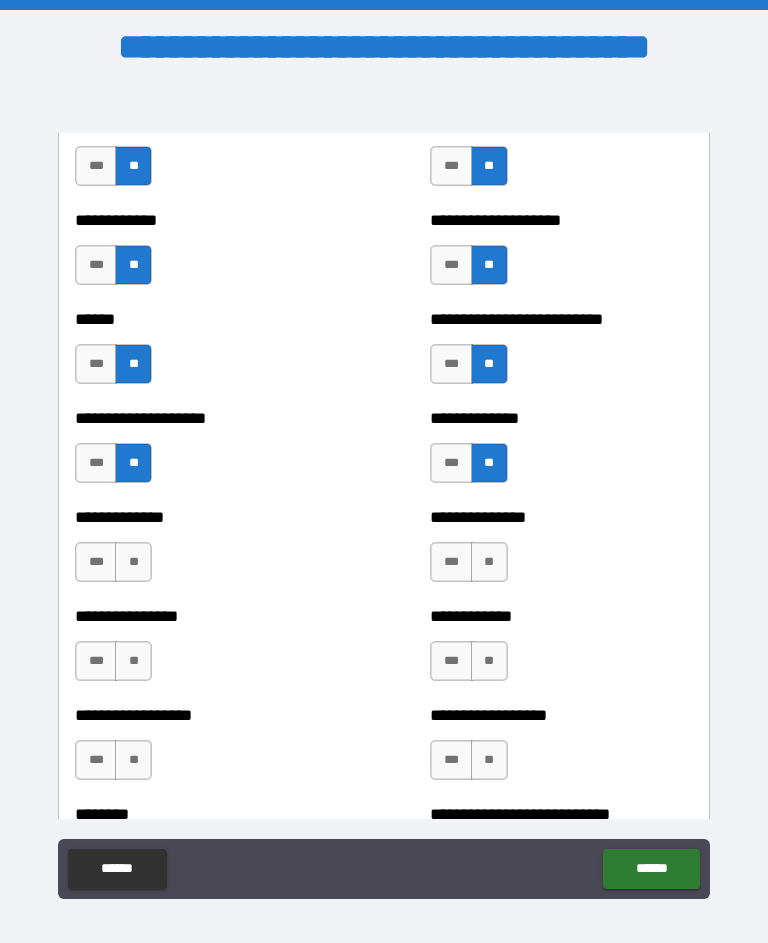 click on "**" at bounding box center (133, 562) 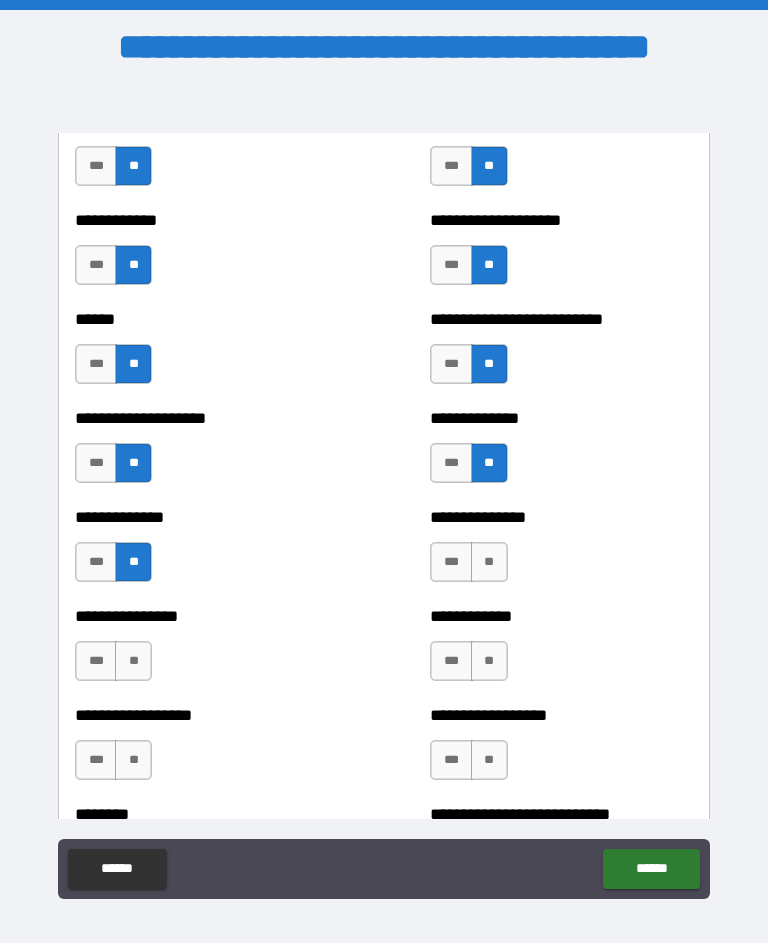 click on "**" at bounding box center [489, 562] 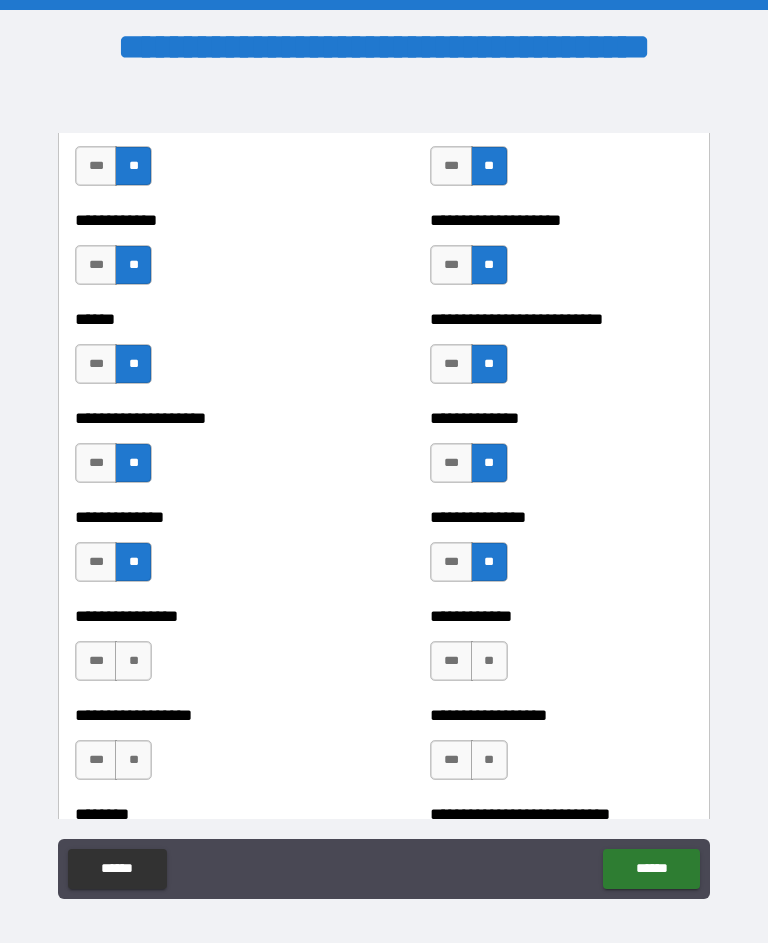 click on "**" at bounding box center (489, 661) 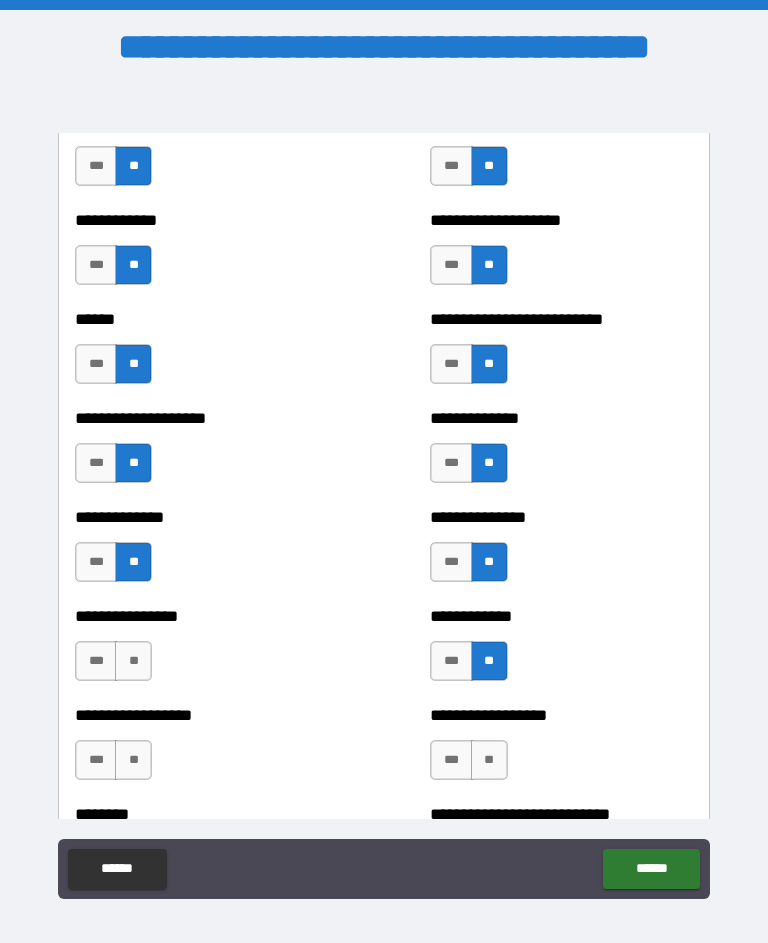 click on "**" at bounding box center (133, 661) 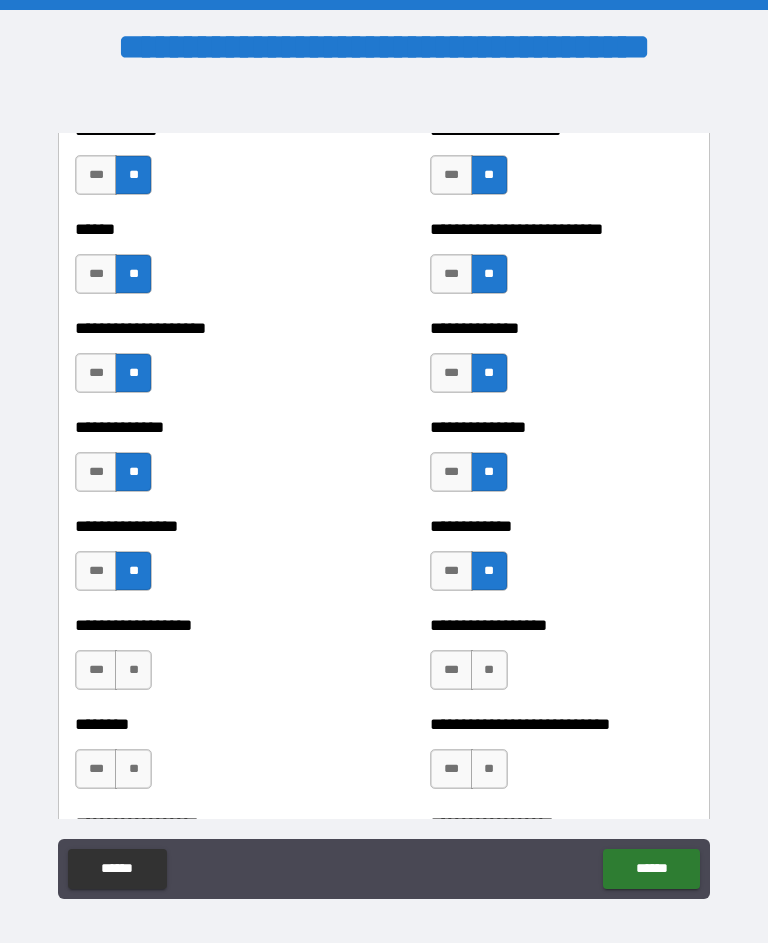 scroll, scrollTop: 4063, scrollLeft: 0, axis: vertical 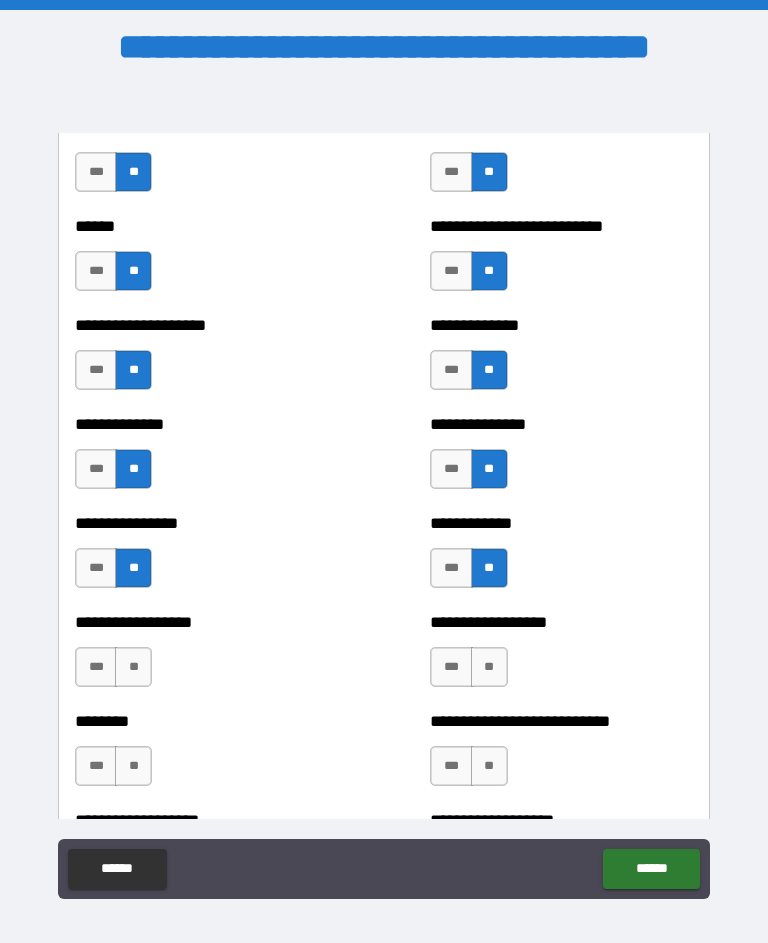 click on "**" at bounding box center (489, 667) 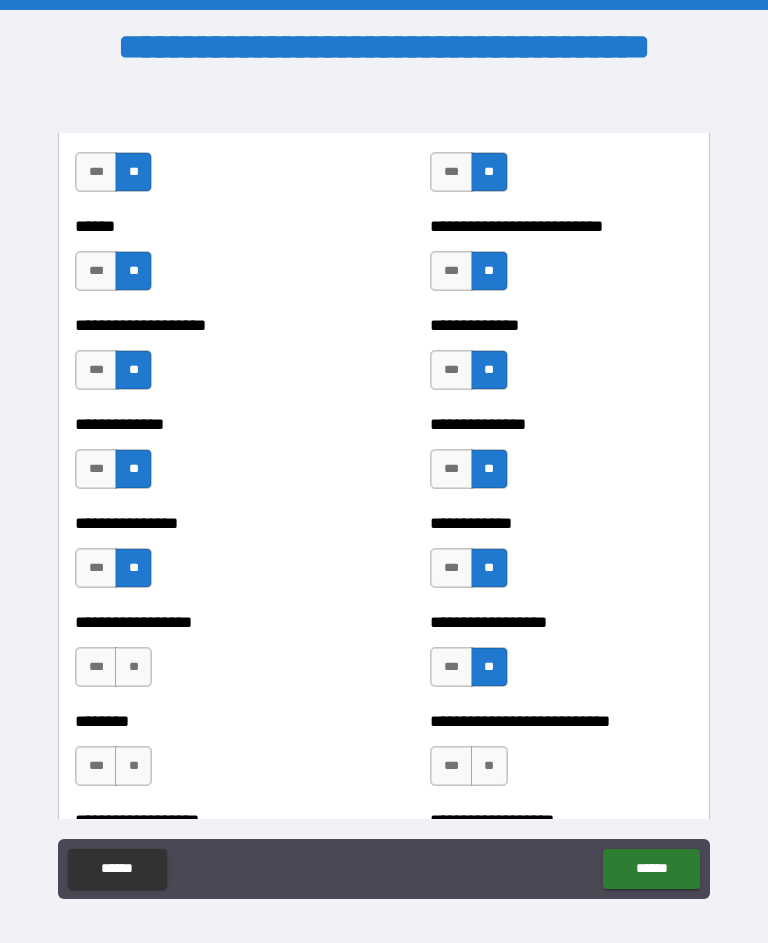 click on "**" at bounding box center (133, 667) 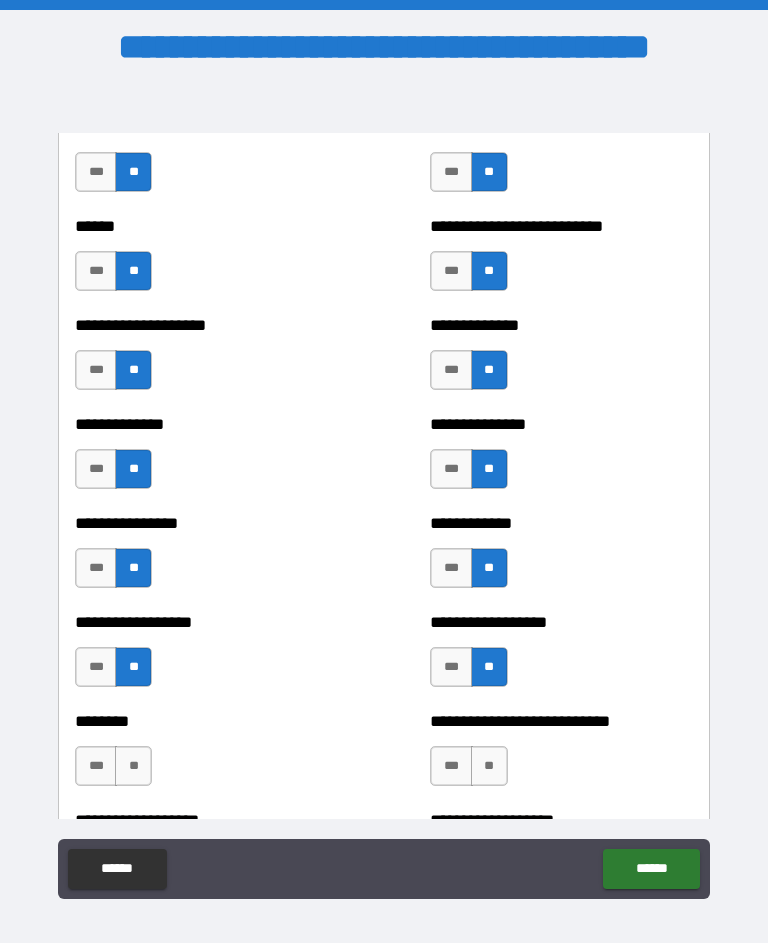 click on "**" at bounding box center [489, 766] 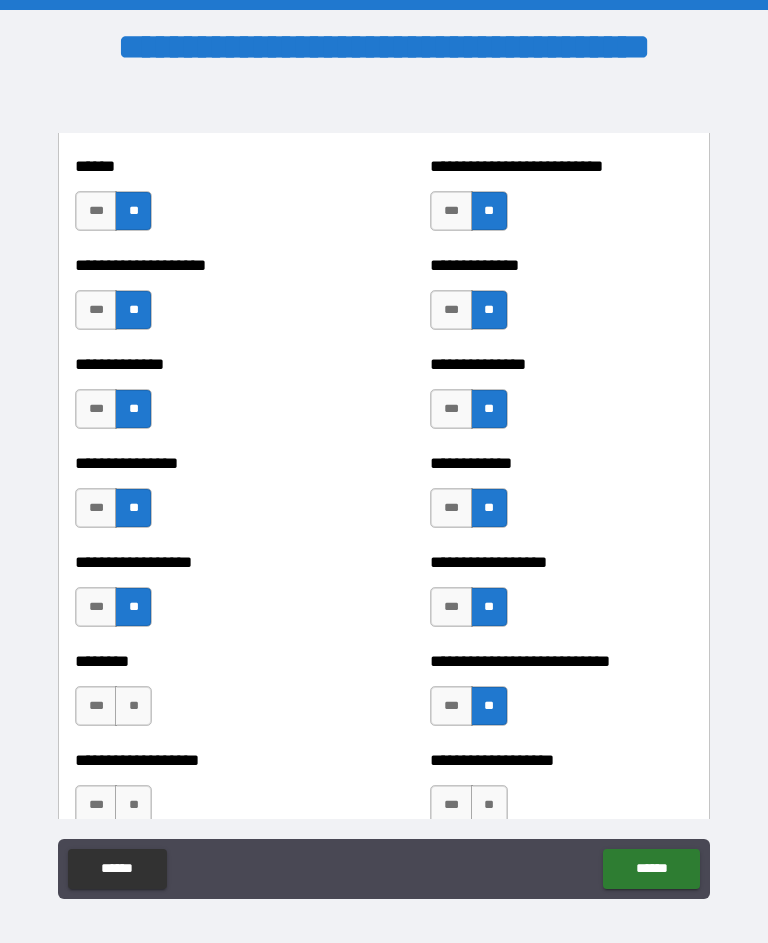 click on "**" at bounding box center (133, 706) 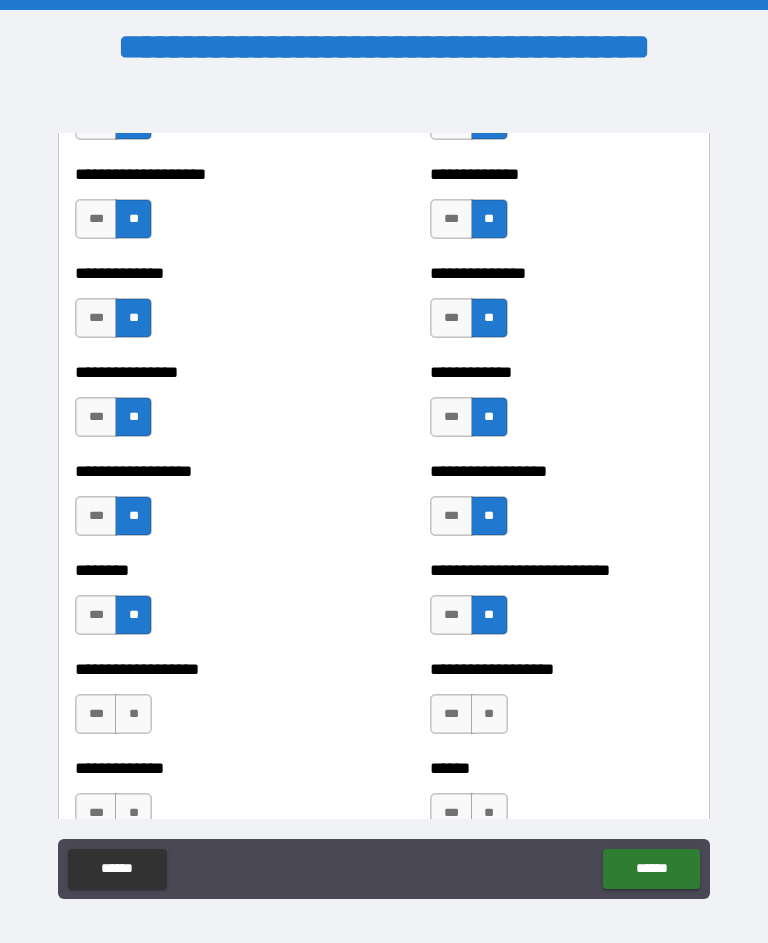scroll, scrollTop: 4221, scrollLeft: 0, axis: vertical 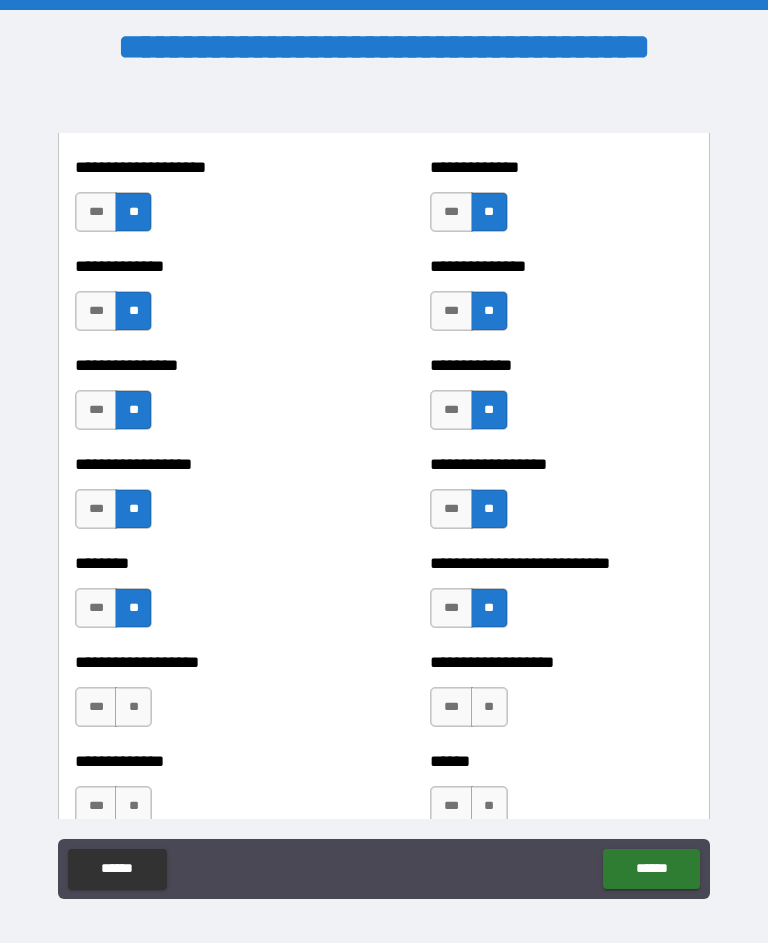 click on "**" at bounding box center [133, 707] 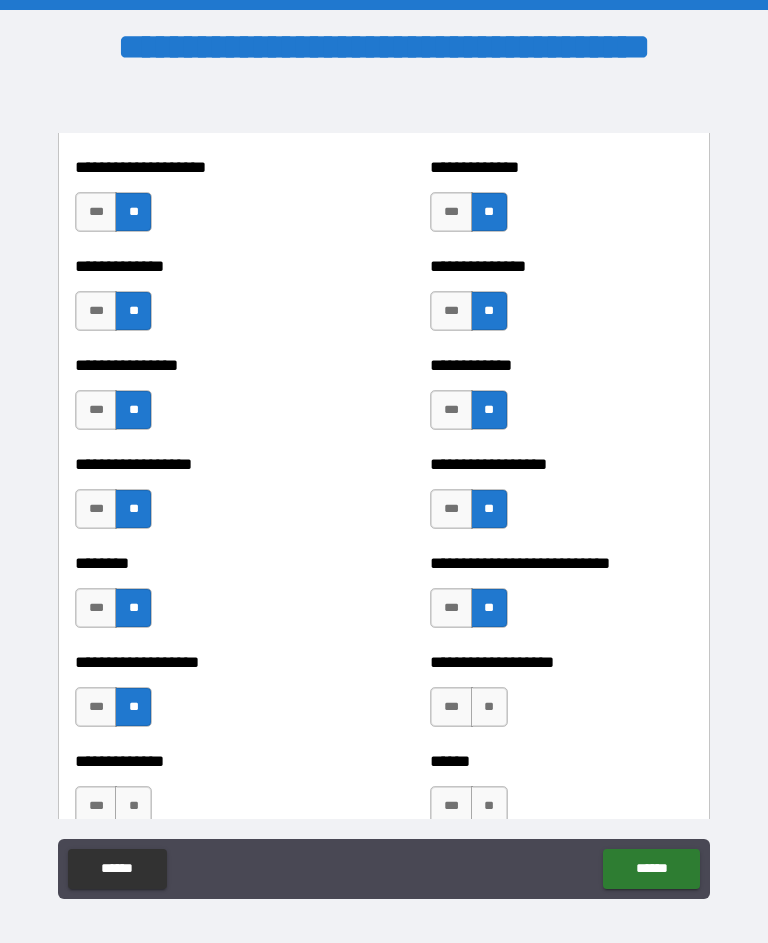 click on "**" at bounding box center (489, 707) 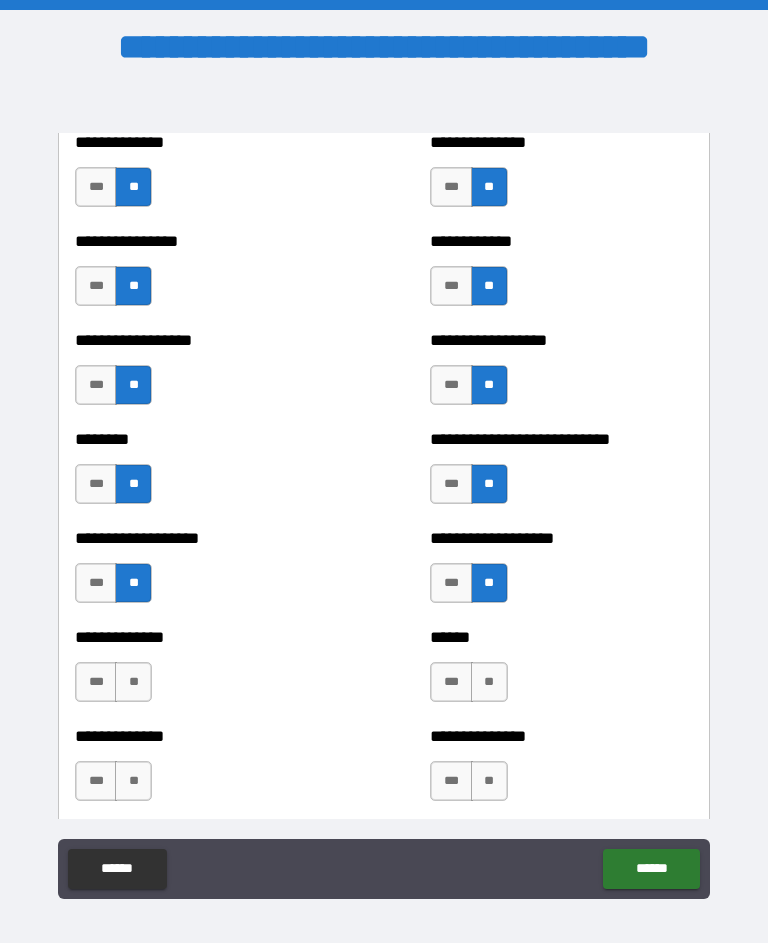 scroll, scrollTop: 4352, scrollLeft: 0, axis: vertical 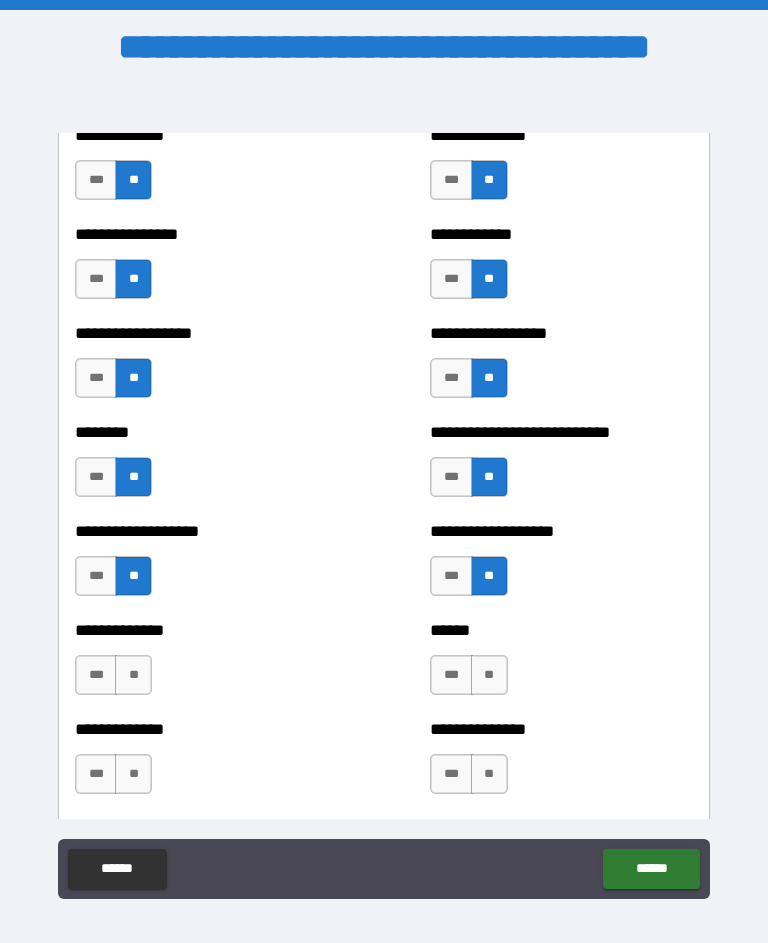 click on "**" at bounding box center [489, 675] 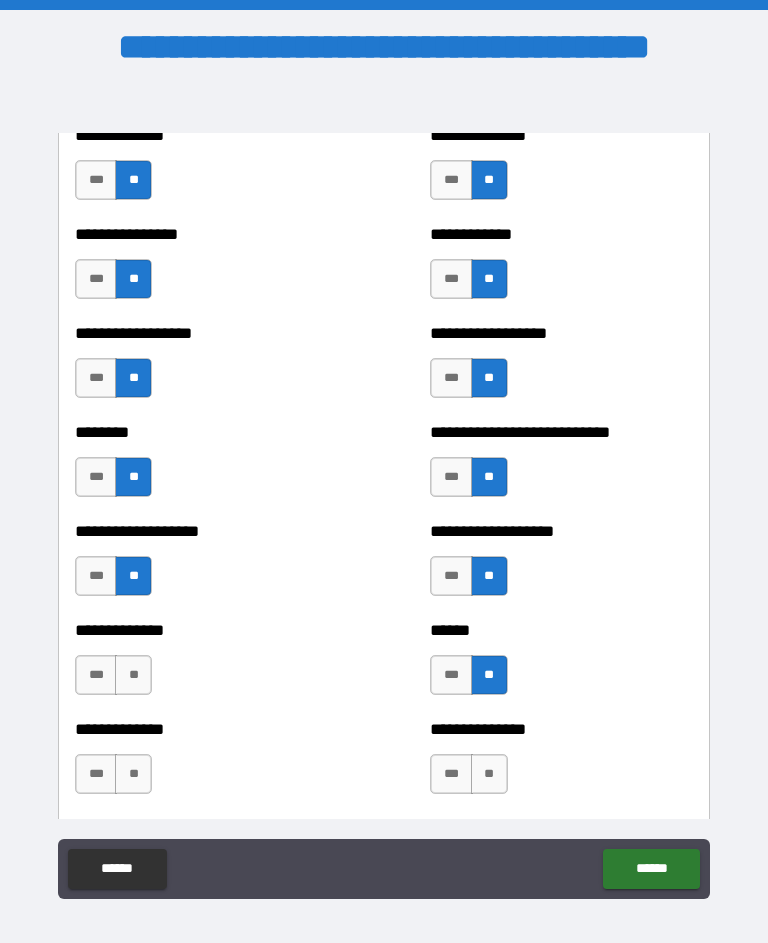 click on "**" at bounding box center (133, 675) 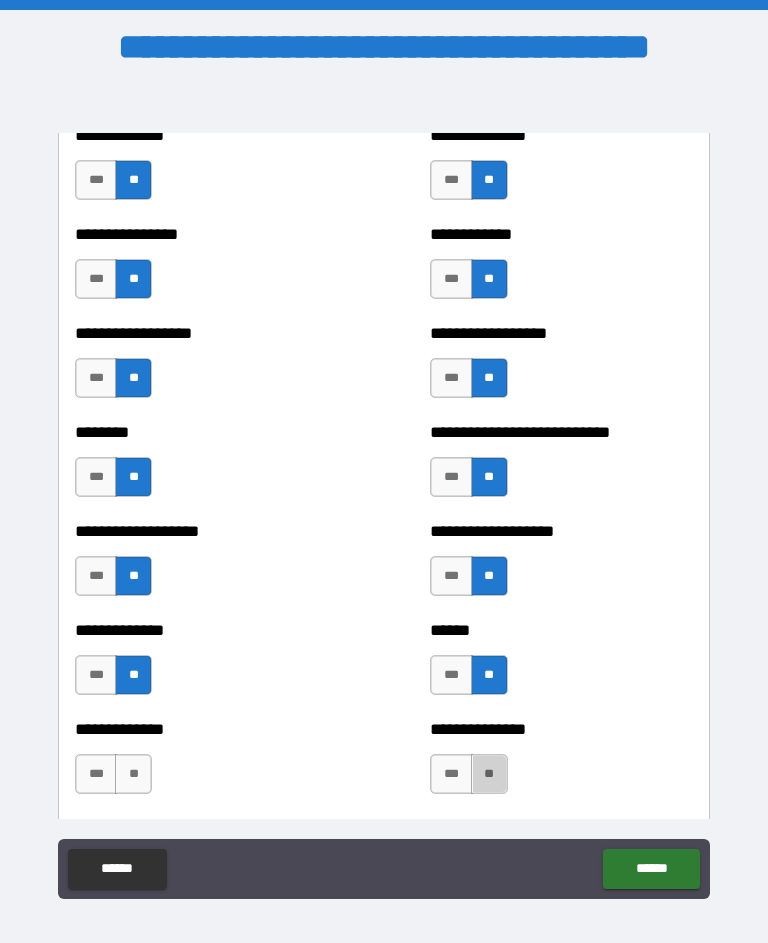 click on "**" at bounding box center (489, 774) 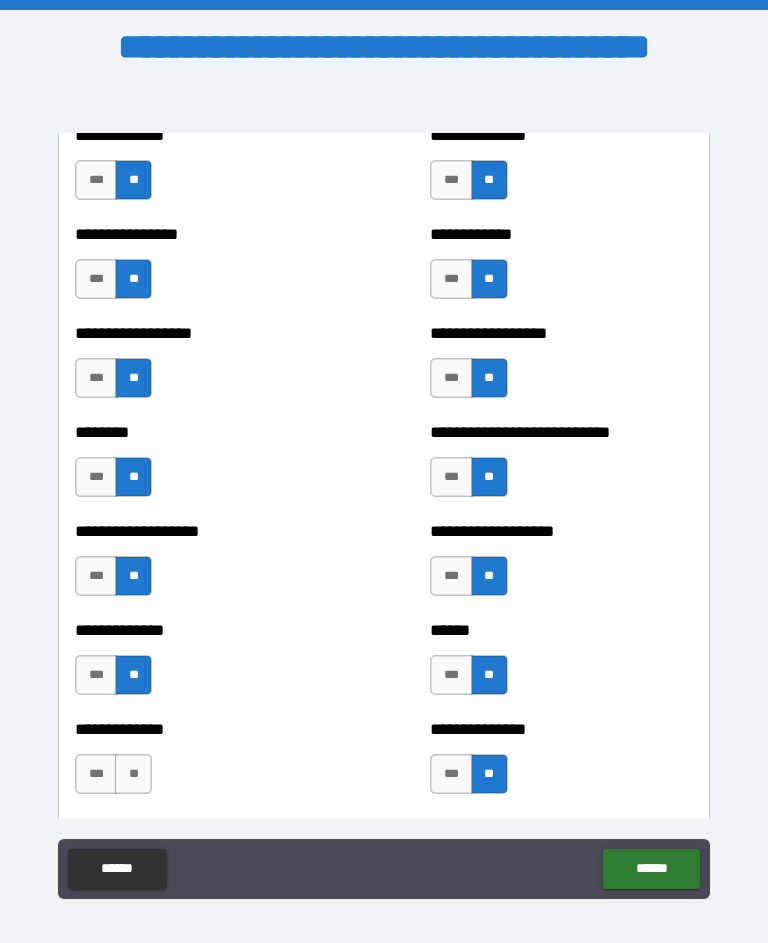 click on "**" at bounding box center [133, 774] 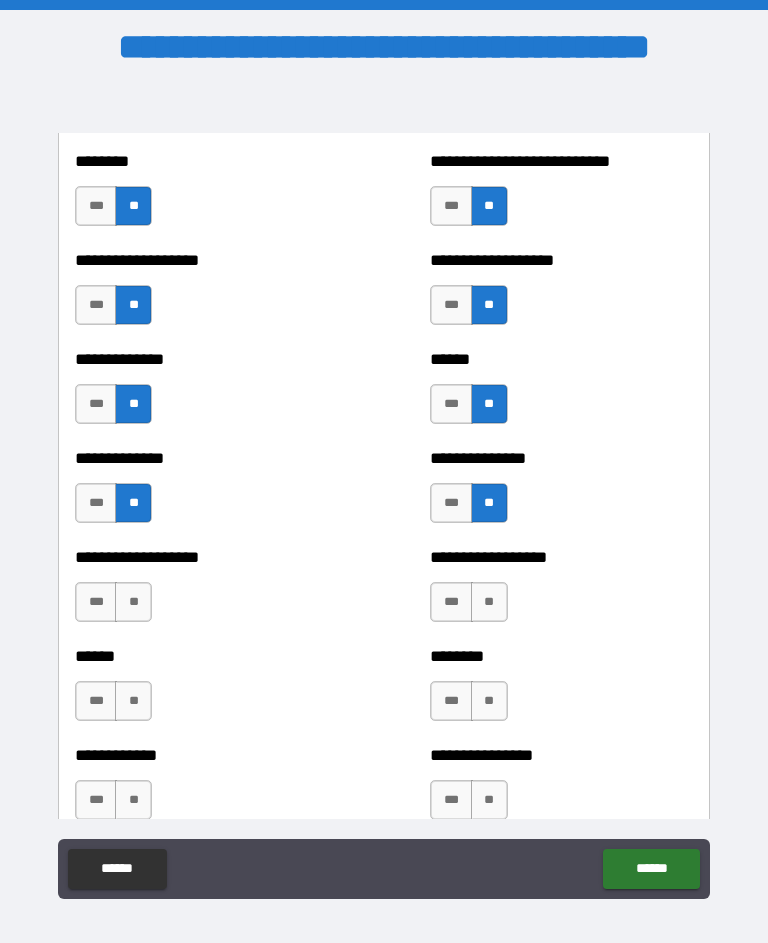 scroll, scrollTop: 4625, scrollLeft: 0, axis: vertical 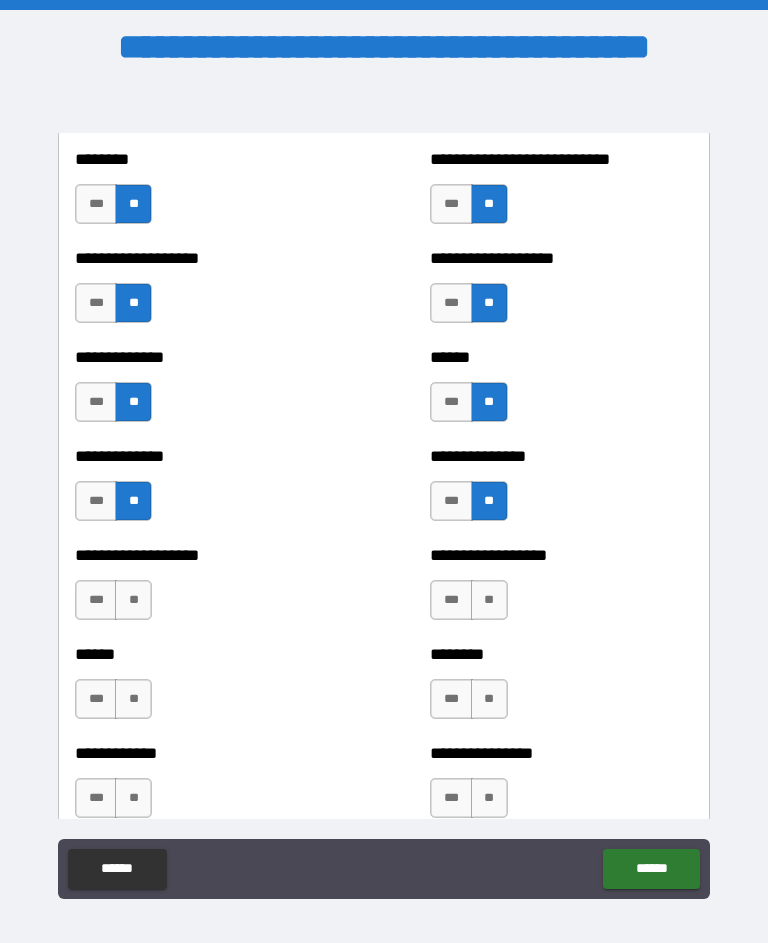 click on "**" at bounding box center (133, 600) 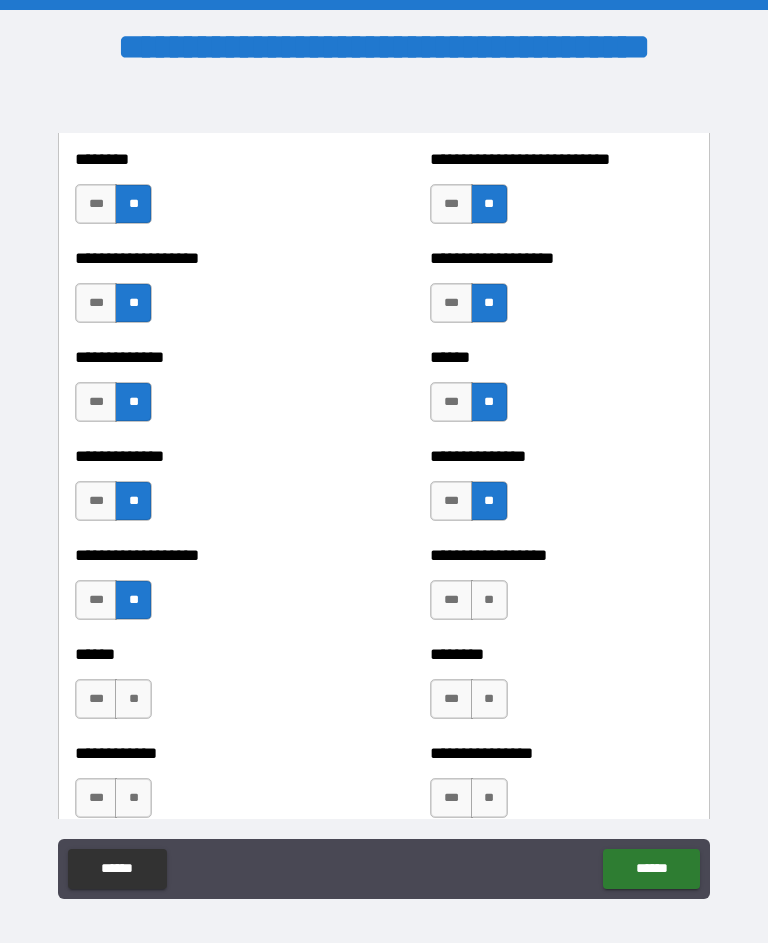 click on "**" at bounding box center [489, 600] 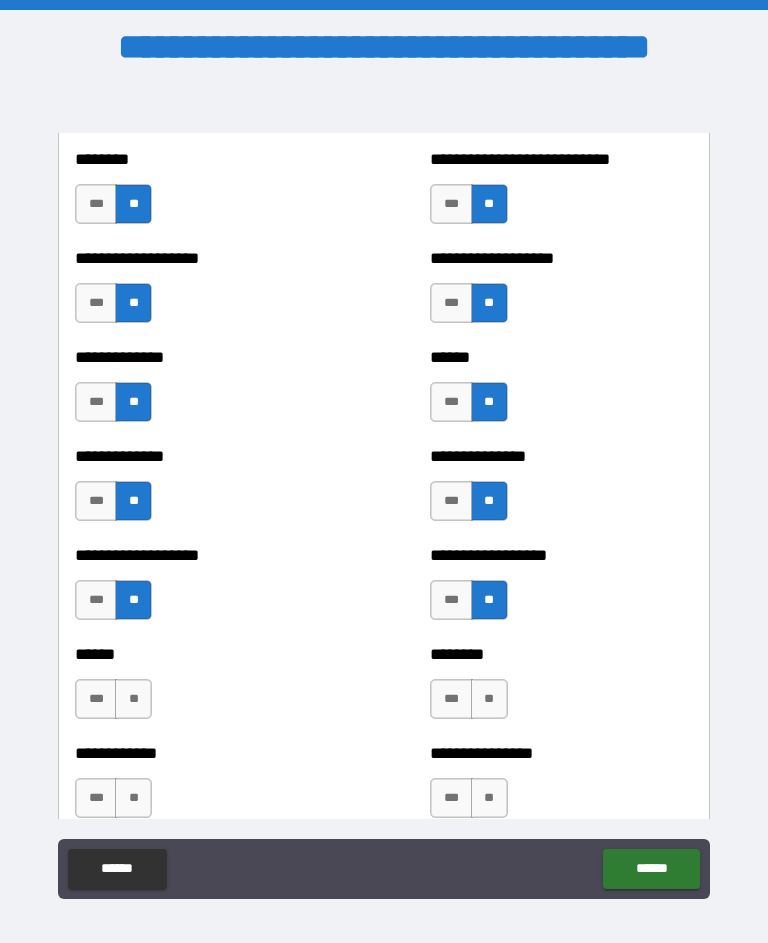 click on "**" at bounding box center (489, 699) 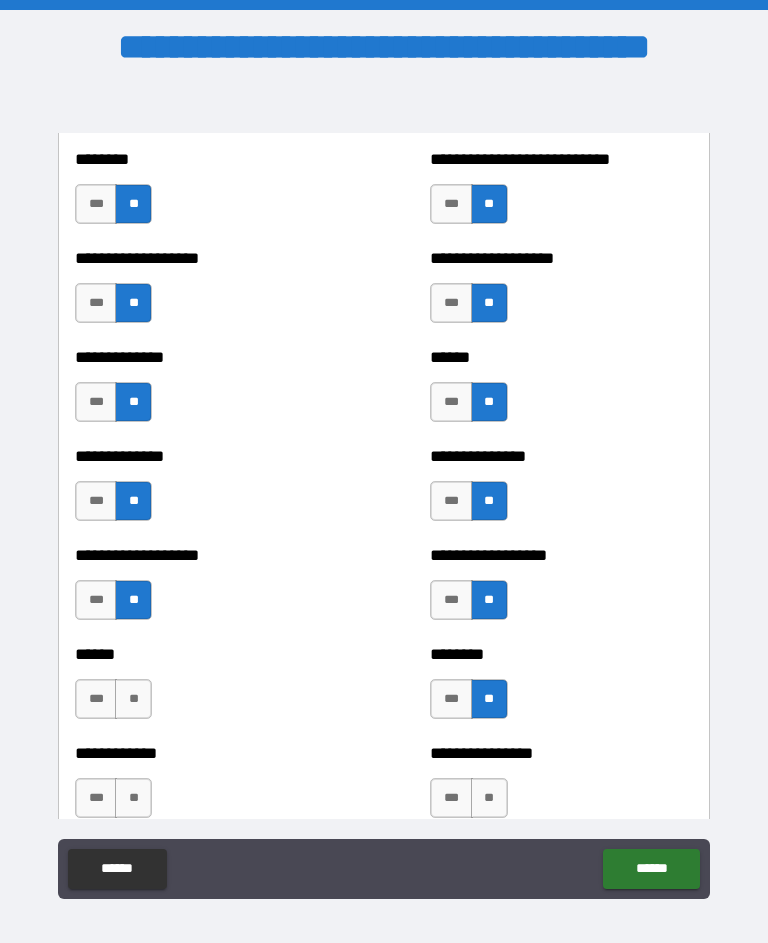 click on "**" at bounding box center [133, 699] 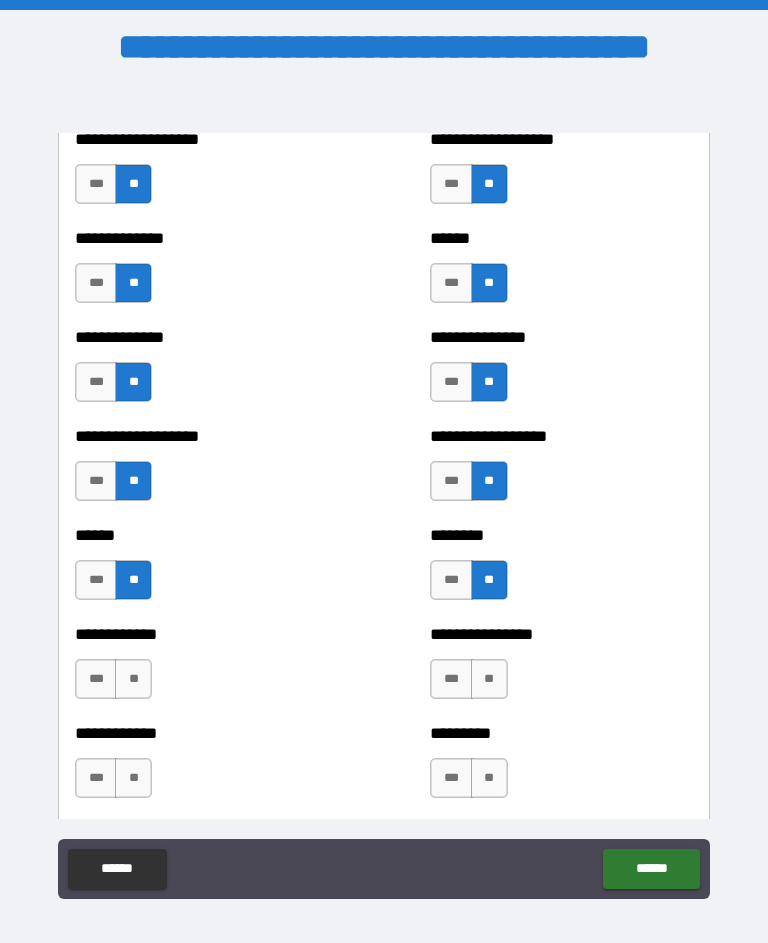 scroll, scrollTop: 4747, scrollLeft: 0, axis: vertical 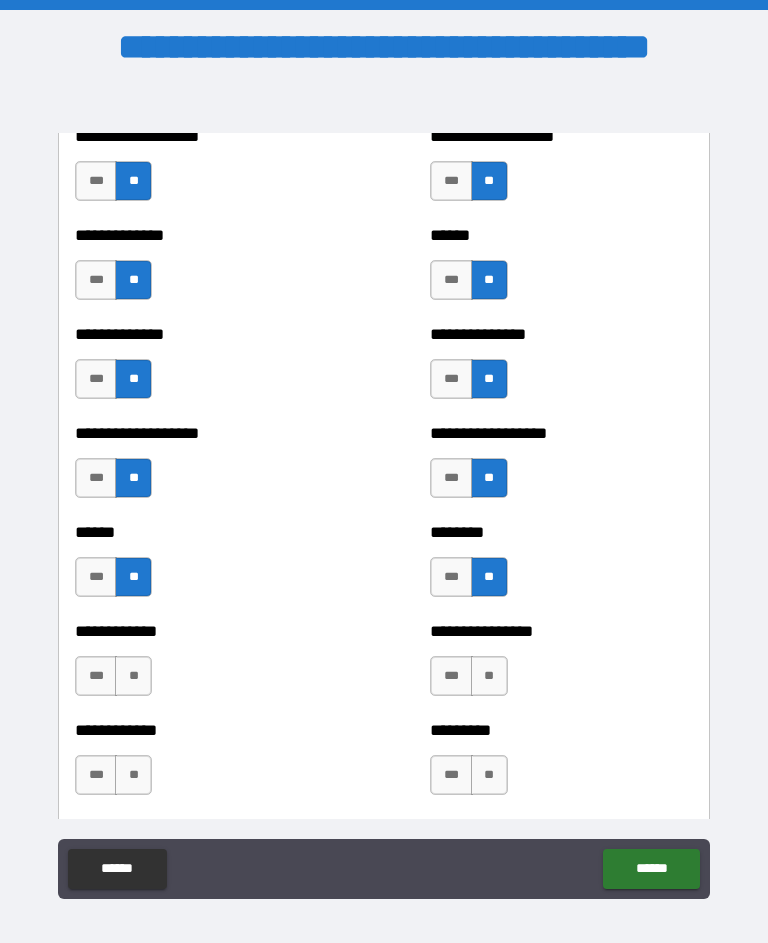 click on "**" at bounding box center (489, 676) 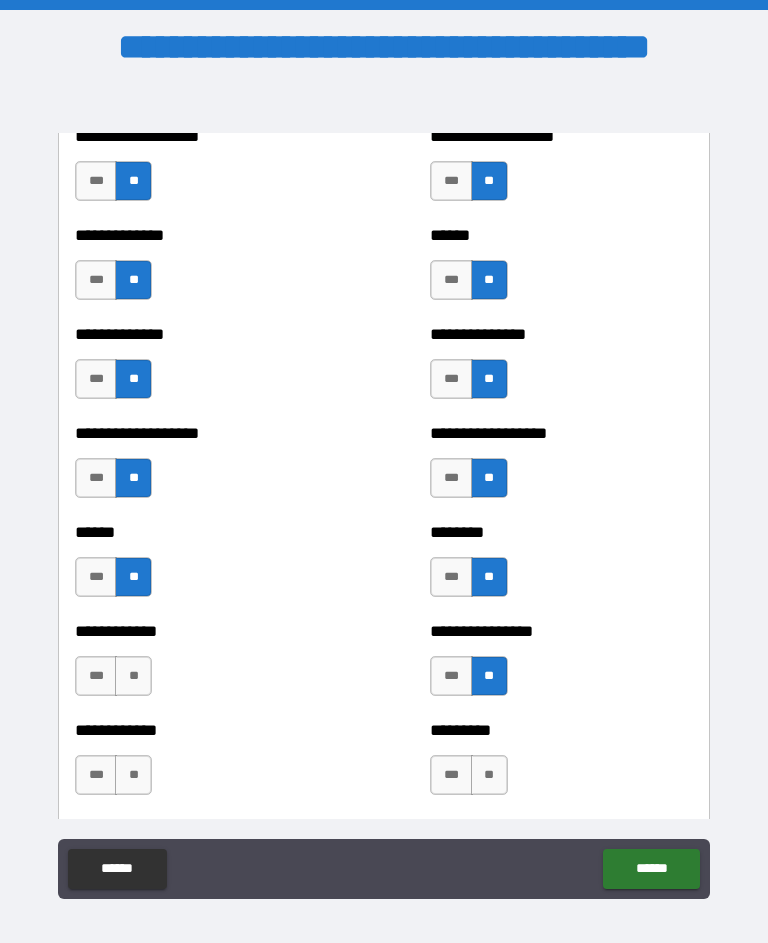 click on "**" at bounding box center (133, 676) 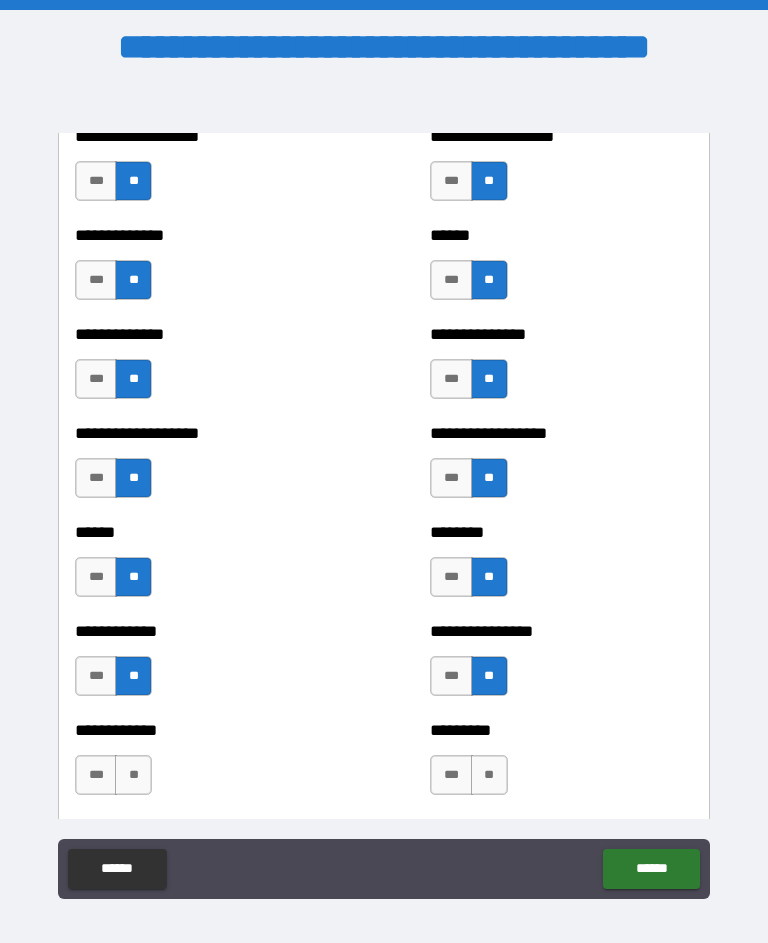 click on "**" at bounding box center [133, 775] 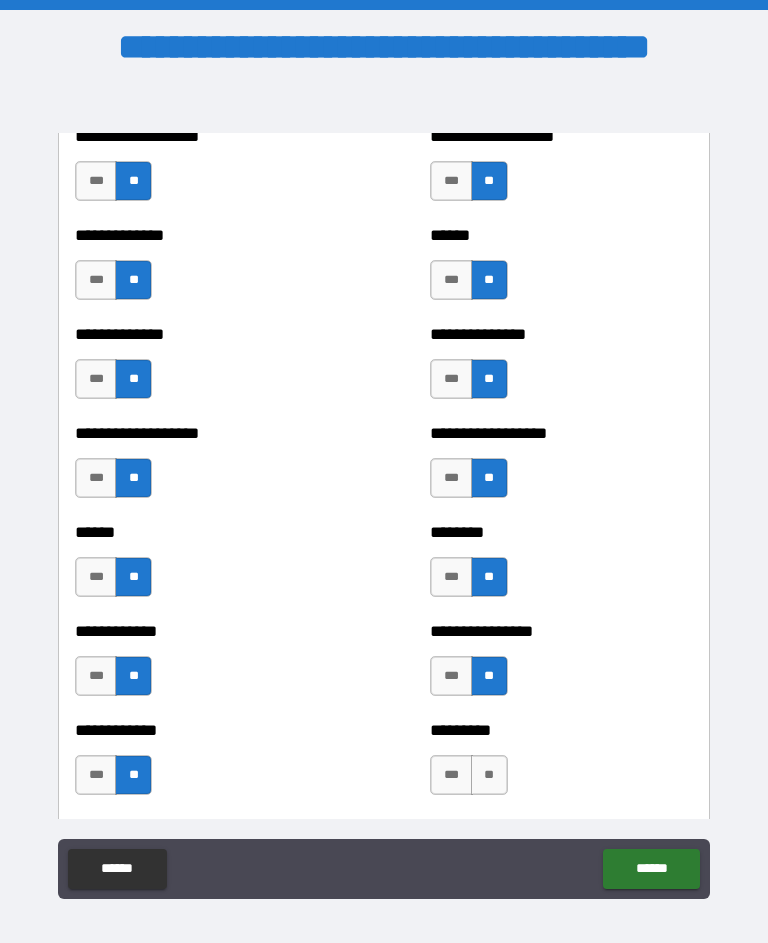 click on "**" at bounding box center (489, 775) 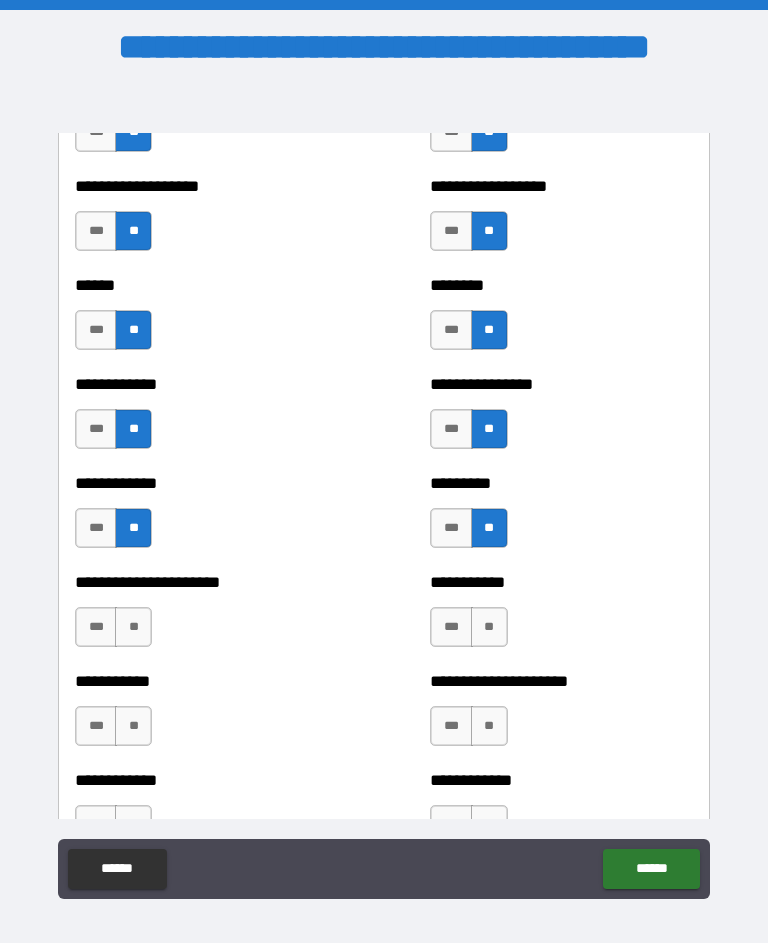 scroll, scrollTop: 4996, scrollLeft: 0, axis: vertical 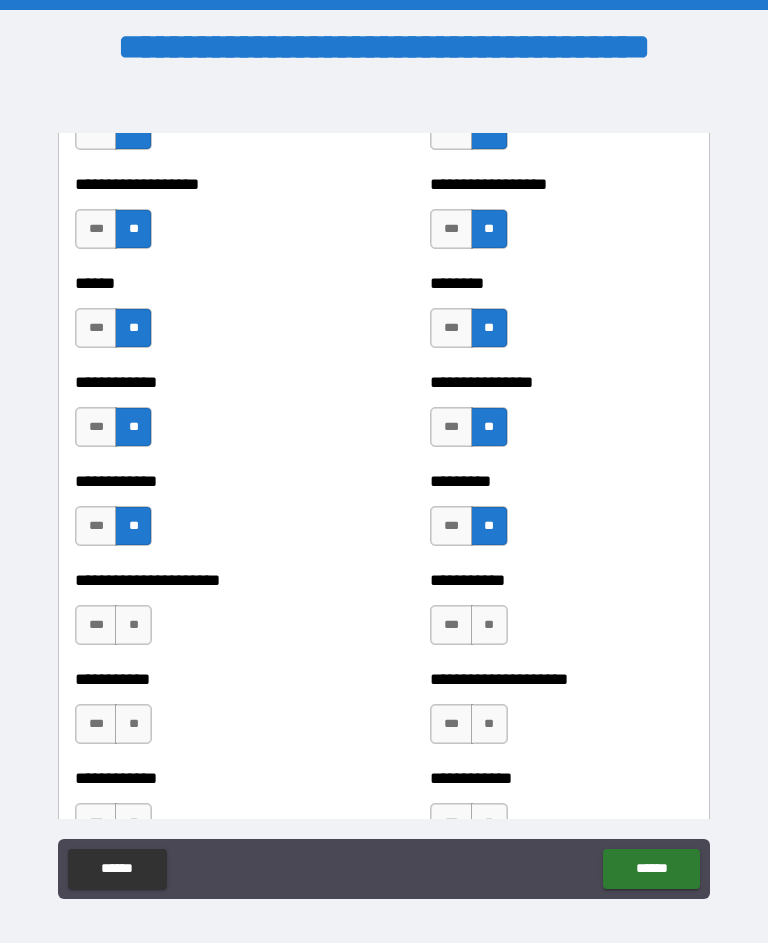 click on "**" at bounding box center [489, 625] 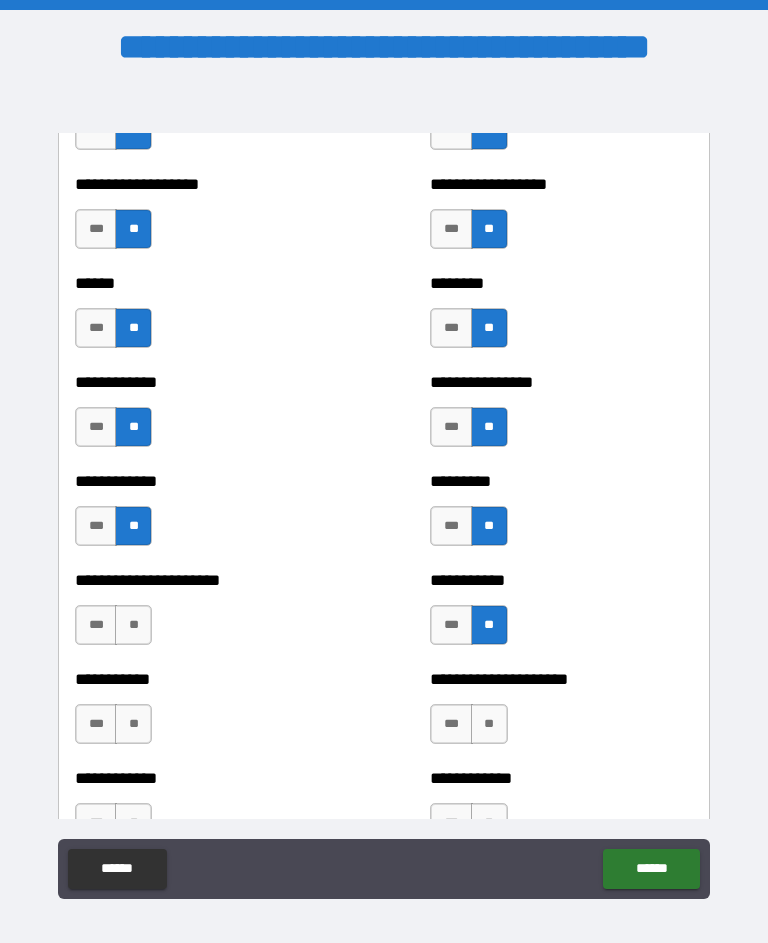 click on "**" at bounding box center (133, 625) 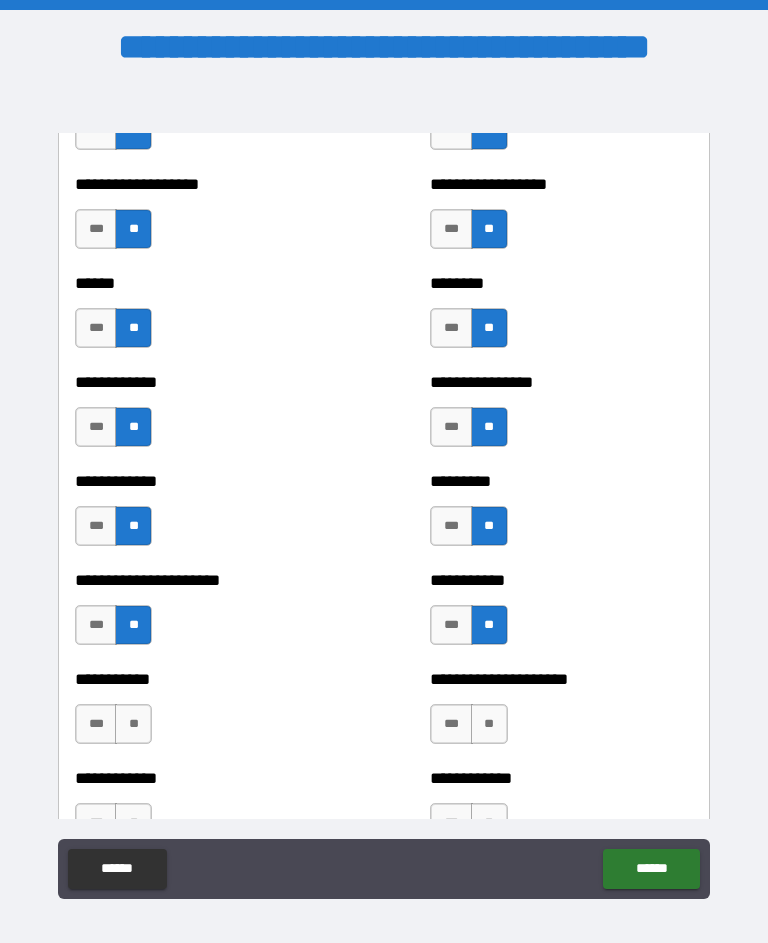 click on "**" at bounding box center (489, 724) 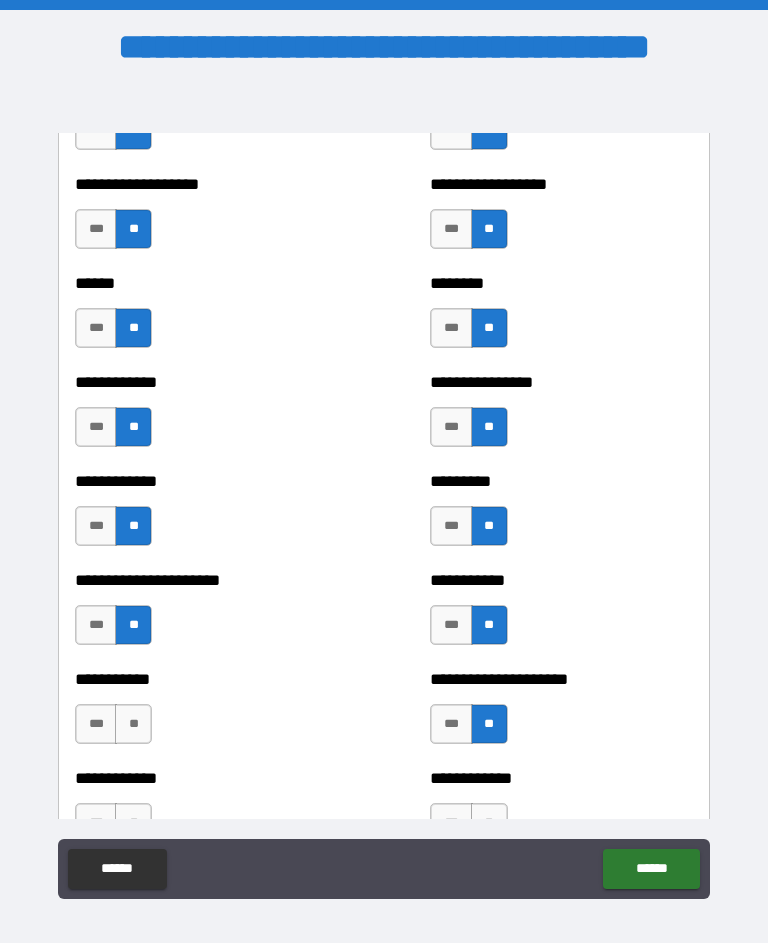 click on "**" at bounding box center [133, 724] 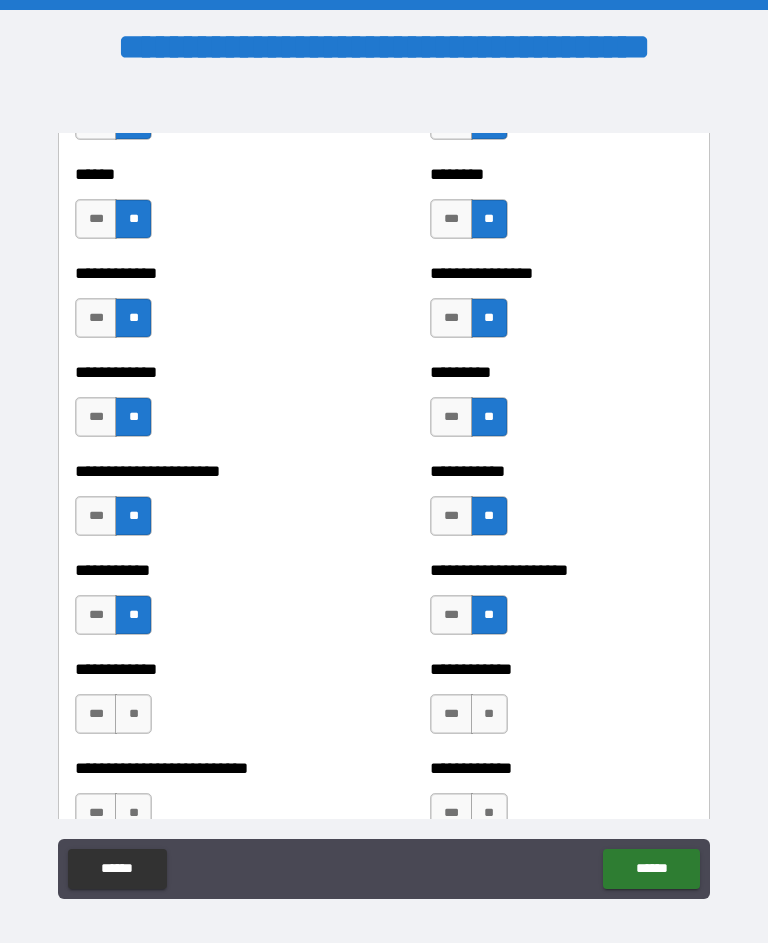 scroll, scrollTop: 5105, scrollLeft: 0, axis: vertical 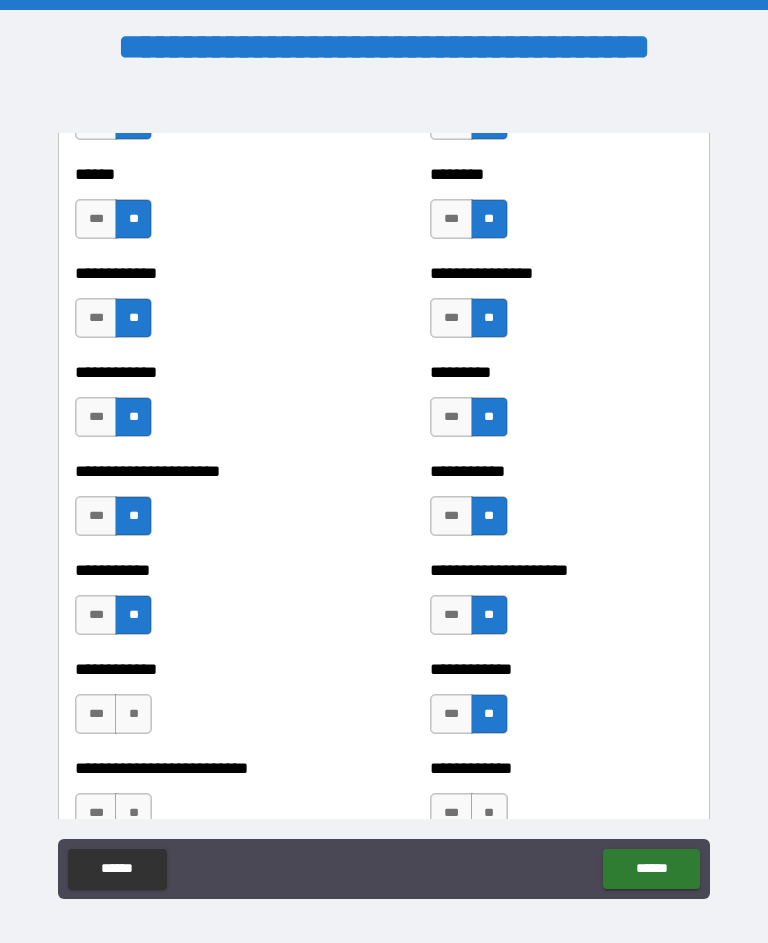 click on "**" at bounding box center (133, 714) 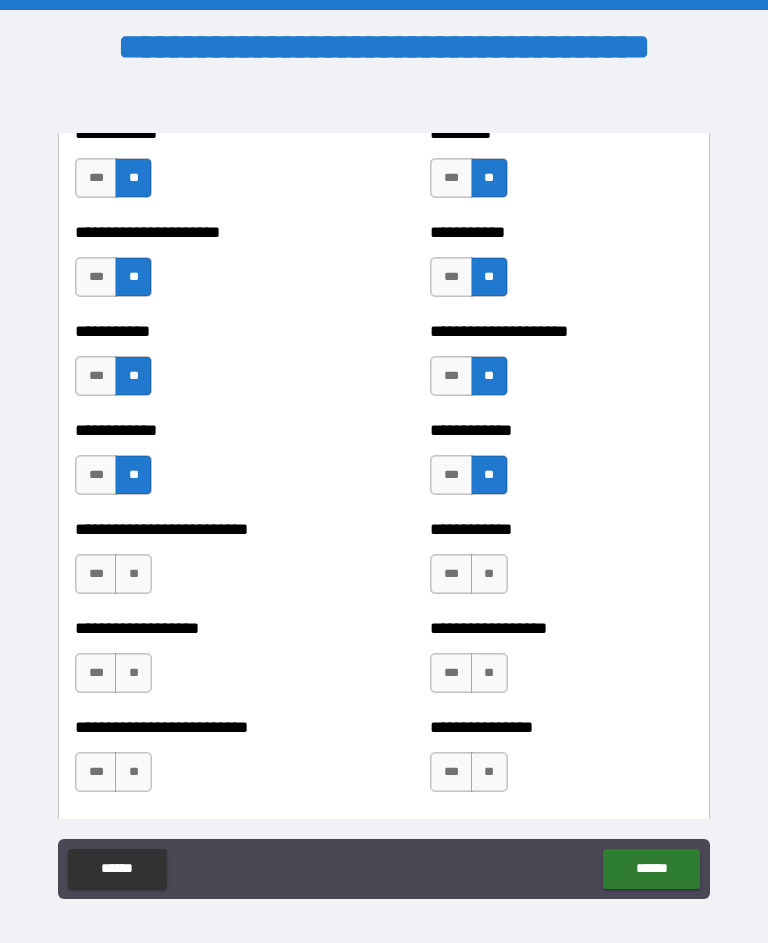 scroll, scrollTop: 5345, scrollLeft: 0, axis: vertical 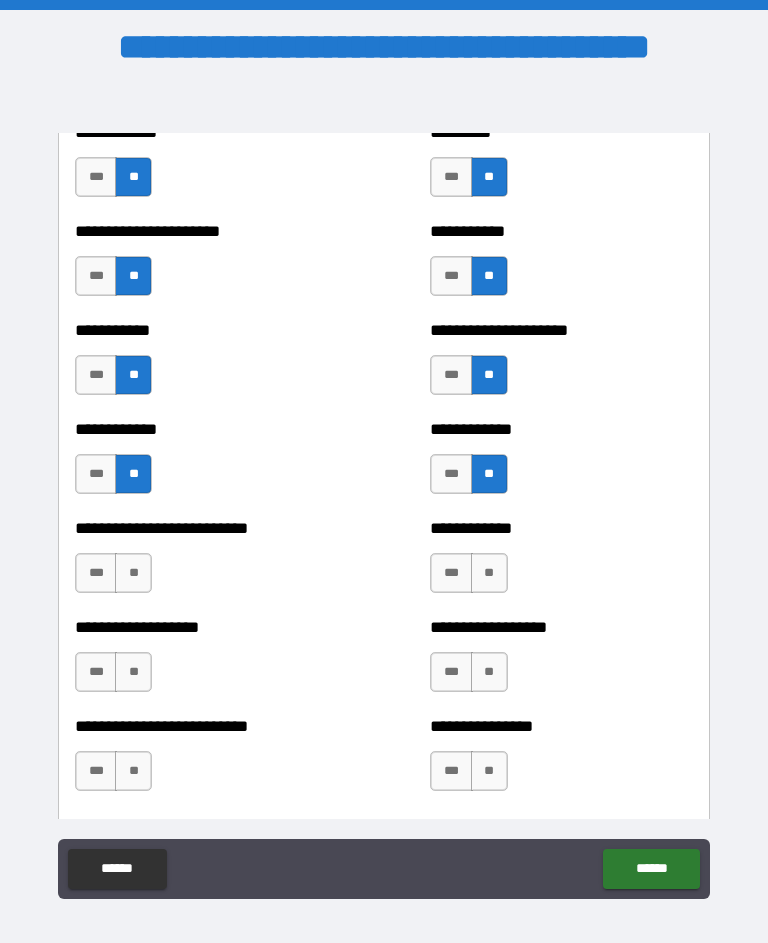 click on "**" at bounding box center (133, 573) 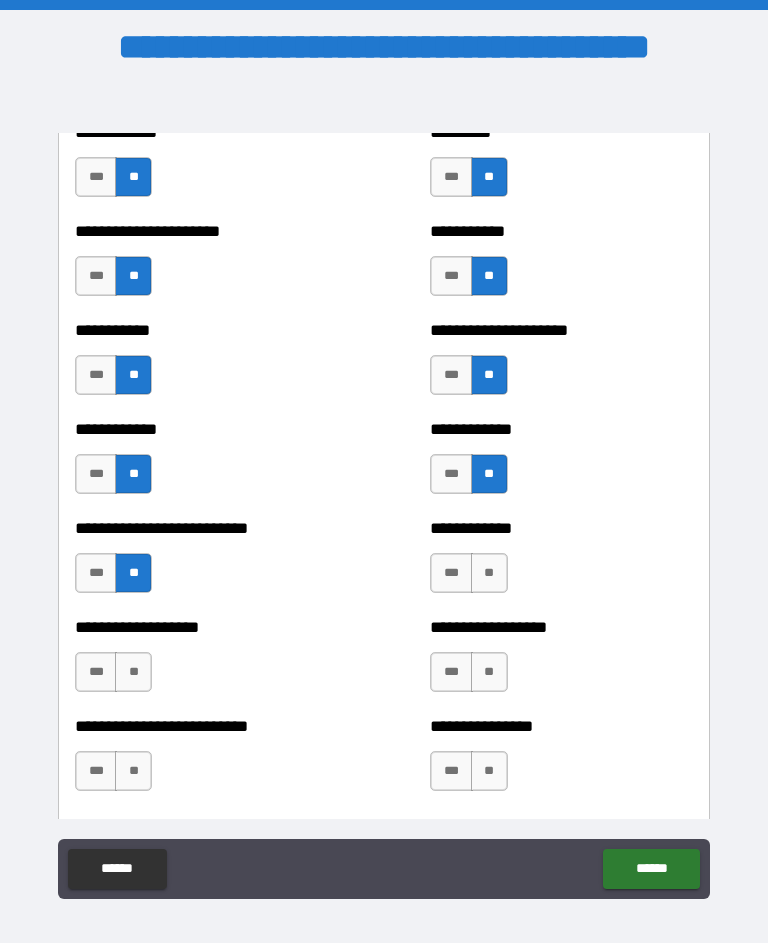 click on "**" at bounding box center [489, 573] 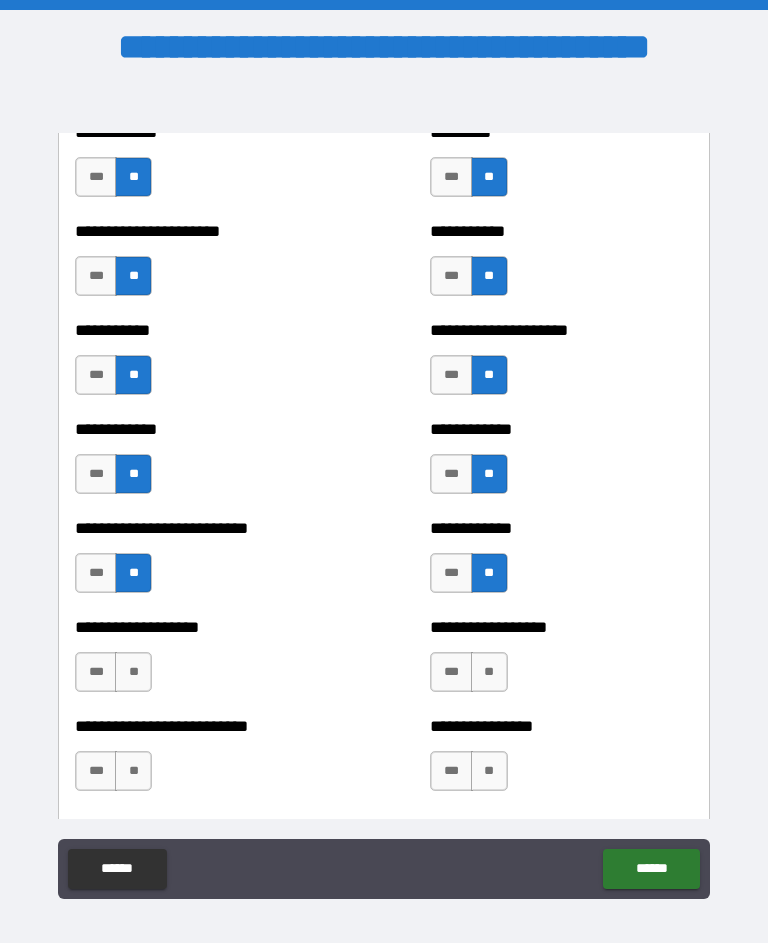 click on "**" at bounding box center (489, 672) 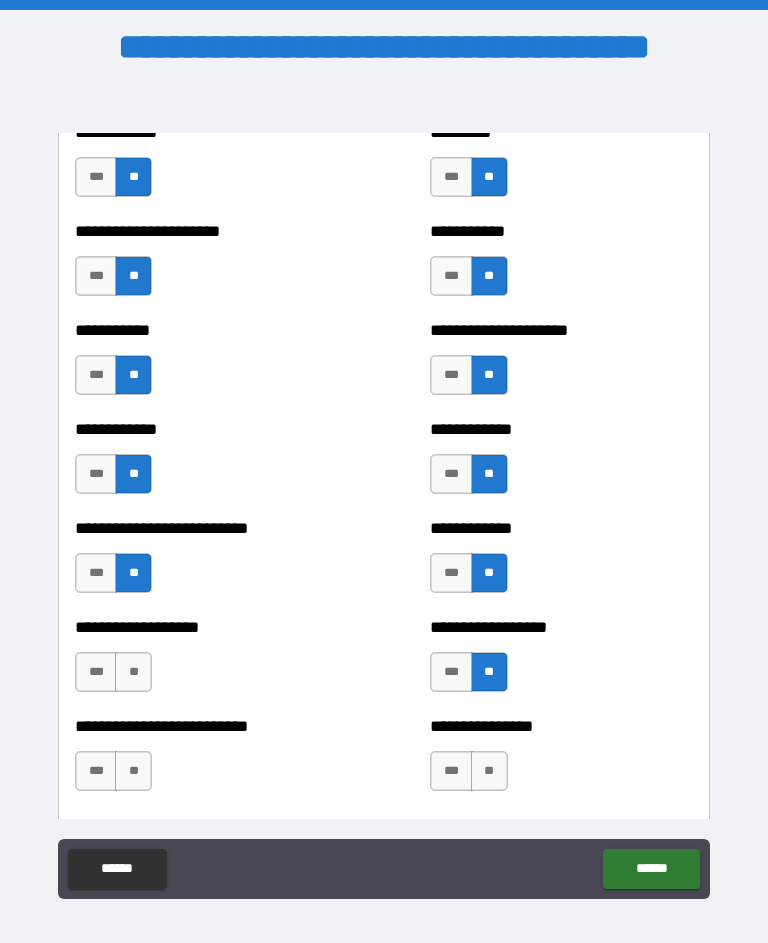click on "**" at bounding box center [133, 672] 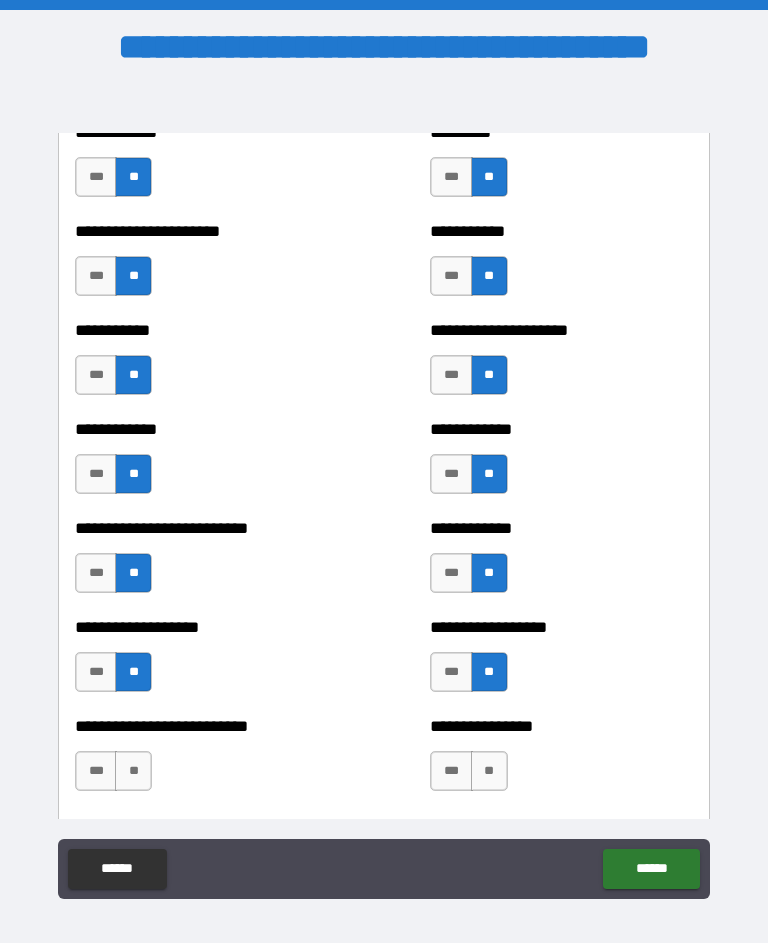 click on "**" at bounding box center [133, 771] 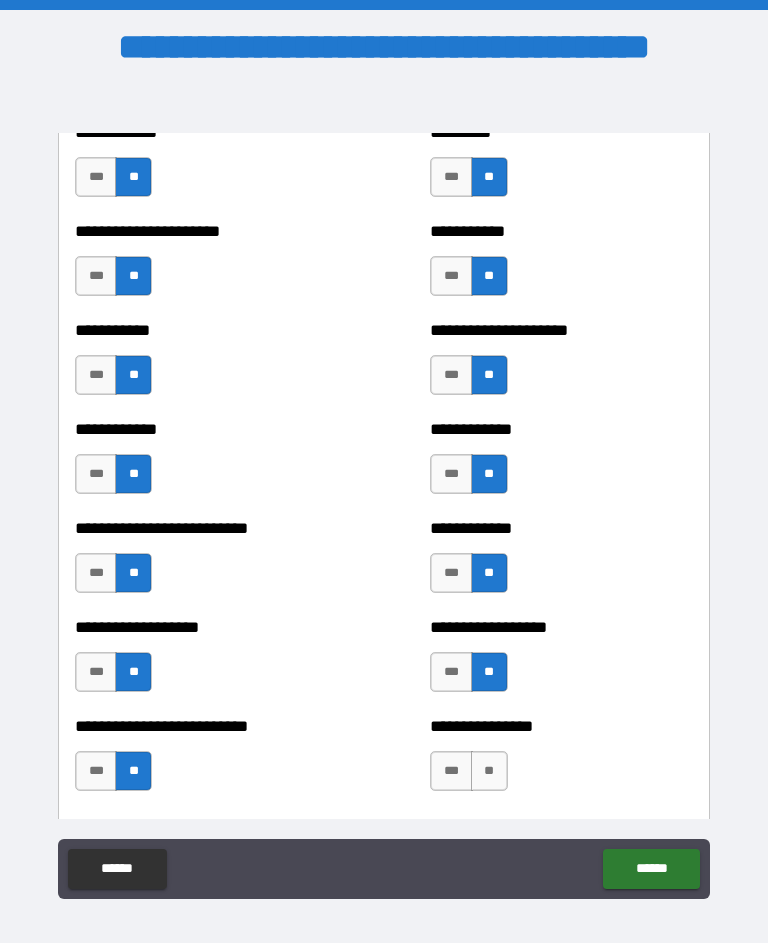click on "**" at bounding box center (489, 771) 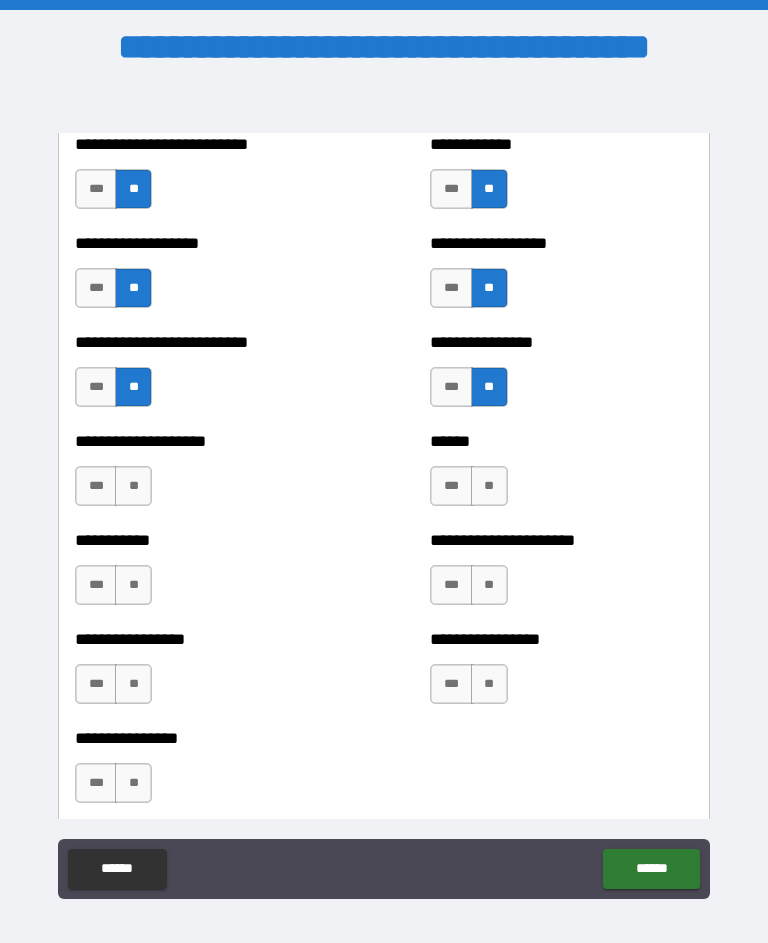 scroll, scrollTop: 5733, scrollLeft: 0, axis: vertical 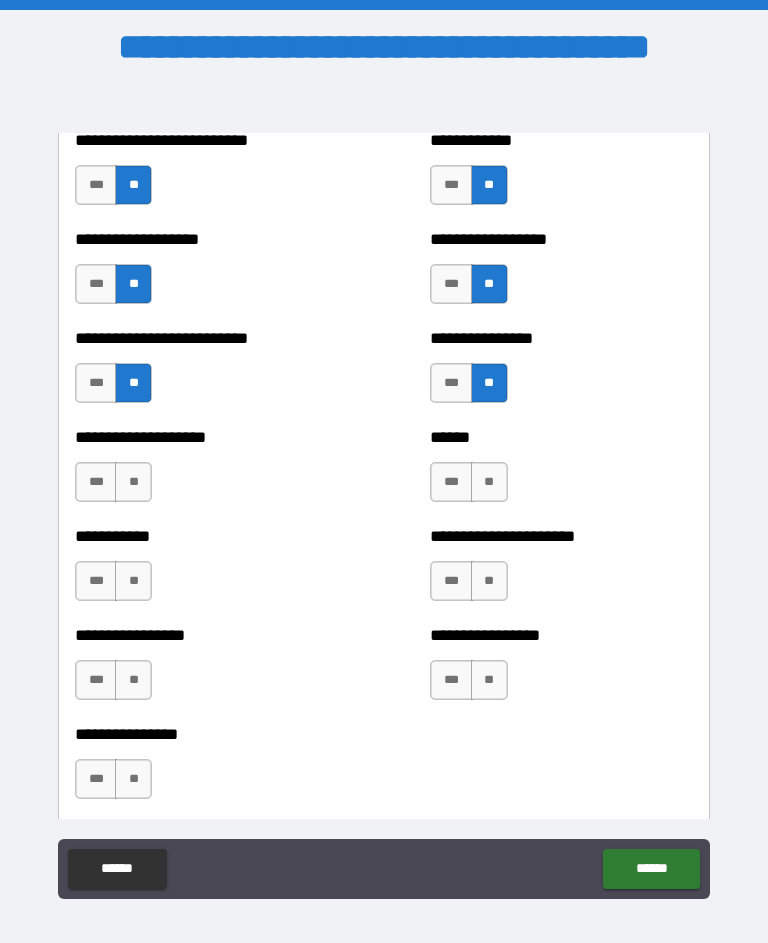 click on "**" at bounding box center (489, 482) 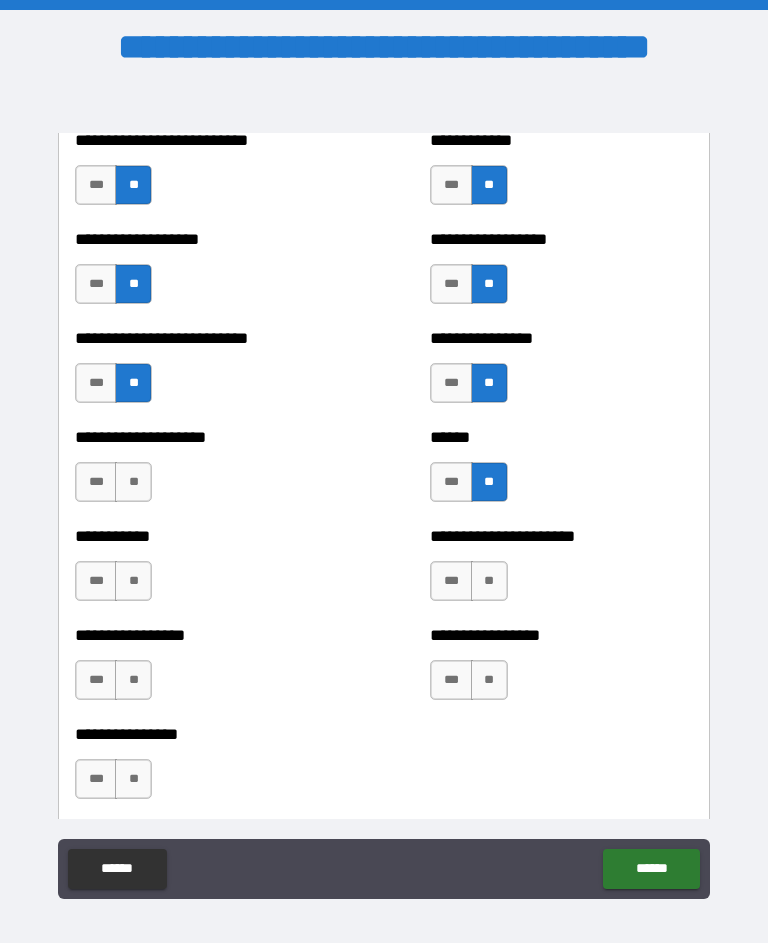 click on "**" at bounding box center (133, 482) 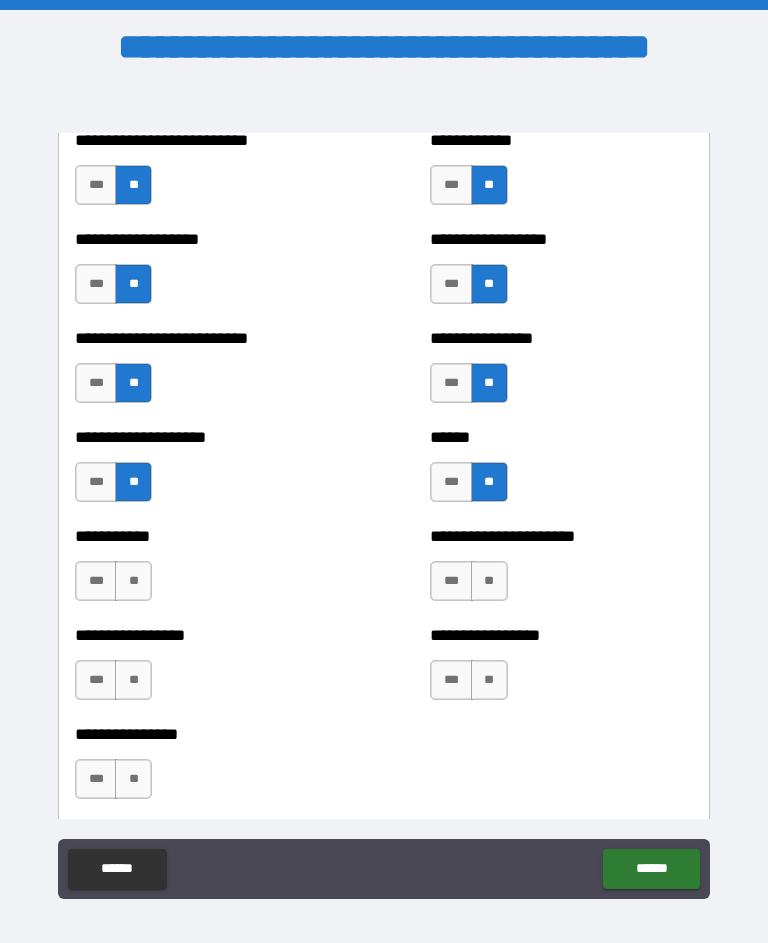 click on "**" at bounding box center (489, 581) 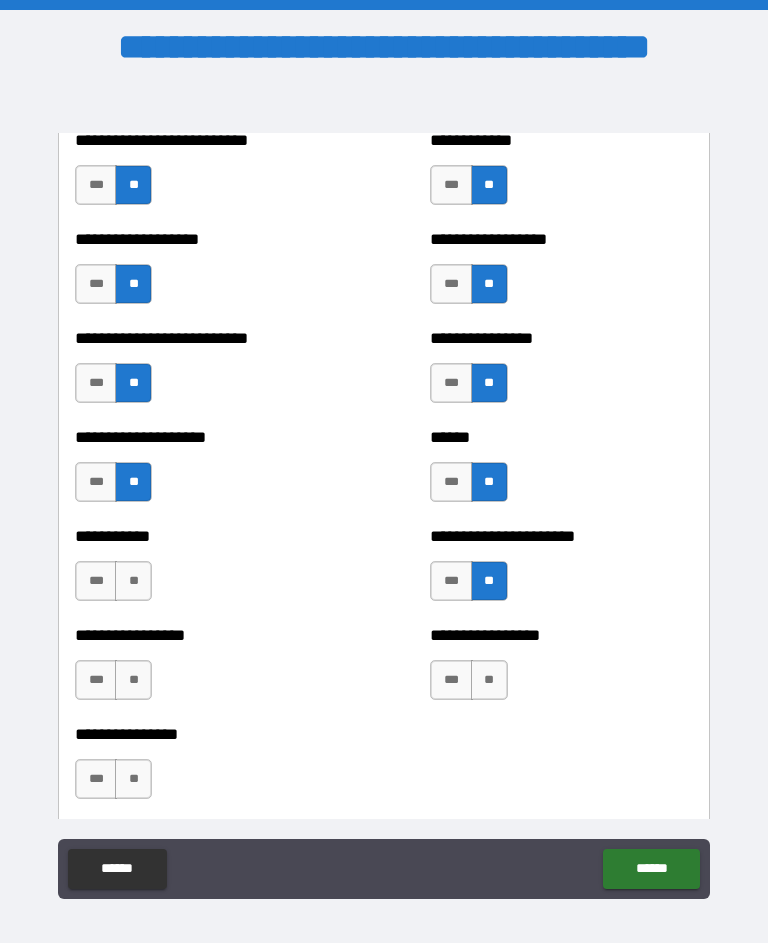 click on "**" at bounding box center (133, 581) 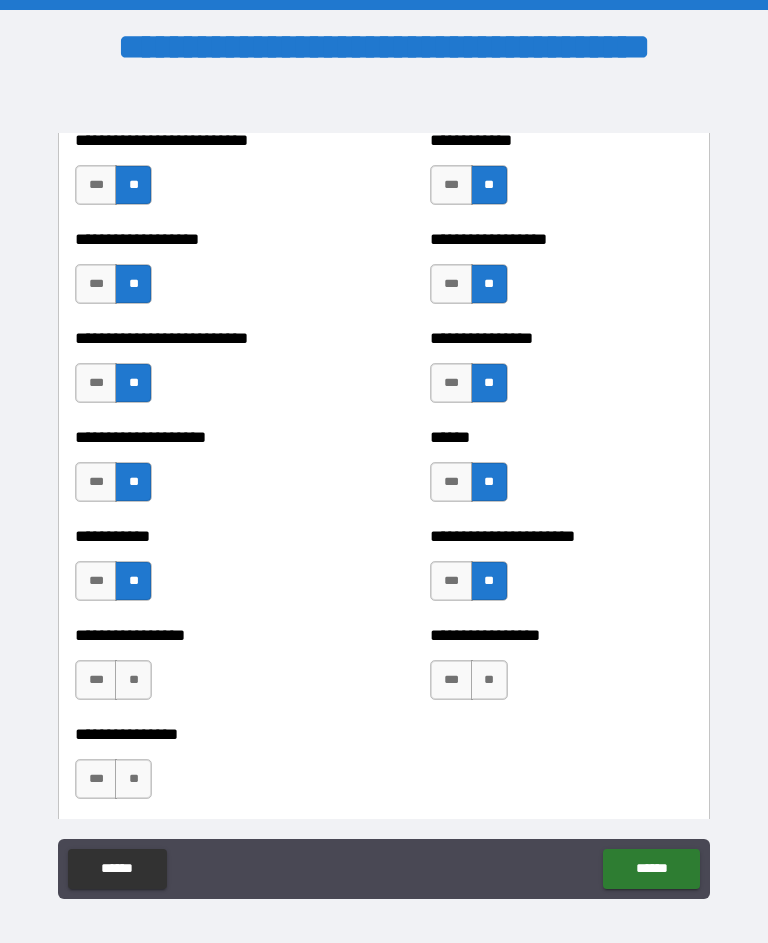 click on "**" at bounding box center [489, 680] 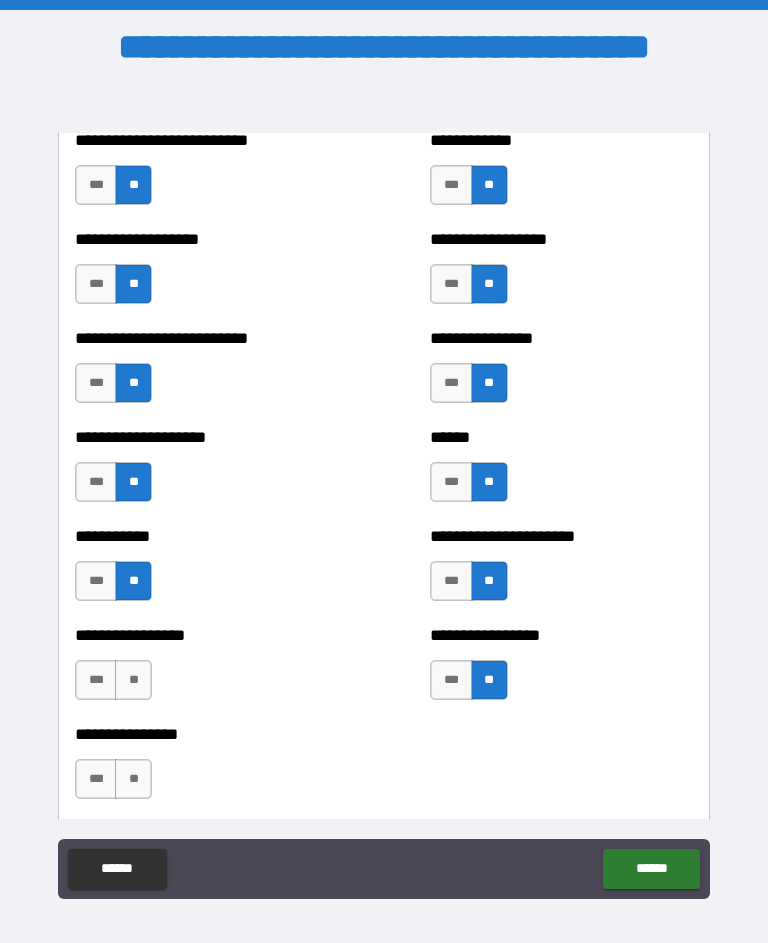 click on "**" at bounding box center [133, 680] 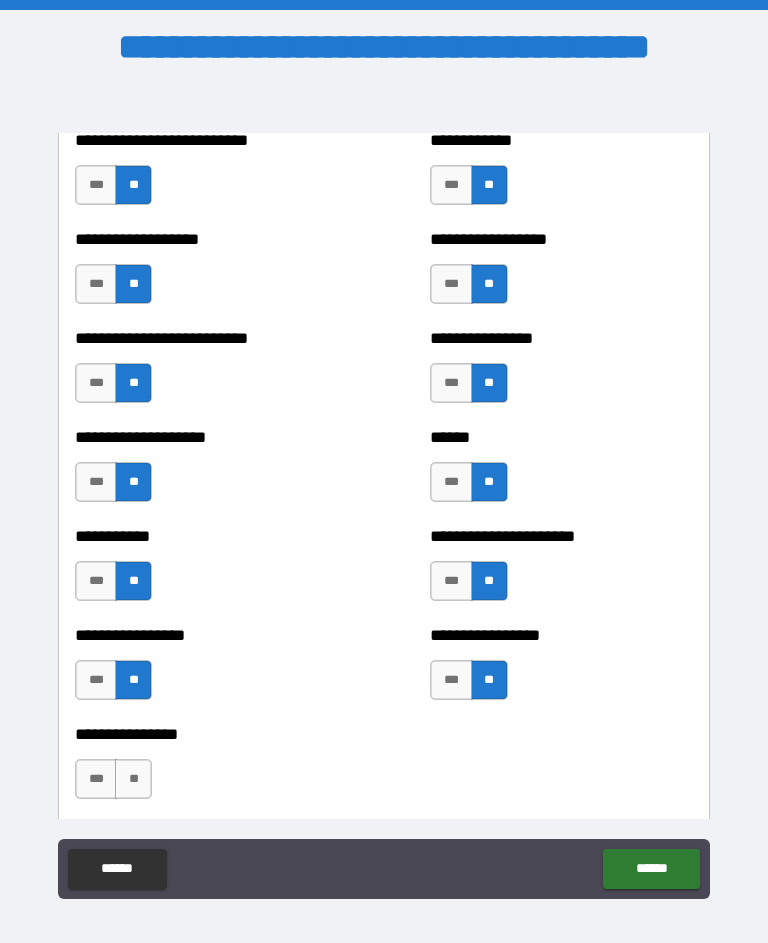 click on "**" at bounding box center [133, 779] 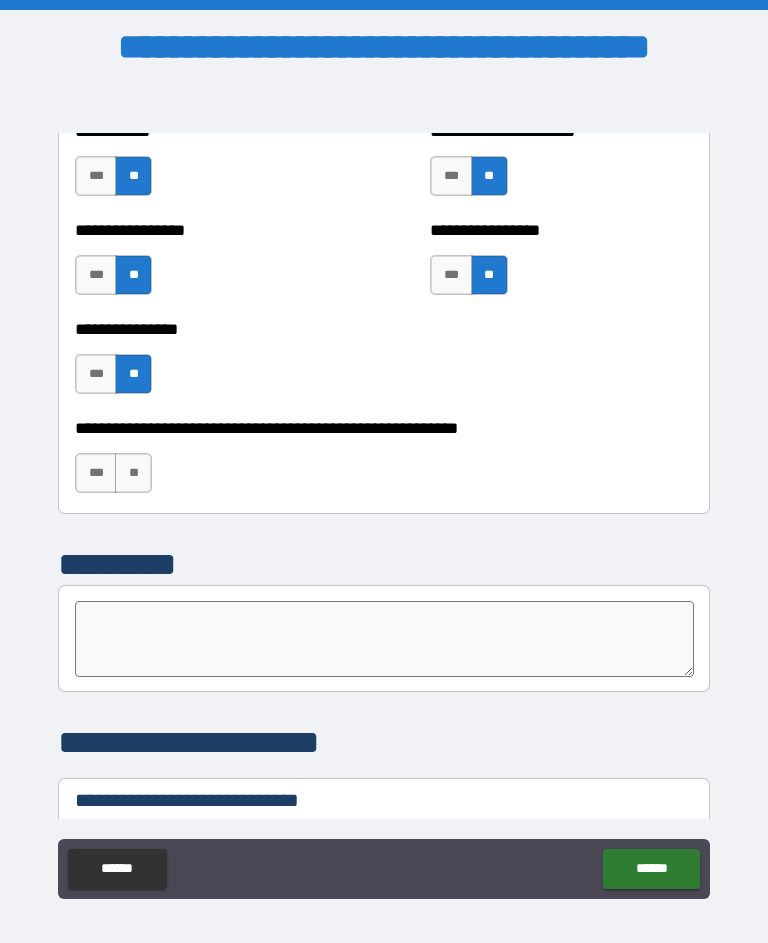scroll, scrollTop: 6137, scrollLeft: 0, axis: vertical 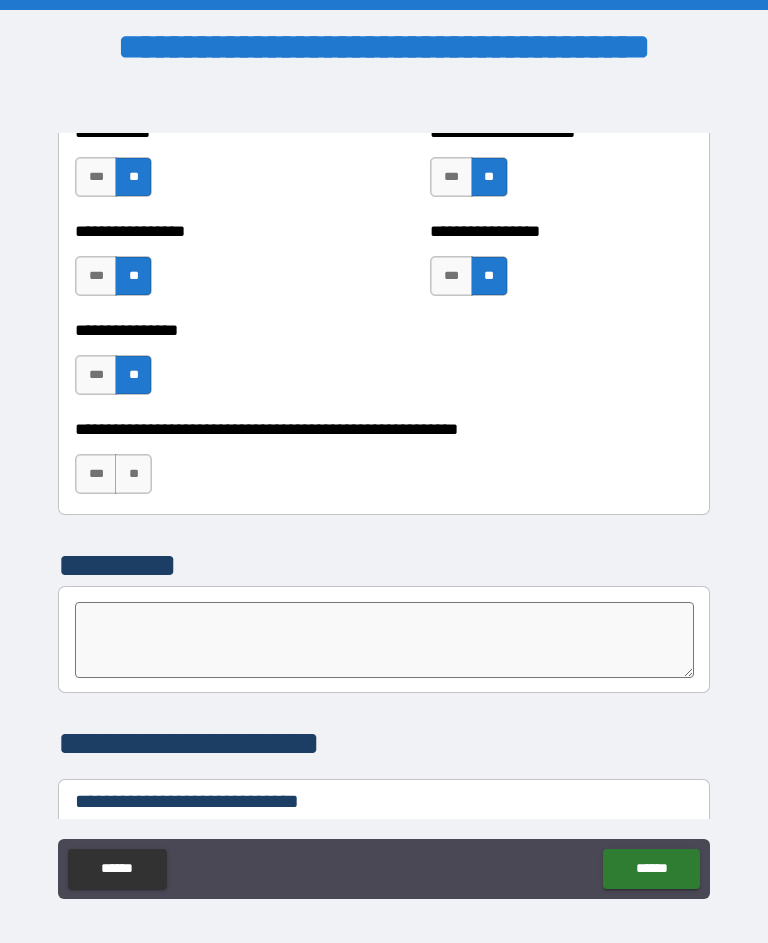 click on "**" at bounding box center [133, 474] 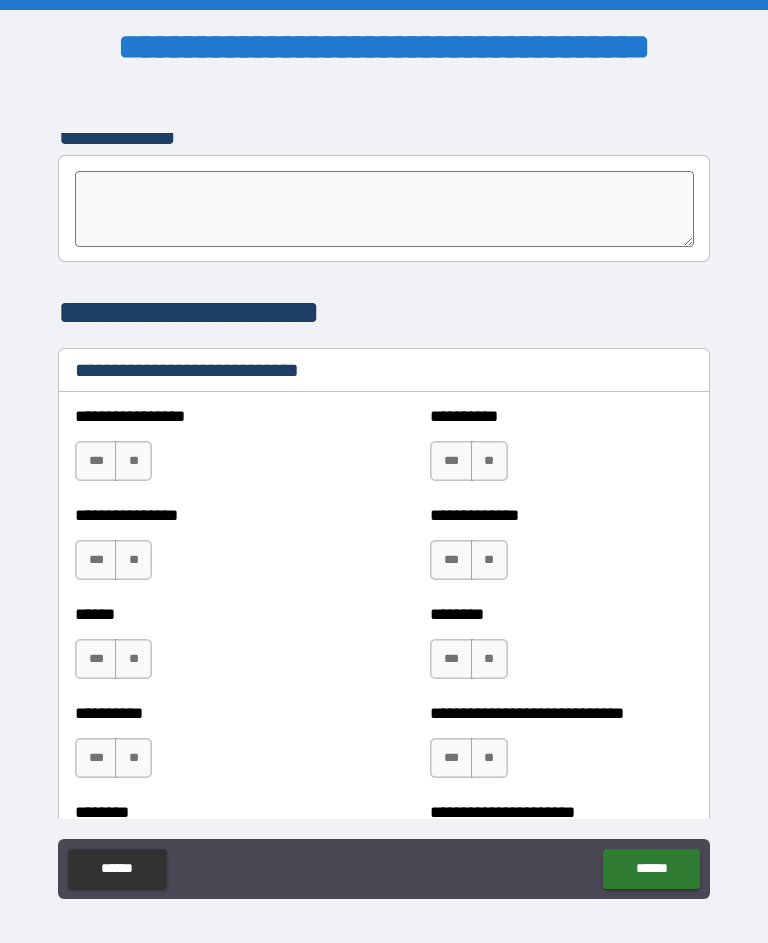 scroll, scrollTop: 6570, scrollLeft: 0, axis: vertical 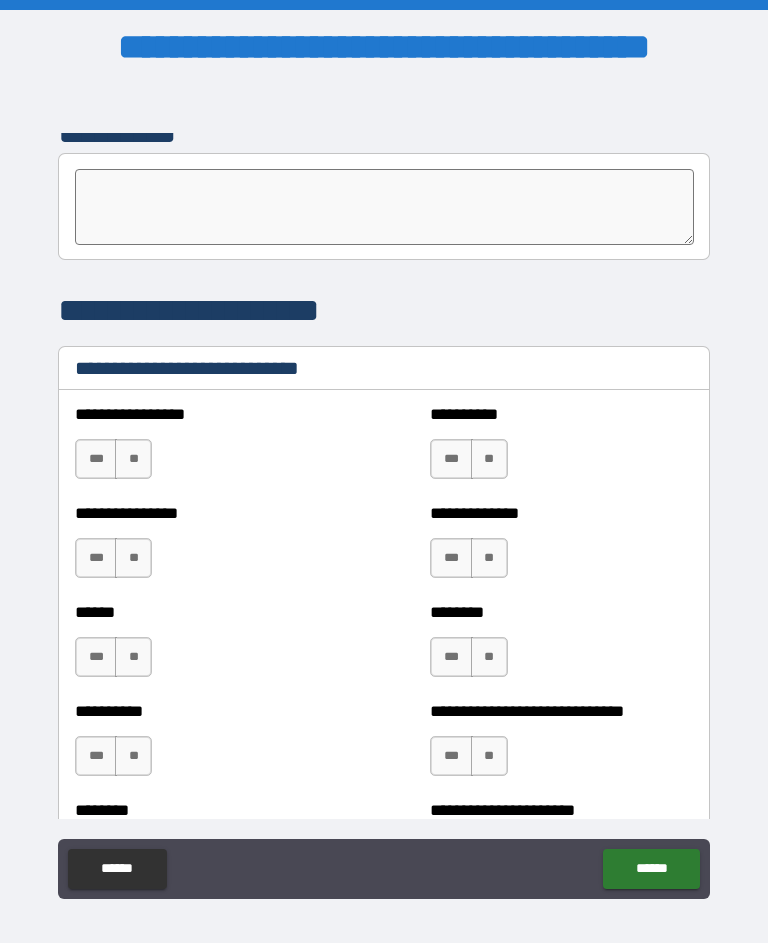 click on "***" at bounding box center (451, 558) 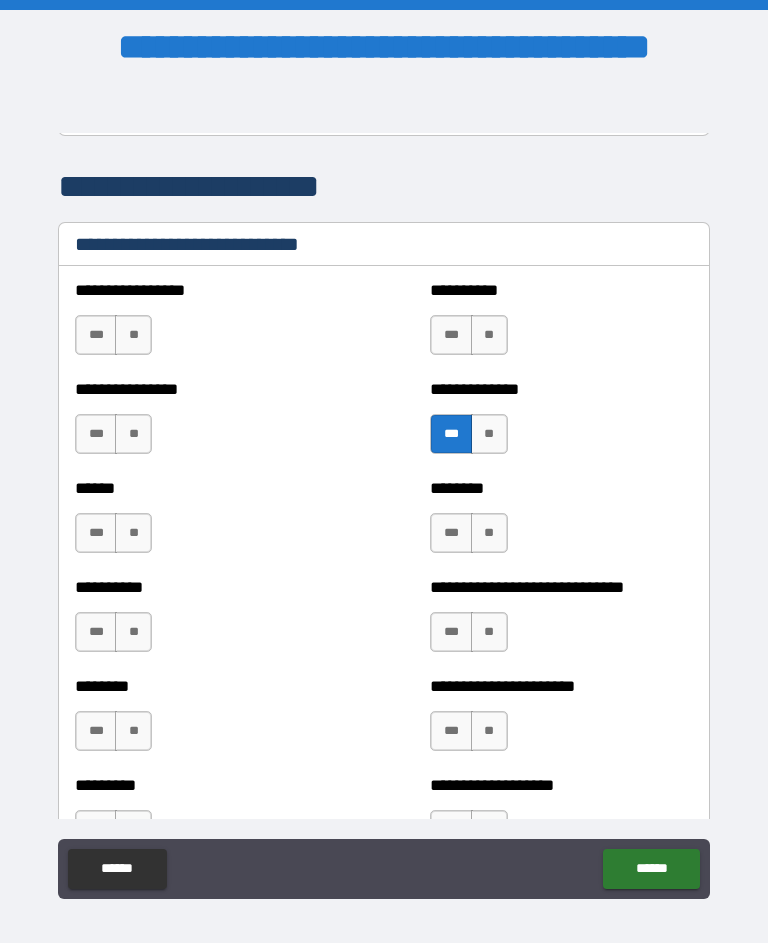 scroll, scrollTop: 6702, scrollLeft: 0, axis: vertical 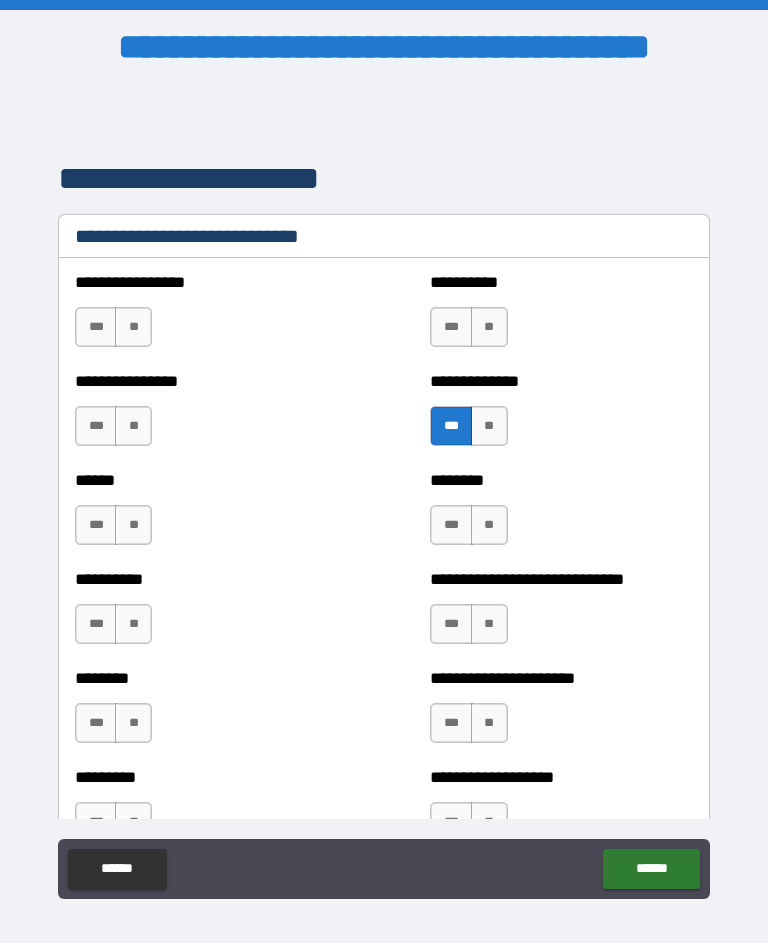 click on "***" at bounding box center (451, 624) 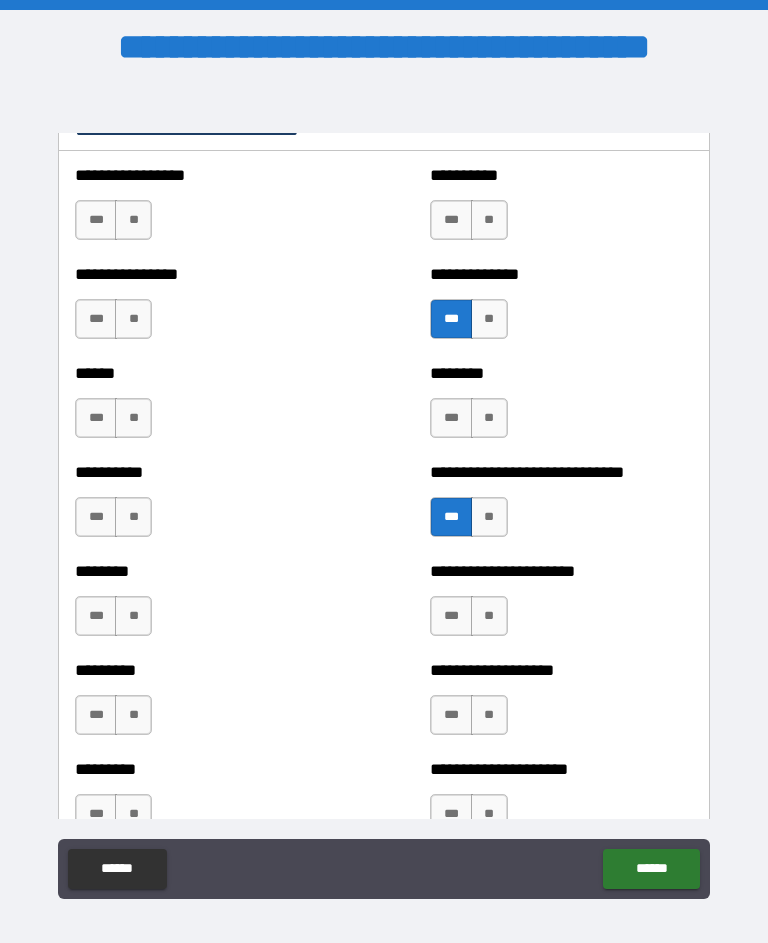 scroll, scrollTop: 6810, scrollLeft: 0, axis: vertical 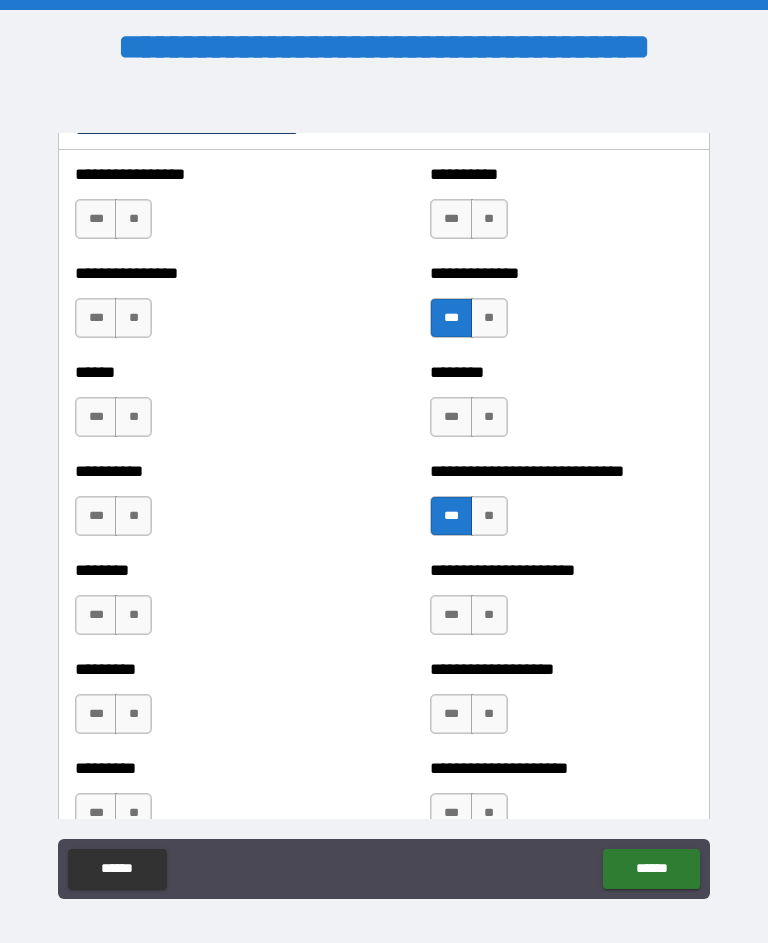 click on "***" at bounding box center [451, 615] 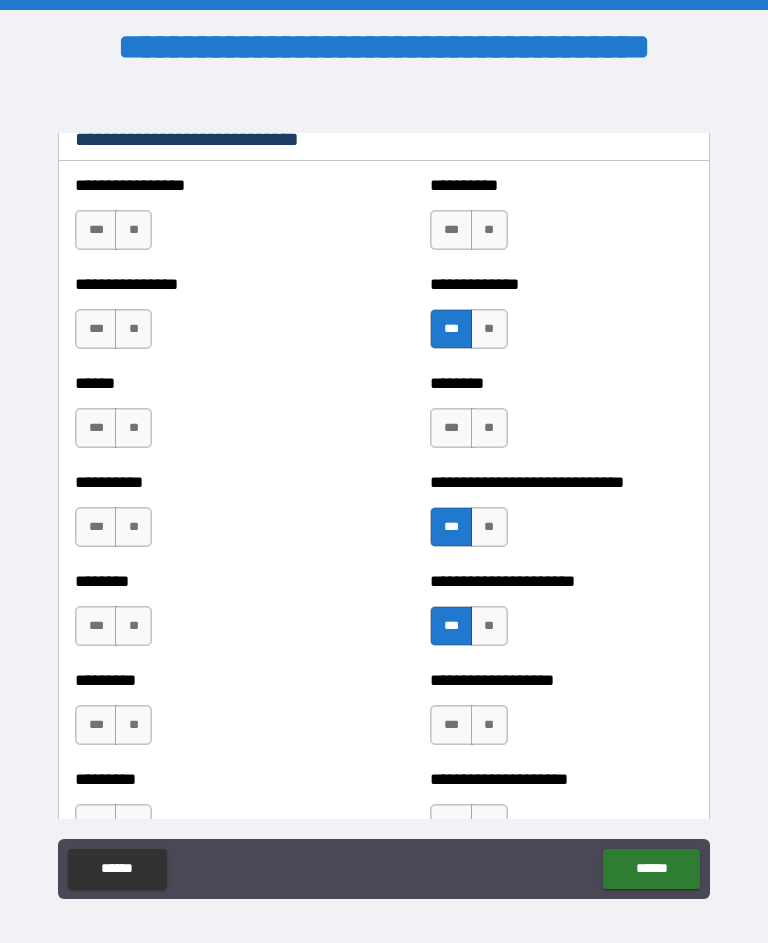 scroll, scrollTop: 6797, scrollLeft: 0, axis: vertical 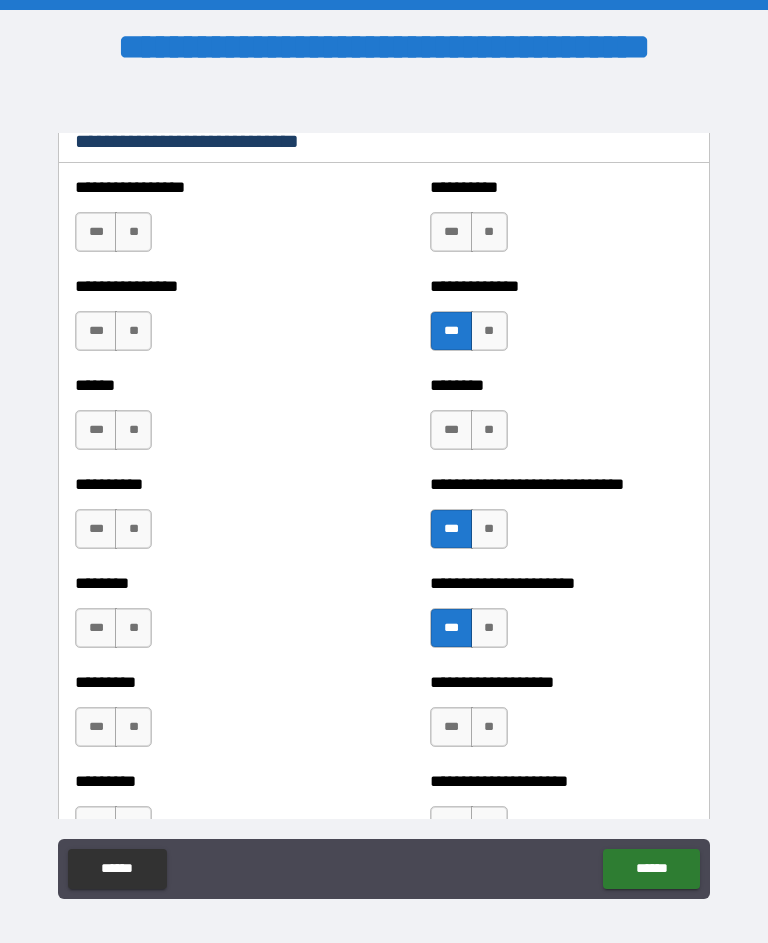 click on "**" at bounding box center [133, 430] 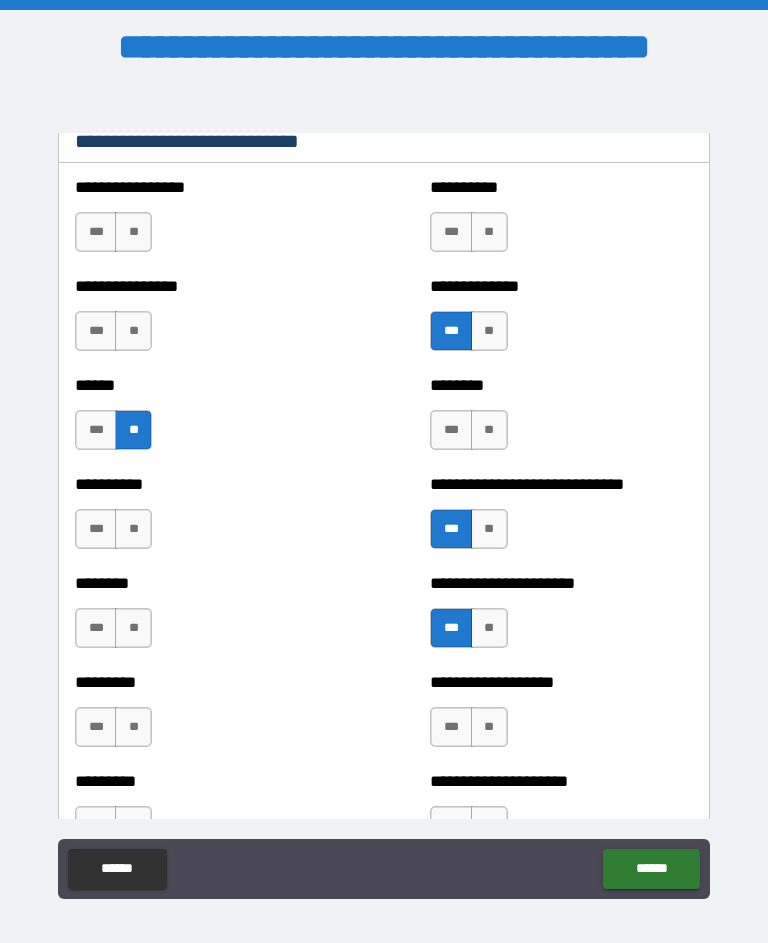 click on "**" at bounding box center (133, 331) 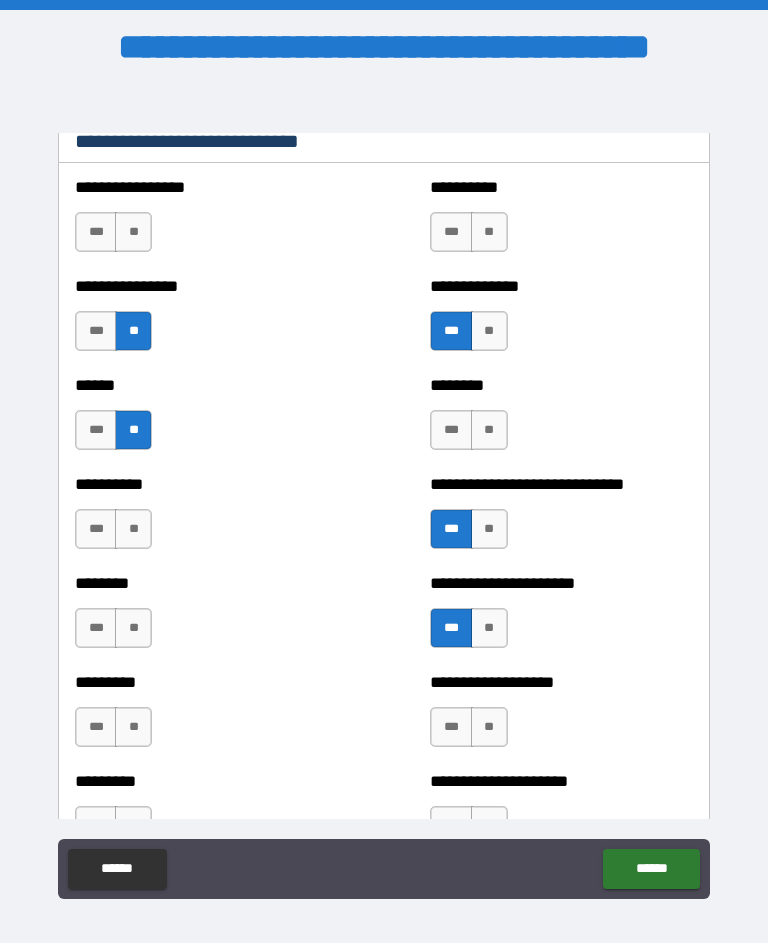 click on "**" at bounding box center [133, 232] 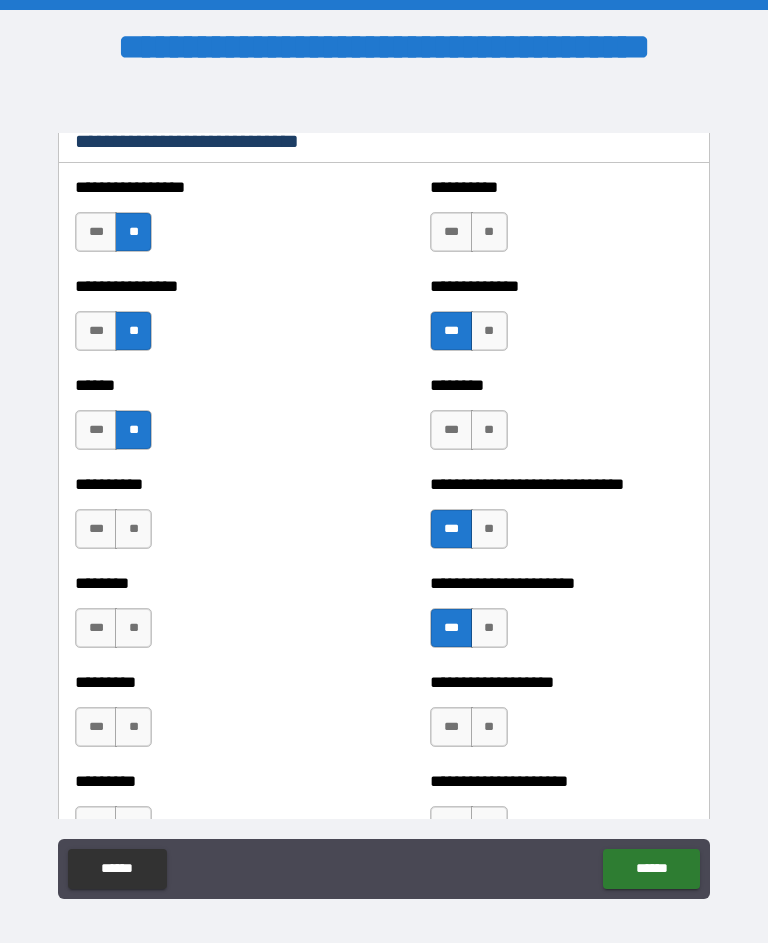 click on "**" at bounding box center [489, 232] 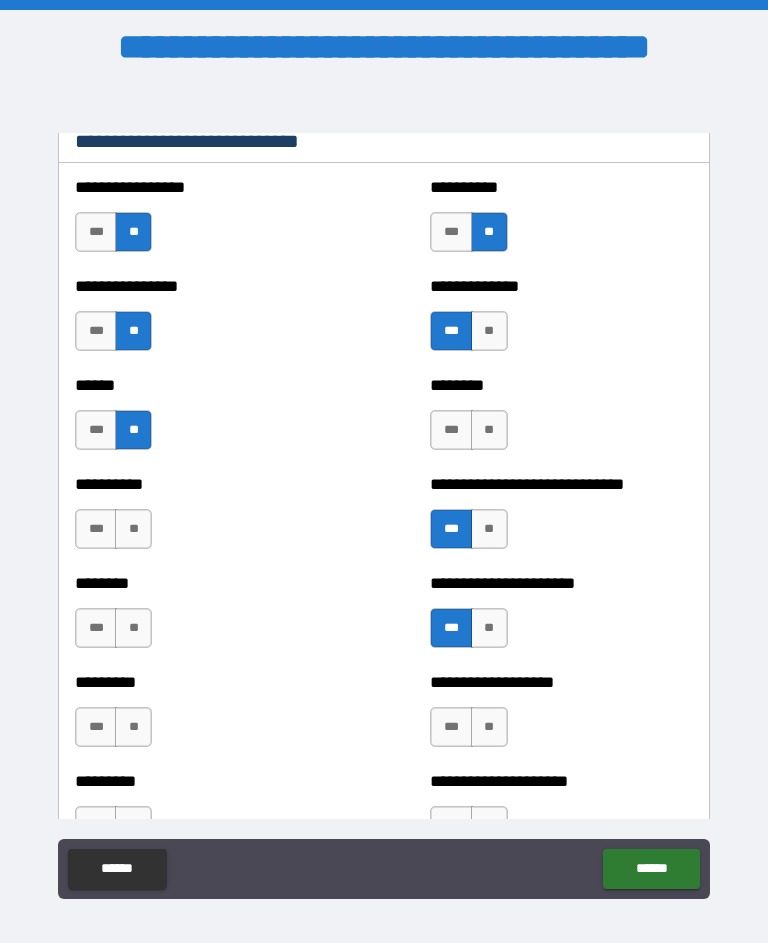 click on "**" at bounding box center [489, 430] 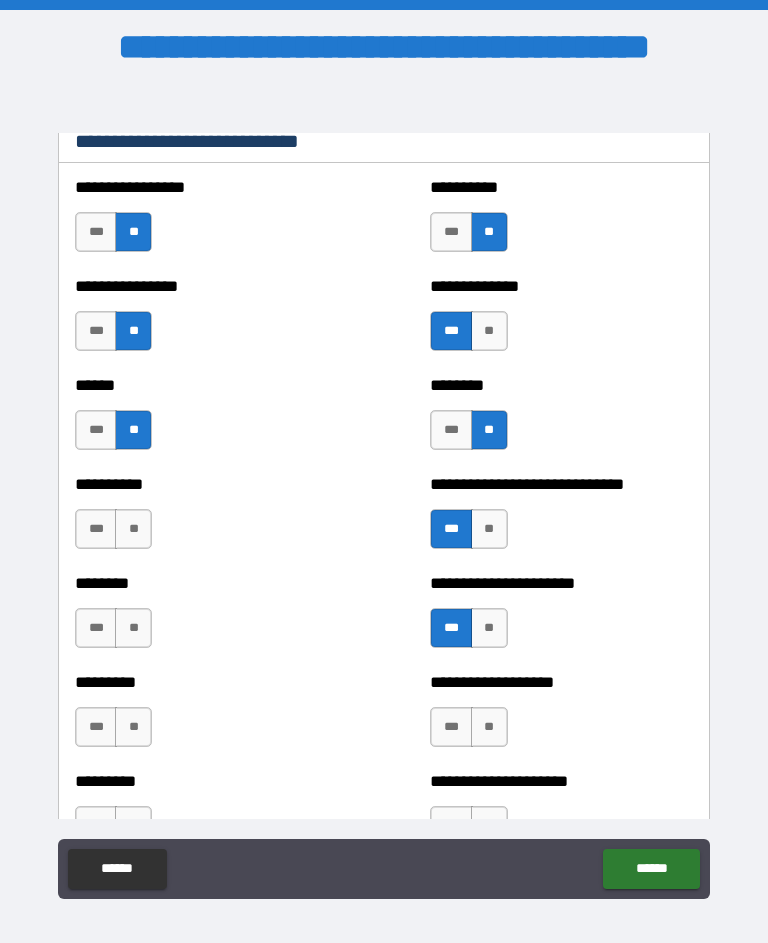 click on "**" at bounding box center [133, 529] 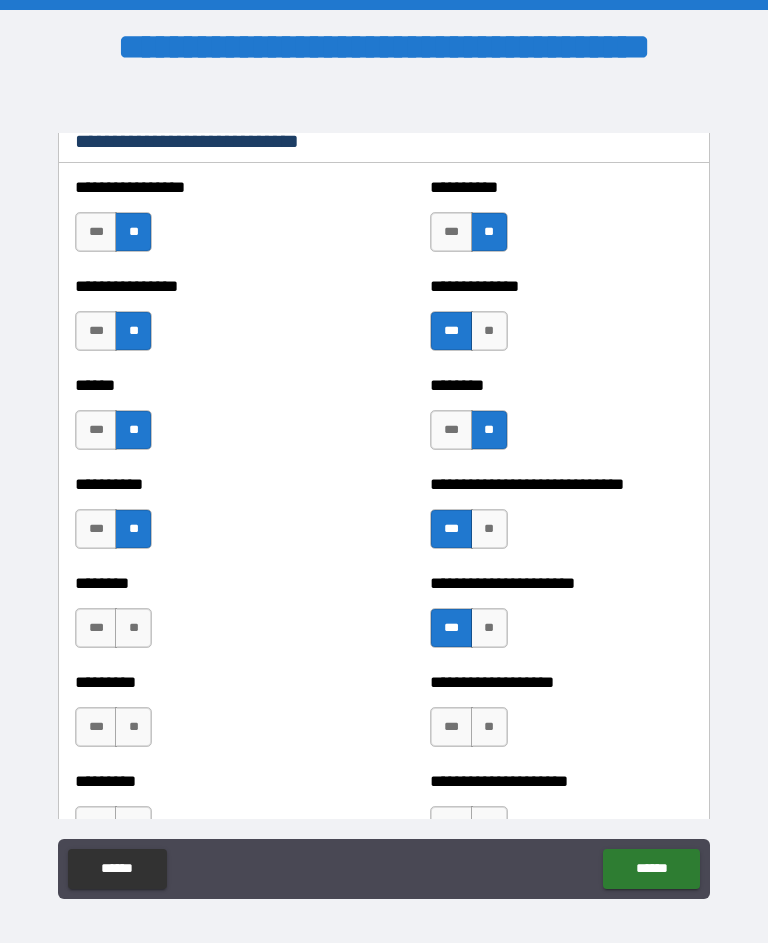 click on "**" at bounding box center [133, 628] 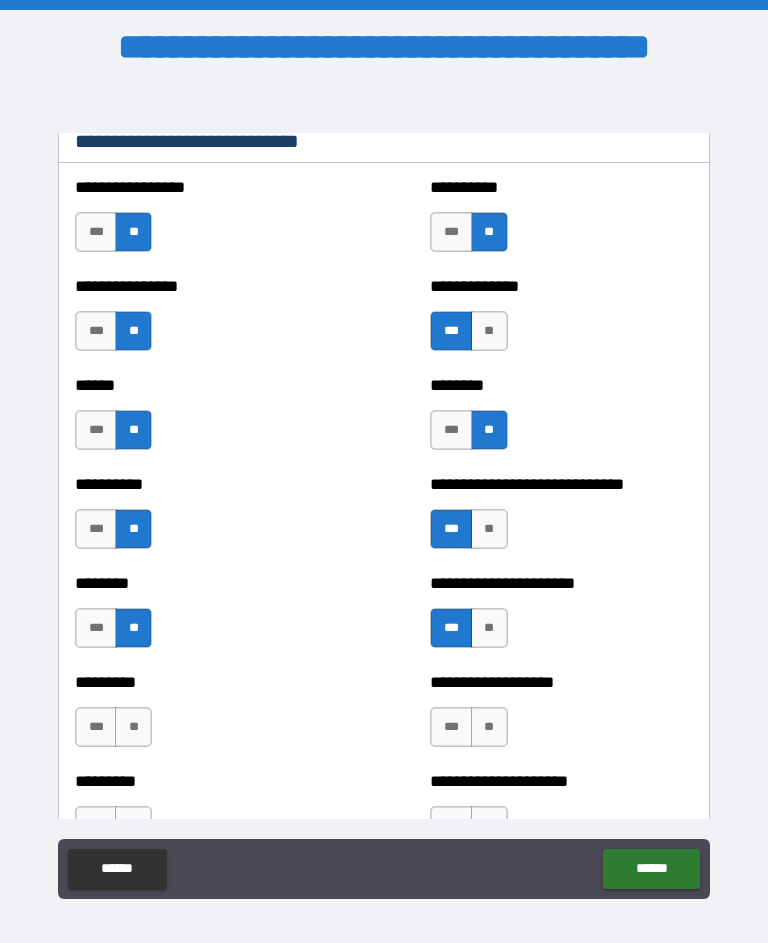 click on "**" at bounding box center [133, 727] 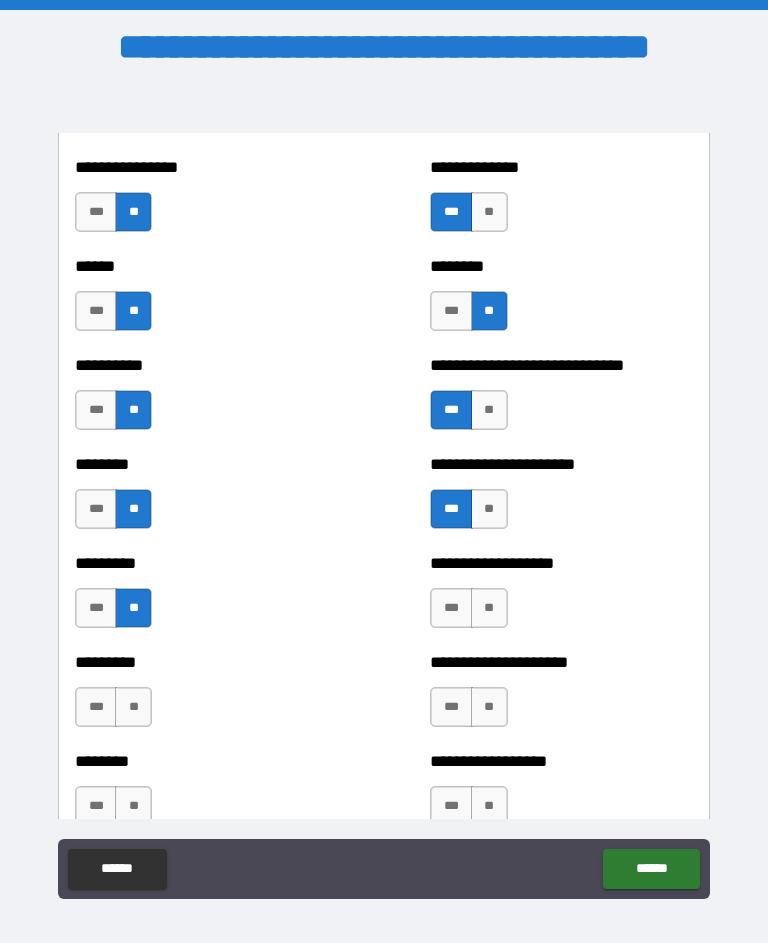 scroll, scrollTop: 6919, scrollLeft: 0, axis: vertical 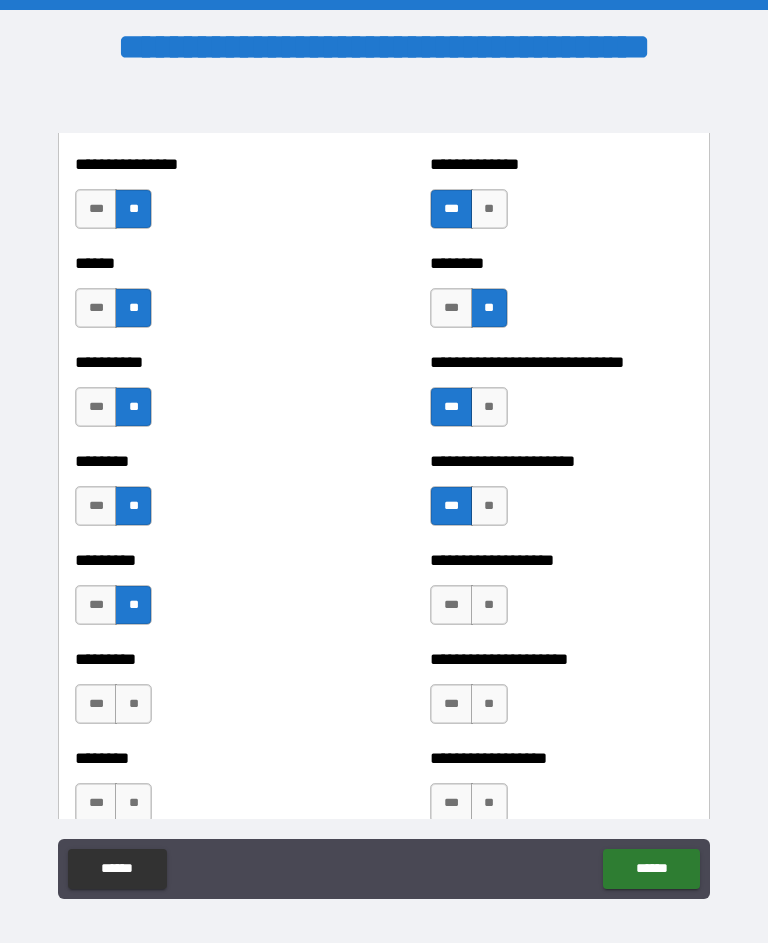 click on "**" at bounding box center [489, 605] 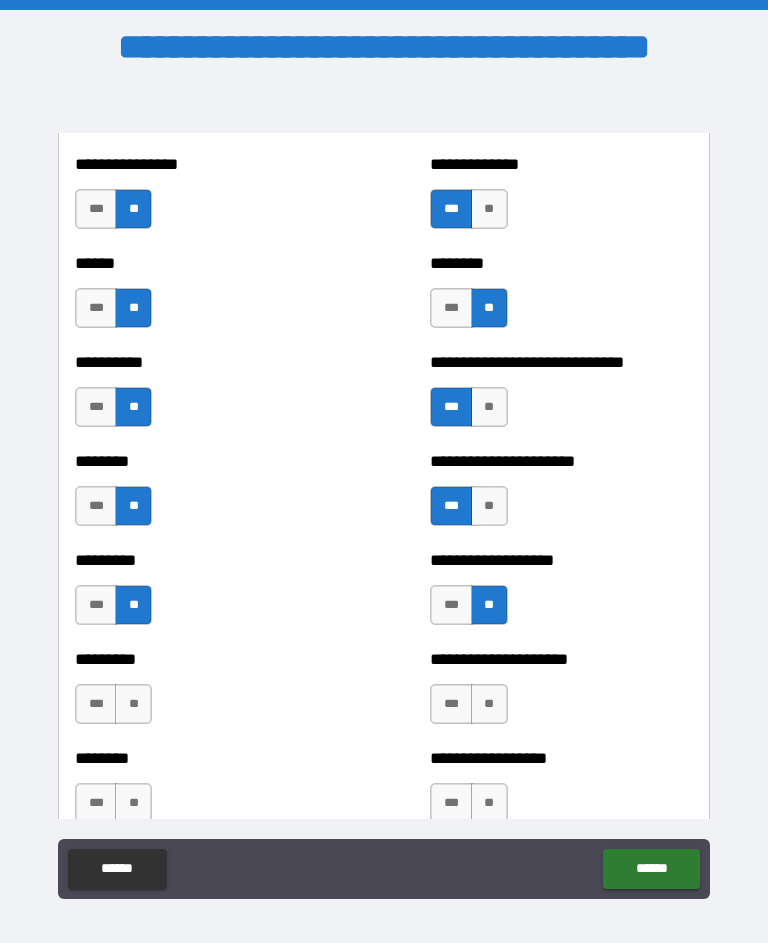 click on "**" at bounding box center (133, 704) 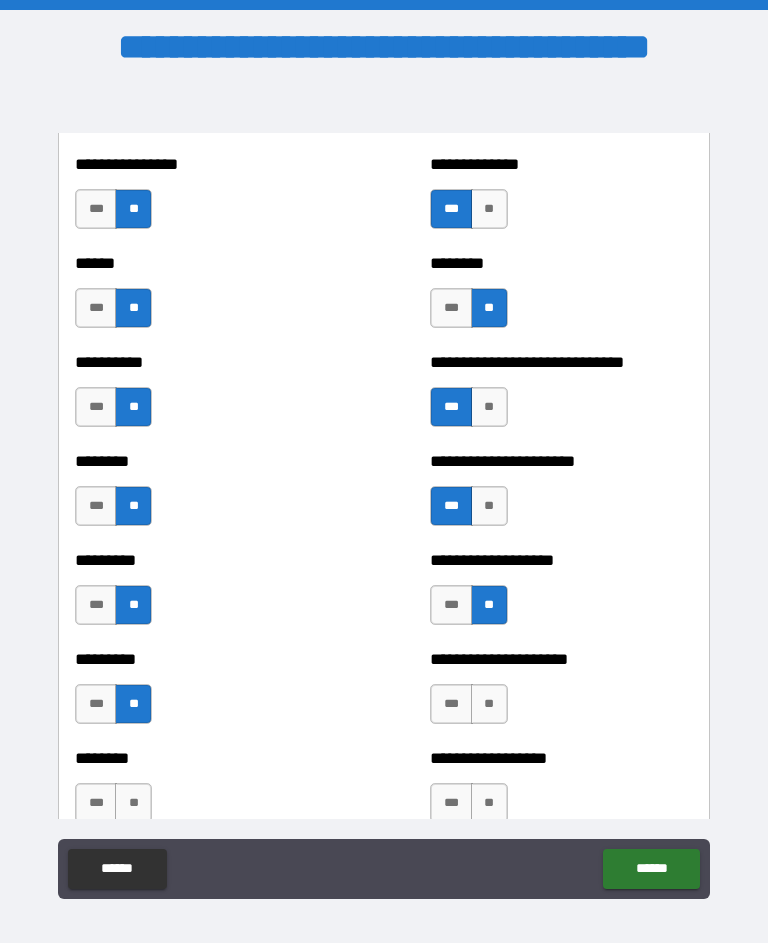 click on "**" at bounding box center [489, 704] 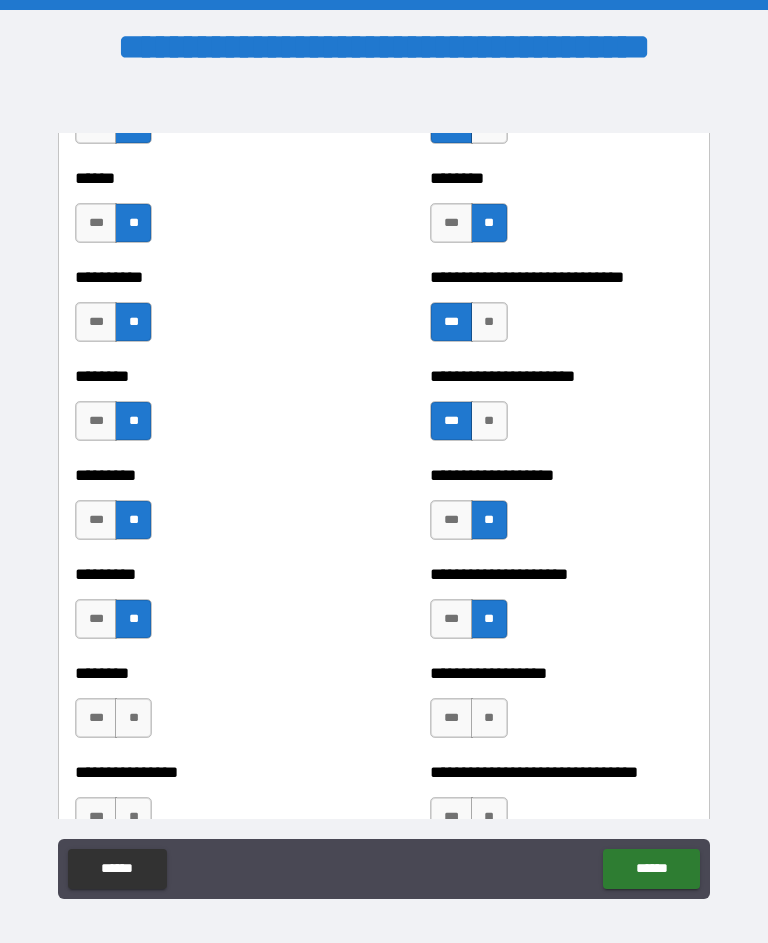 scroll, scrollTop: 7019, scrollLeft: 0, axis: vertical 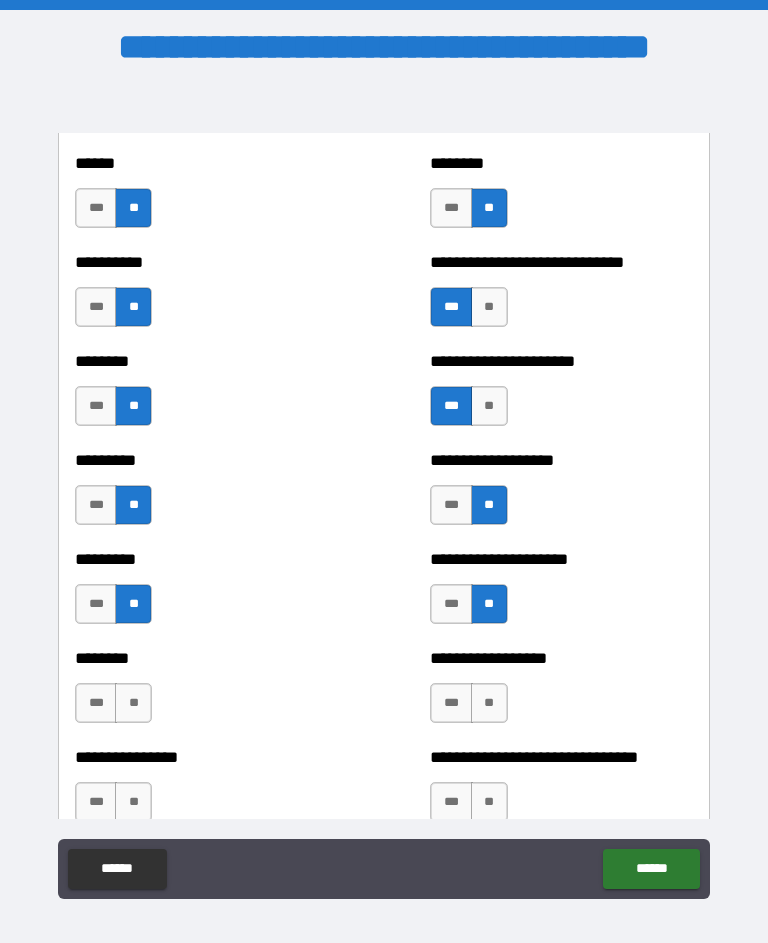 click on "**" at bounding box center [489, 703] 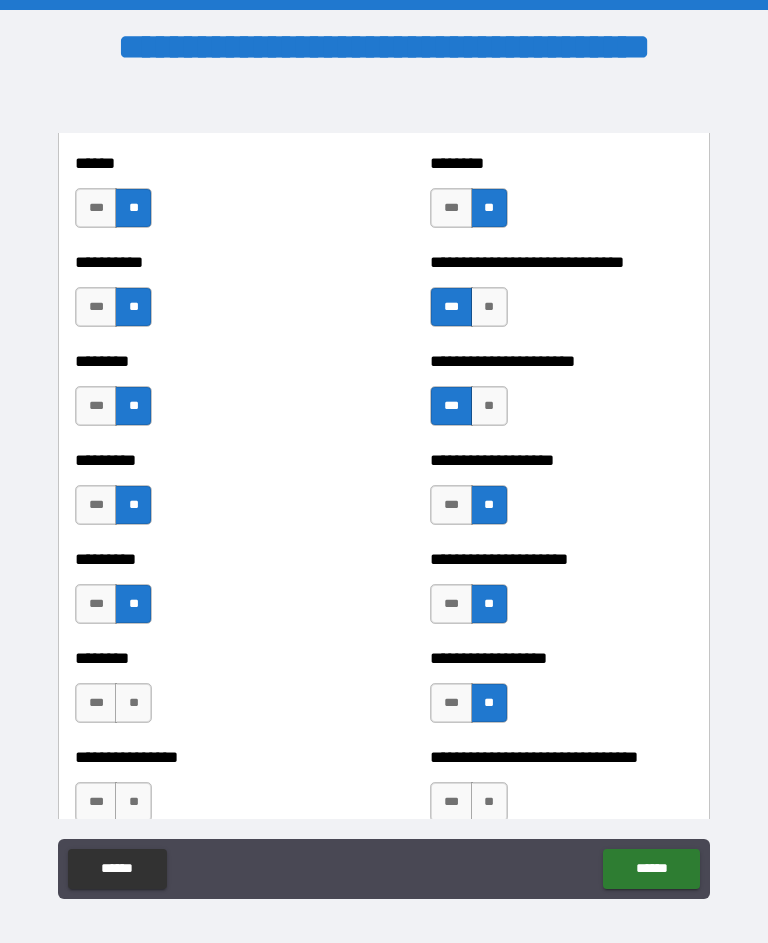 click on "**" at bounding box center (133, 703) 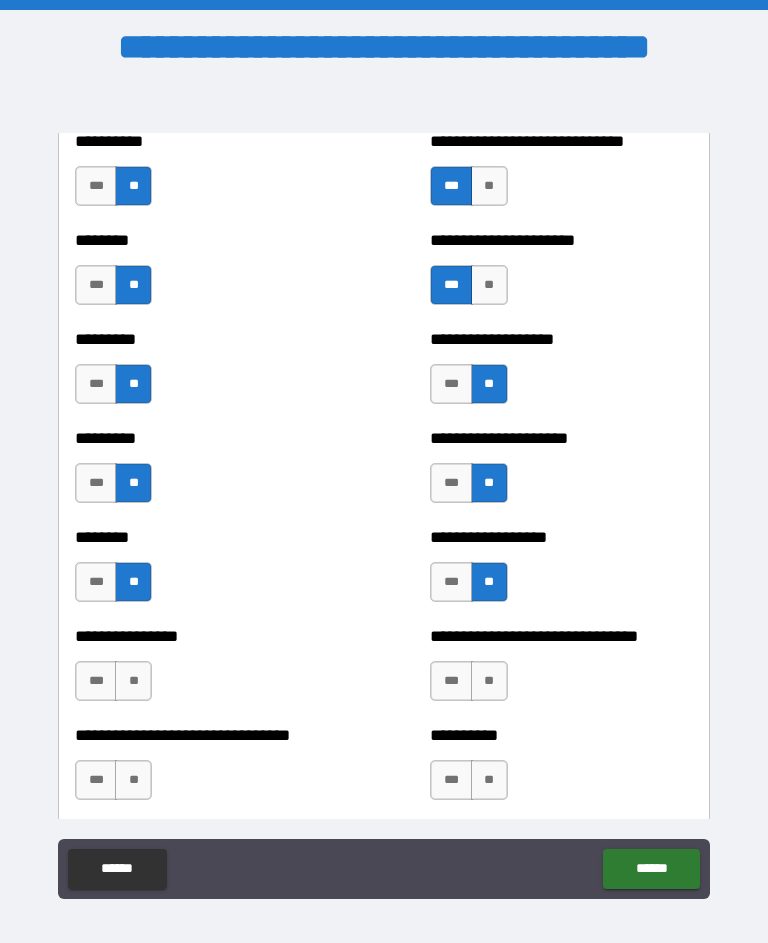 scroll, scrollTop: 7145, scrollLeft: 0, axis: vertical 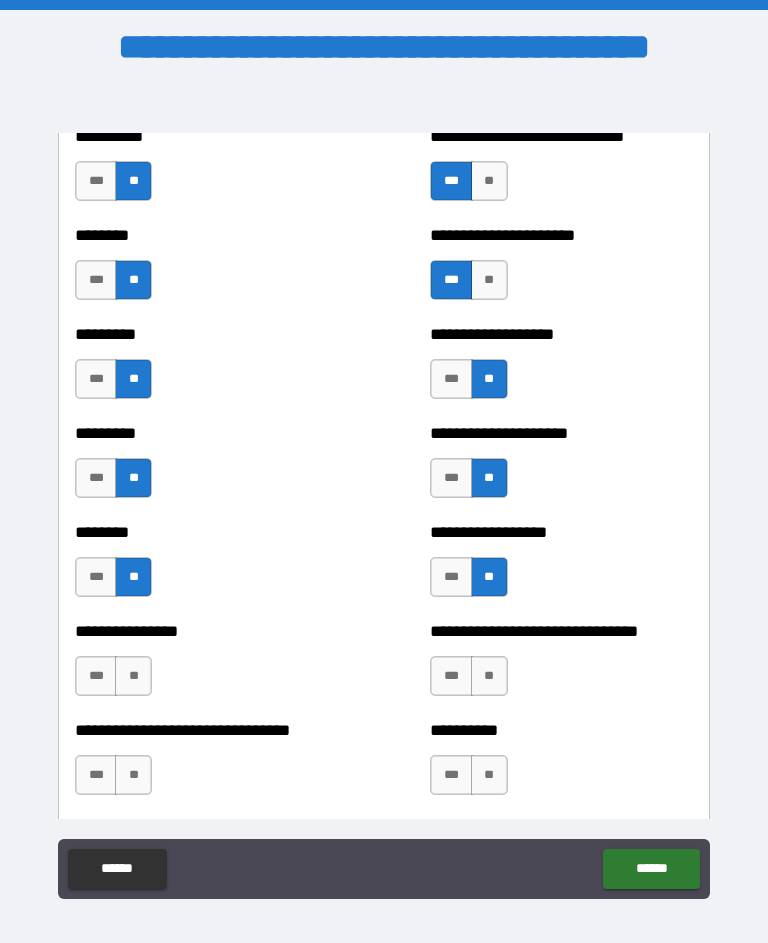 click on "**" at bounding box center (133, 676) 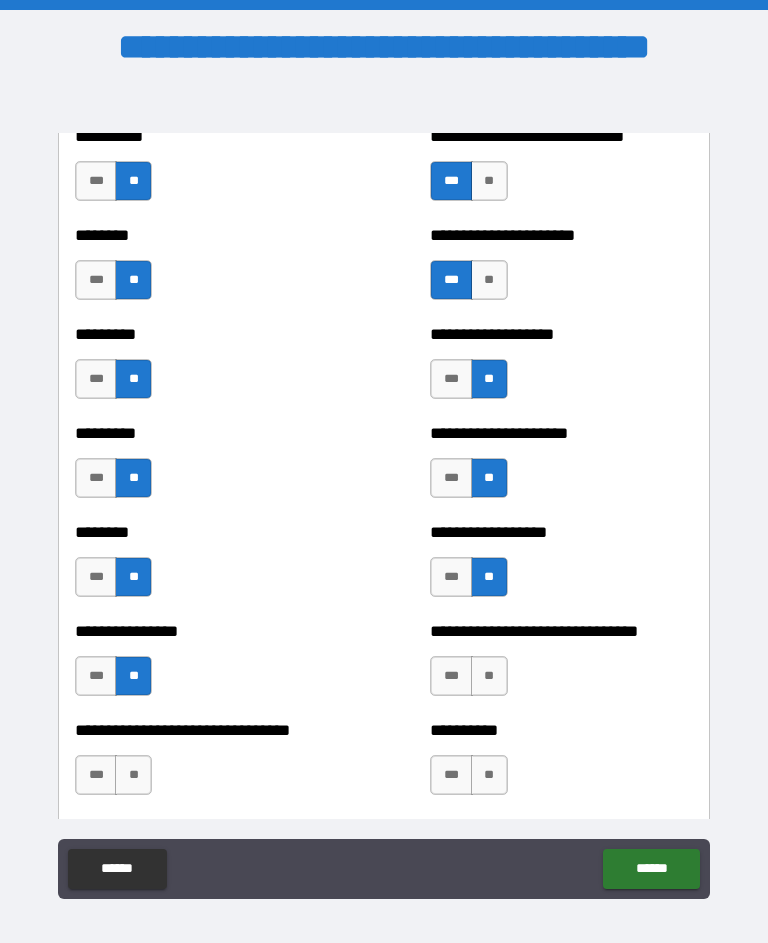 click on "**" at bounding box center (489, 676) 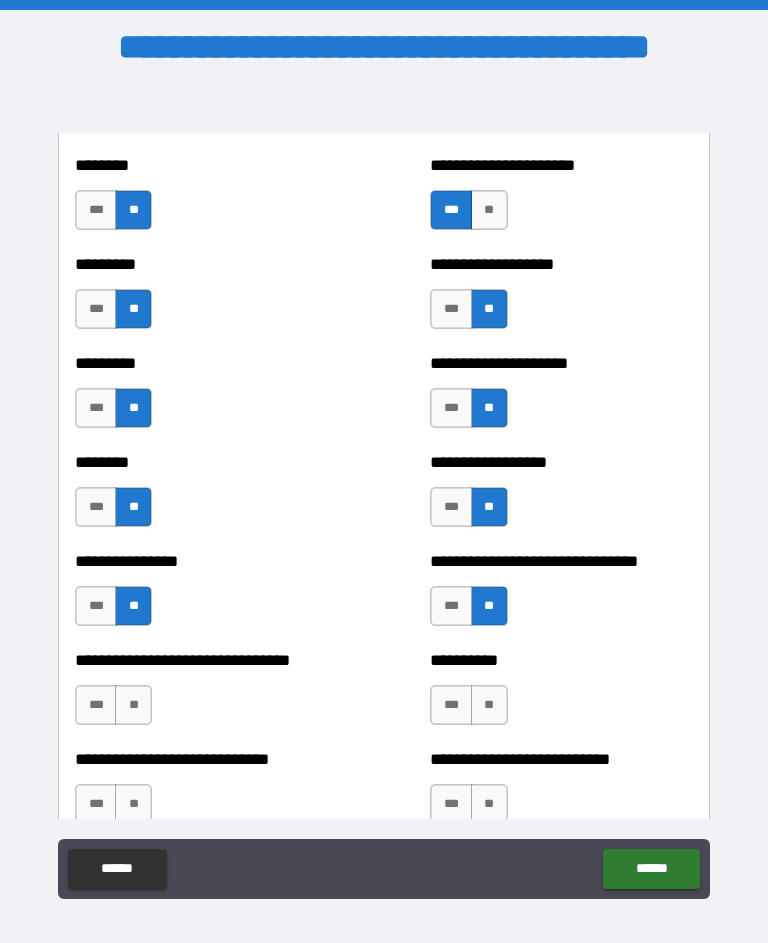 scroll, scrollTop: 7216, scrollLeft: 0, axis: vertical 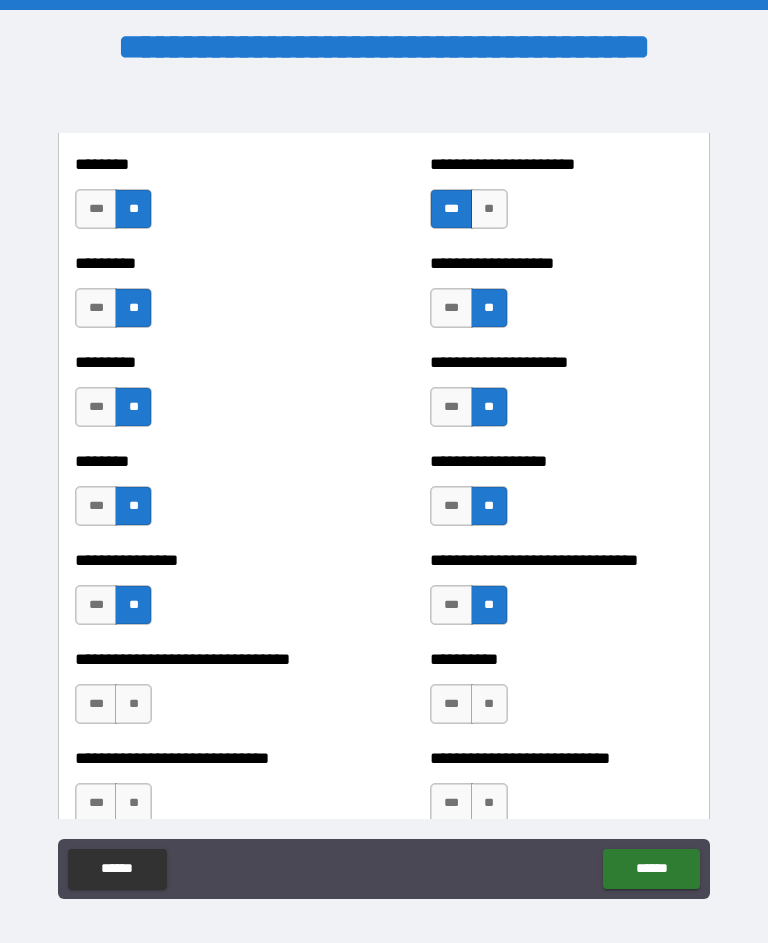 click on "**" at bounding box center [489, 704] 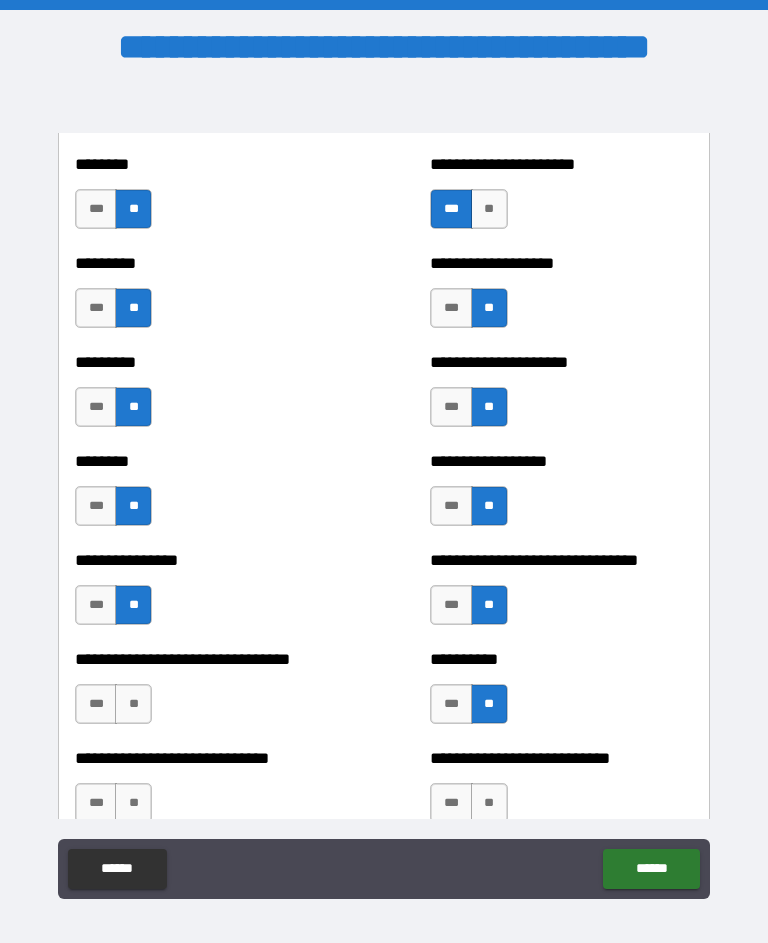 click on "**" at bounding box center [133, 704] 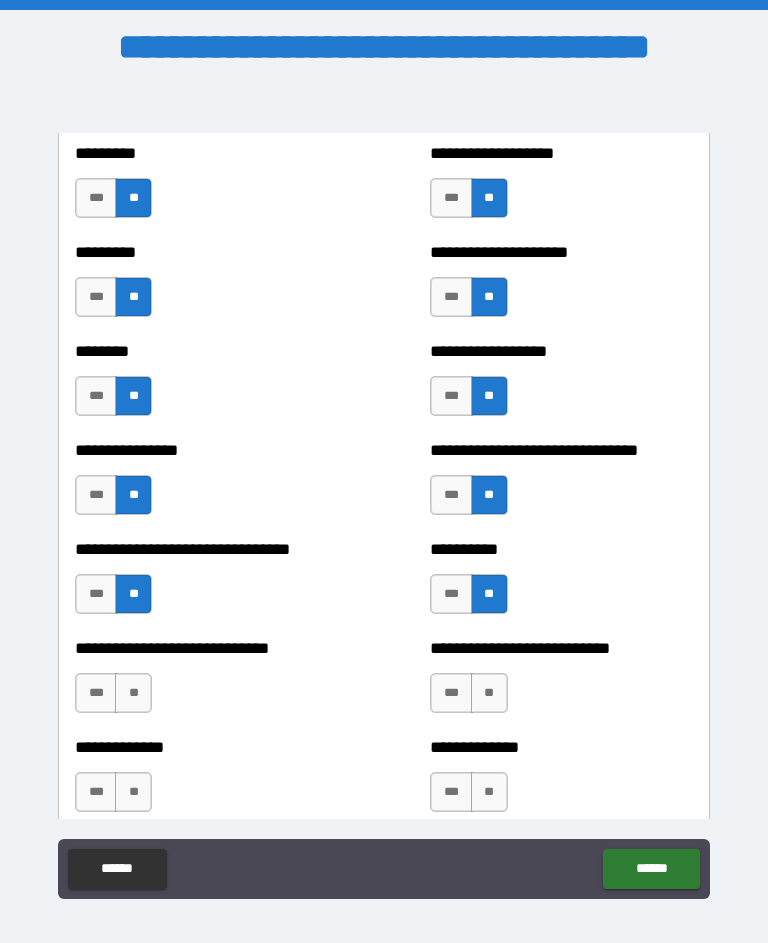scroll, scrollTop: 7328, scrollLeft: 0, axis: vertical 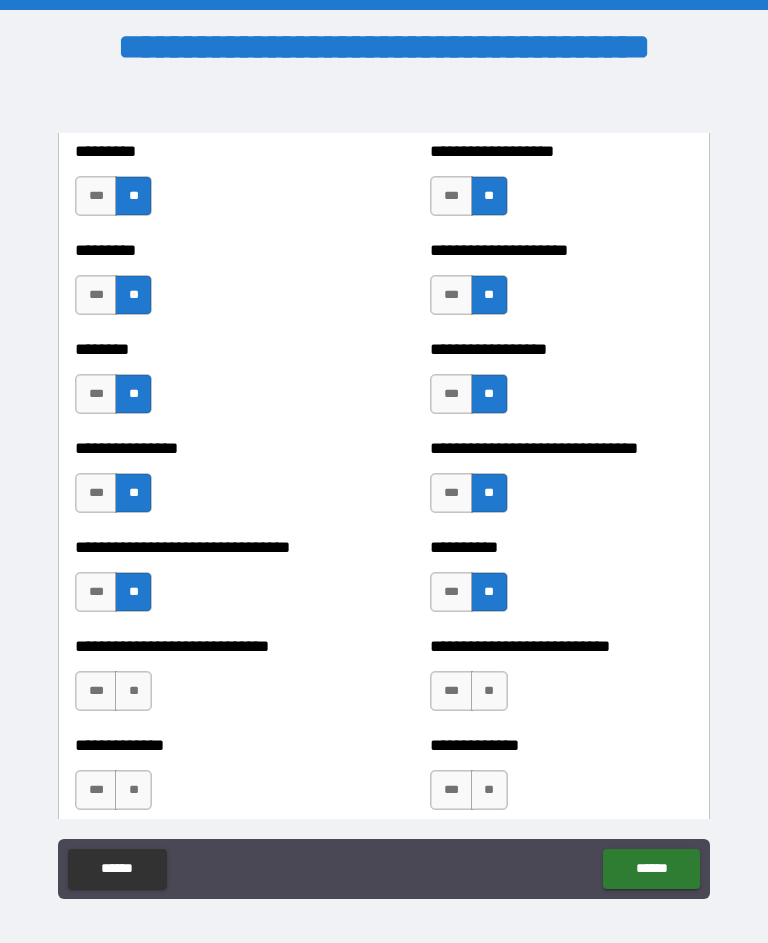 click on "**" at bounding box center [133, 691] 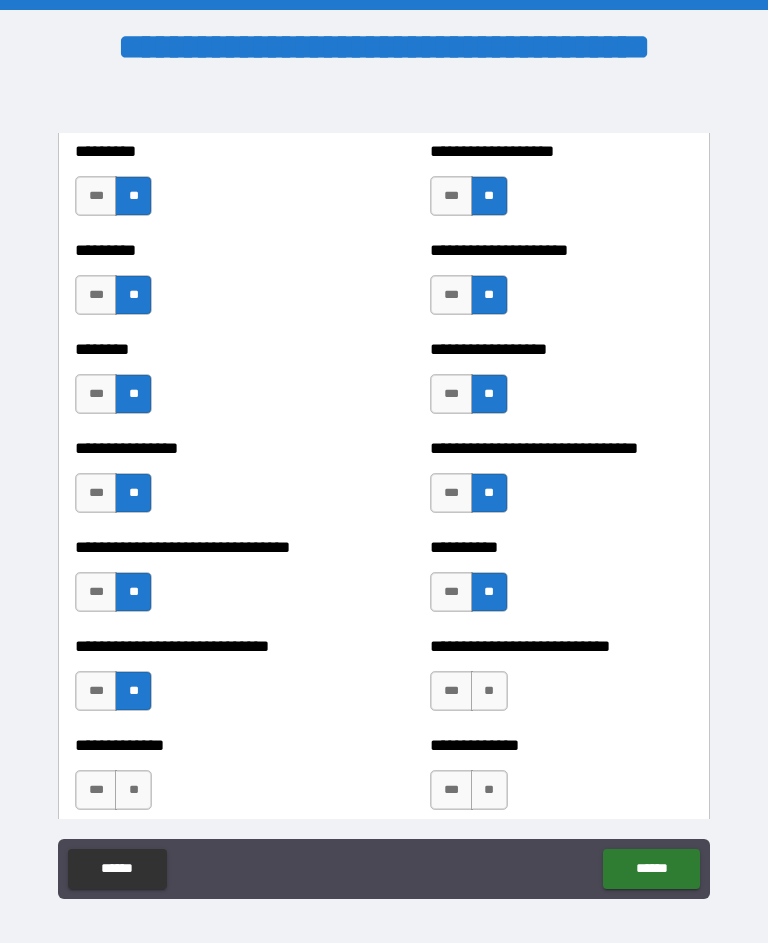 click on "**" at bounding box center [489, 691] 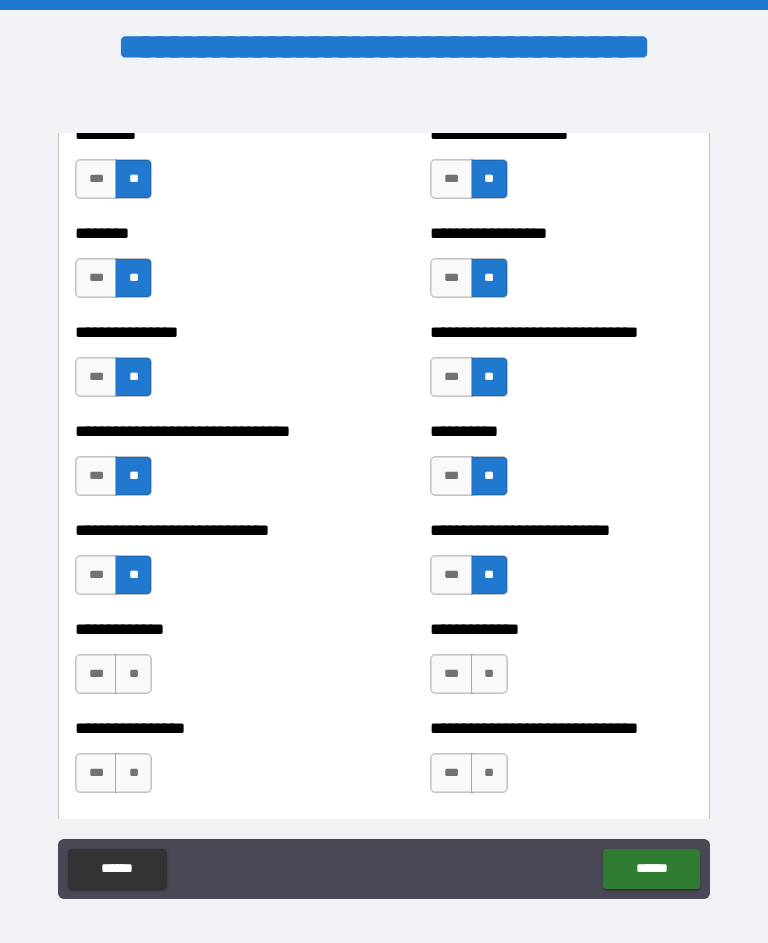scroll, scrollTop: 7449, scrollLeft: 0, axis: vertical 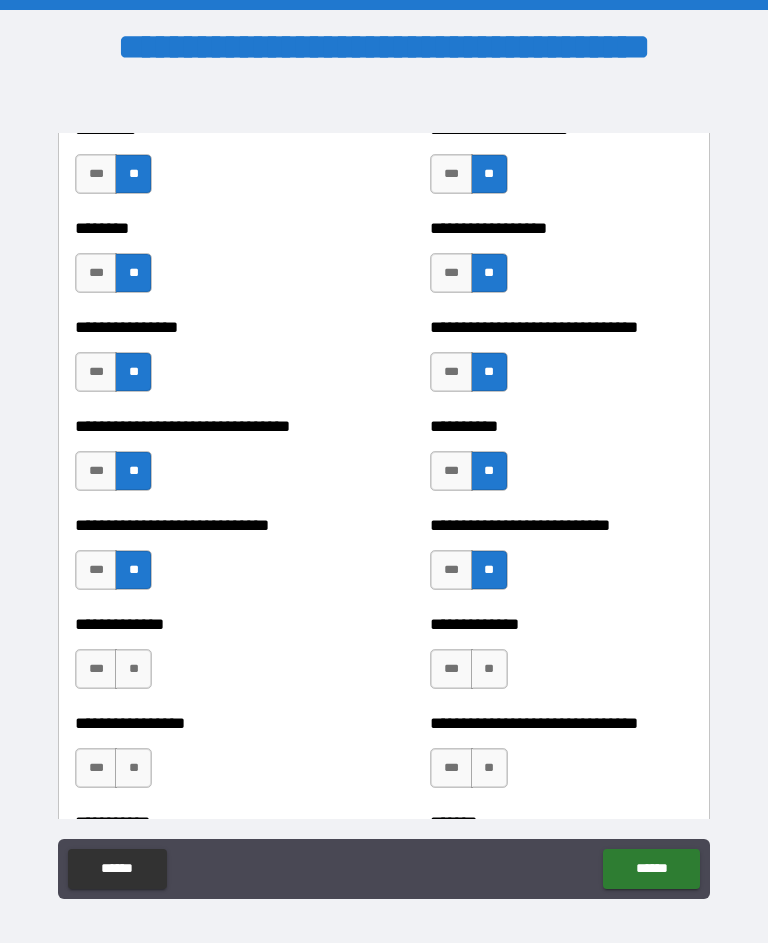 click on "**" at bounding box center [133, 669] 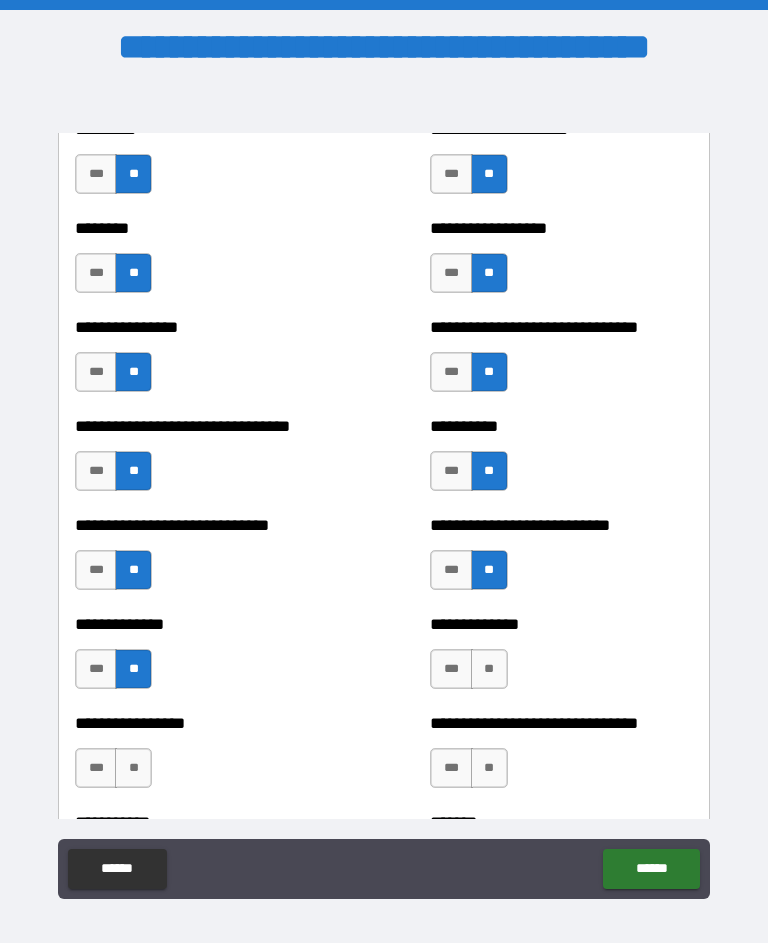 click on "**" at bounding box center [489, 669] 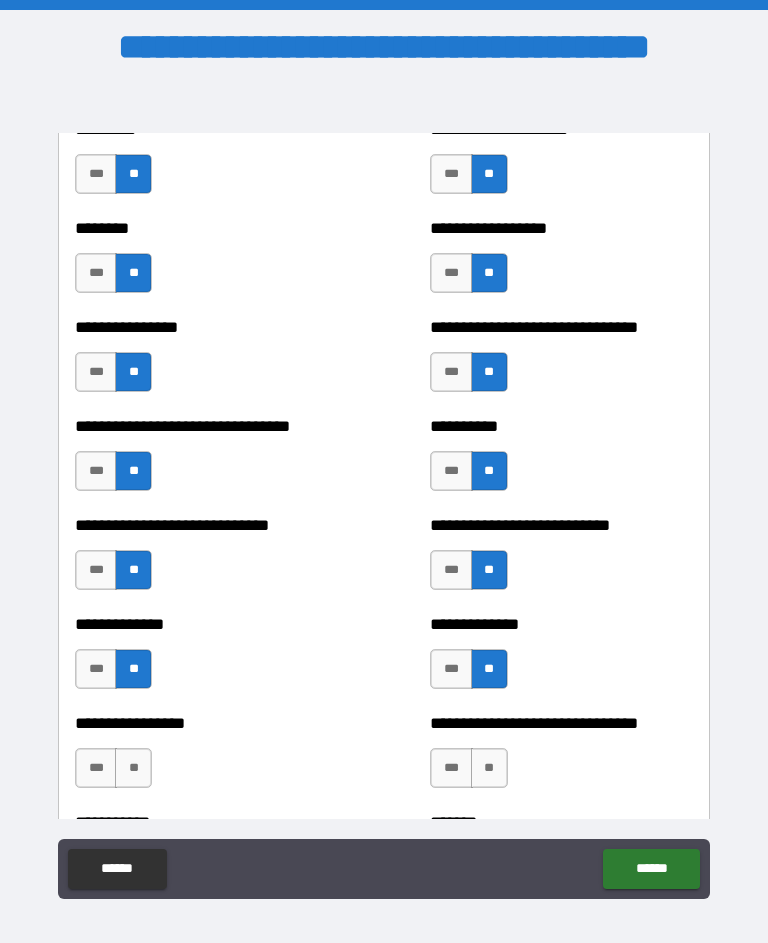 click on "**" at bounding box center [133, 768] 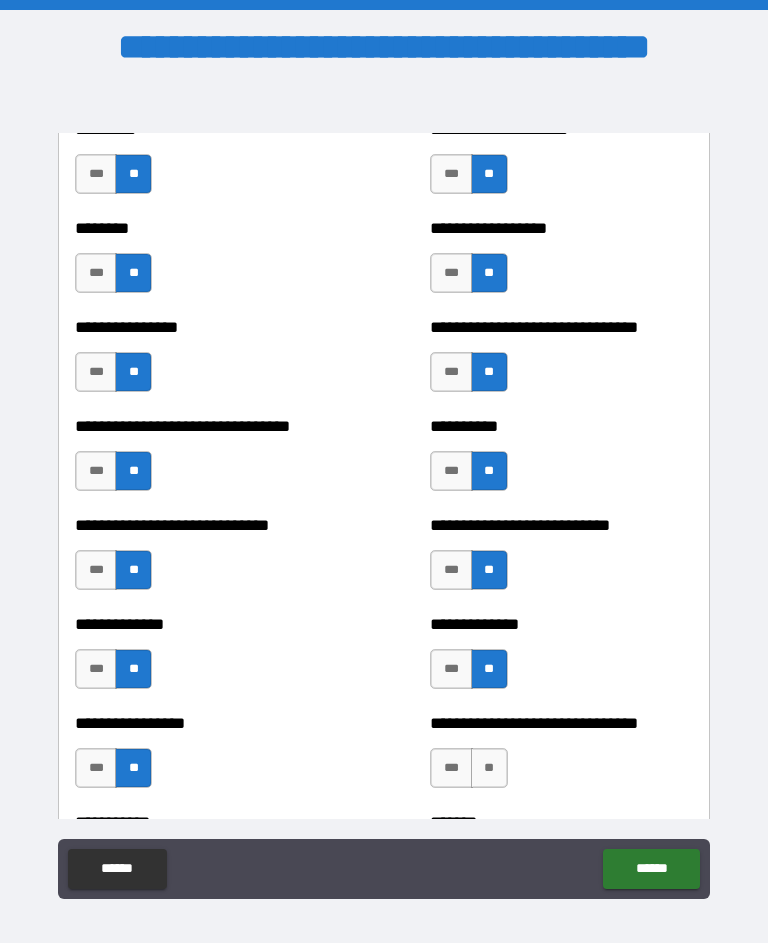 click on "**" at bounding box center [489, 768] 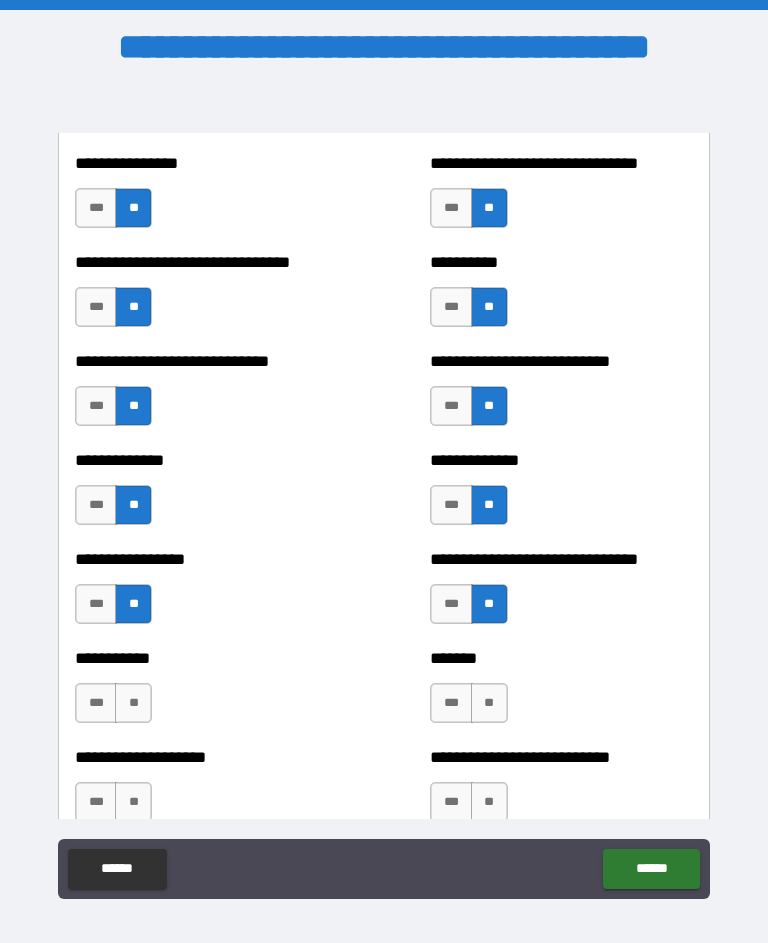 scroll, scrollTop: 7614, scrollLeft: 0, axis: vertical 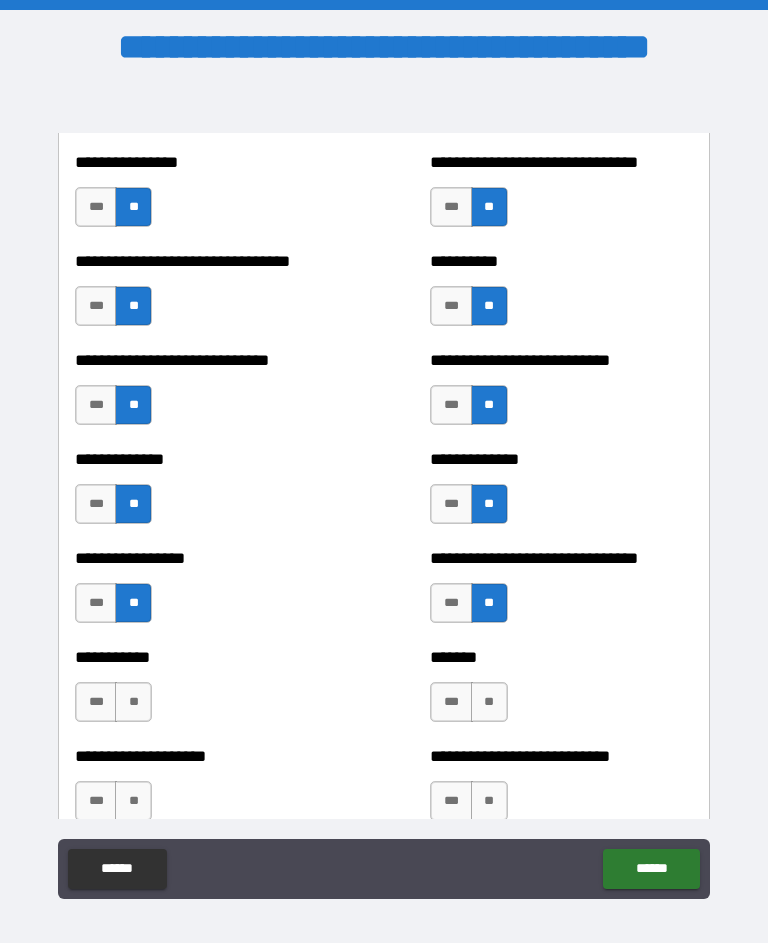 click on "**" at bounding box center [489, 702] 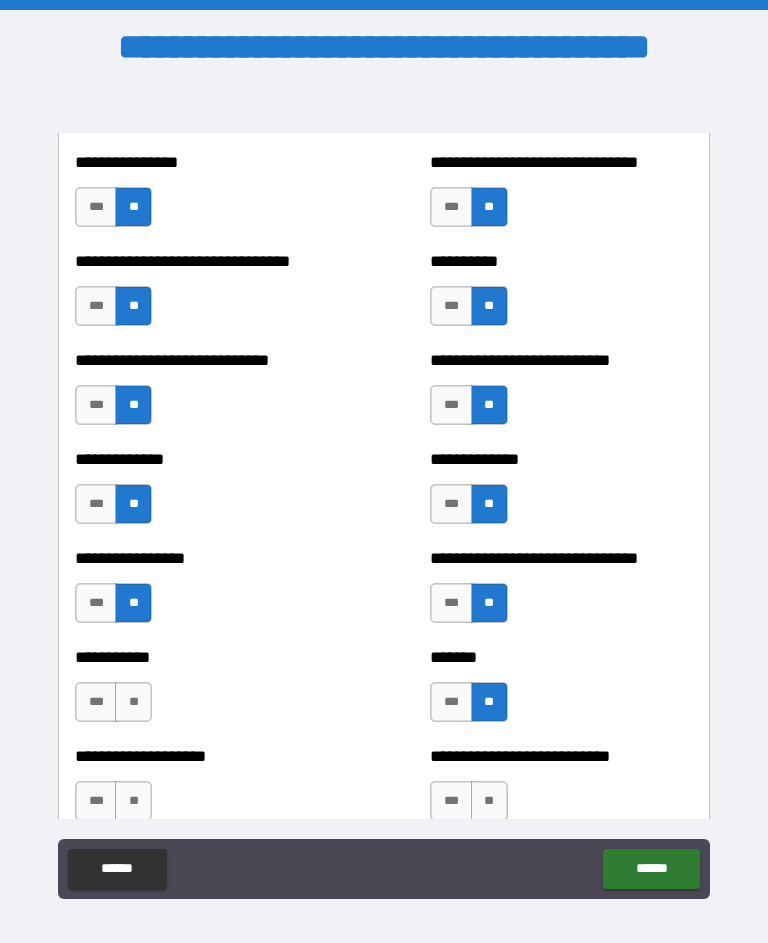 click on "**" at bounding box center [133, 702] 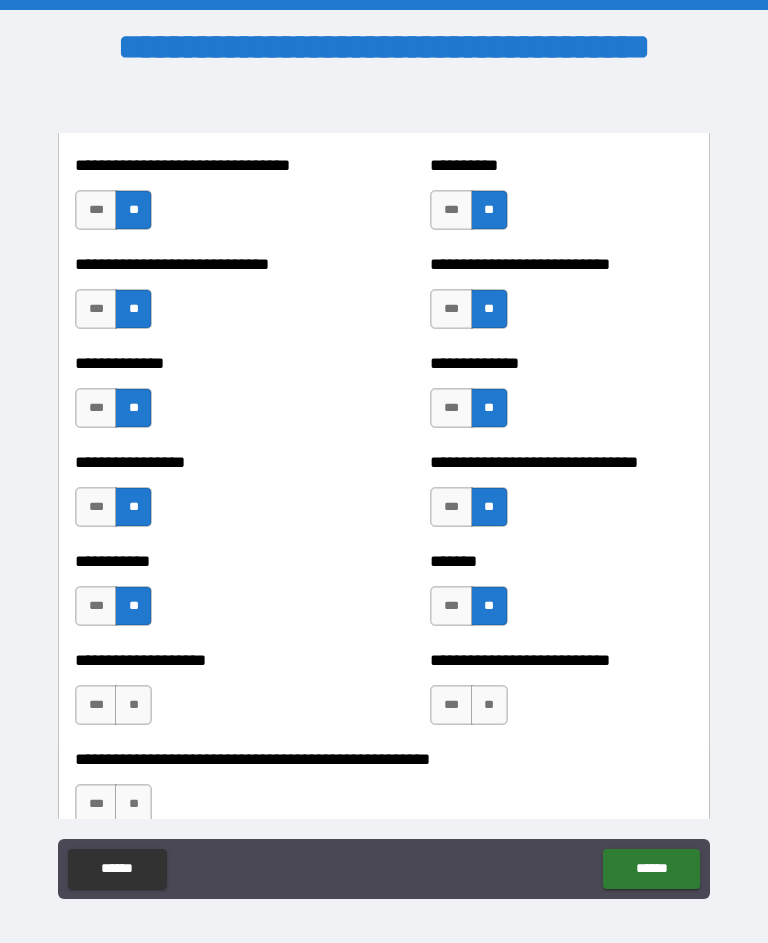 scroll, scrollTop: 7715, scrollLeft: 0, axis: vertical 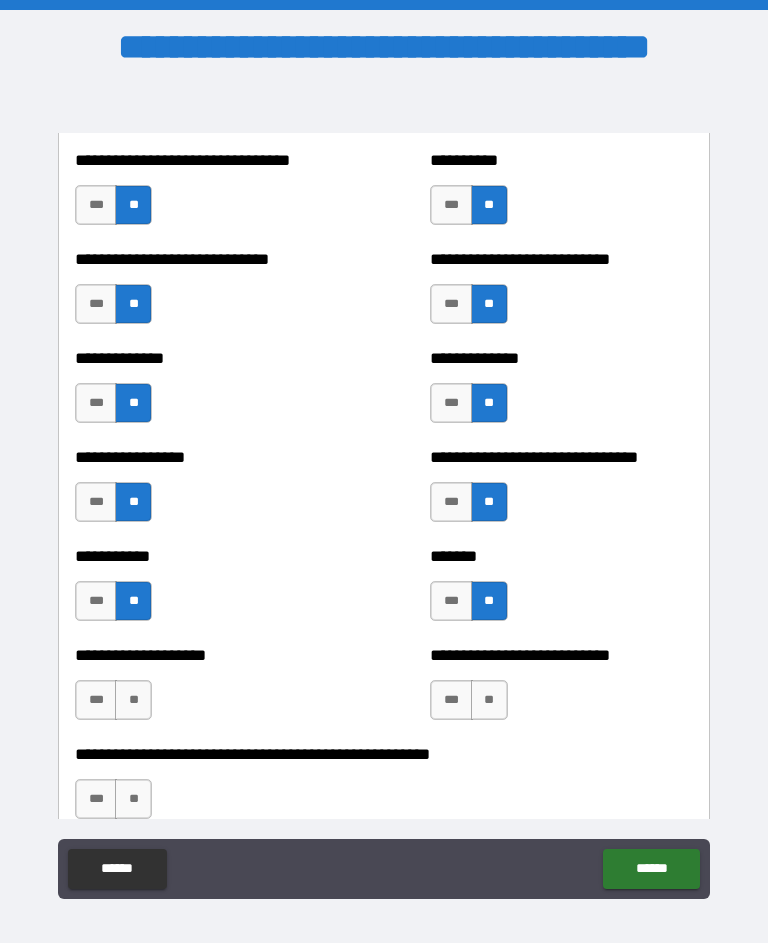 click on "**" at bounding box center [133, 700] 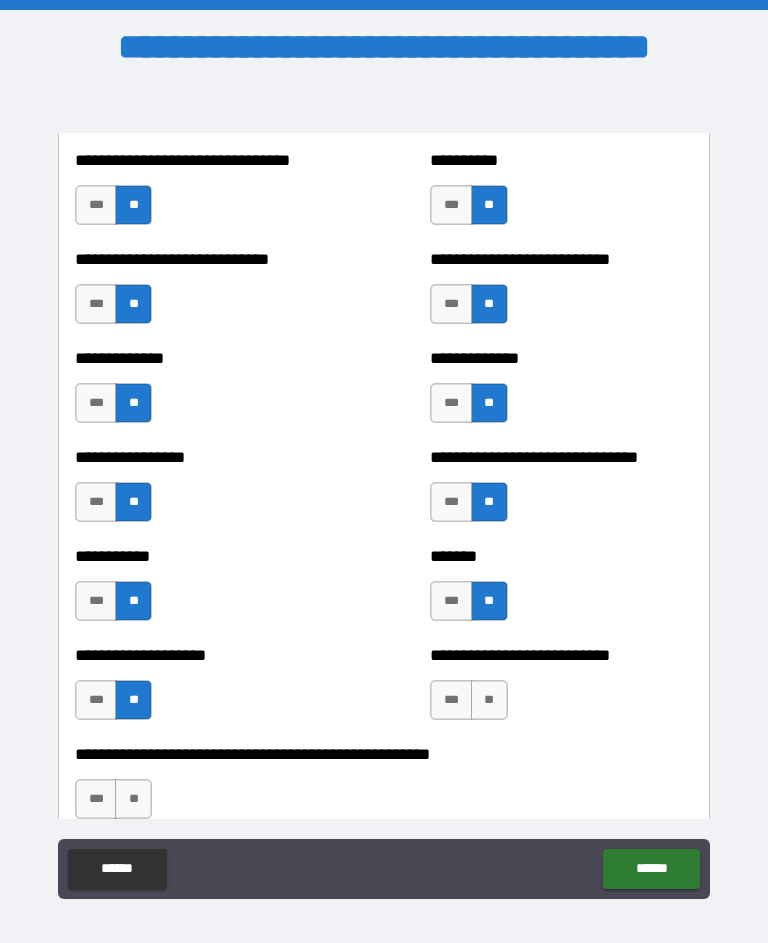 click on "**" at bounding box center [489, 700] 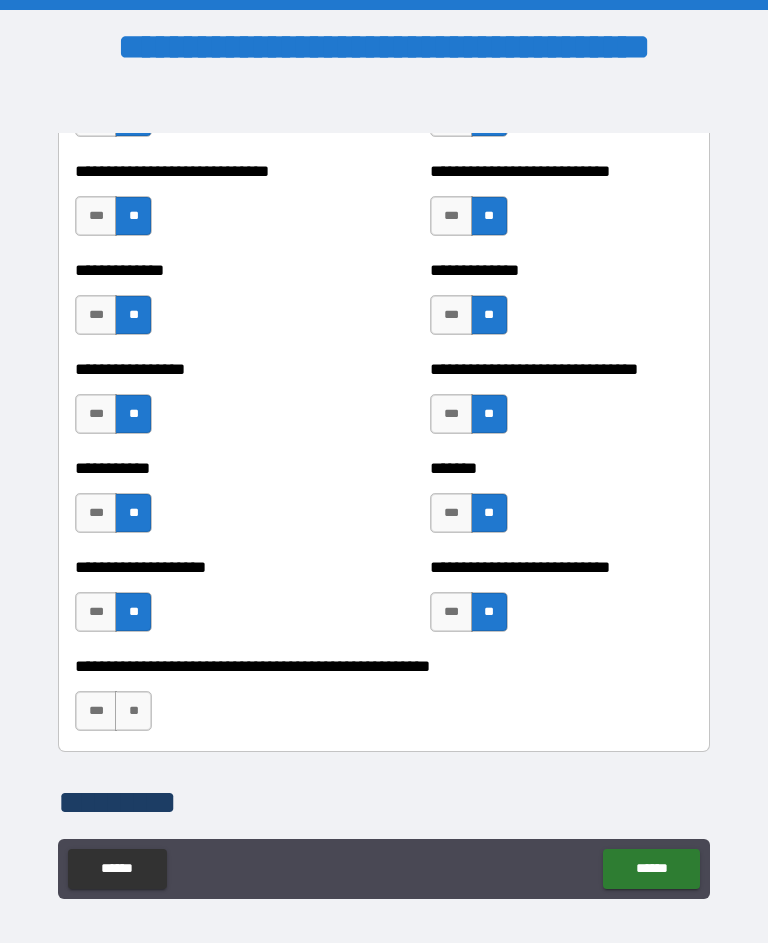 scroll, scrollTop: 7817, scrollLeft: 0, axis: vertical 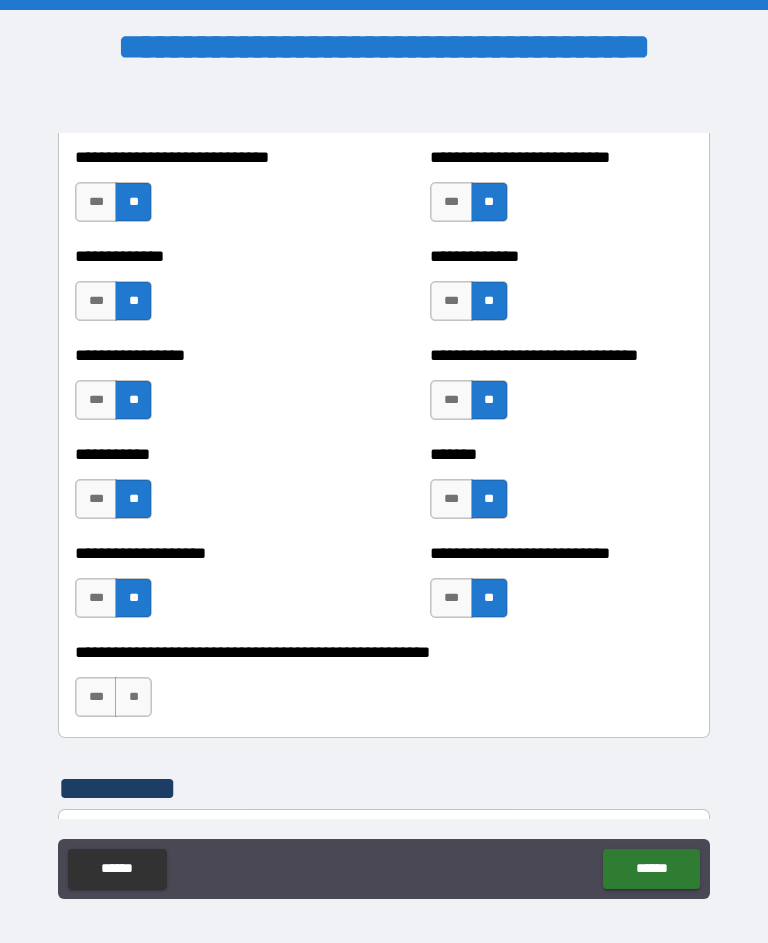 click on "**" at bounding box center (133, 697) 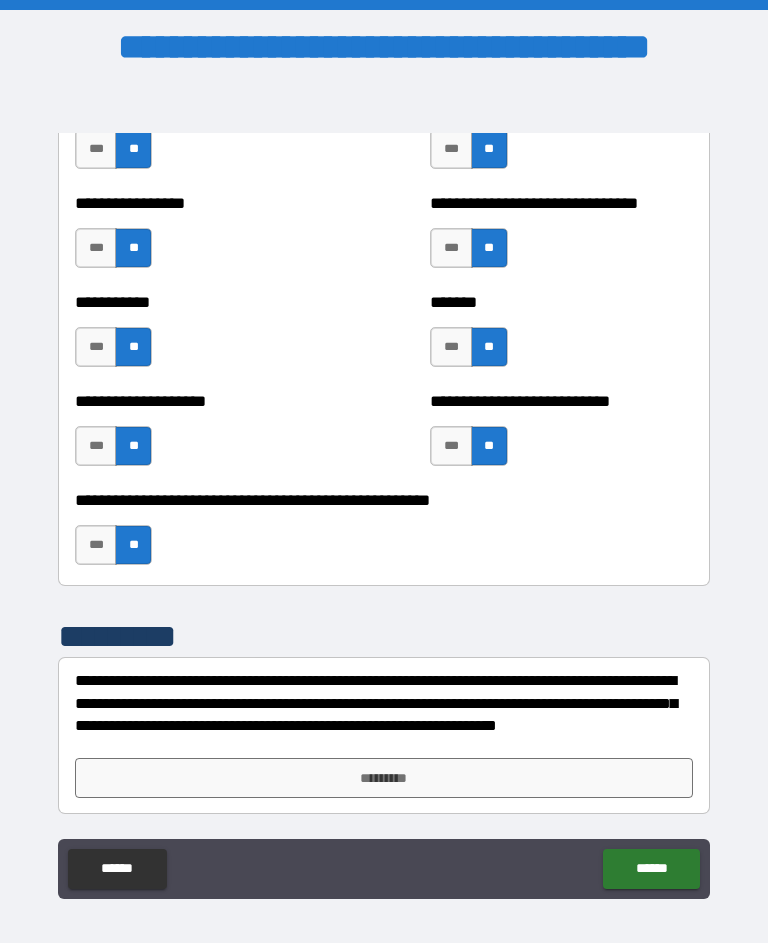 scroll, scrollTop: 7969, scrollLeft: 0, axis: vertical 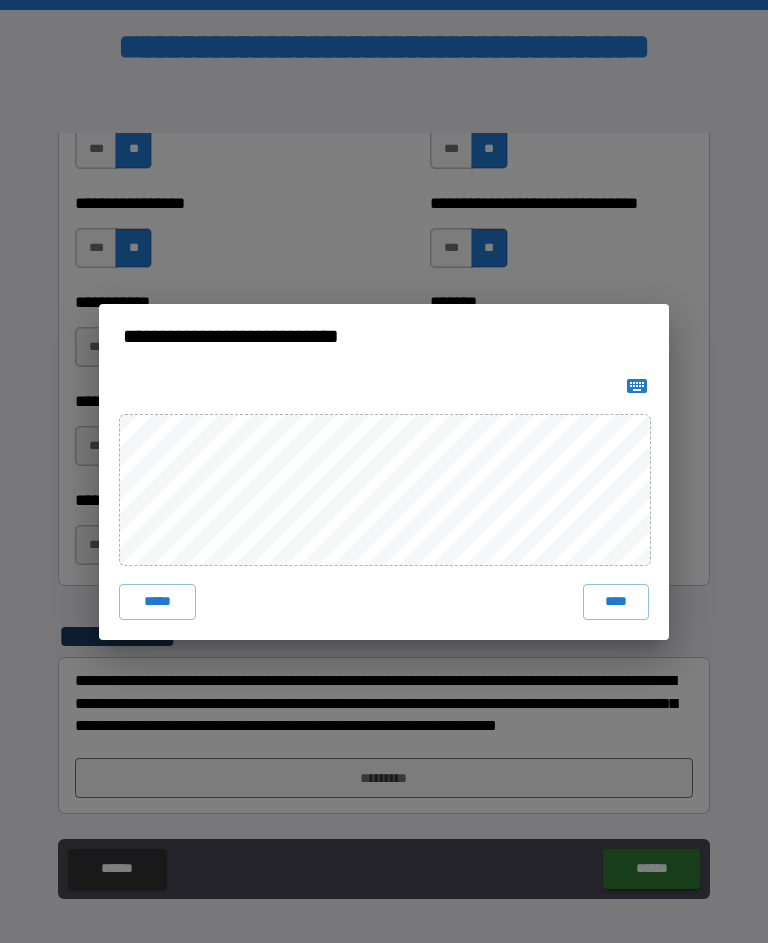 click on "****" at bounding box center [616, 602] 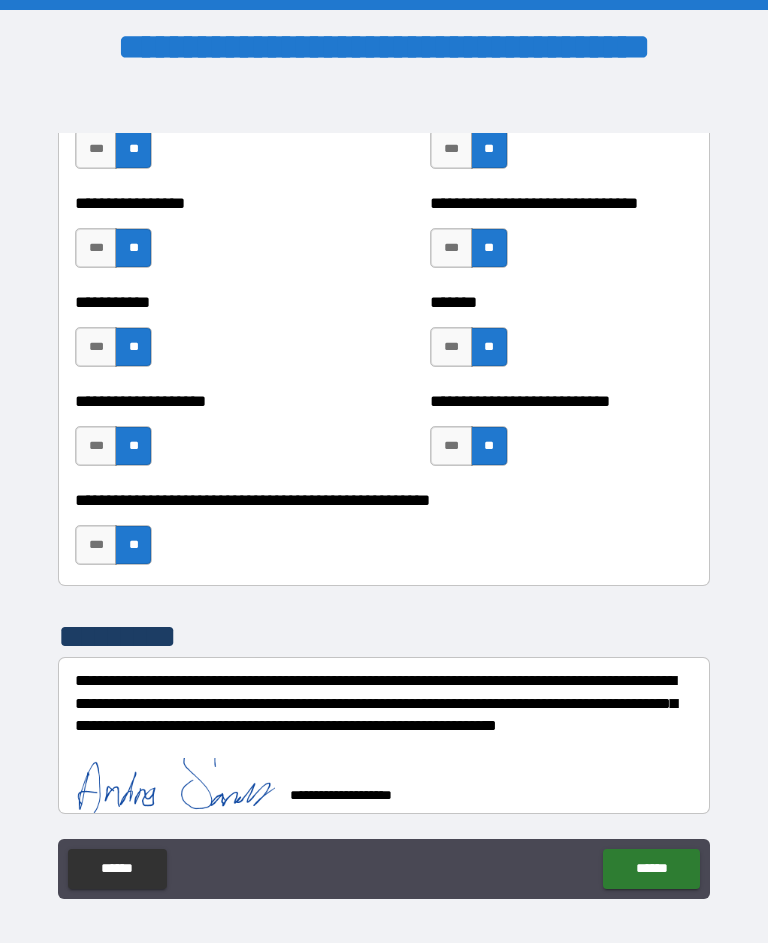 scroll, scrollTop: 7959, scrollLeft: 0, axis: vertical 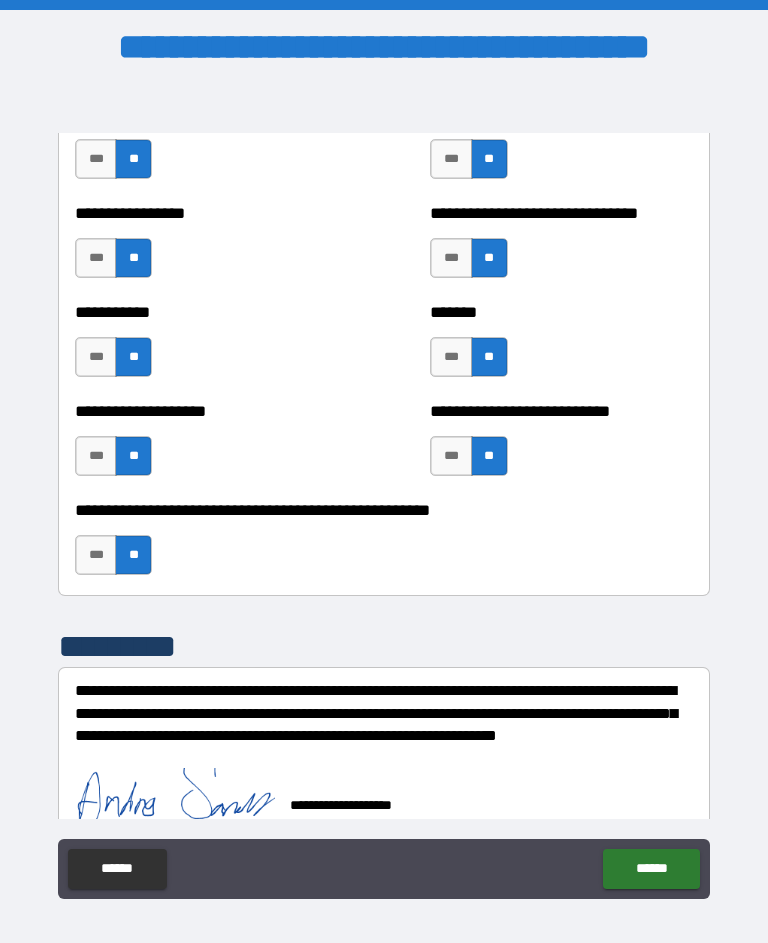 click on "******" at bounding box center (651, 869) 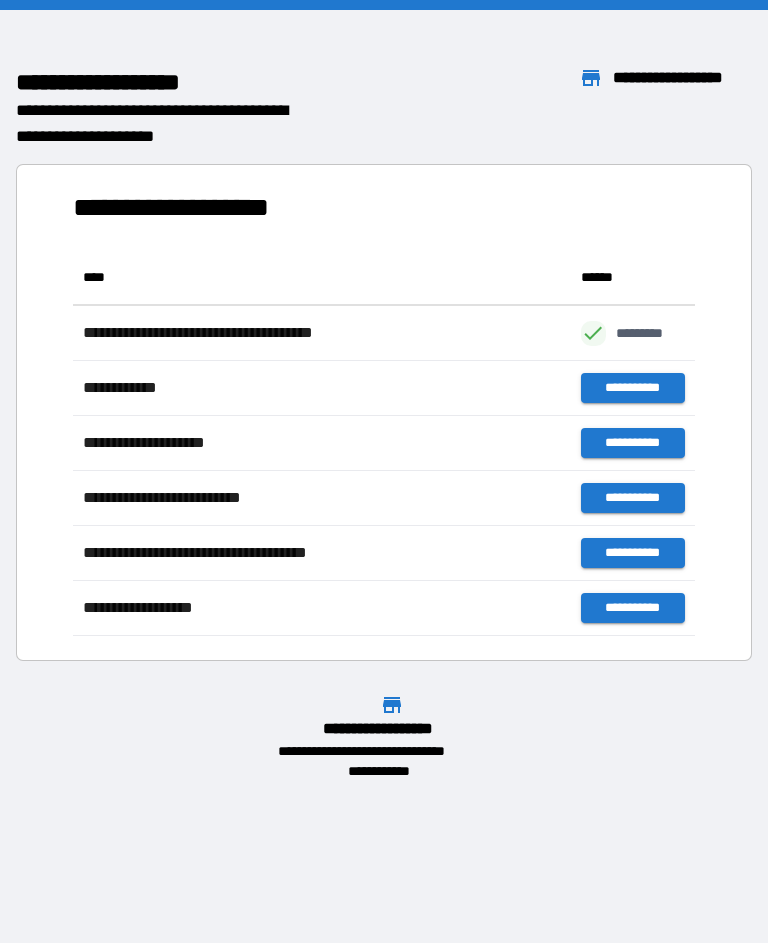 scroll, scrollTop: 386, scrollLeft: 622, axis: both 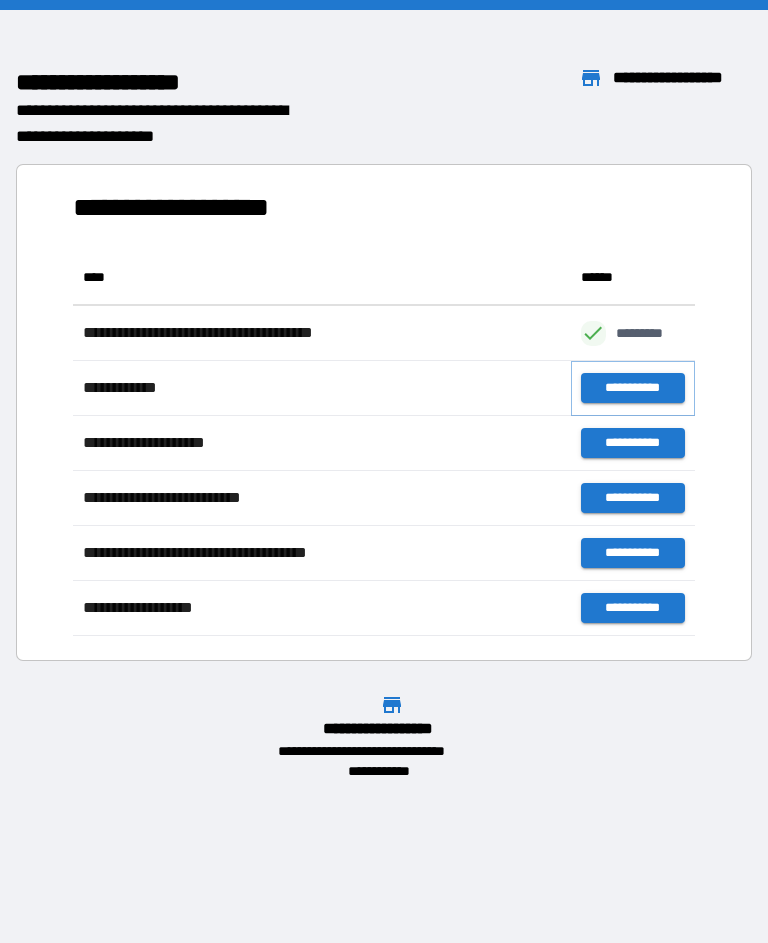 click on "**********" at bounding box center [633, 388] 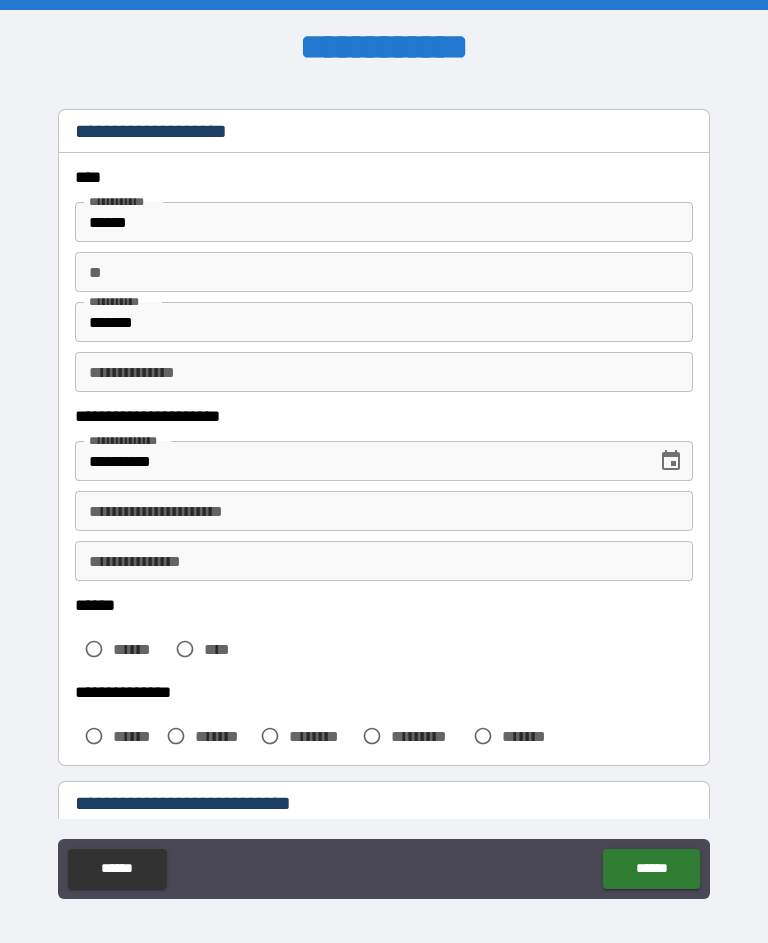 scroll, scrollTop: 44, scrollLeft: 0, axis: vertical 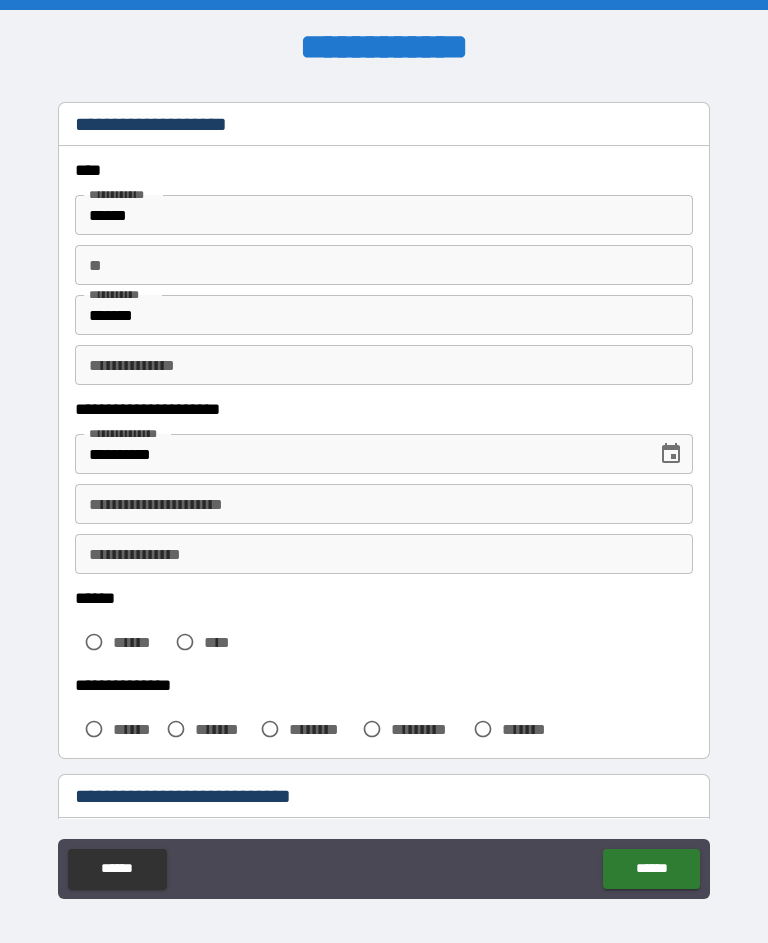 click on "**********" at bounding box center (384, 504) 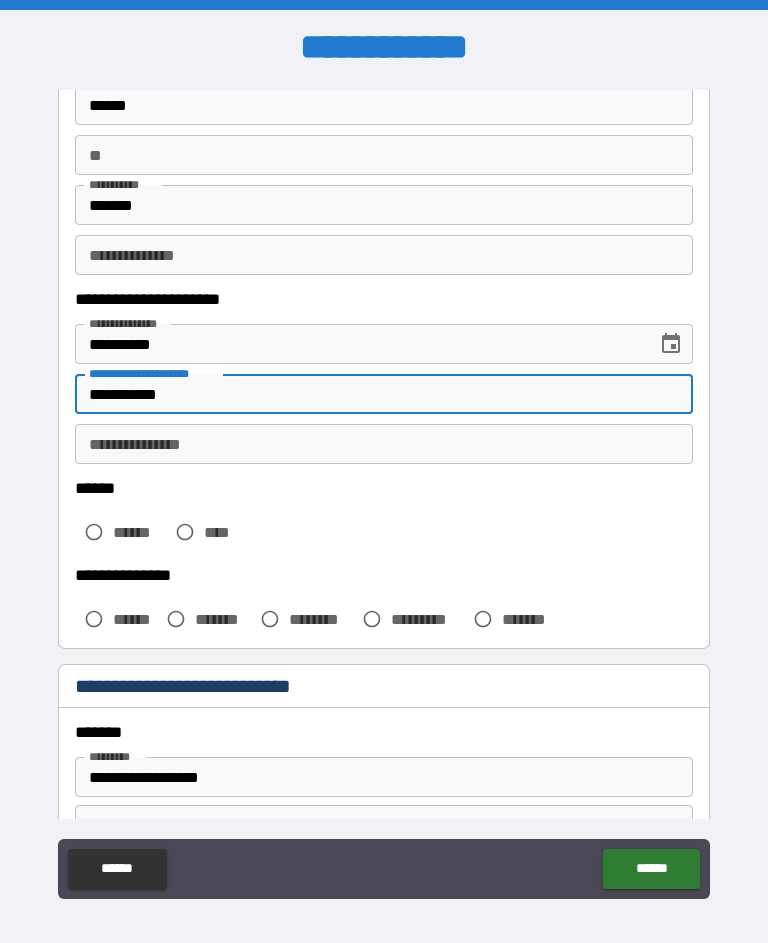 scroll, scrollTop: 157, scrollLeft: 0, axis: vertical 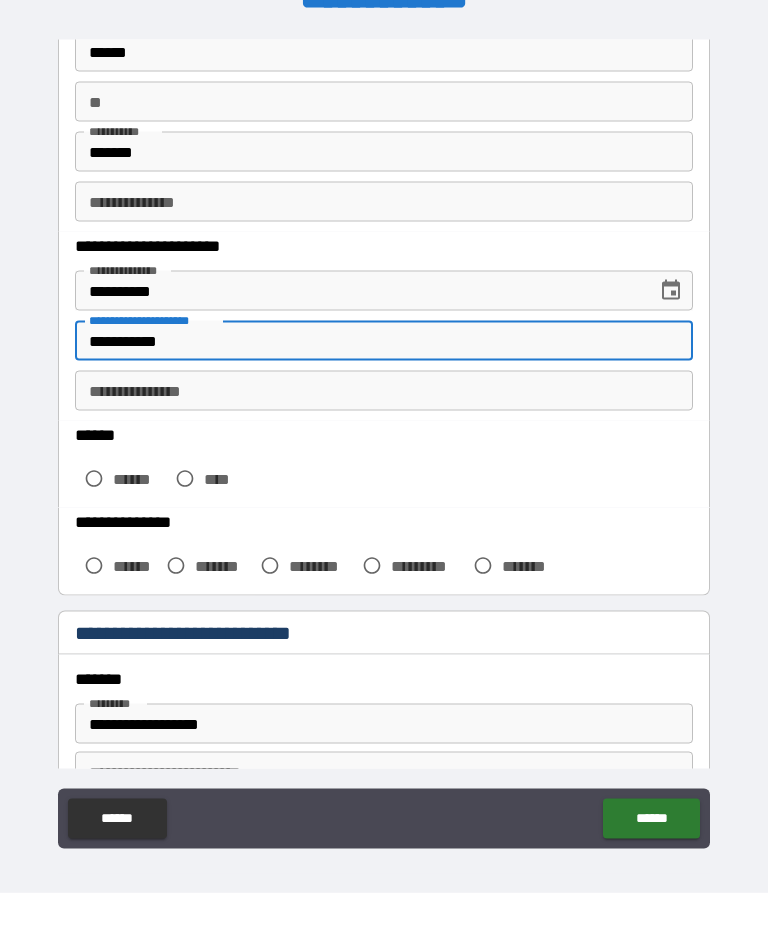 type on "**********" 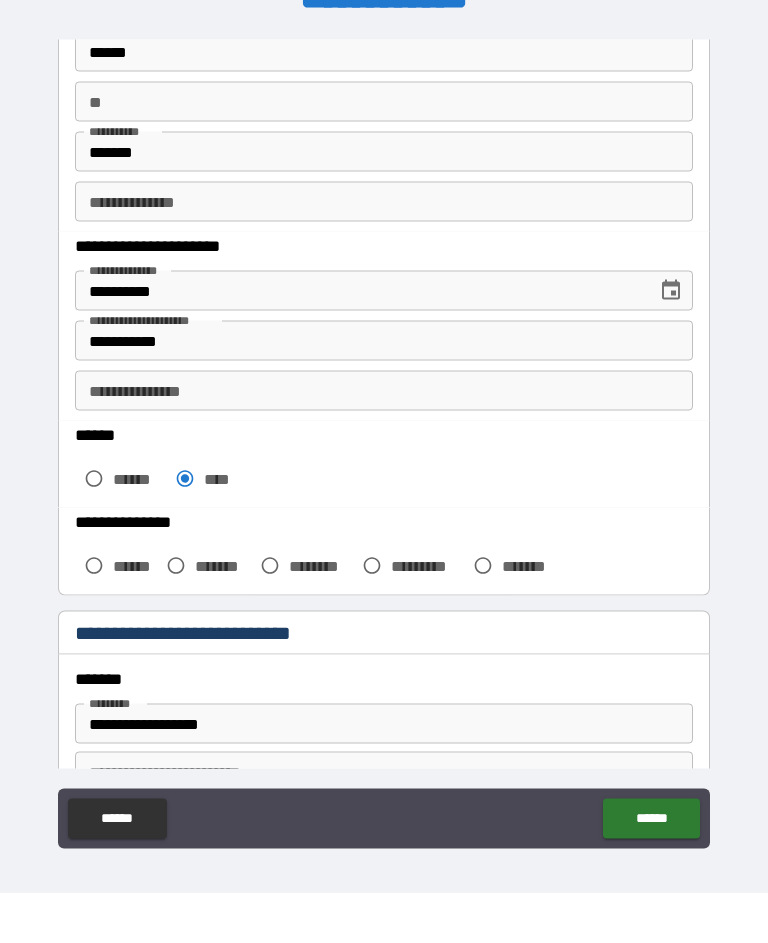 scroll, scrollTop: 36, scrollLeft: 0, axis: vertical 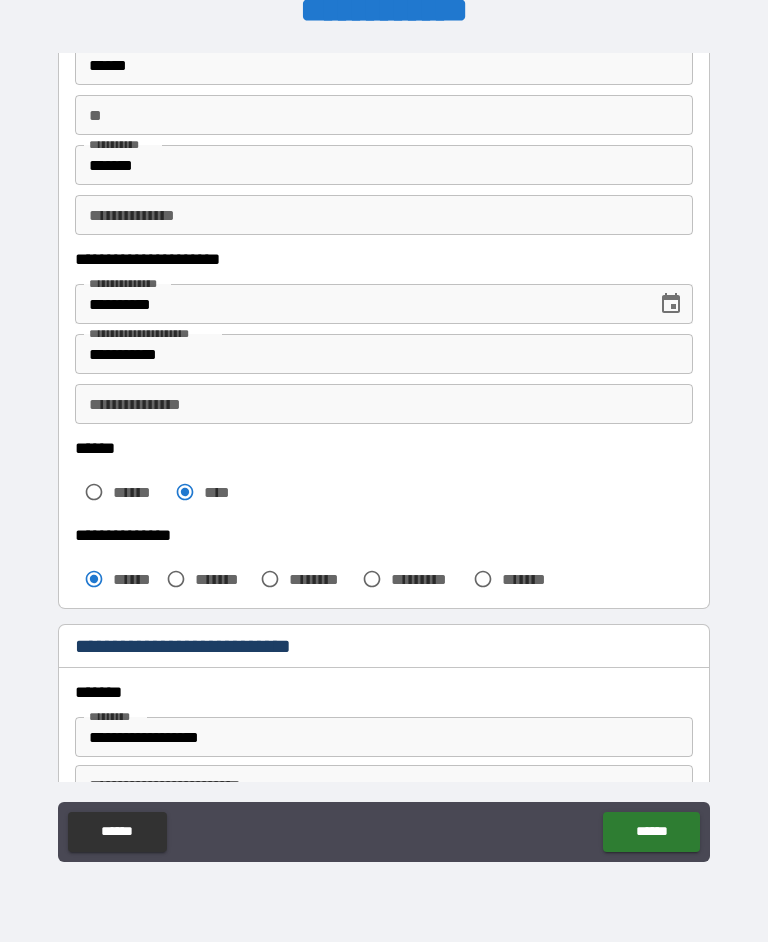 click on "**********" at bounding box center (384, 405) 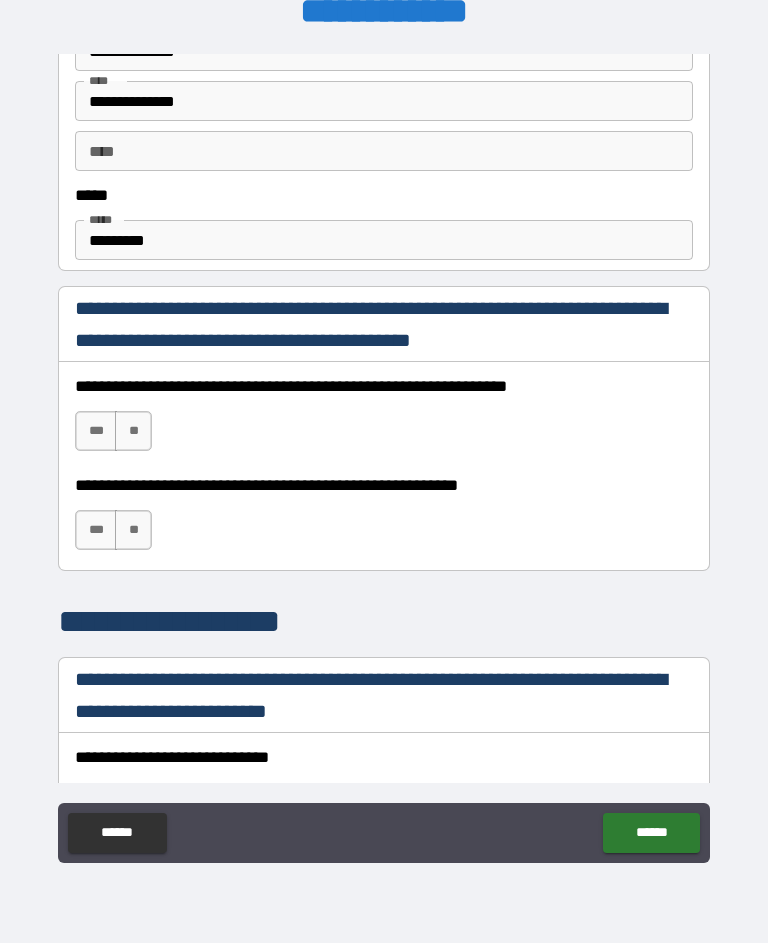 scroll, scrollTop: 1124, scrollLeft: 0, axis: vertical 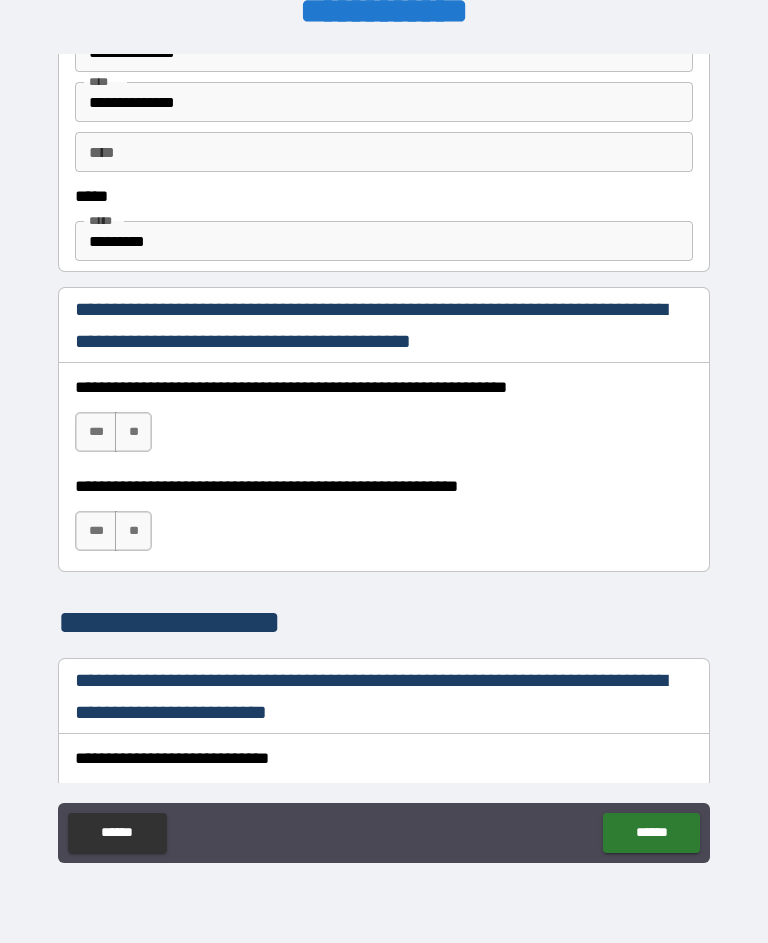 type on "*********" 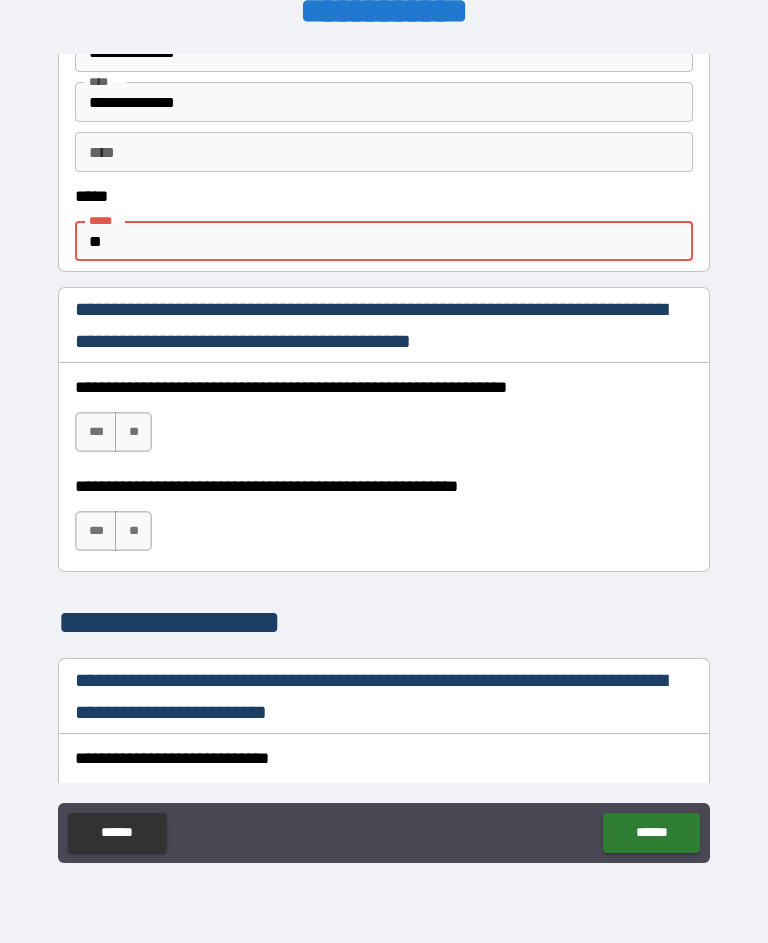 type on "*" 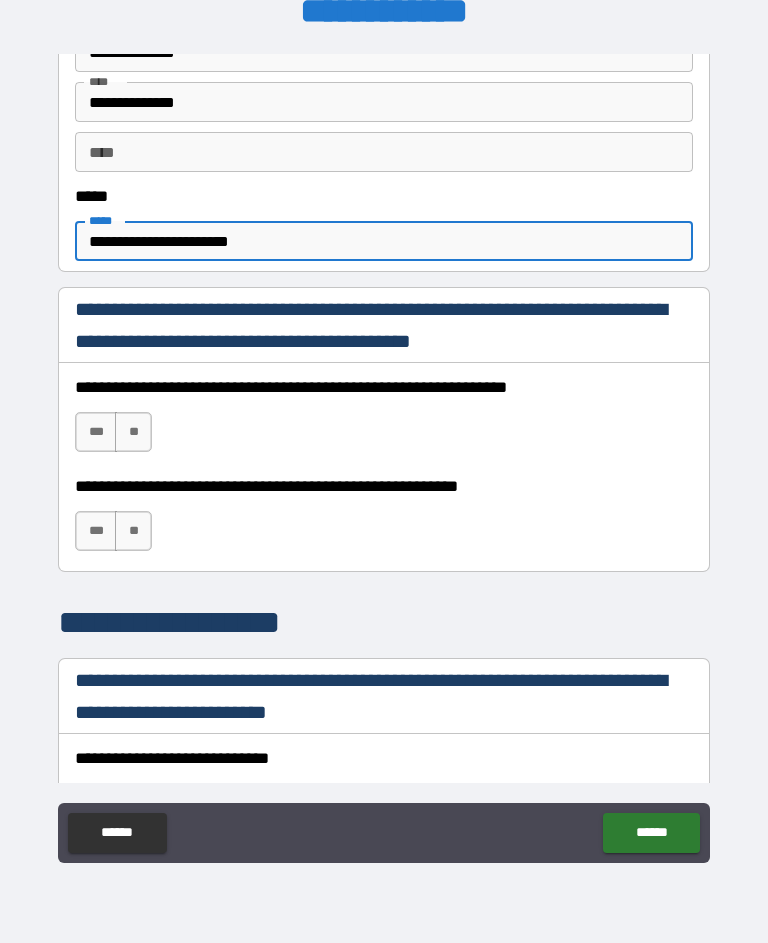 type on "**********" 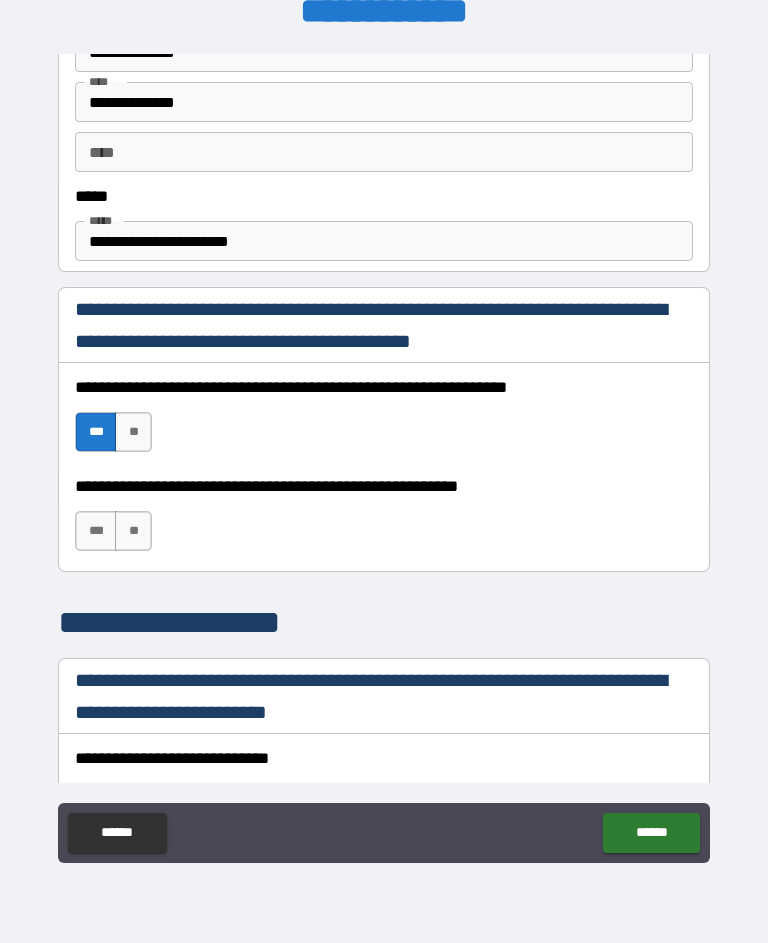 click on "***" at bounding box center (96, 531) 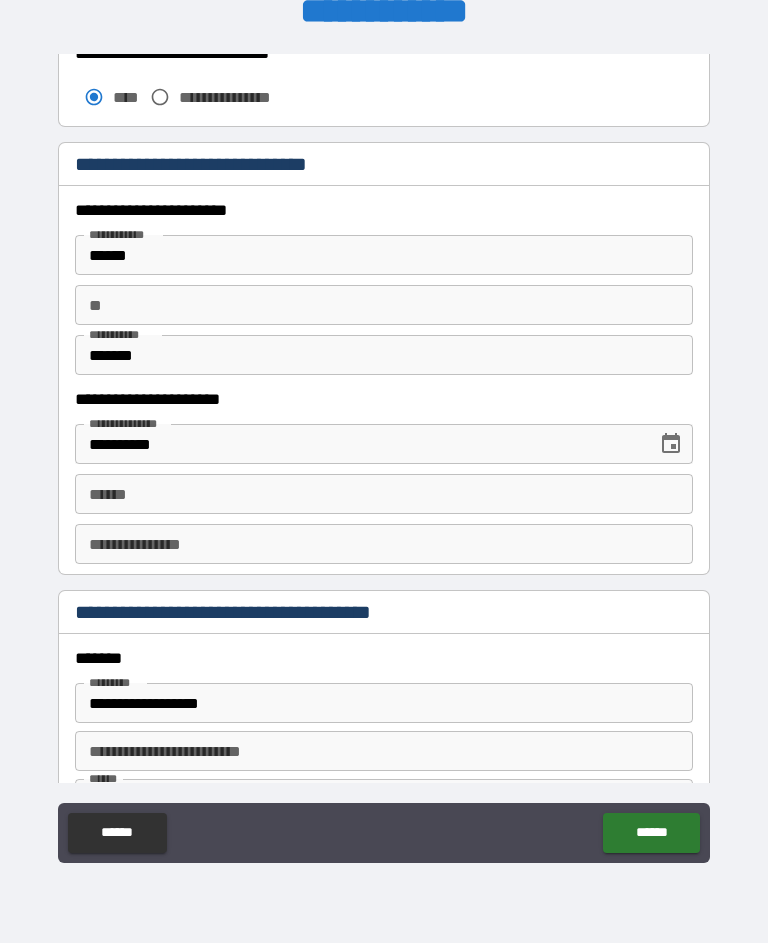 scroll, scrollTop: 1832, scrollLeft: 0, axis: vertical 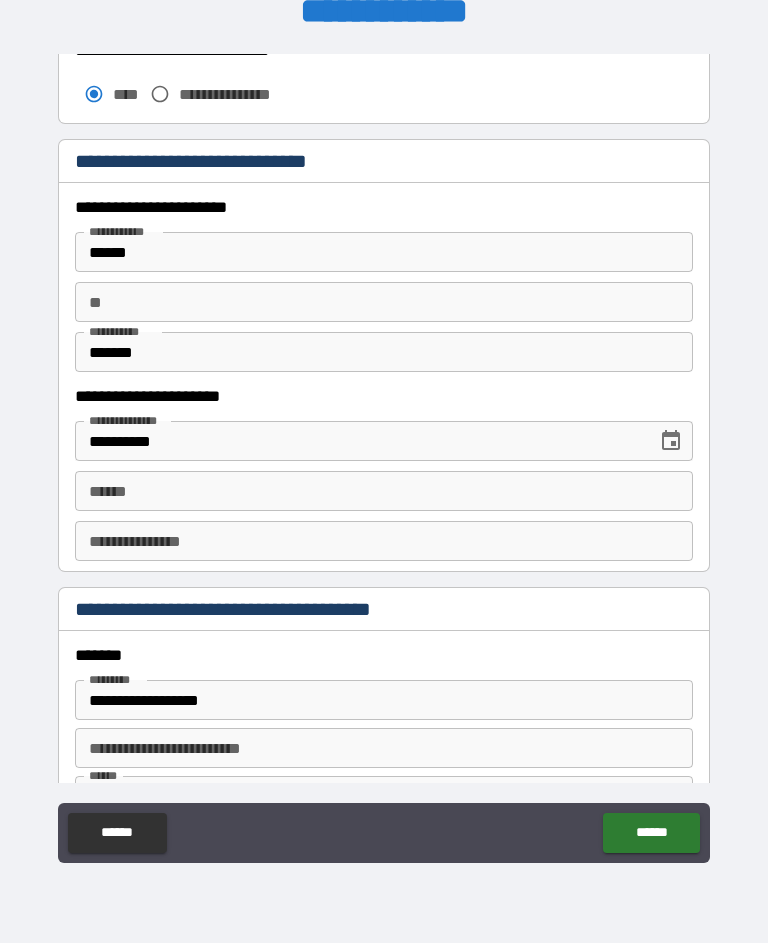 click on "****   * ****   *" at bounding box center [384, 491] 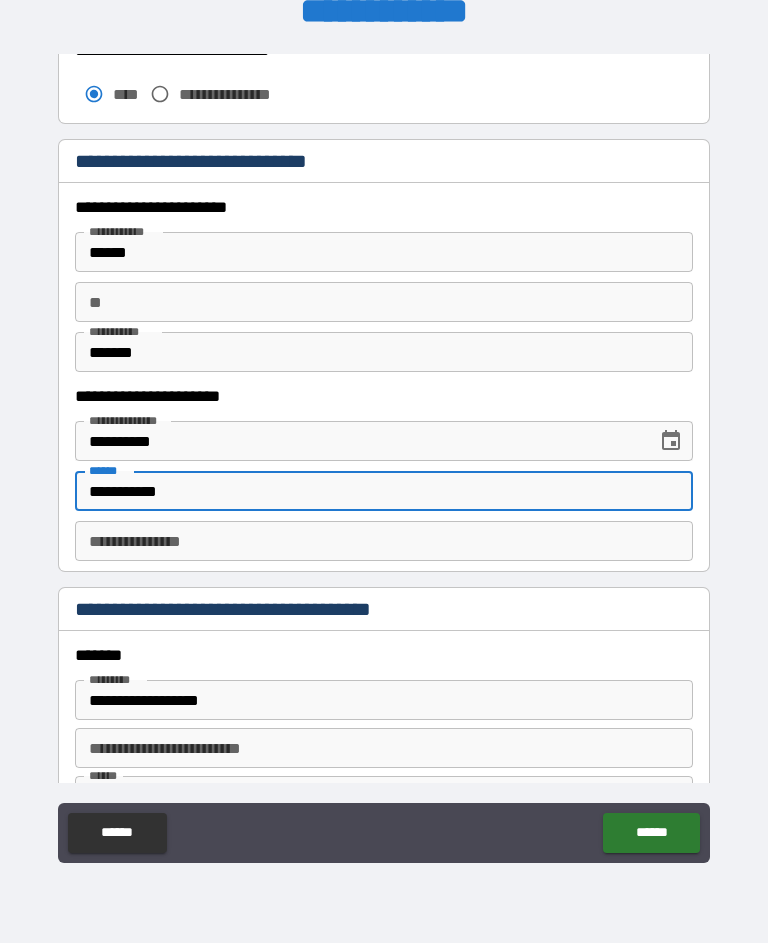type on "**********" 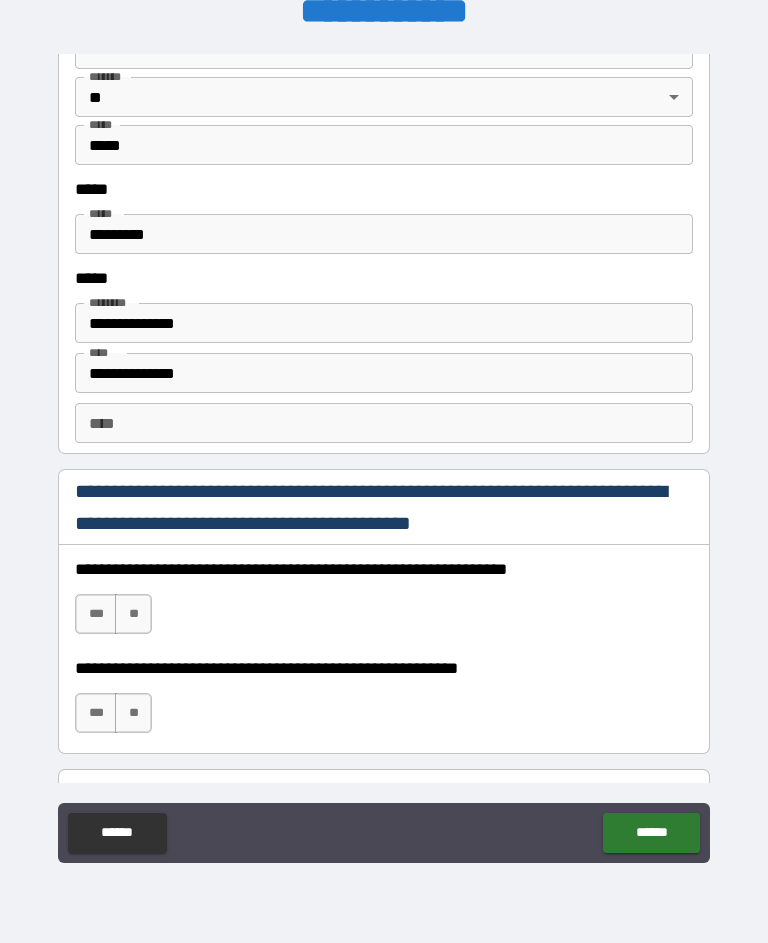 scroll, scrollTop: 2586, scrollLeft: 0, axis: vertical 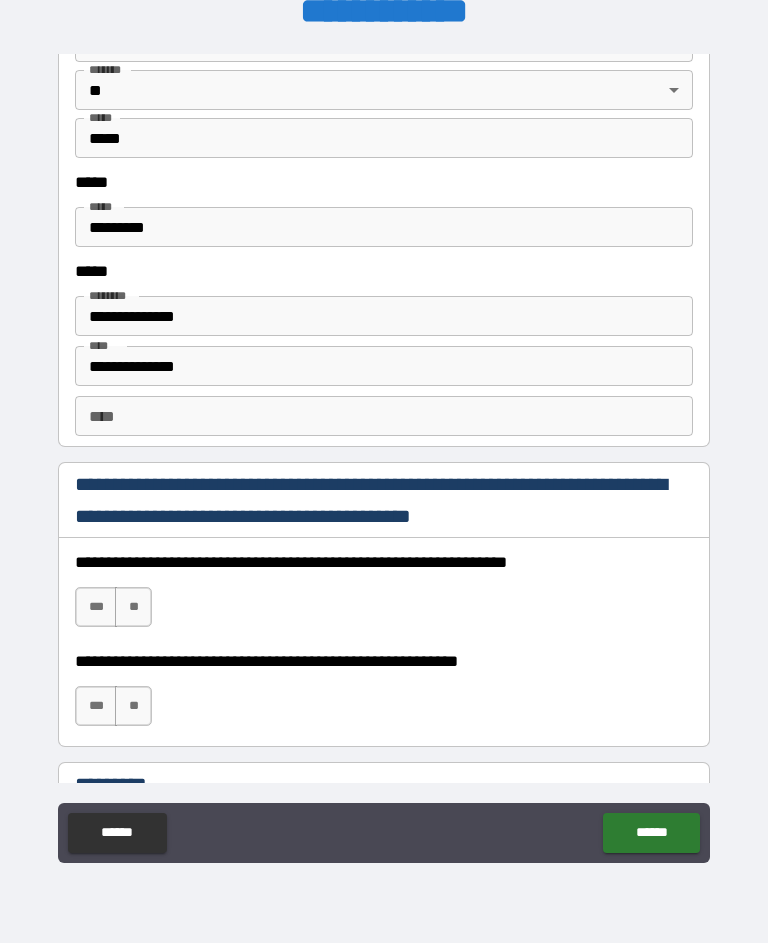 type on "*********" 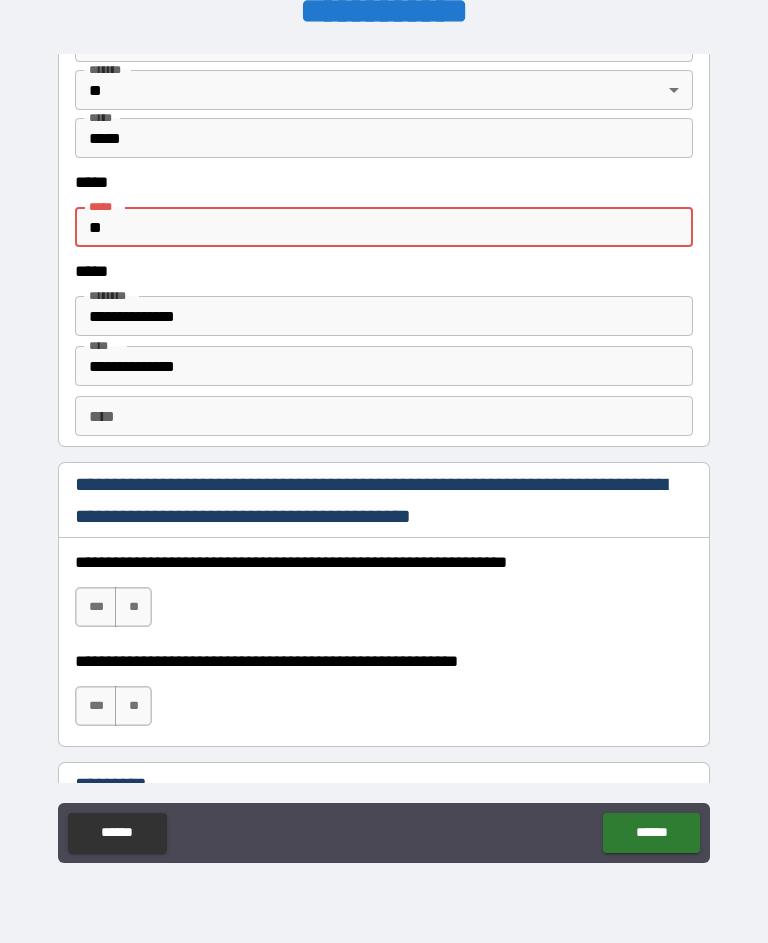 type on "*" 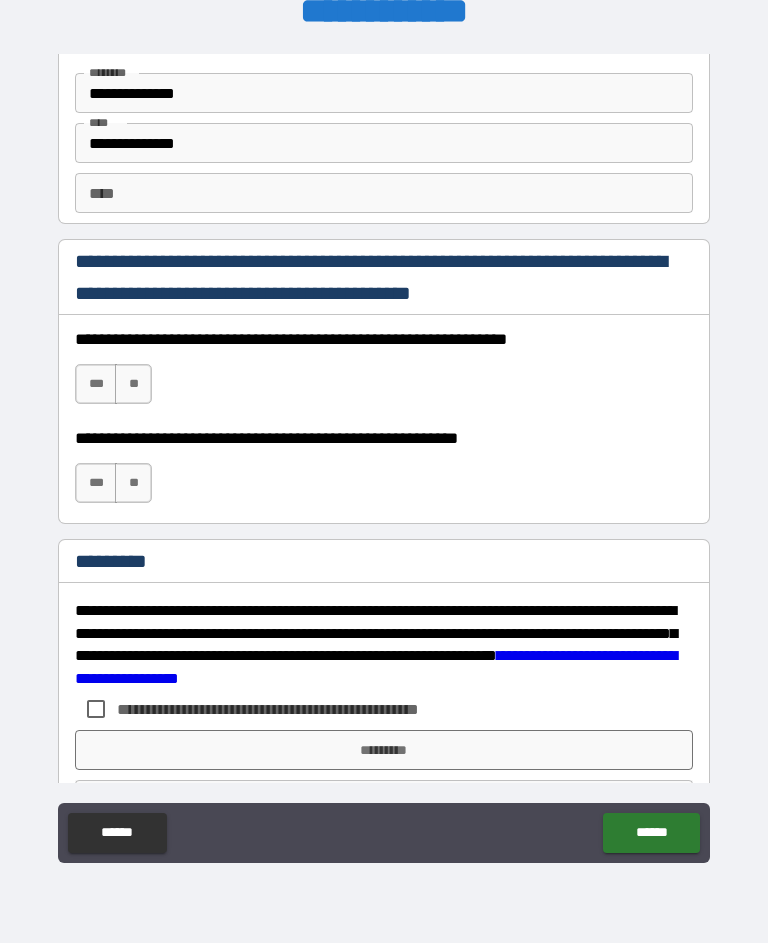 scroll, scrollTop: 2810, scrollLeft: 0, axis: vertical 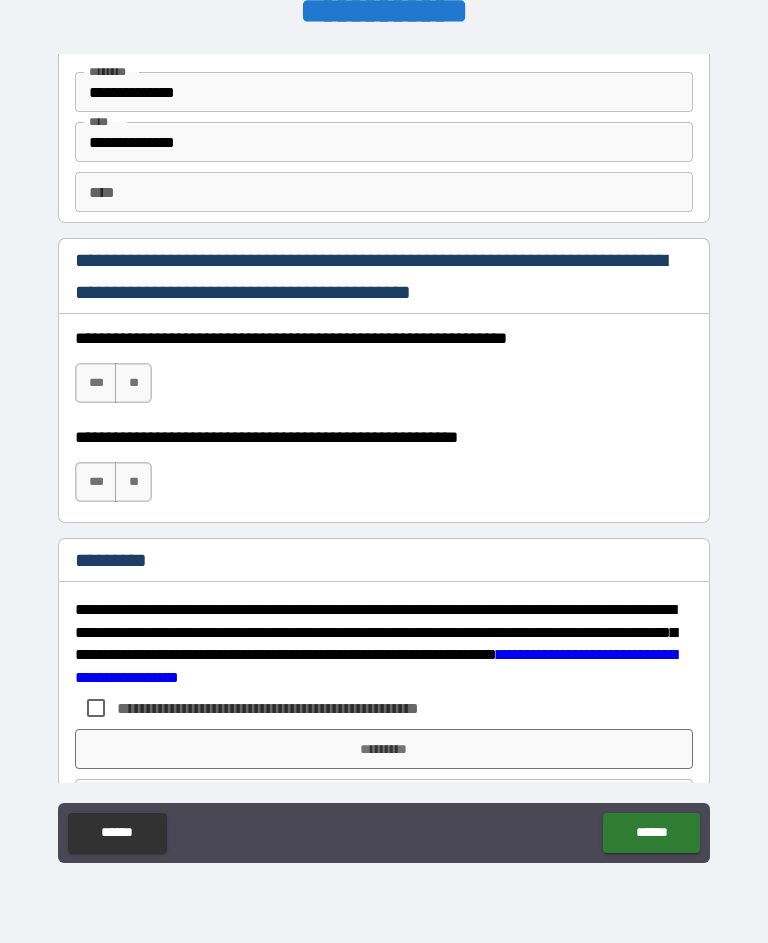 type on "**********" 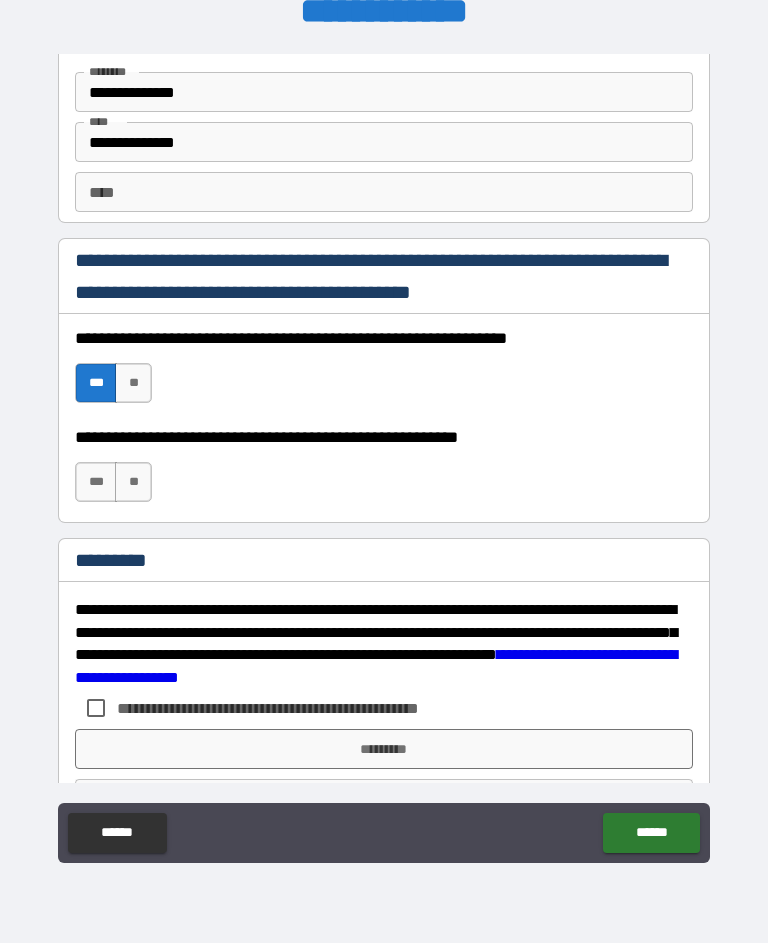 click on "***" at bounding box center [96, 482] 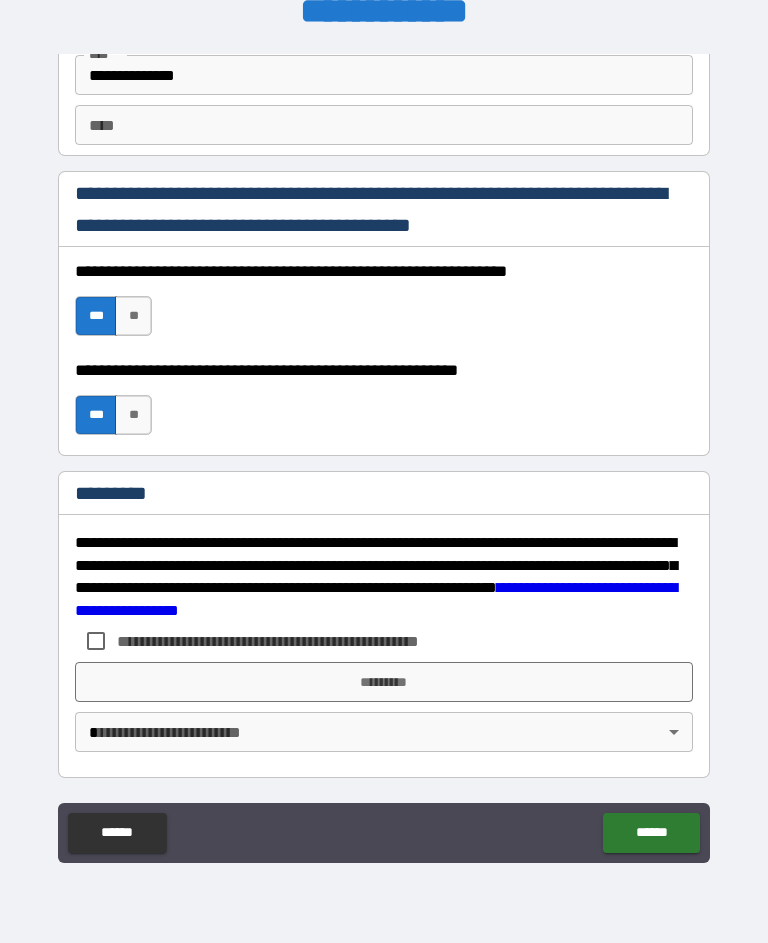 scroll, scrollTop: 2877, scrollLeft: 0, axis: vertical 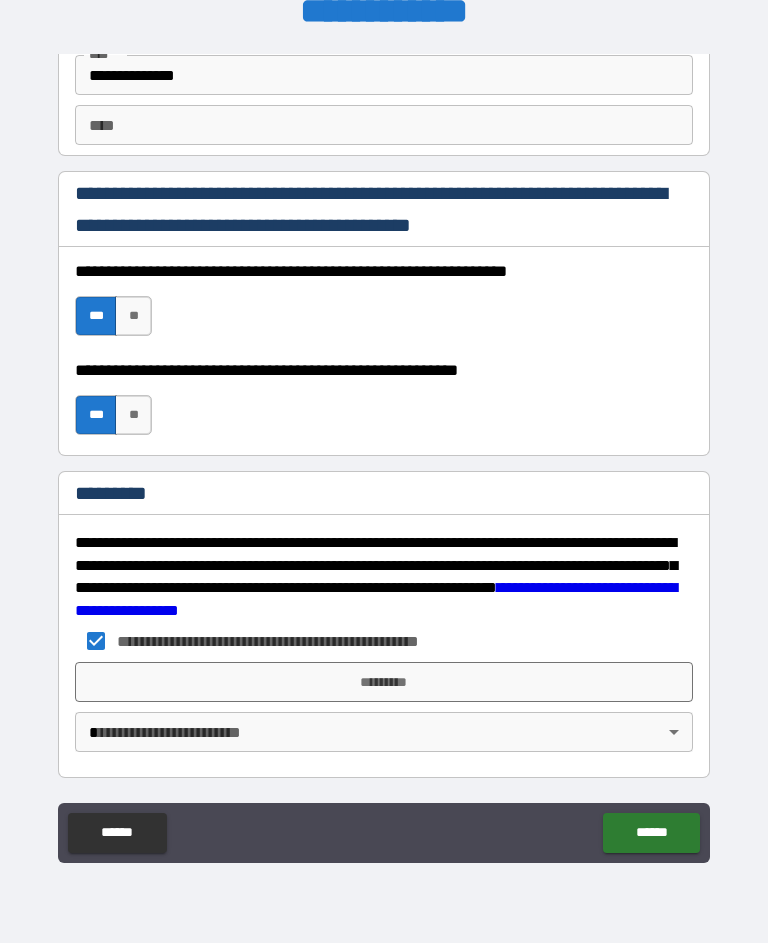 click on "*********" at bounding box center [384, 682] 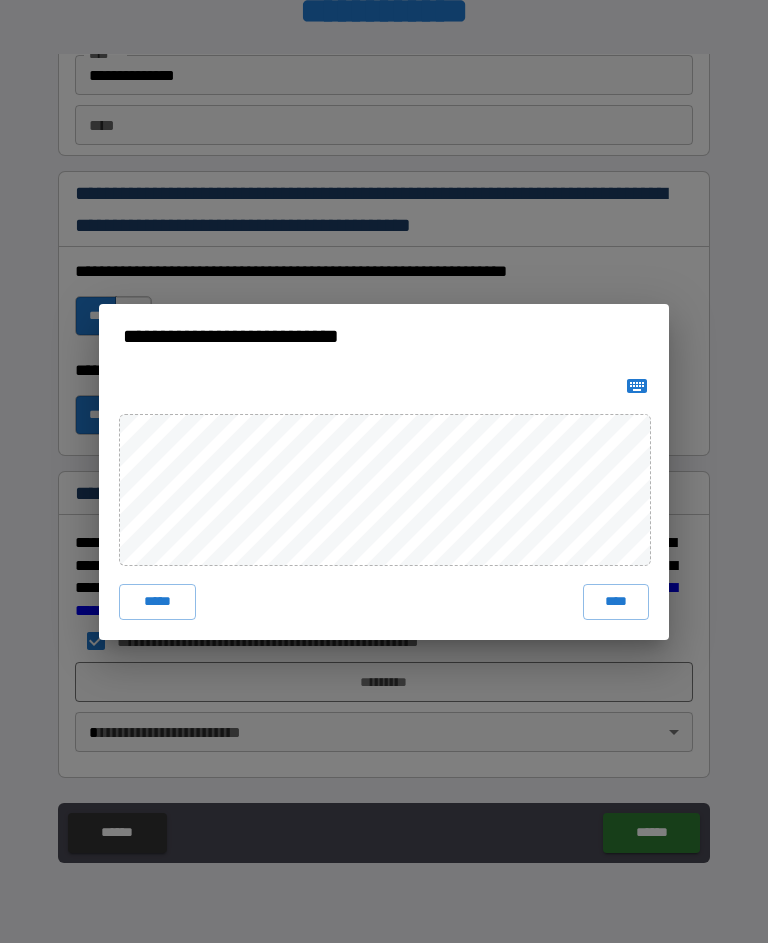 click on "****" at bounding box center [616, 602] 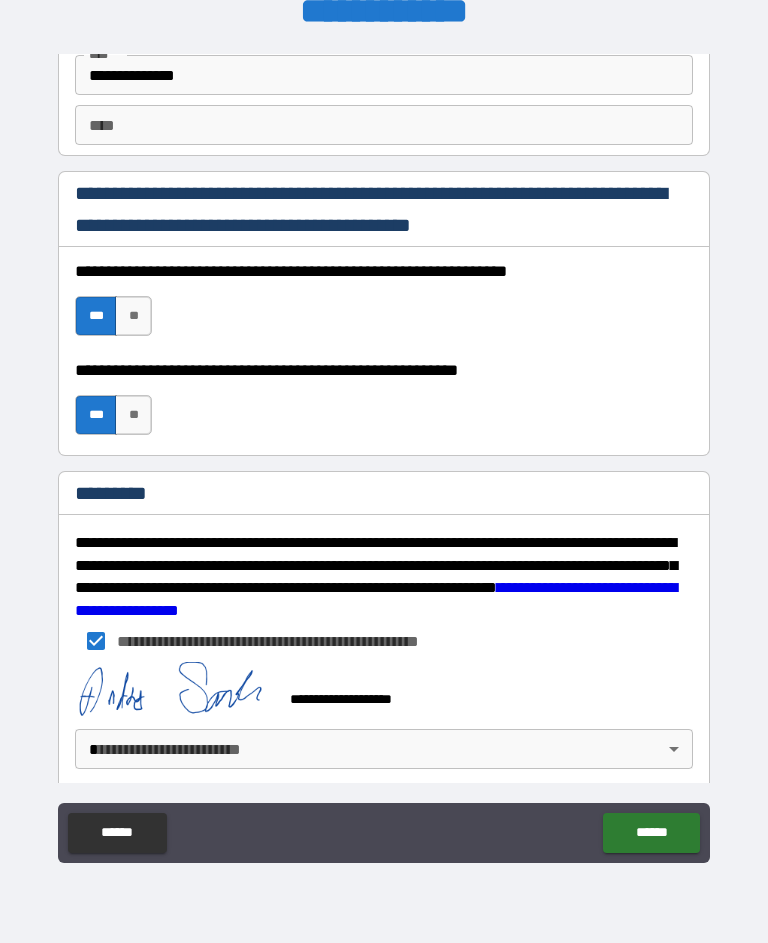 click on "******" at bounding box center [651, 833] 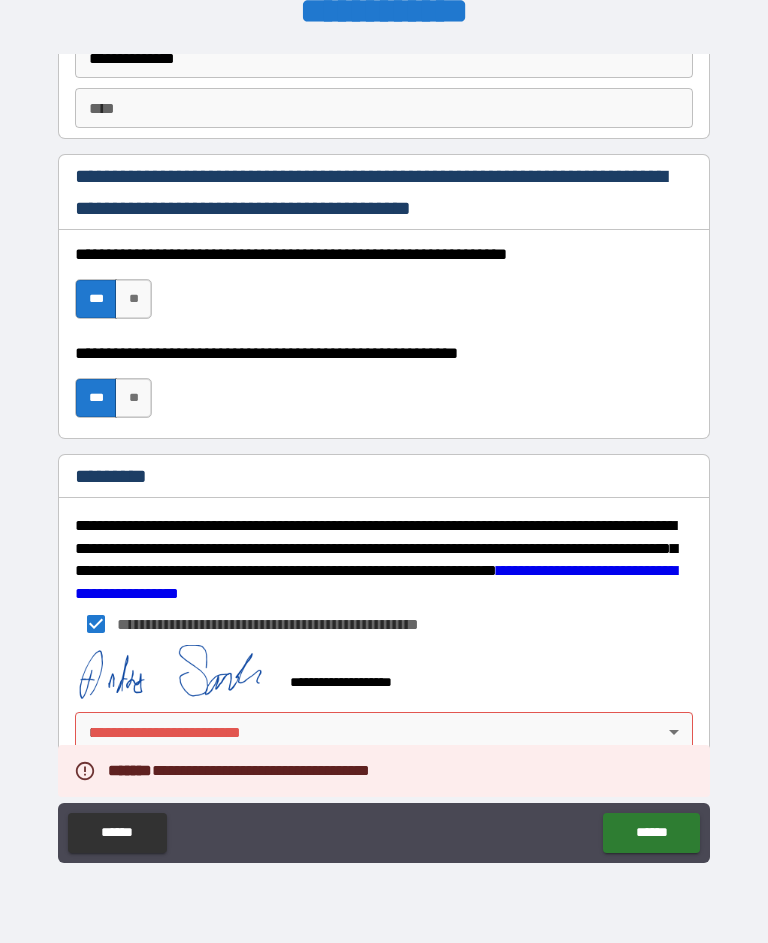 scroll, scrollTop: 2894, scrollLeft: 0, axis: vertical 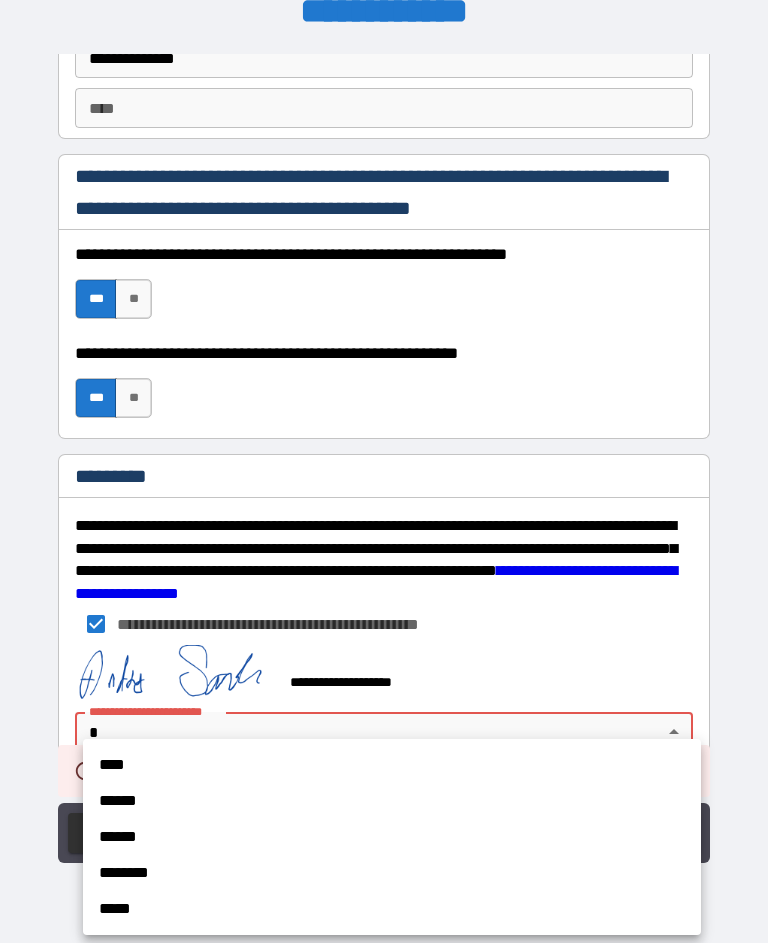 click on "****" at bounding box center [392, 765] 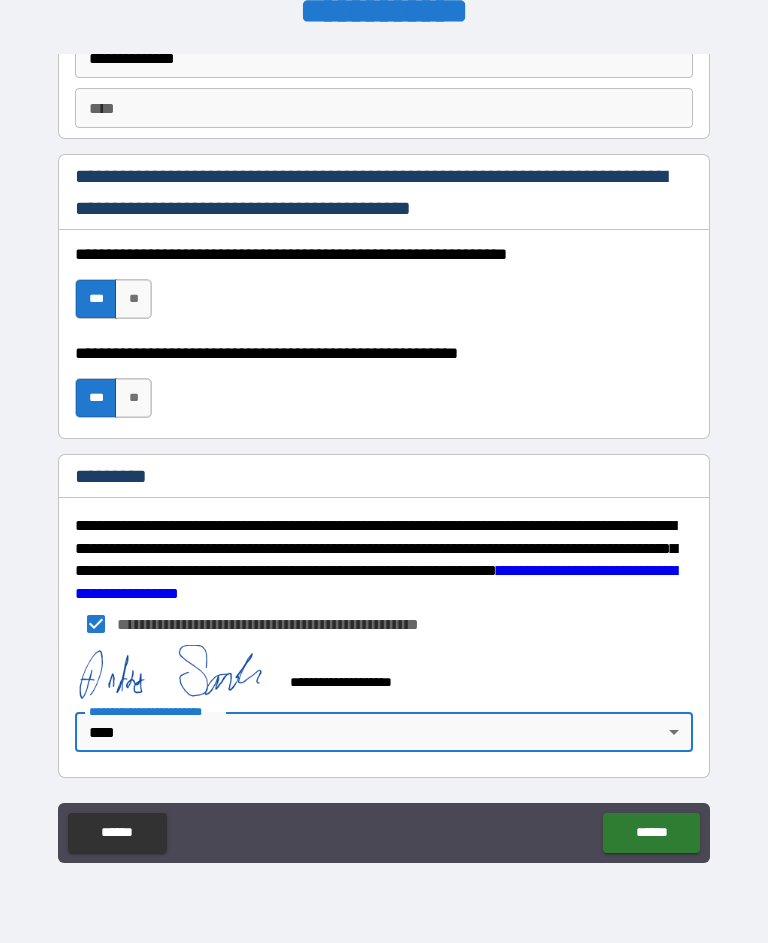 click on "******" at bounding box center [651, 833] 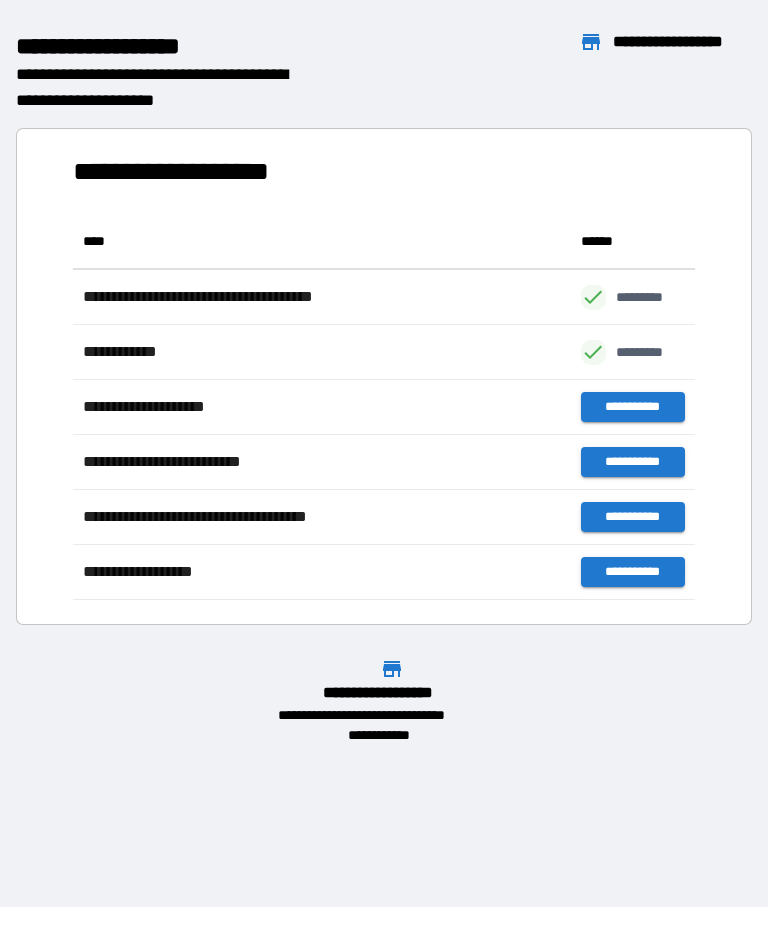scroll, scrollTop: 1, scrollLeft: 1, axis: both 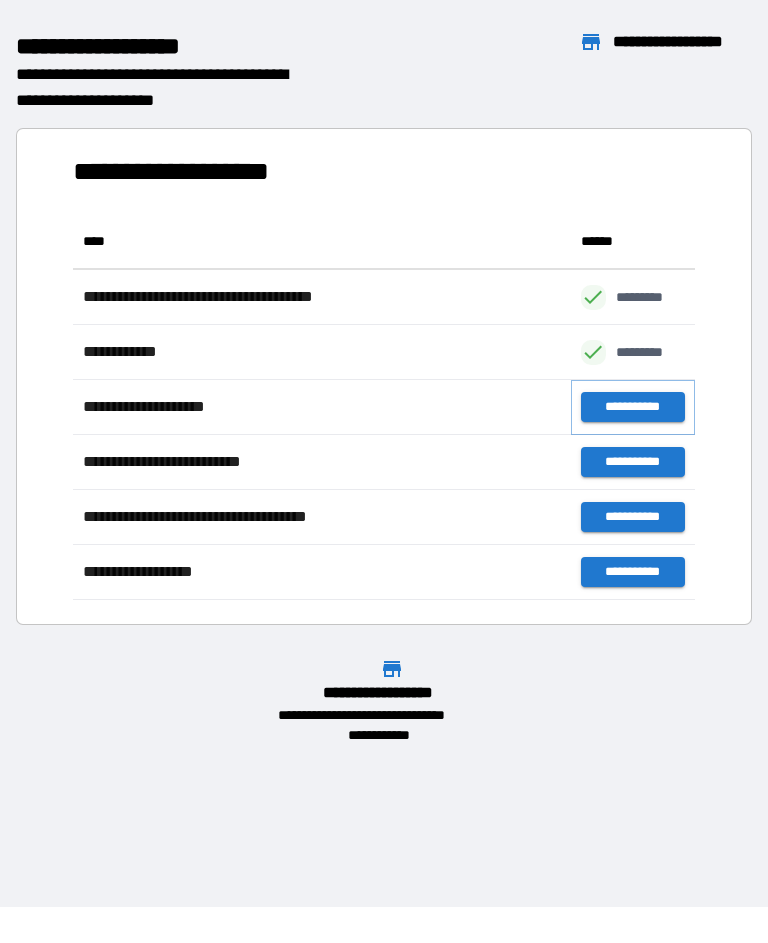 click on "**********" at bounding box center (633, 407) 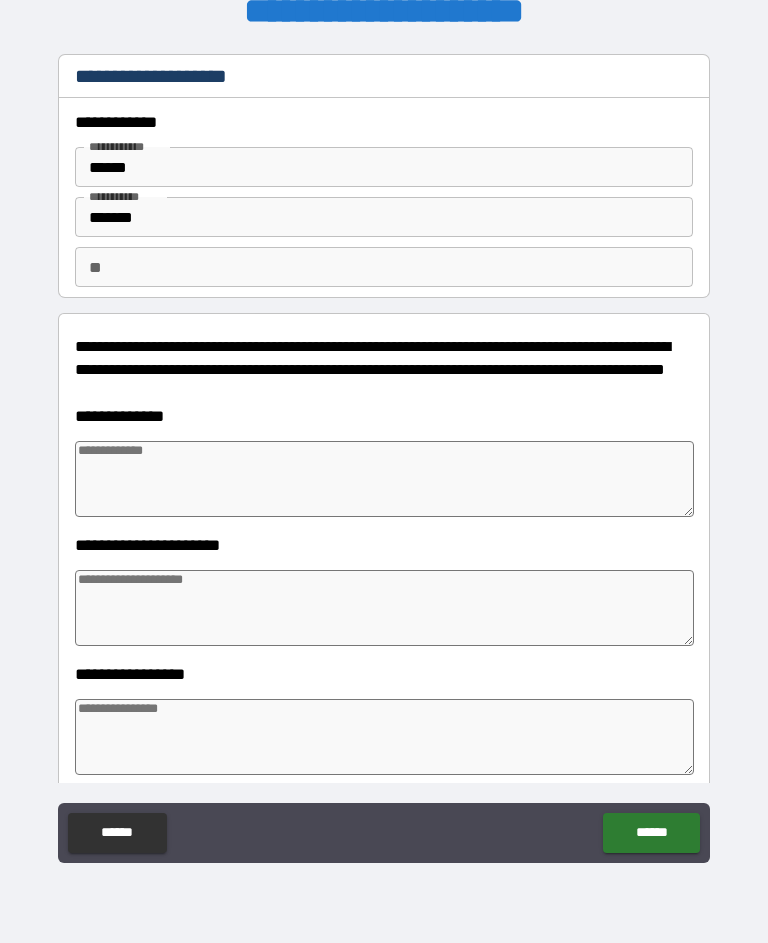 type on "*" 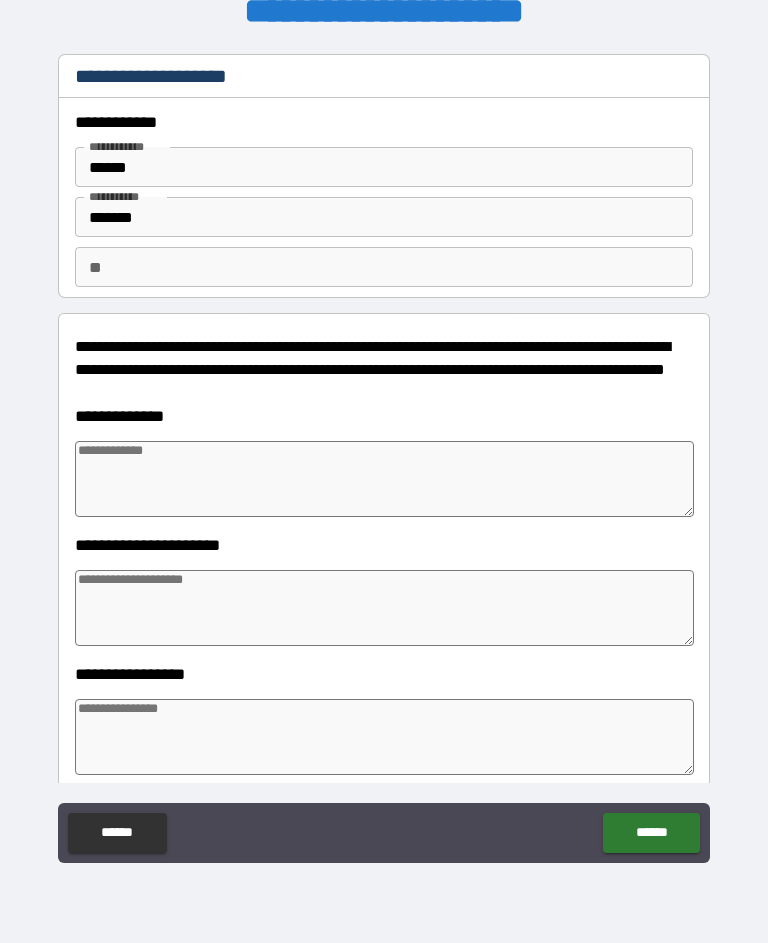 type on "*" 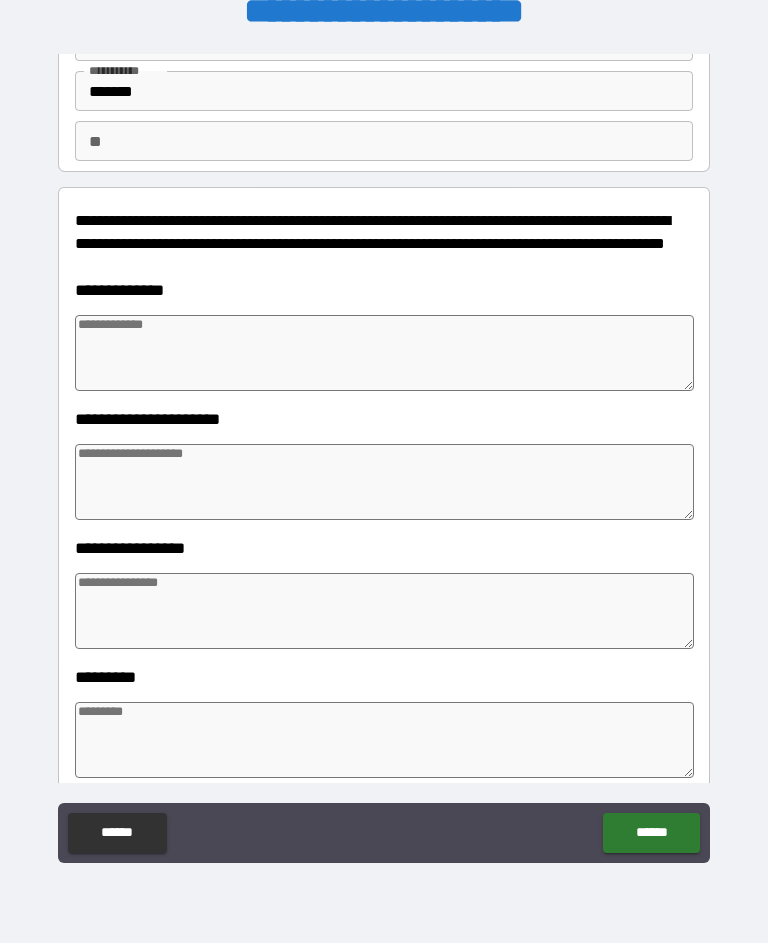scroll, scrollTop: 127, scrollLeft: 0, axis: vertical 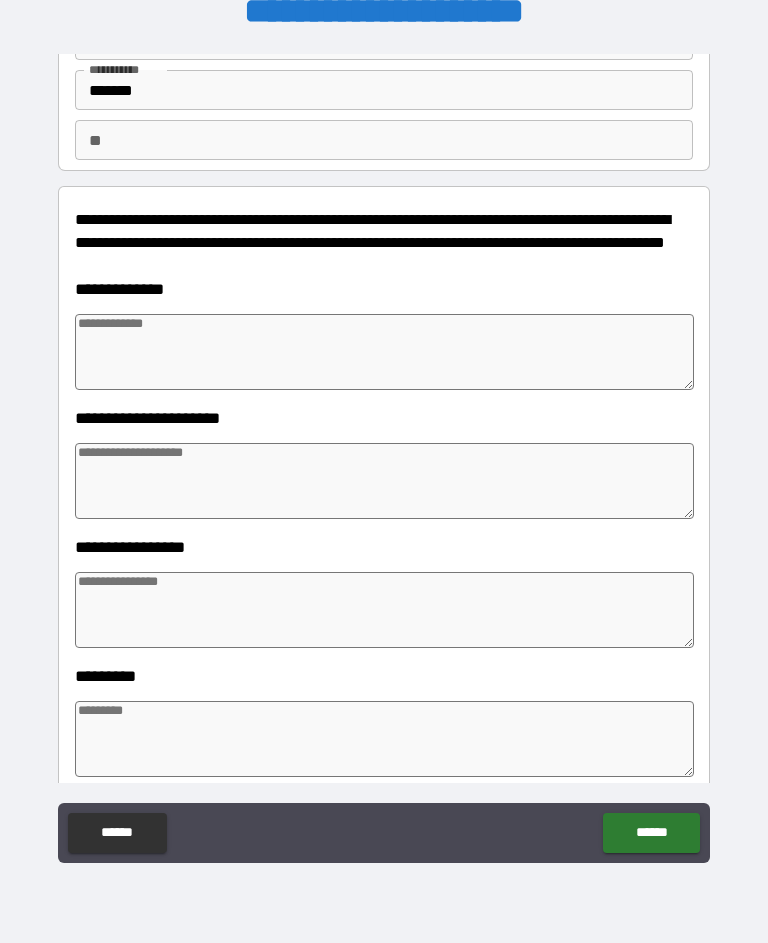 click at bounding box center [384, 352] 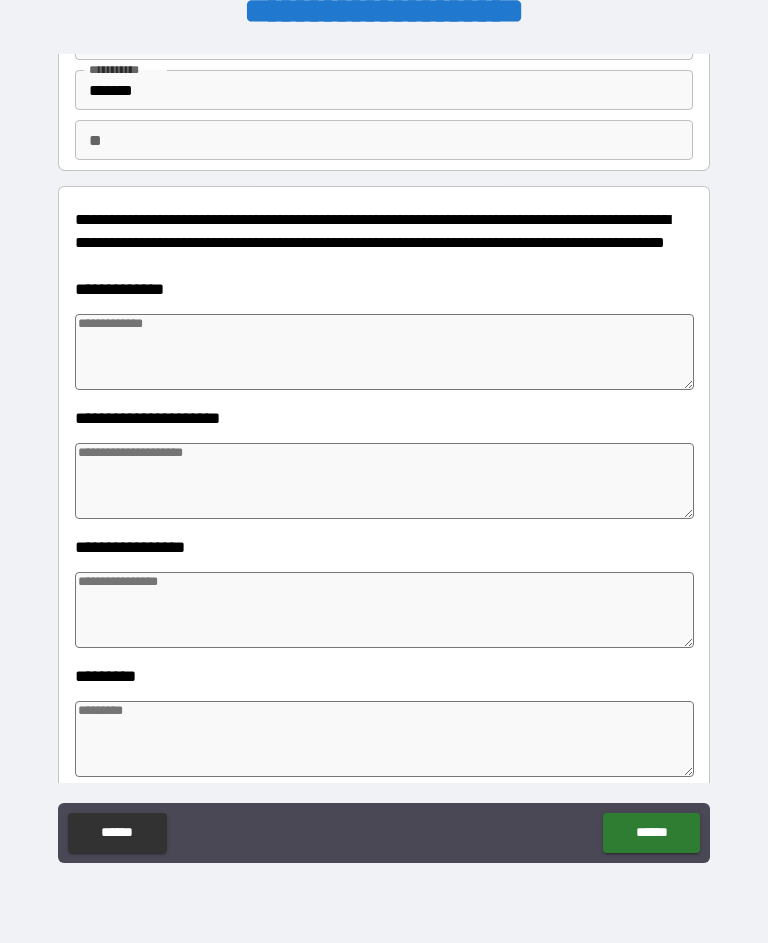 type on "*" 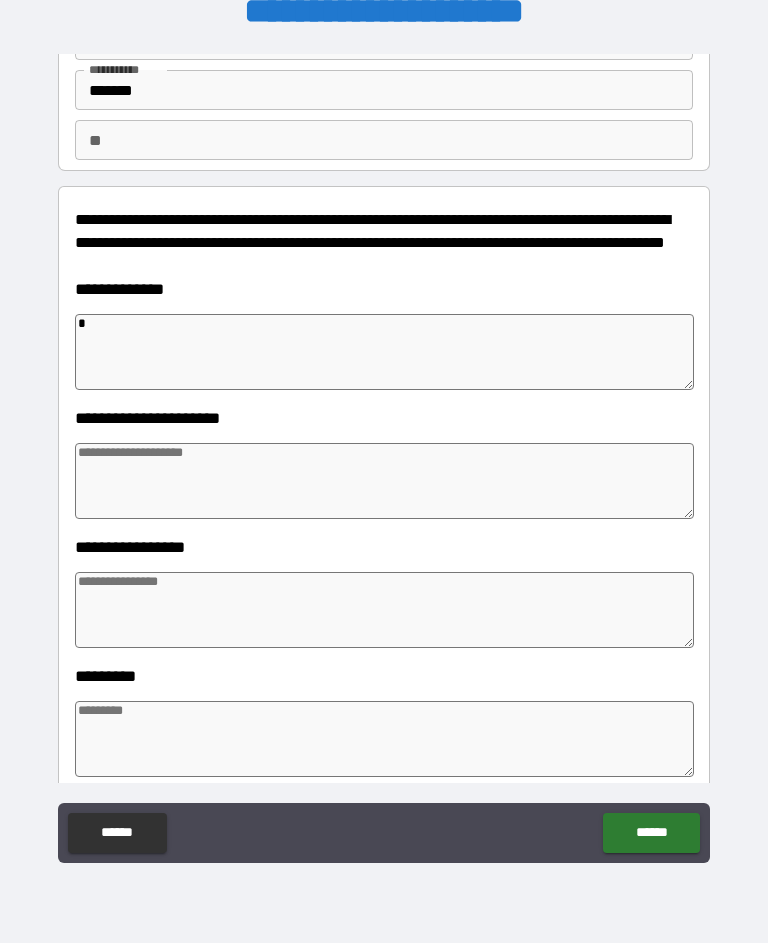 type on "*" 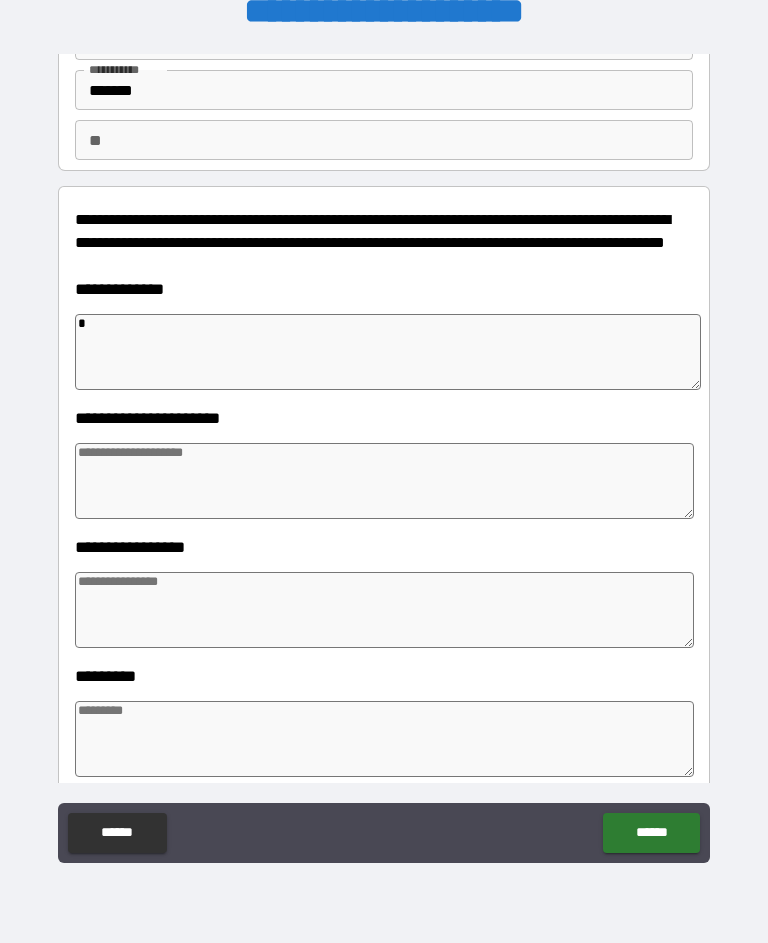 type on "**" 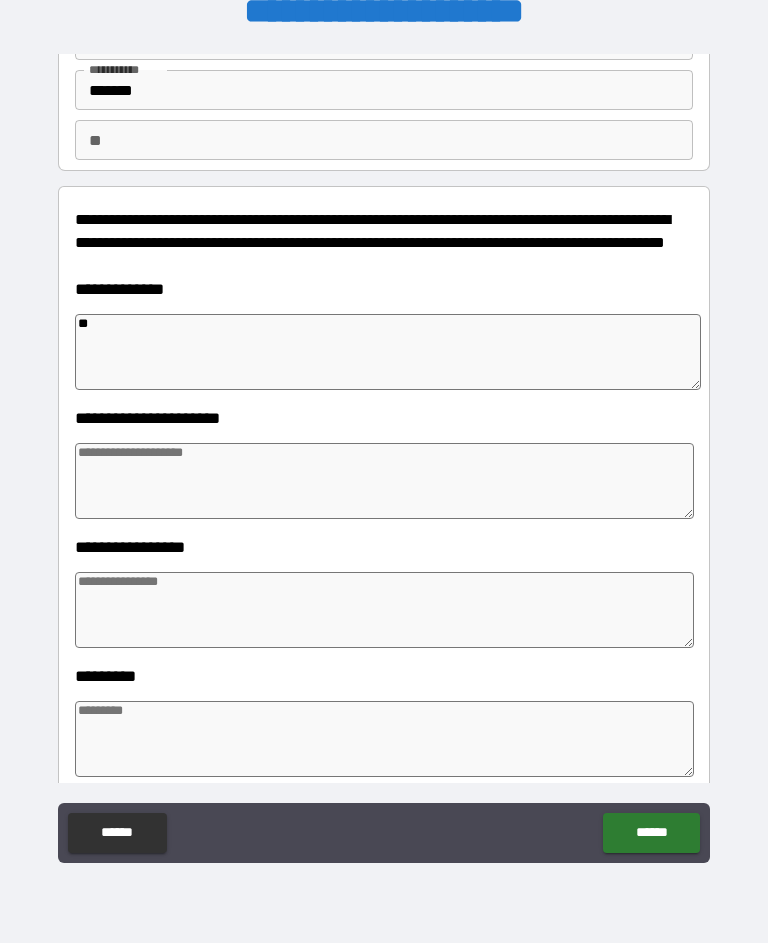 type on "*" 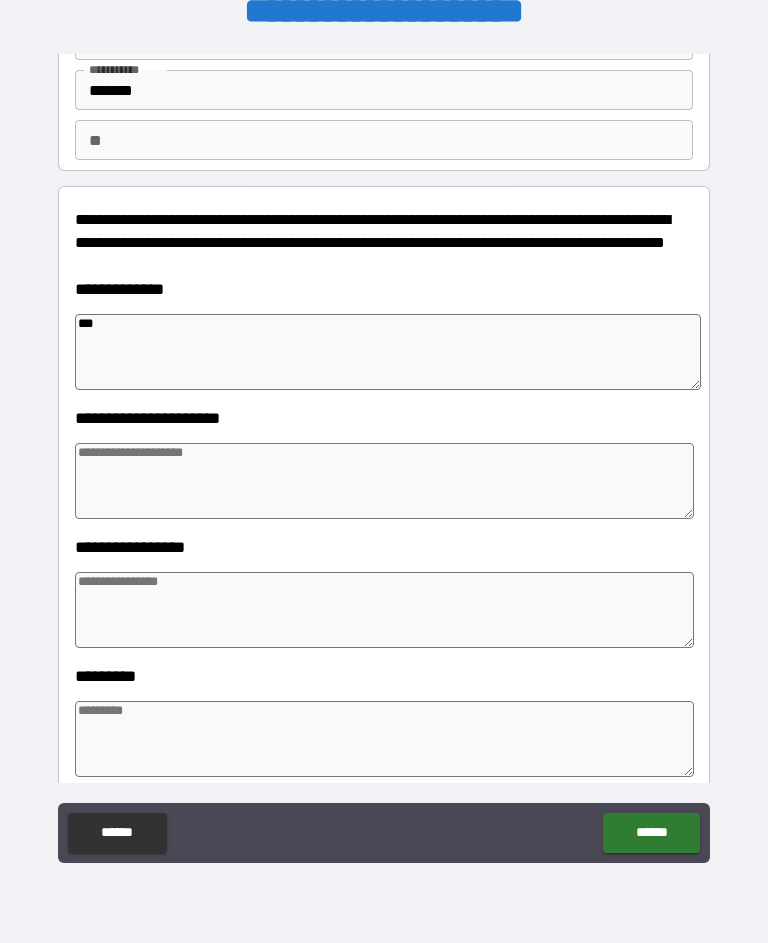 type on "*" 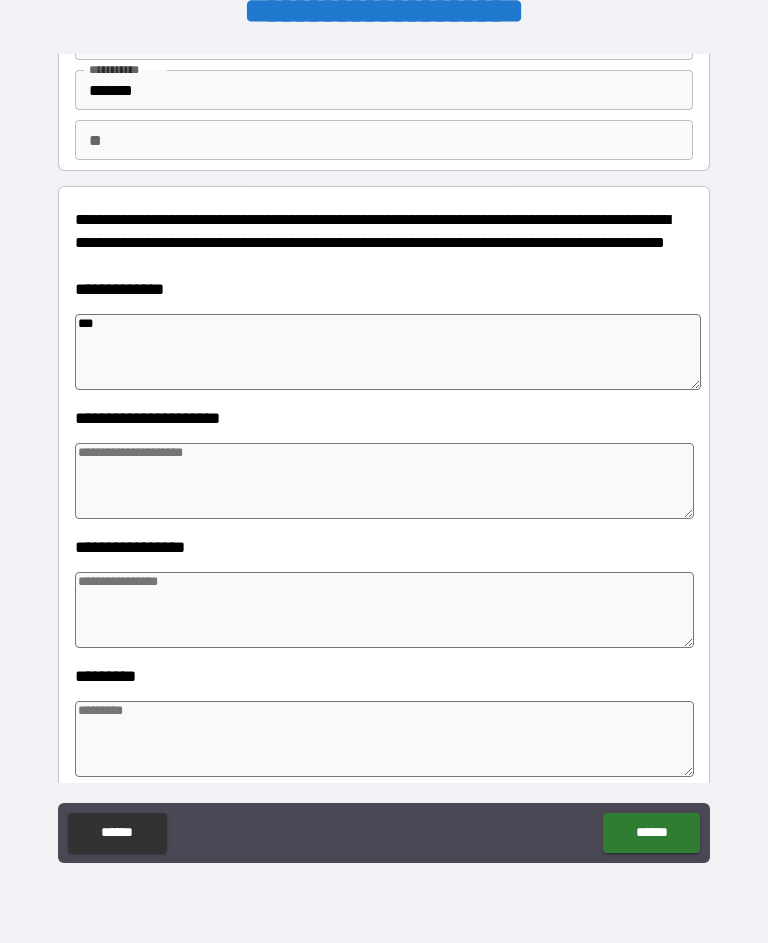 type on "*" 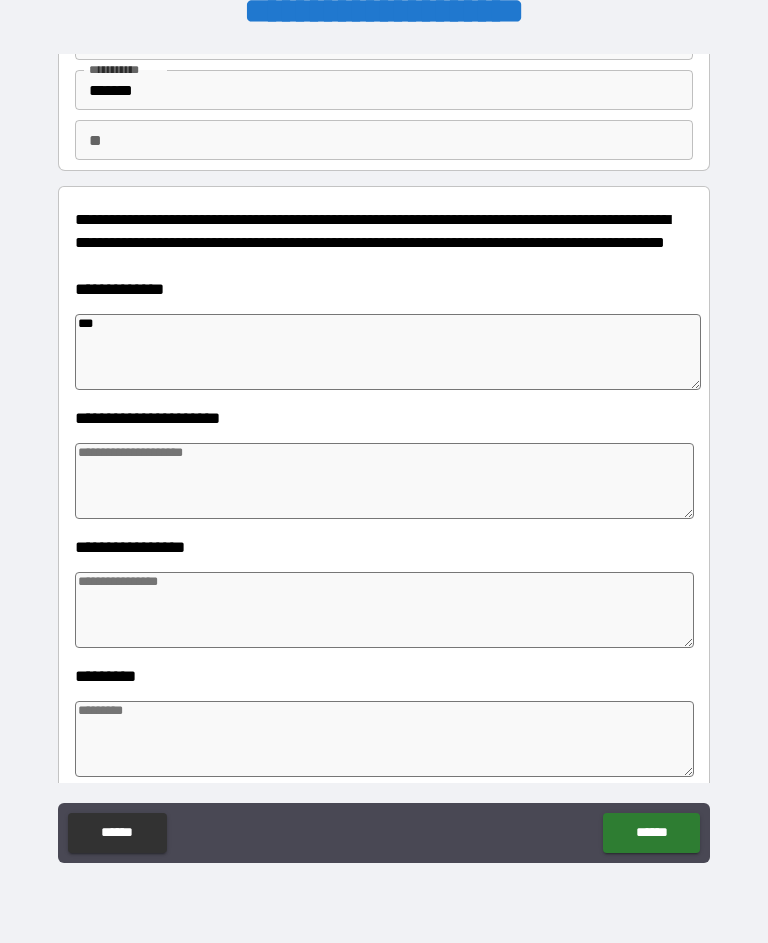 type on "*" 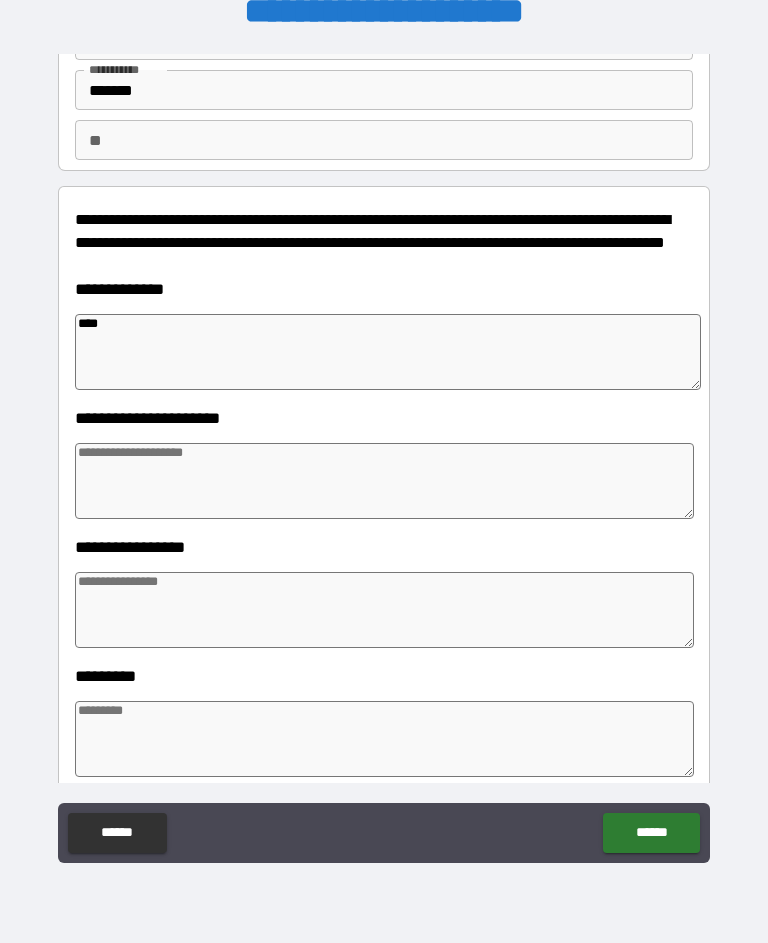 type on "*" 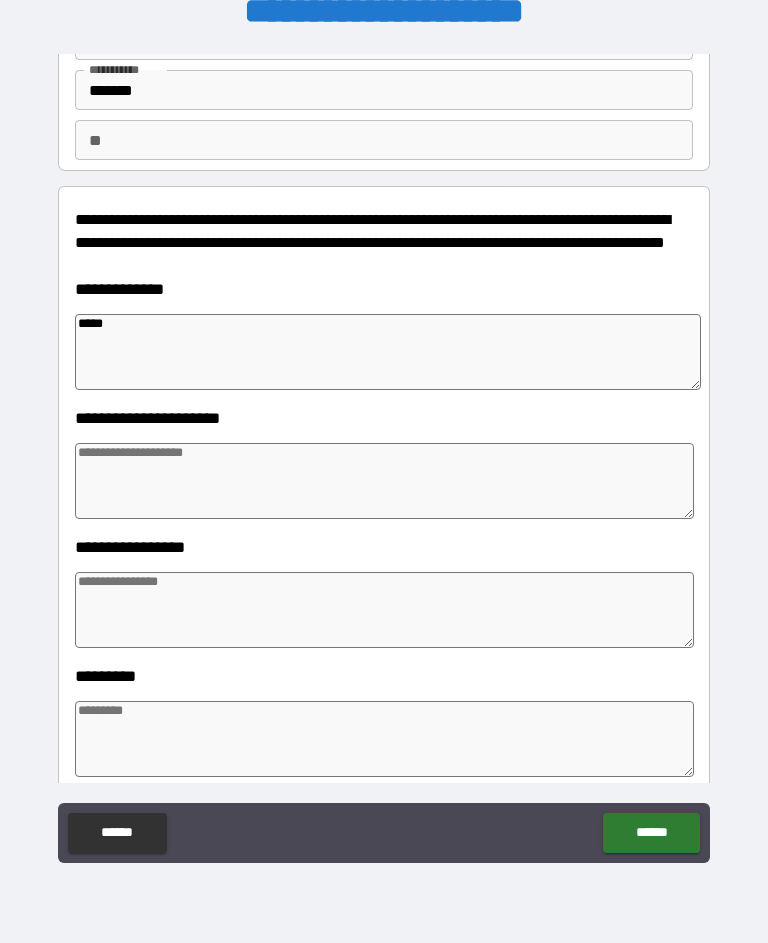 type on "*" 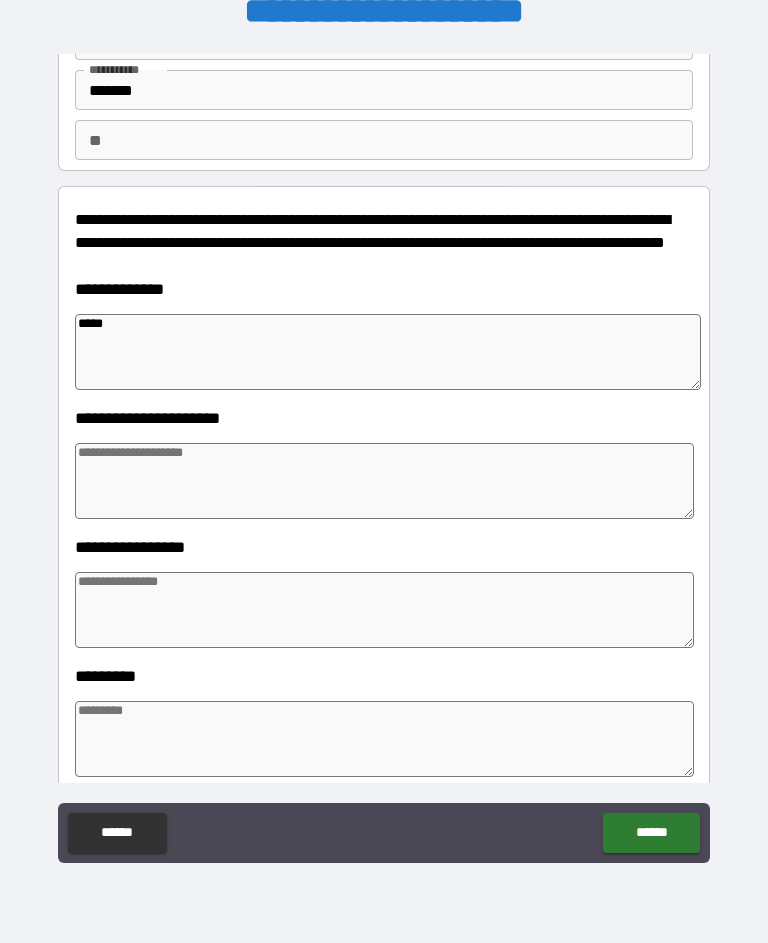 type on "*" 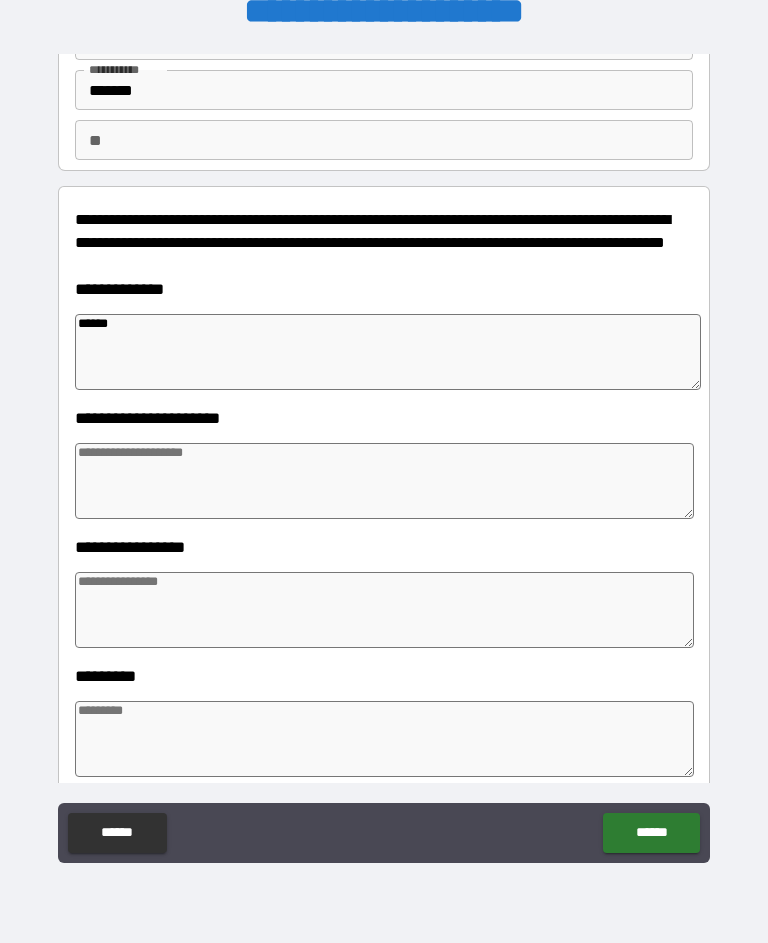 type on "*" 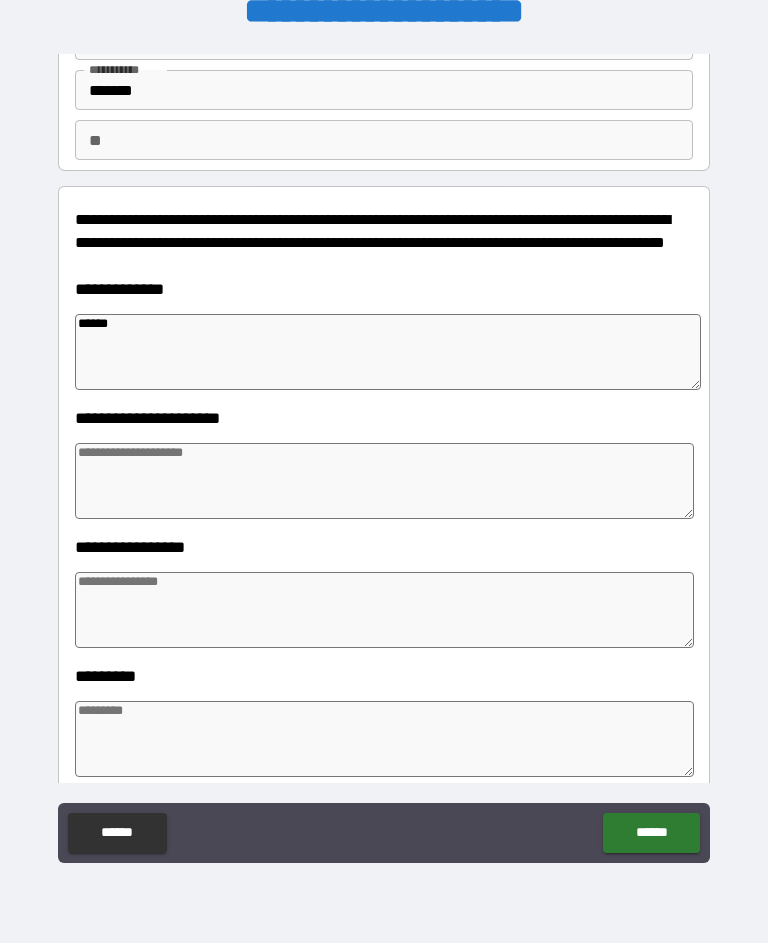 type on "*" 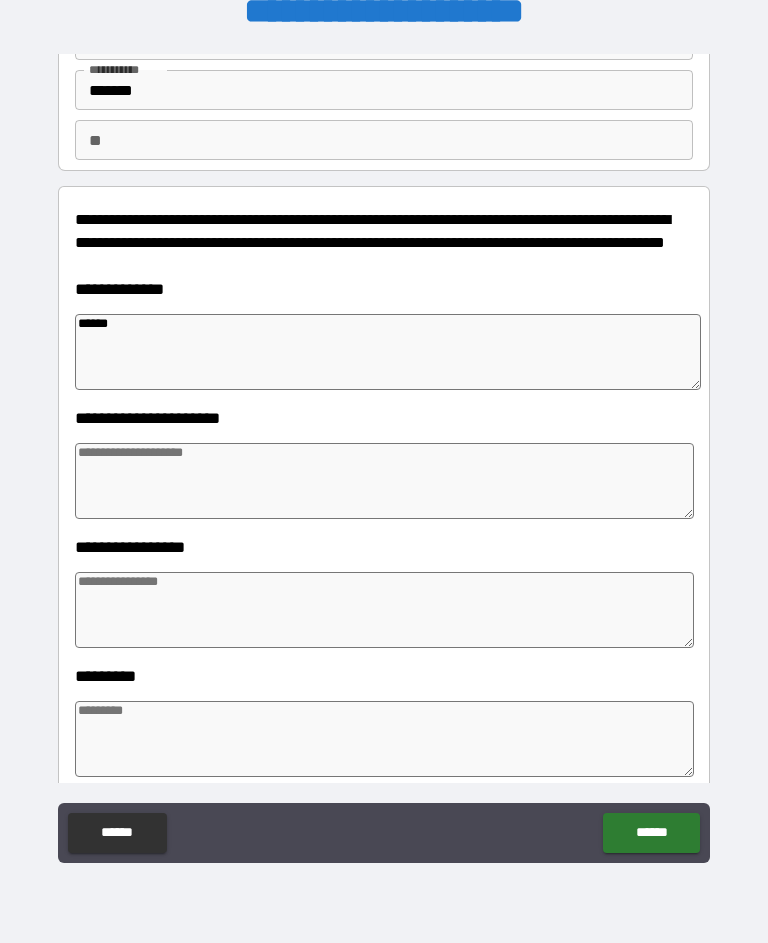 type on "*" 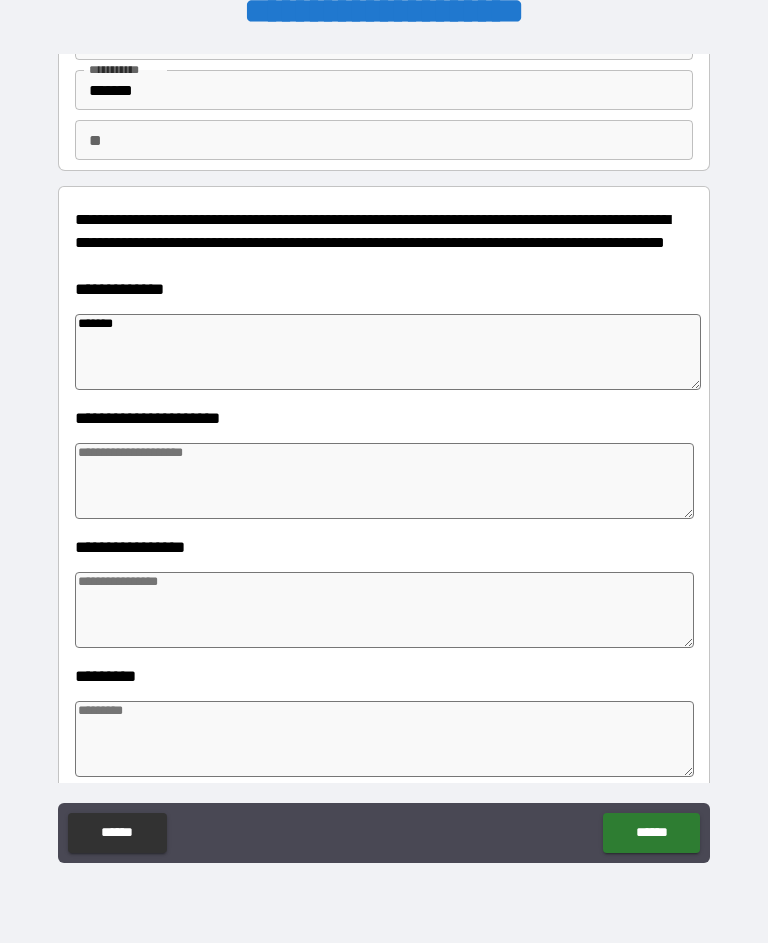 type on "*" 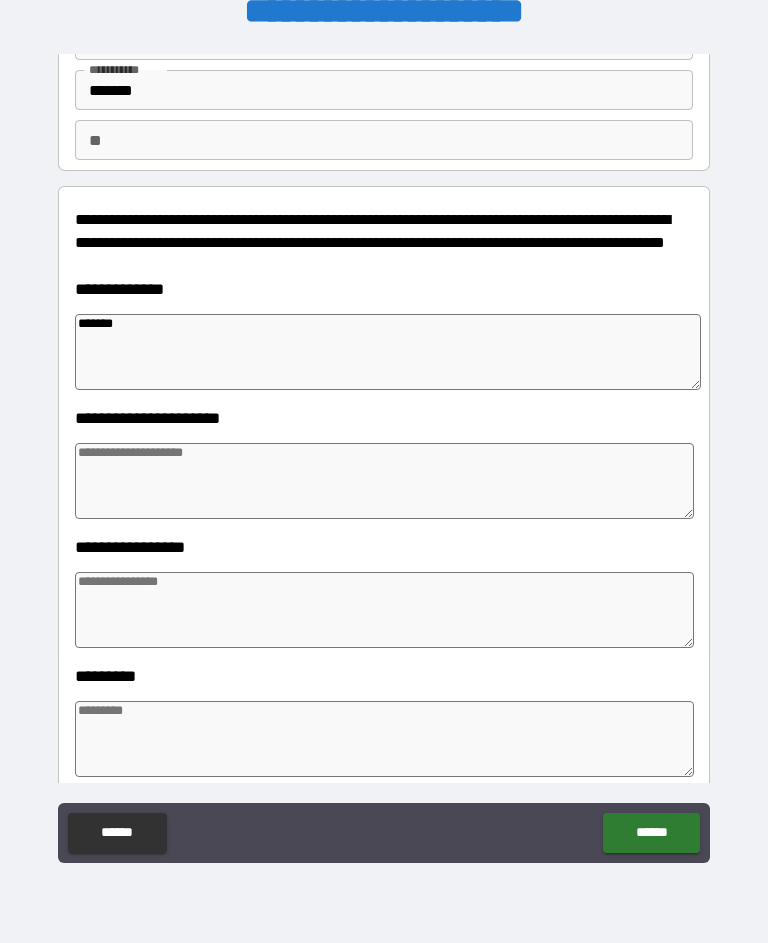 type on "*" 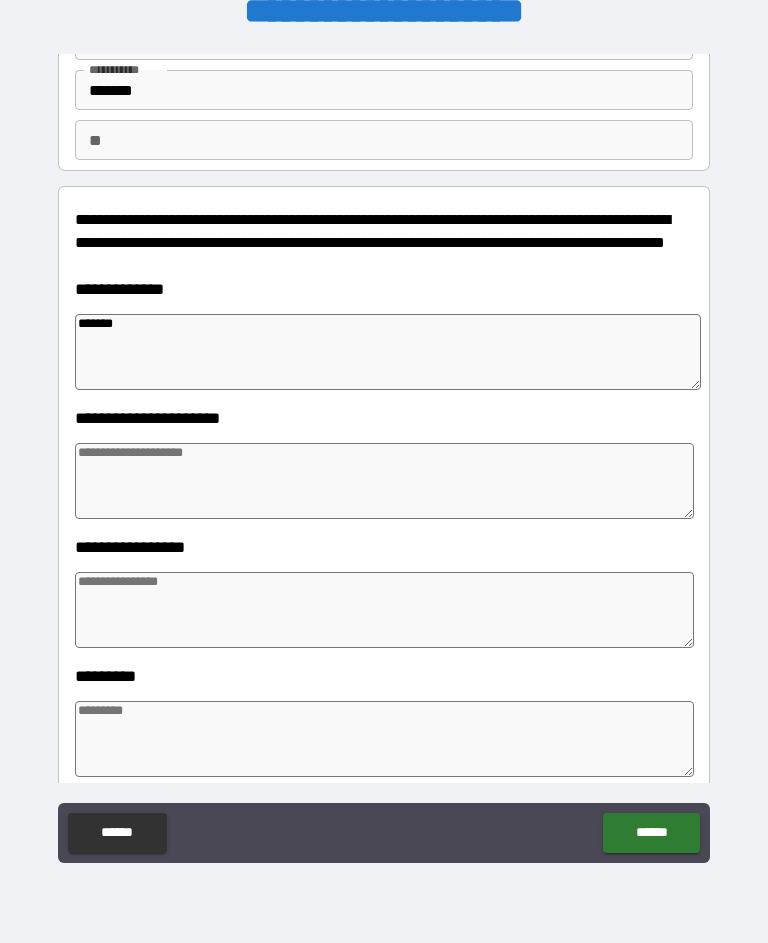 type on "*" 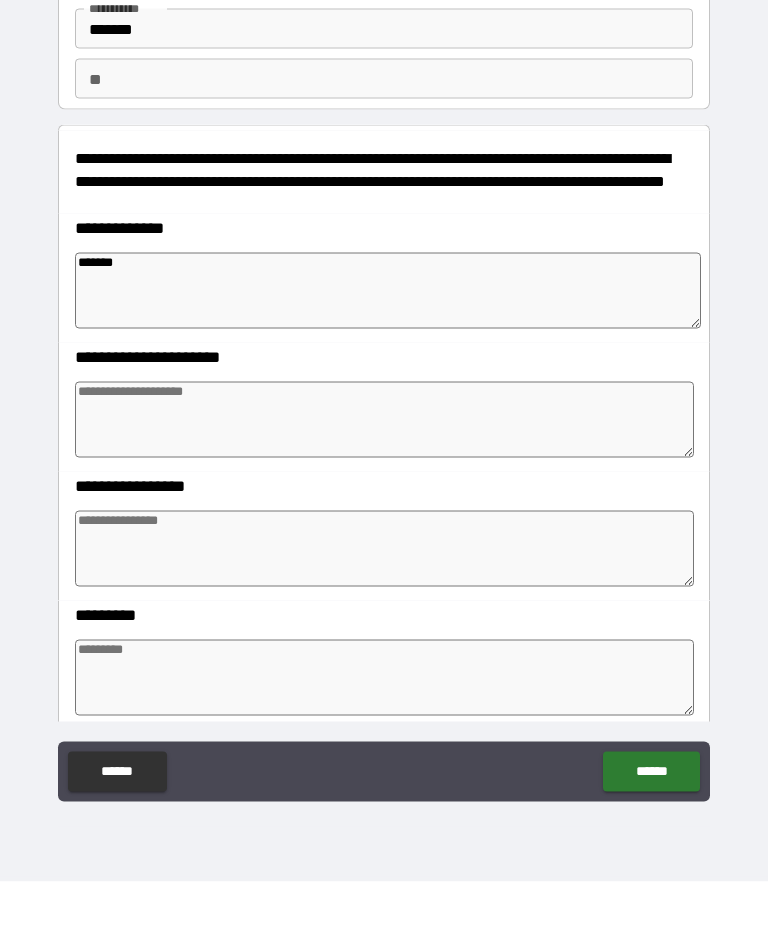 type on "*" 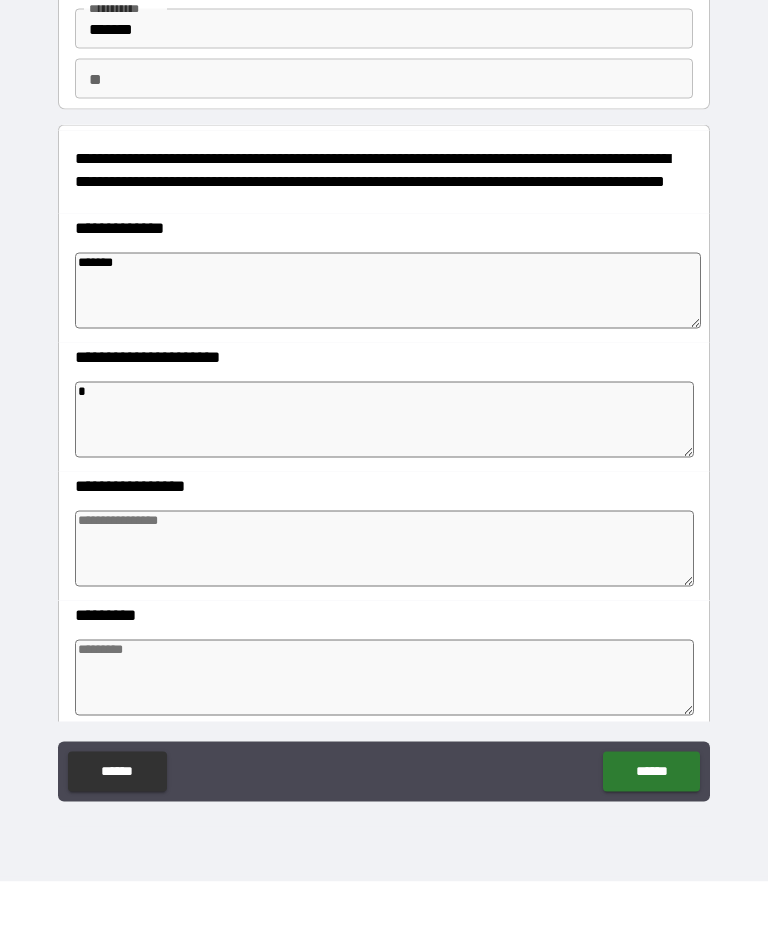 type on "*" 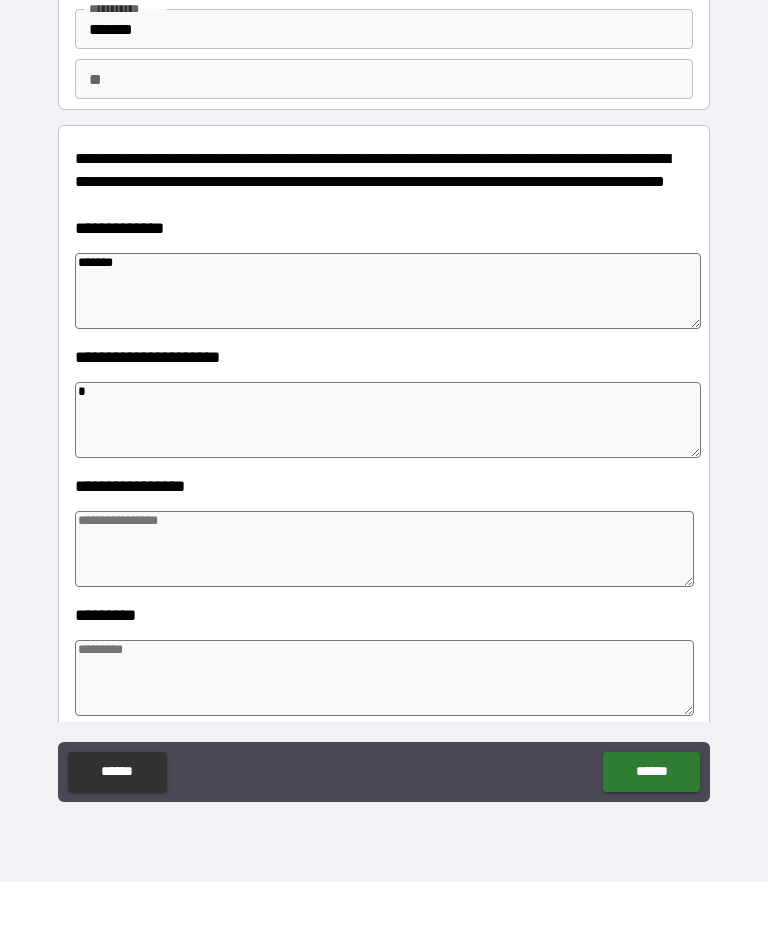 type on "*" 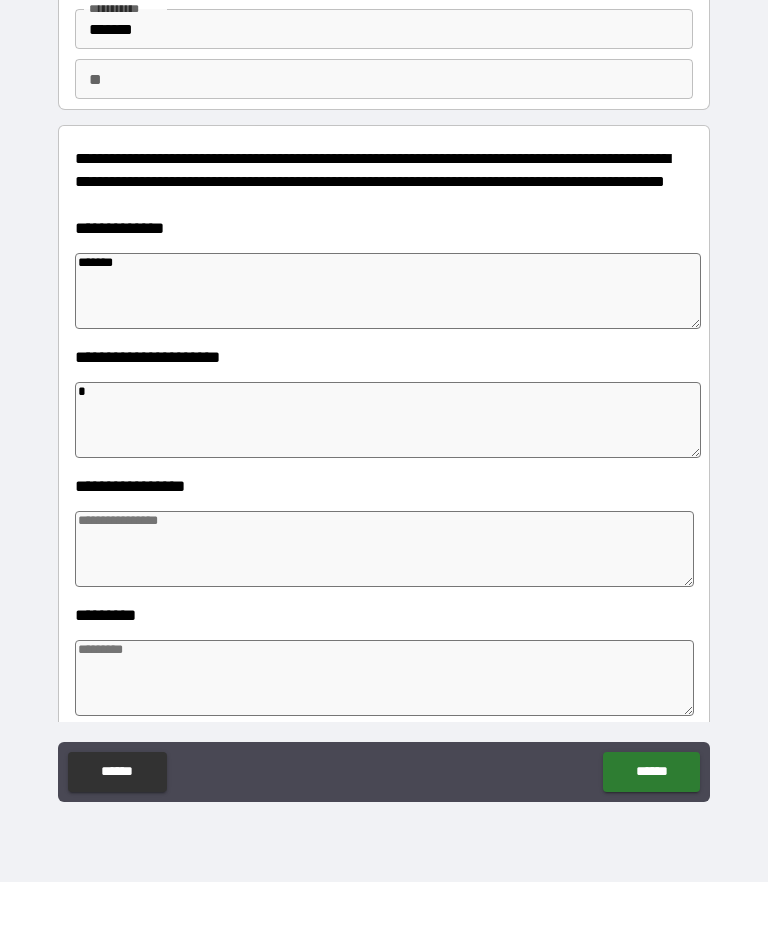type on "*" 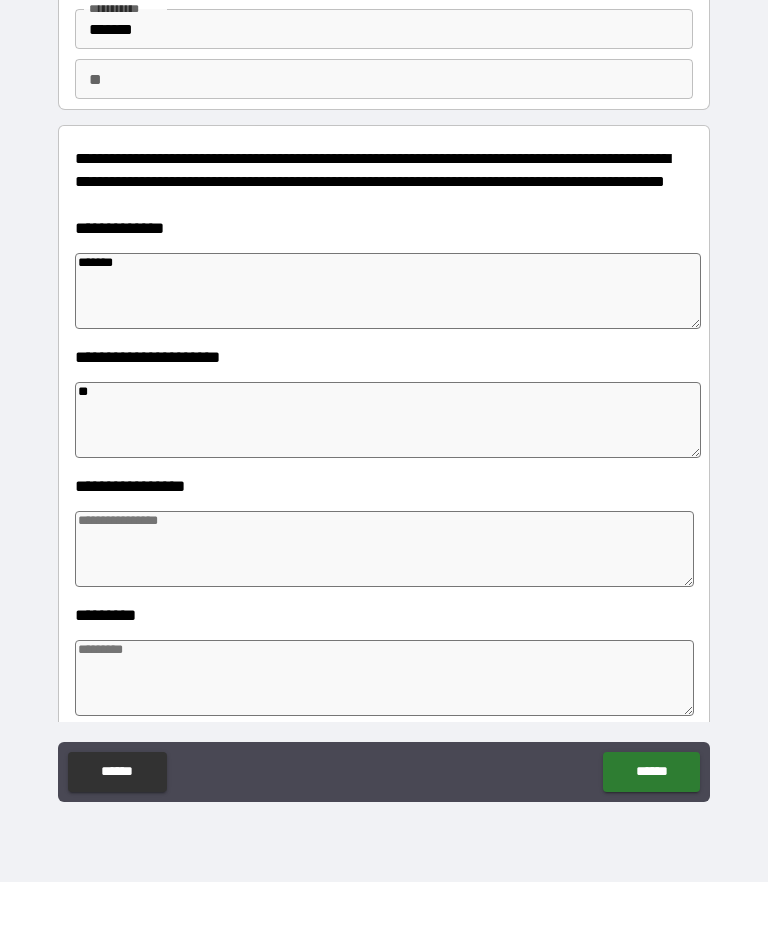 type on "*" 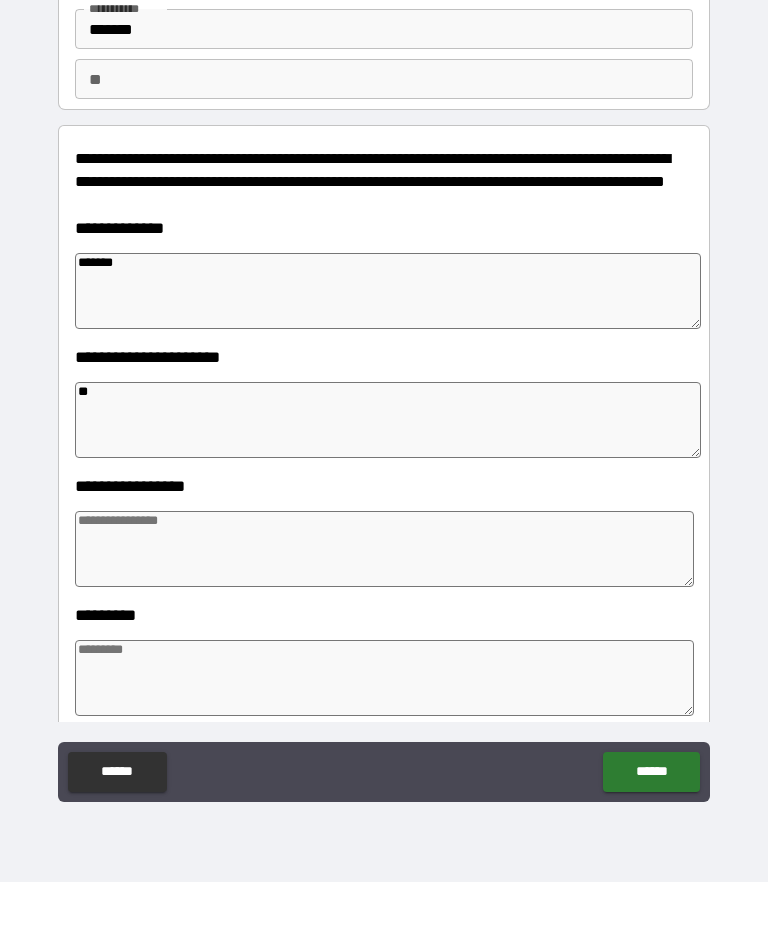 type on "*" 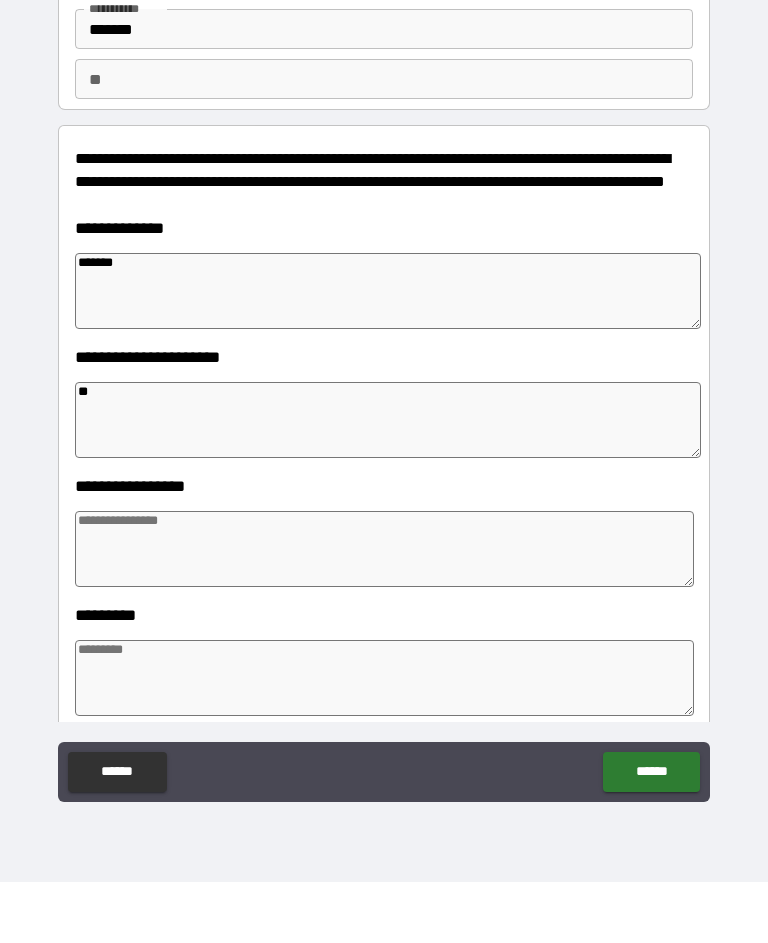 type on "*" 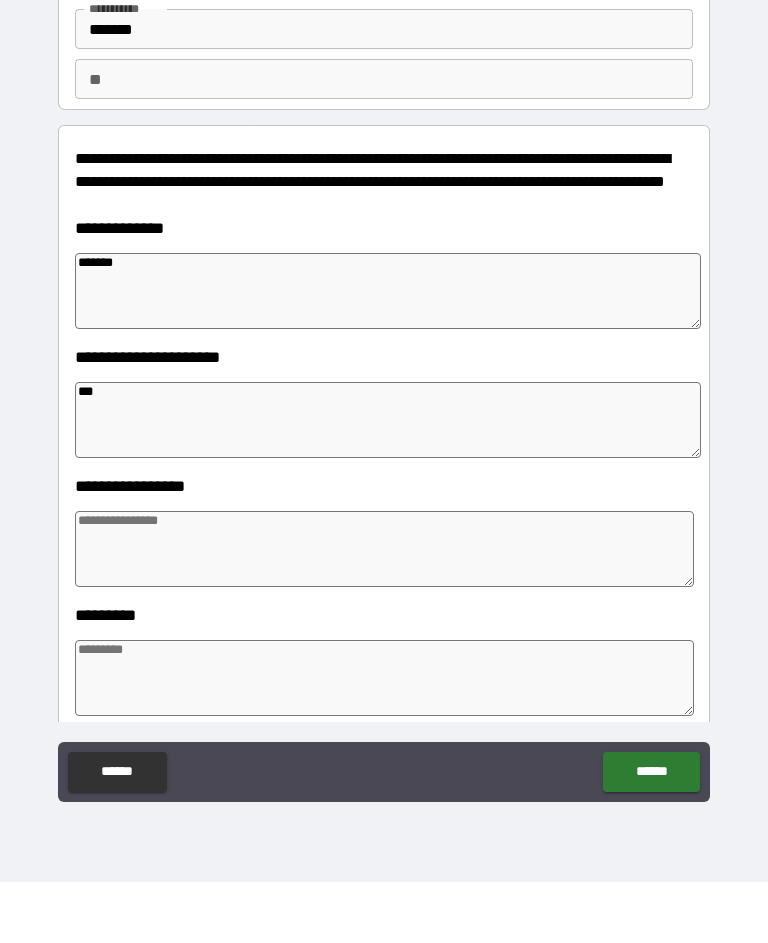 type on "*" 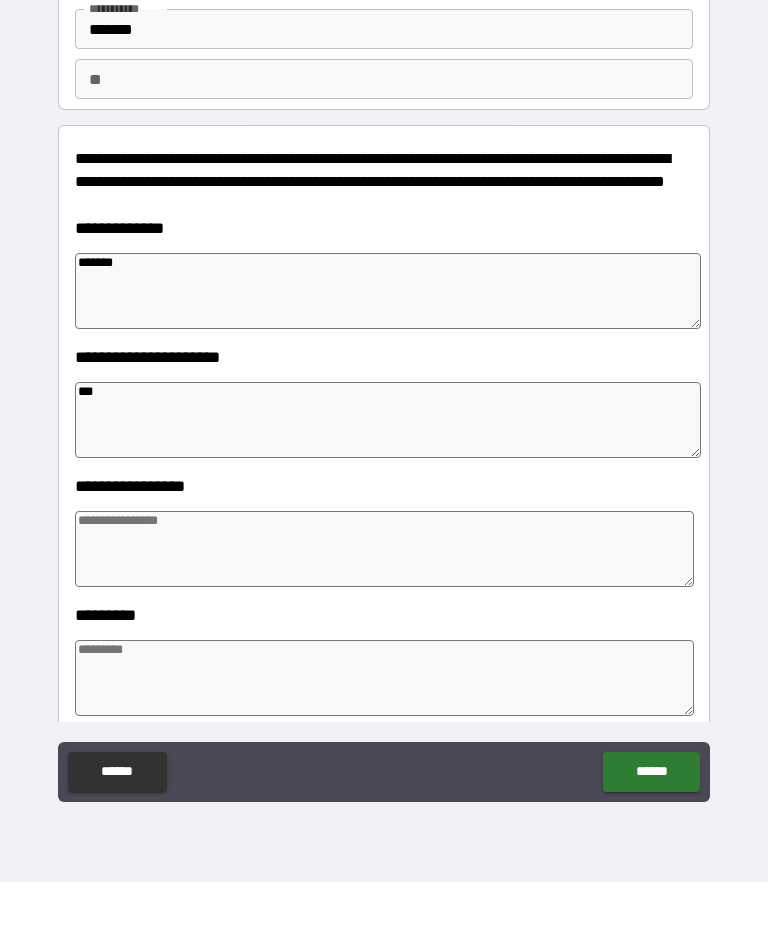 type on "*" 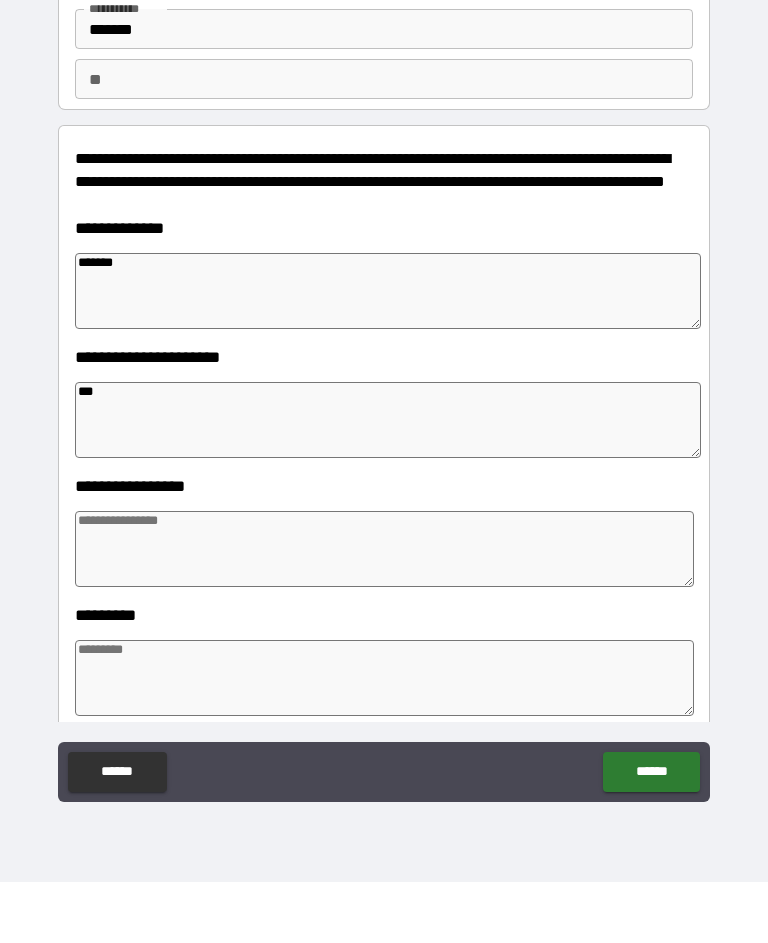 type on "*" 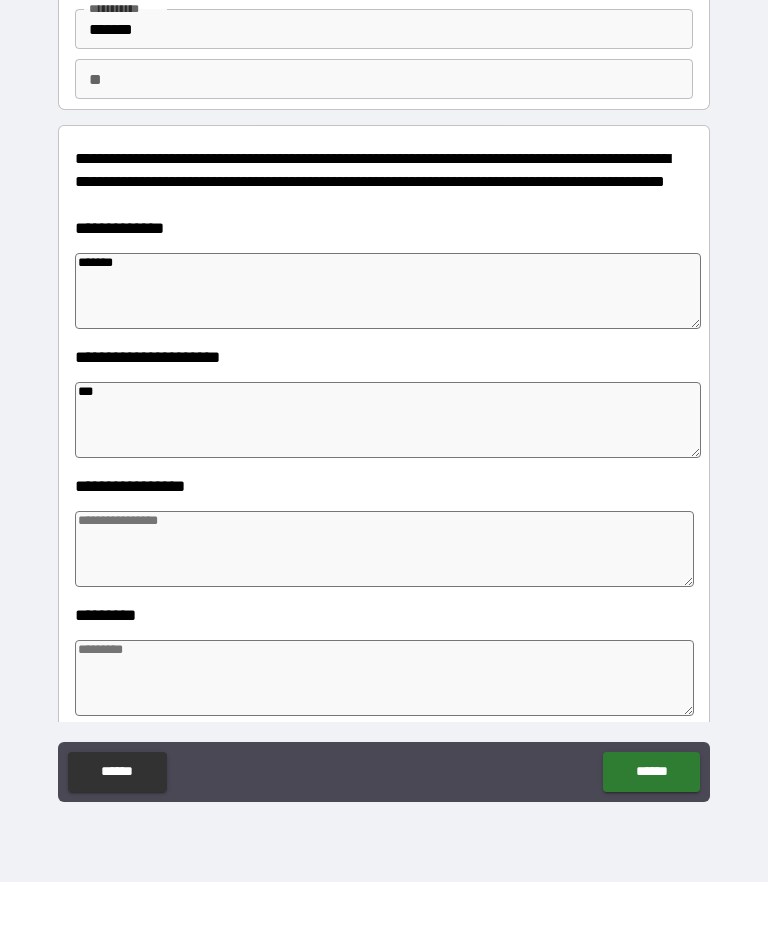 type on "****" 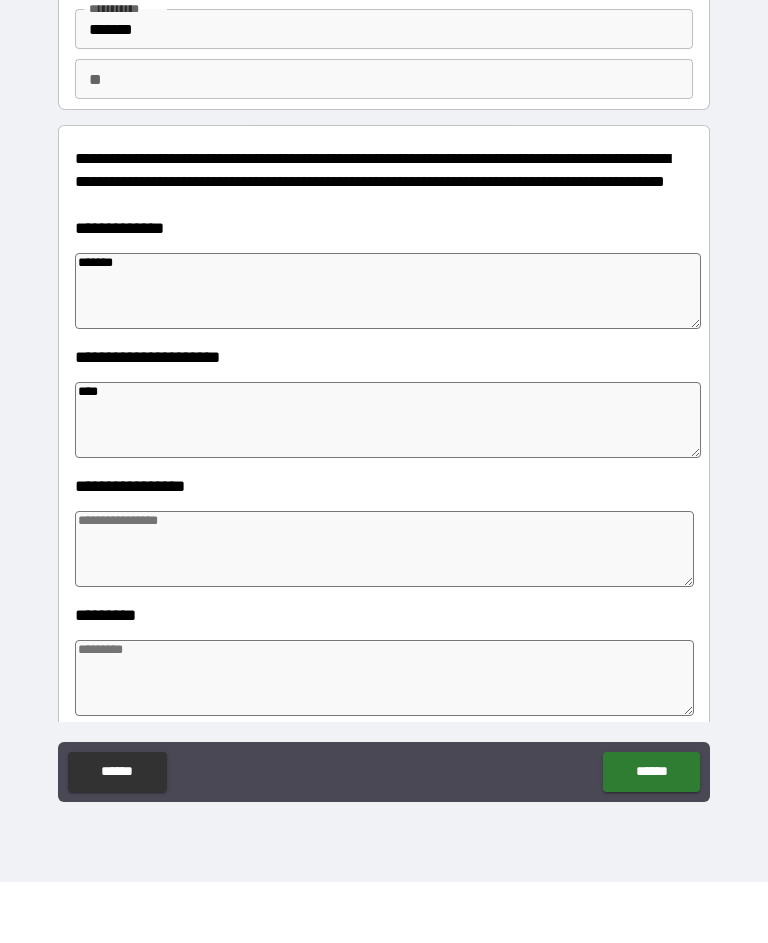 type on "*" 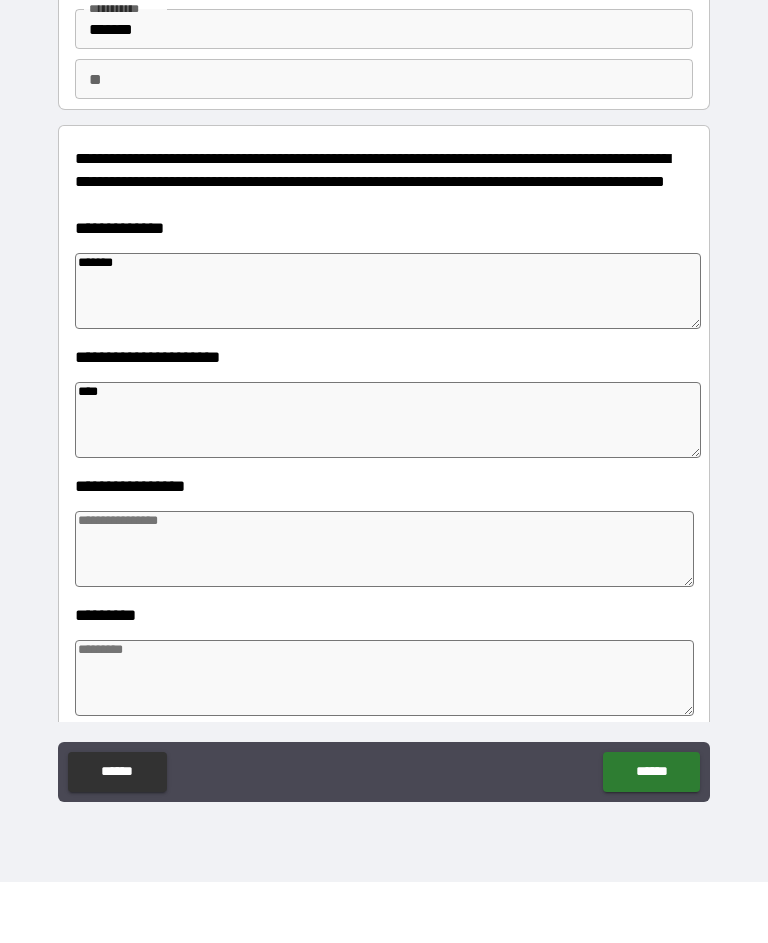 type on "*" 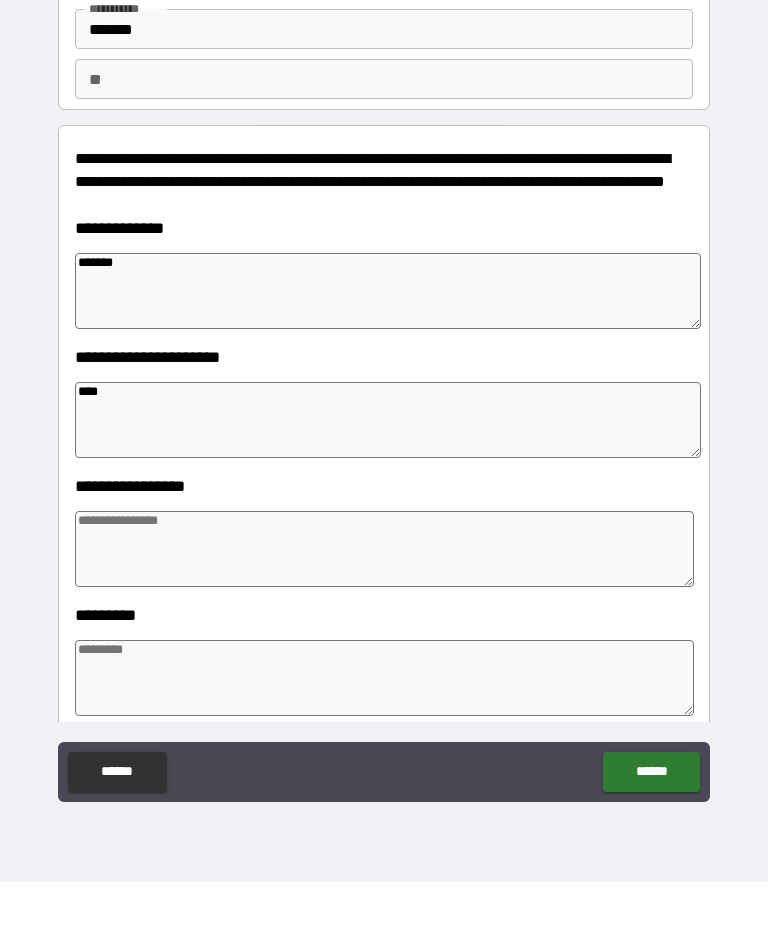 type on "*" 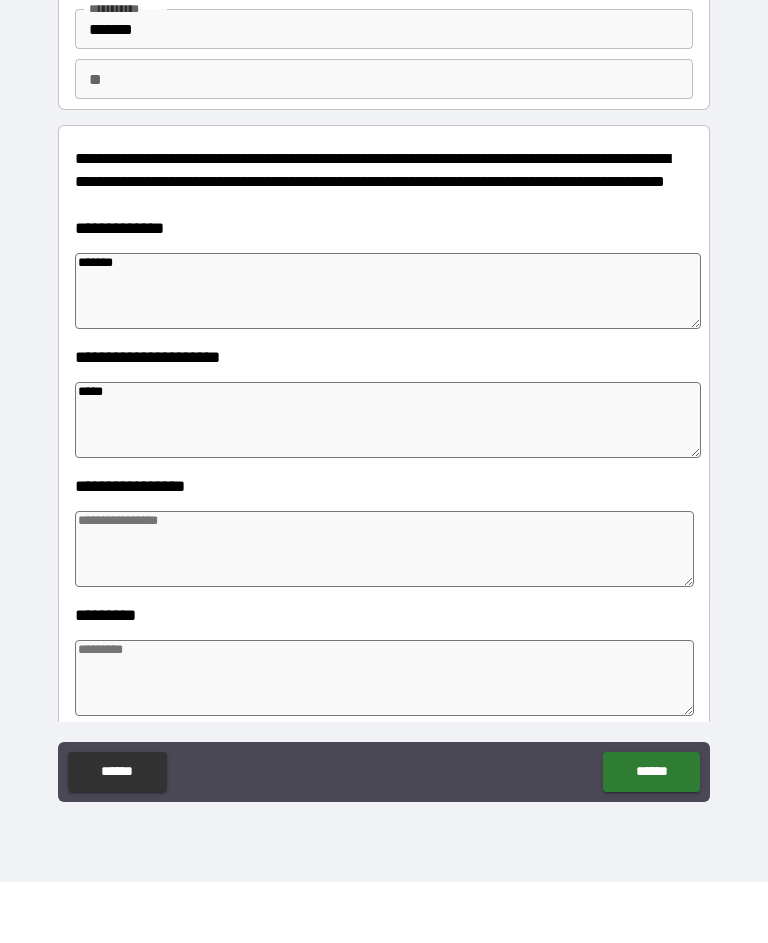 type on "******" 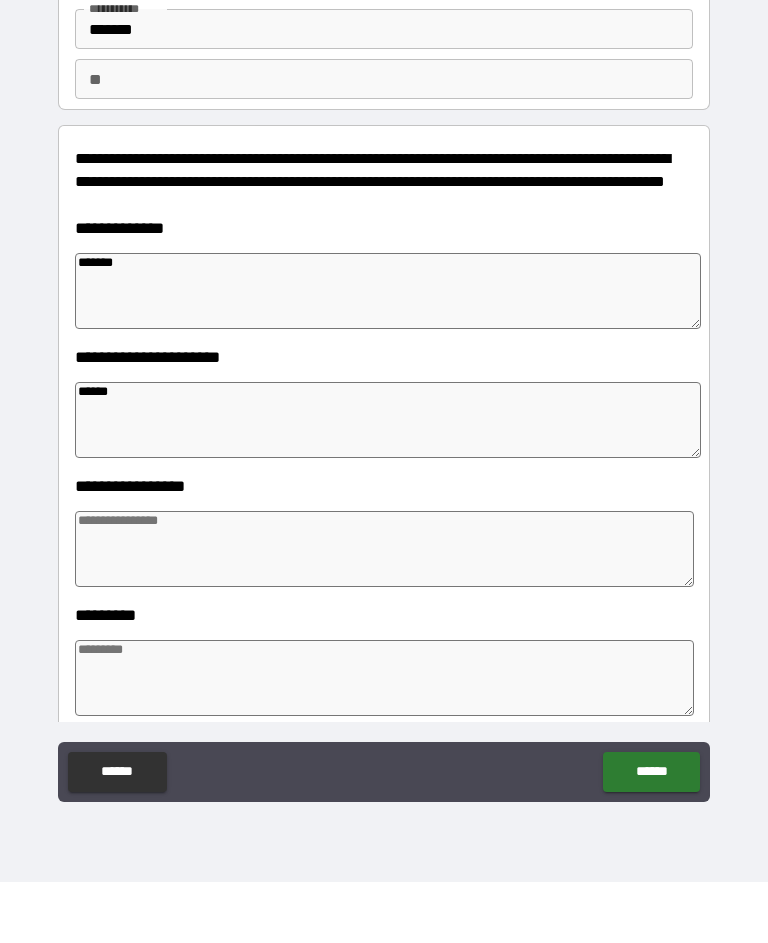 type on "*" 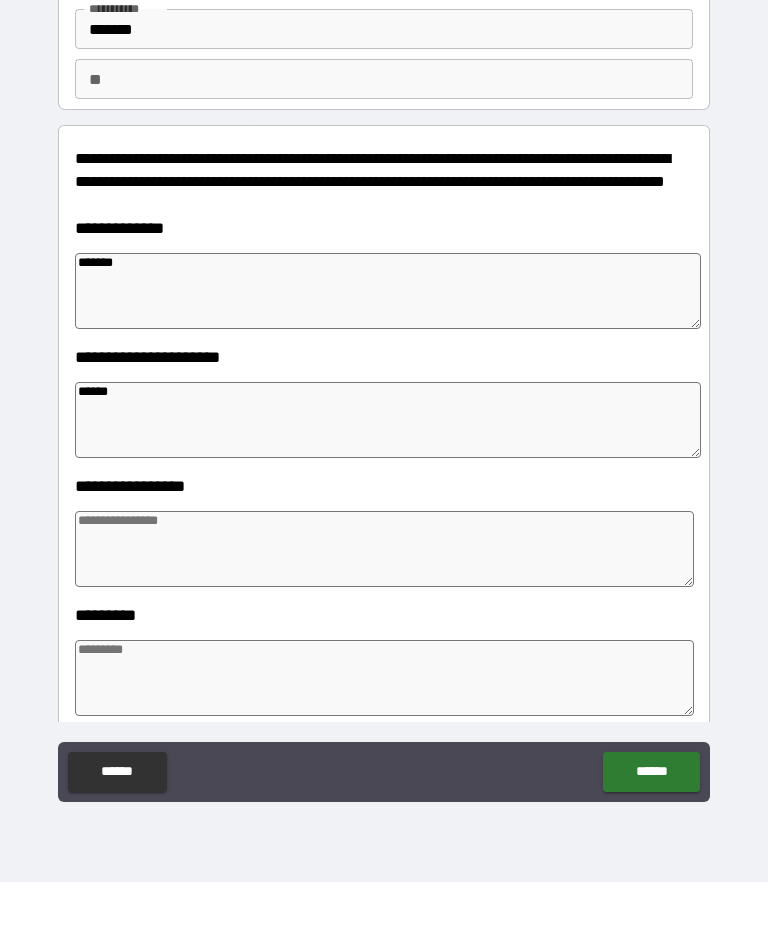 type on "*" 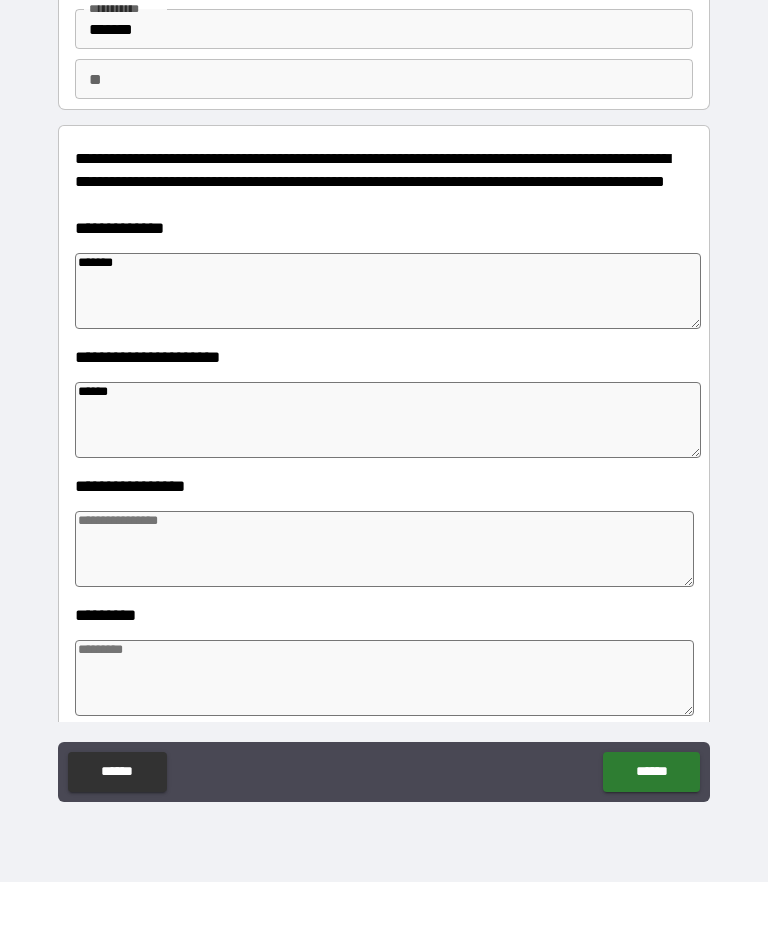 type on "*******" 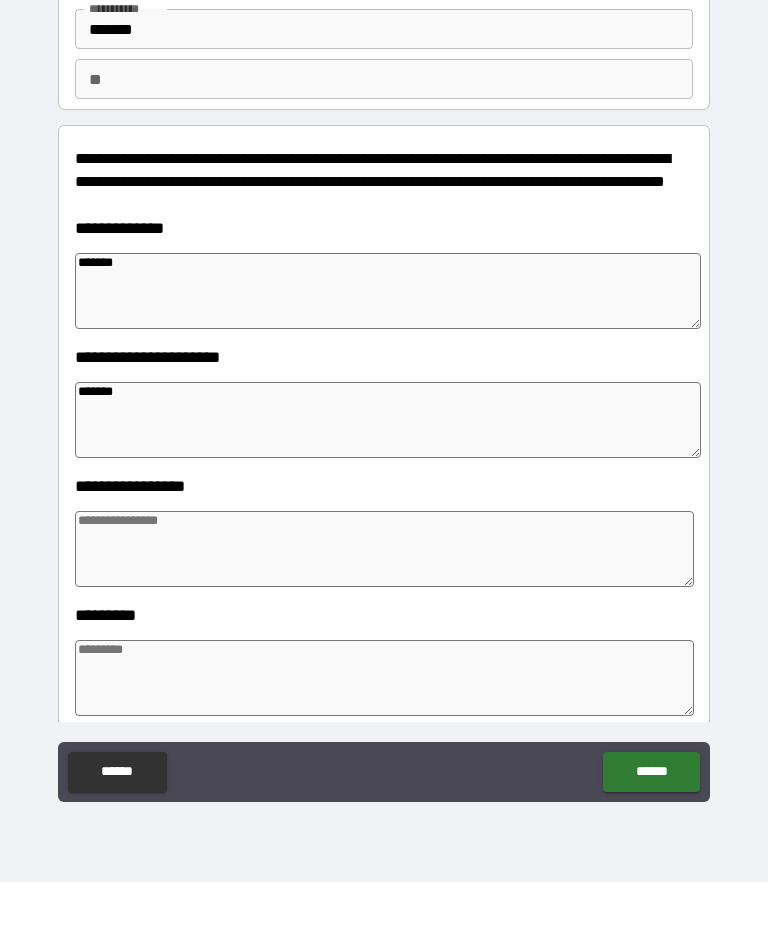 type on "*" 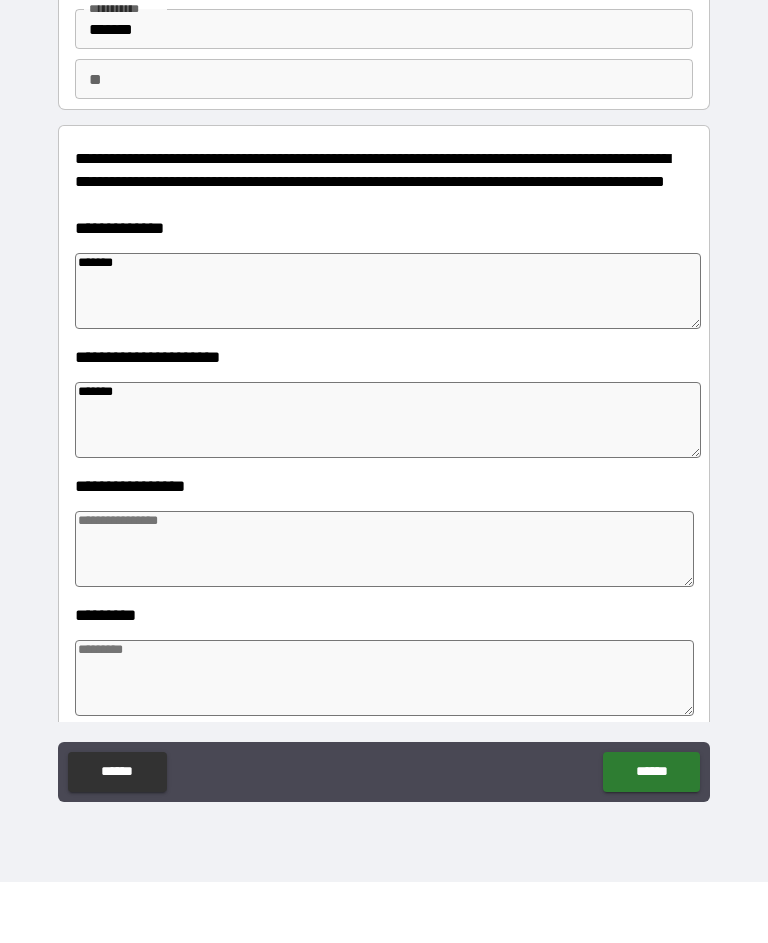 type on "*" 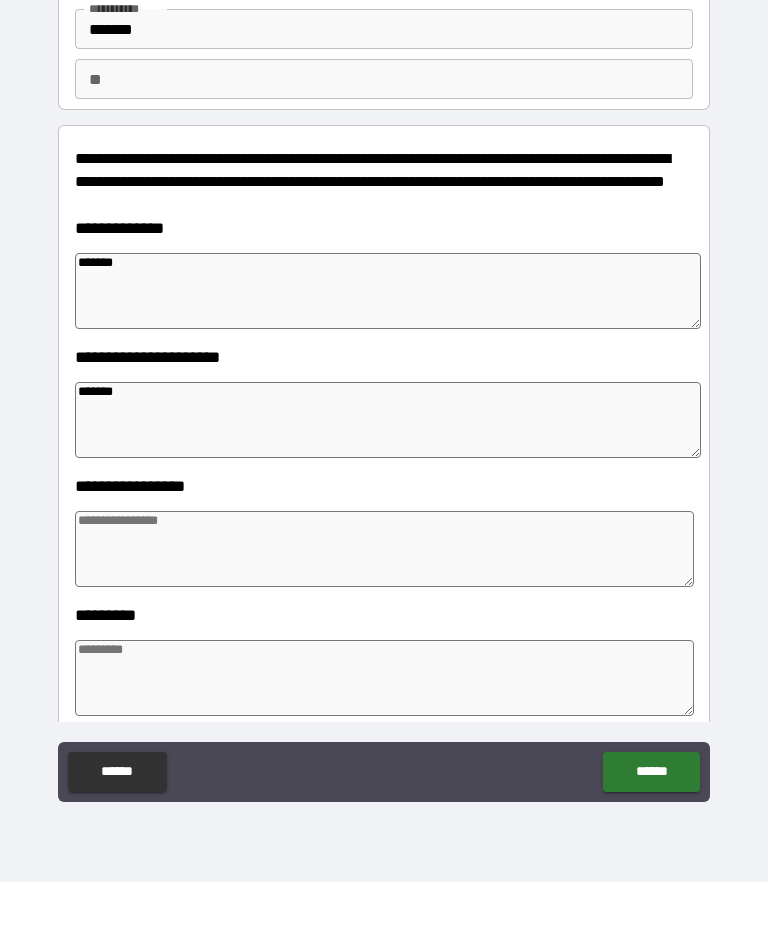 type on "*" 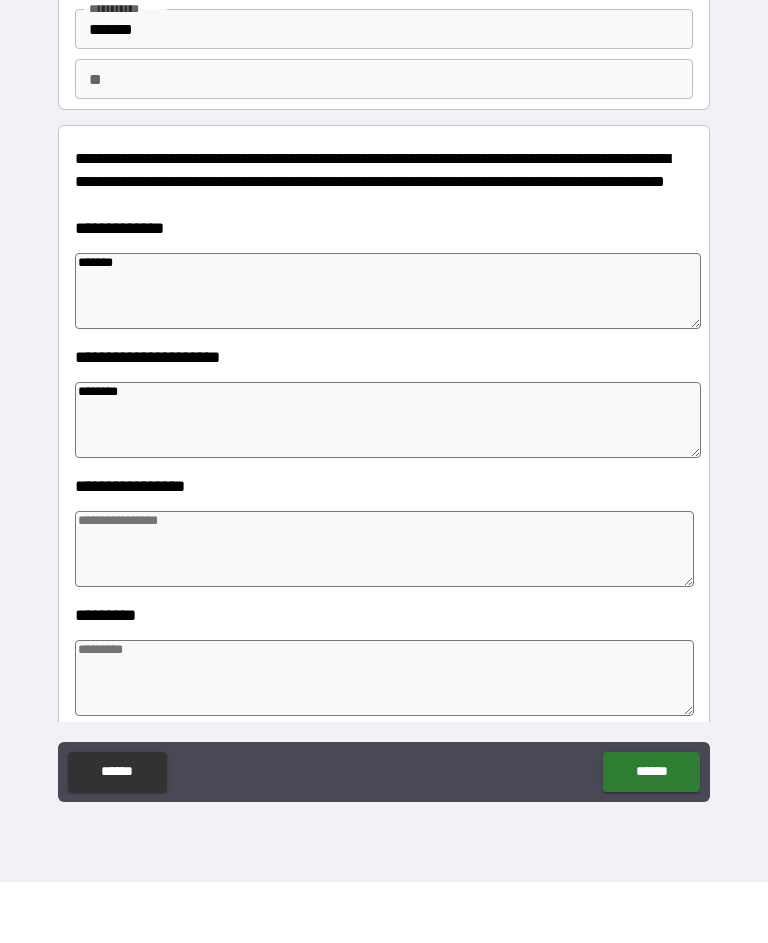 type on "*" 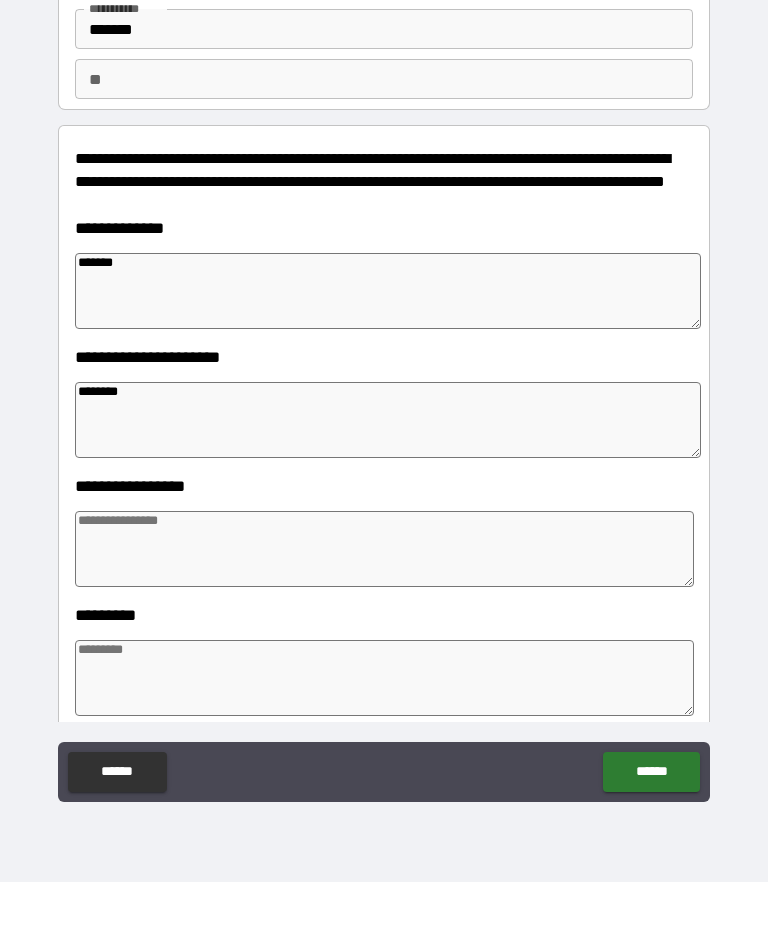 type on "*" 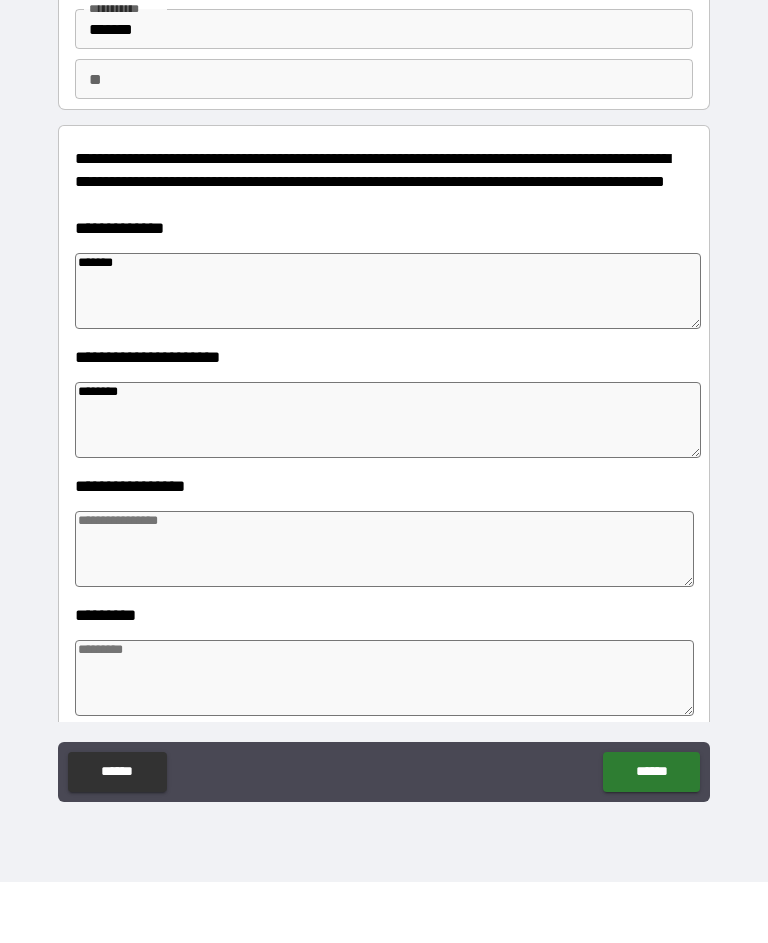 type on "*" 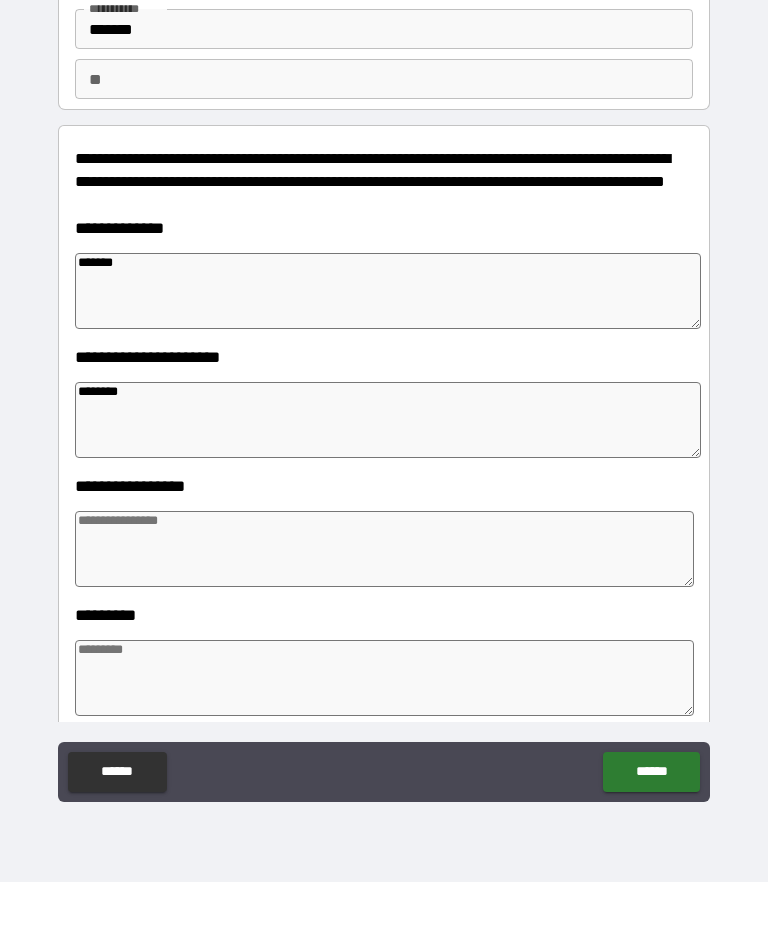 type on "*********" 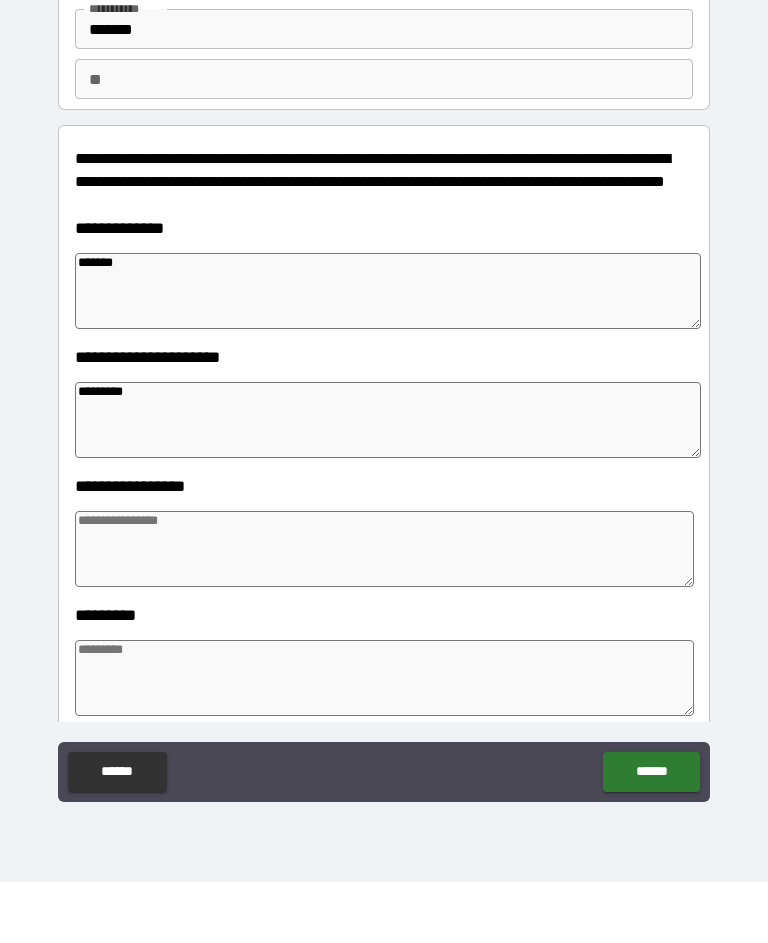 type on "*" 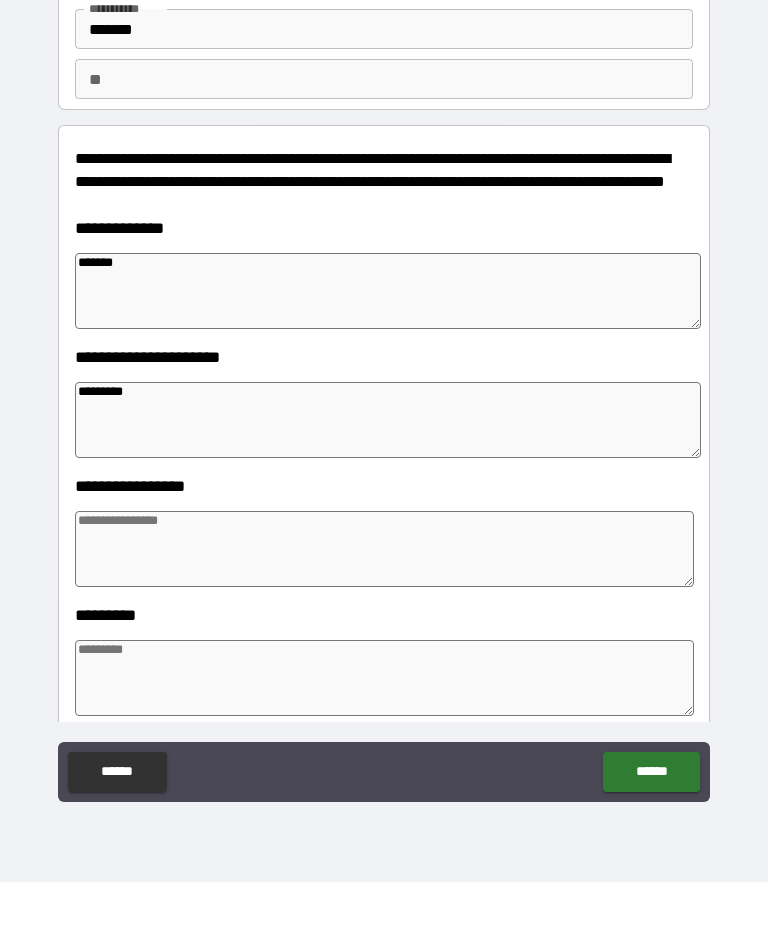 type on "*" 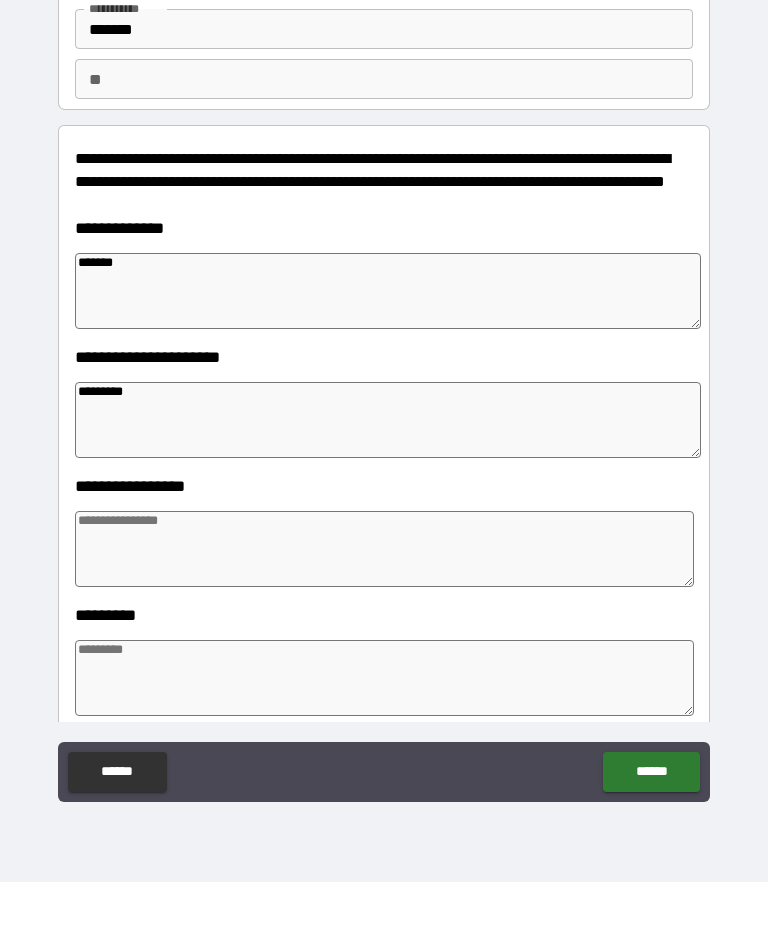 type on "*" 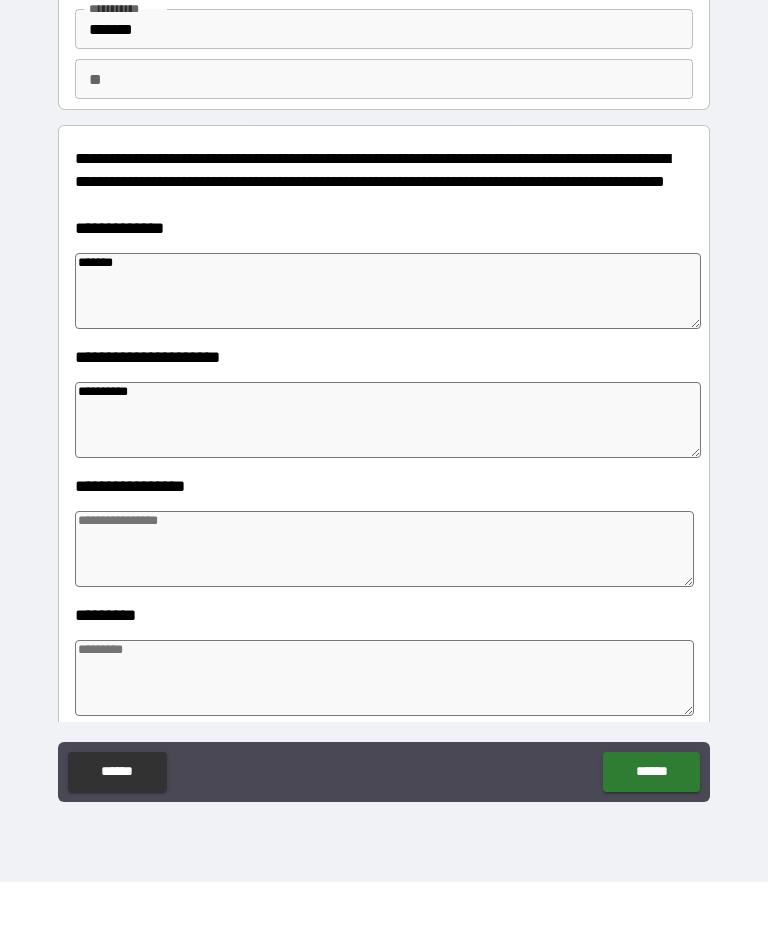 type on "*" 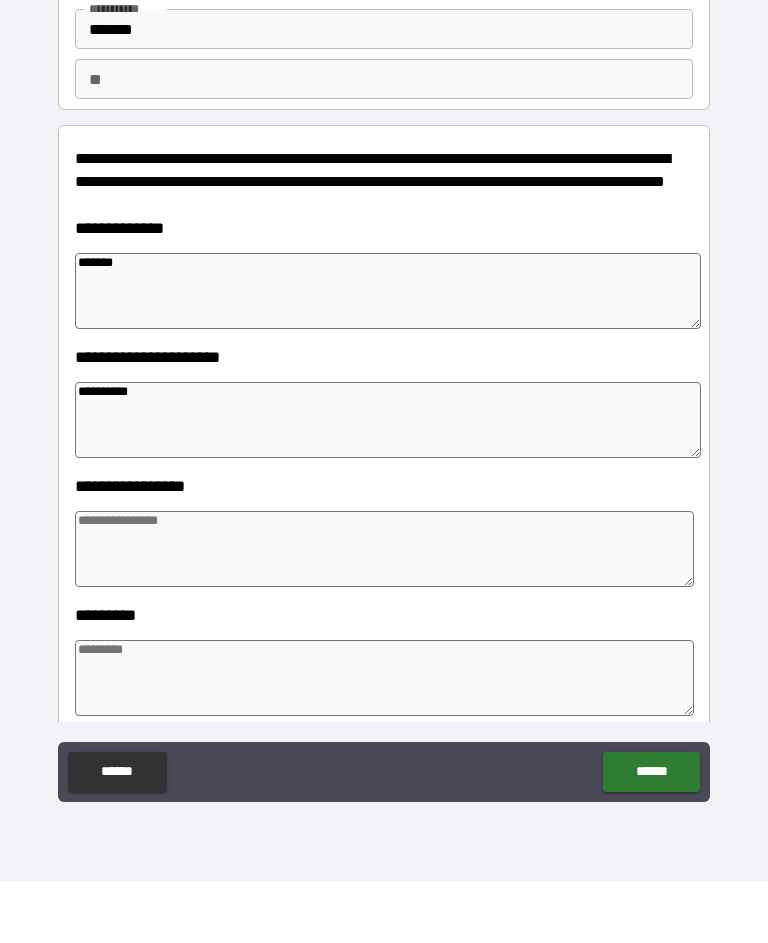 type on "*" 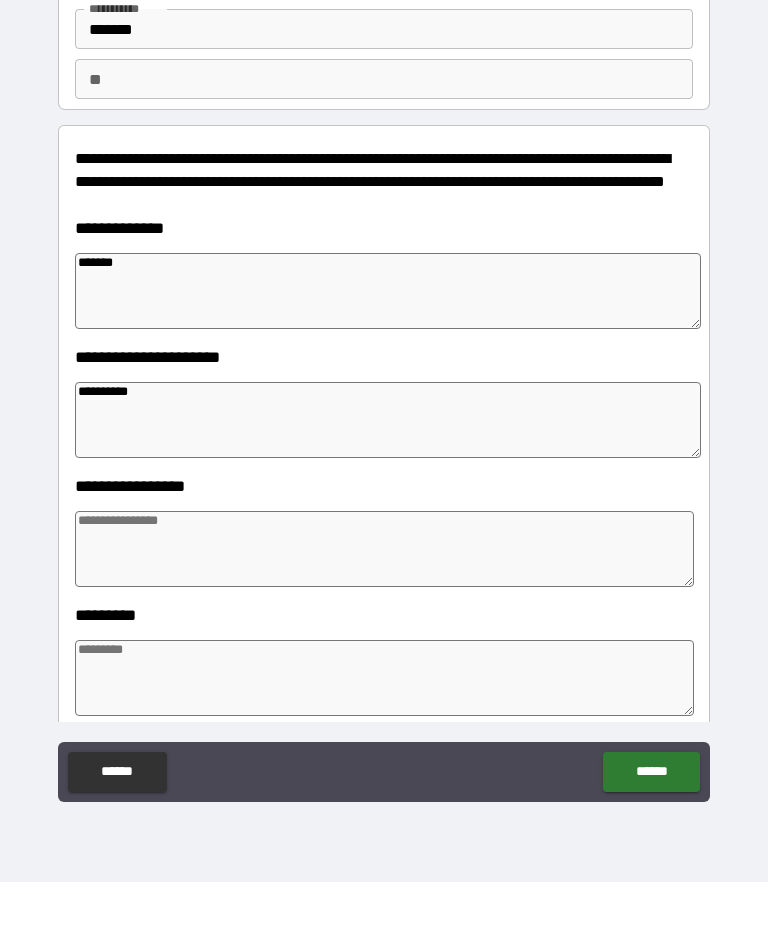 type on "*" 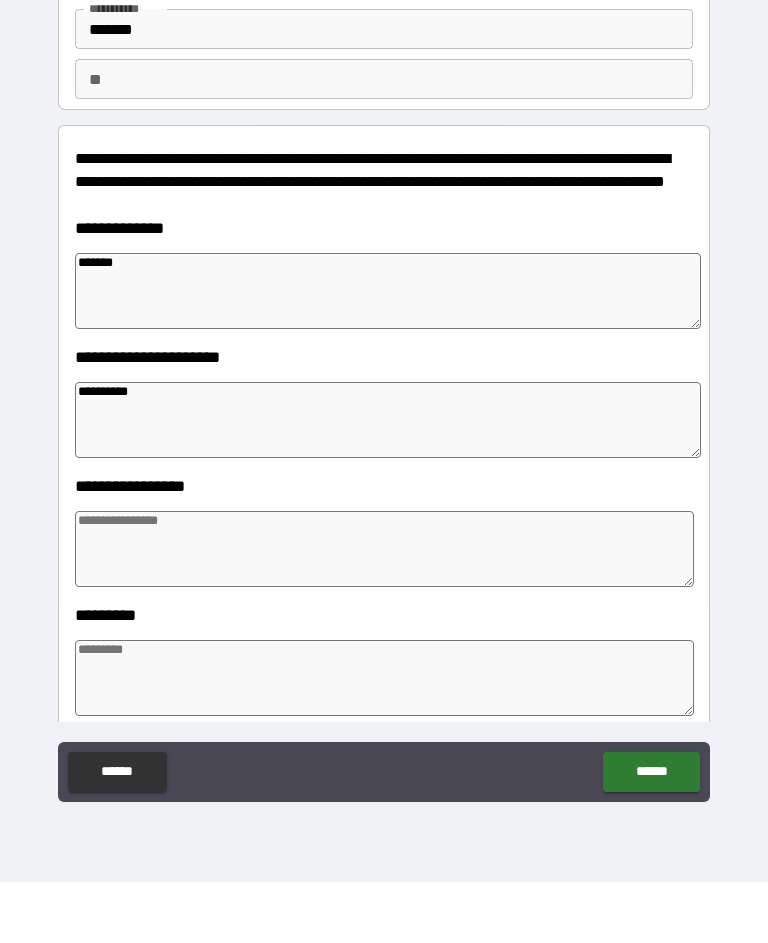 type on "*" 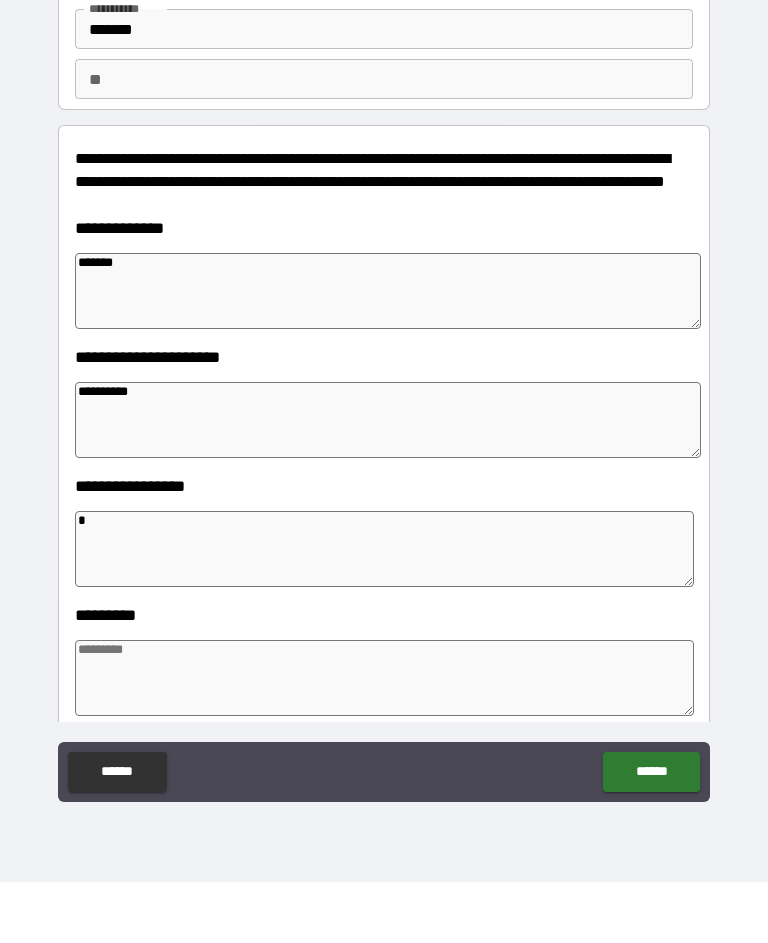 type on "*" 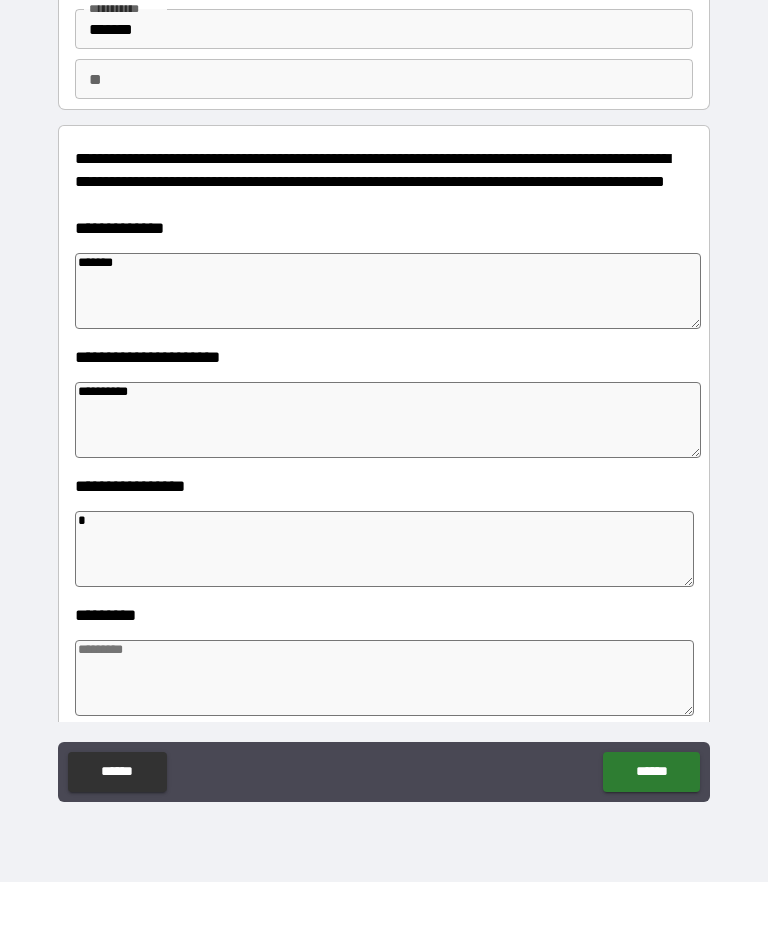 type on "*" 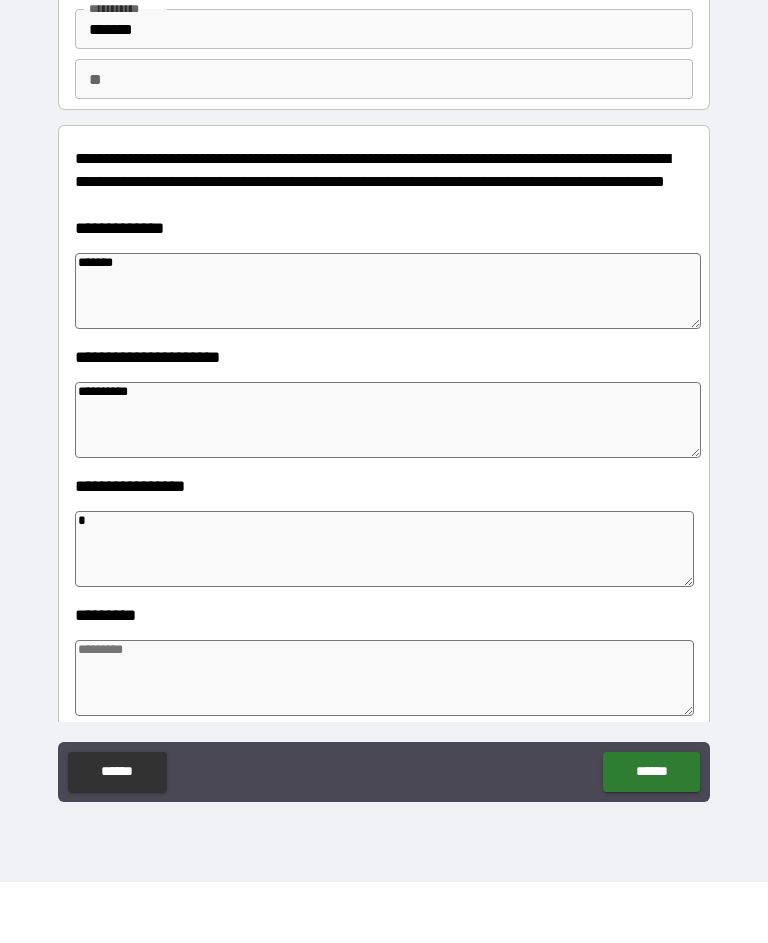 type on "*" 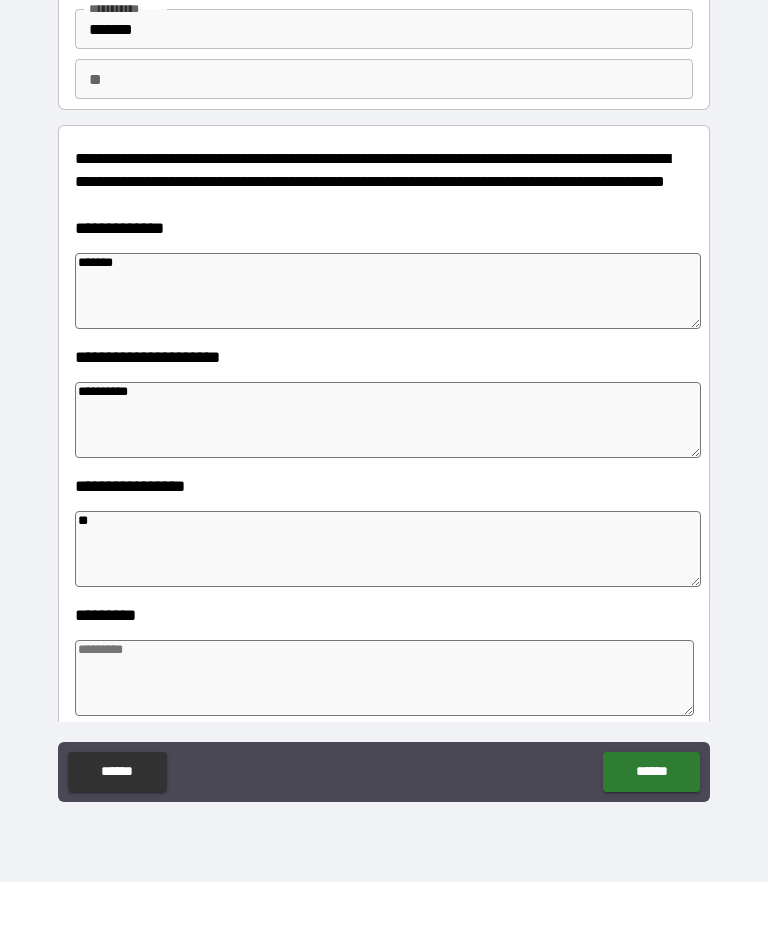 type on "*" 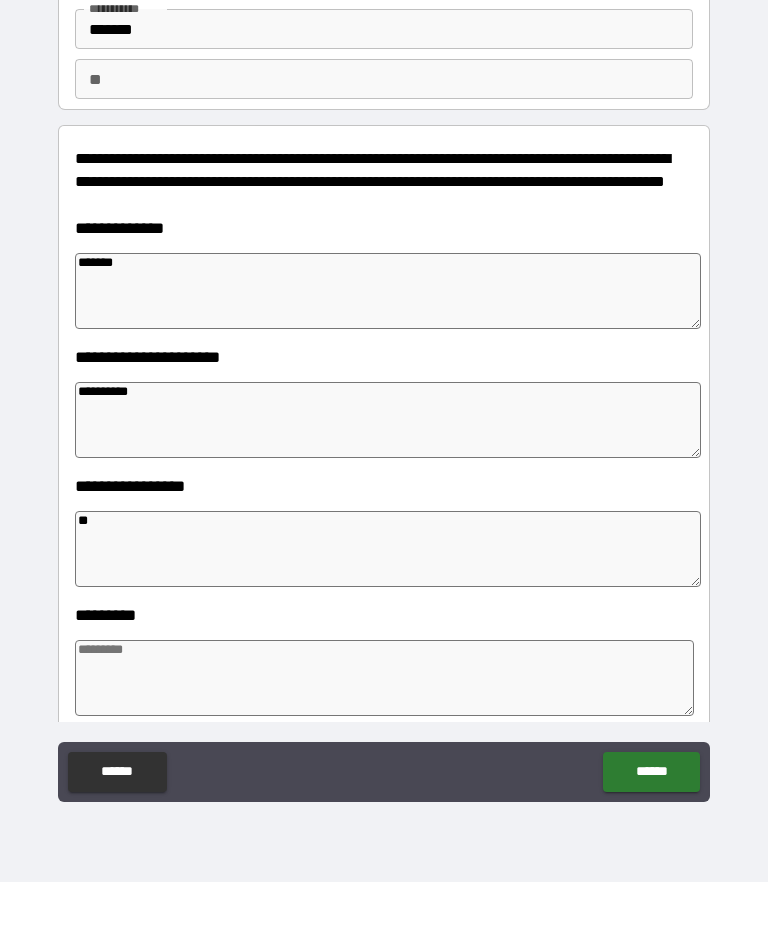 type on "*" 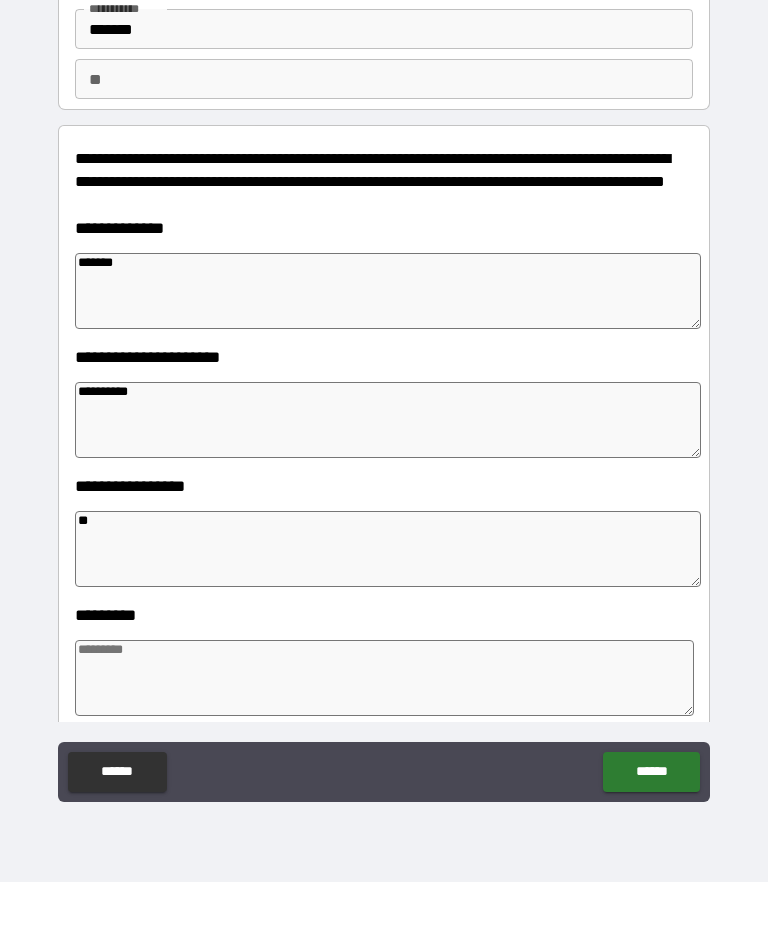 type on "***" 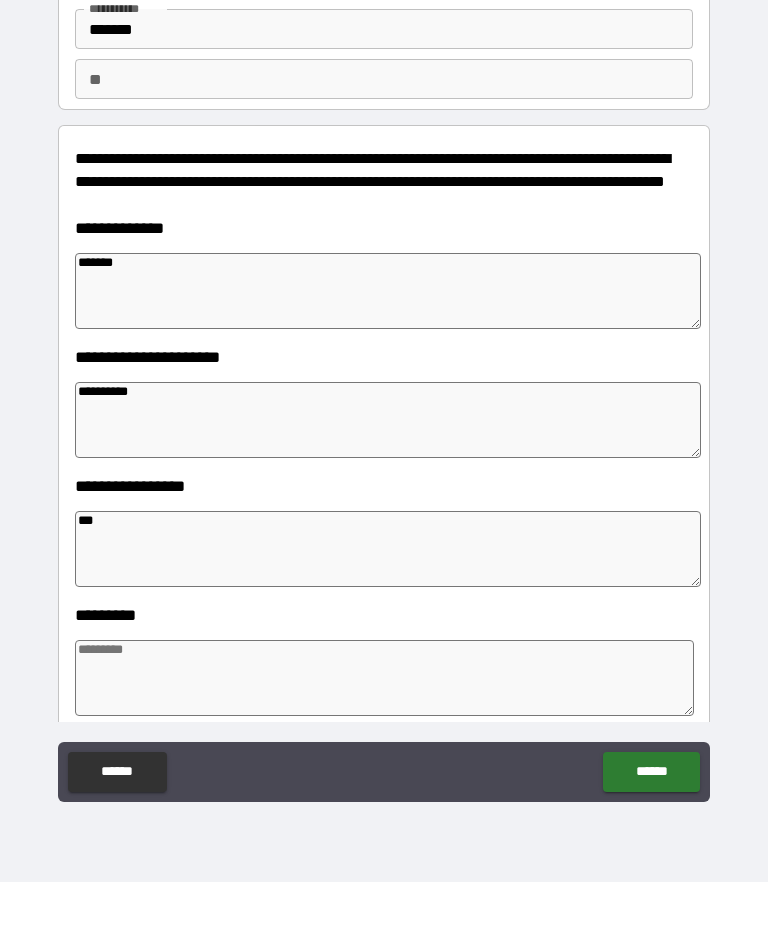 type on "*" 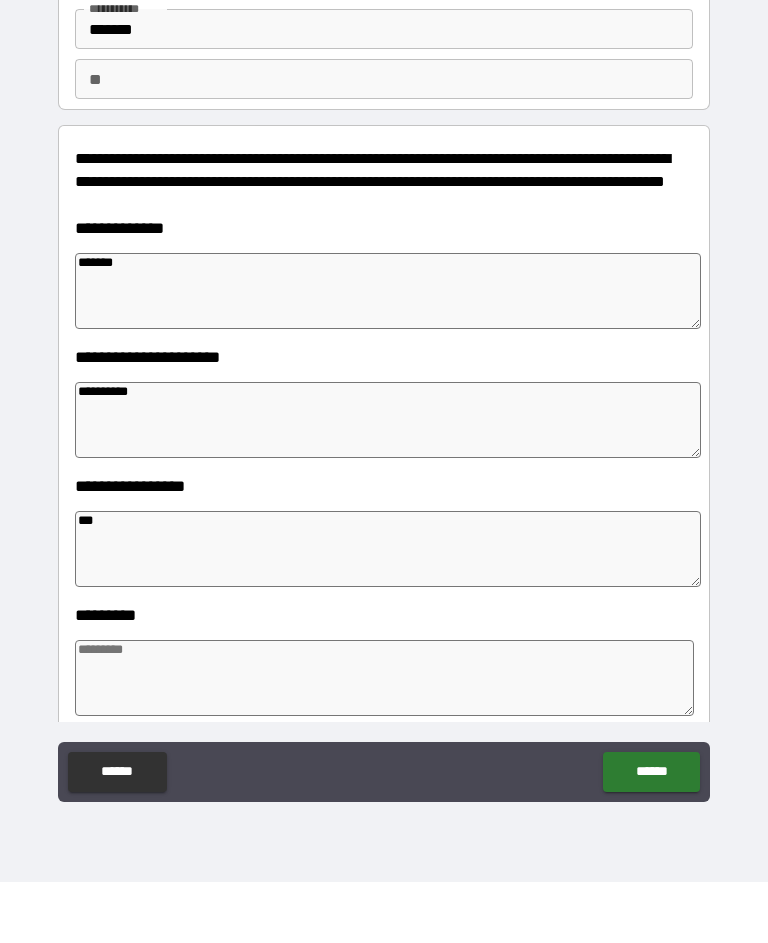 type on "*" 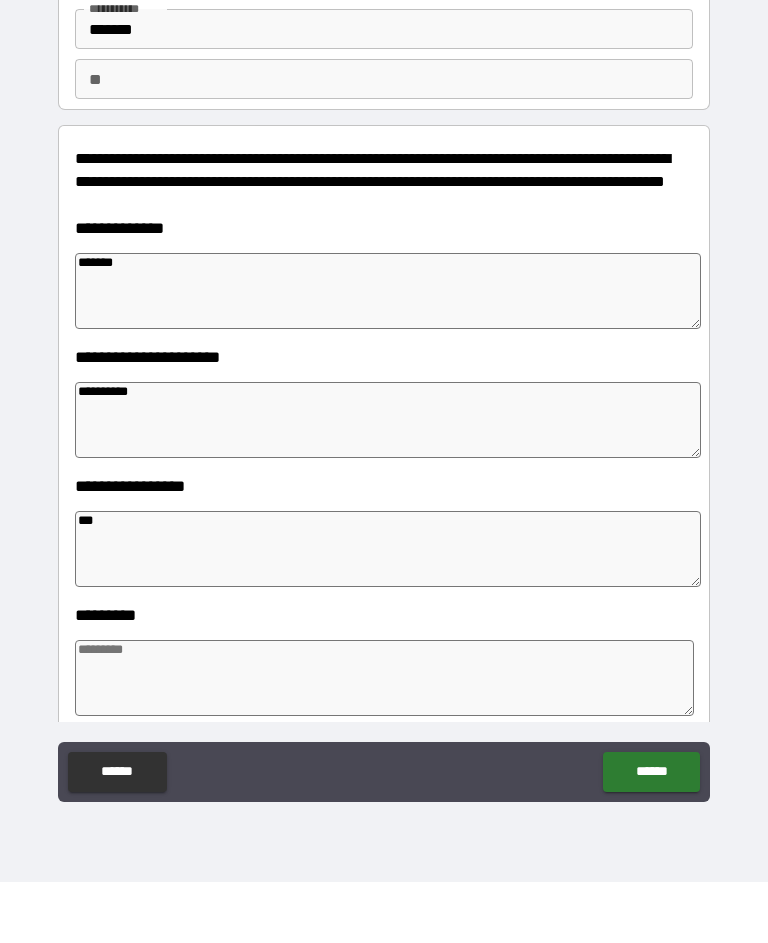 type on "*" 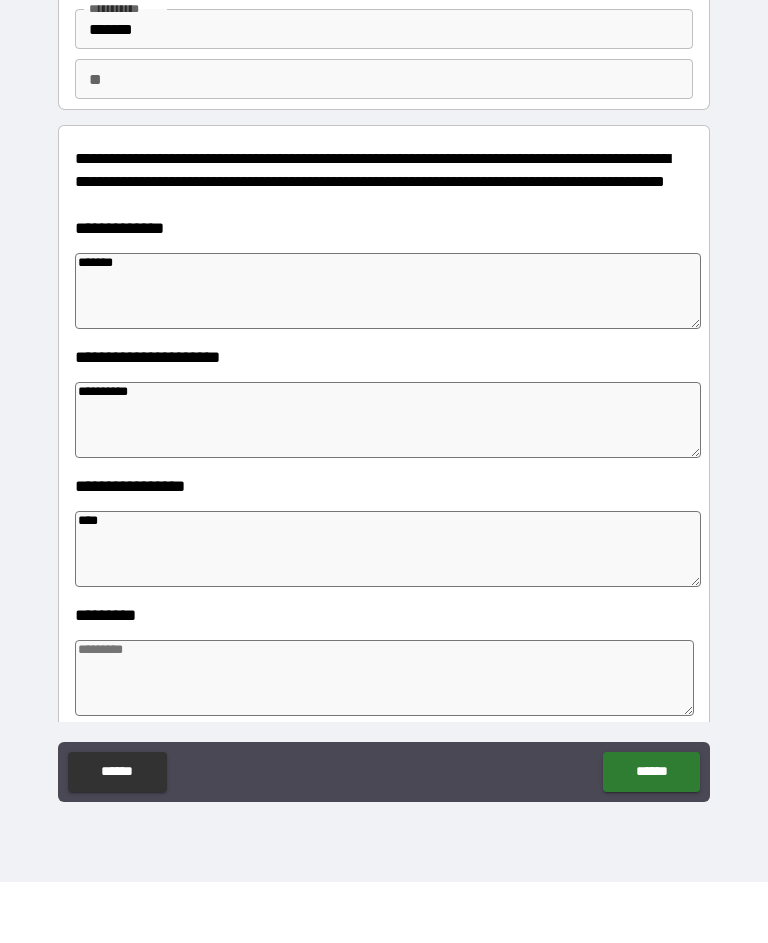 type on "*" 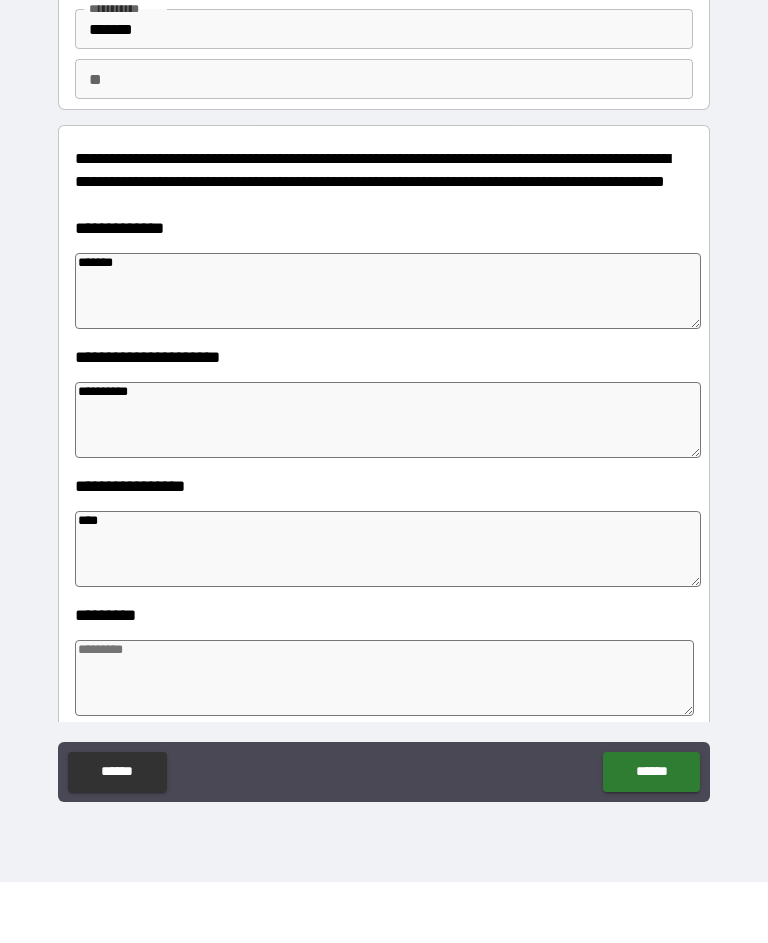 type on "*" 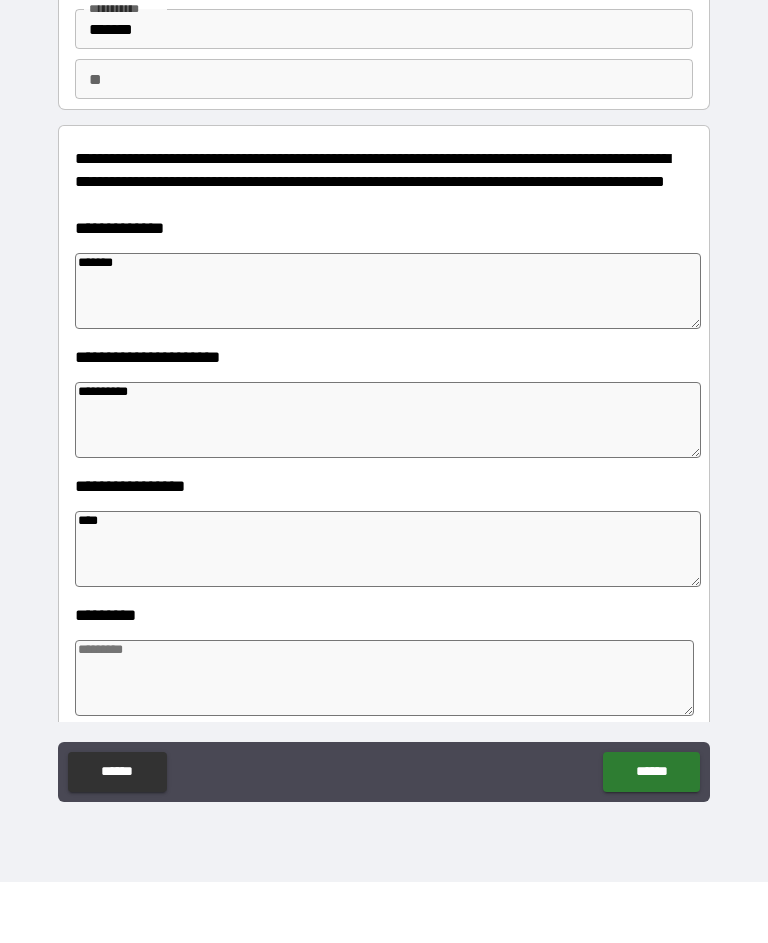 type on "*" 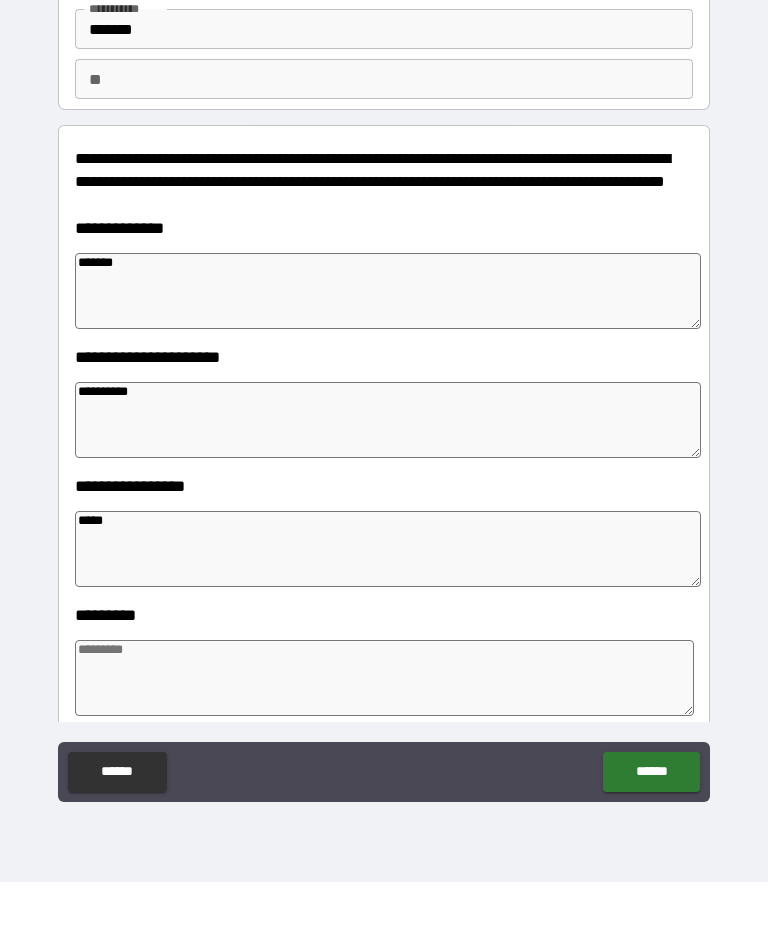 type on "*" 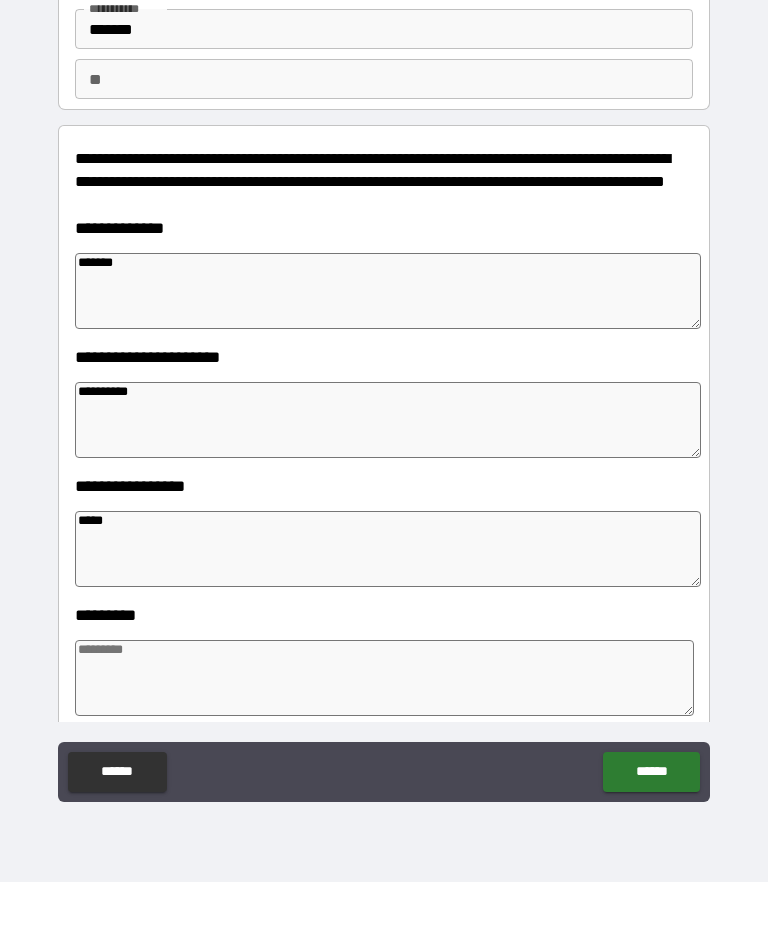 type on "*" 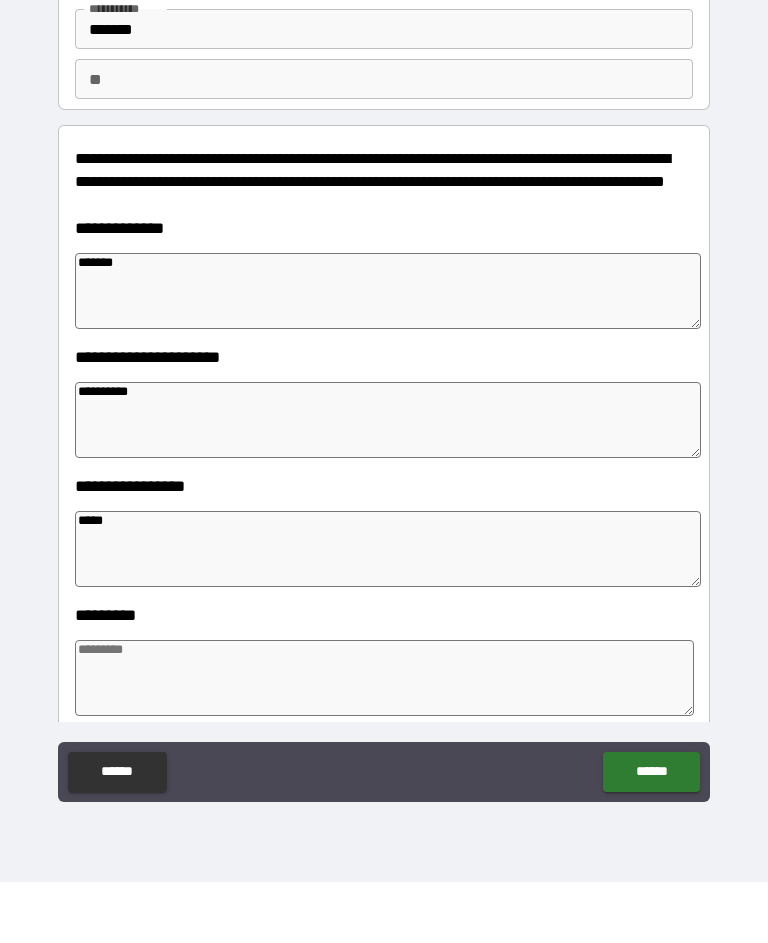 type on "*" 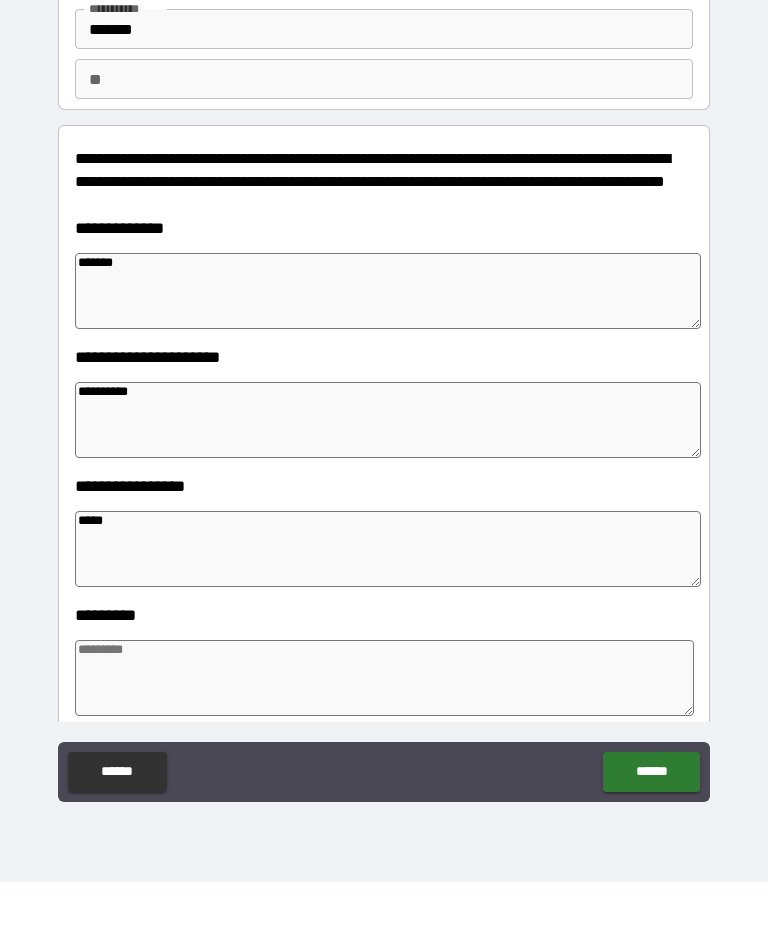 type on "*" 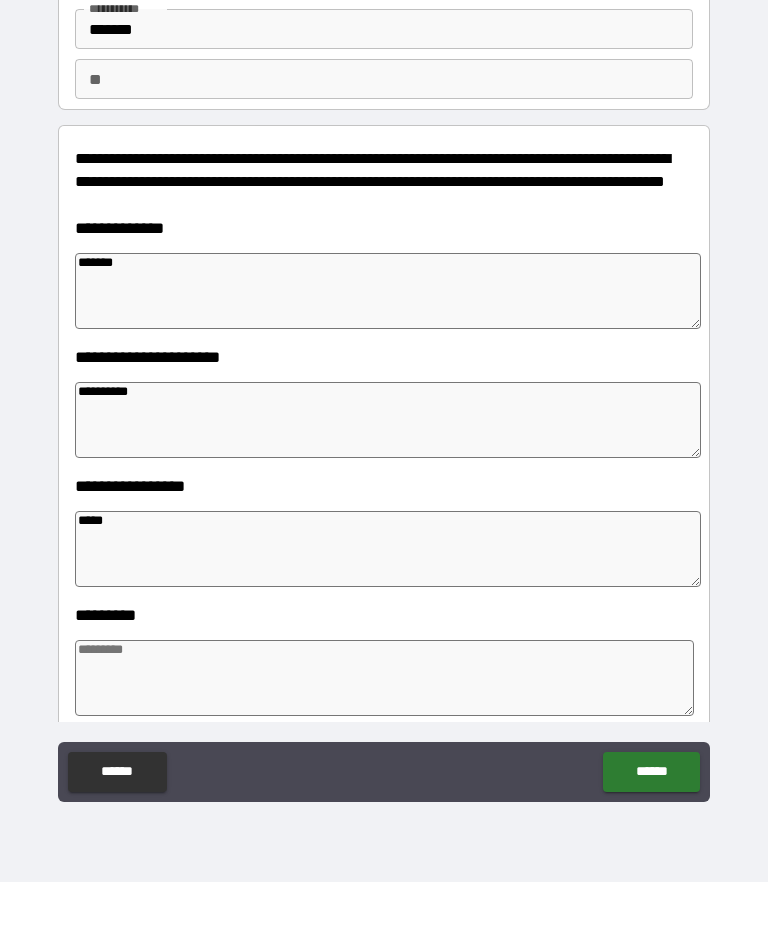 type on "*" 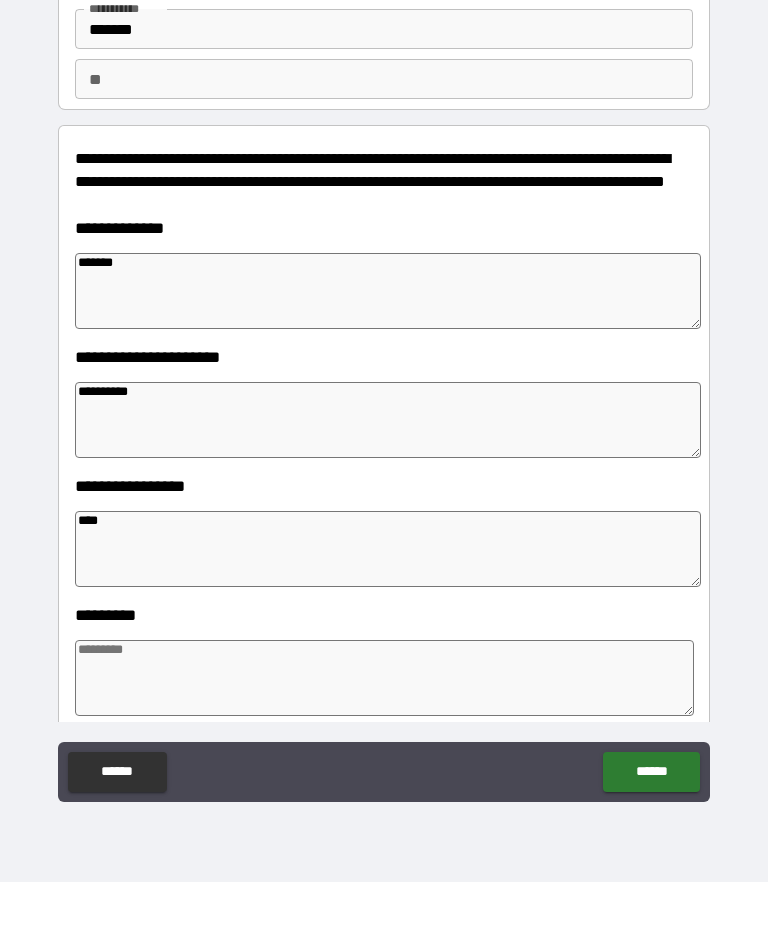 type on "*" 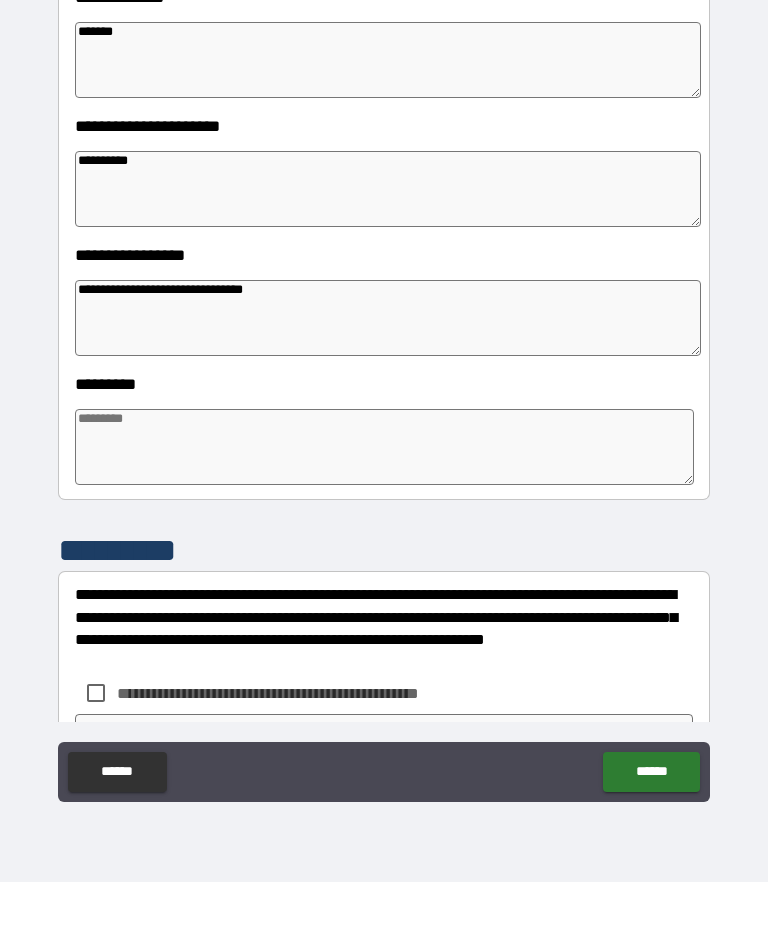 scroll, scrollTop: 359, scrollLeft: 0, axis: vertical 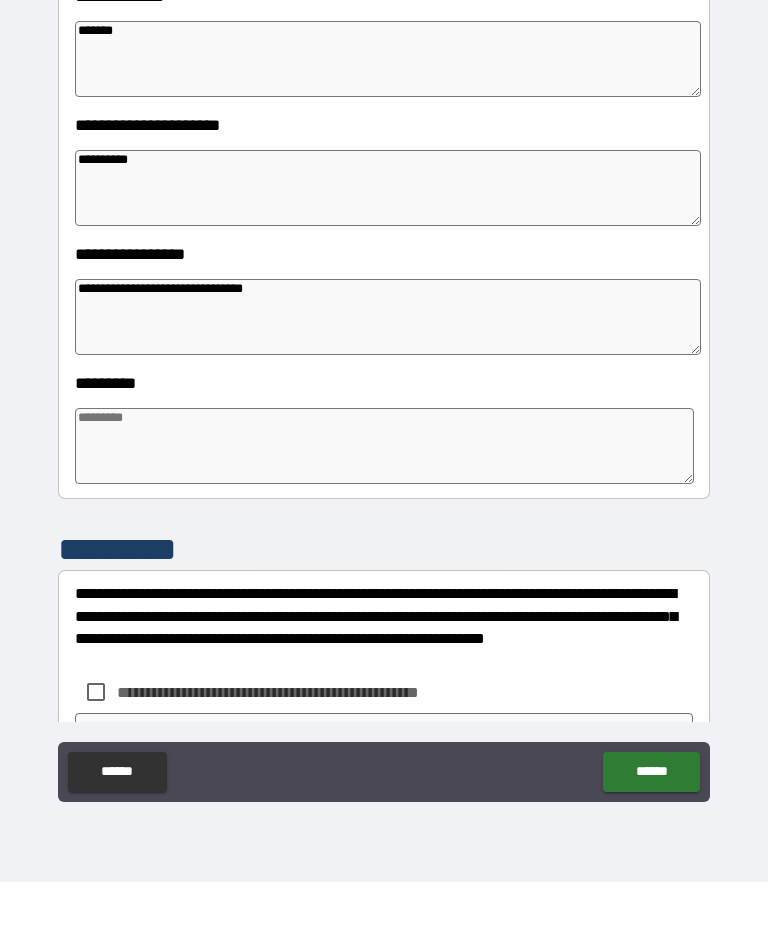 click at bounding box center (384, 507) 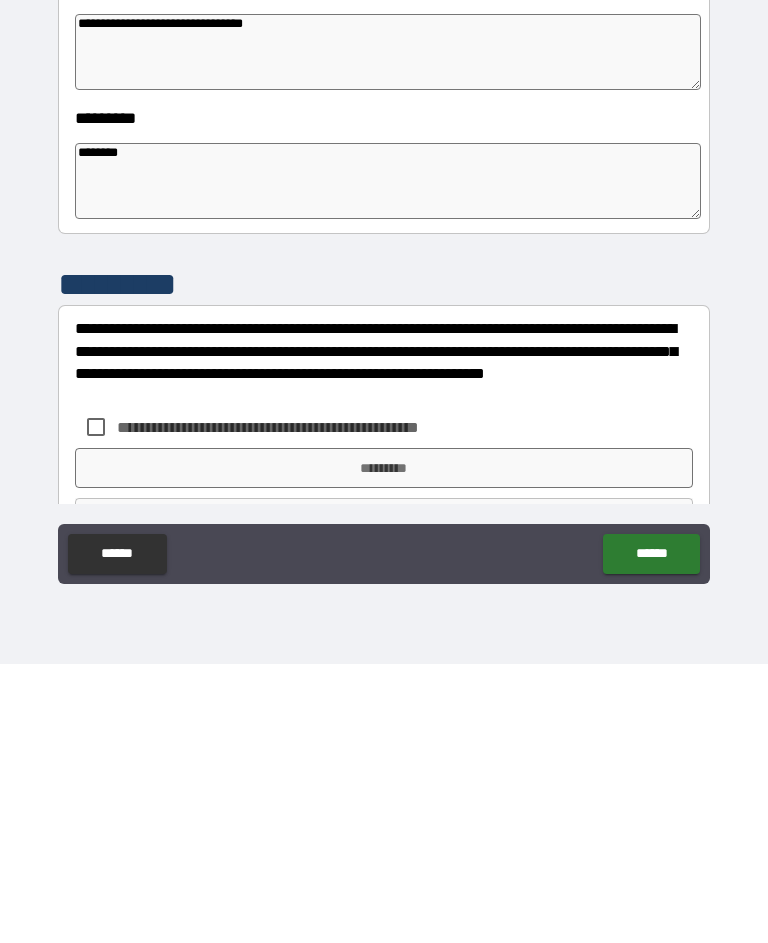 scroll, scrollTop: 406, scrollLeft: 0, axis: vertical 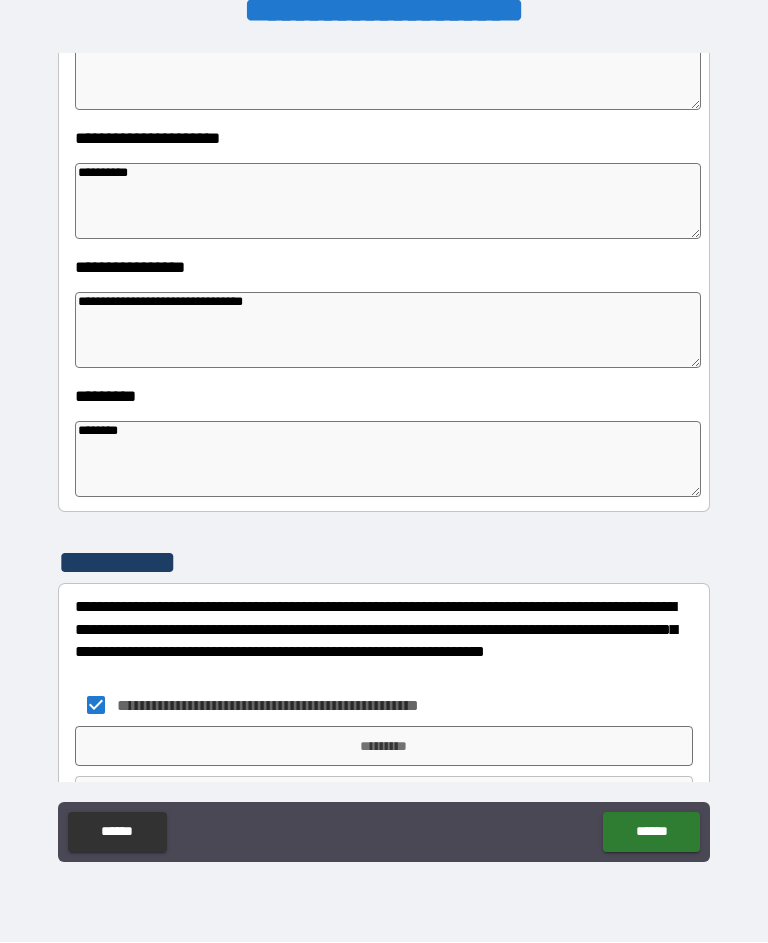 click on "******" at bounding box center (651, 833) 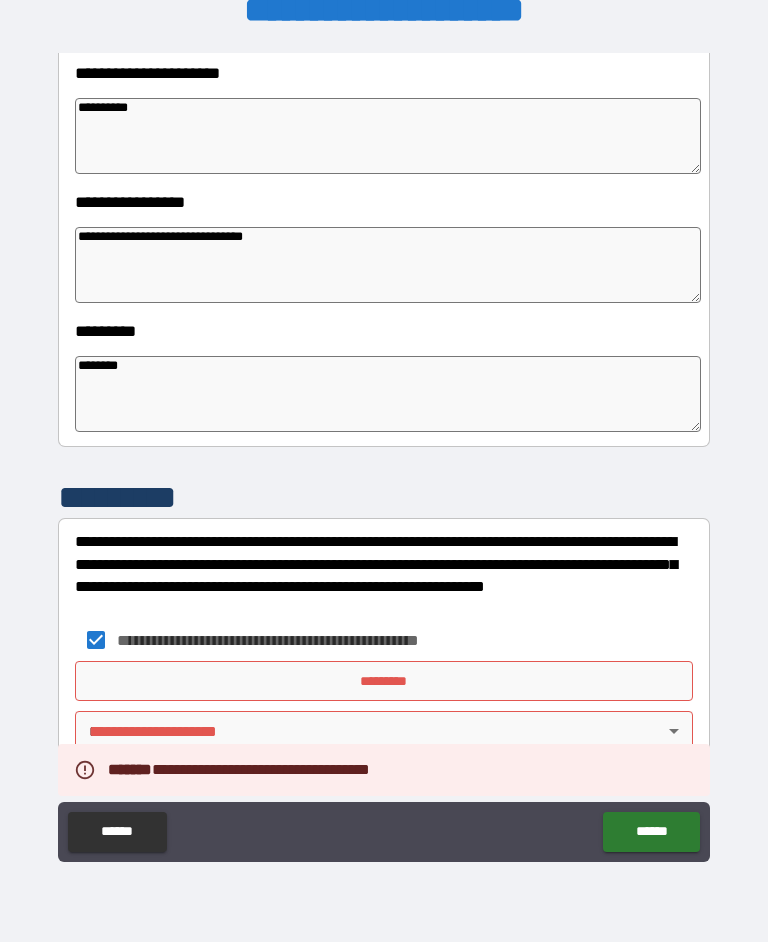 scroll, scrollTop: 471, scrollLeft: 0, axis: vertical 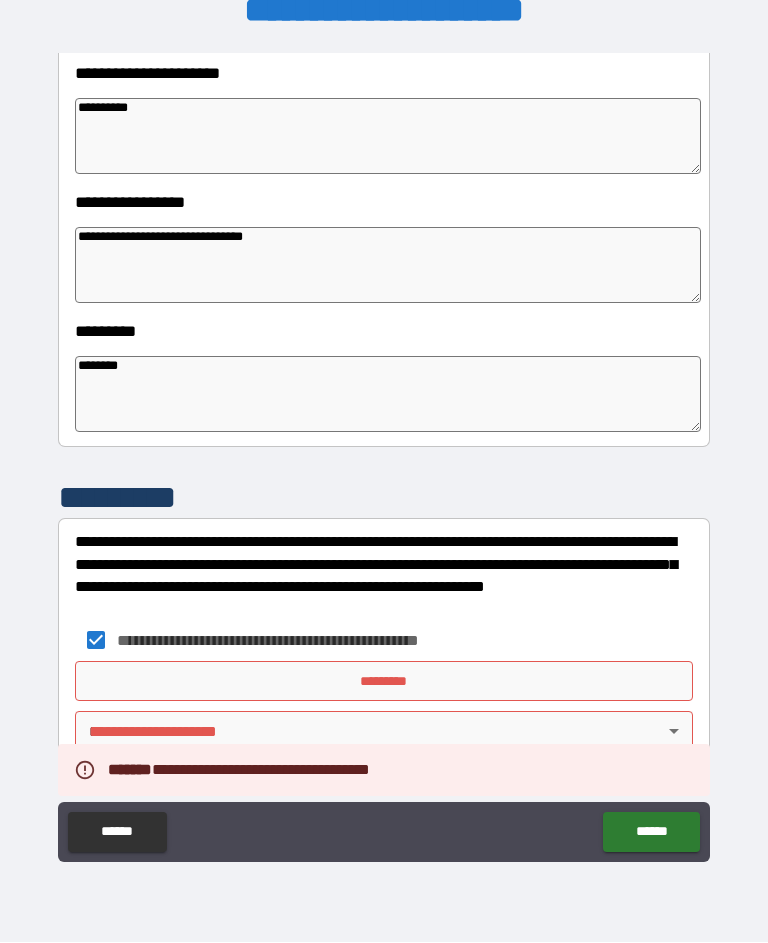 click on "**********" at bounding box center [384, 453] 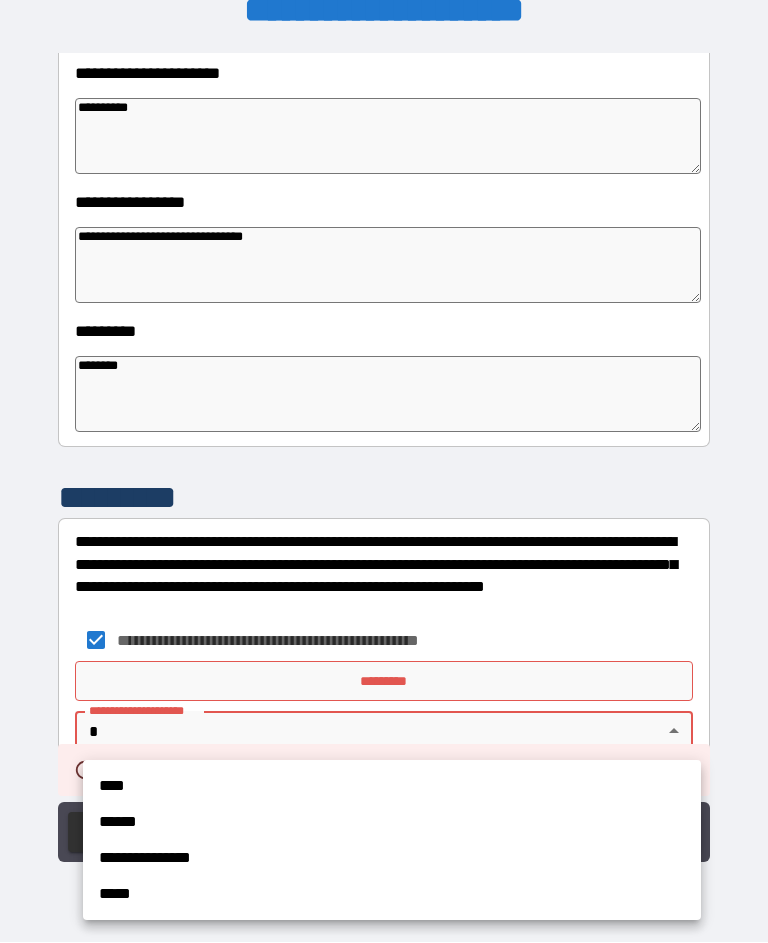click on "****" at bounding box center [392, 787] 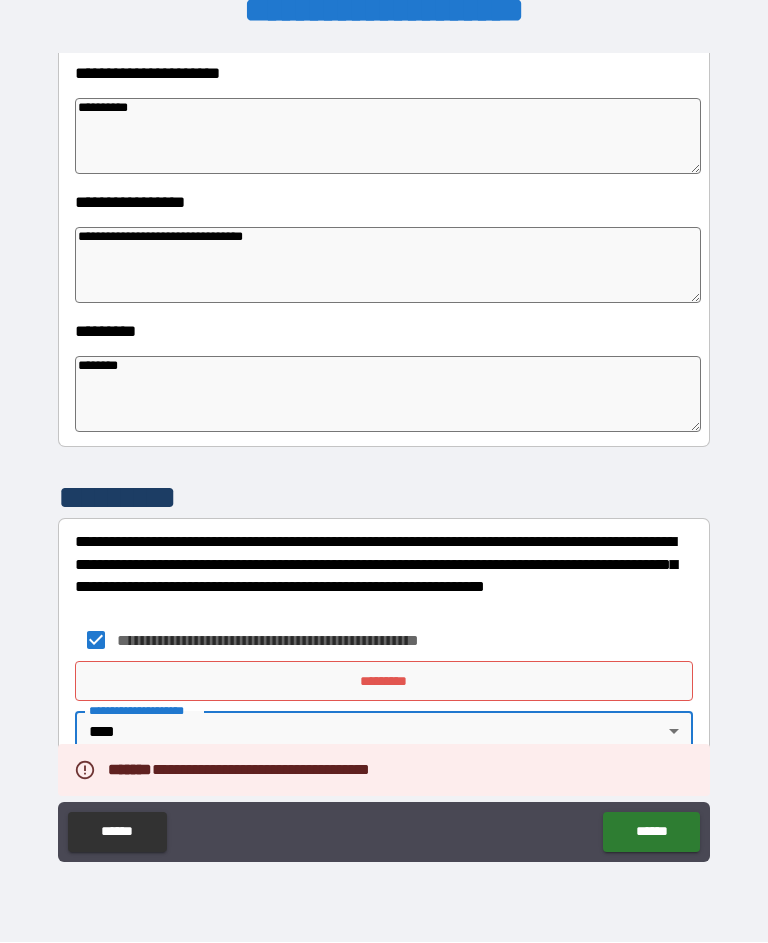 click on "*********" at bounding box center (384, 682) 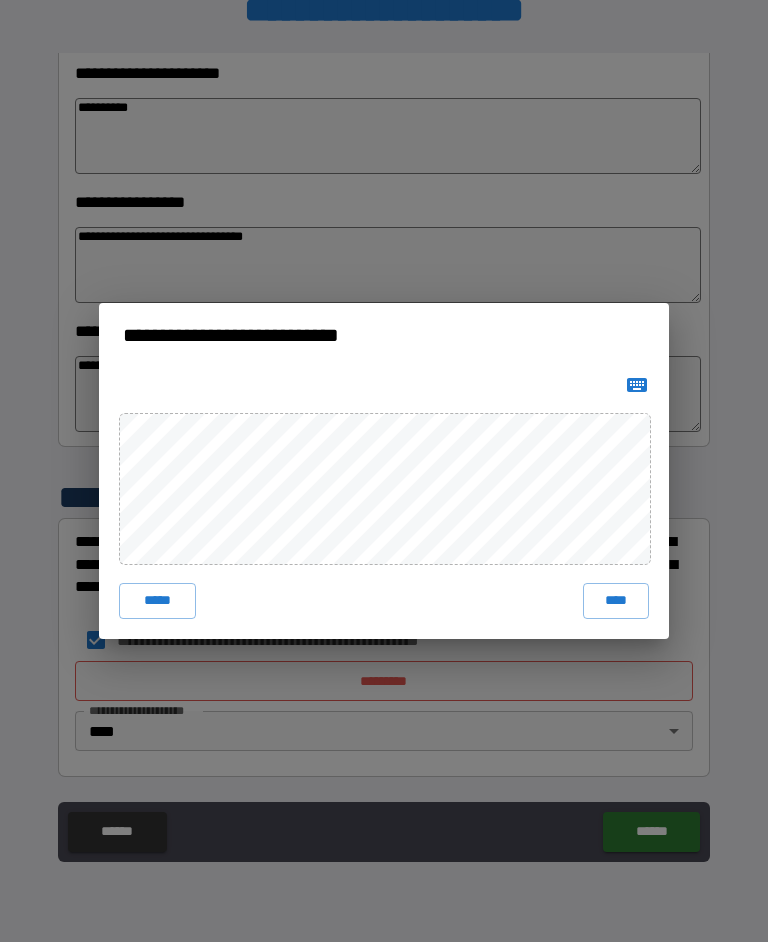 click on "***** ****" at bounding box center [384, 602] 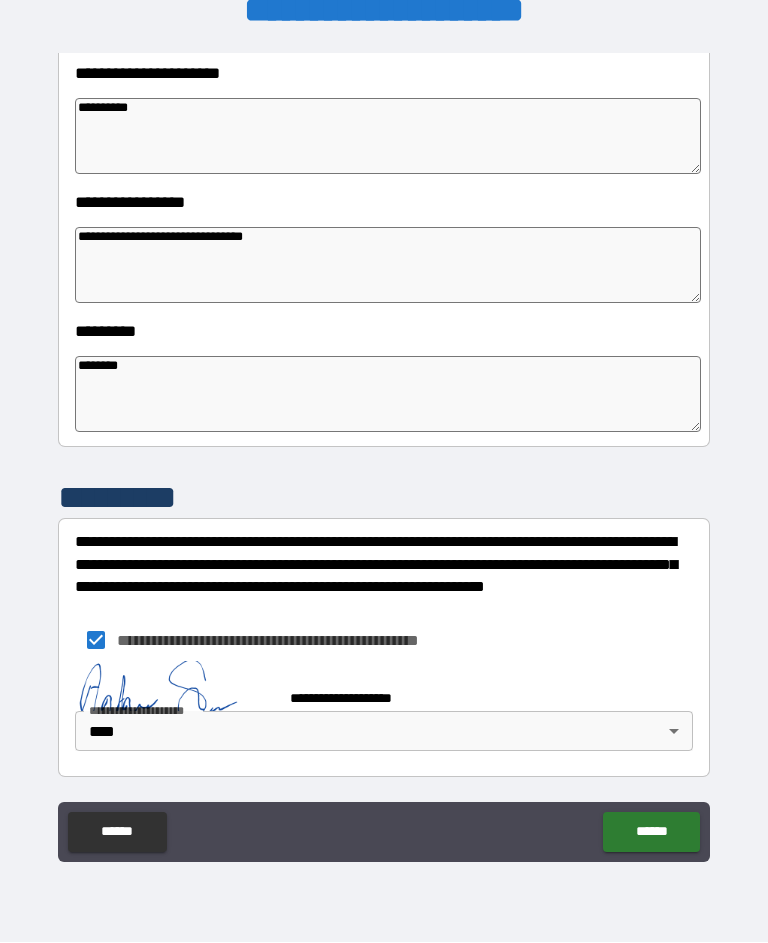 scroll, scrollTop: 461, scrollLeft: 0, axis: vertical 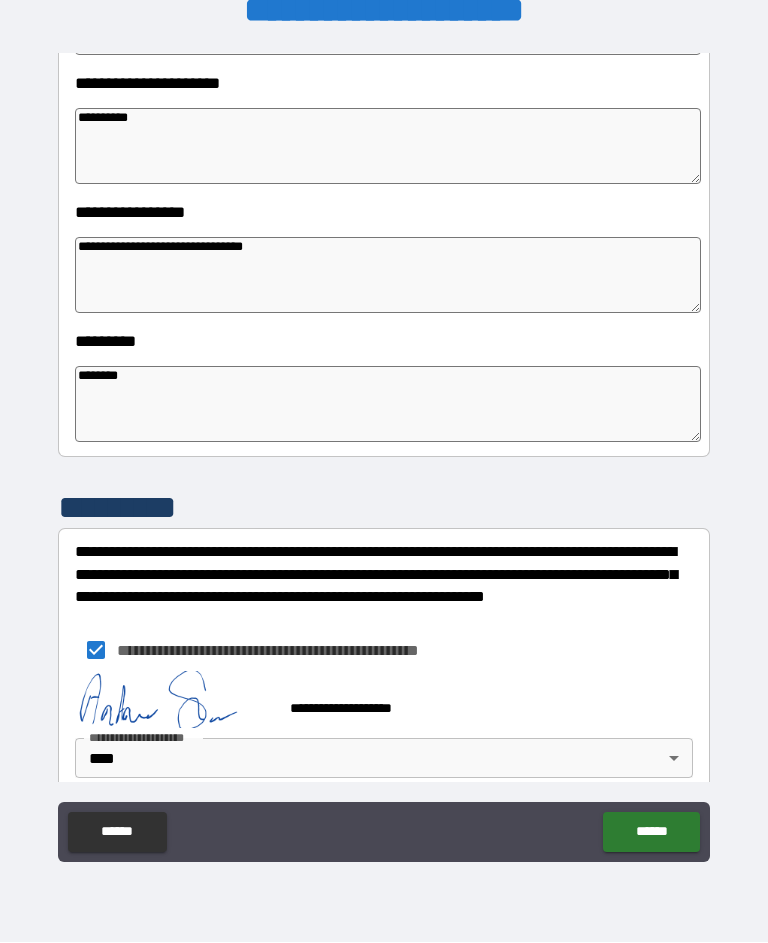 click on "******" at bounding box center [651, 833] 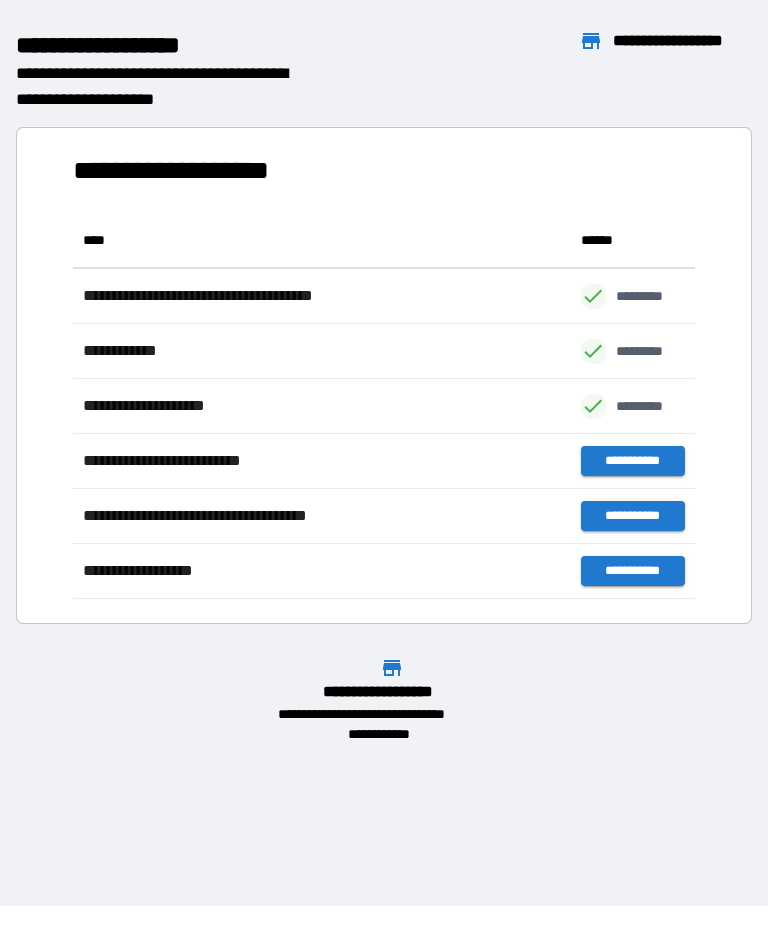 scroll, scrollTop: 1, scrollLeft: 1, axis: both 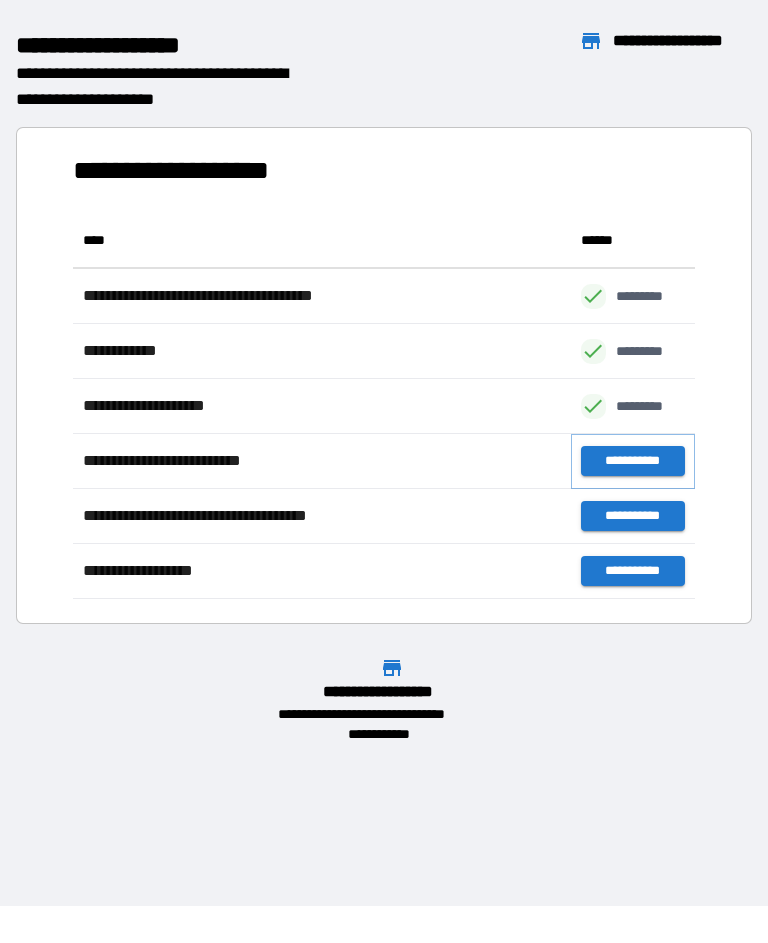 click on "**********" at bounding box center [633, 462] 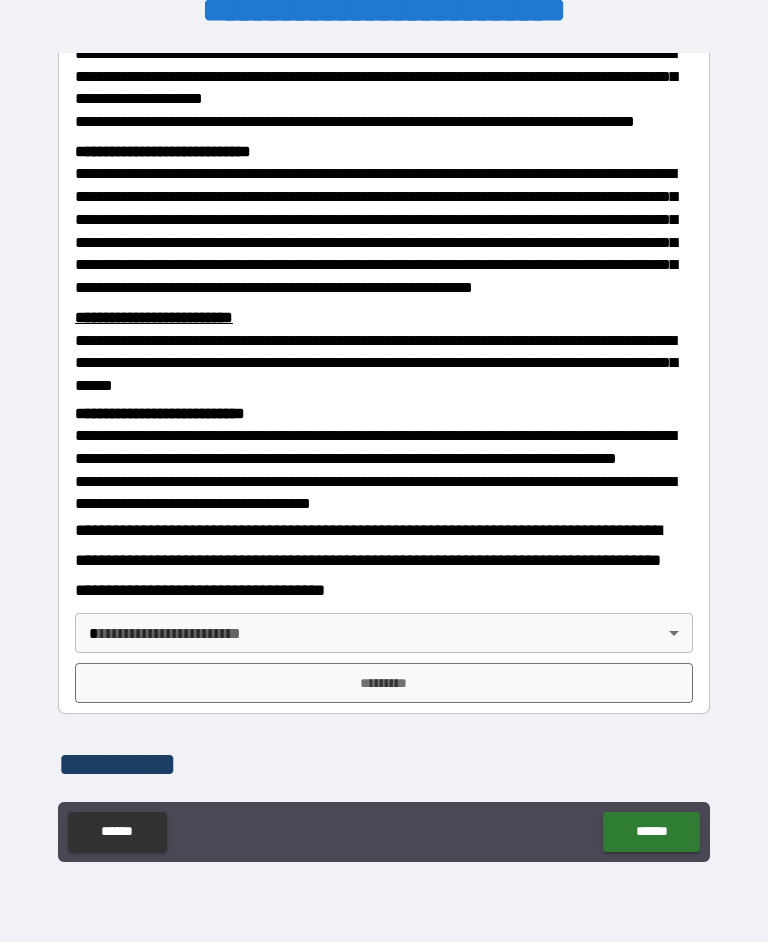 scroll, scrollTop: 423, scrollLeft: 0, axis: vertical 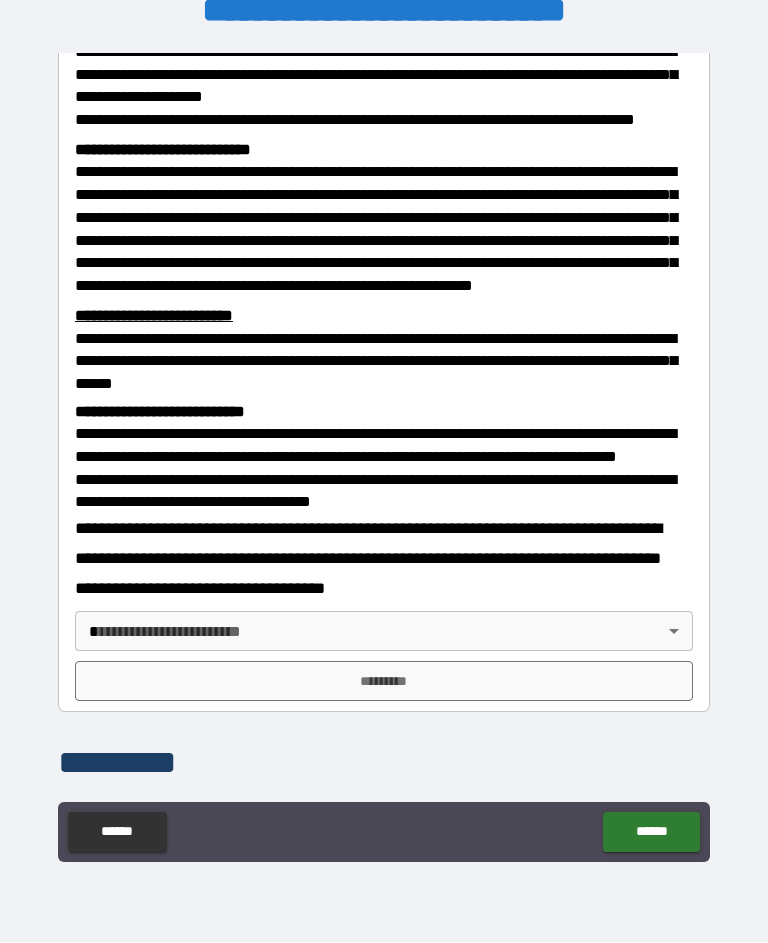 click on "**********" at bounding box center [384, 453] 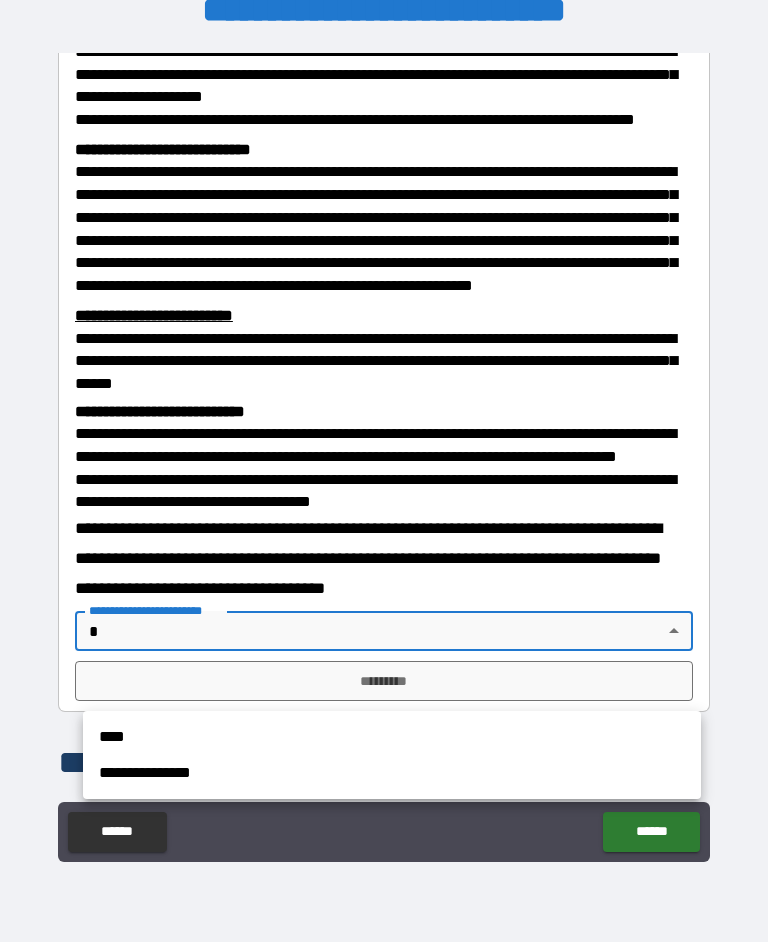 click on "****" at bounding box center [392, 738] 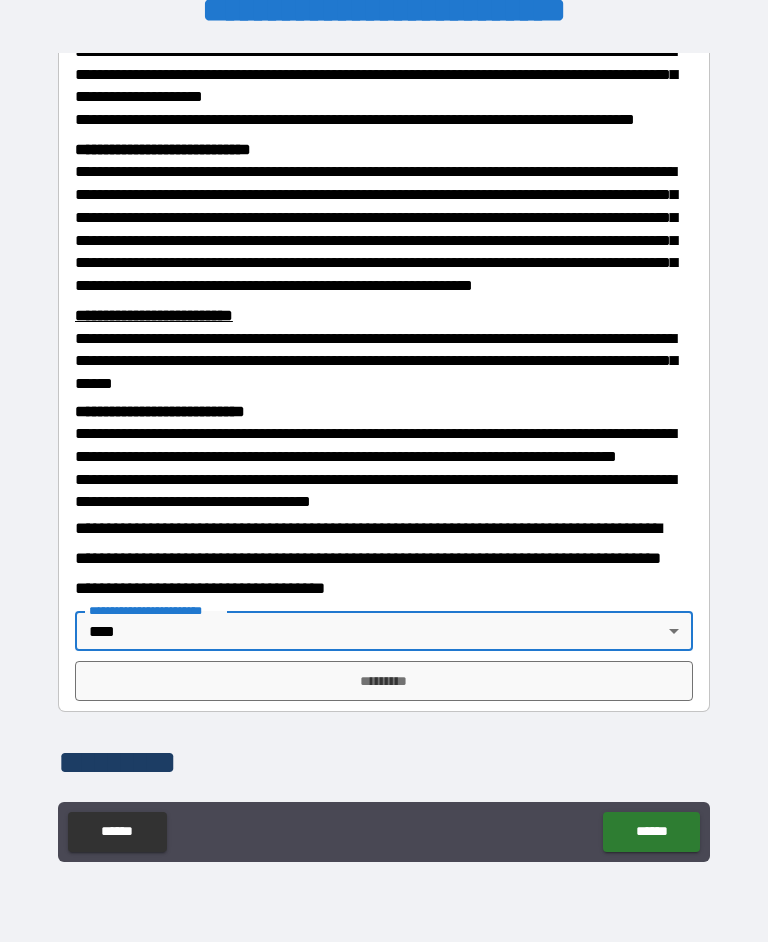 click on "*********" at bounding box center (384, 682) 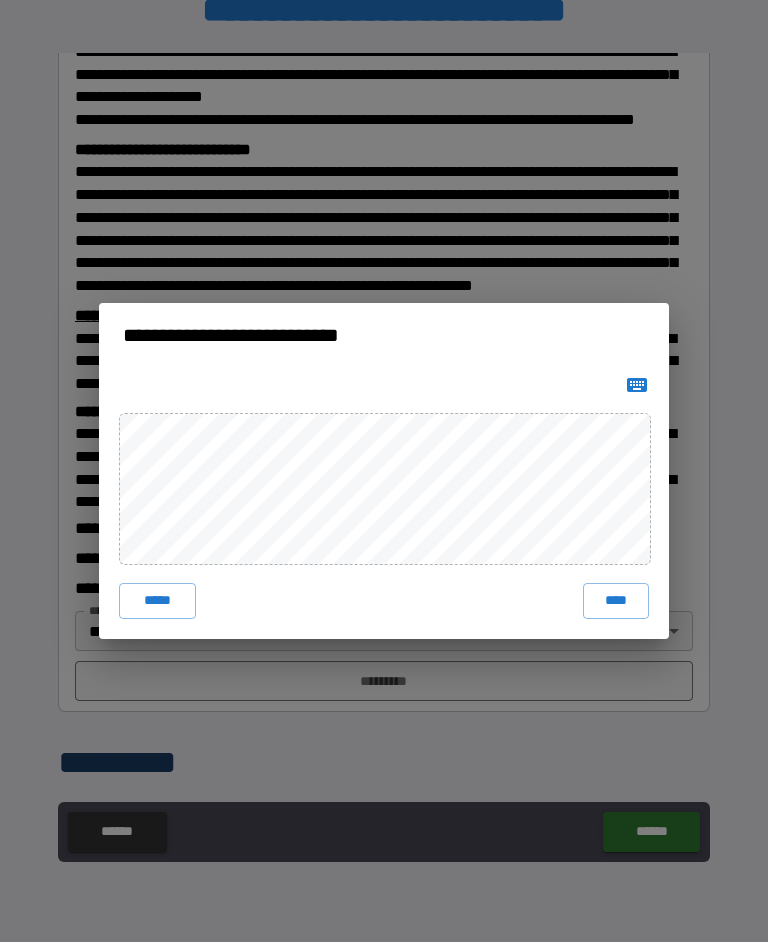 click on "****" at bounding box center [616, 602] 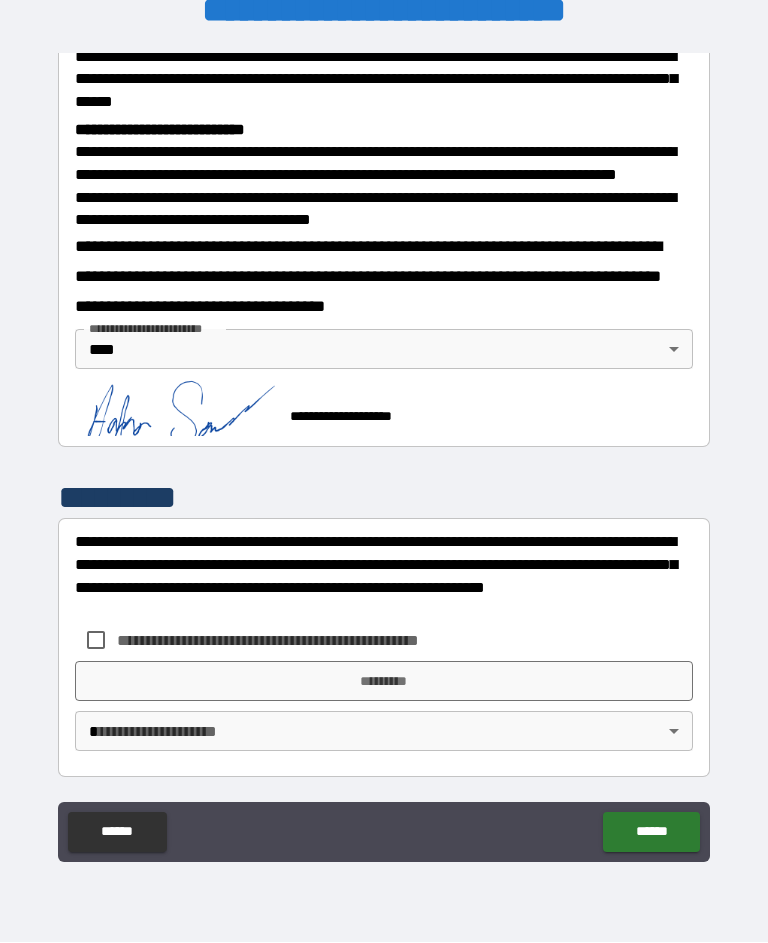 scroll, scrollTop: 756, scrollLeft: 0, axis: vertical 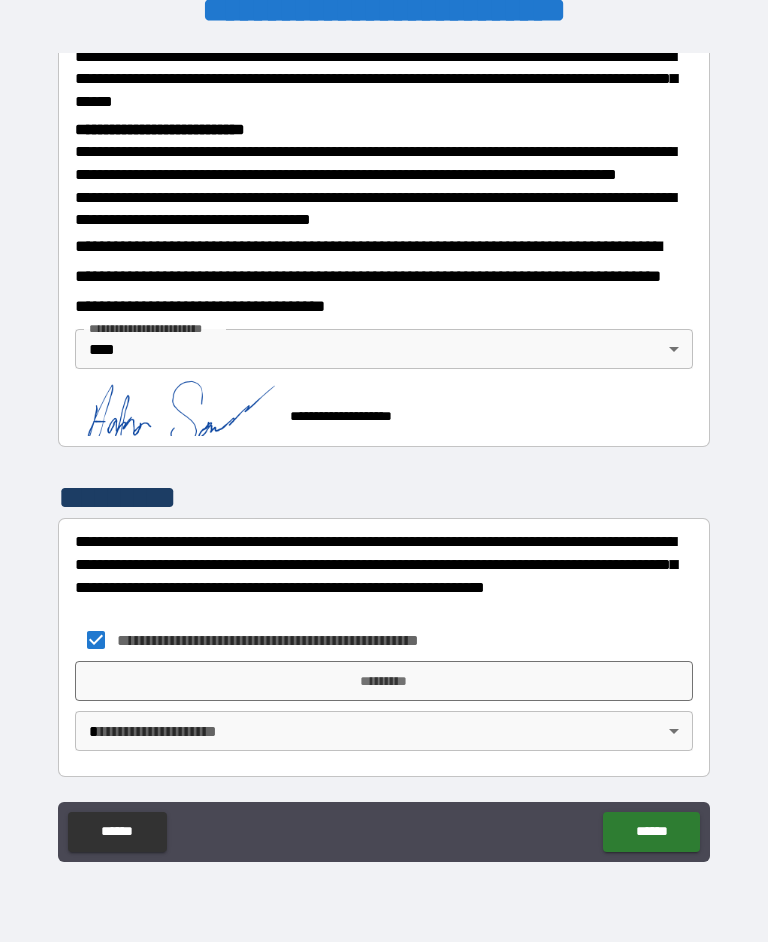 click on "*********" at bounding box center [384, 682] 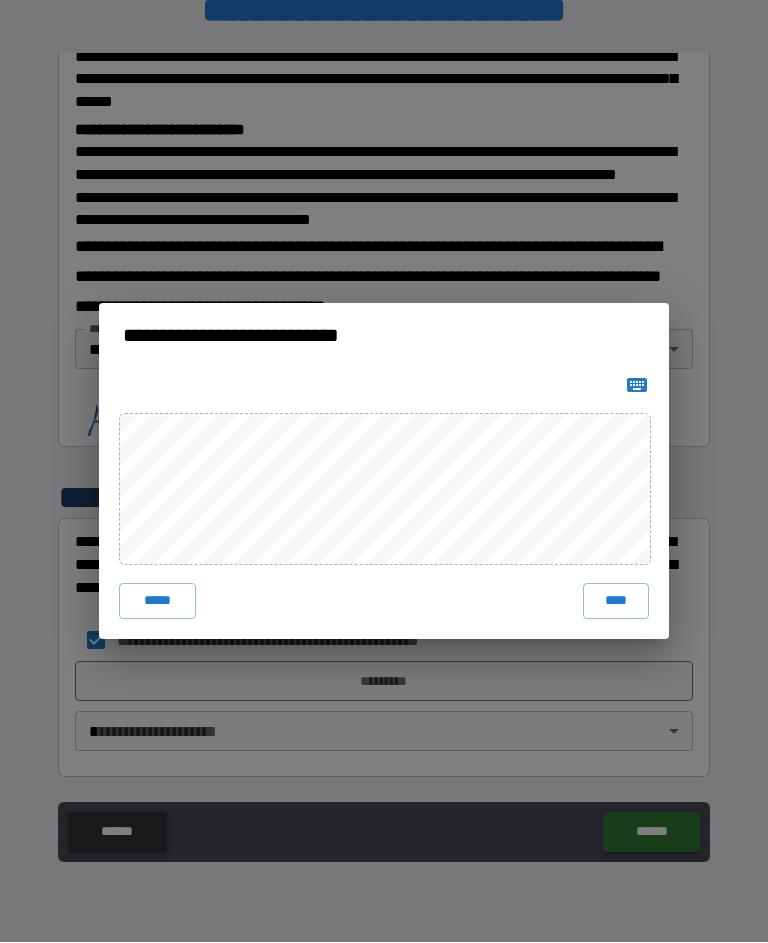 click on "****" at bounding box center [616, 602] 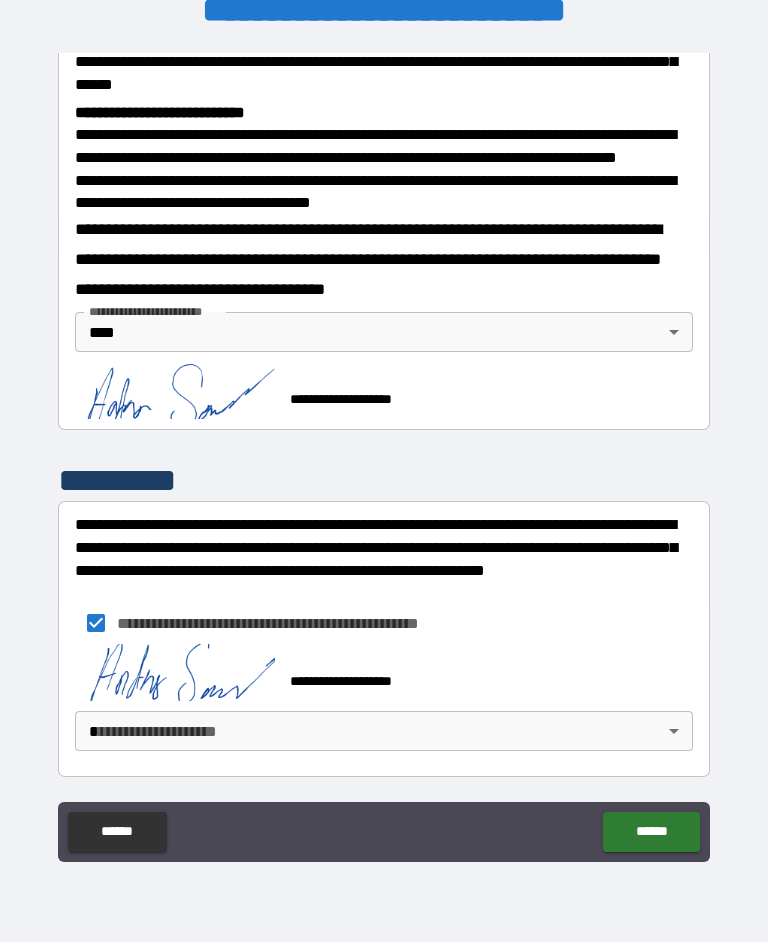 scroll, scrollTop: 773, scrollLeft: 0, axis: vertical 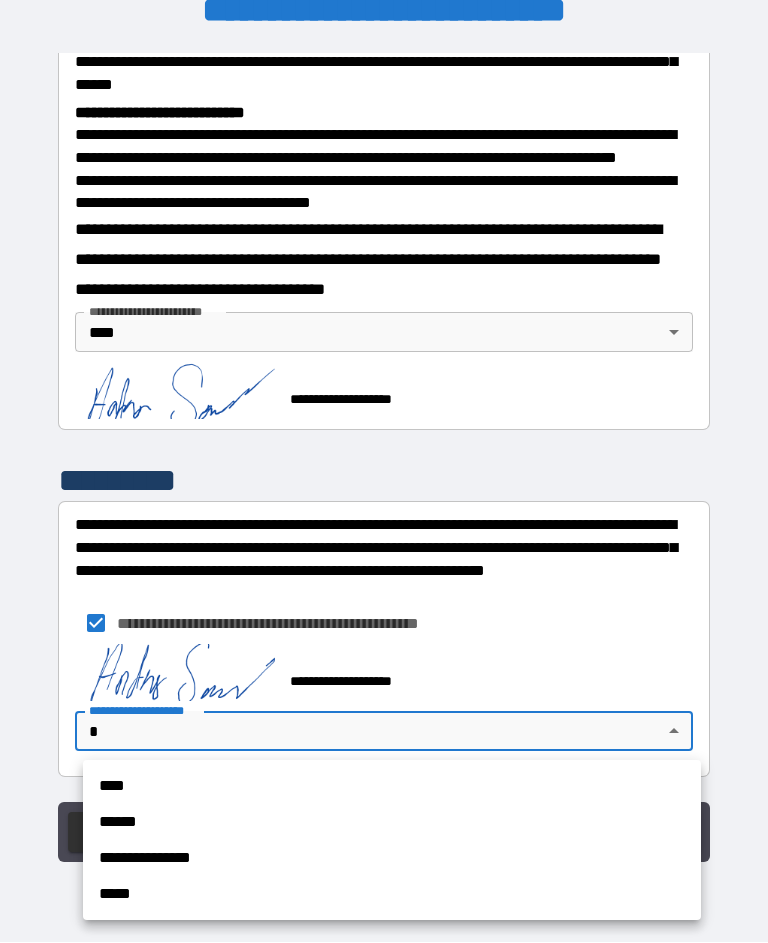 click on "****" at bounding box center [392, 787] 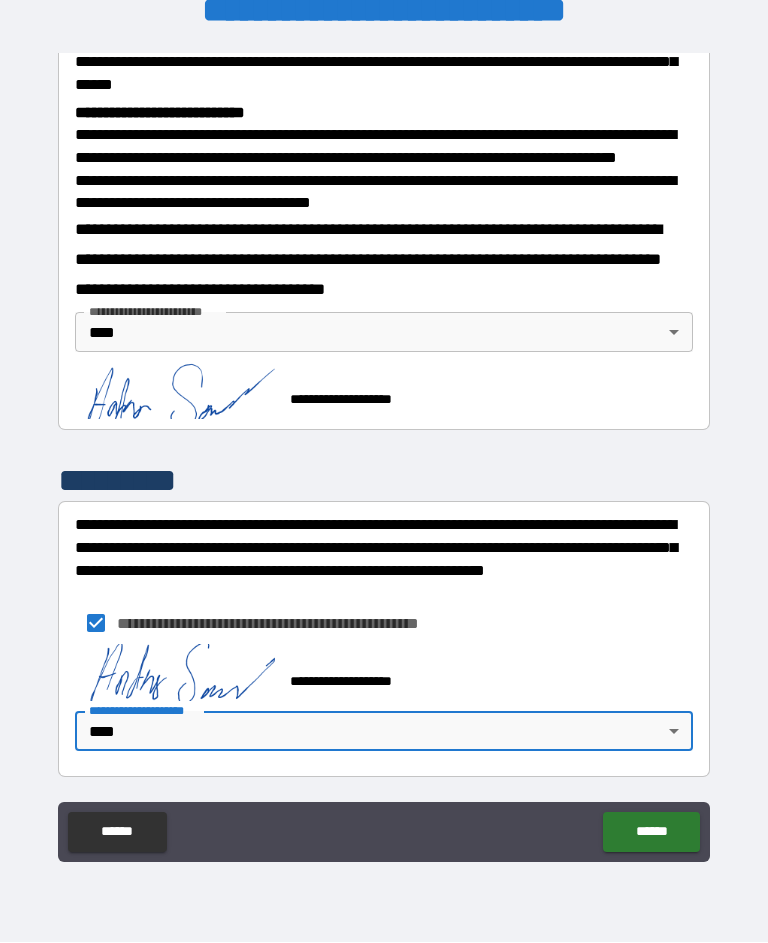 click on "******" at bounding box center [651, 833] 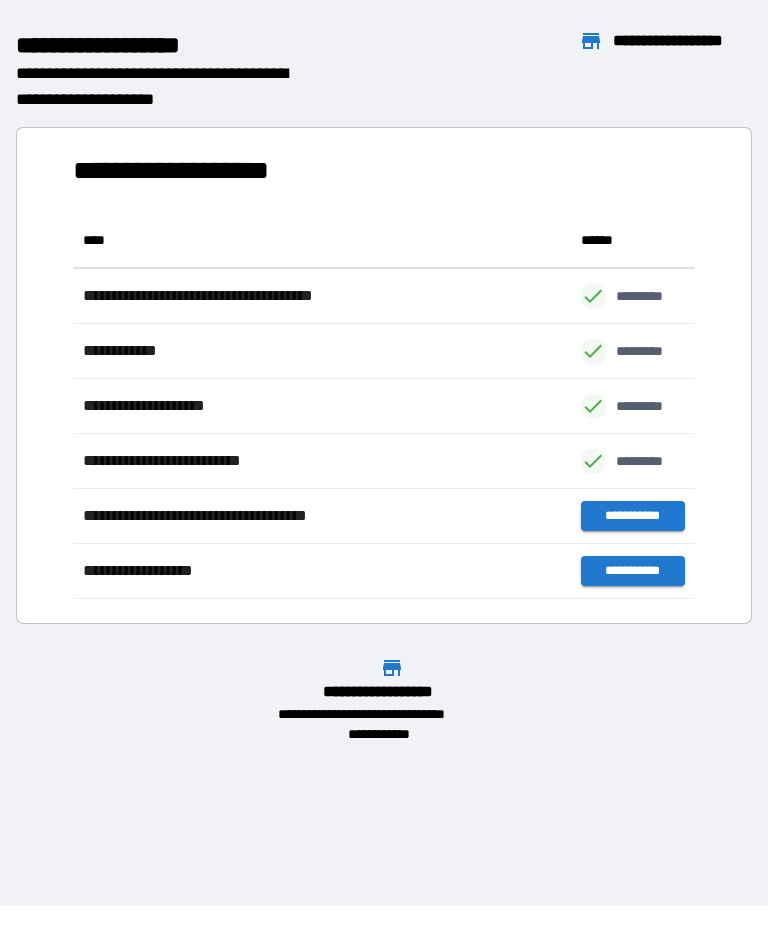scroll, scrollTop: 1, scrollLeft: 1, axis: both 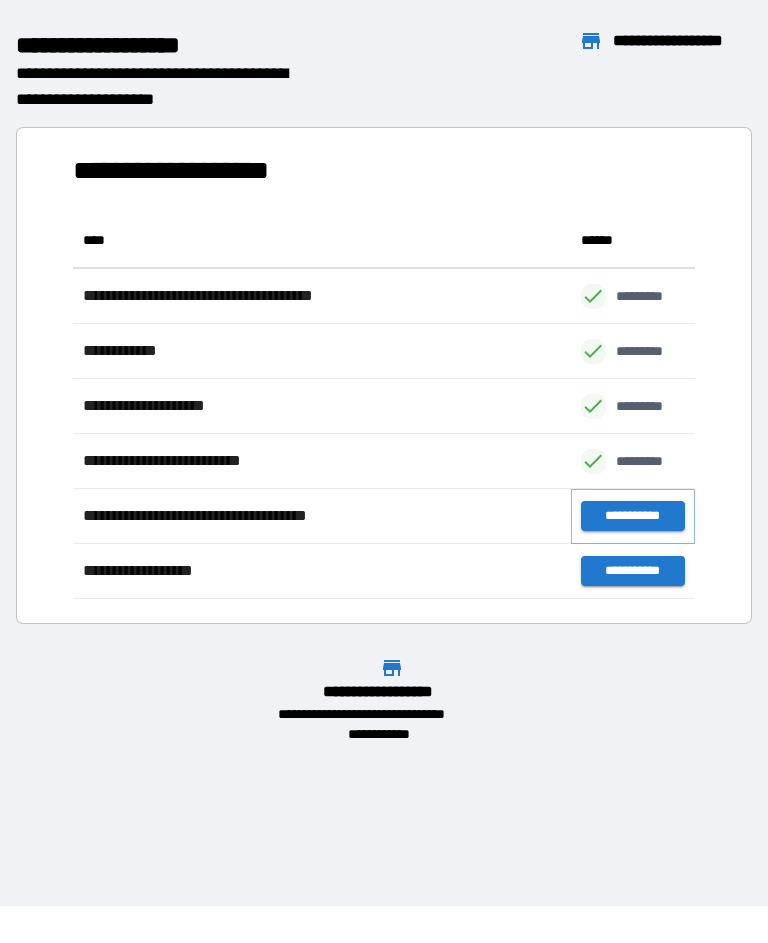 click on "**********" at bounding box center [633, 517] 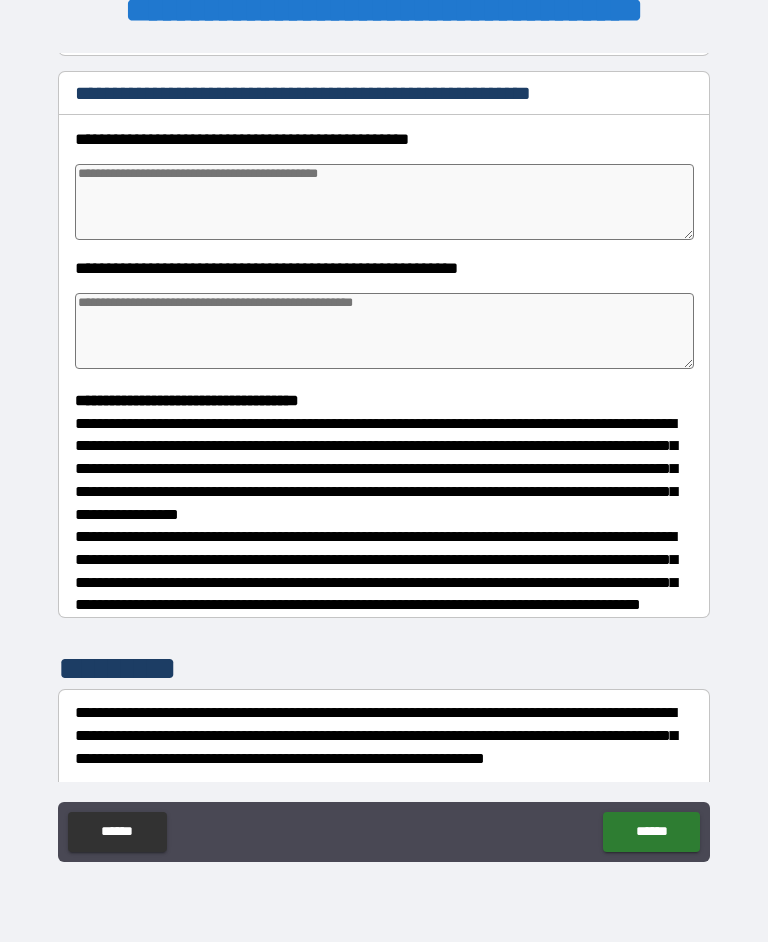 scroll, scrollTop: 240, scrollLeft: 0, axis: vertical 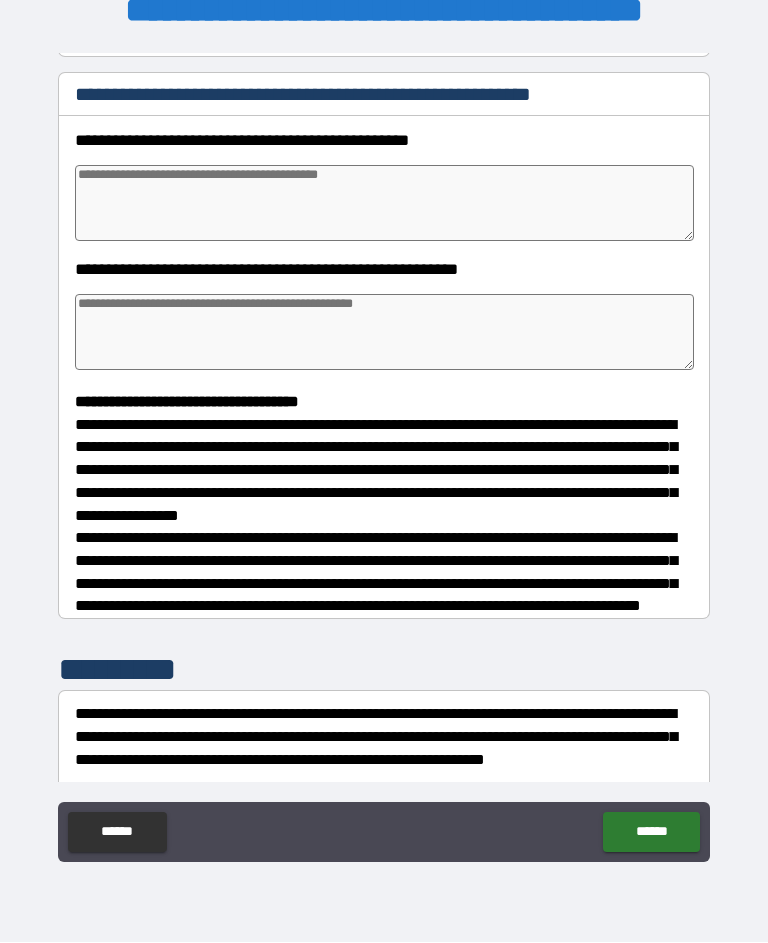 click at bounding box center (384, 204) 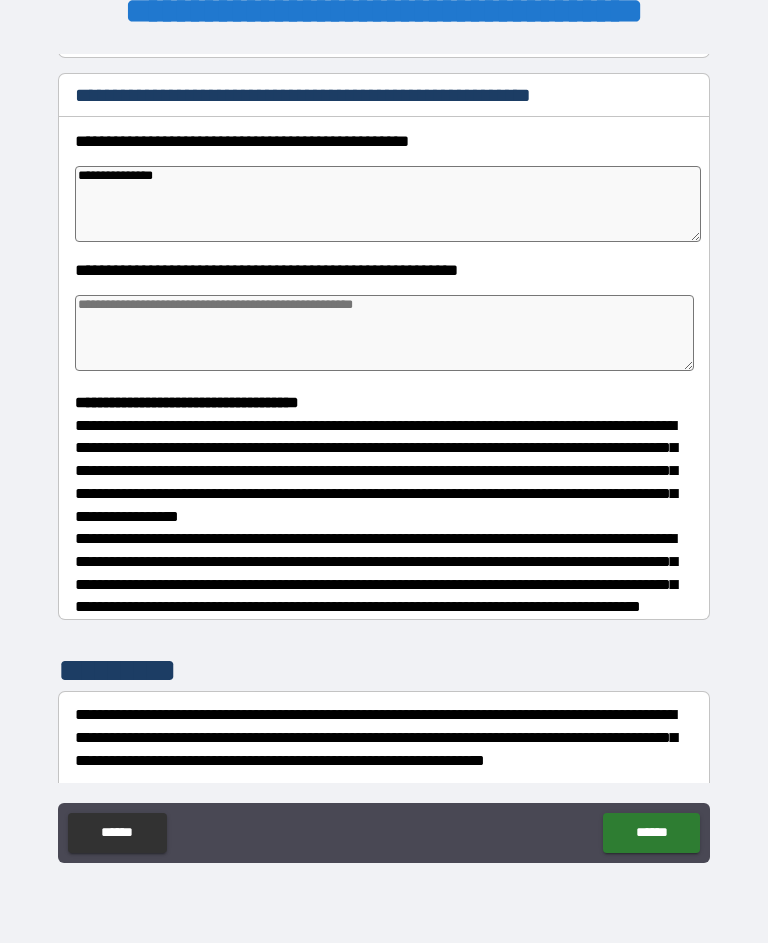 click at bounding box center (384, 333) 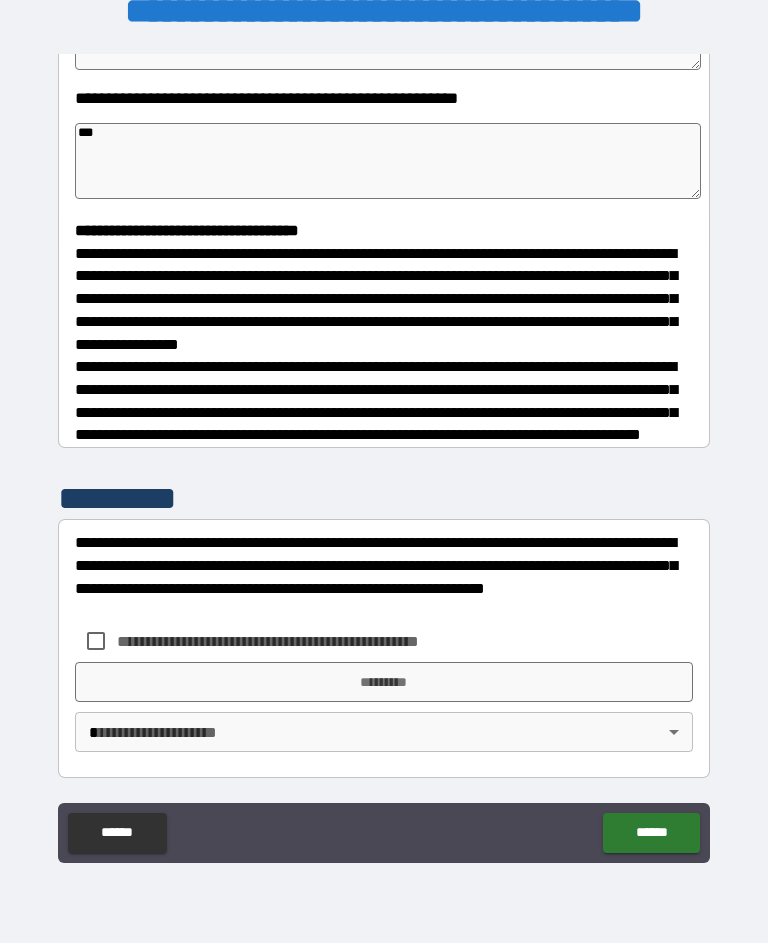 scroll, scrollTop: 427, scrollLeft: 0, axis: vertical 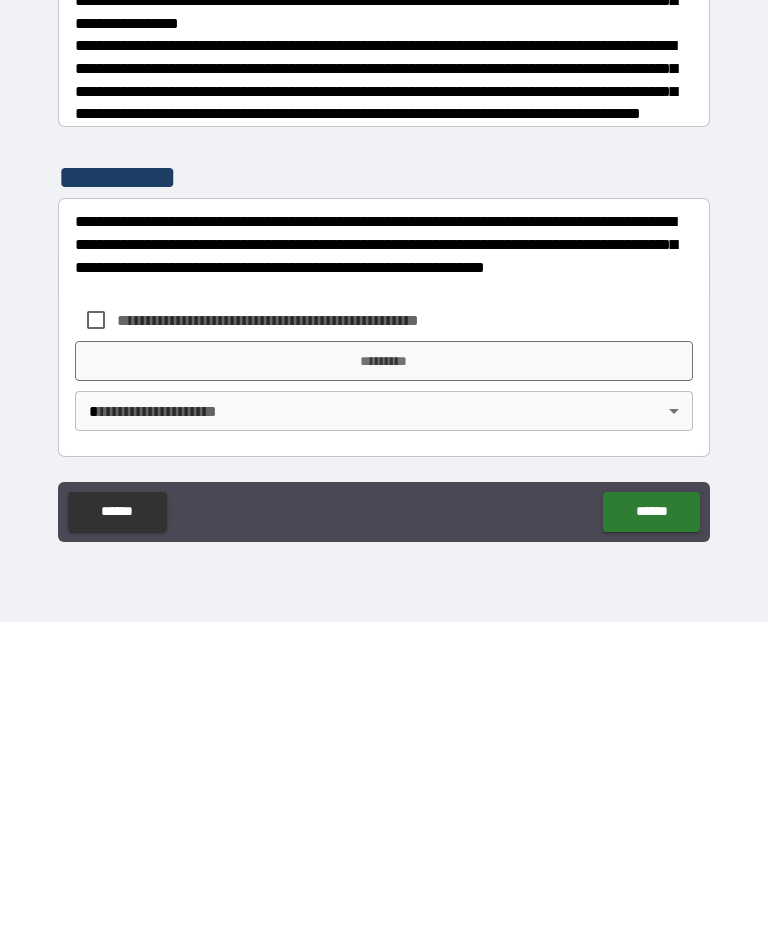 click on "**********" at bounding box center [384, 453] 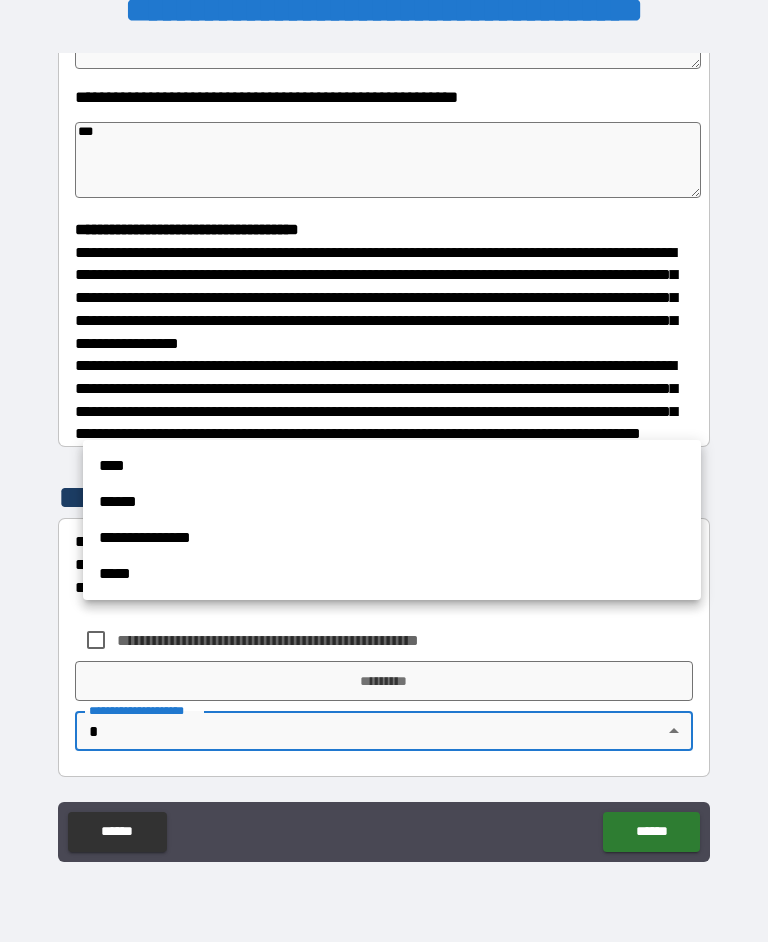 click on "****" at bounding box center (392, 467) 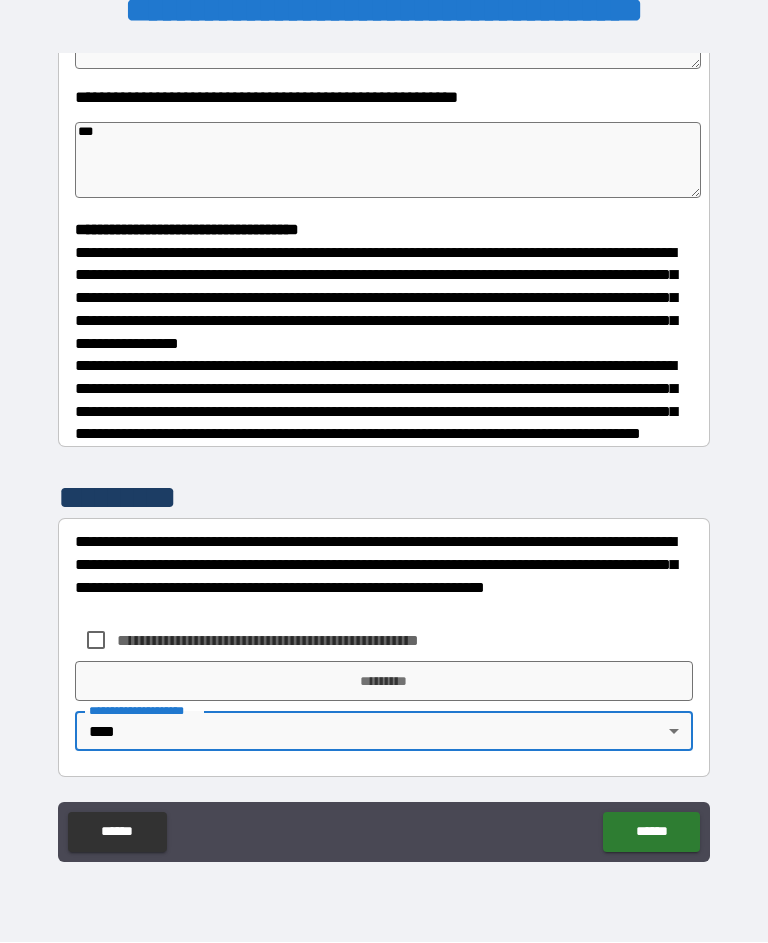 click on "***" at bounding box center (388, 161) 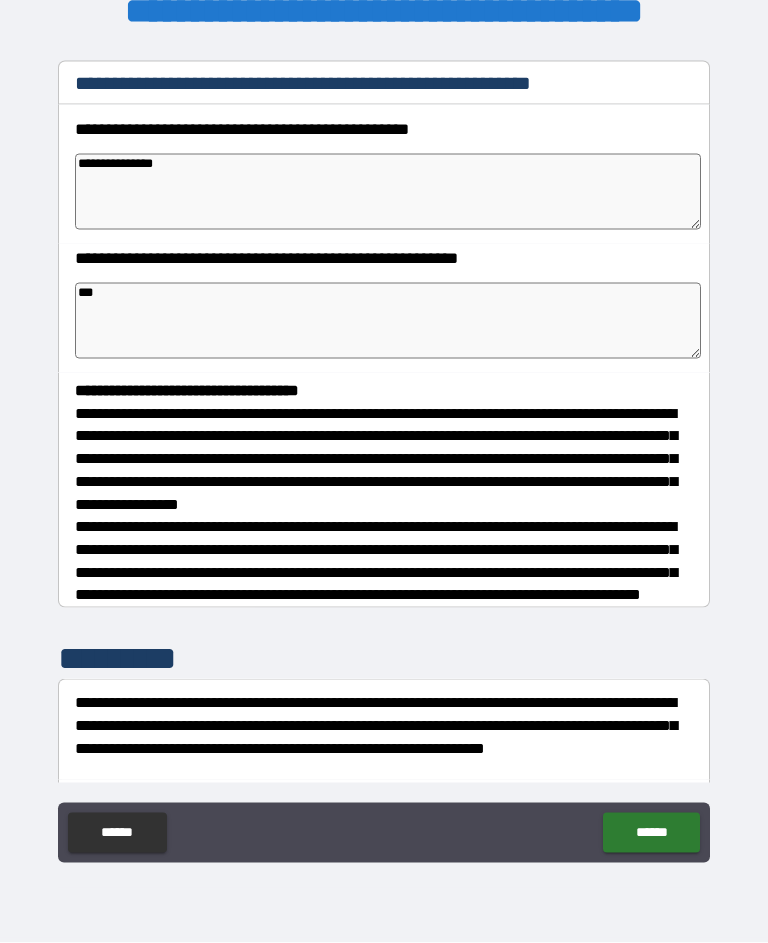 scroll, scrollTop: 264, scrollLeft: 0, axis: vertical 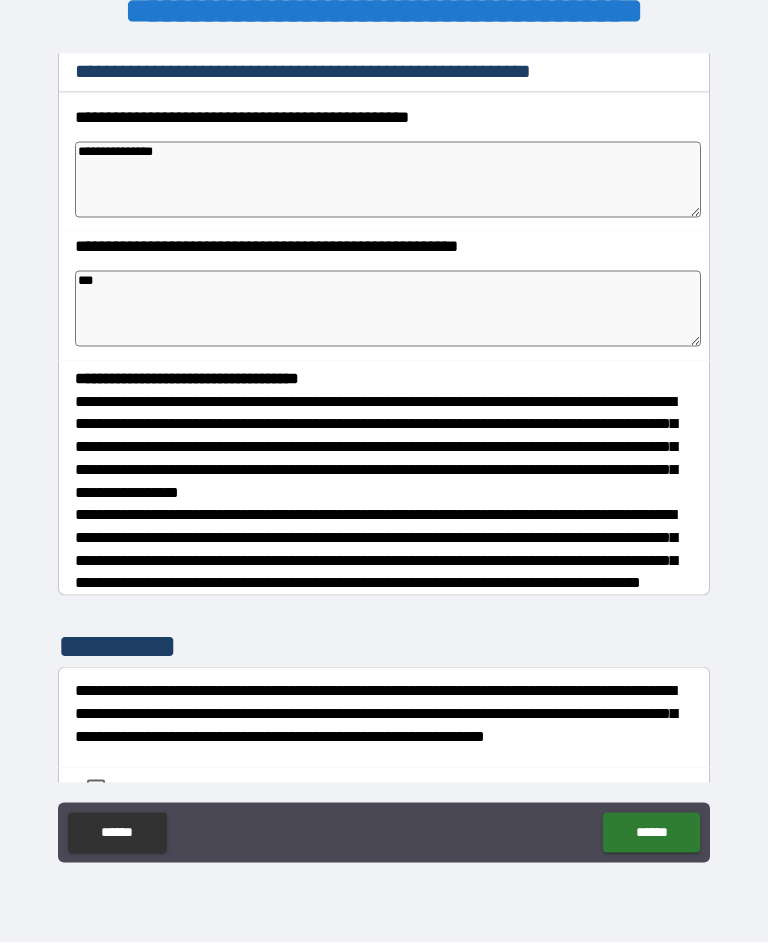 click on "**********" at bounding box center (388, 180) 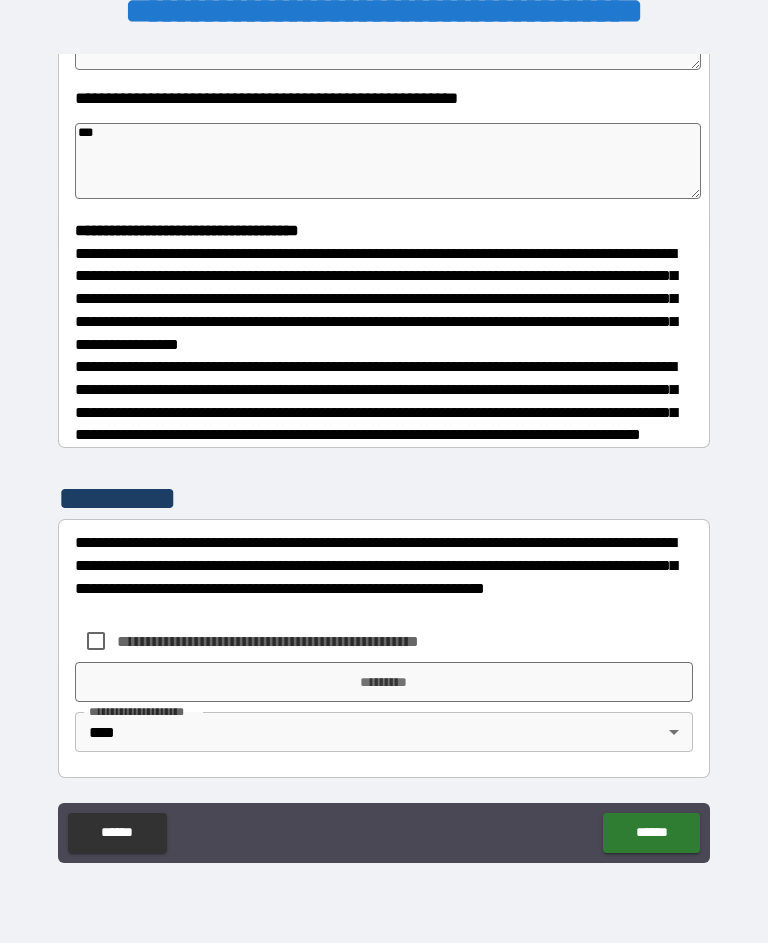 scroll, scrollTop: 427, scrollLeft: 0, axis: vertical 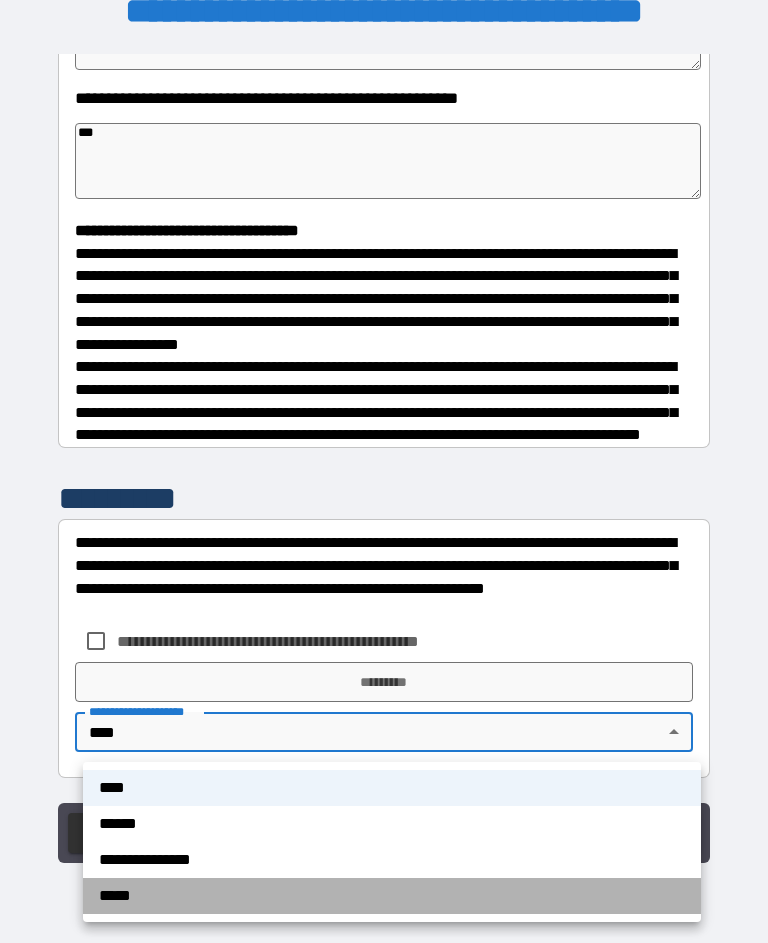 click on "*****" at bounding box center (392, 896) 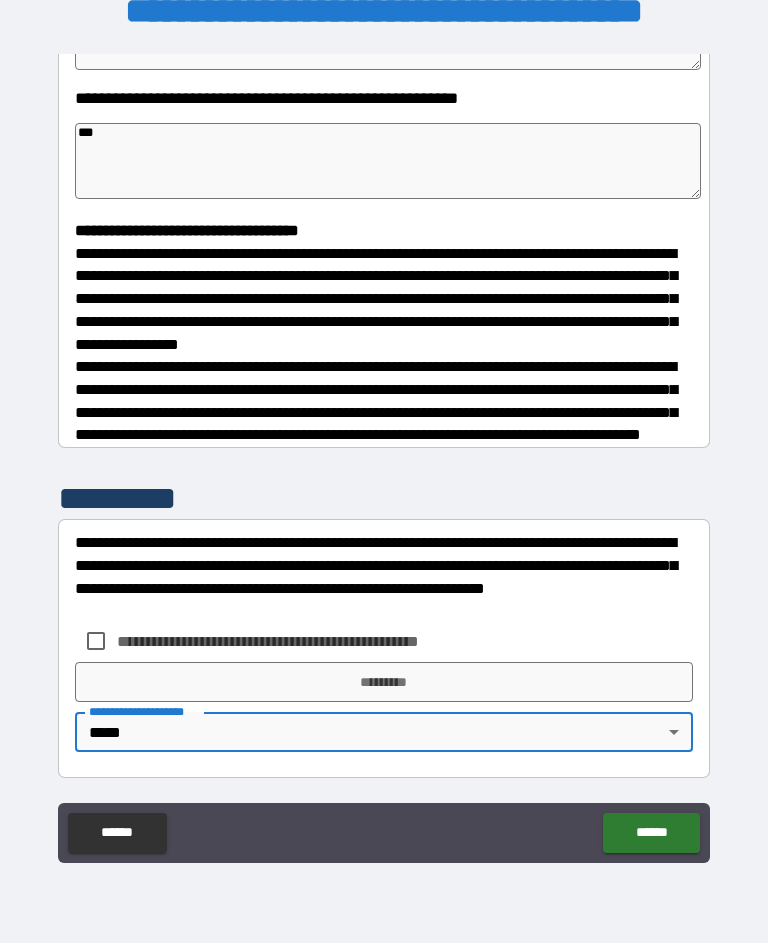 click on "*********" at bounding box center [384, 682] 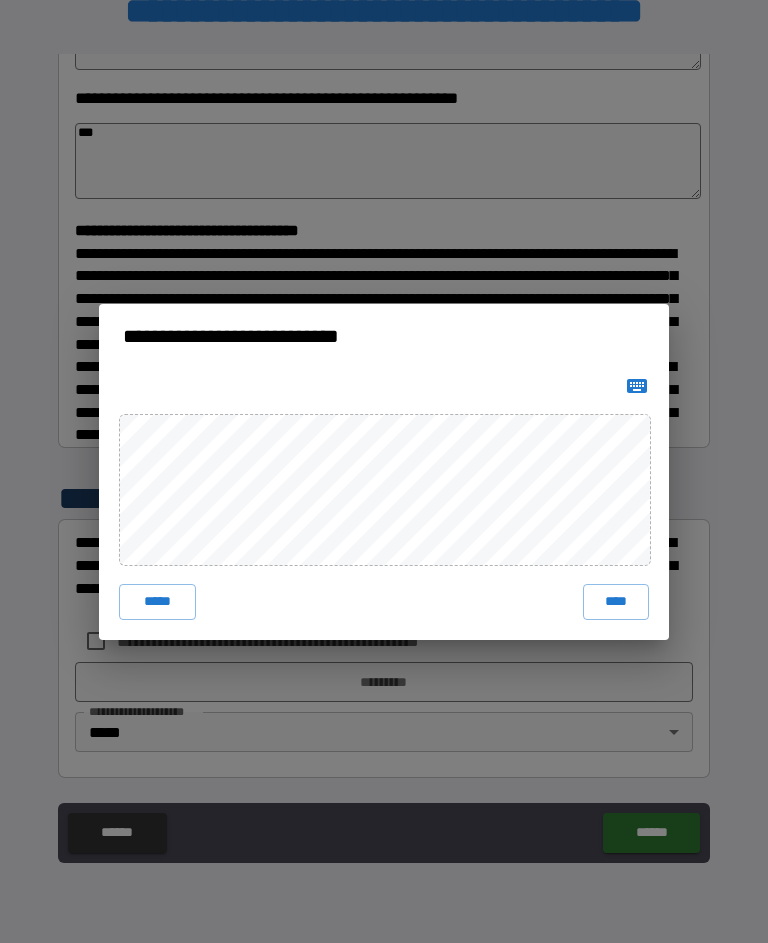 click on "****" at bounding box center (616, 602) 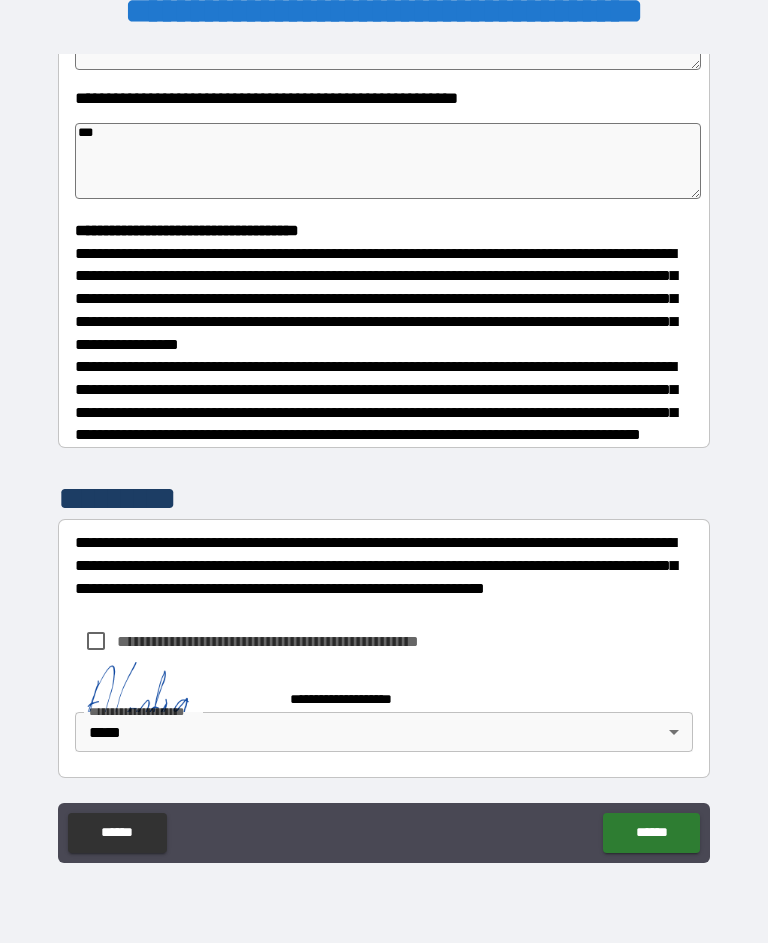 scroll, scrollTop: 417, scrollLeft: 0, axis: vertical 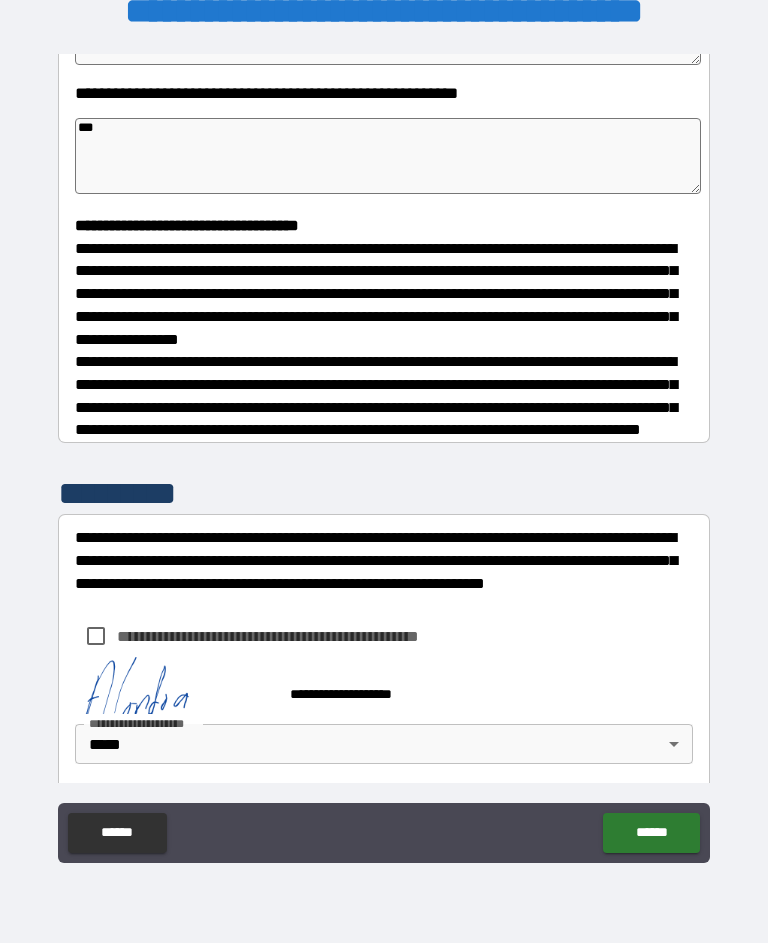 click on "******" at bounding box center [651, 833] 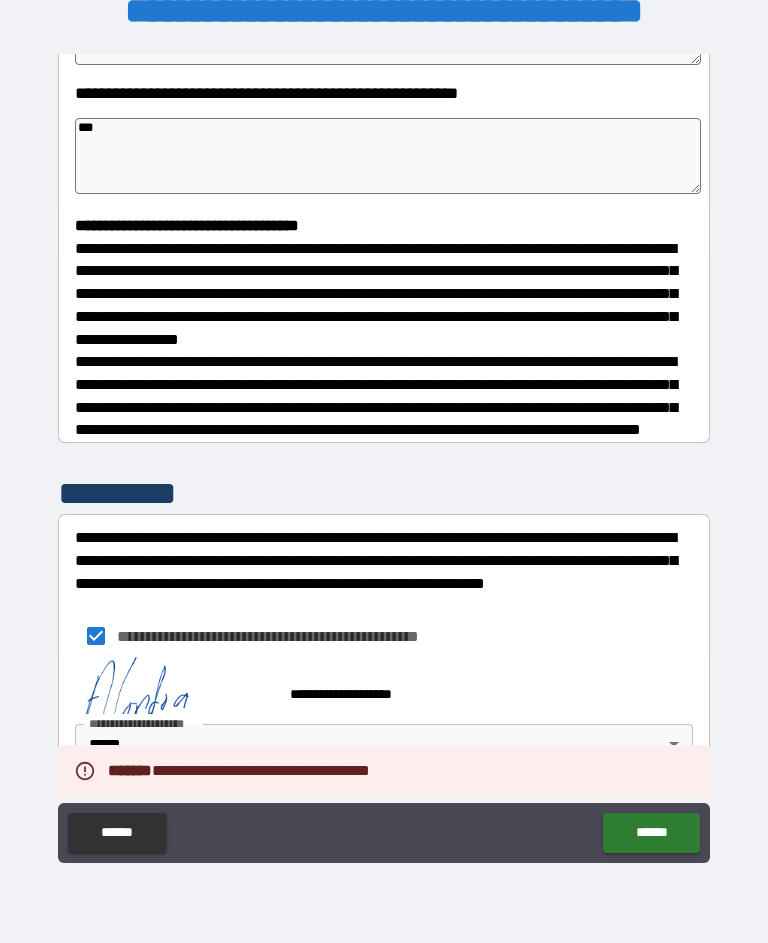 click on "******" at bounding box center (651, 833) 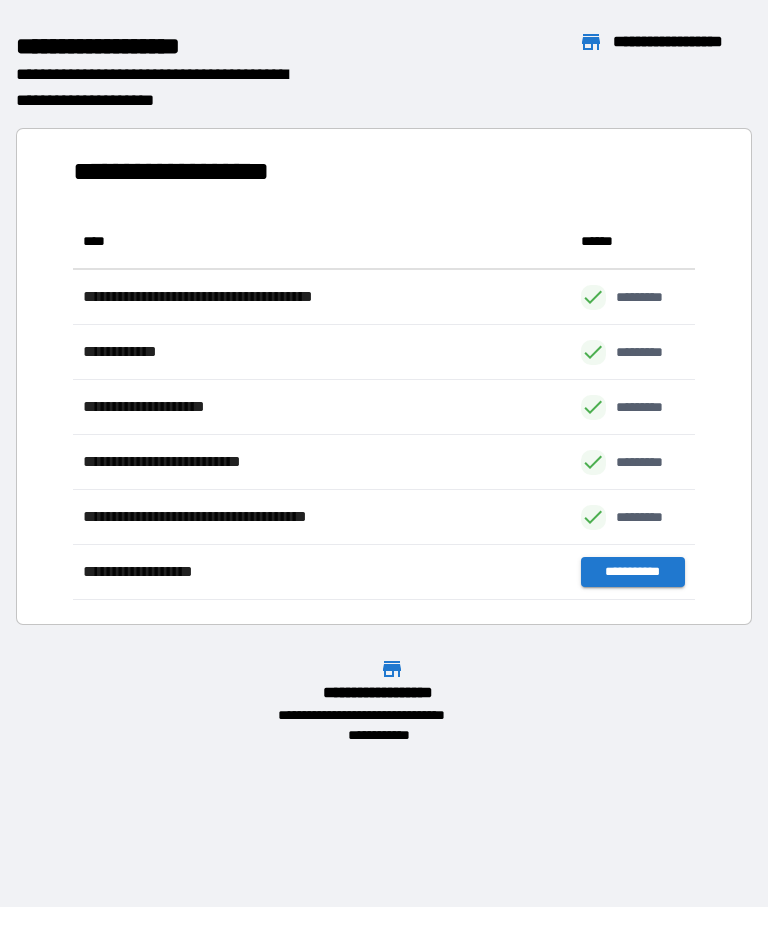 scroll, scrollTop: 386, scrollLeft: 622, axis: both 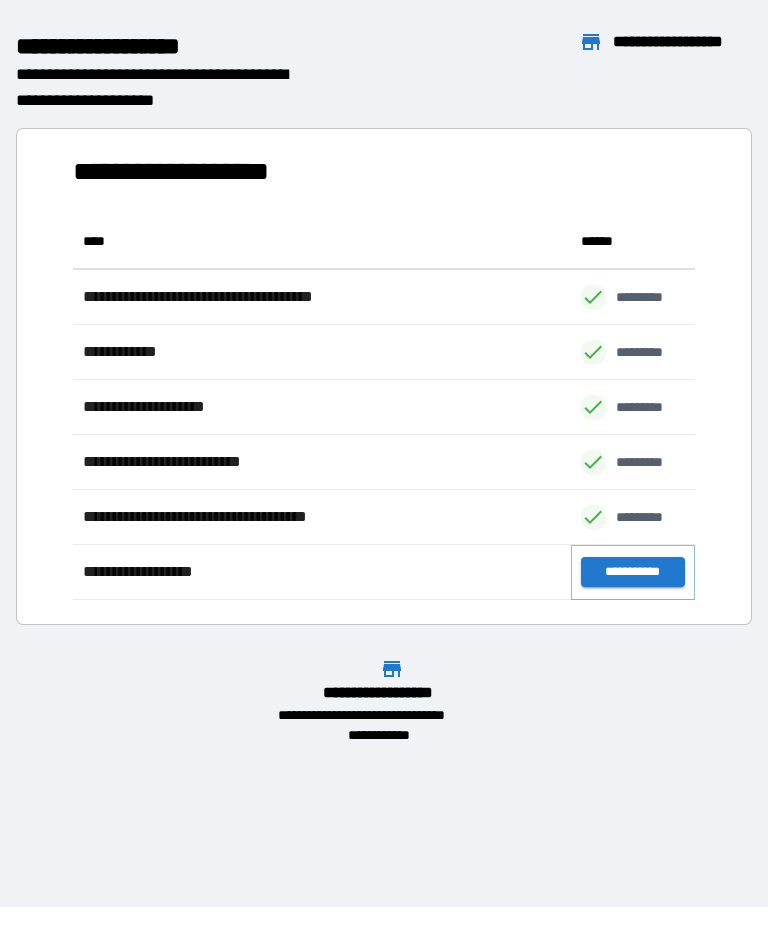 click on "**********" at bounding box center [633, 572] 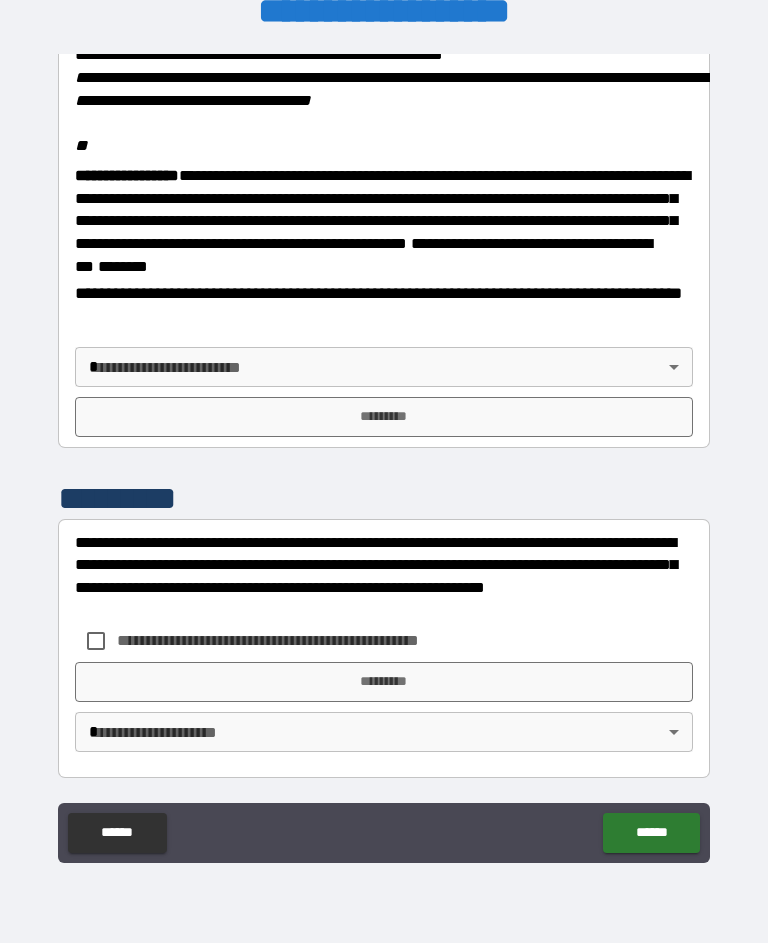 scroll, scrollTop: 2453, scrollLeft: 0, axis: vertical 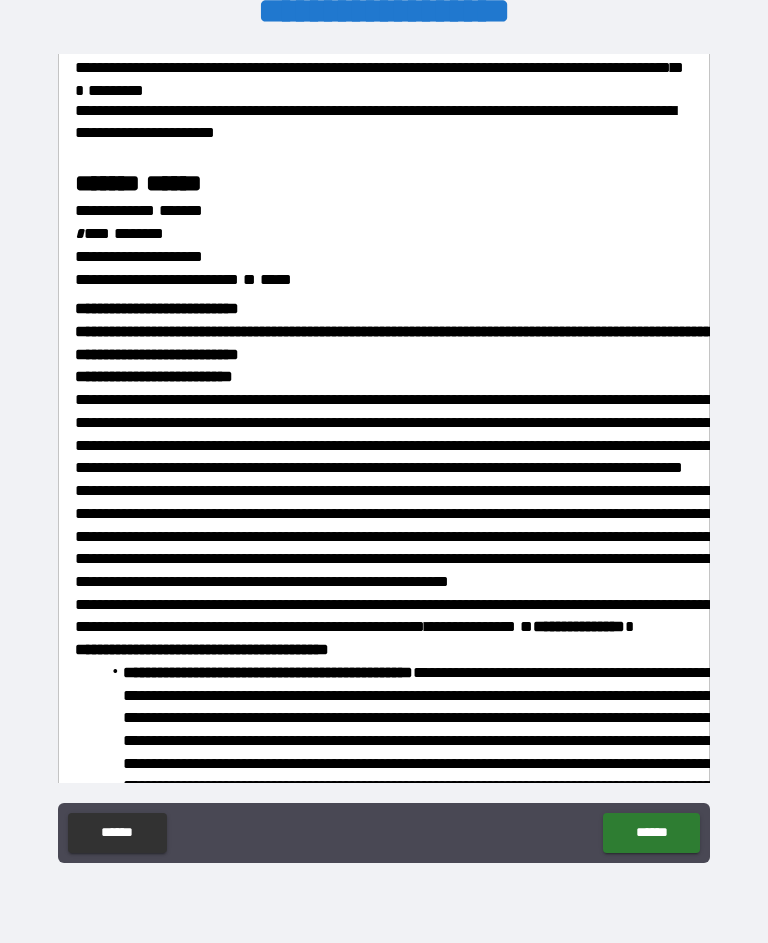 click on "**********" at bounding box center (384, 456) 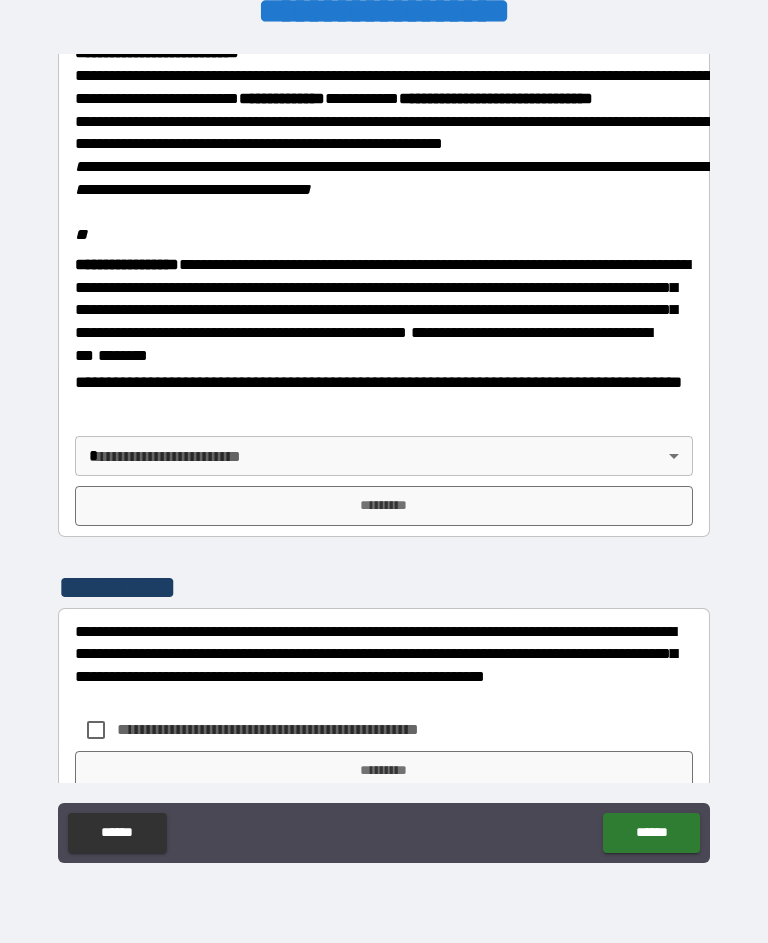 scroll, scrollTop: 2235, scrollLeft: 0, axis: vertical 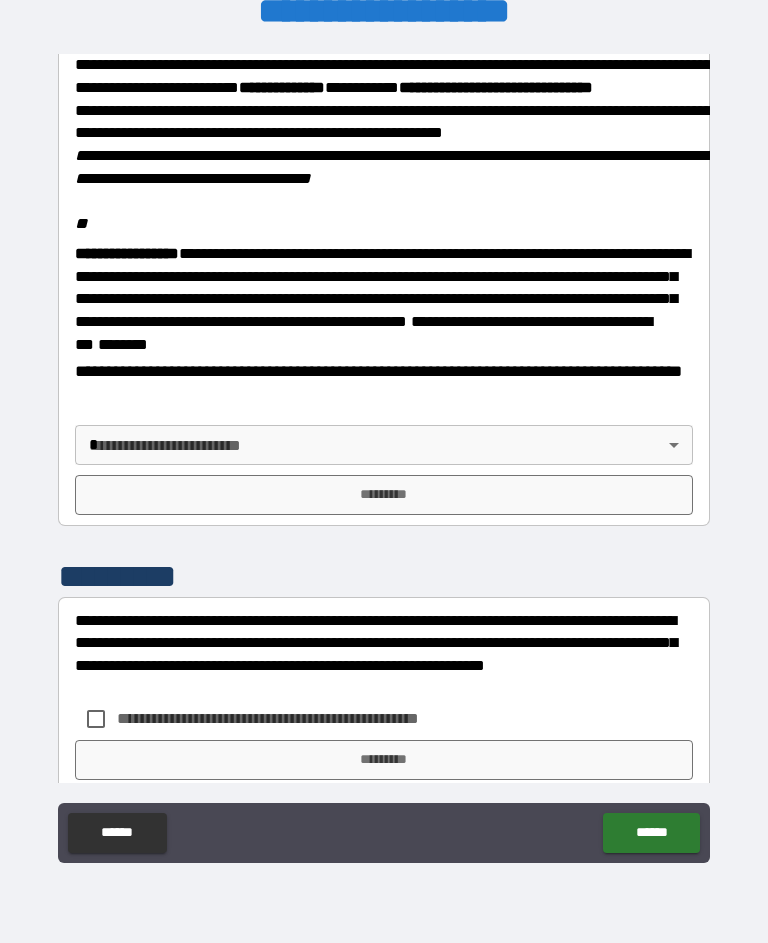 click on "**********" at bounding box center [384, 453] 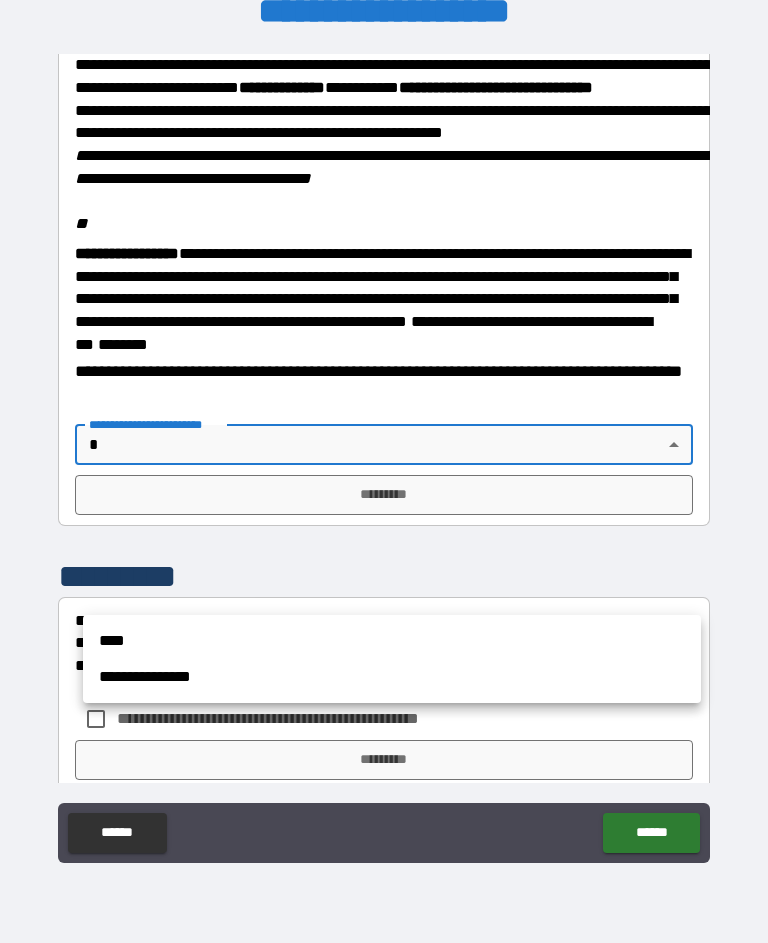 click on "****" at bounding box center (392, 641) 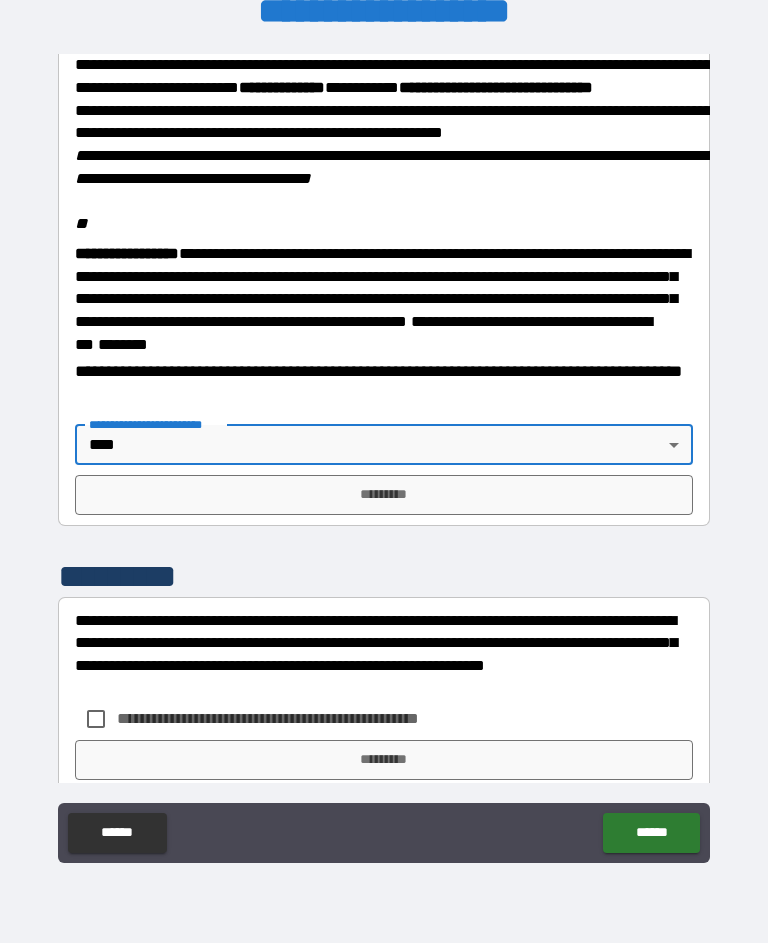 click on "*********" at bounding box center [384, 495] 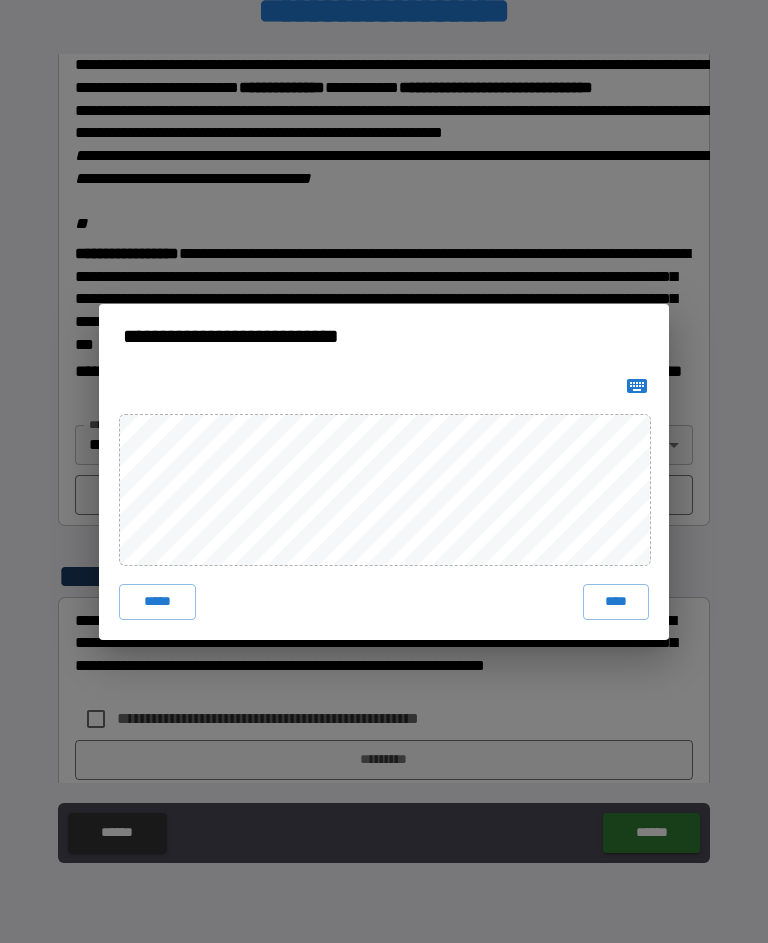click on "****" at bounding box center [616, 602] 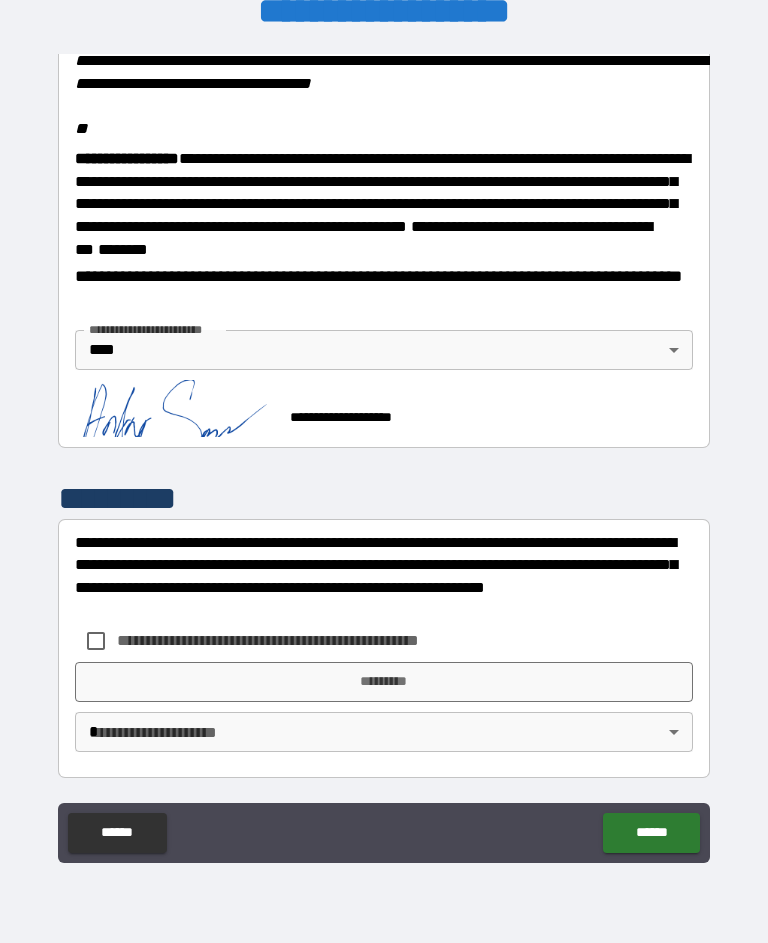 scroll, scrollTop: 2470, scrollLeft: 0, axis: vertical 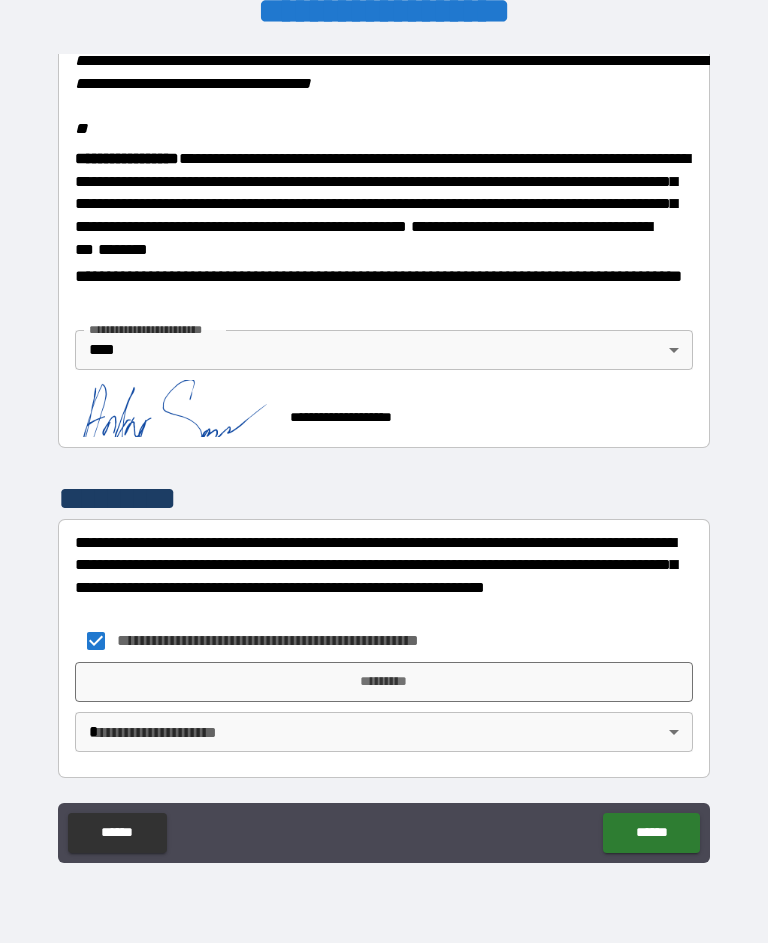 click on "*********" at bounding box center [384, 682] 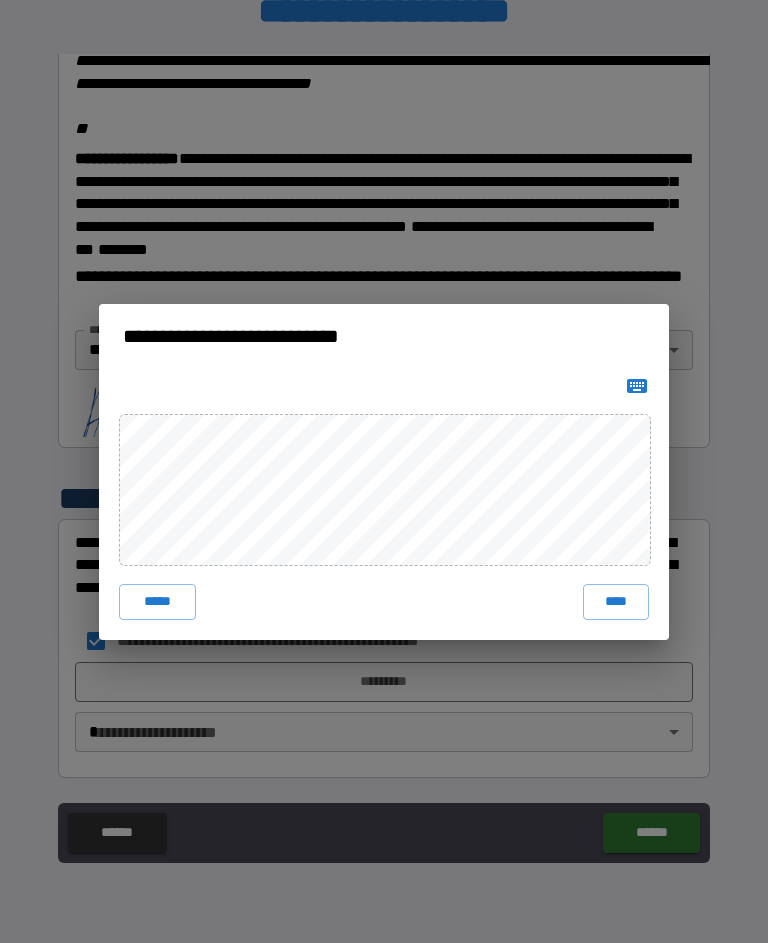 click on "****" at bounding box center [616, 602] 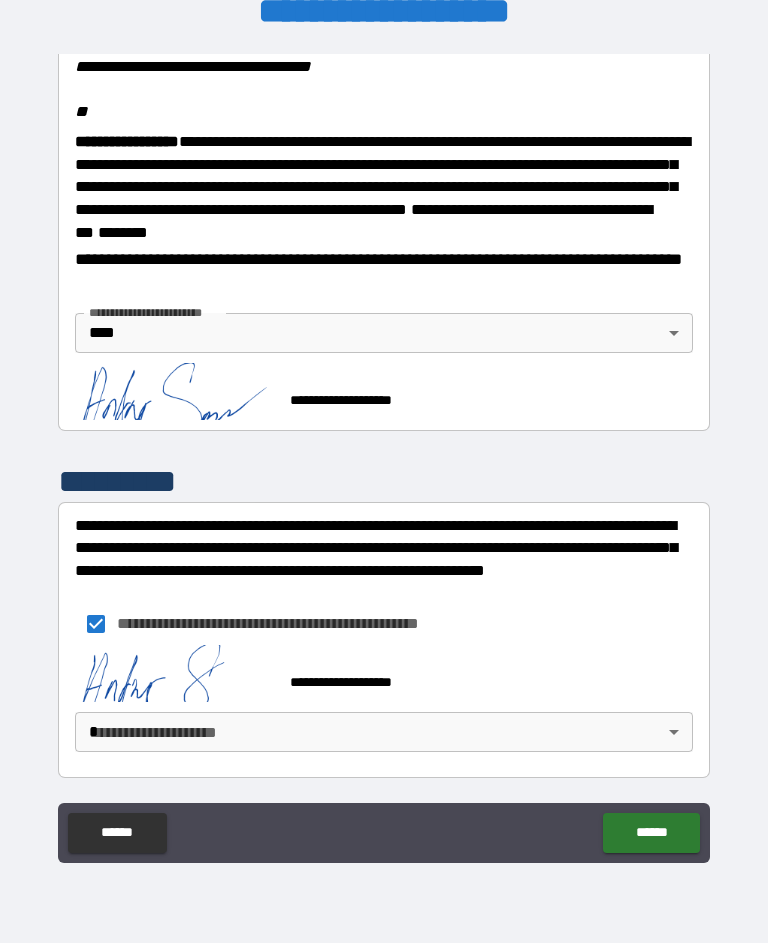 click on "**********" at bounding box center [384, 453] 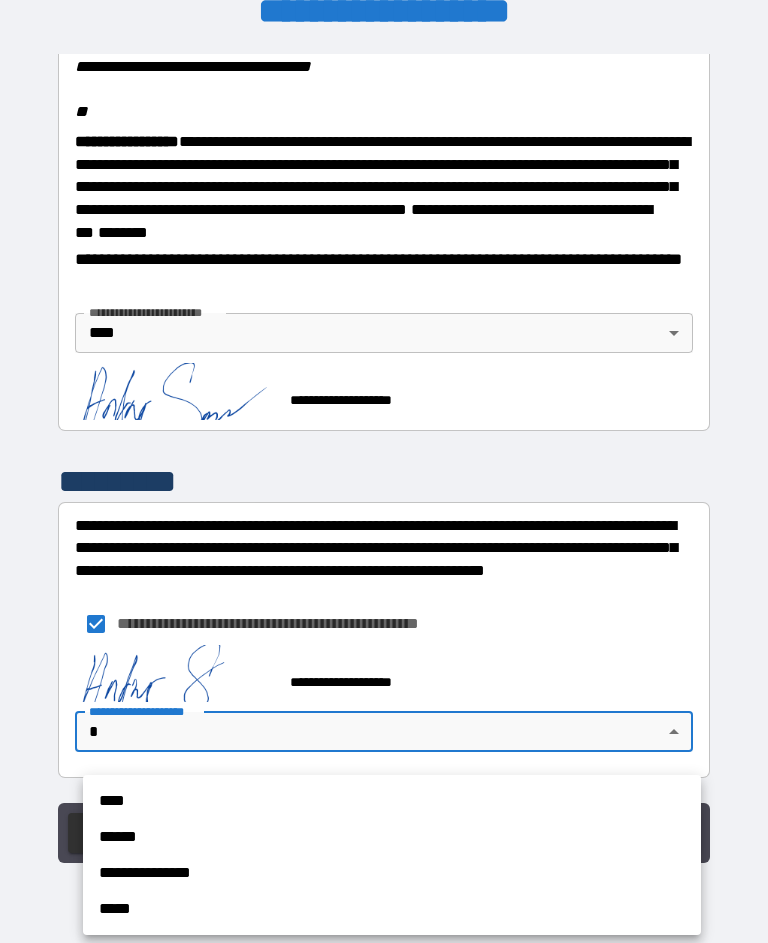 click on "****" at bounding box center [392, 801] 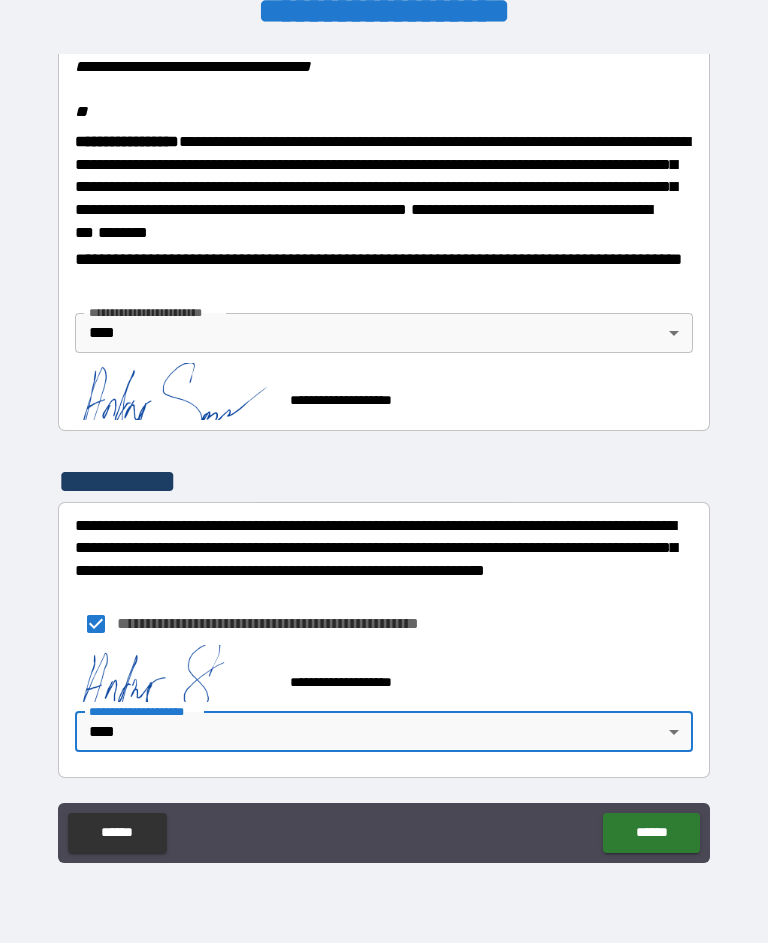 click on "******" at bounding box center [651, 833] 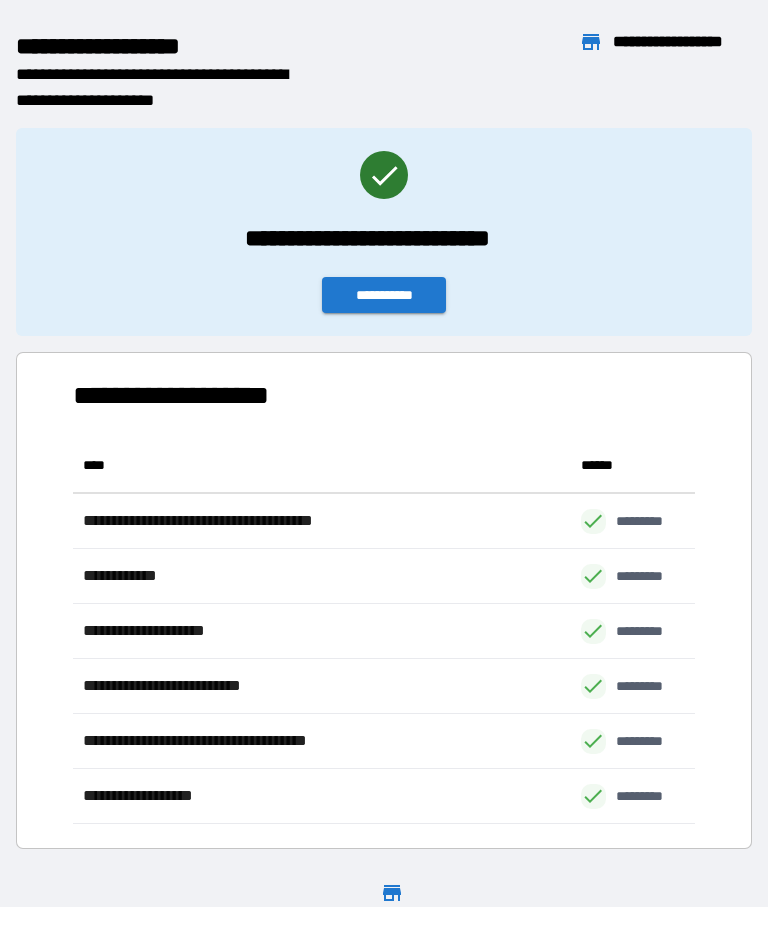 scroll, scrollTop: 1, scrollLeft: 1, axis: both 